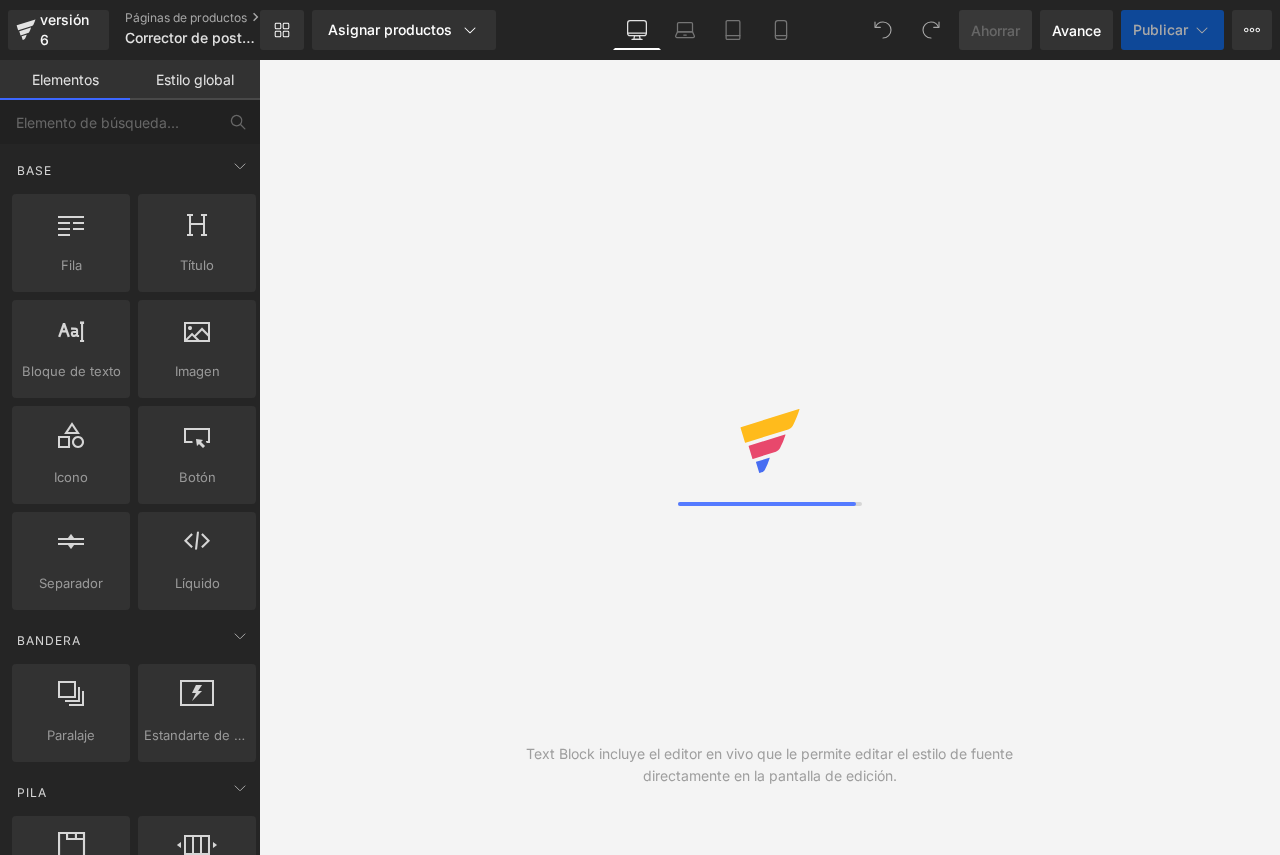 scroll, scrollTop: 0, scrollLeft: 0, axis: both 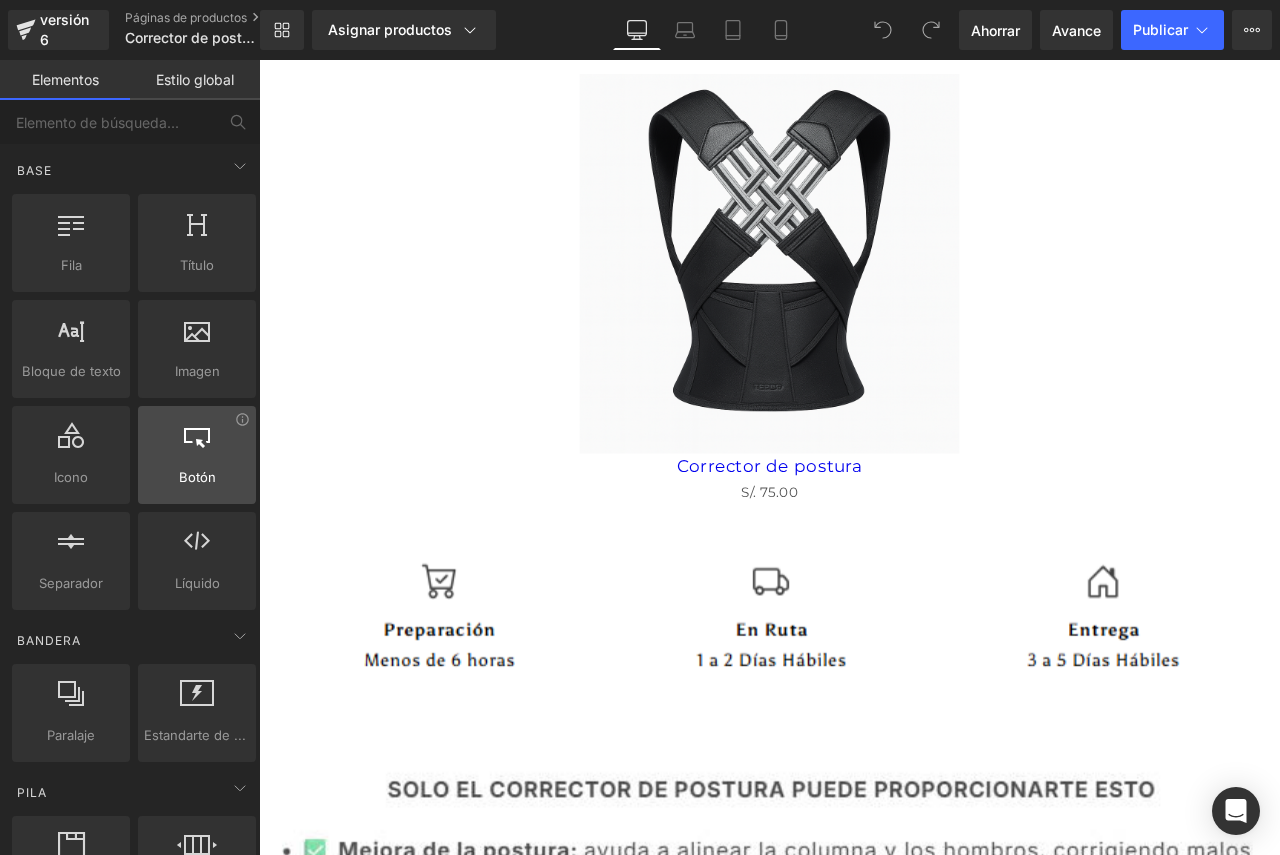 click at bounding box center (197, 444) 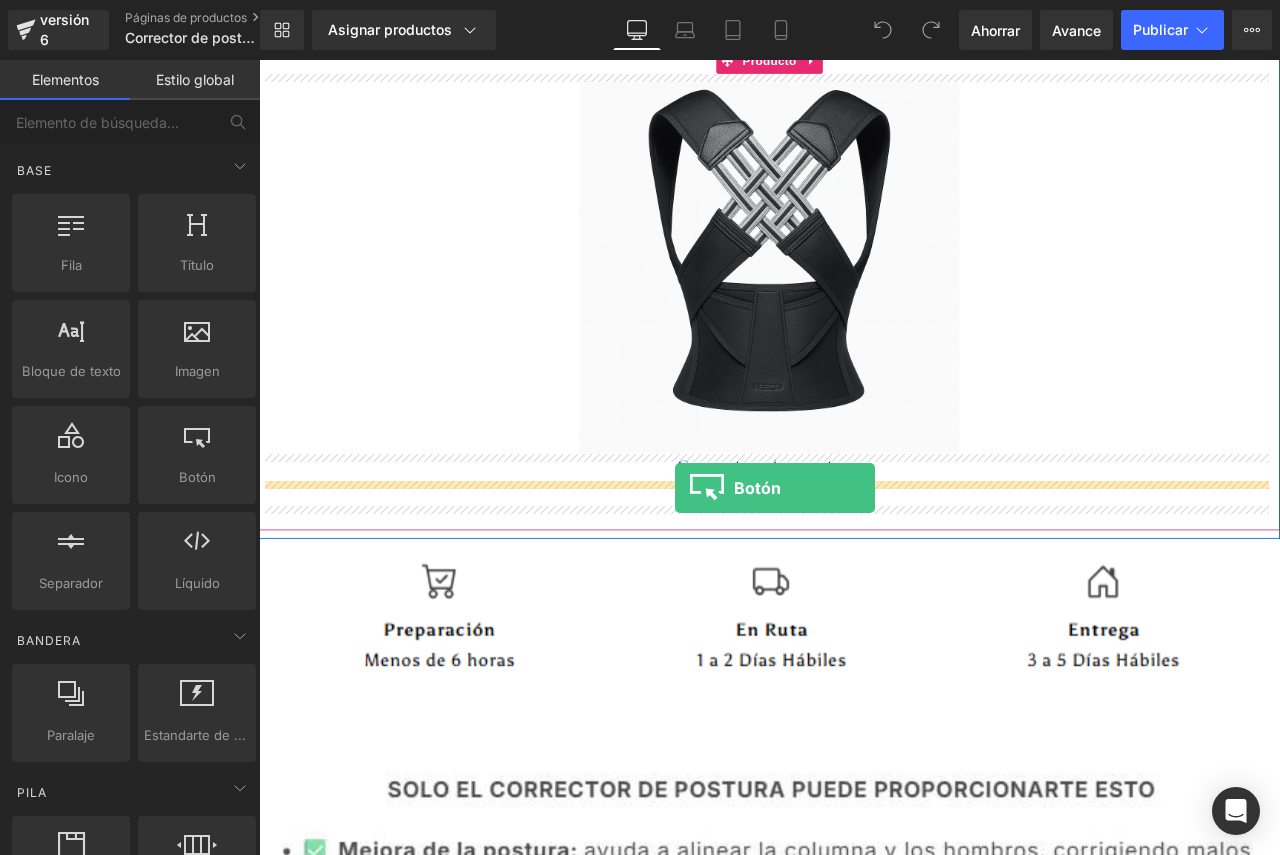 drag, startPoint x: 435, startPoint y: 511, endPoint x: 752, endPoint y: 567, distance: 321.9084 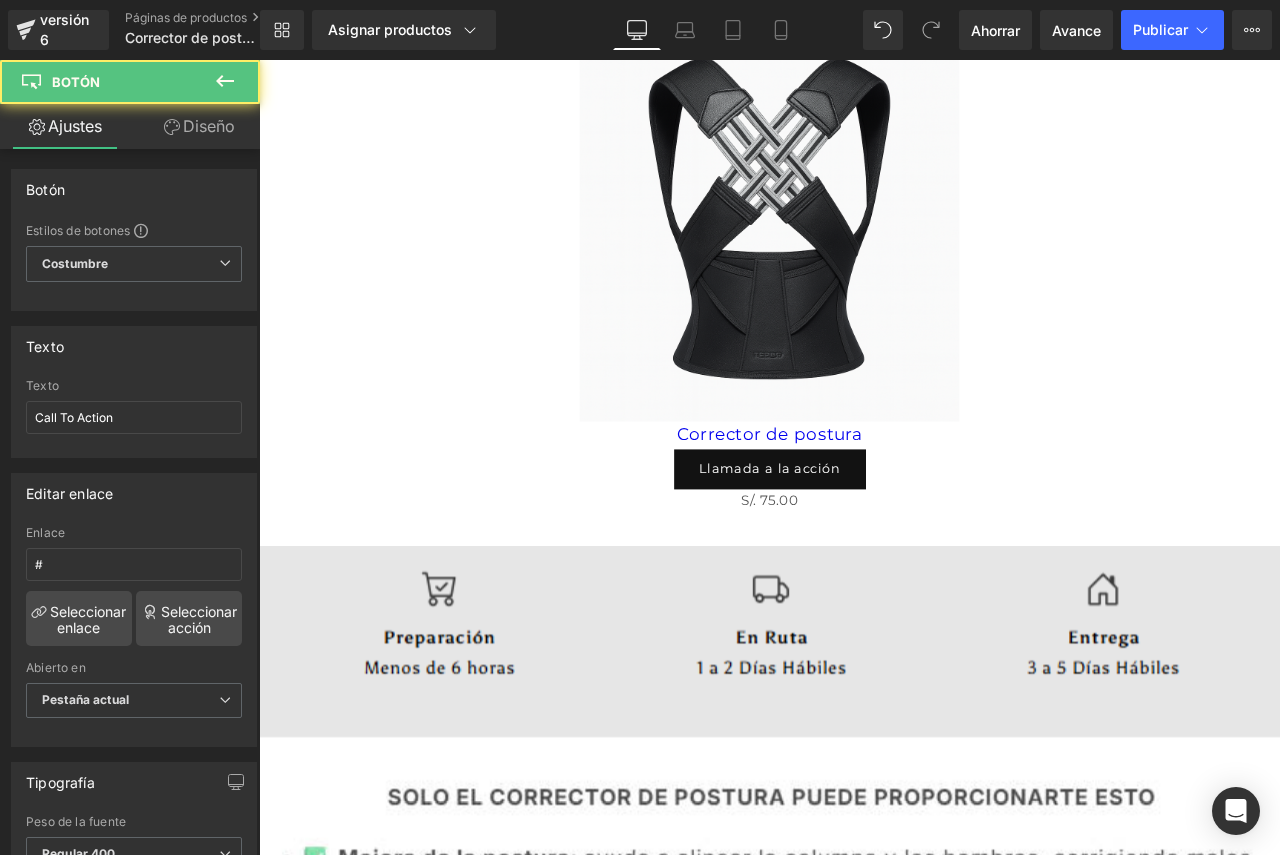 scroll, scrollTop: 2567, scrollLeft: 0, axis: vertical 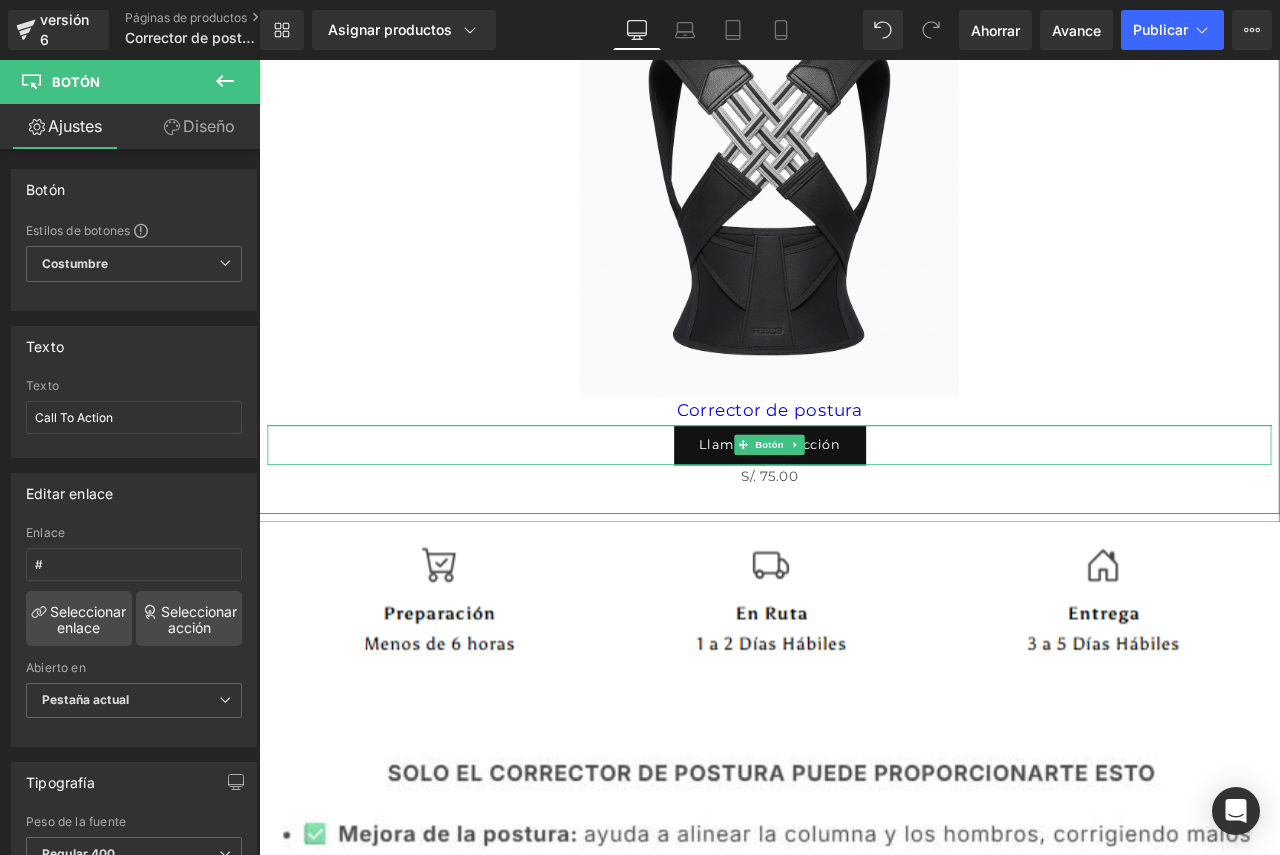 click on "Llamada a la acción" at bounding box center [864, 516] 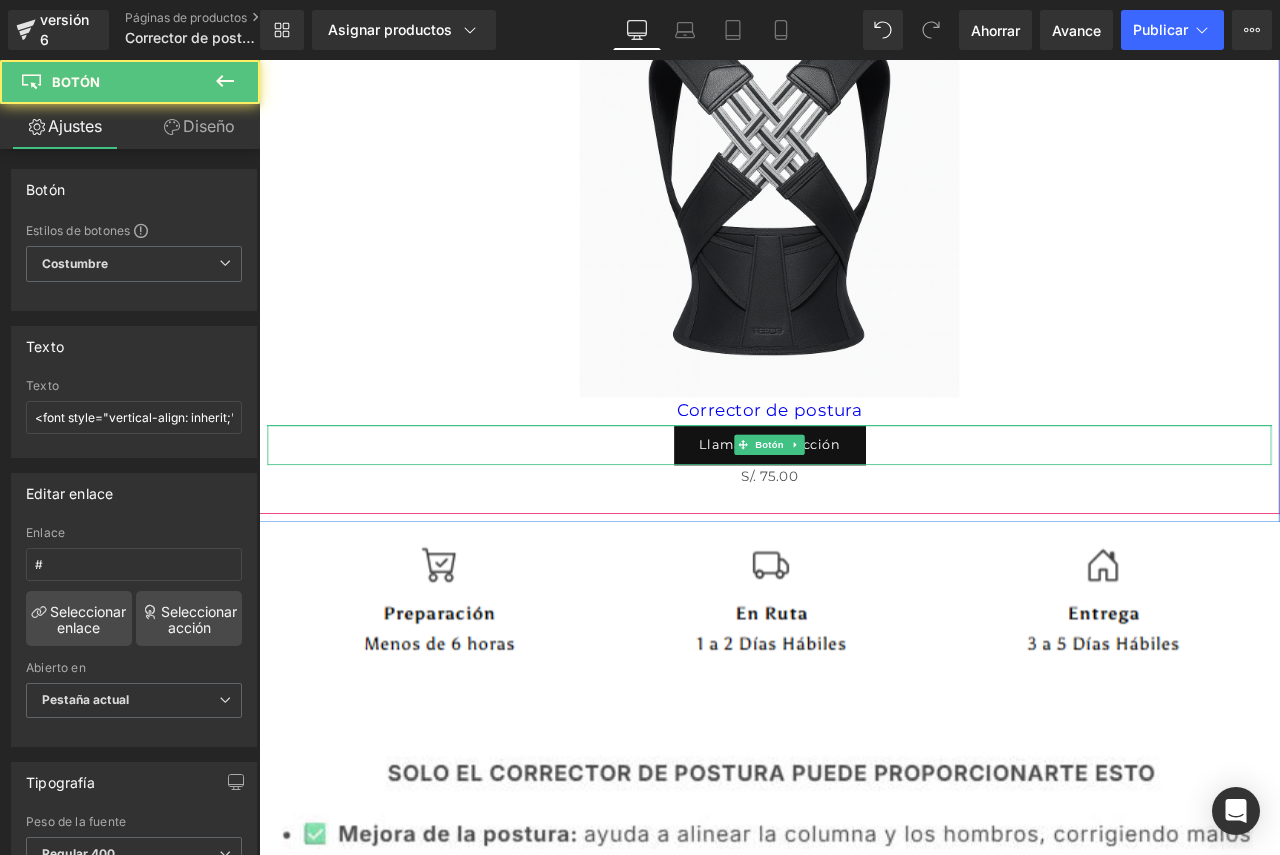 click on "Llamada a la acción" at bounding box center (864, 516) 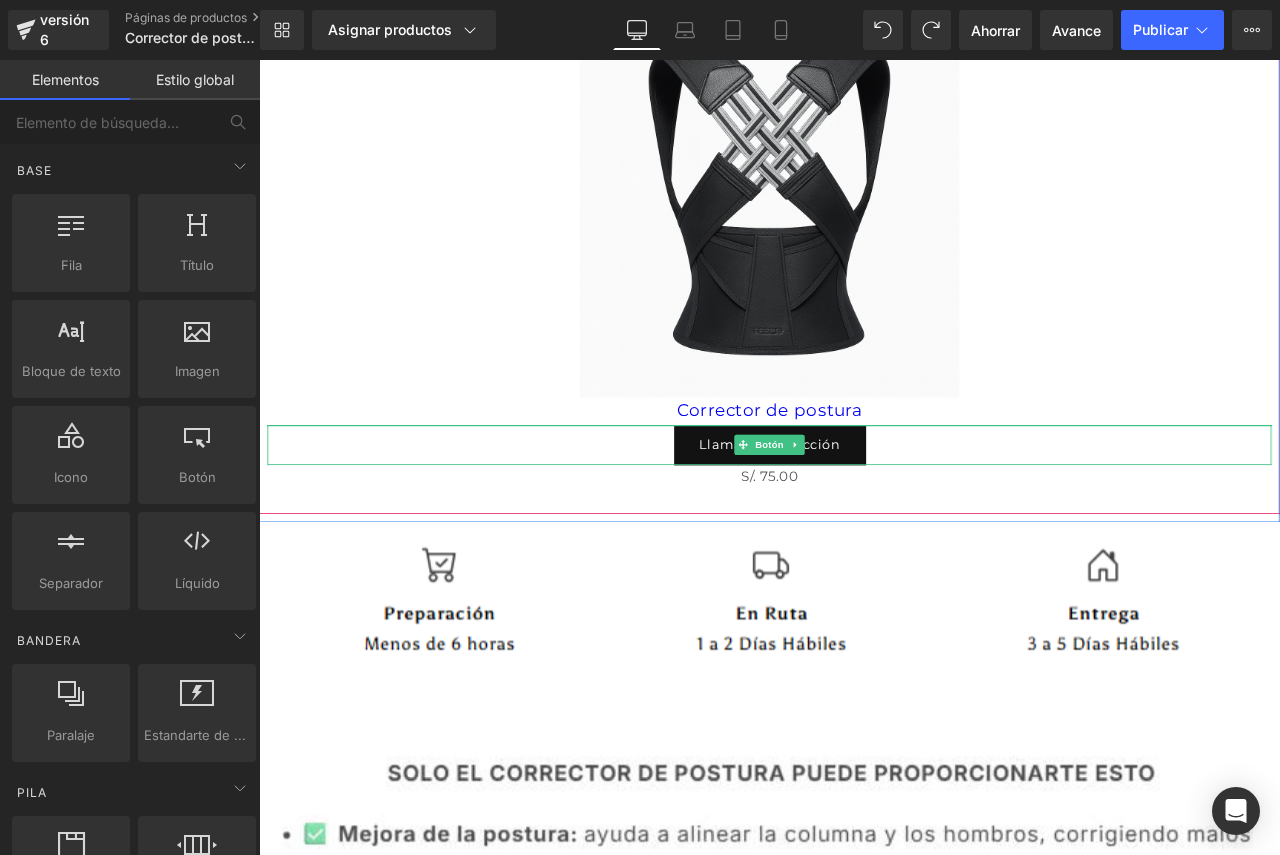 click on "Llamada a la acción" at bounding box center [864, 516] 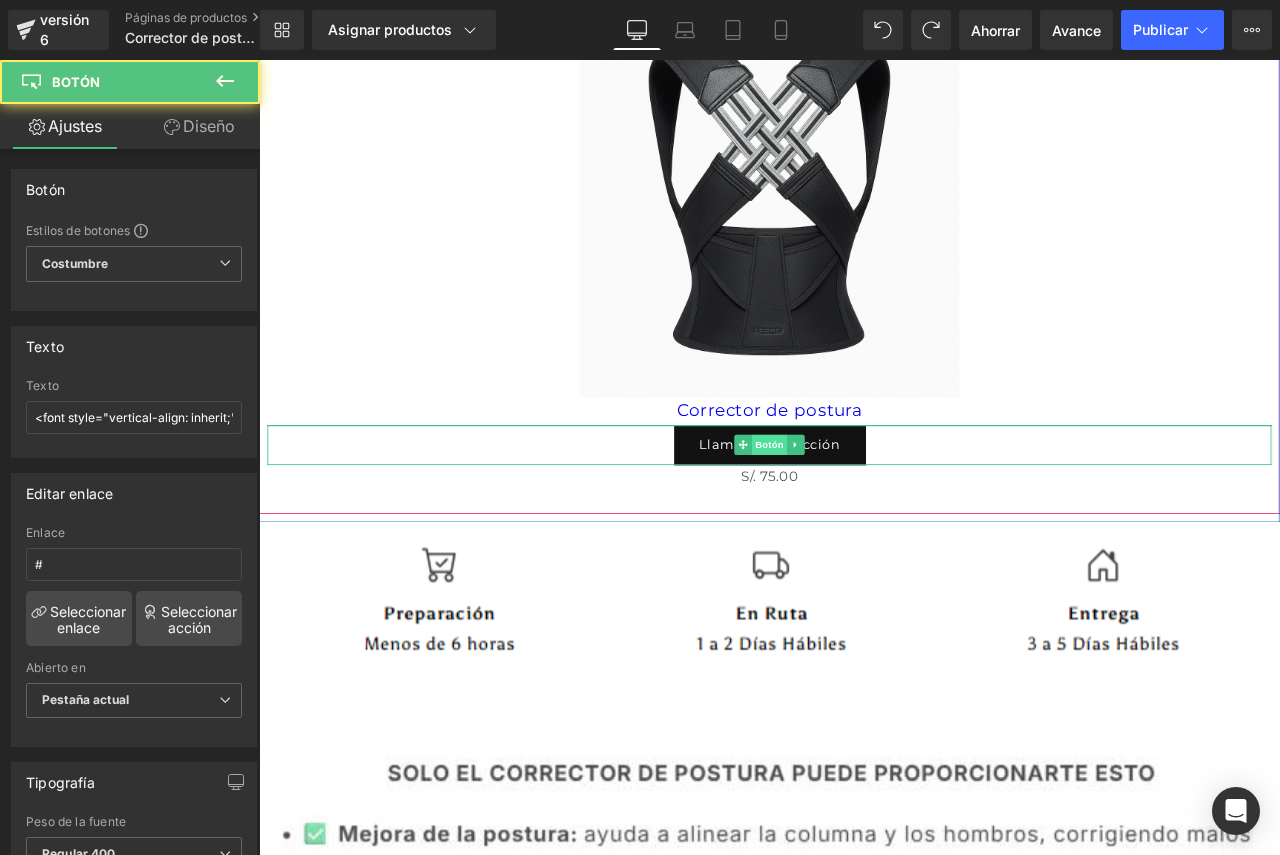 click on "Botón" at bounding box center [864, 516] 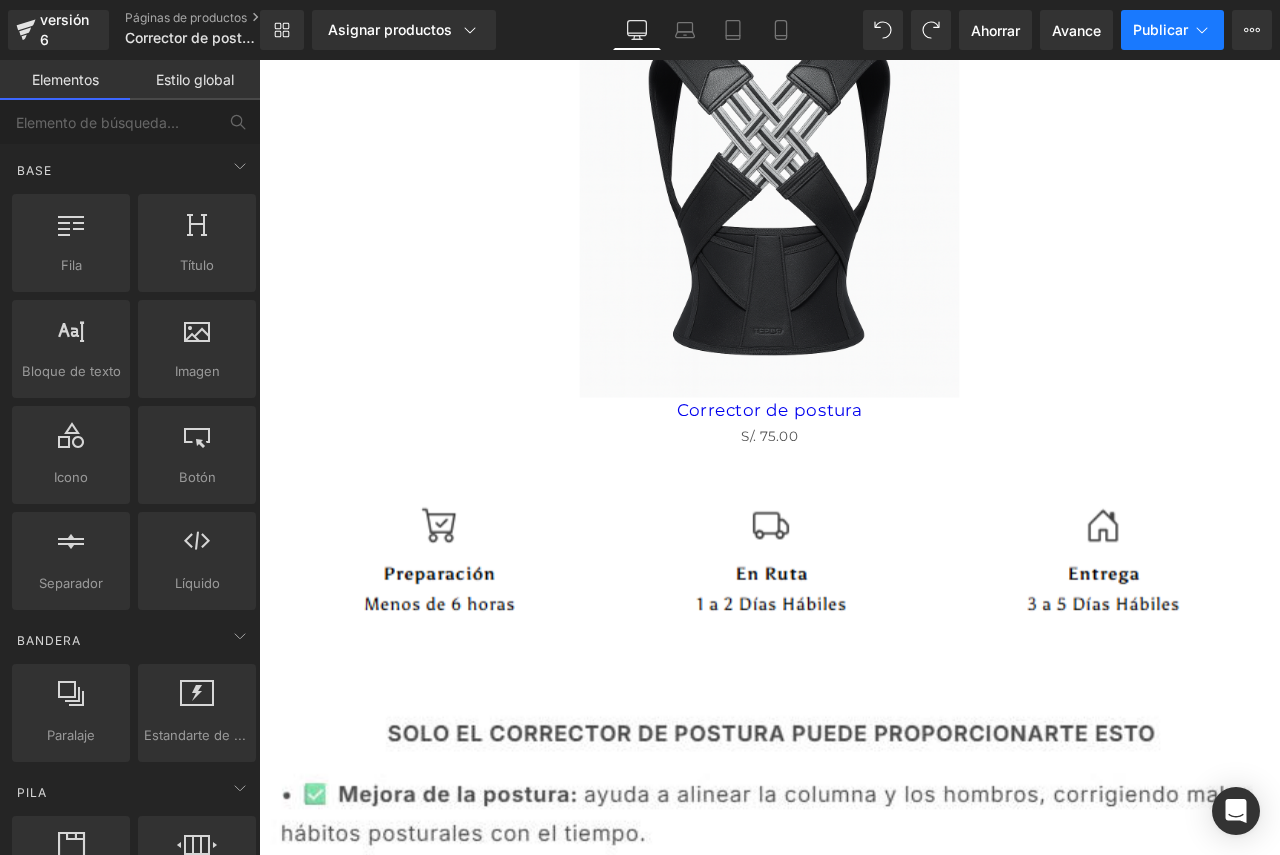 click on "Publicar" at bounding box center [1172, 30] 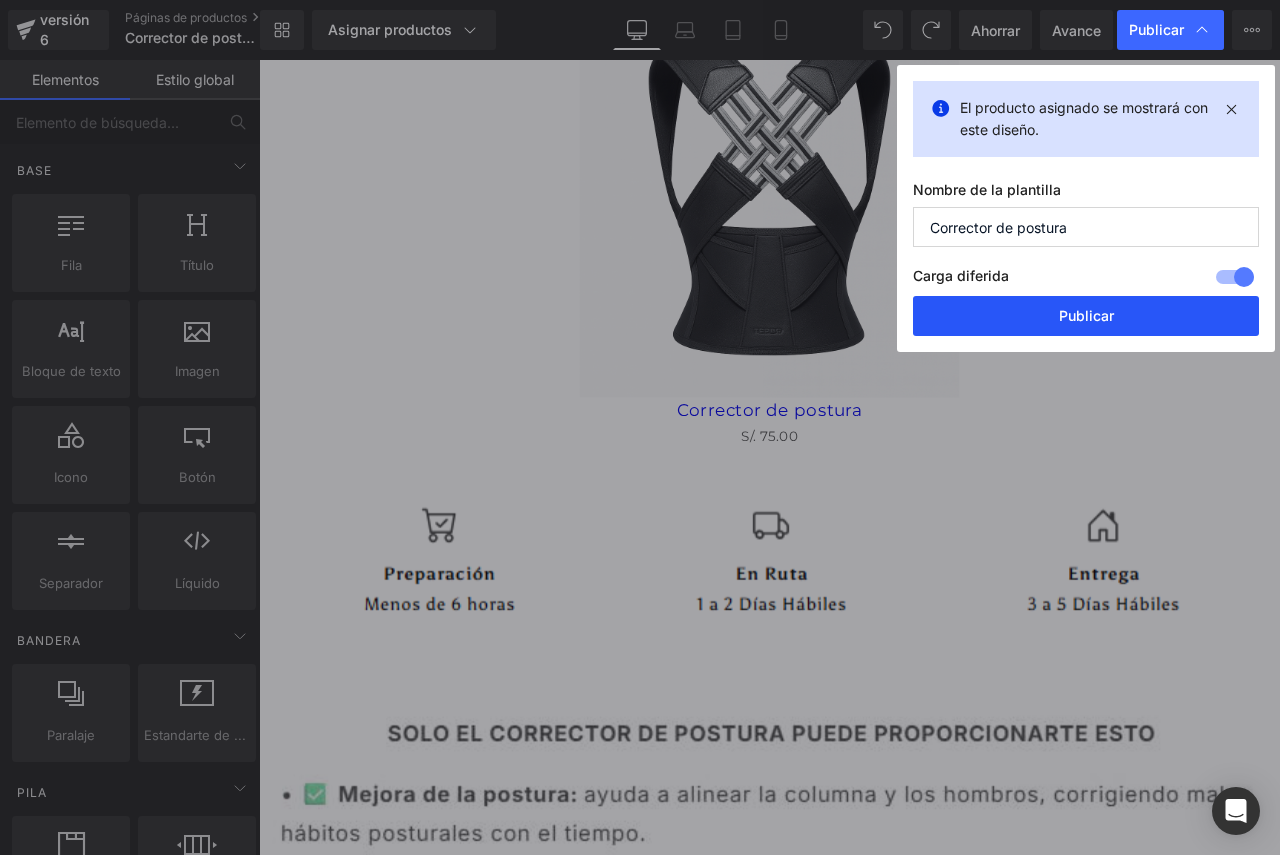 click on "Publicar" at bounding box center (1086, 315) 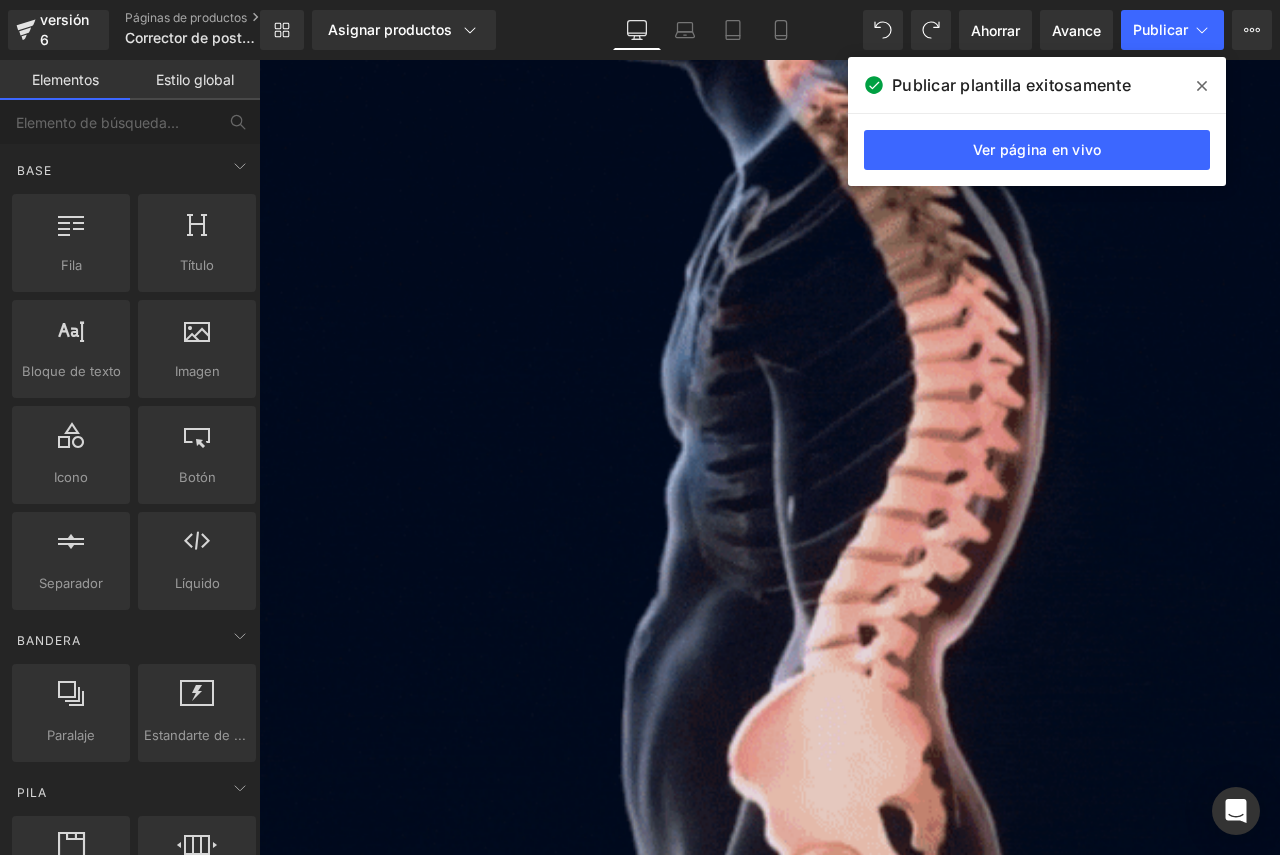 scroll, scrollTop: 4267, scrollLeft: 0, axis: vertical 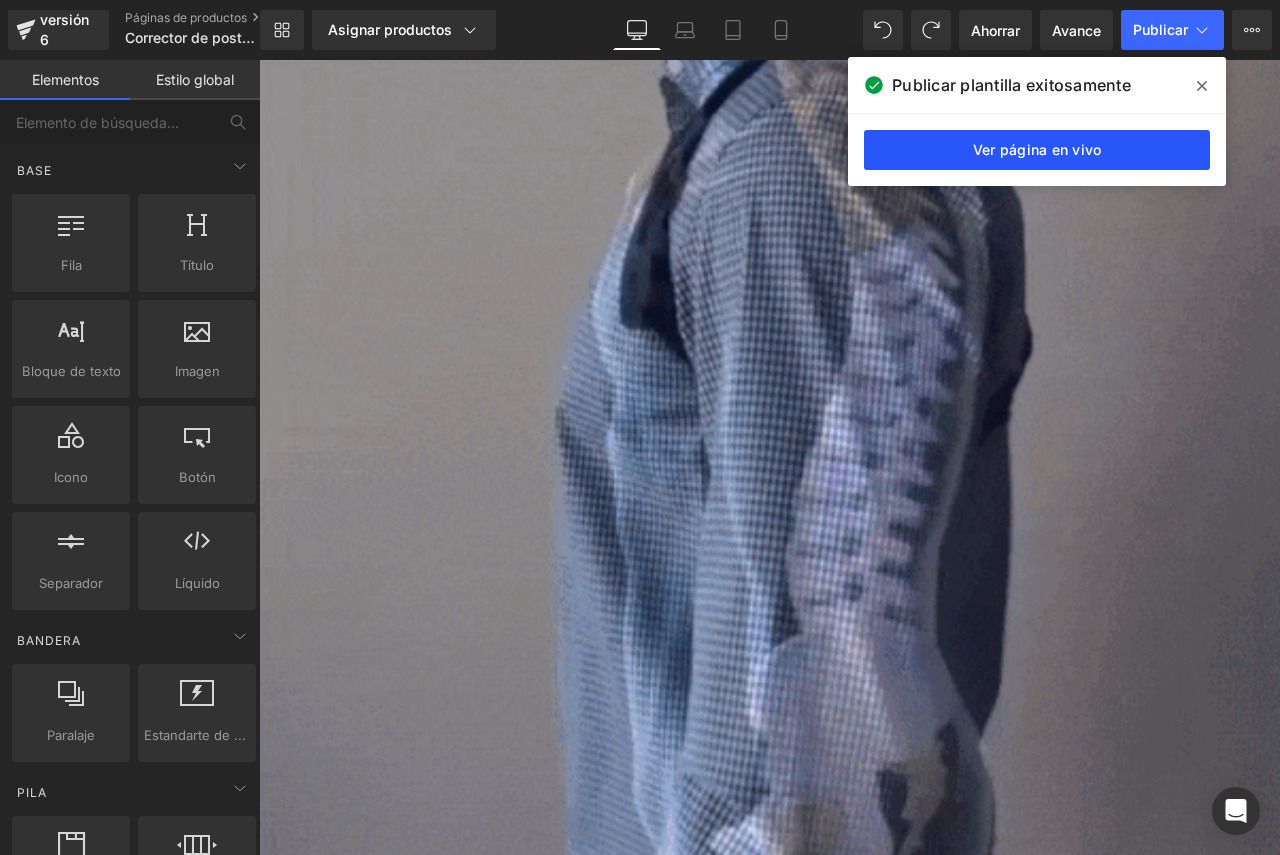 click on "Ver página en vivo" at bounding box center (1037, 149) 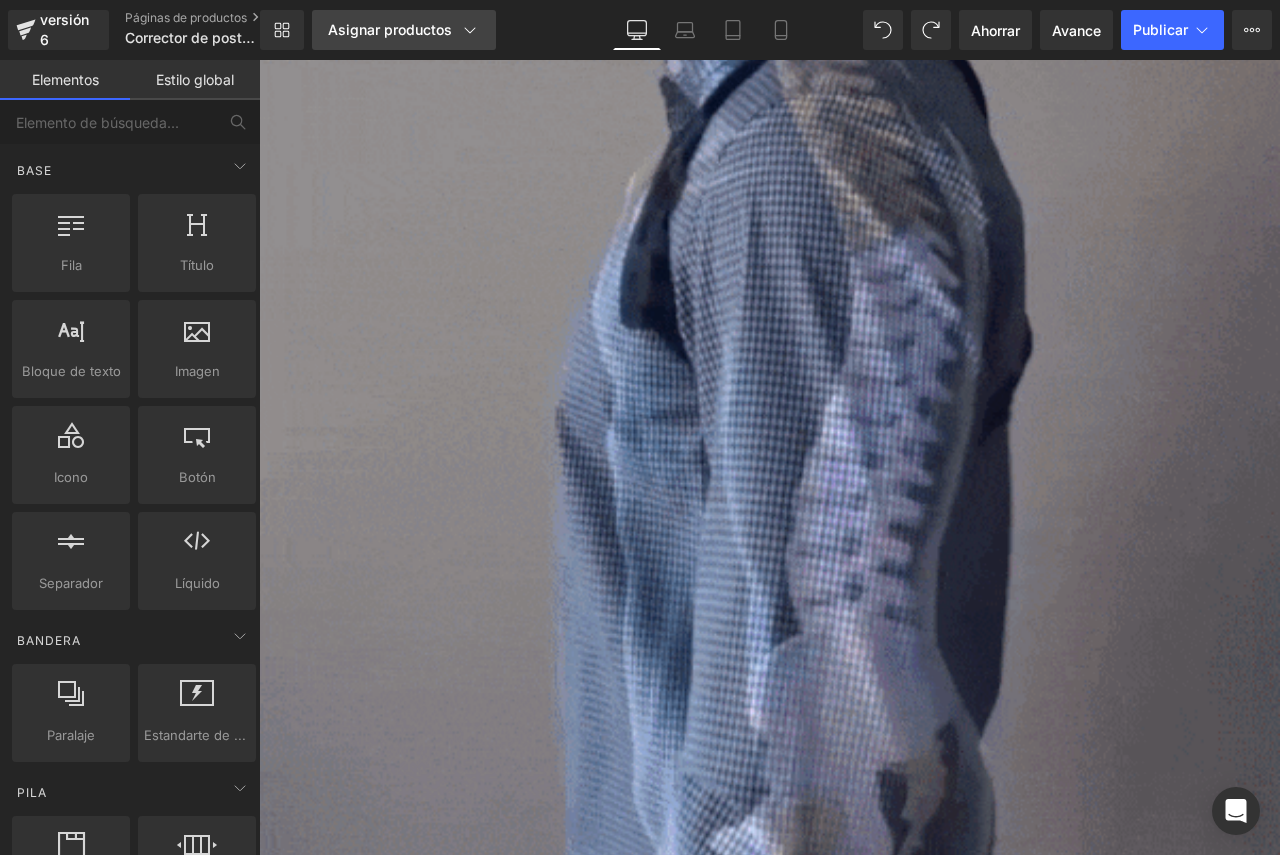 click on "Asignar productos" at bounding box center (390, 29) 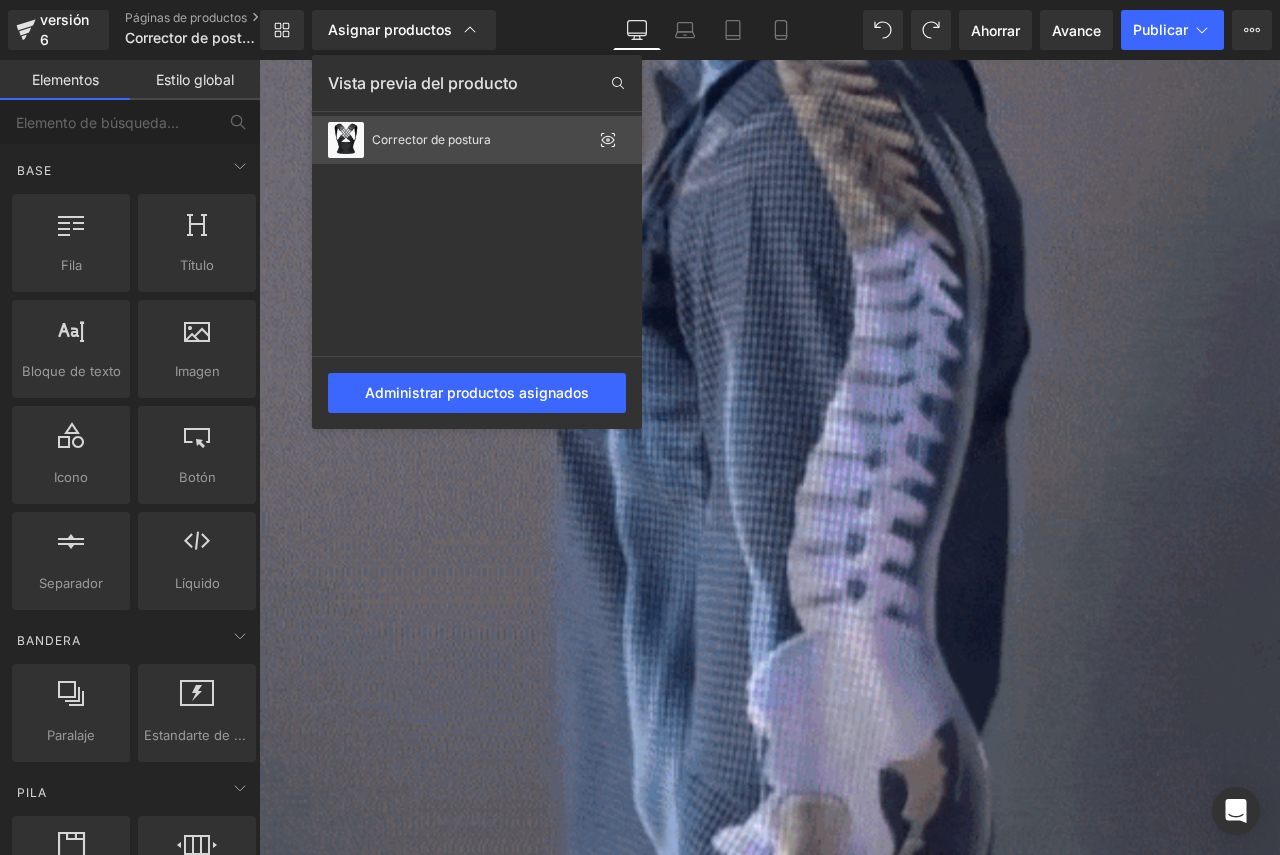 click on "Corrector de postura" at bounding box center [431, 139] 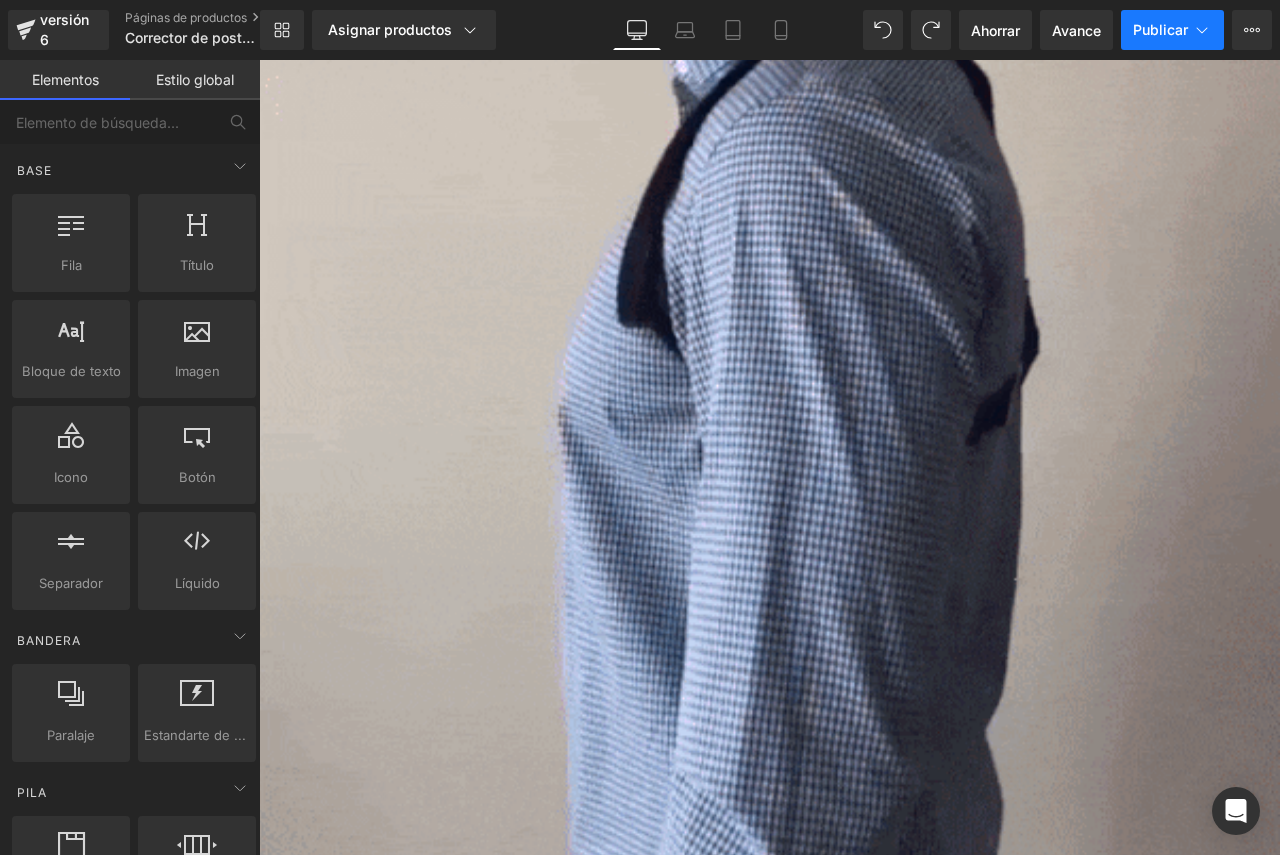 click on "Publicar" at bounding box center (1160, 29) 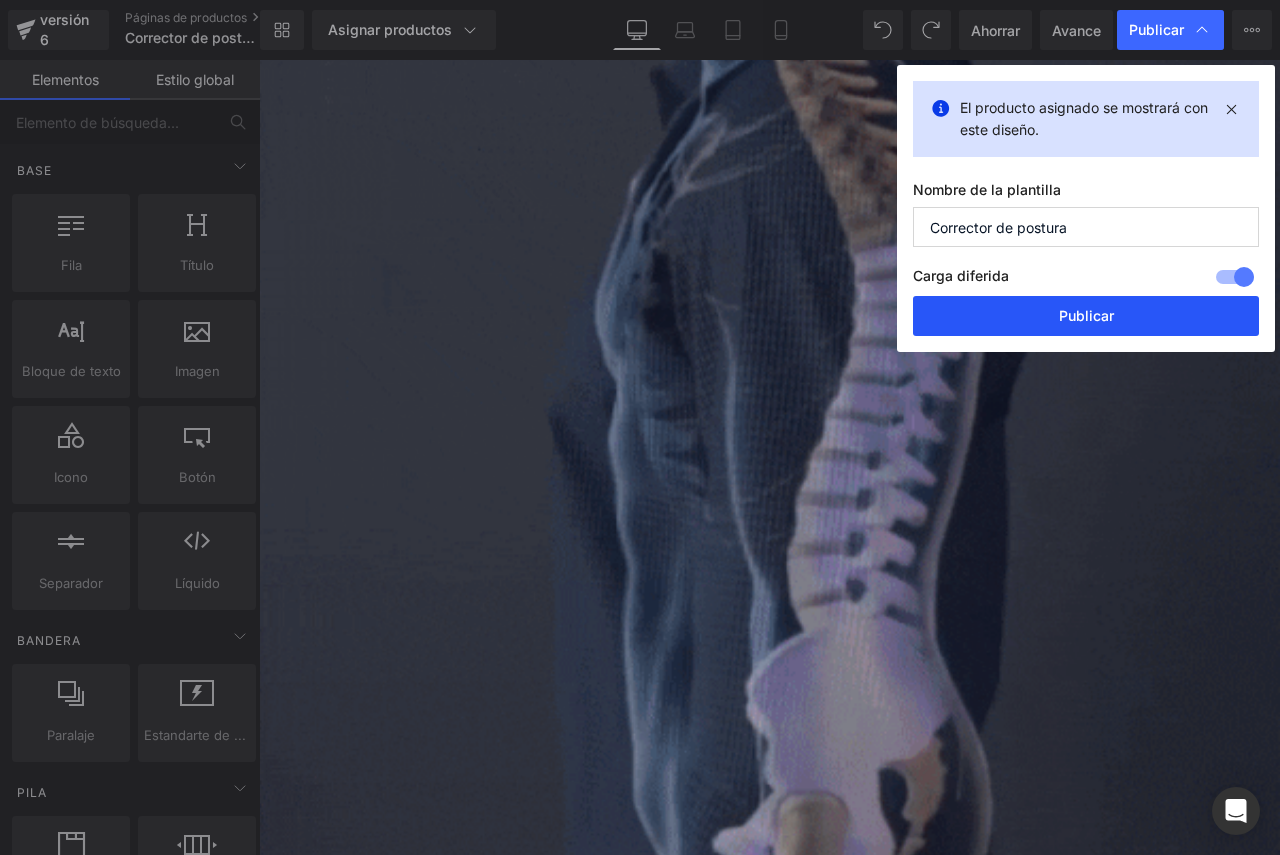 click on "Publicar" at bounding box center [1086, 316] 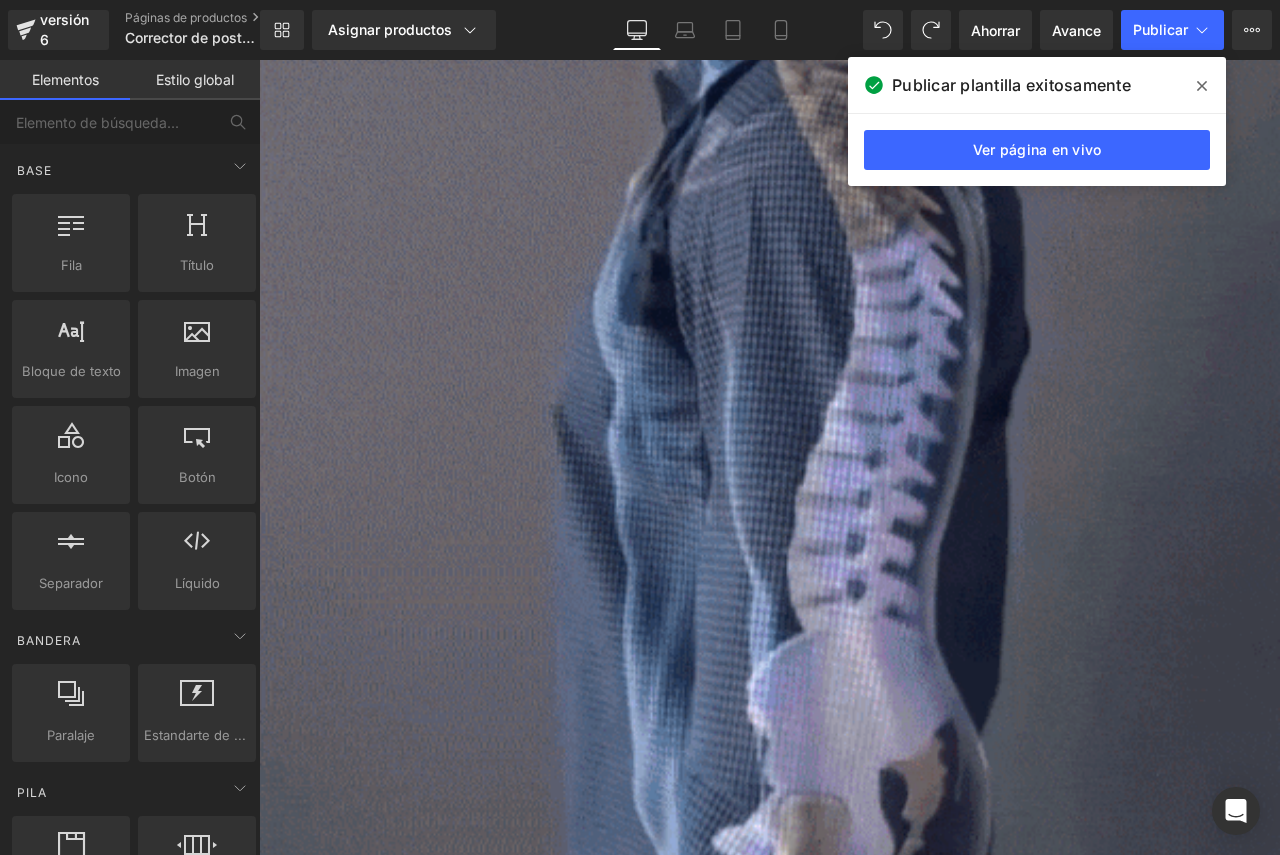 click 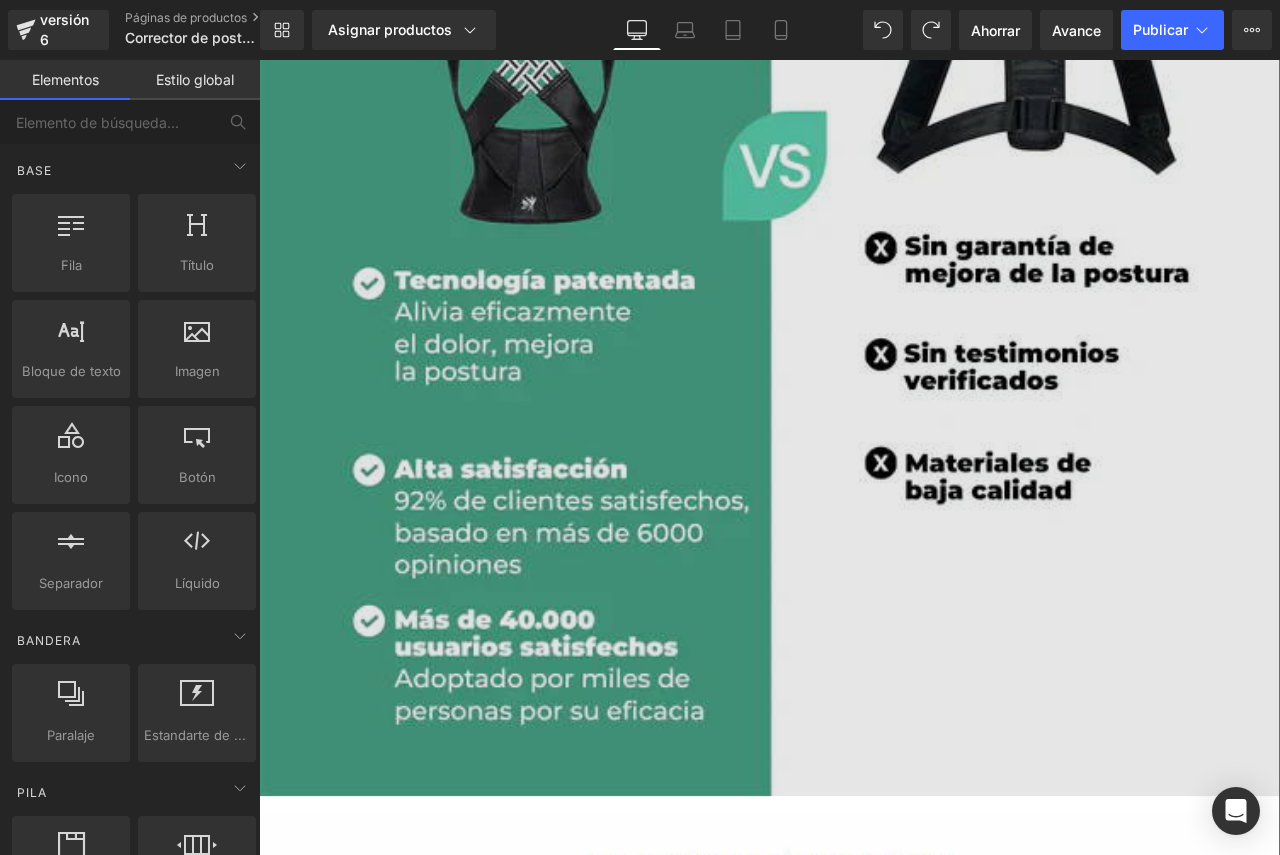 scroll, scrollTop: 5667, scrollLeft: 0, axis: vertical 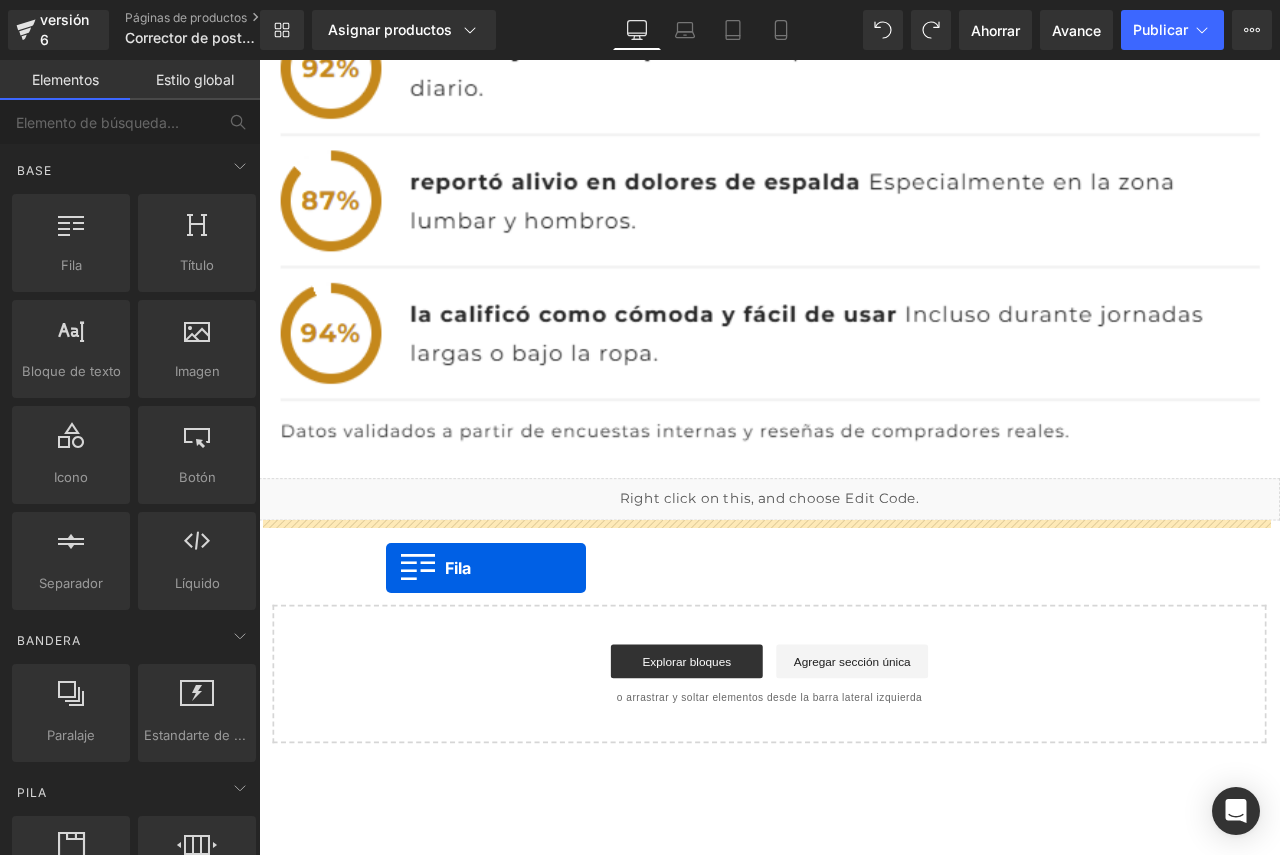 drag, startPoint x: 326, startPoint y: 316, endPoint x: 410, endPoint y: 662, distance: 356.05057 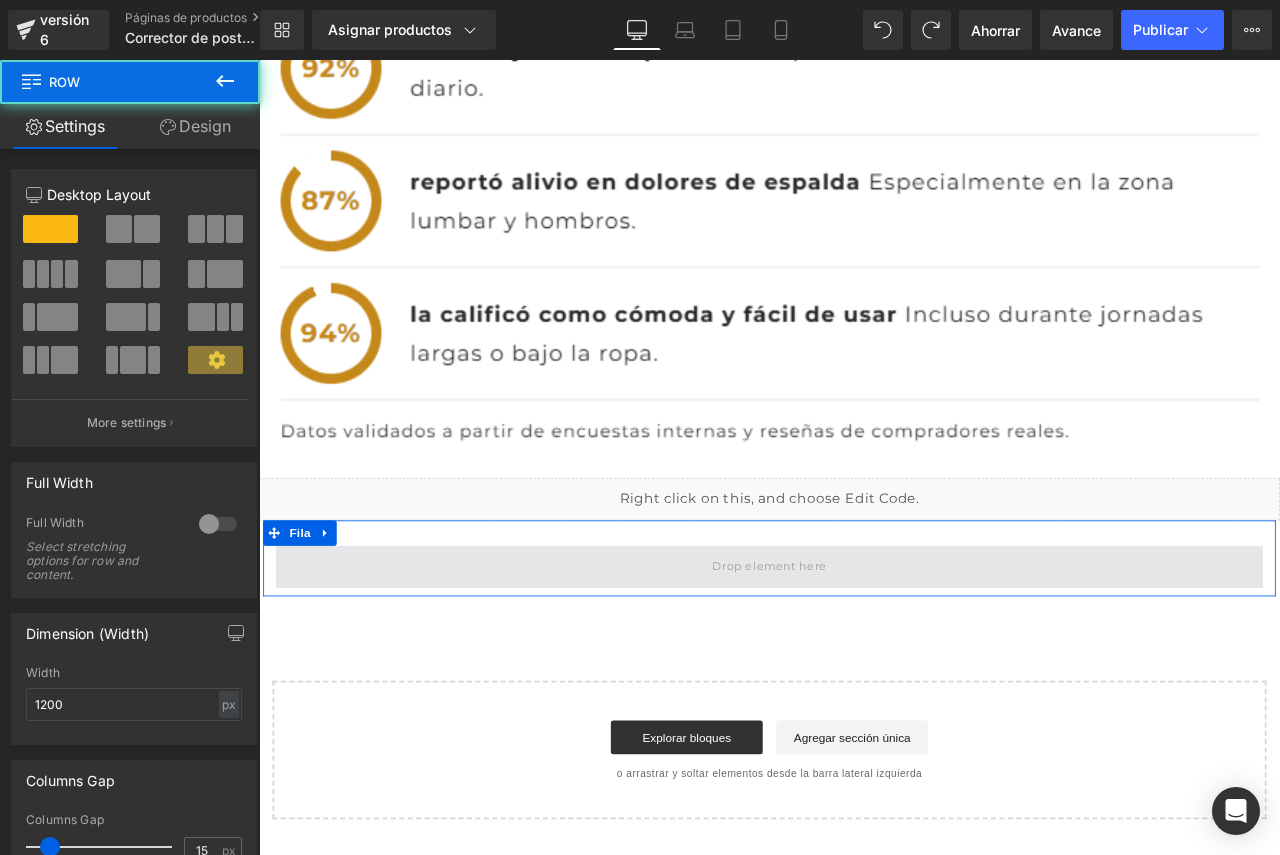 click at bounding box center (864, 661) 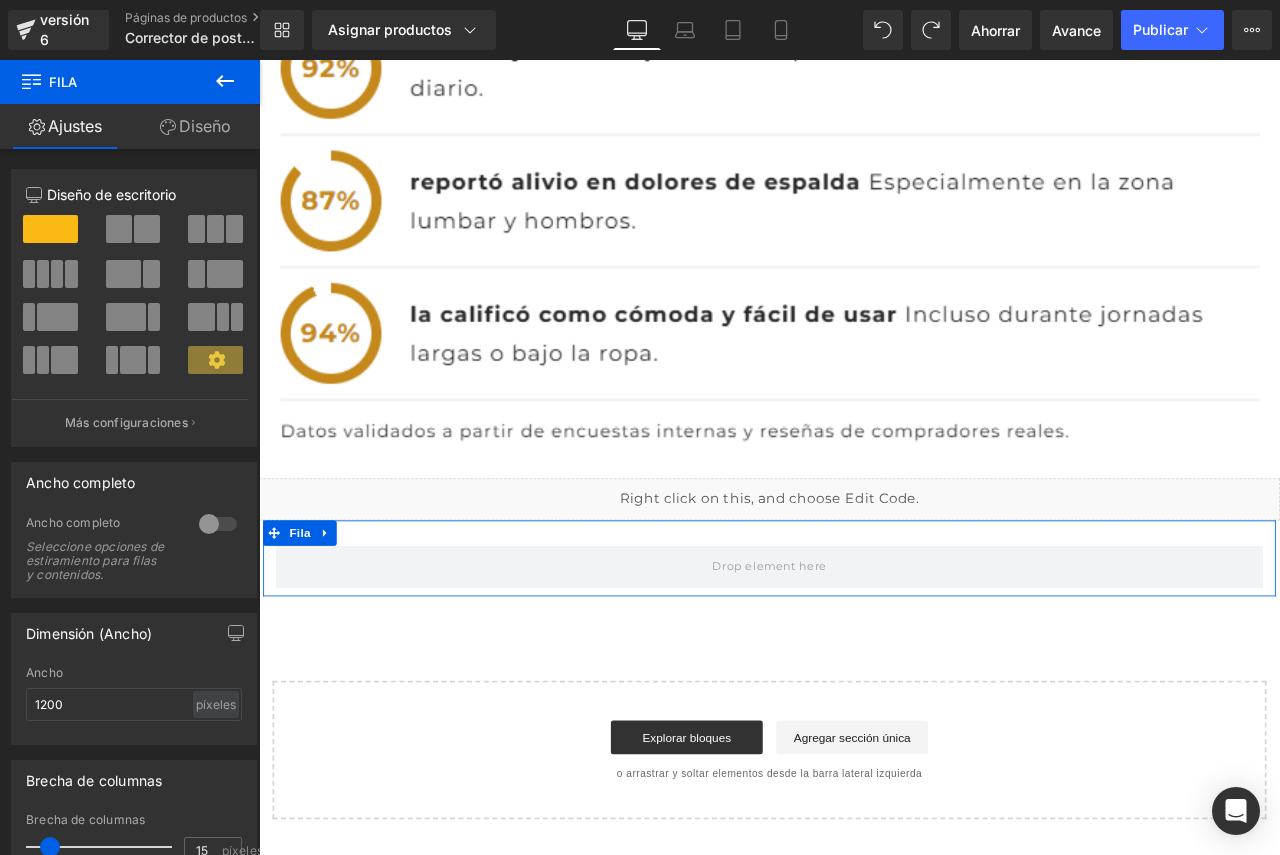 click on "Diseño" at bounding box center [195, 126] 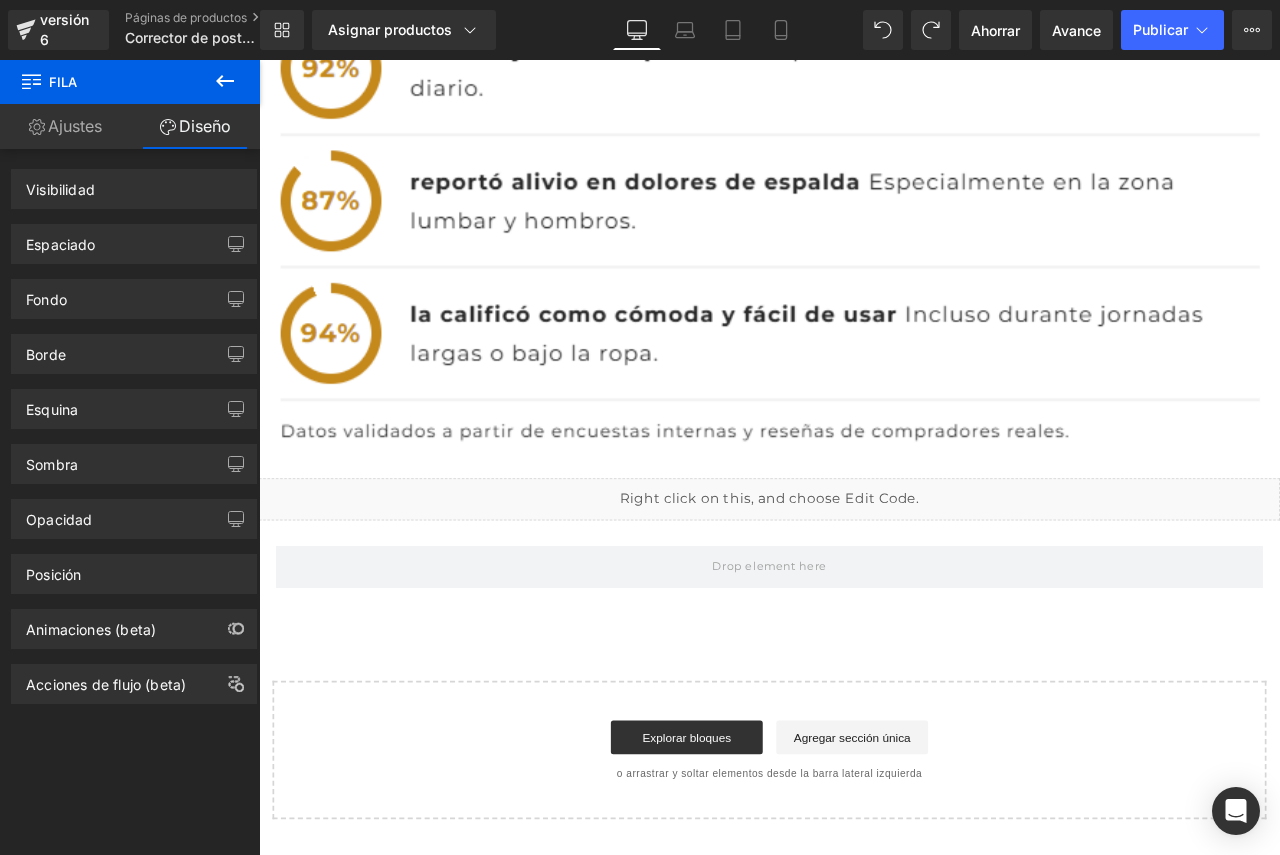 click at bounding box center [864, 661] 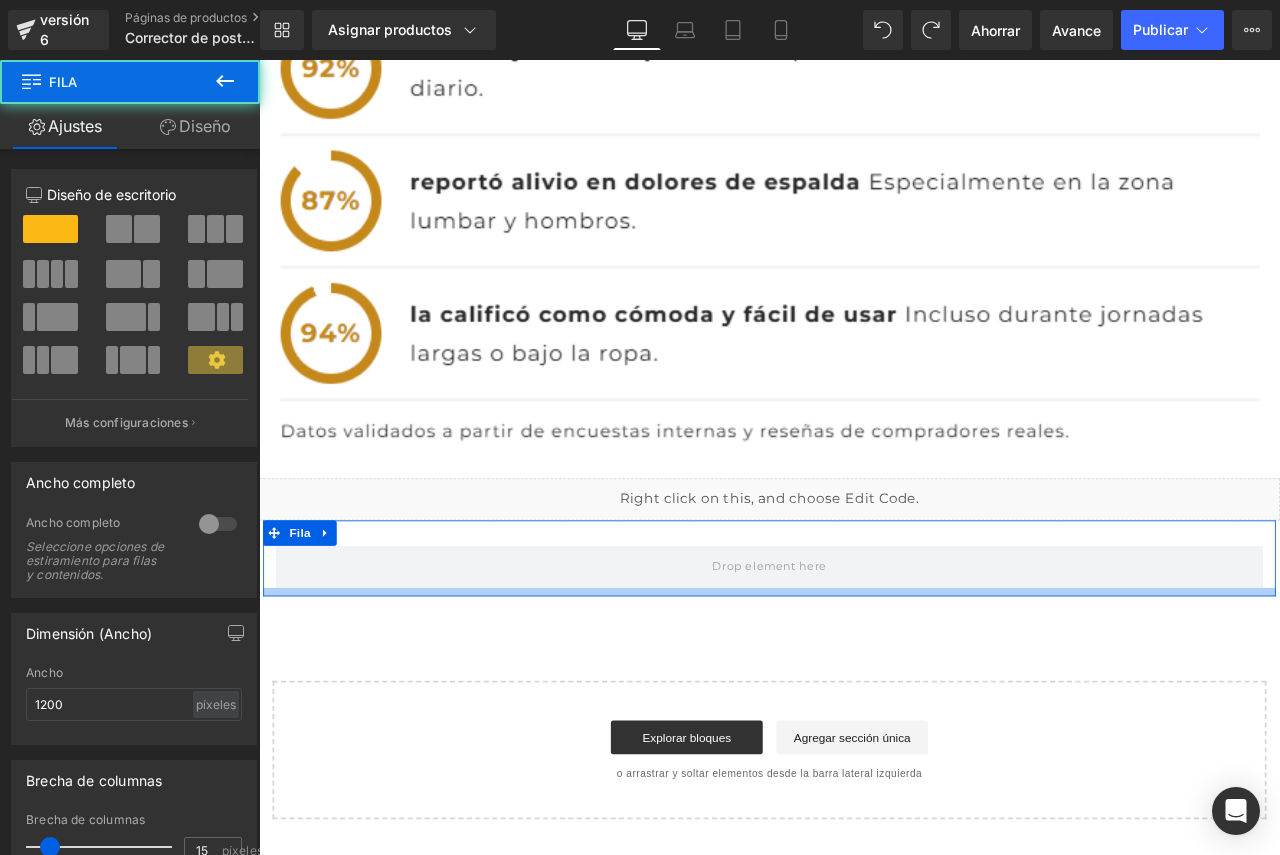 click at bounding box center [864, 691] 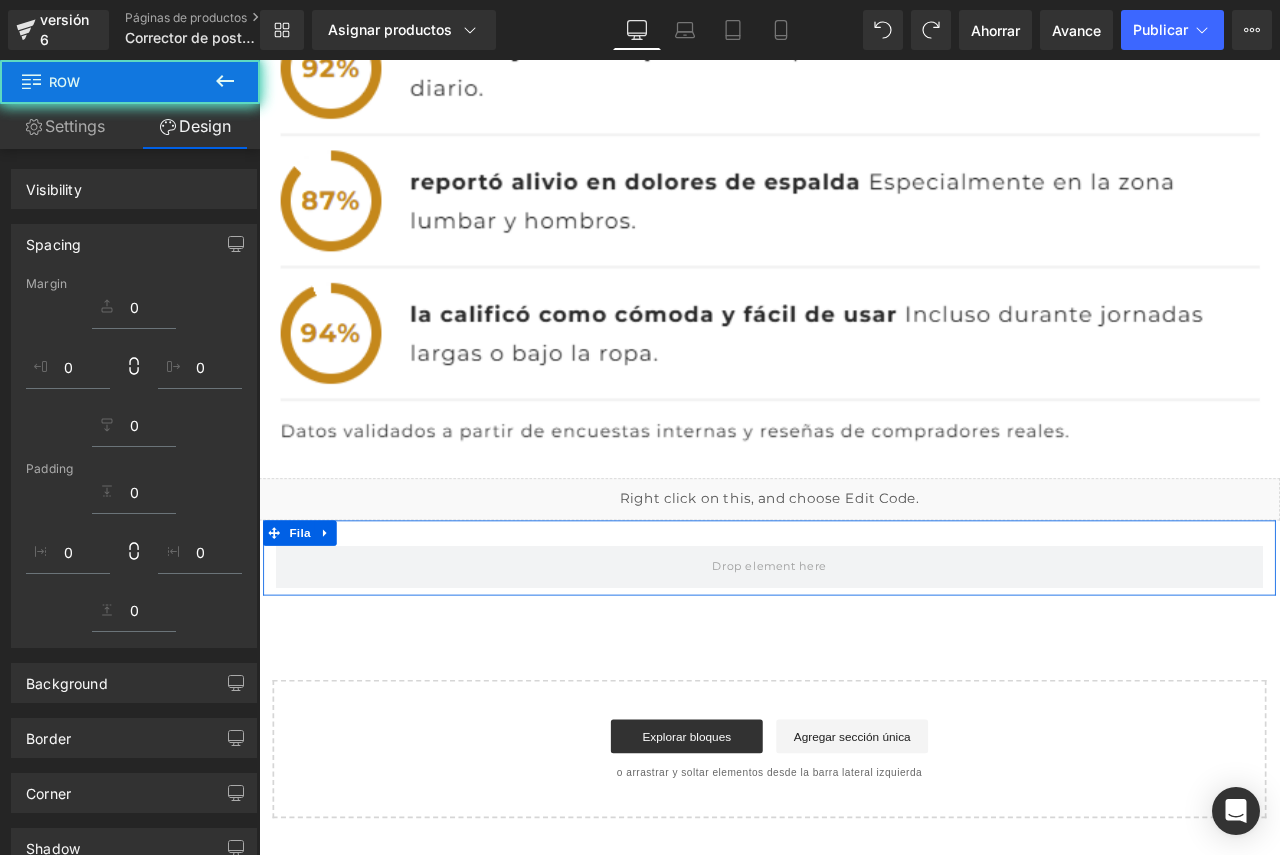 click at bounding box center [864, 690] 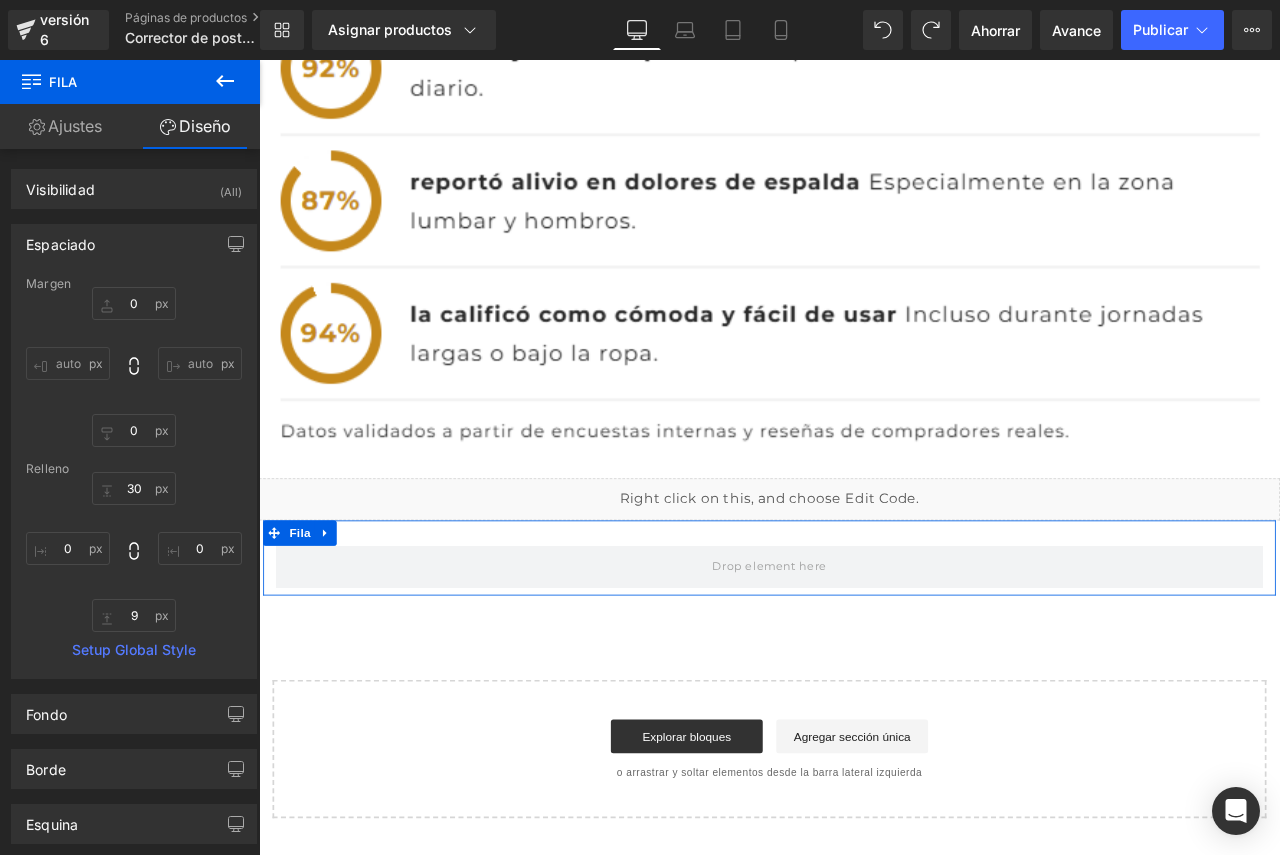click at bounding box center (864, 690) 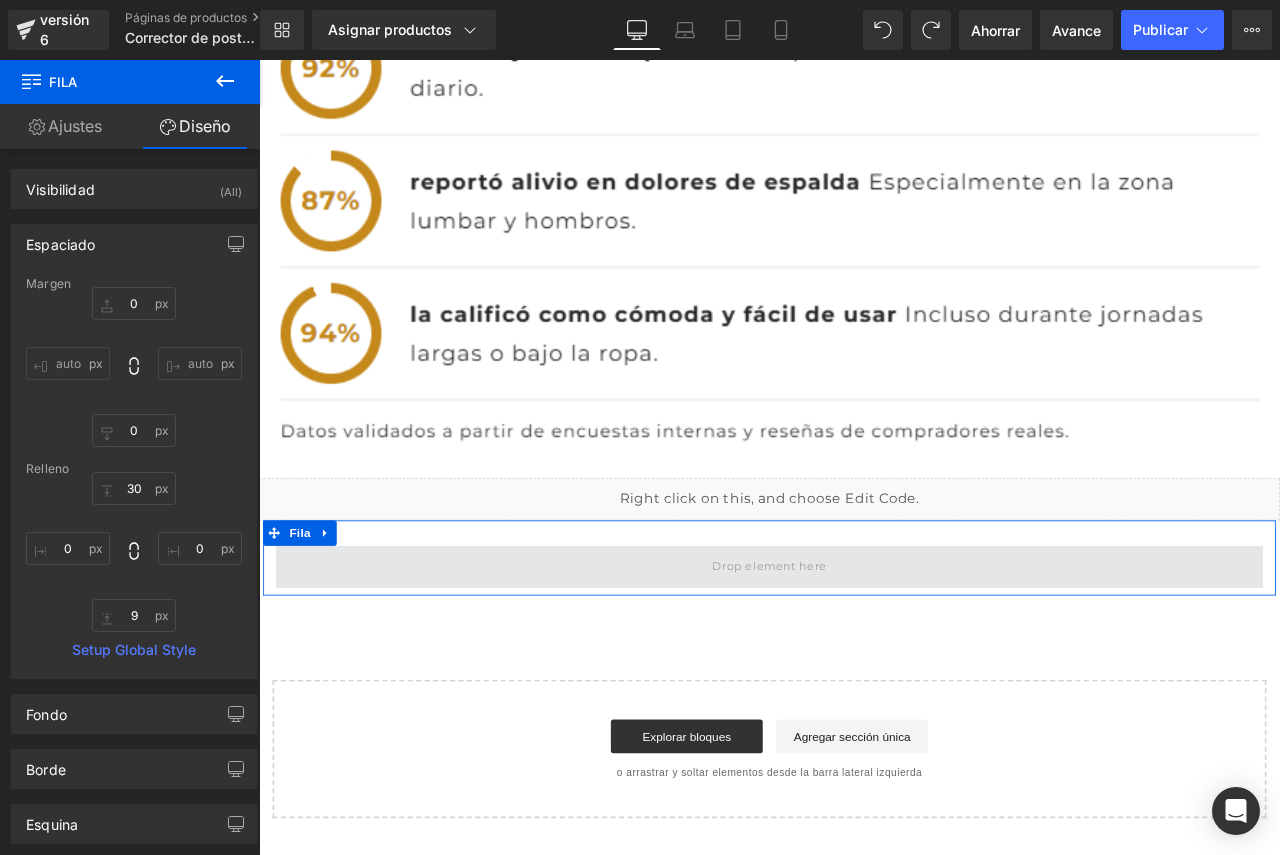 click at bounding box center (863, 660) 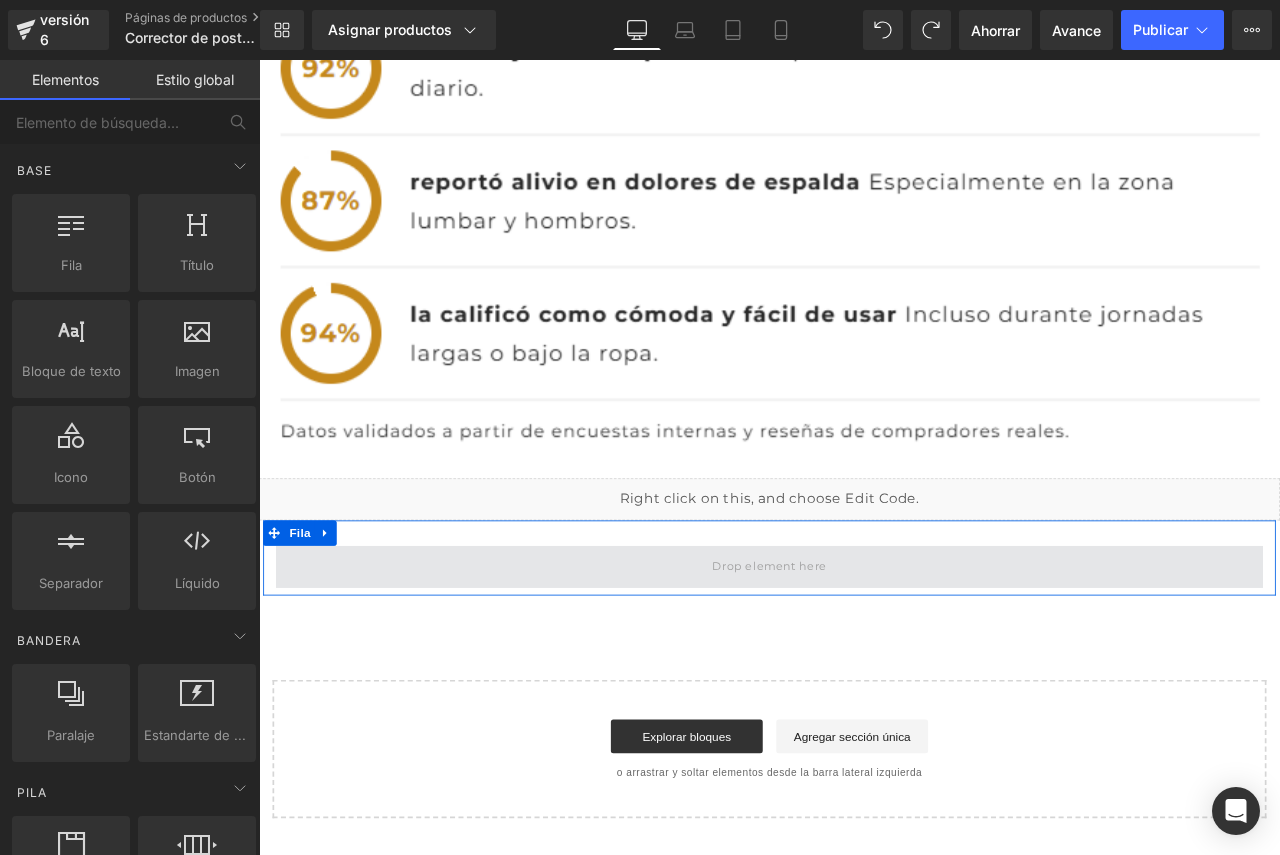 click at bounding box center (863, 660) 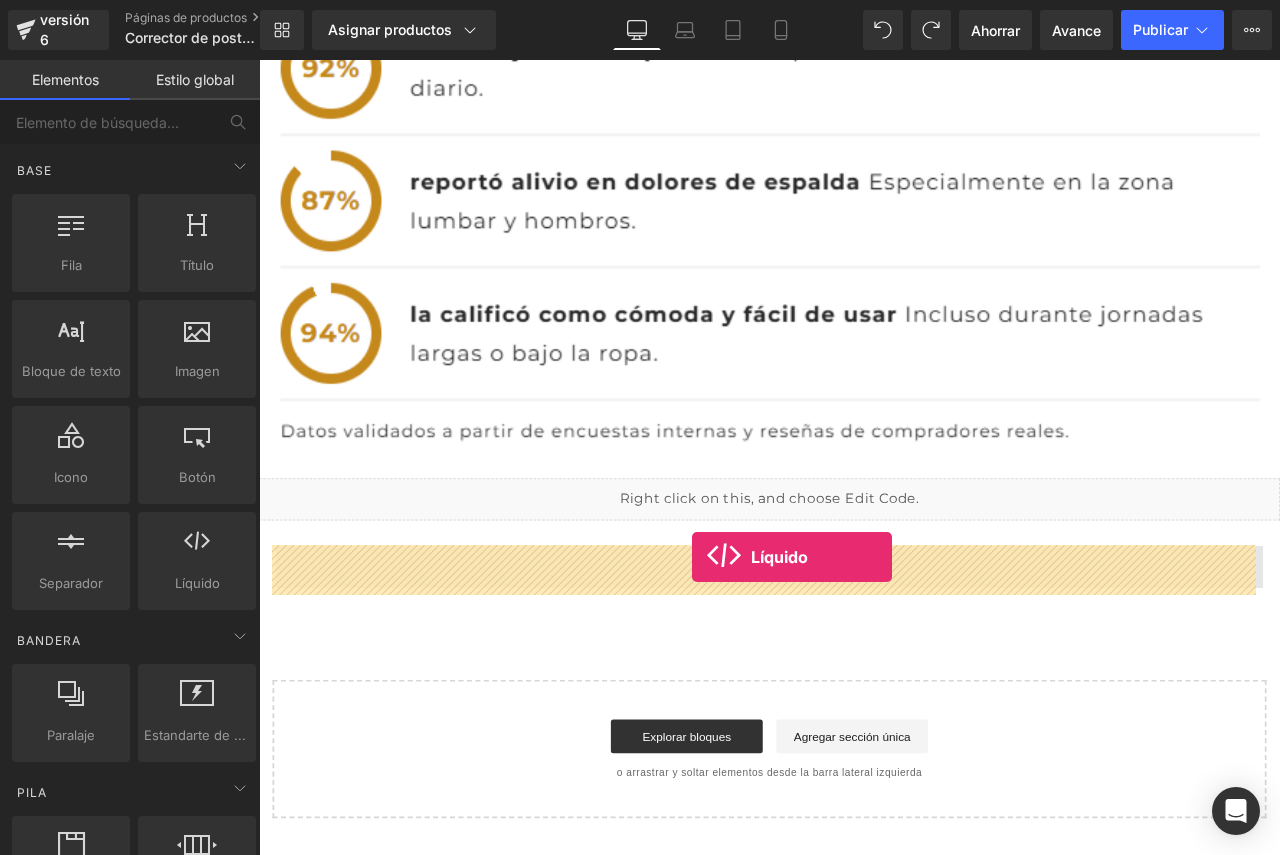 drag, startPoint x: 462, startPoint y: 641, endPoint x: 772, endPoint y: 649, distance: 310.1032 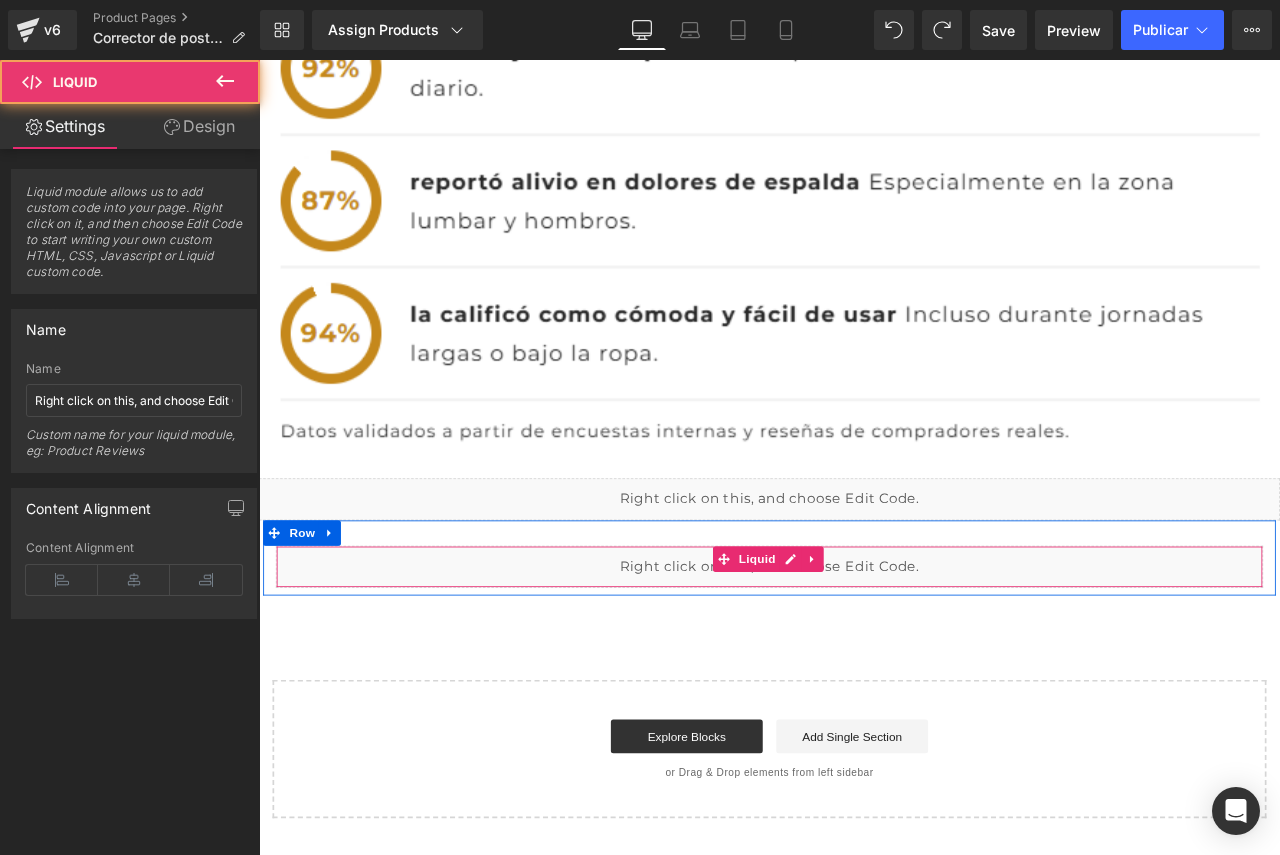 click on "Liquid" at bounding box center [864, 661] 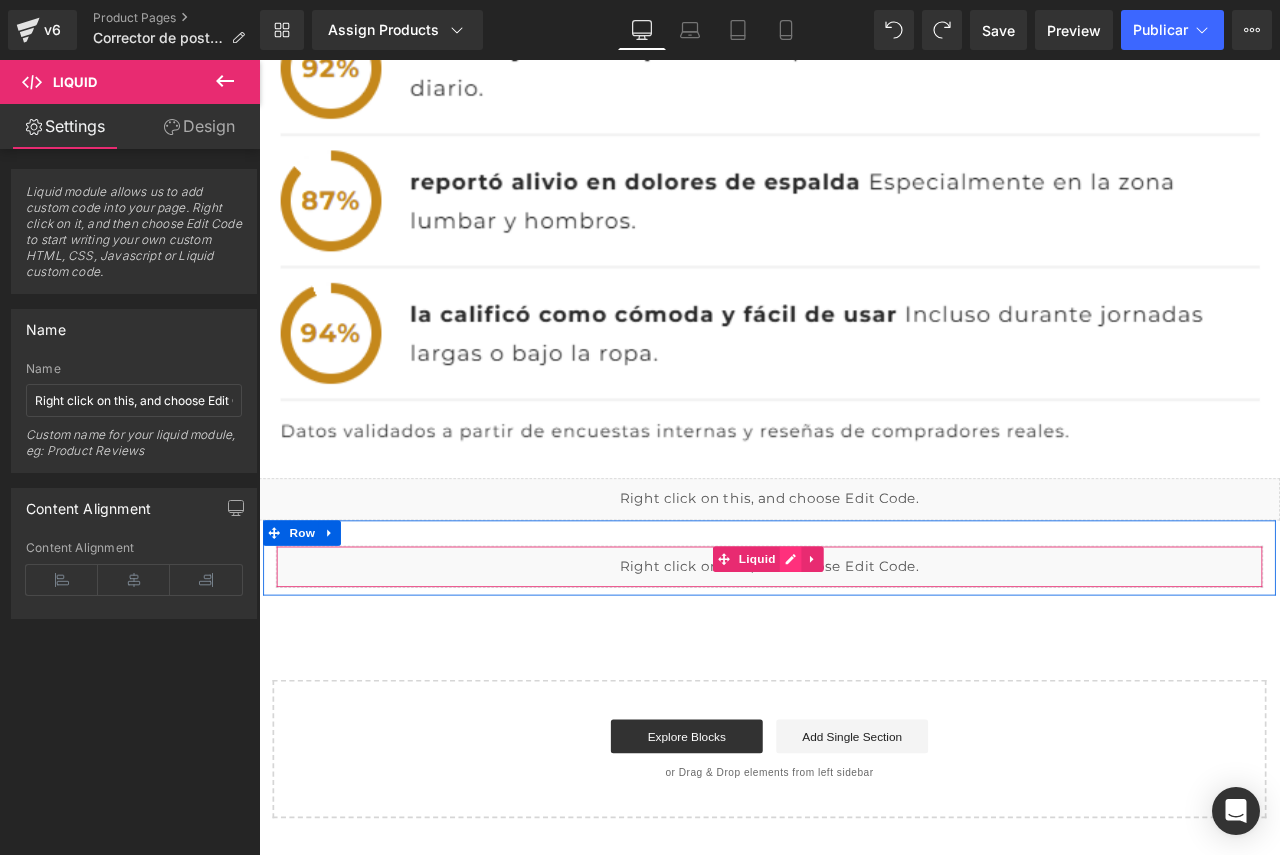 click on "Liquid" at bounding box center (864, 661) 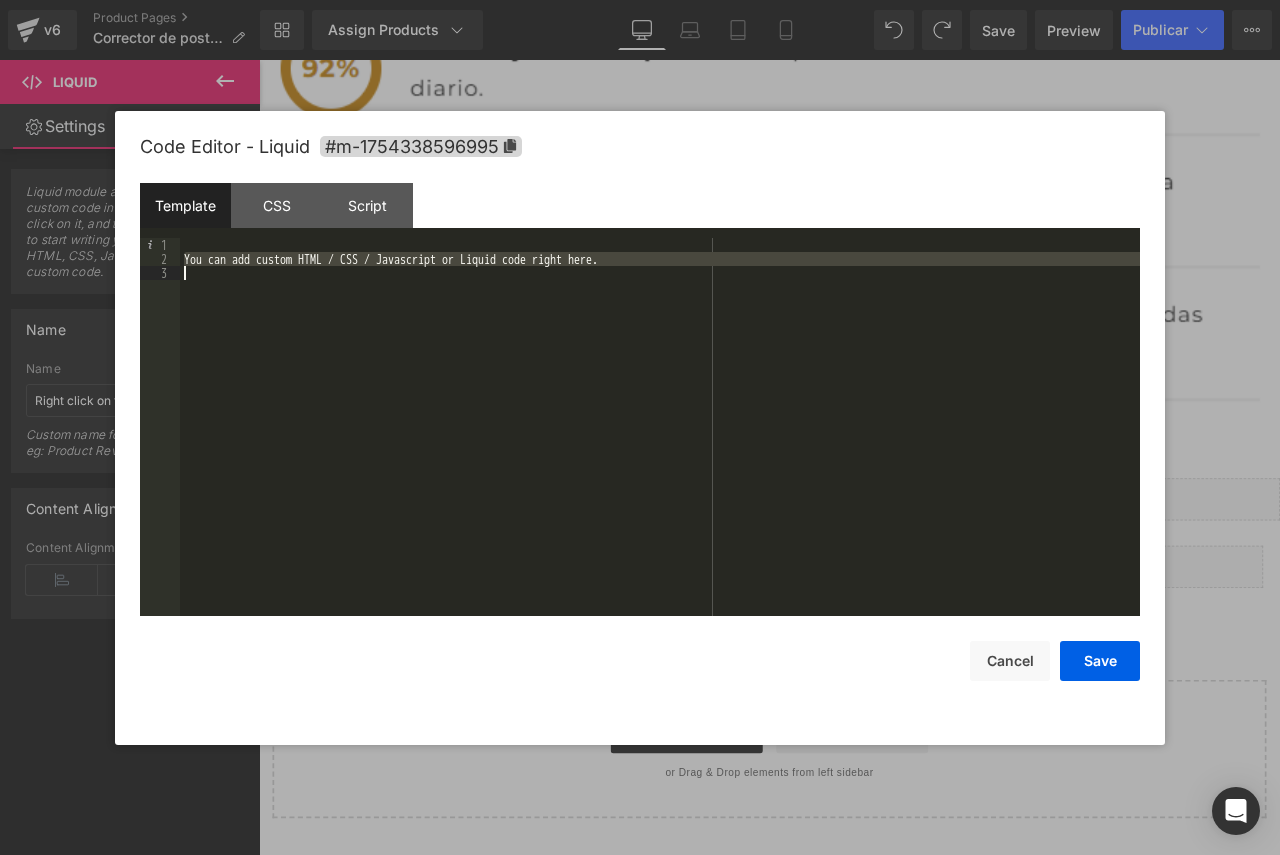 drag, startPoint x: 187, startPoint y: 252, endPoint x: 292, endPoint y: 291, distance: 112.00893 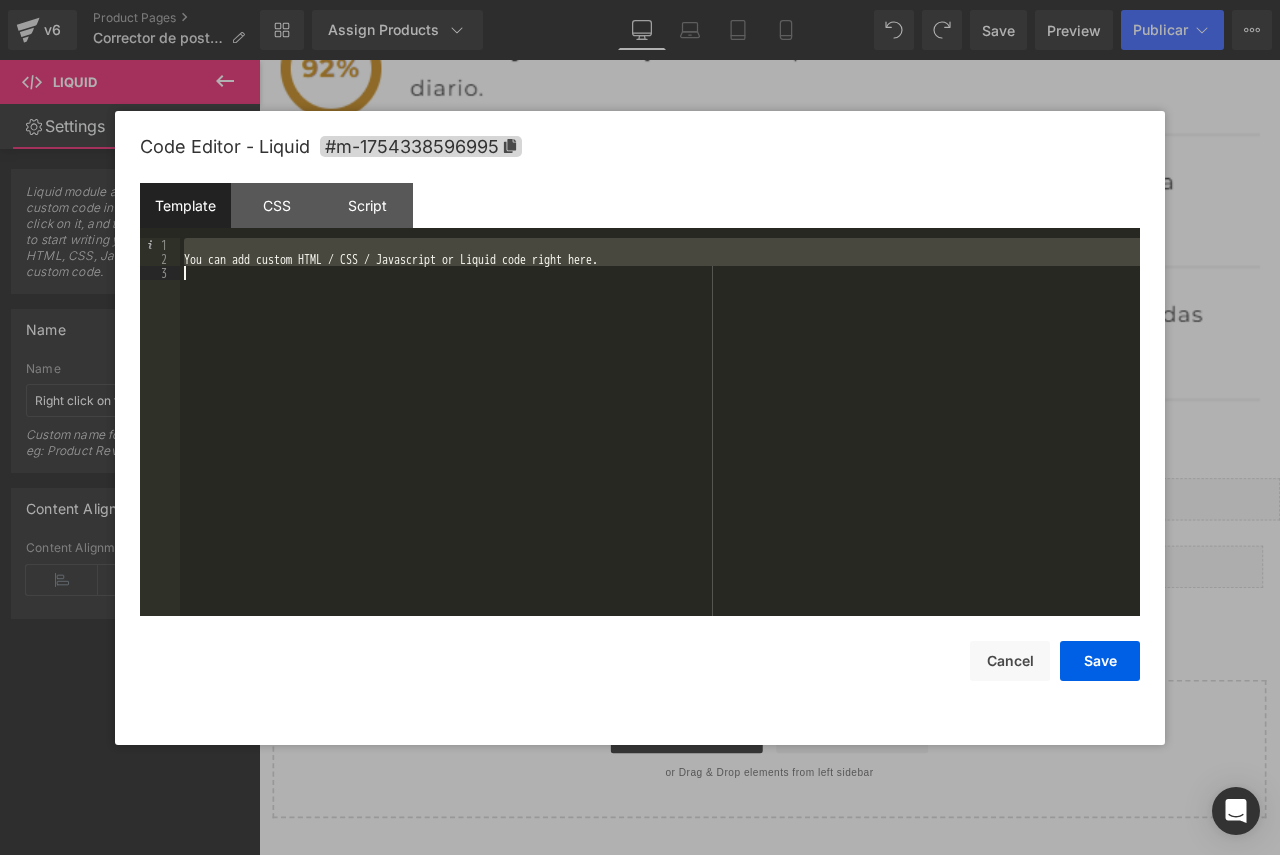 drag, startPoint x: 193, startPoint y: 243, endPoint x: 294, endPoint y: 277, distance: 106.56923 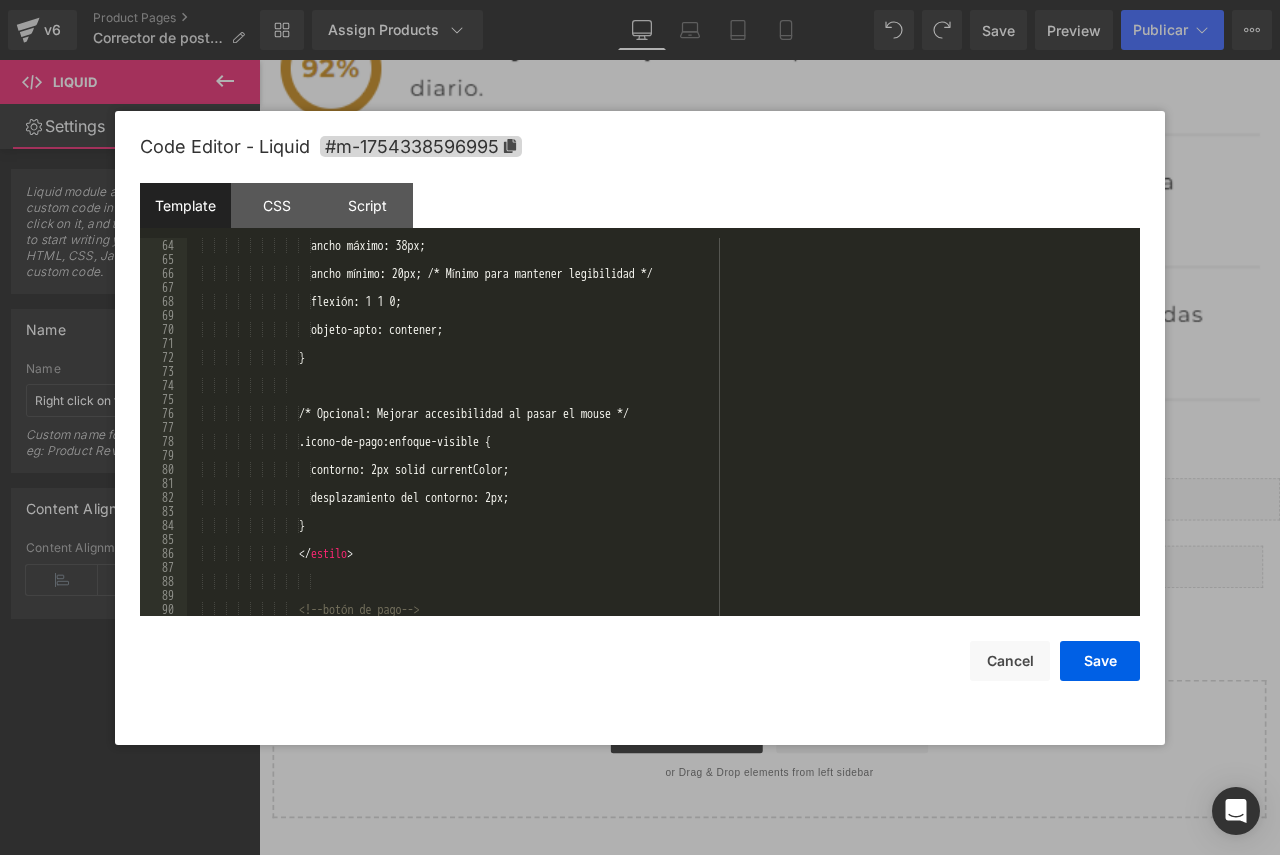 scroll, scrollTop: 2940, scrollLeft: 0, axis: vertical 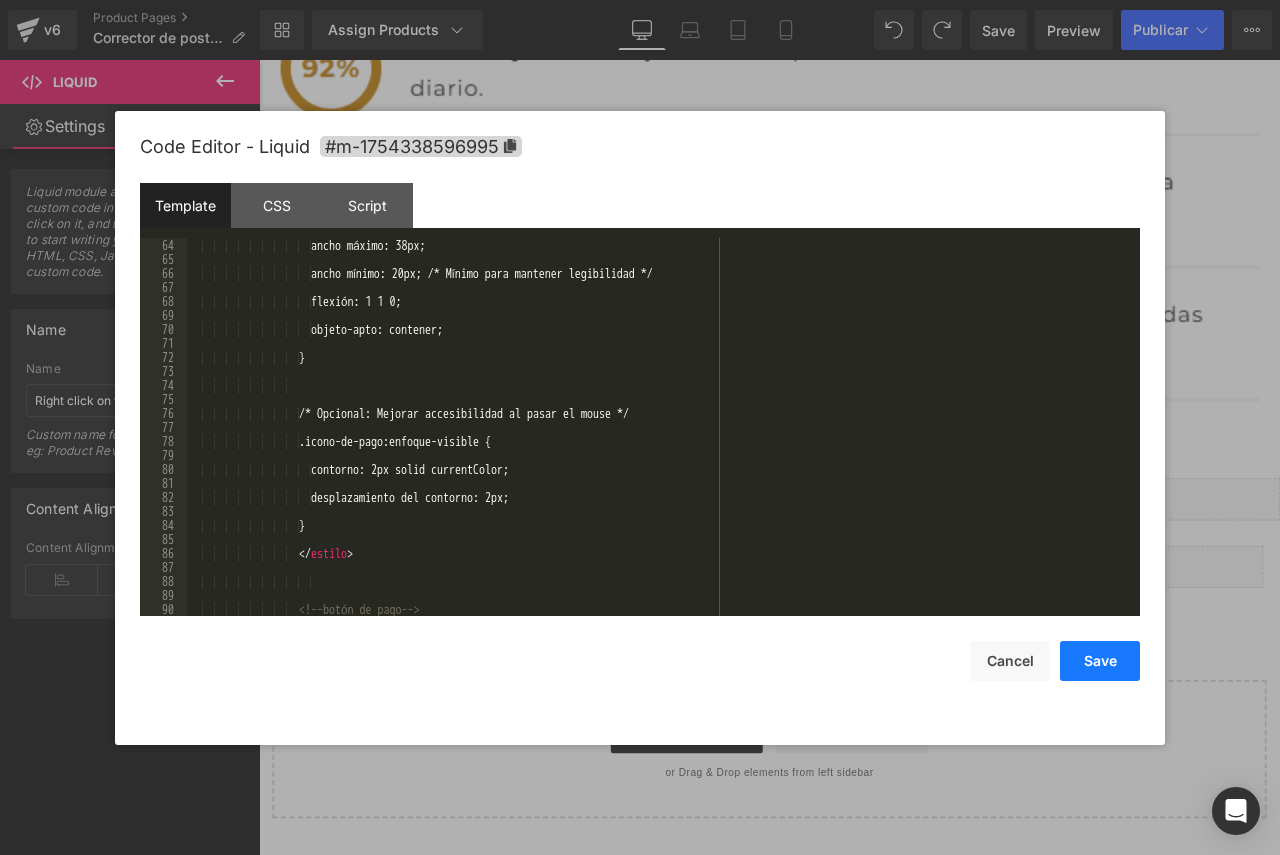 click on "Save" at bounding box center [1100, 661] 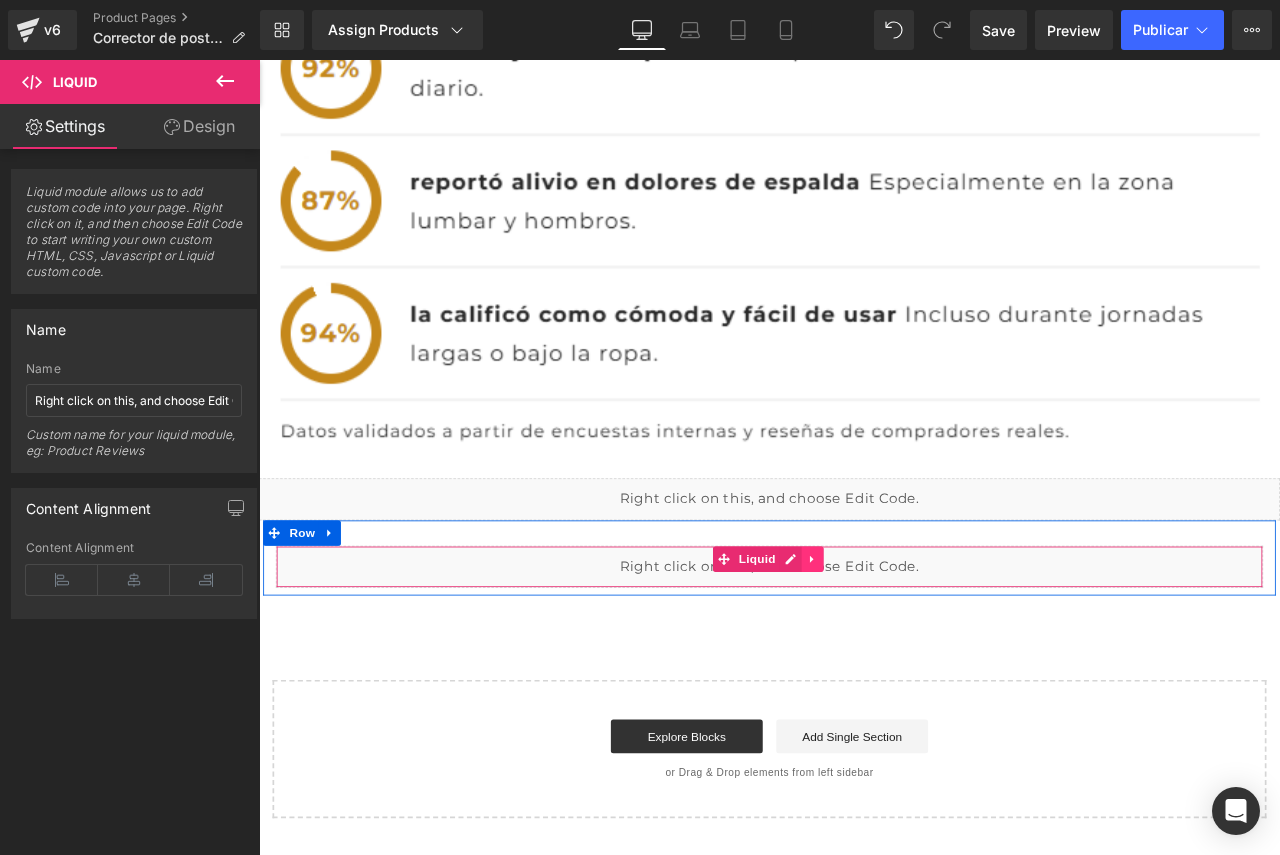 click 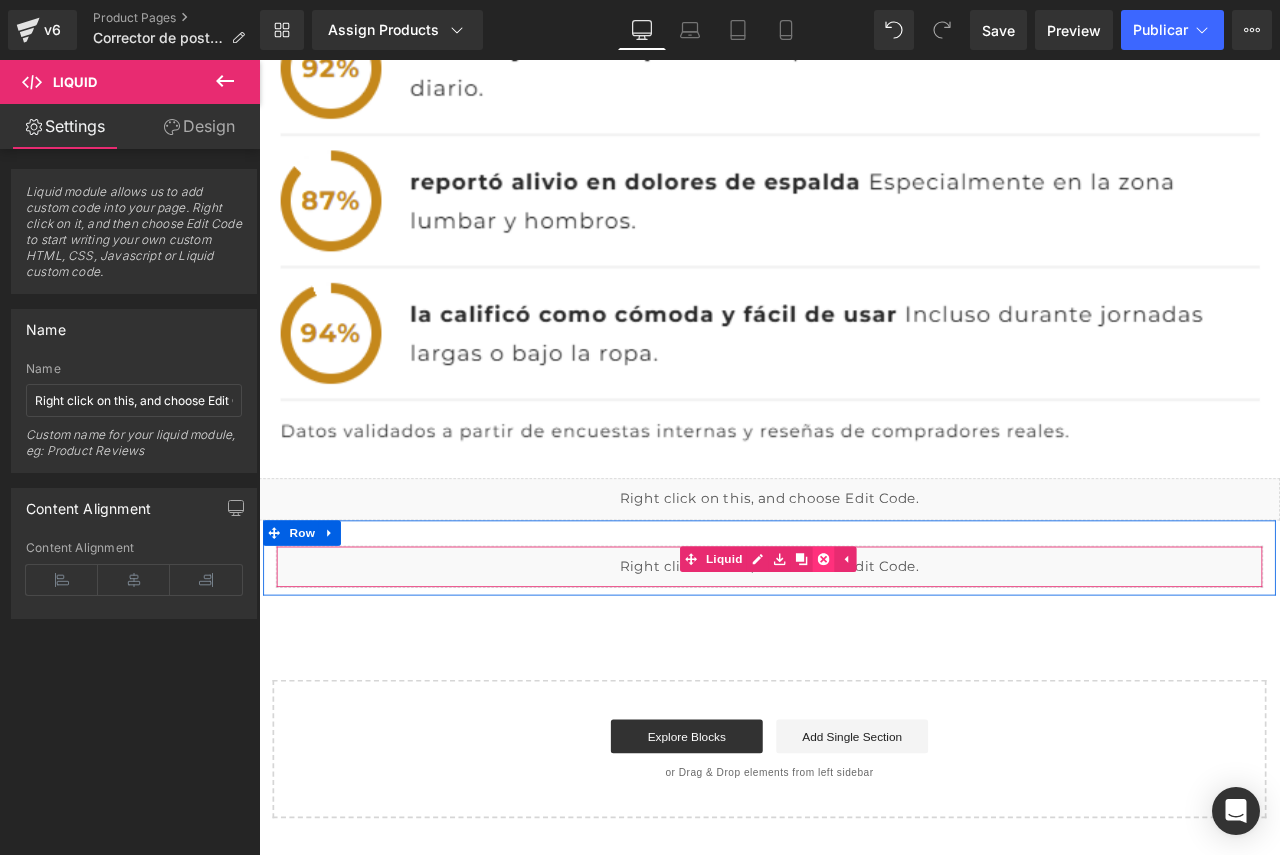 click at bounding box center [928, 652] 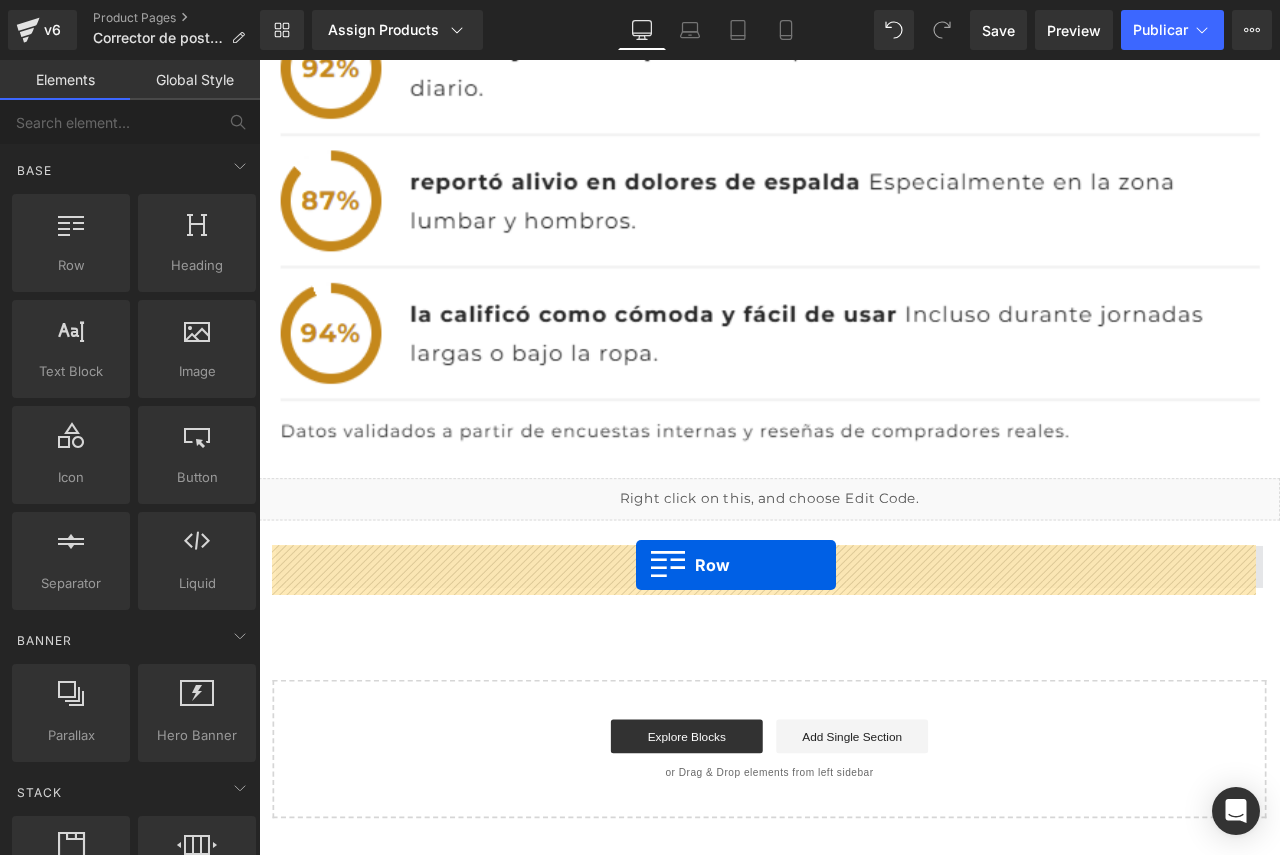 drag, startPoint x: 304, startPoint y: 310, endPoint x: 706, endPoint y: 659, distance: 532.358 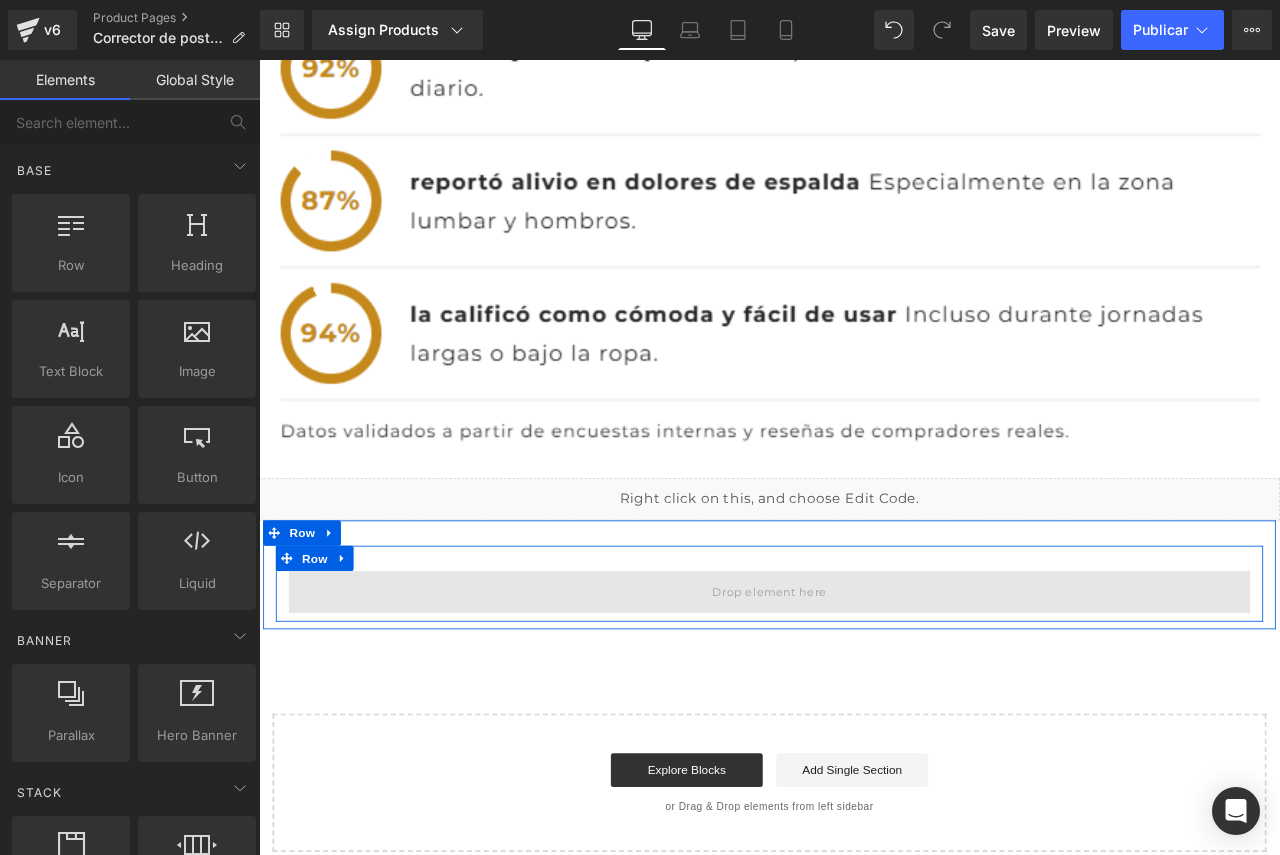 click at bounding box center [863, 690] 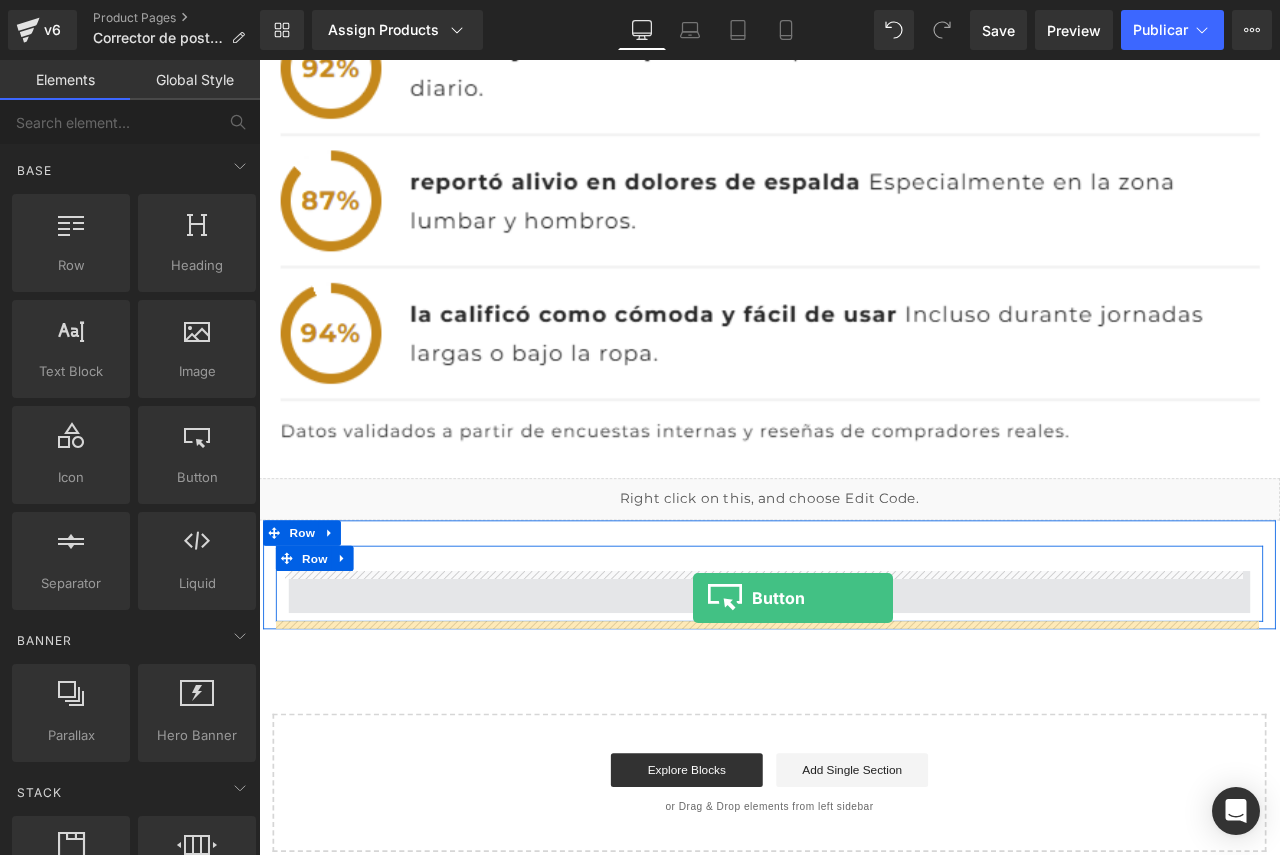drag, startPoint x: 470, startPoint y: 520, endPoint x: 773, endPoint y: 698, distance: 351.4157 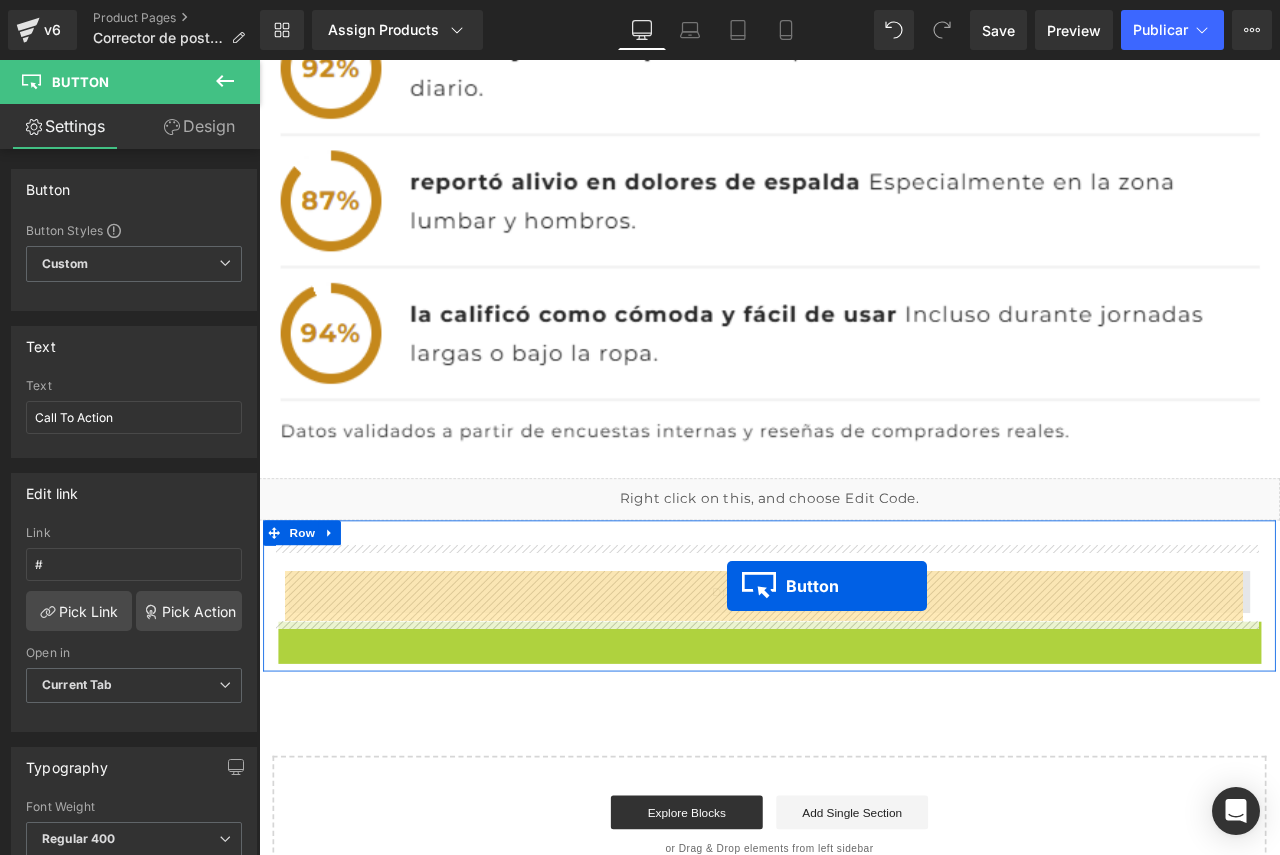 drag, startPoint x: 875, startPoint y: 750, endPoint x: 814, endPoint y: 683, distance: 90.60905 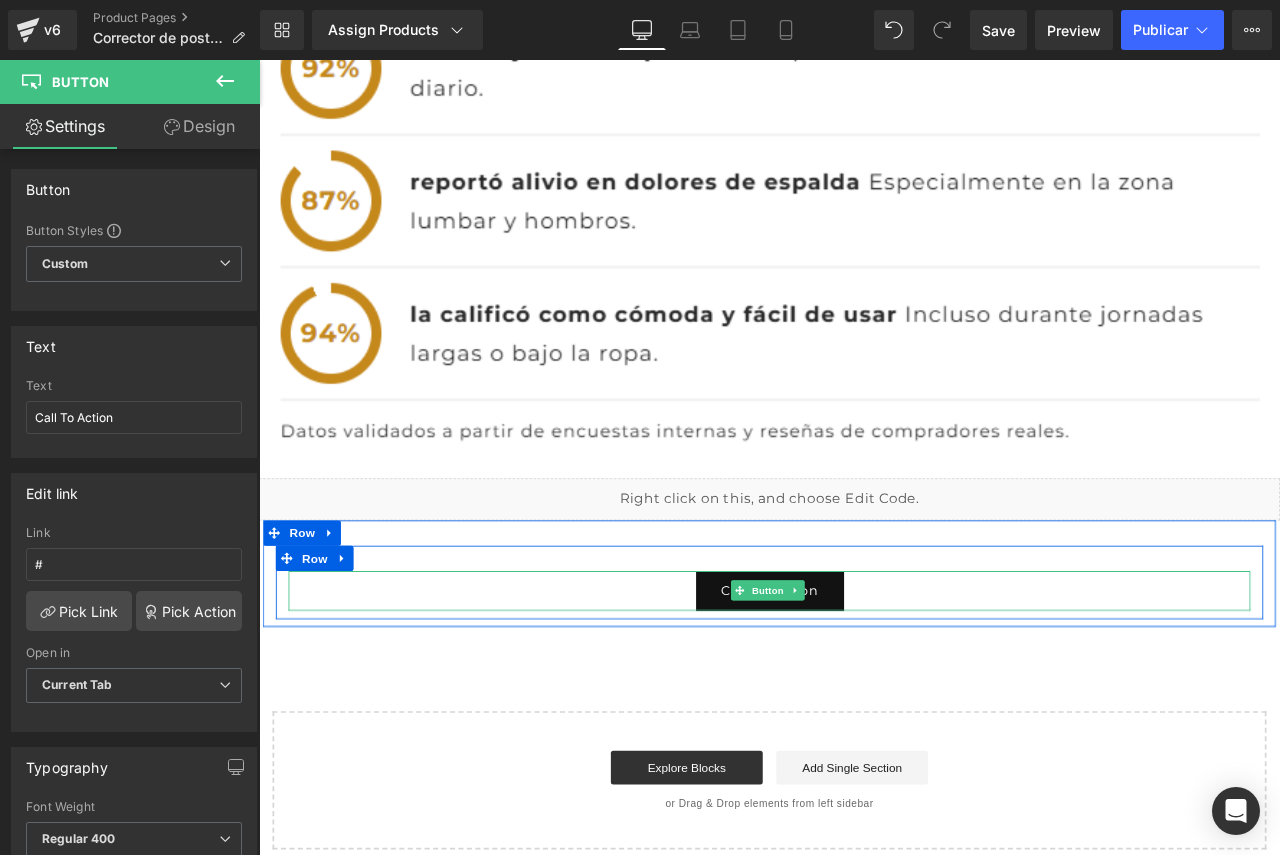 click on "Call To Action" at bounding box center [864, 689] 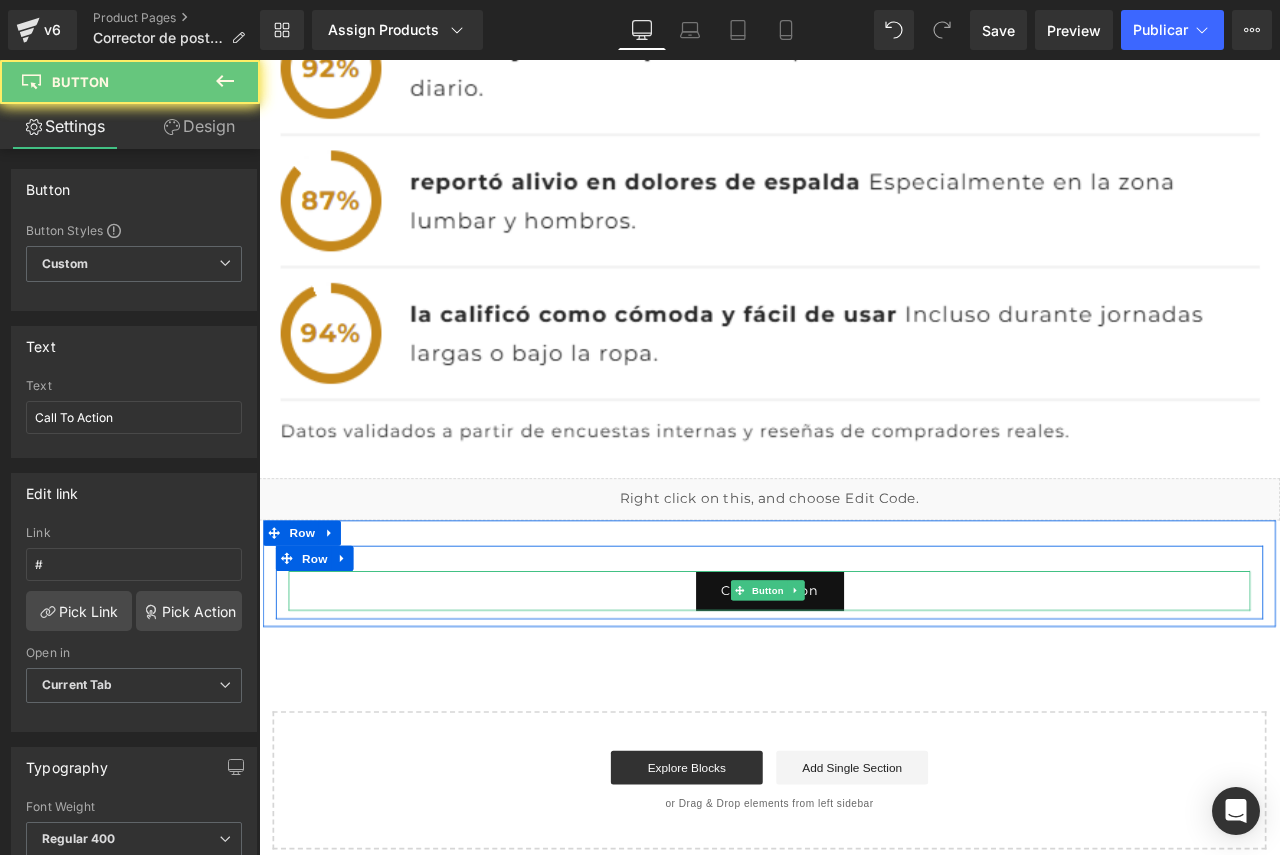 click on "Call To Action" at bounding box center (864, 689) 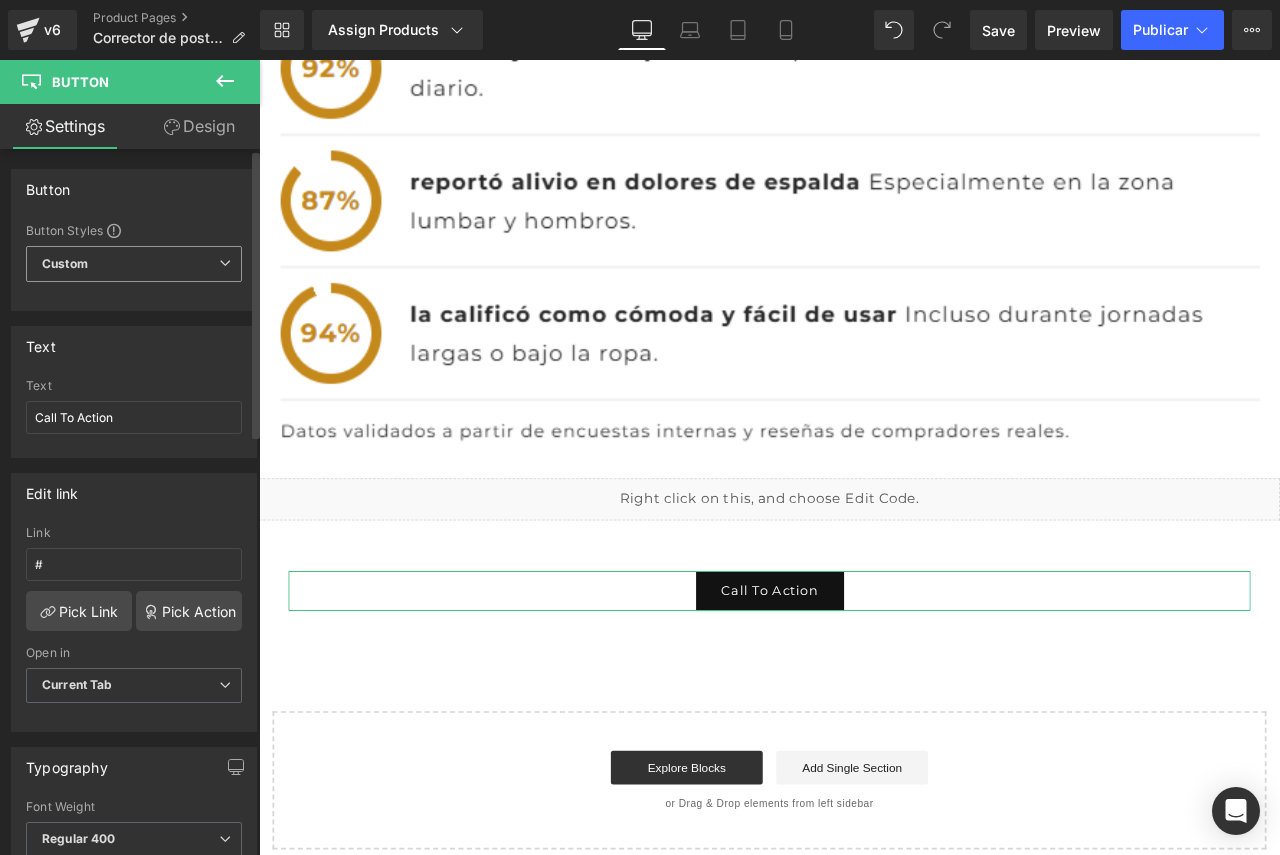 click on "Custom
Setup Global Style" at bounding box center [134, 264] 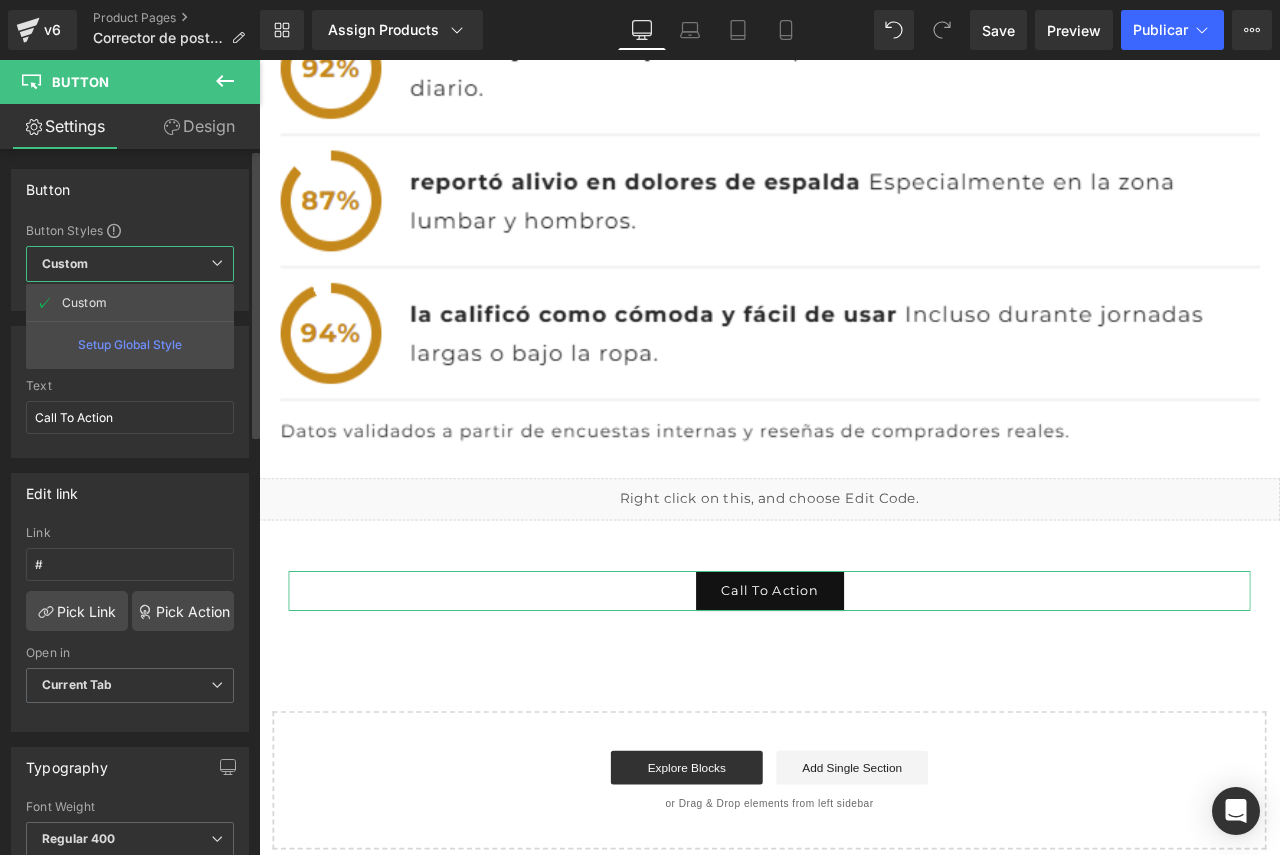 click on "Setup Global Style" at bounding box center (130, 344) 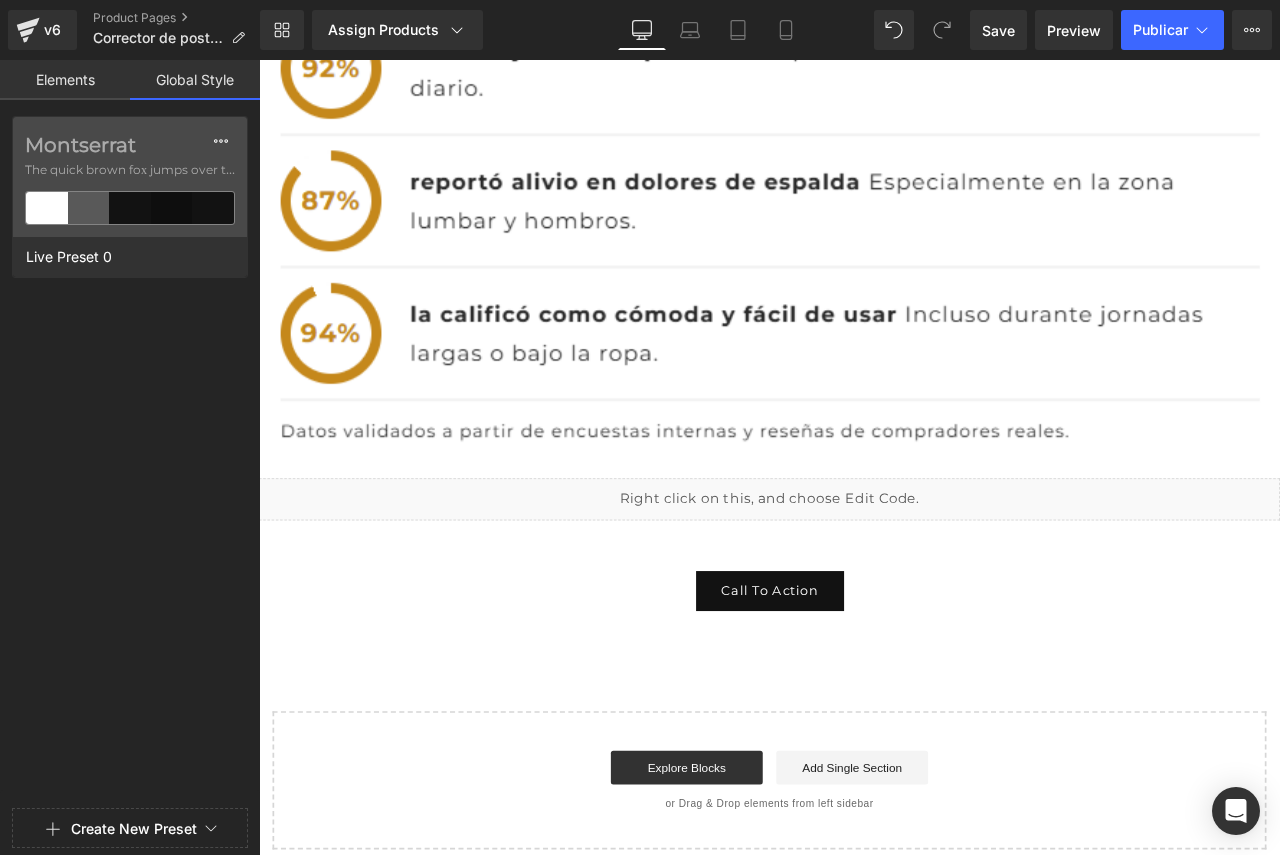 click on "Elements" at bounding box center [65, 80] 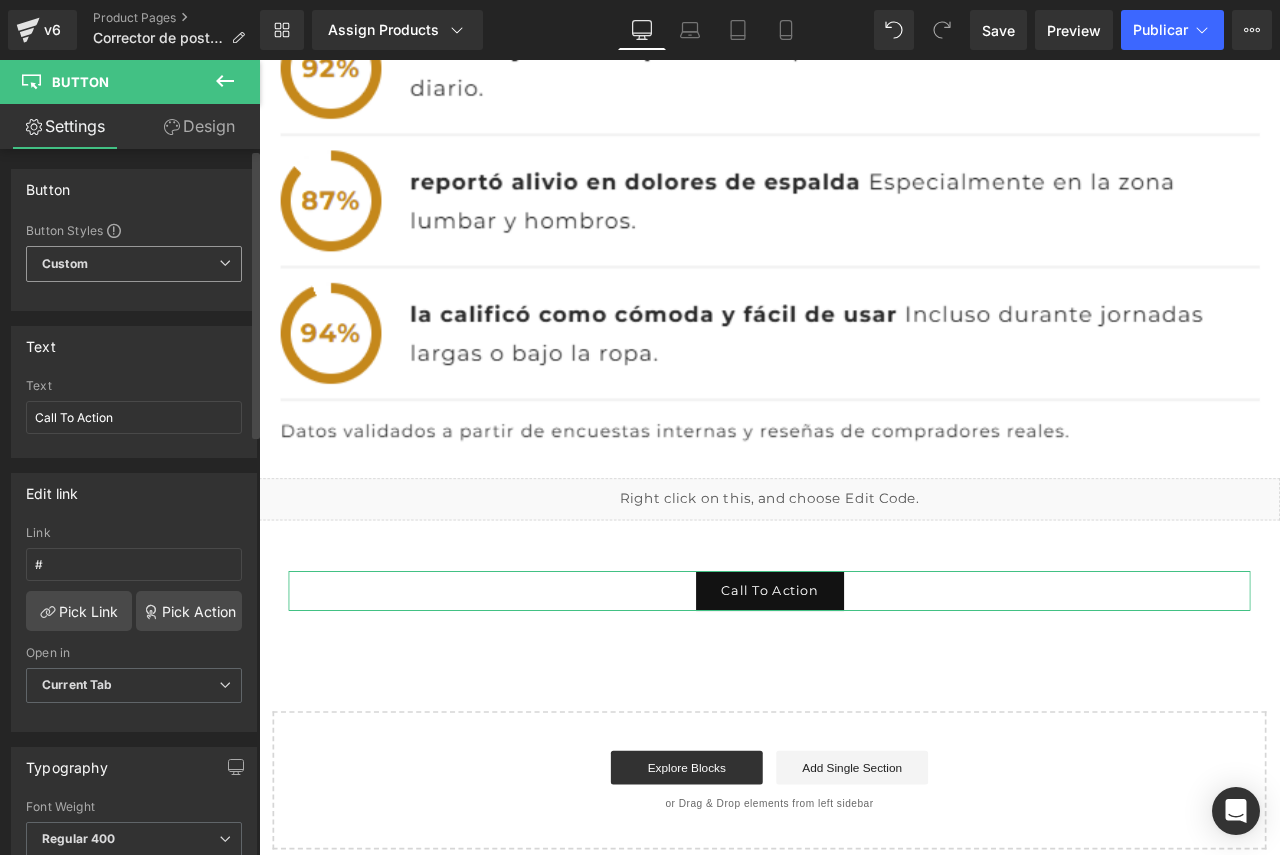 click on "Custom
Setup Global Style" at bounding box center (134, 264) 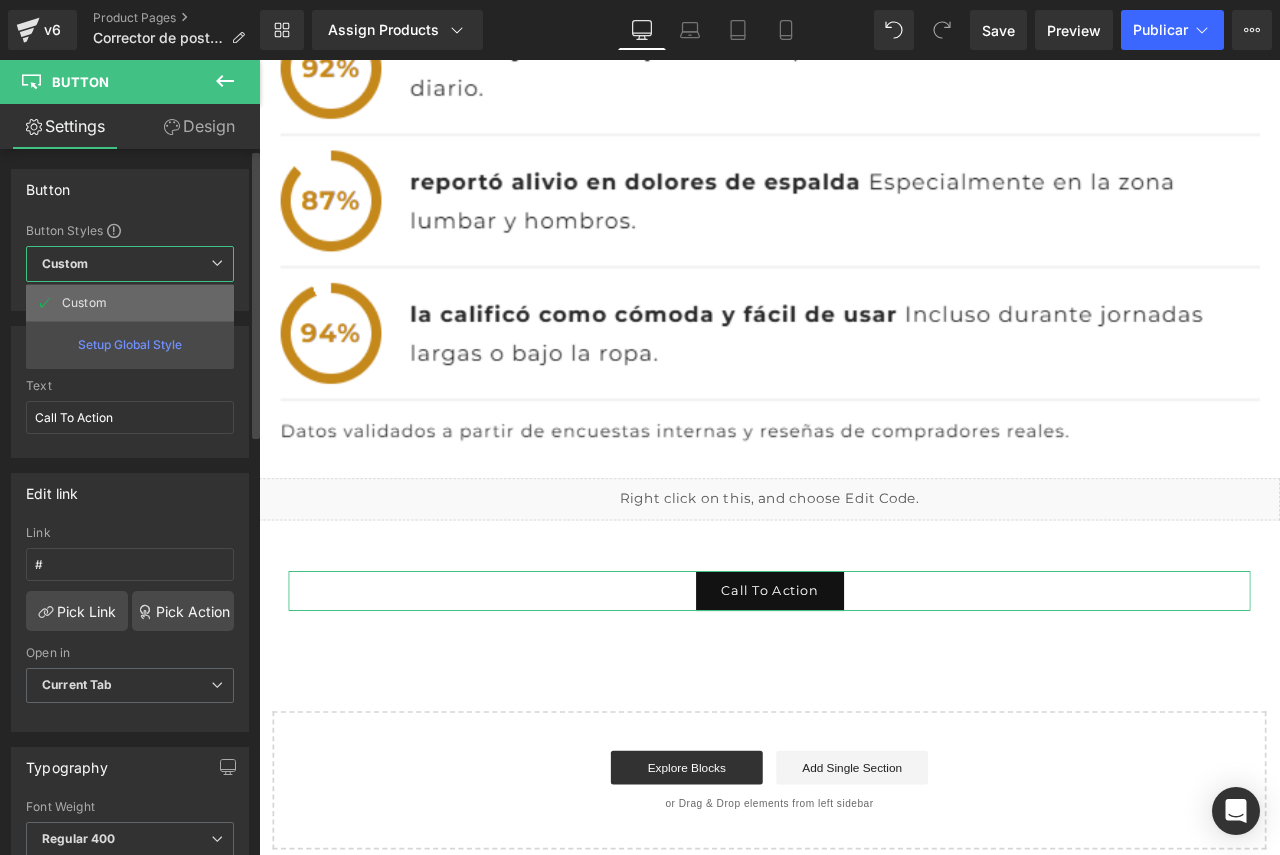 click on "Custom" at bounding box center (130, 303) 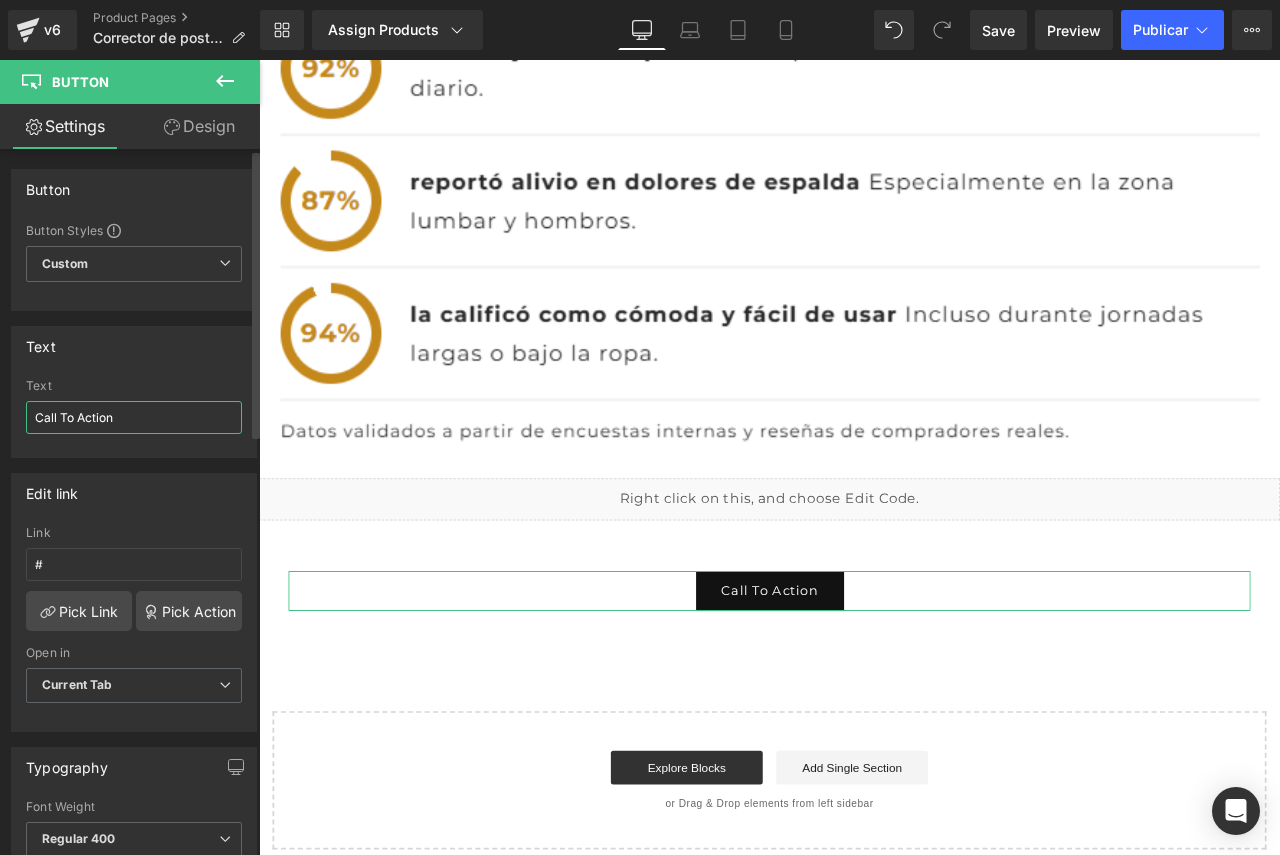 drag, startPoint x: 151, startPoint y: 419, endPoint x: 25, endPoint y: 435, distance: 127.01181 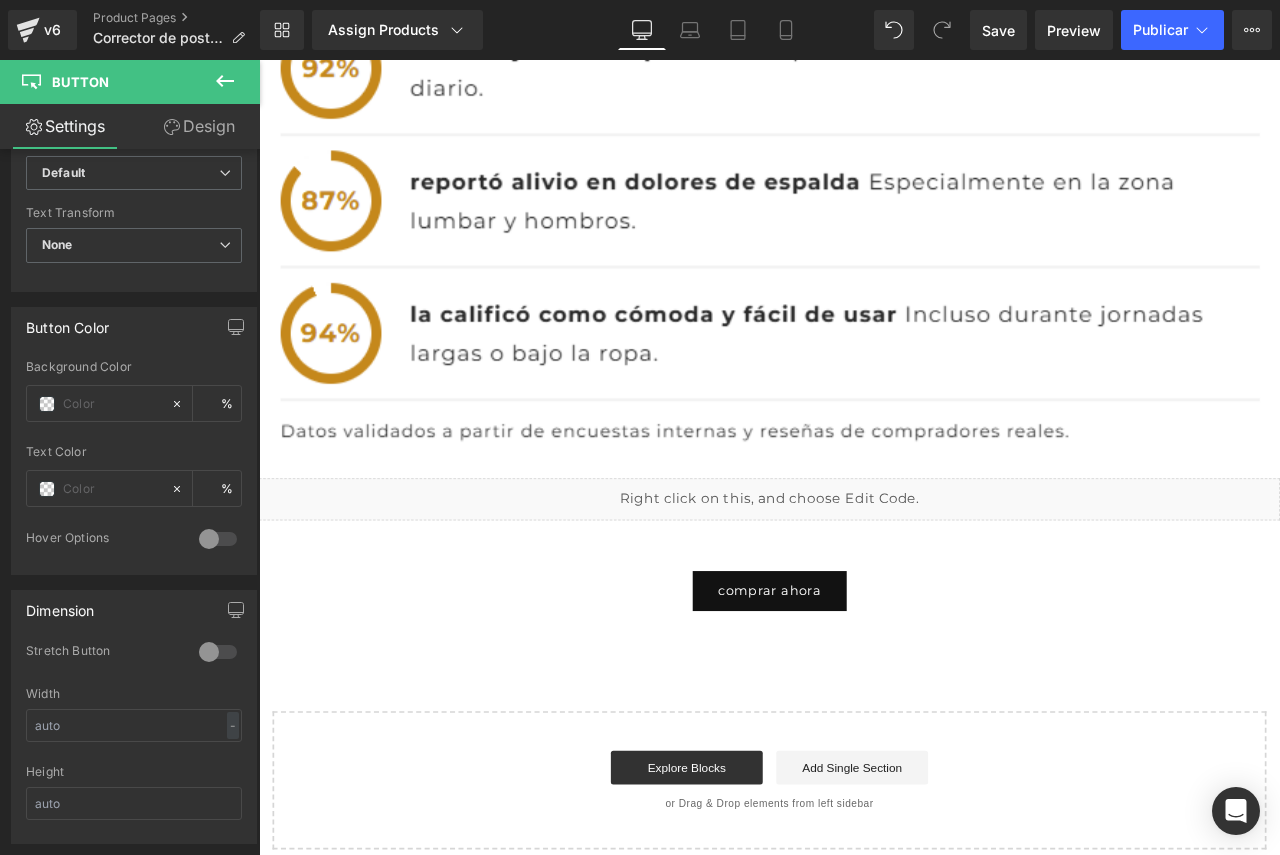scroll, scrollTop: 833, scrollLeft: 0, axis: vertical 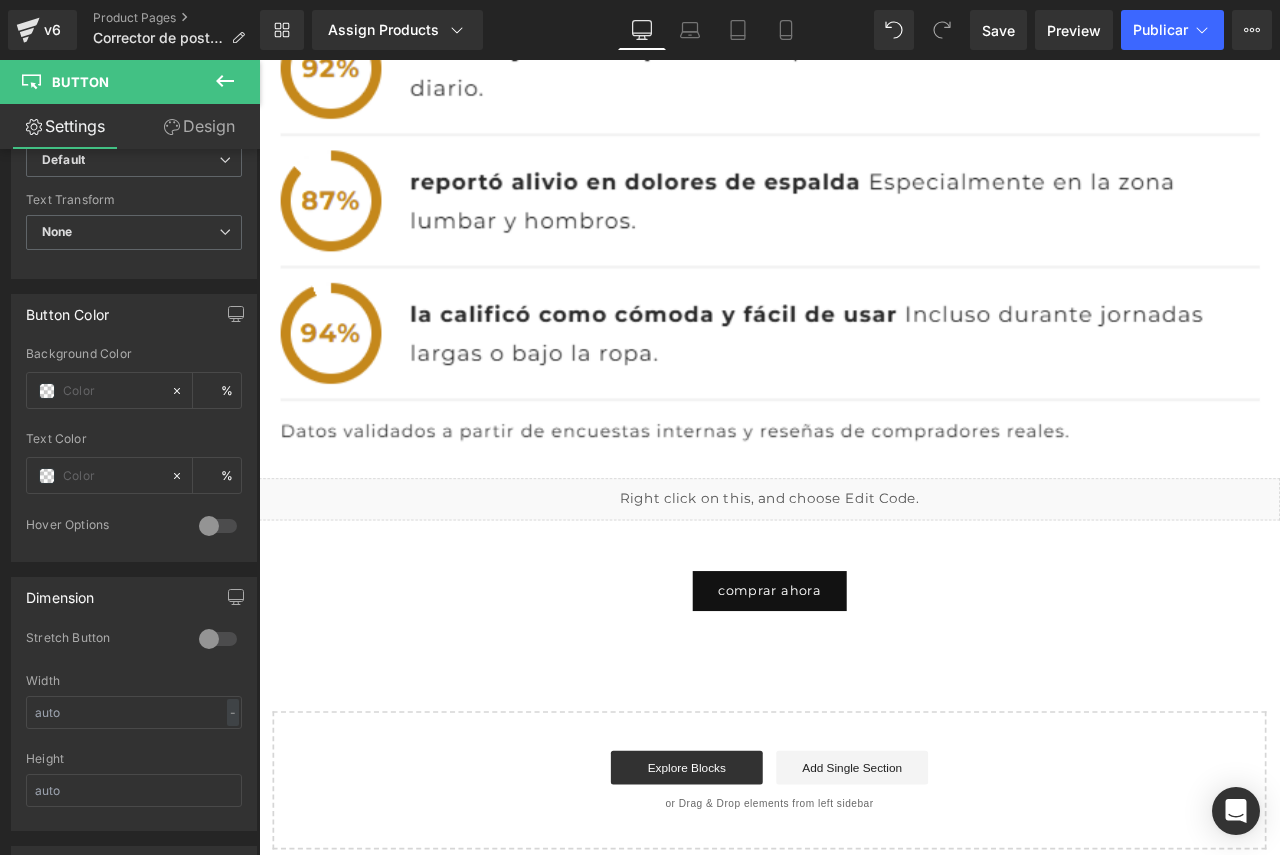 type on "comprar ahora" 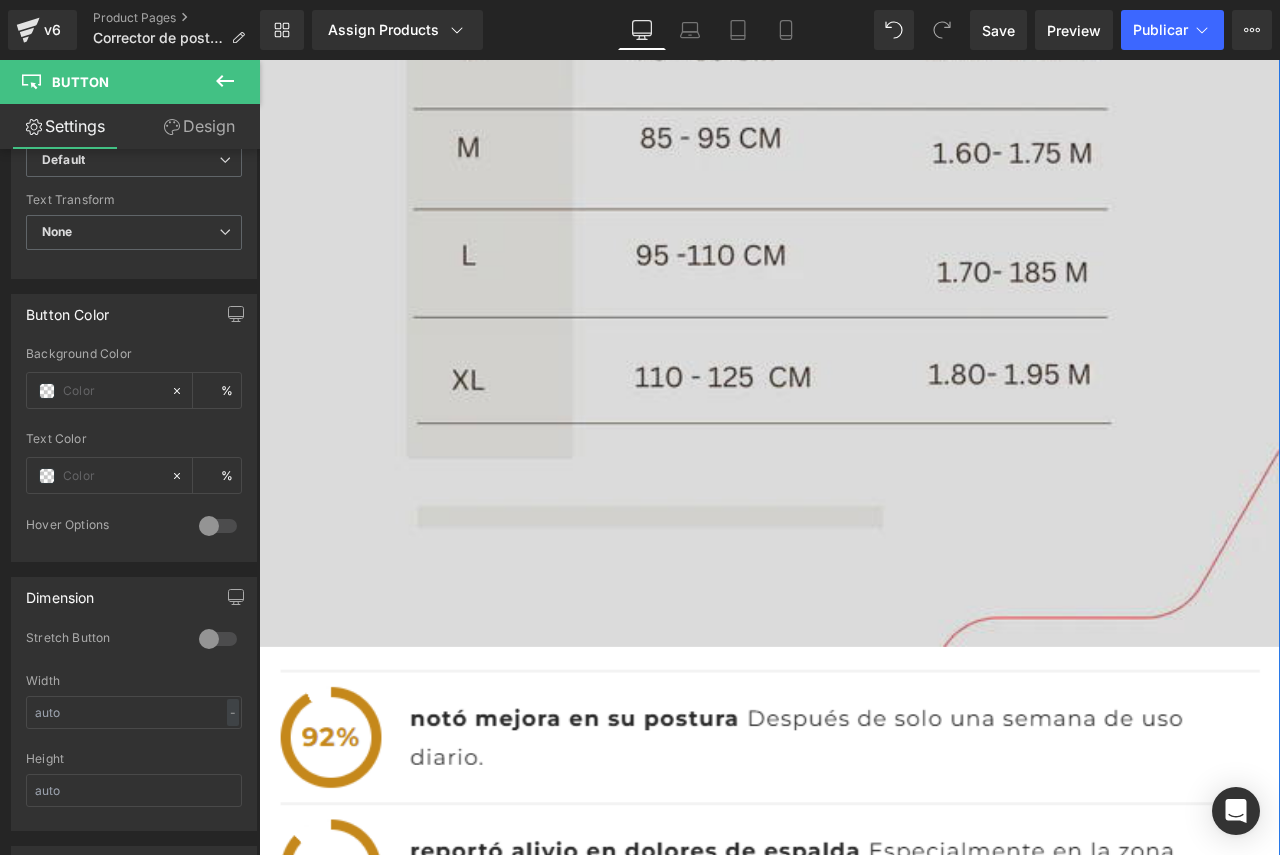scroll, scrollTop: 9361, scrollLeft: 0, axis: vertical 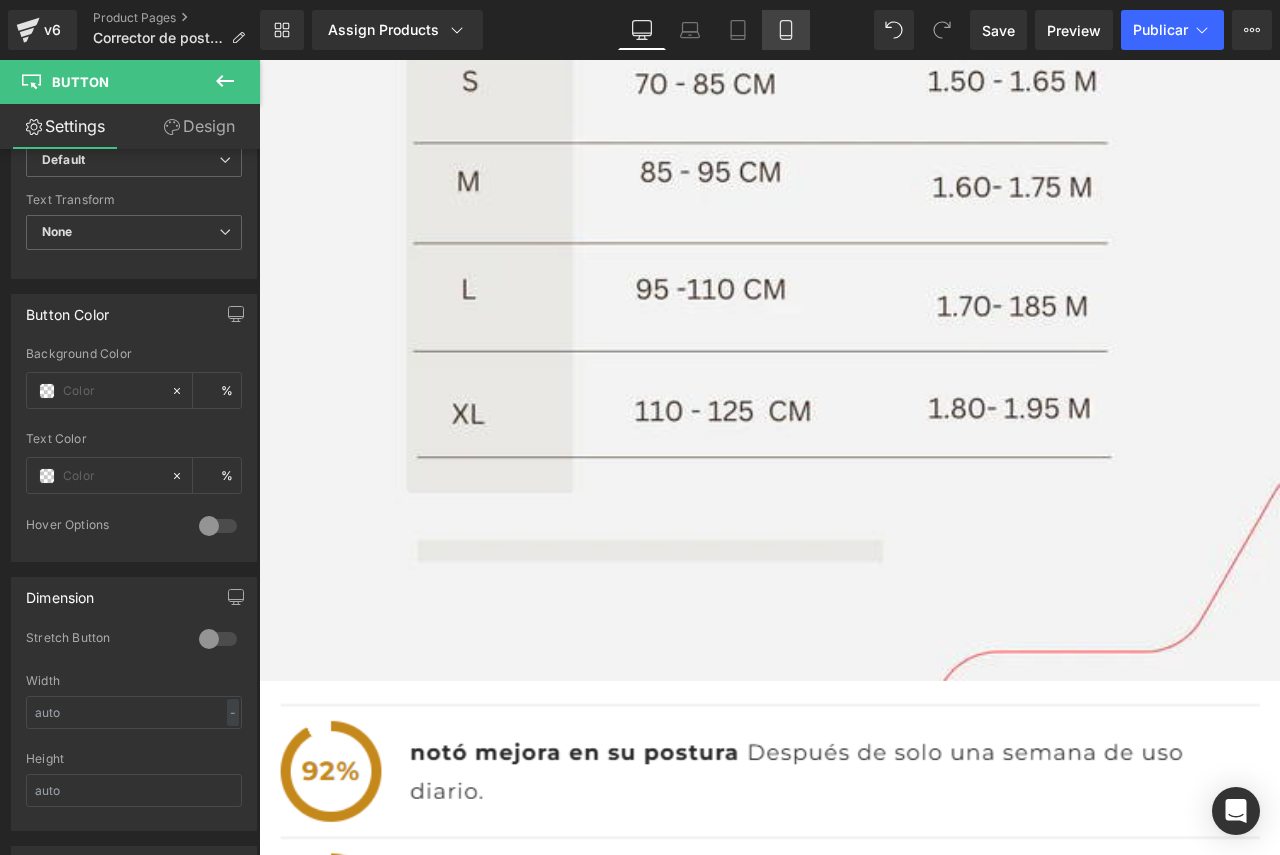 click 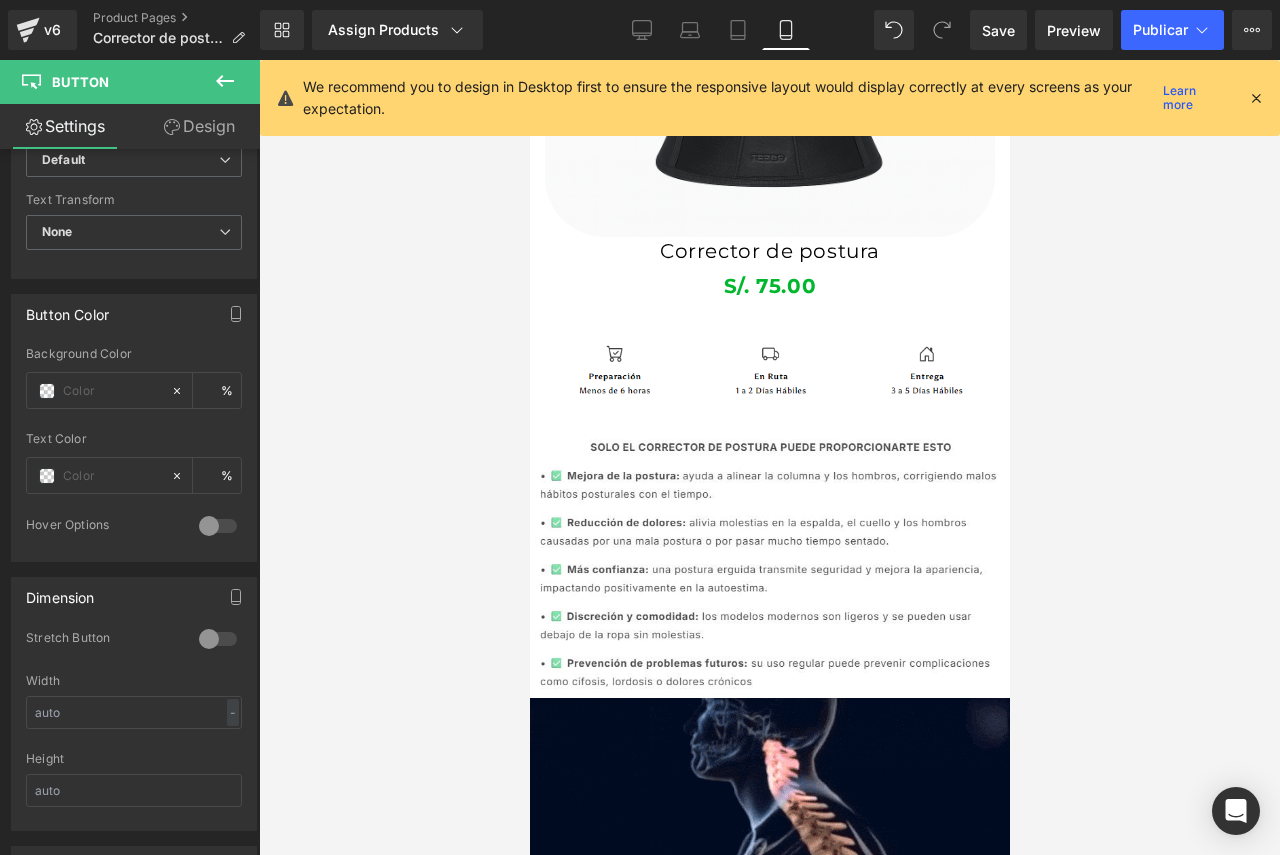 scroll, scrollTop: 1340, scrollLeft: 0, axis: vertical 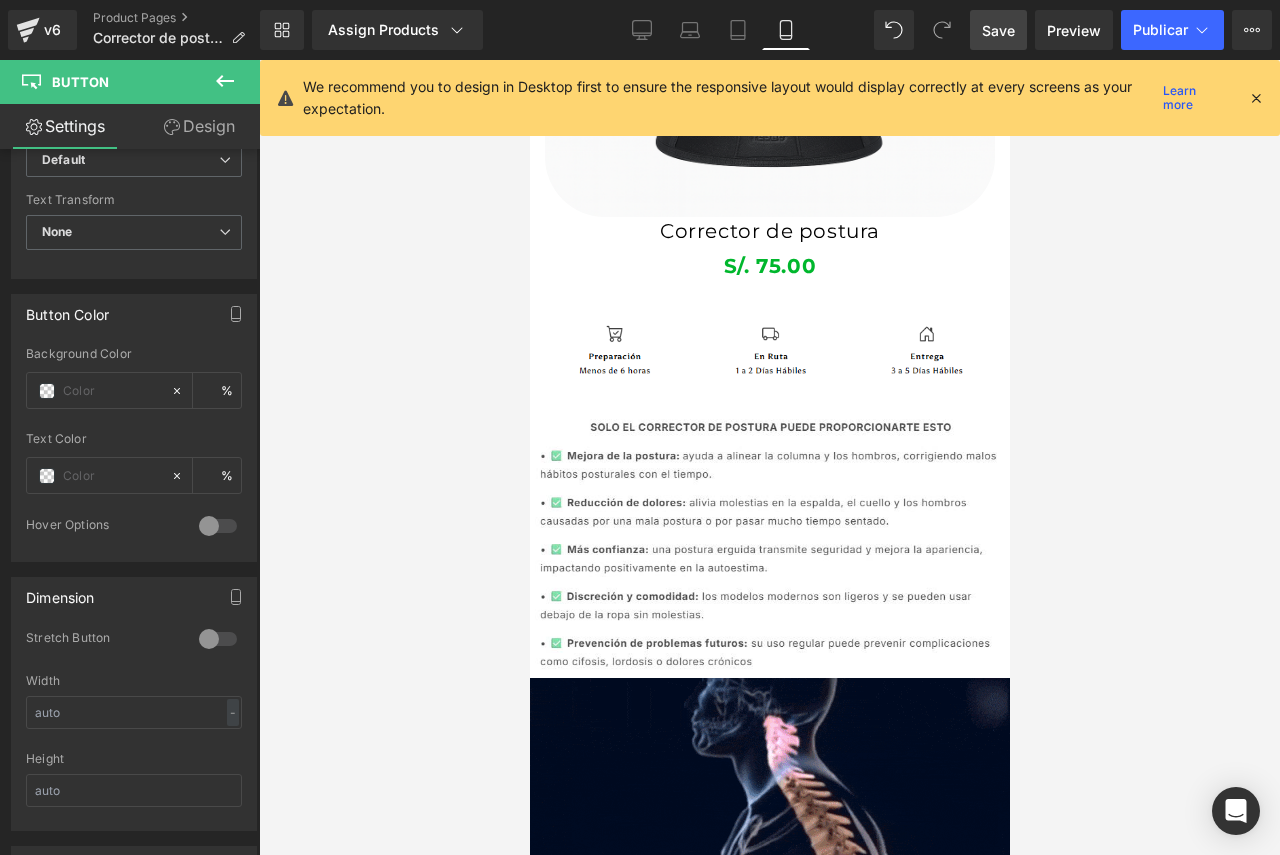 click on "Save" at bounding box center [998, 30] 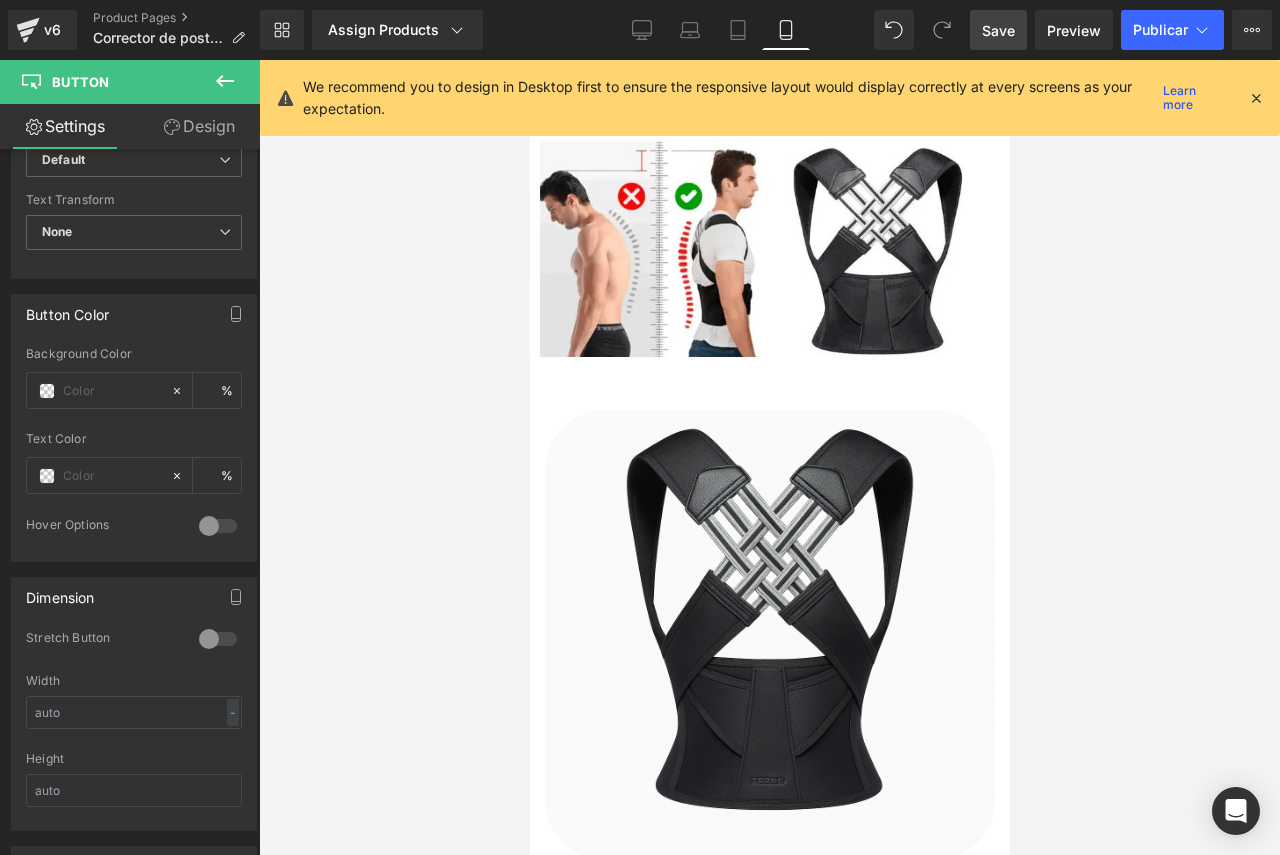 scroll, scrollTop: 840, scrollLeft: 0, axis: vertical 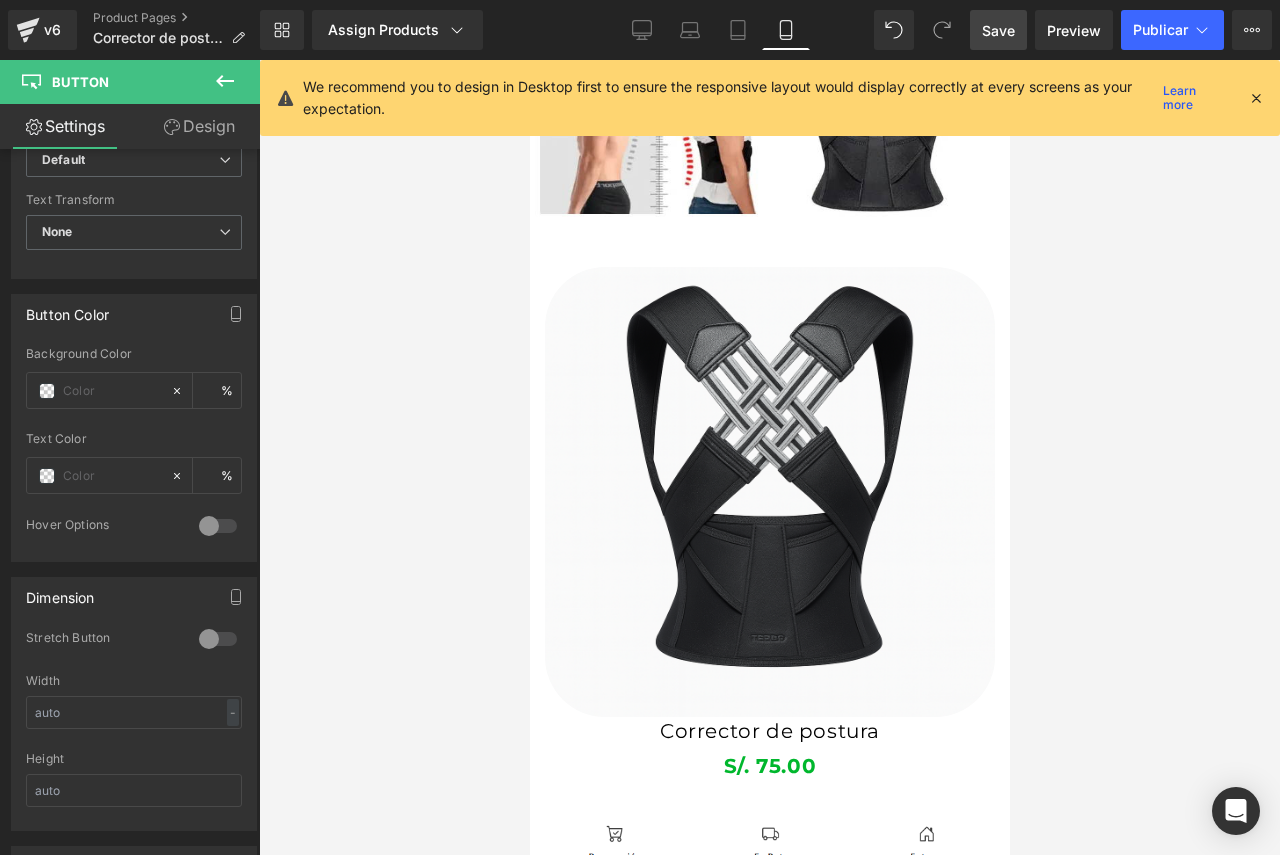 click at bounding box center [769, 492] 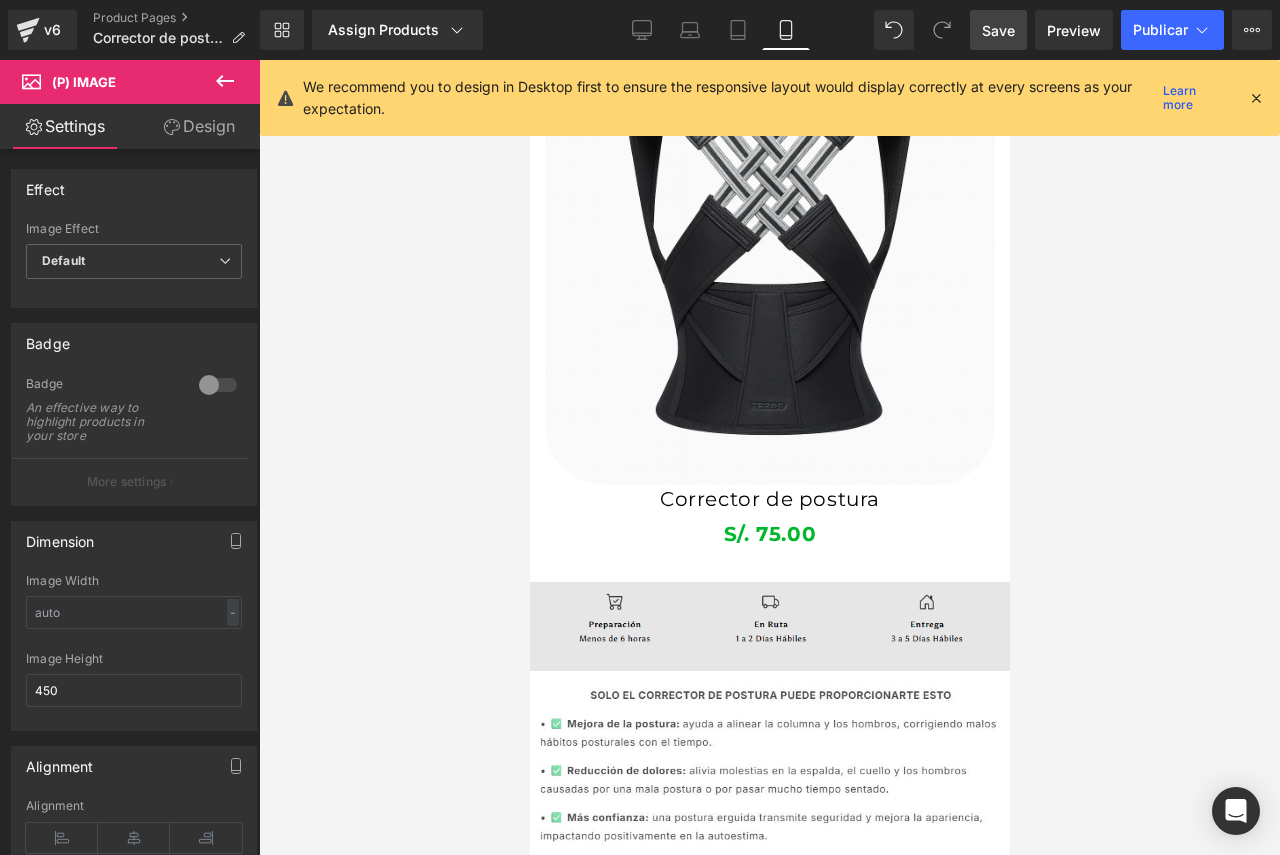 scroll, scrollTop: 1073, scrollLeft: 0, axis: vertical 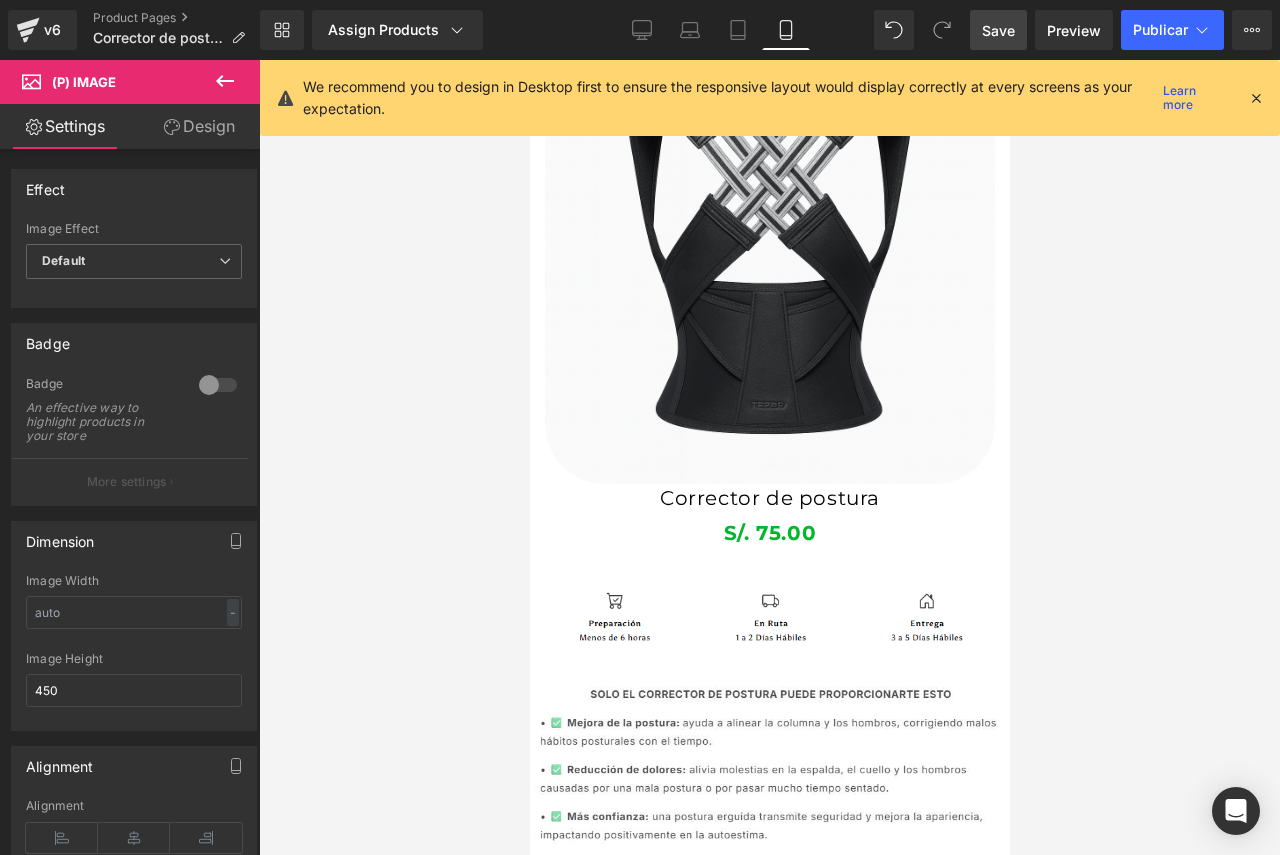 click on "Image" at bounding box center (769, 626) 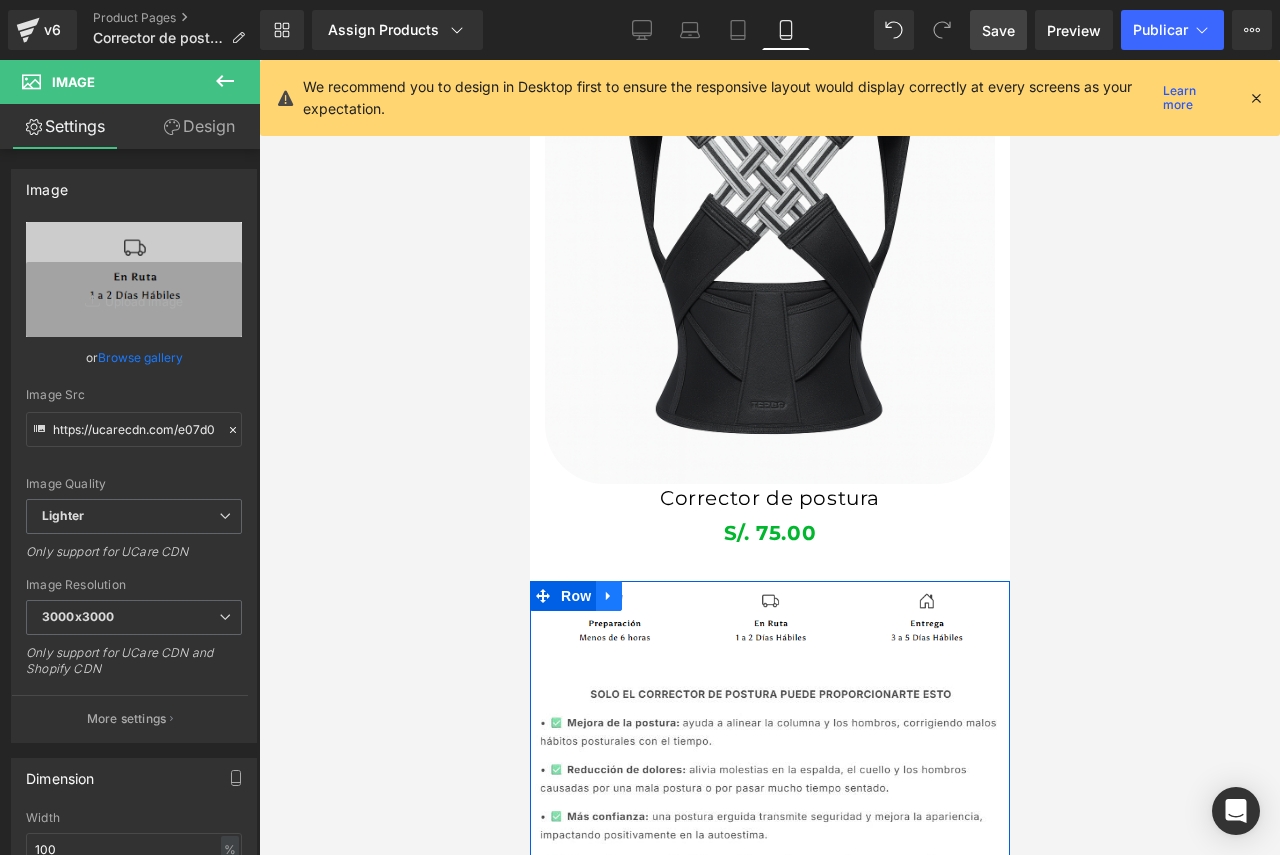 click at bounding box center [608, 596] 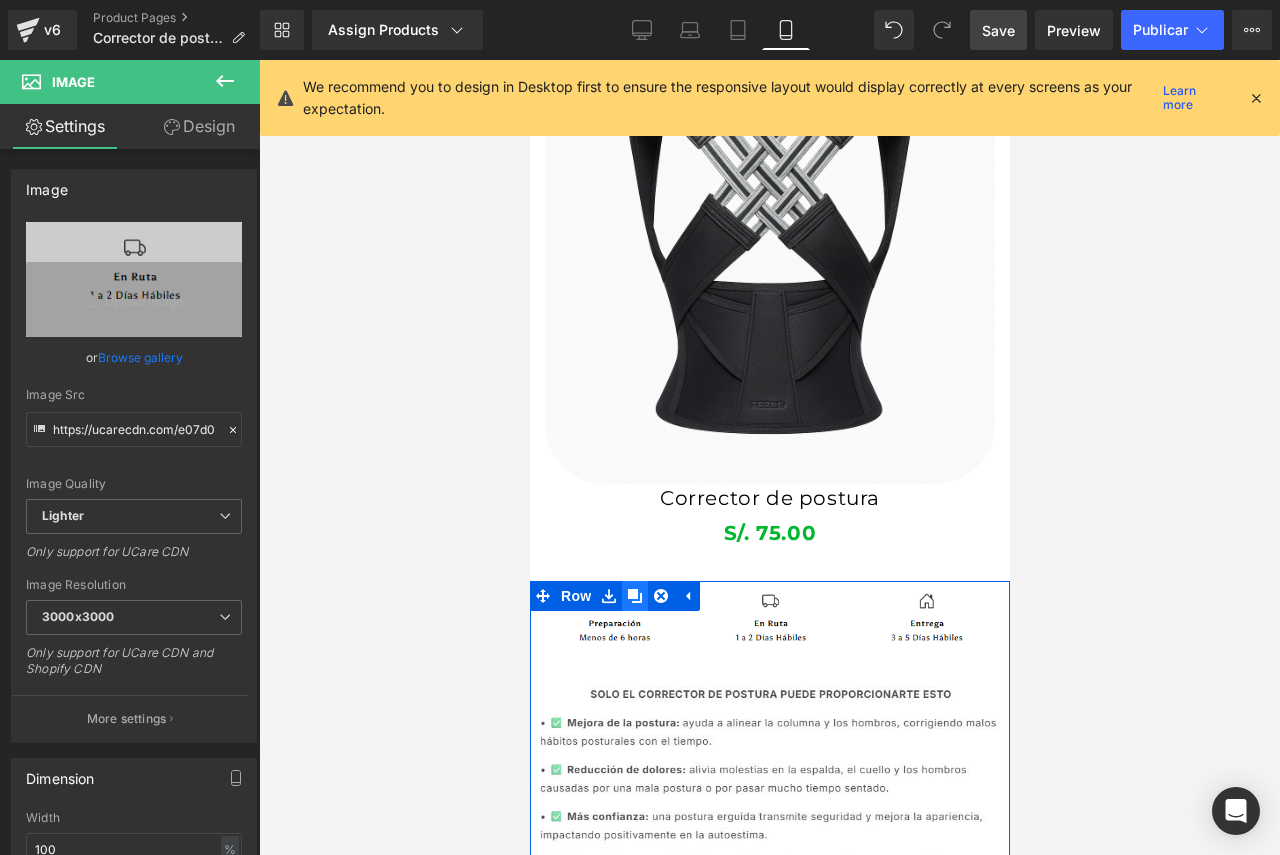 click 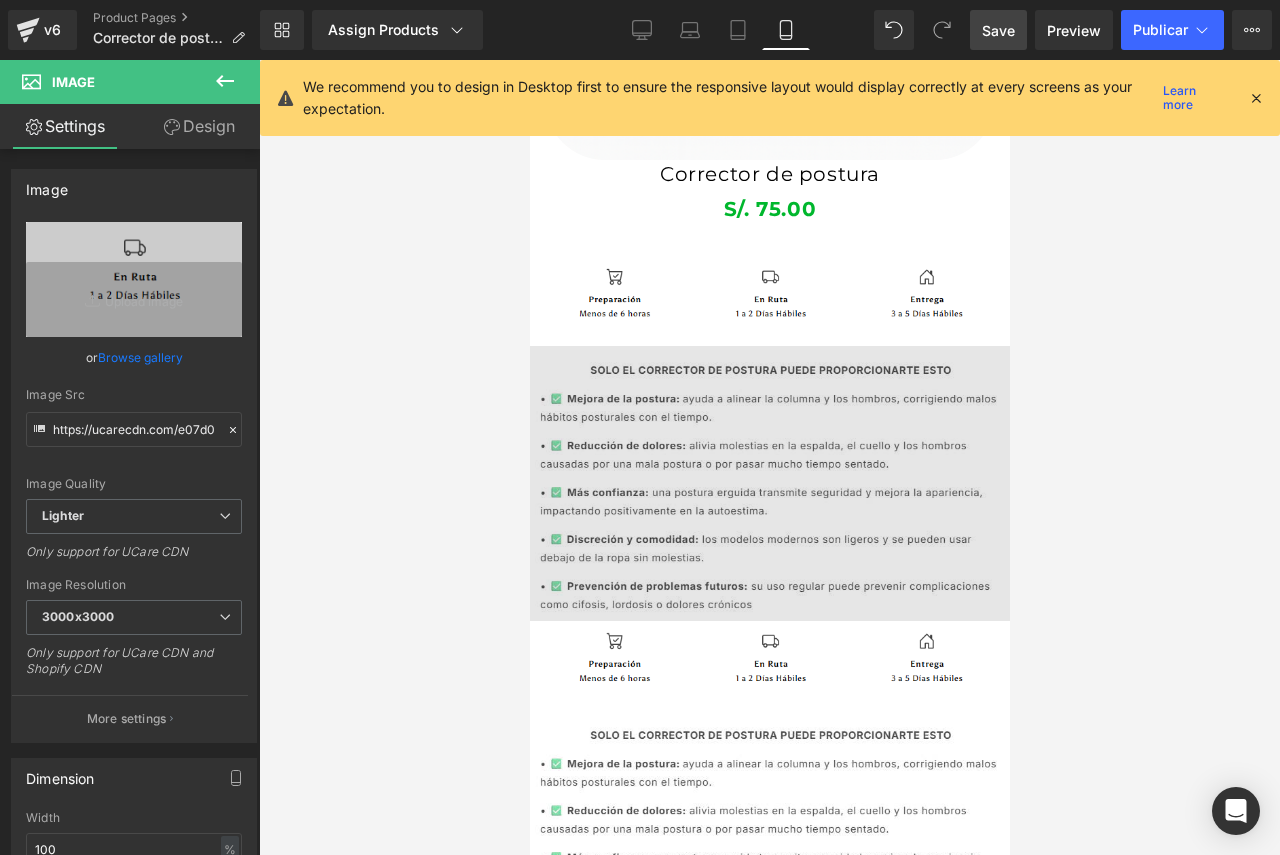 scroll, scrollTop: 1378, scrollLeft: 0, axis: vertical 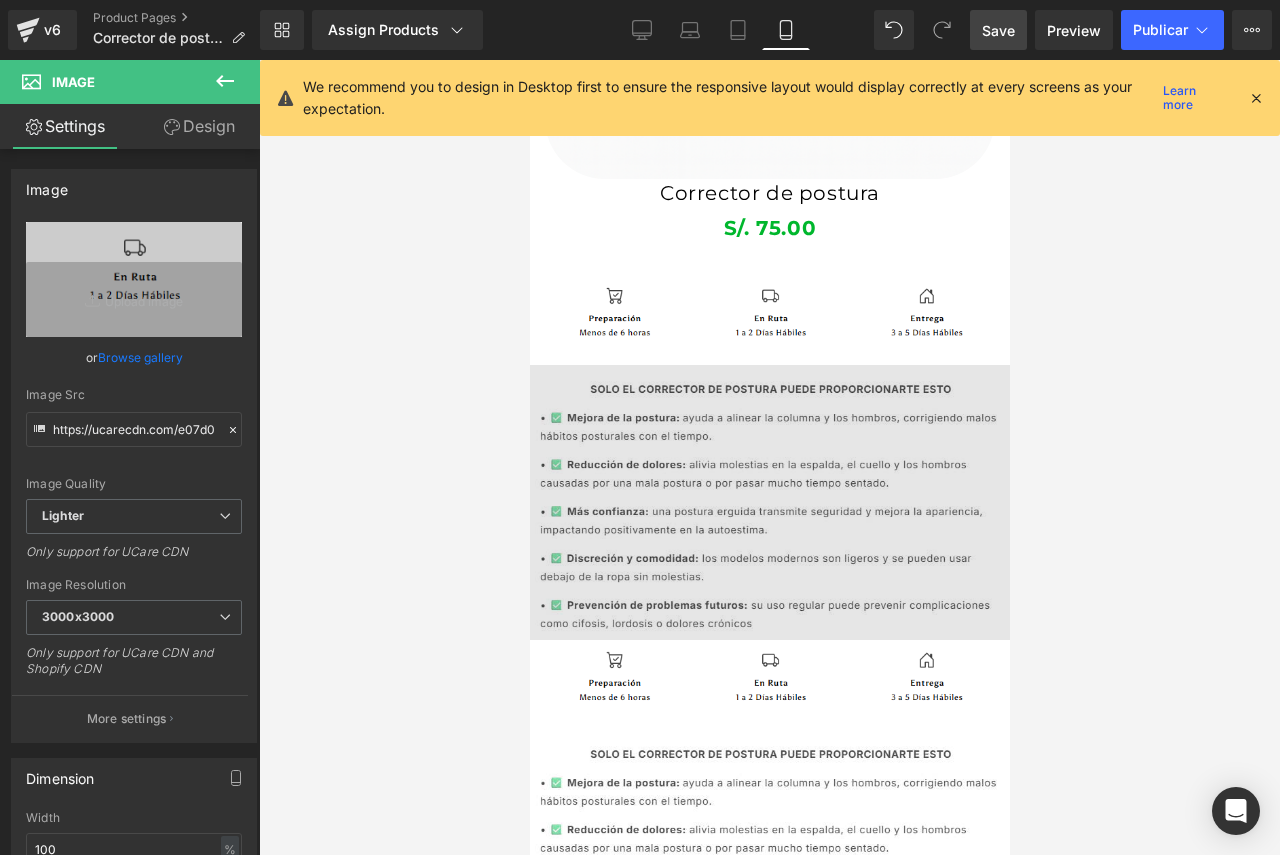 click at bounding box center [769, 502] 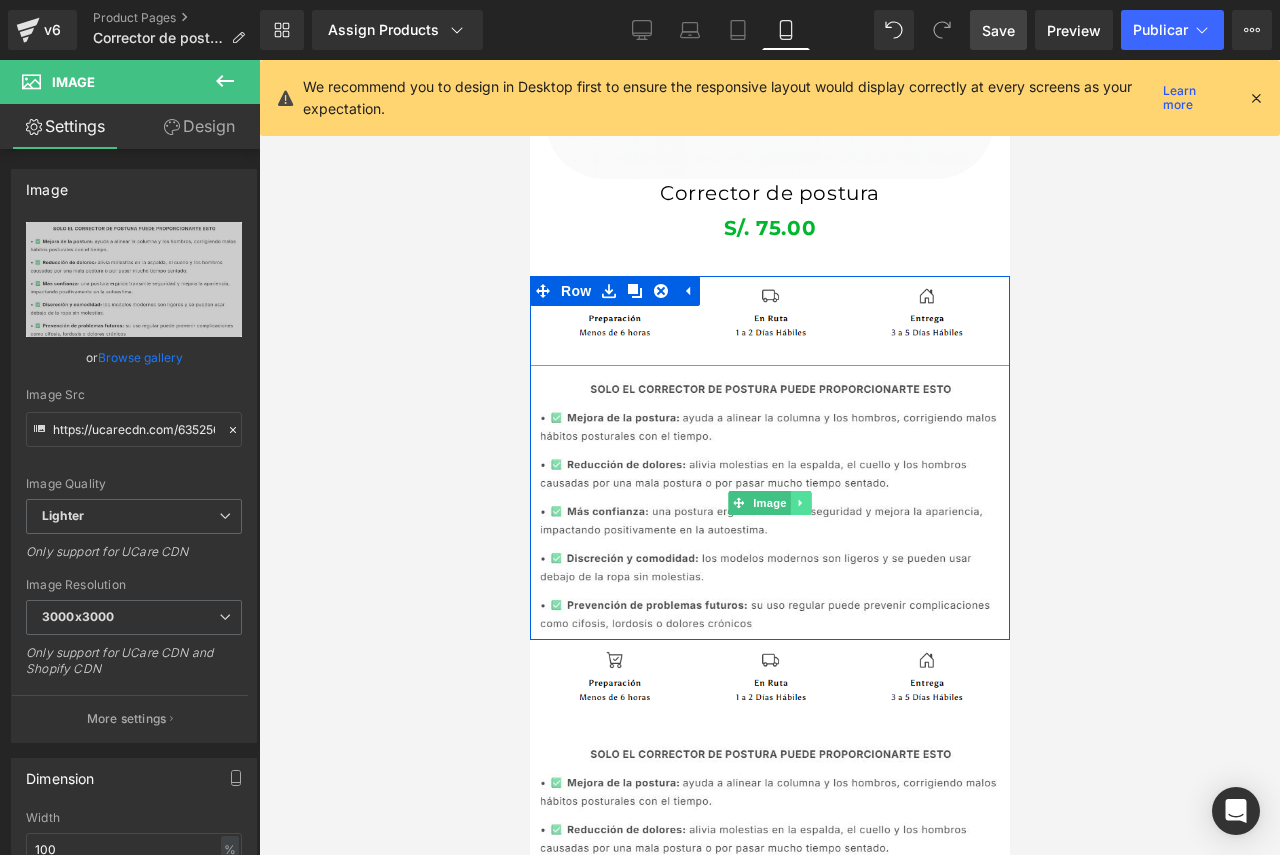 click at bounding box center (800, 503) 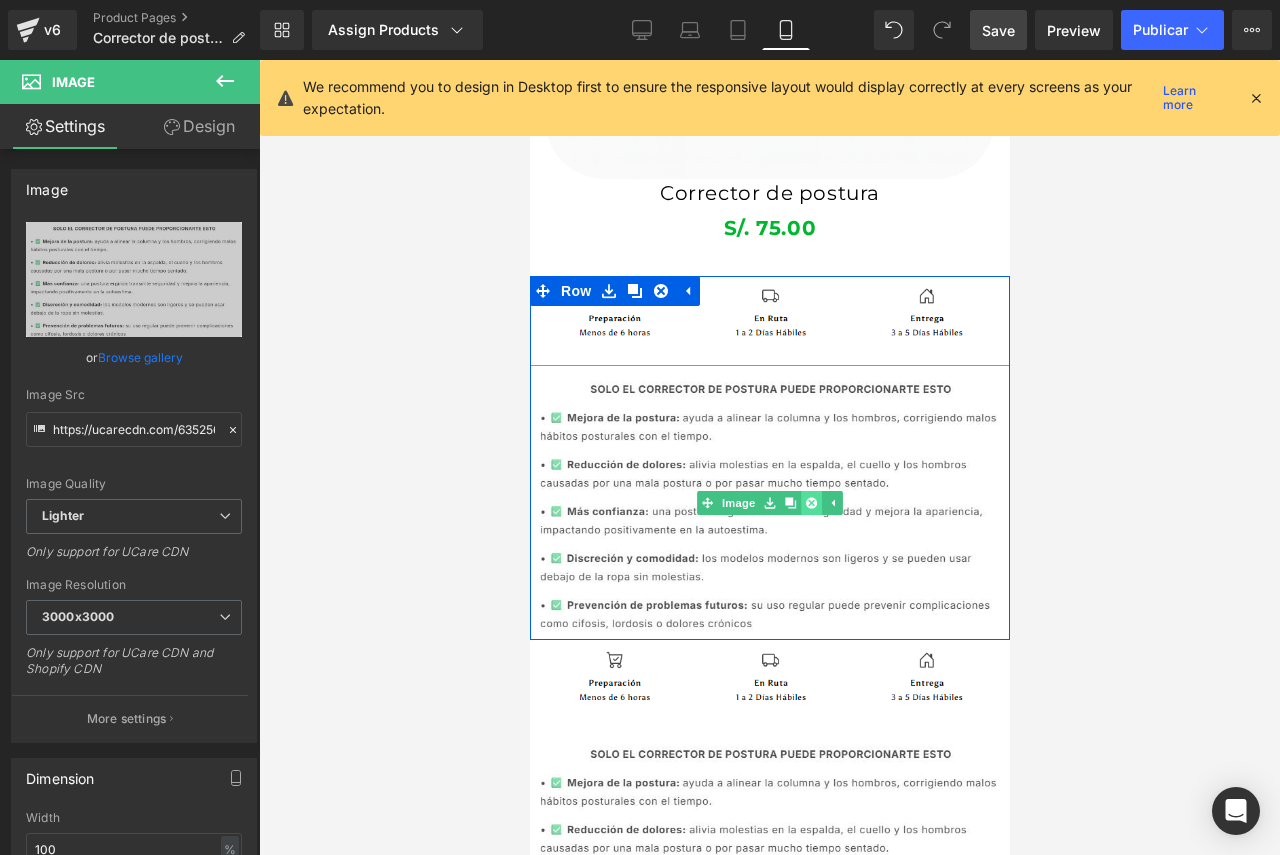 click 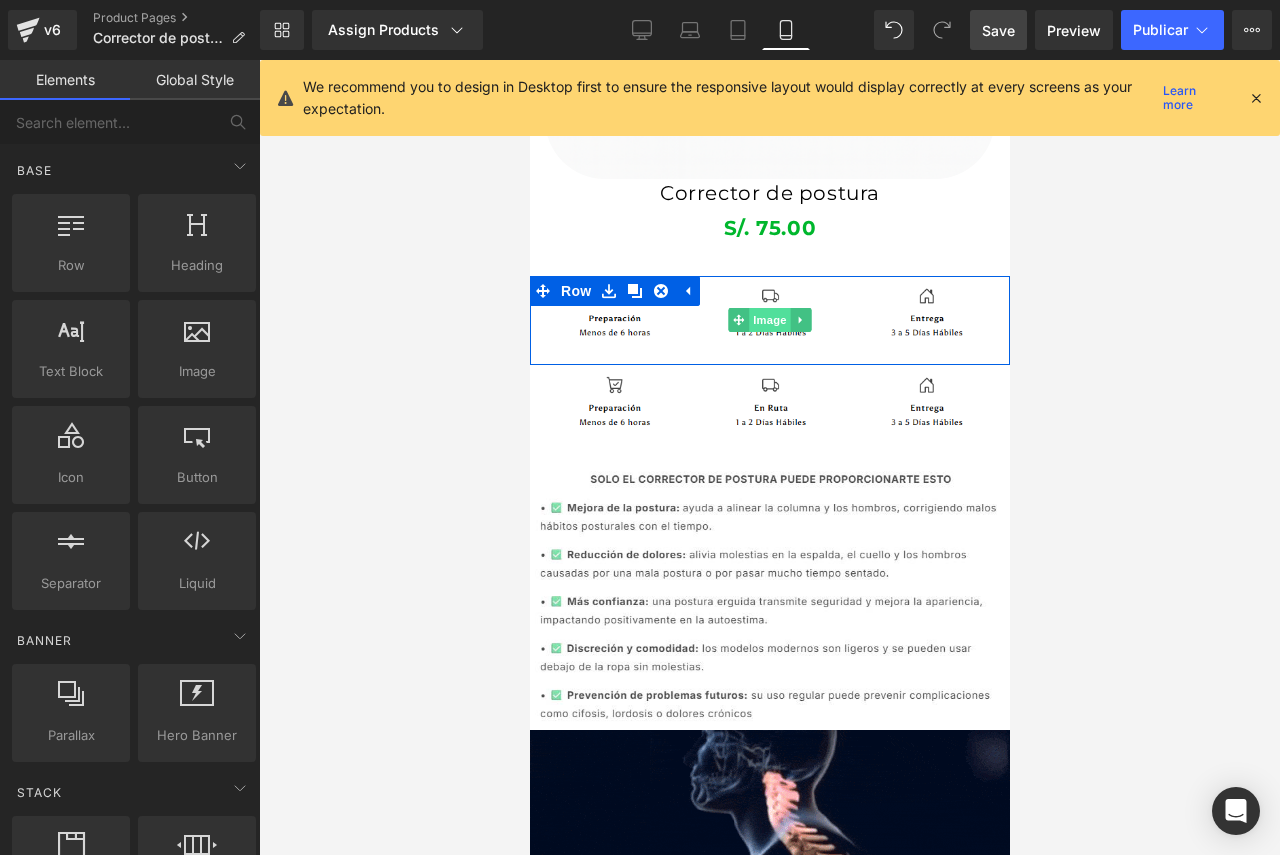 click on "Image" at bounding box center [769, 320] 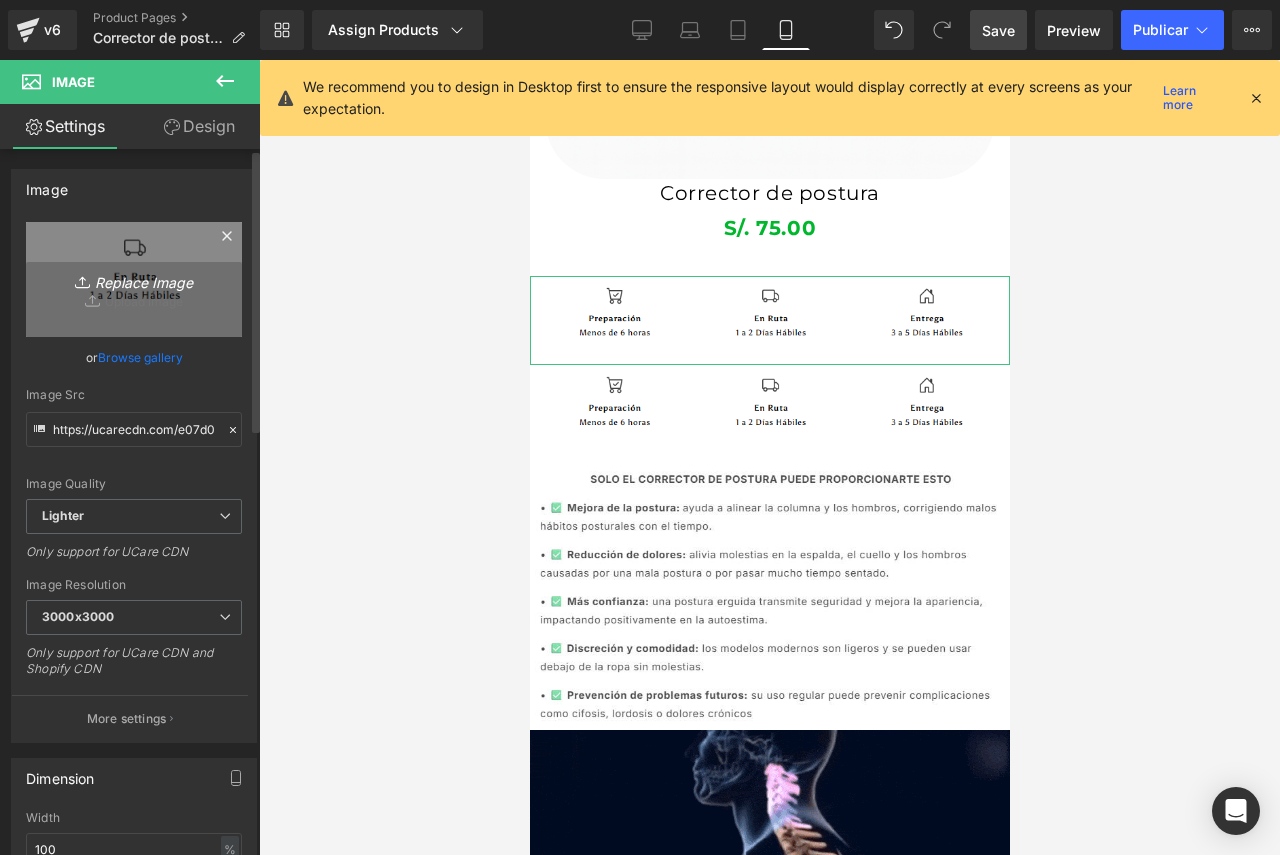 click on "Replace Image" at bounding box center (134, 279) 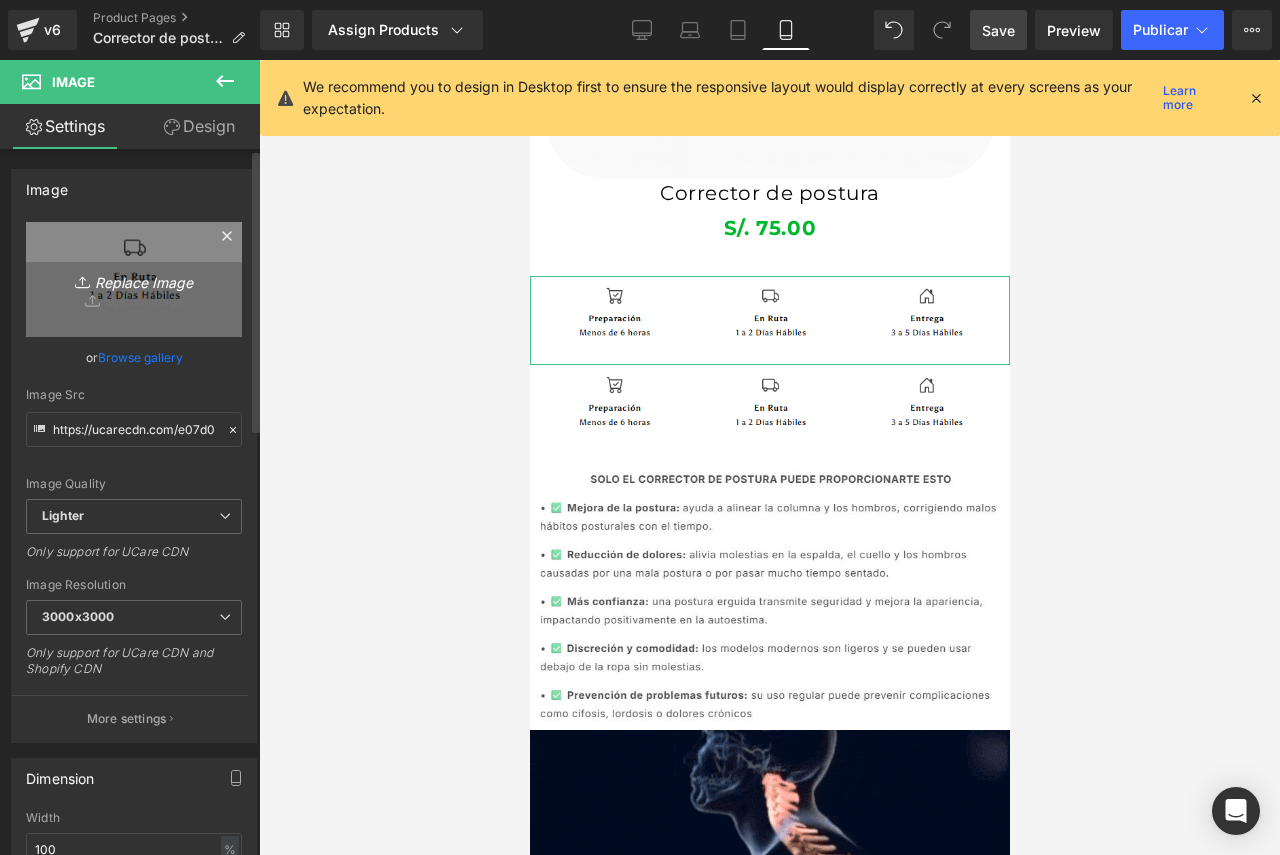 type on "C:\fakepath\COMPRA AHORA.png" 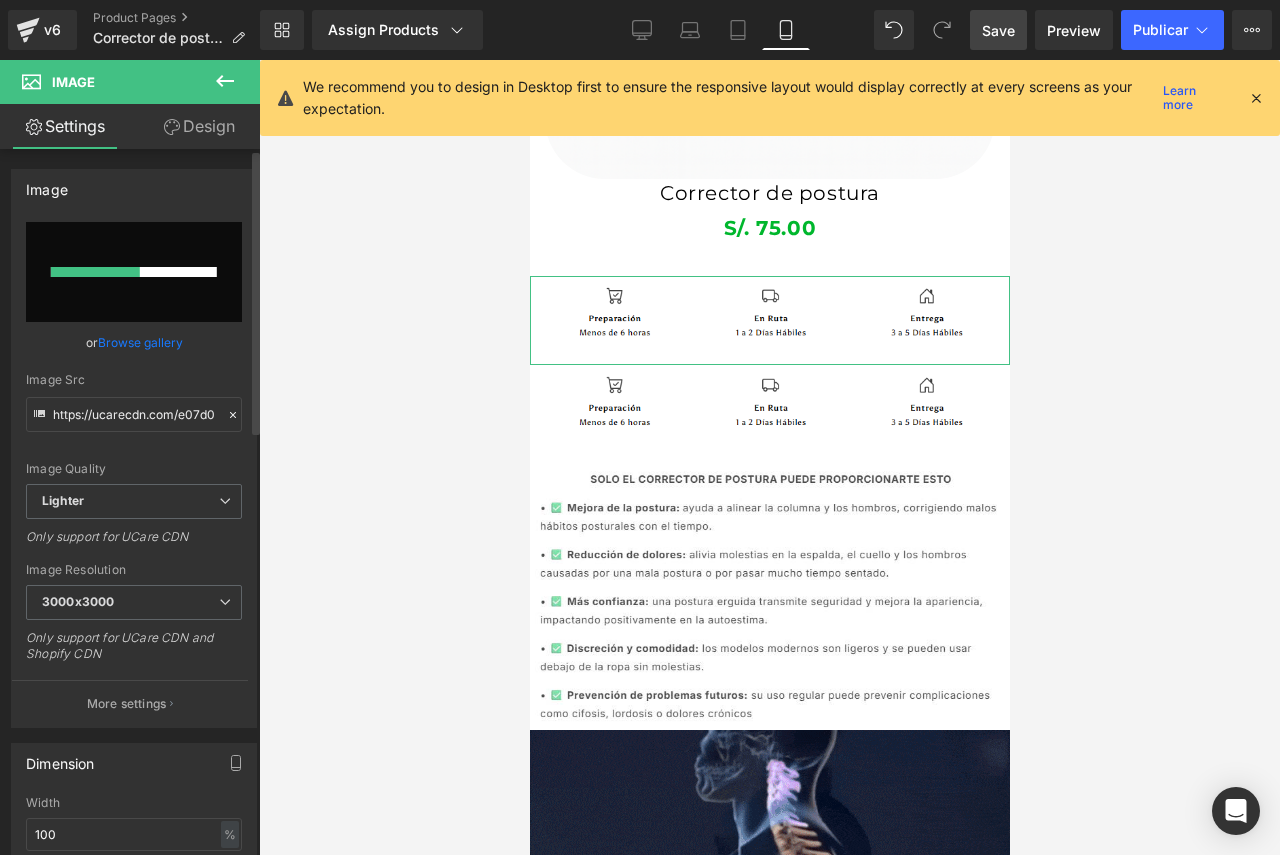 type 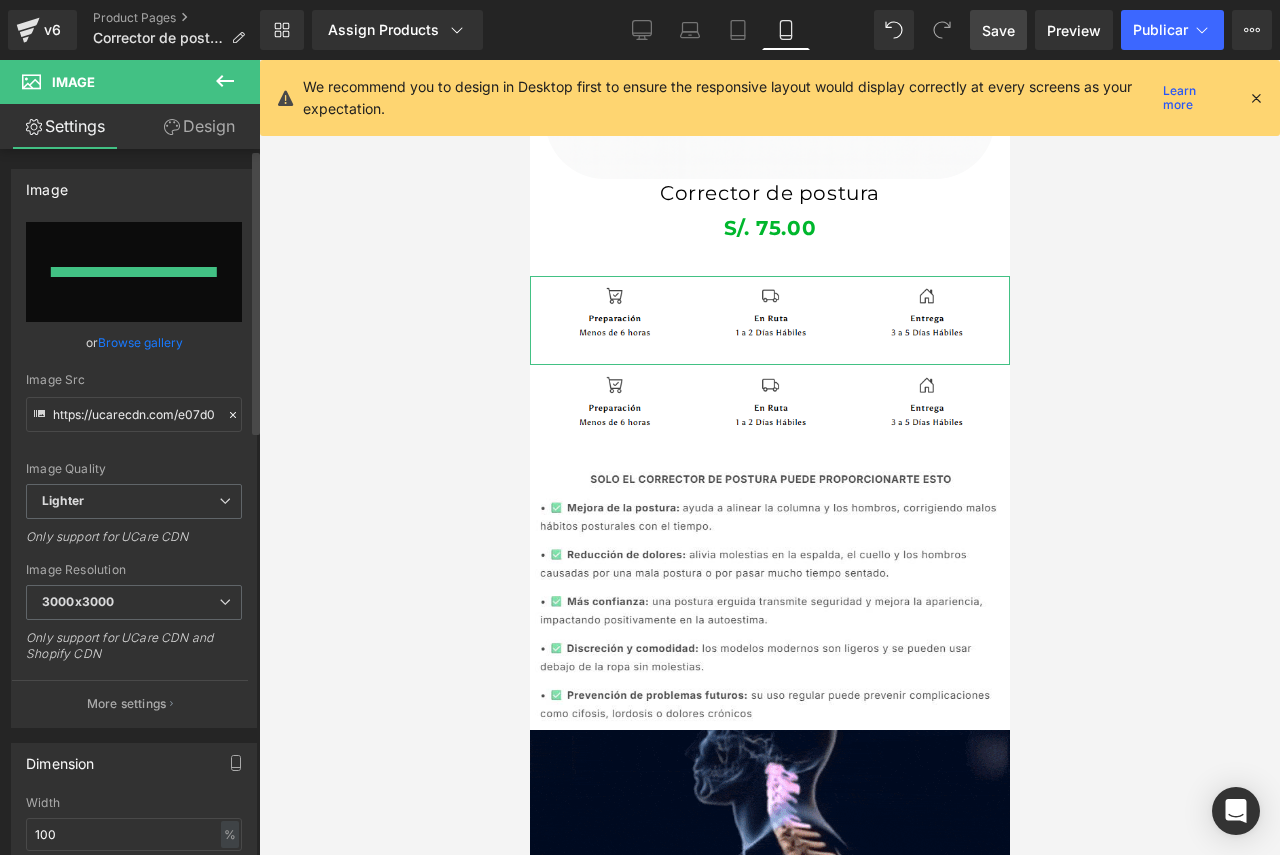 type on "https://ucarecdn.com/9045f055-be02-4769-9b85-332a241eebe9/-/format/auto/-/preview/3000x3000/-/quality/lighter/COMPRA%20AHORA.png" 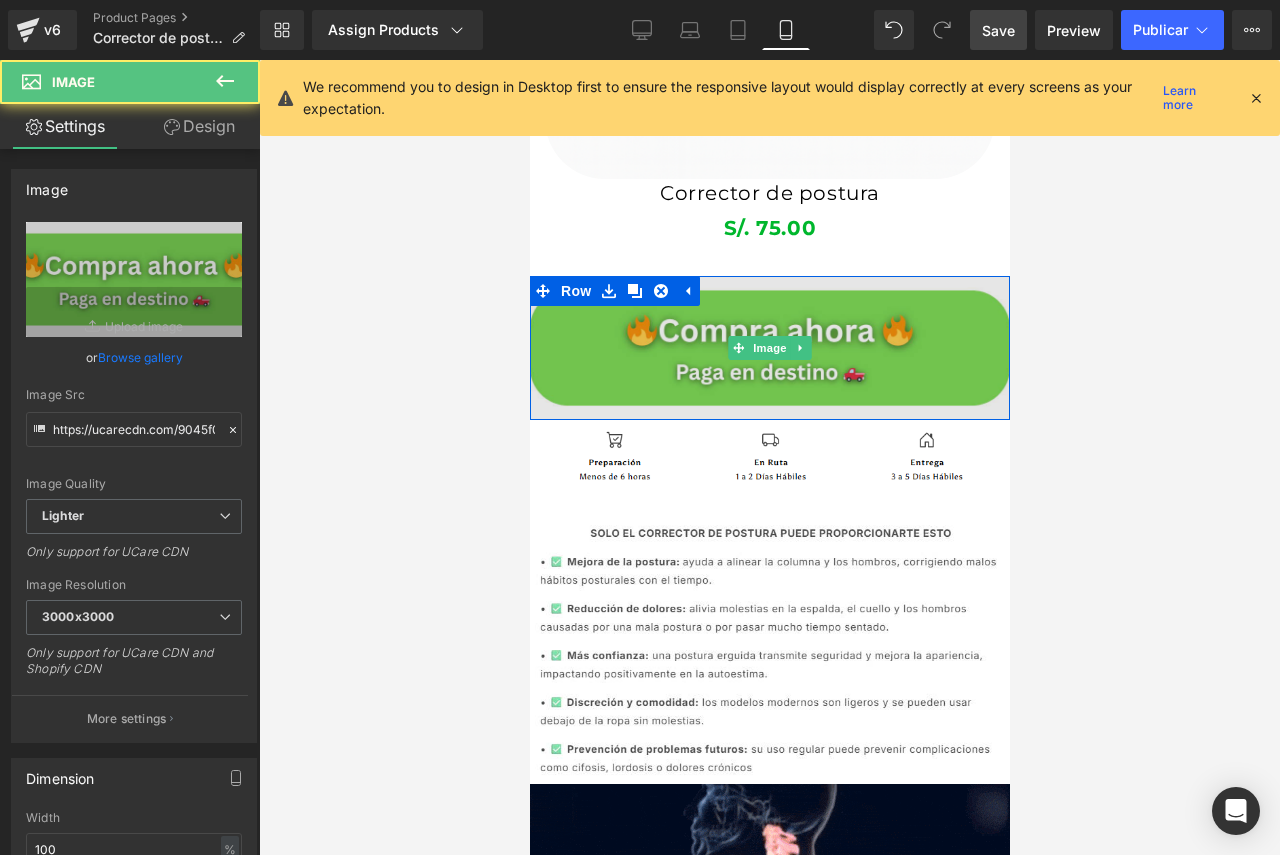 click at bounding box center [769, 348] 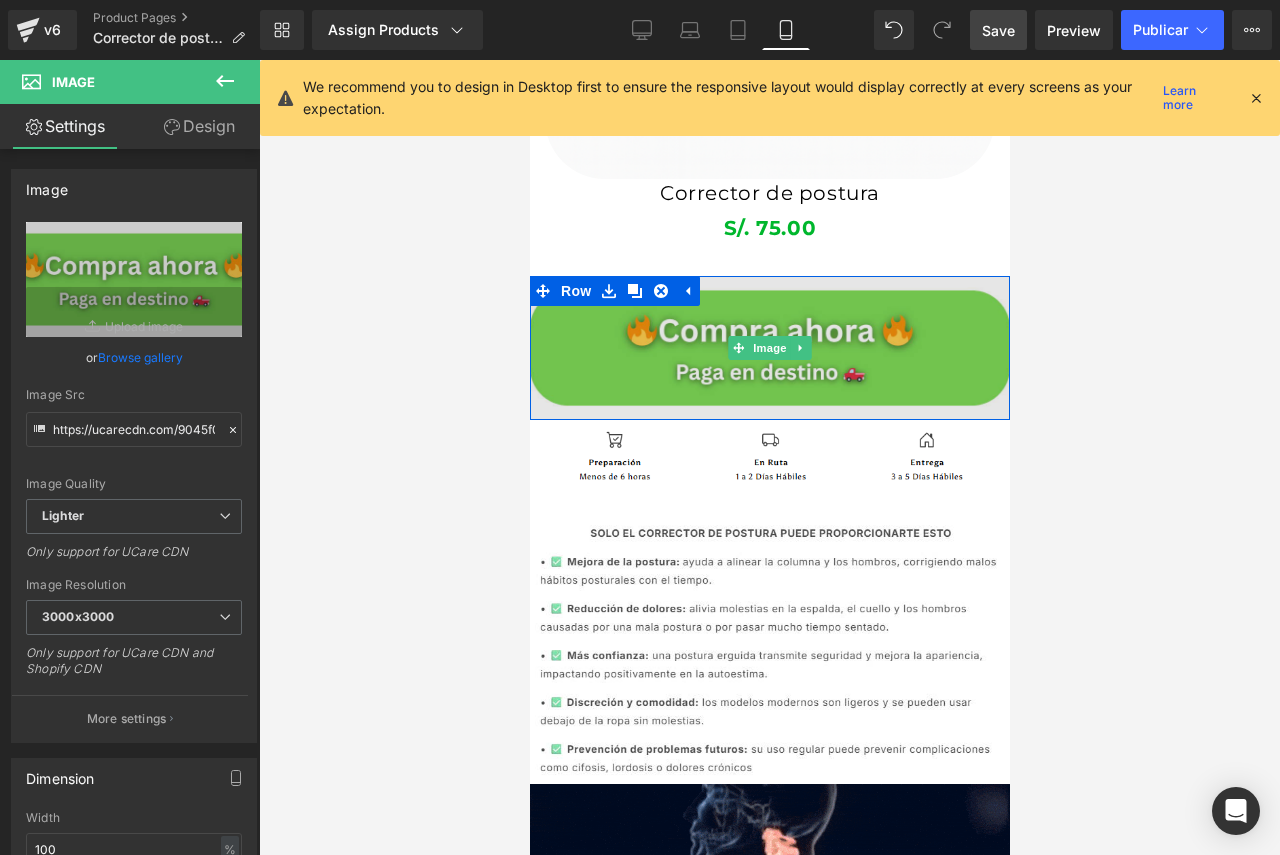 click at bounding box center (769, 348) 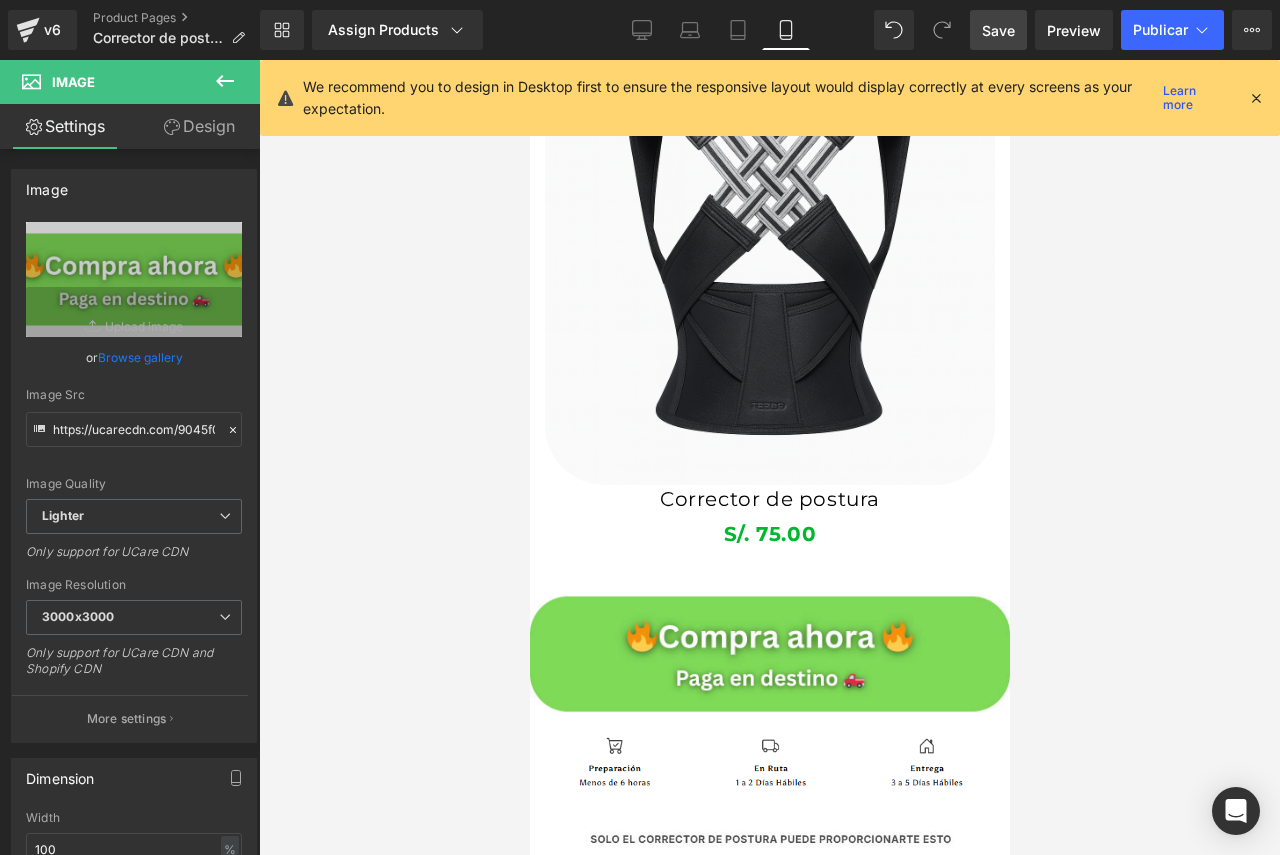 scroll, scrollTop: 1112, scrollLeft: 0, axis: vertical 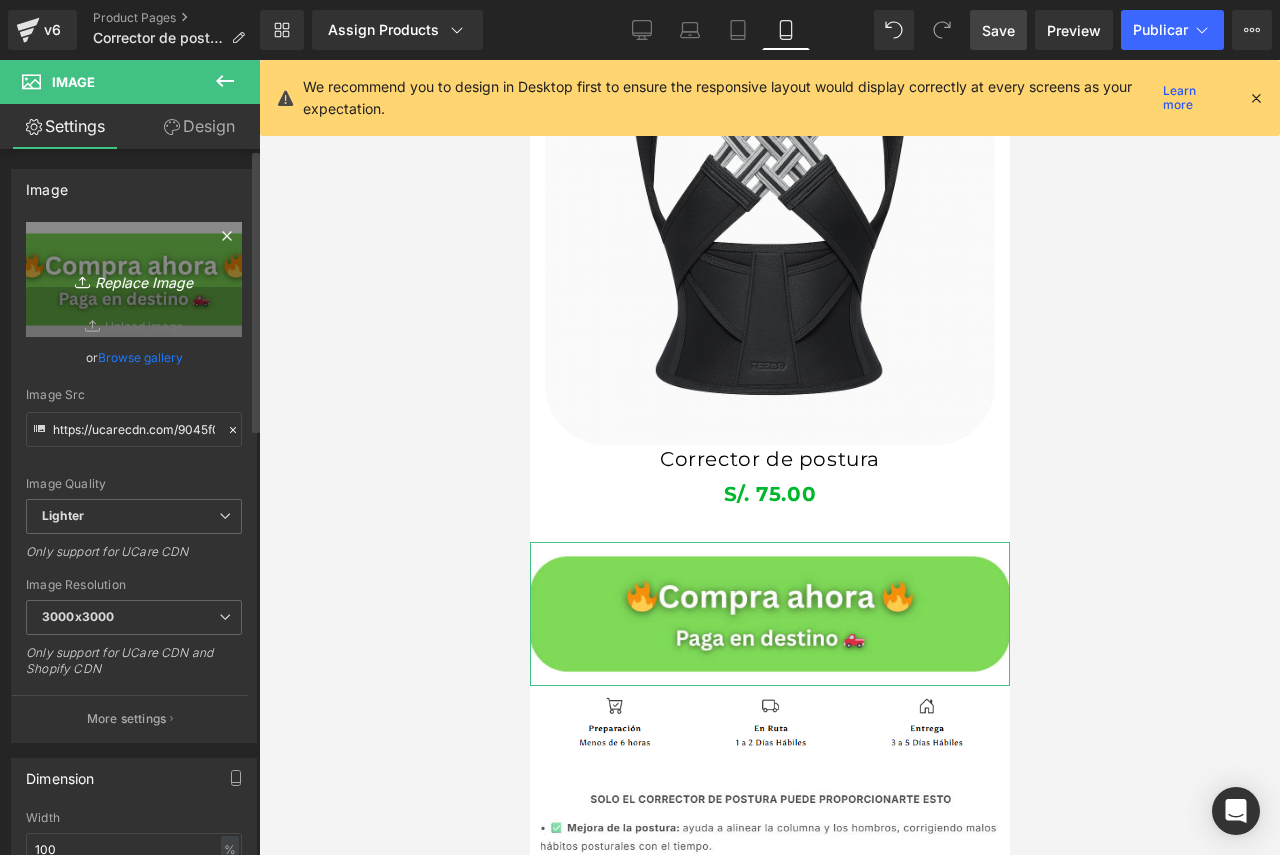 click on "Replace Image" at bounding box center [134, 279] 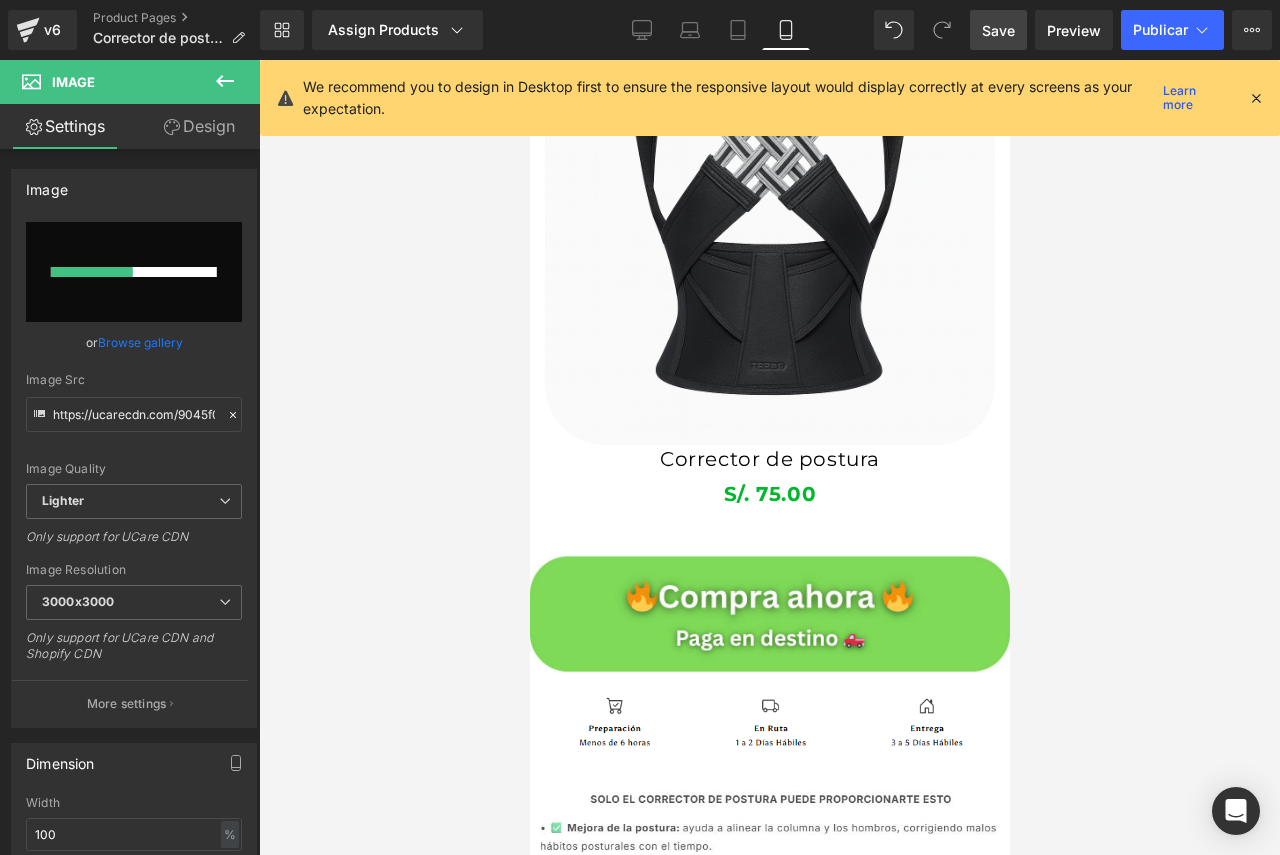 type 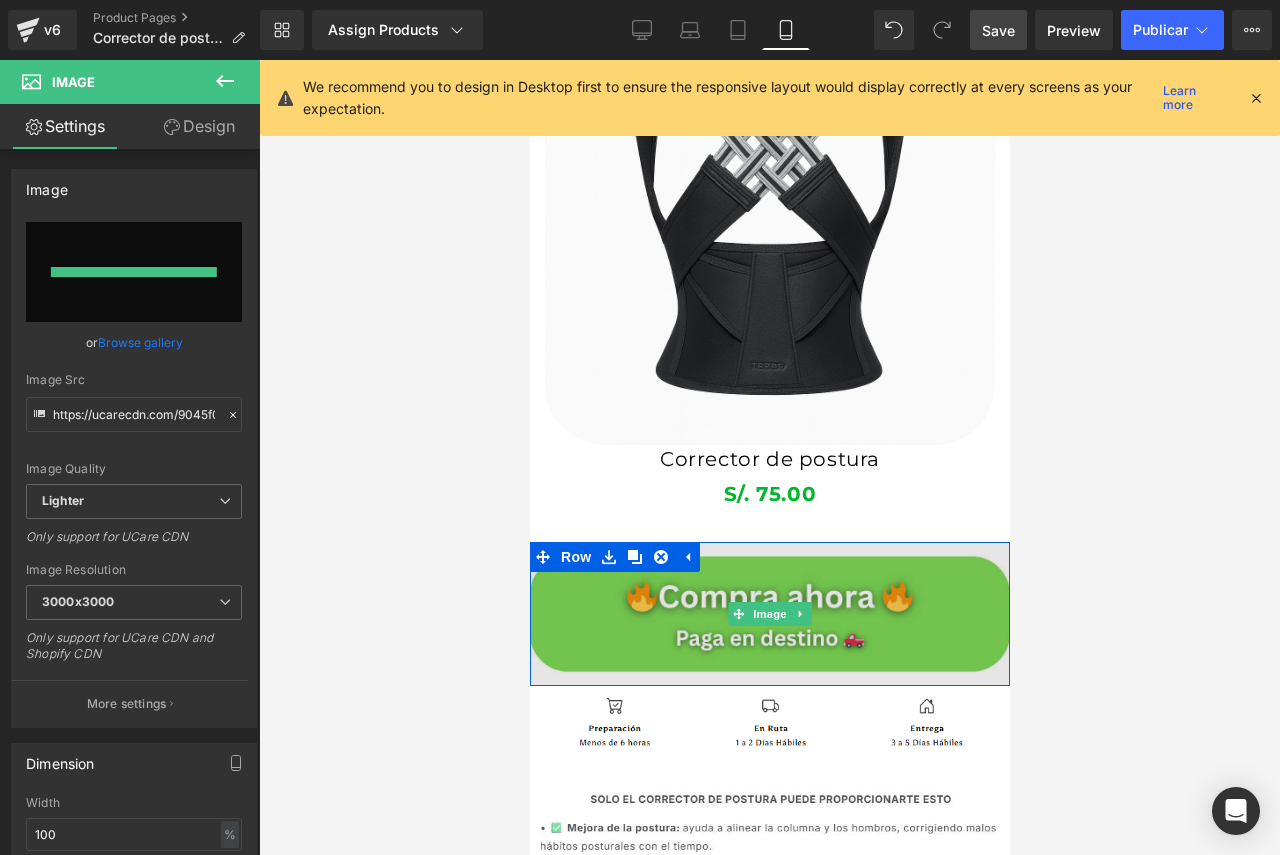 type on "https://ucarecdn.com/98773c15-ef1f-48ea-90c3-f8eaf92097c7/-/format/auto/-/preview/3000x3000/-/quality/lighter/COMPRA%20AHORA%20_1_.png" 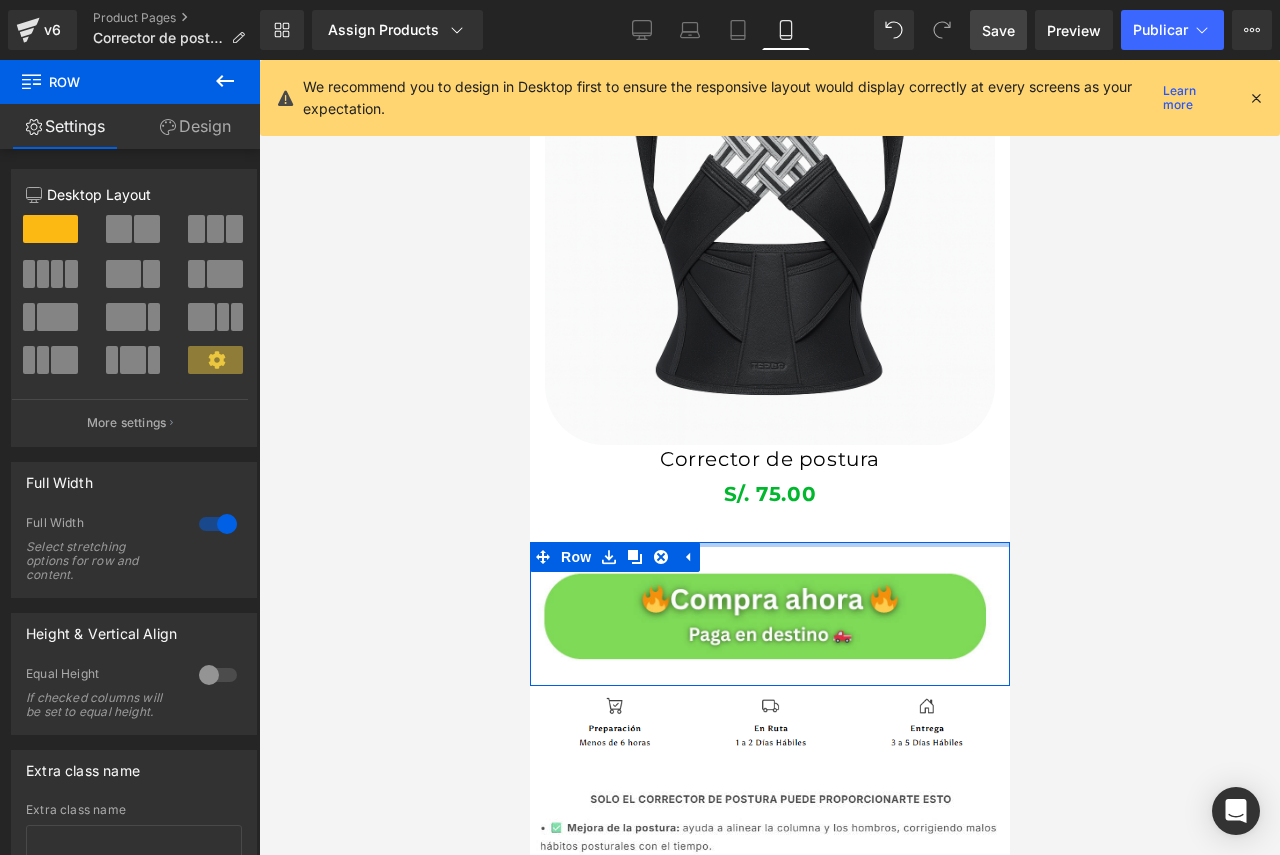 click at bounding box center (769, 544) 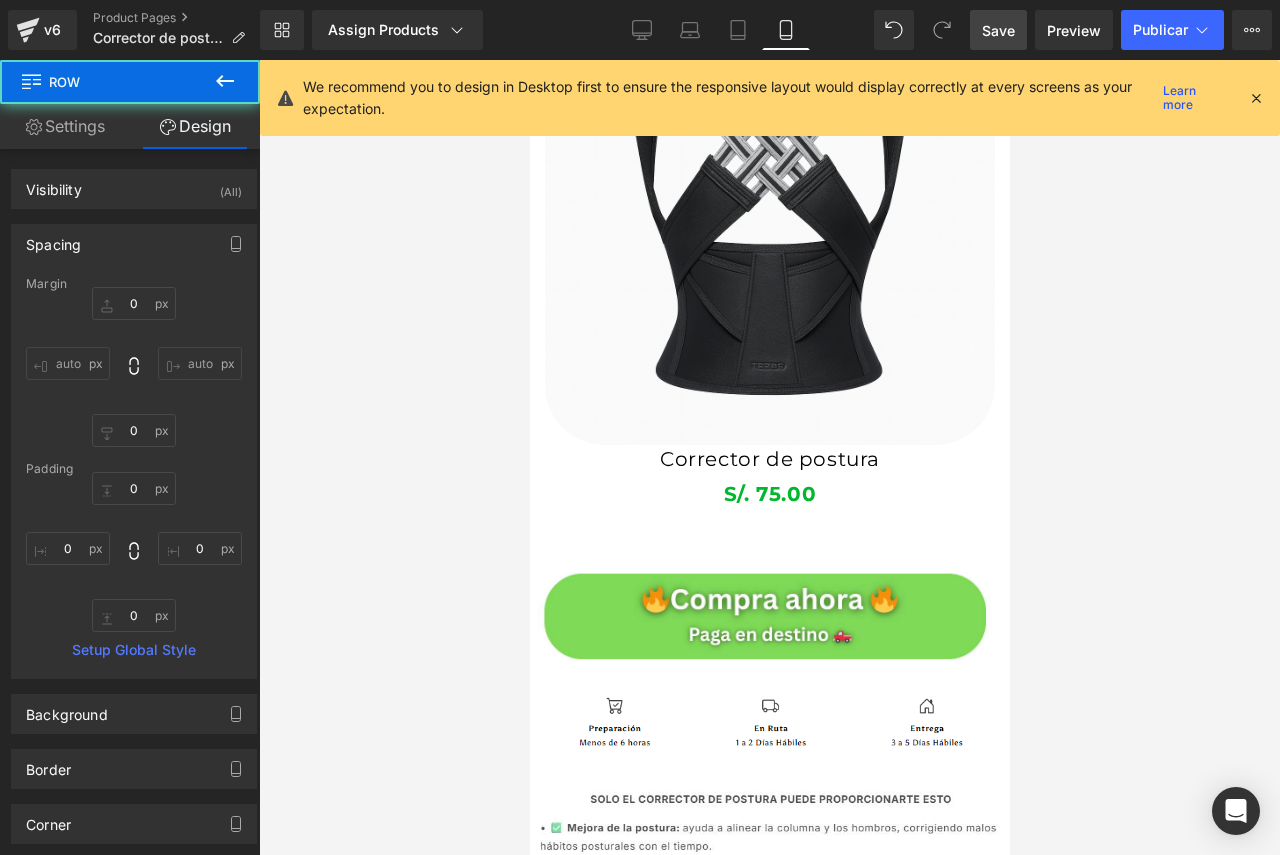 type on "0" 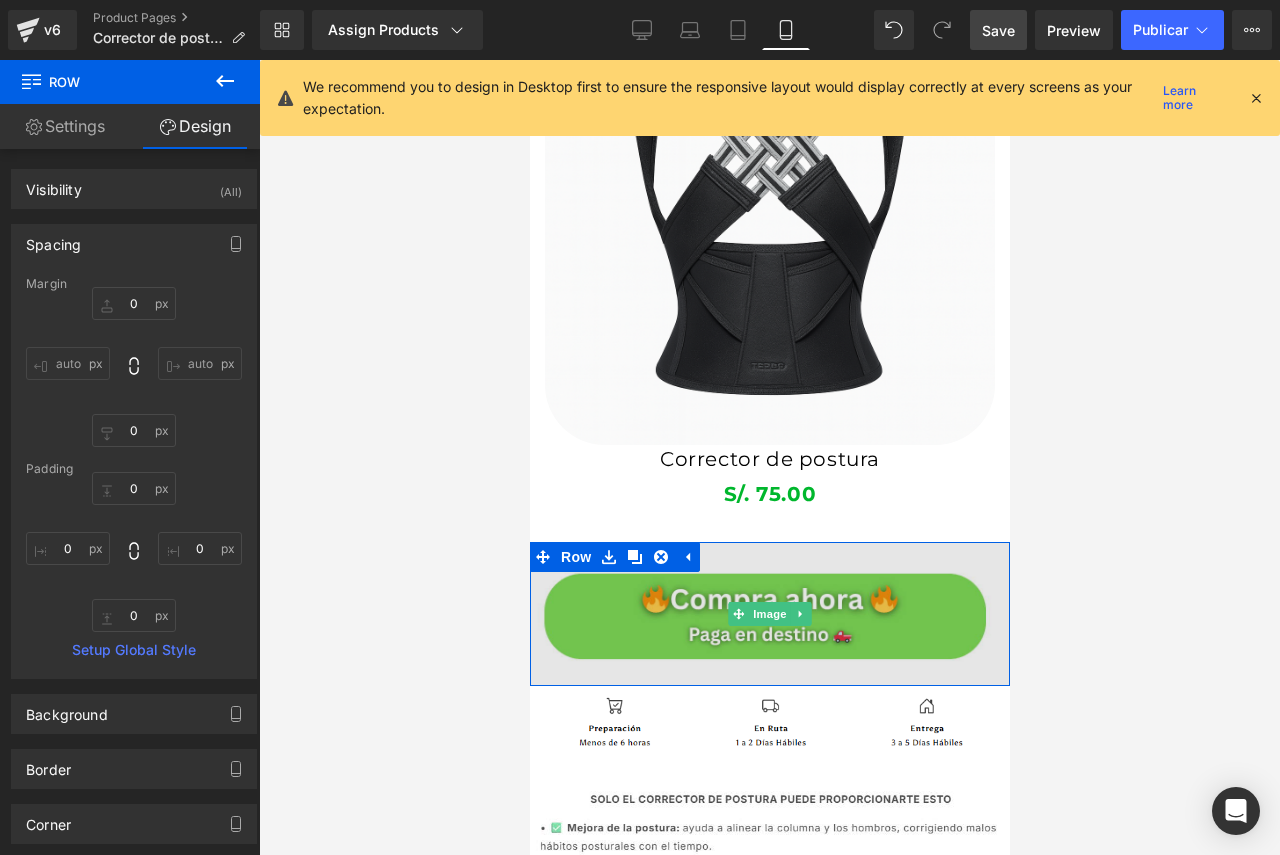 click at bounding box center [769, 614] 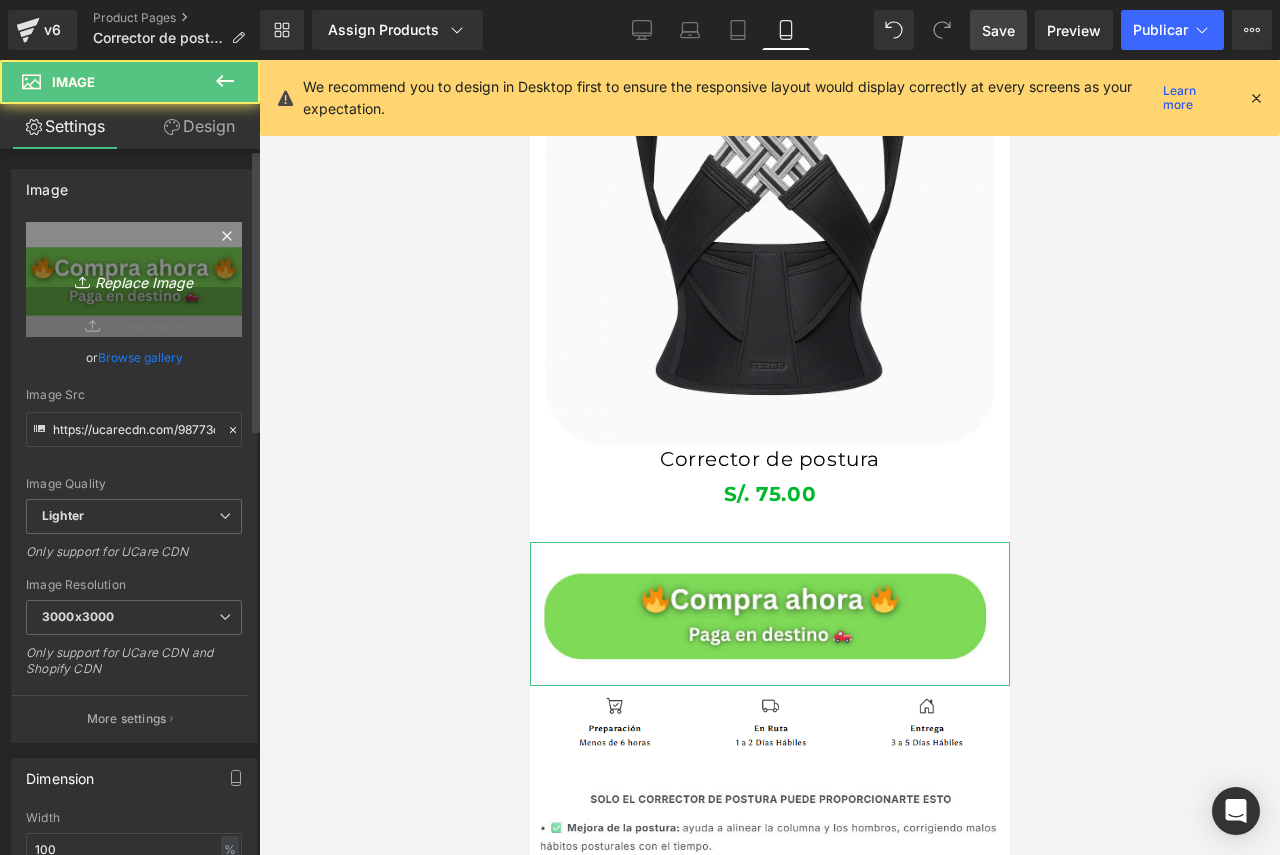 click on "Replace Image" at bounding box center (134, 279) 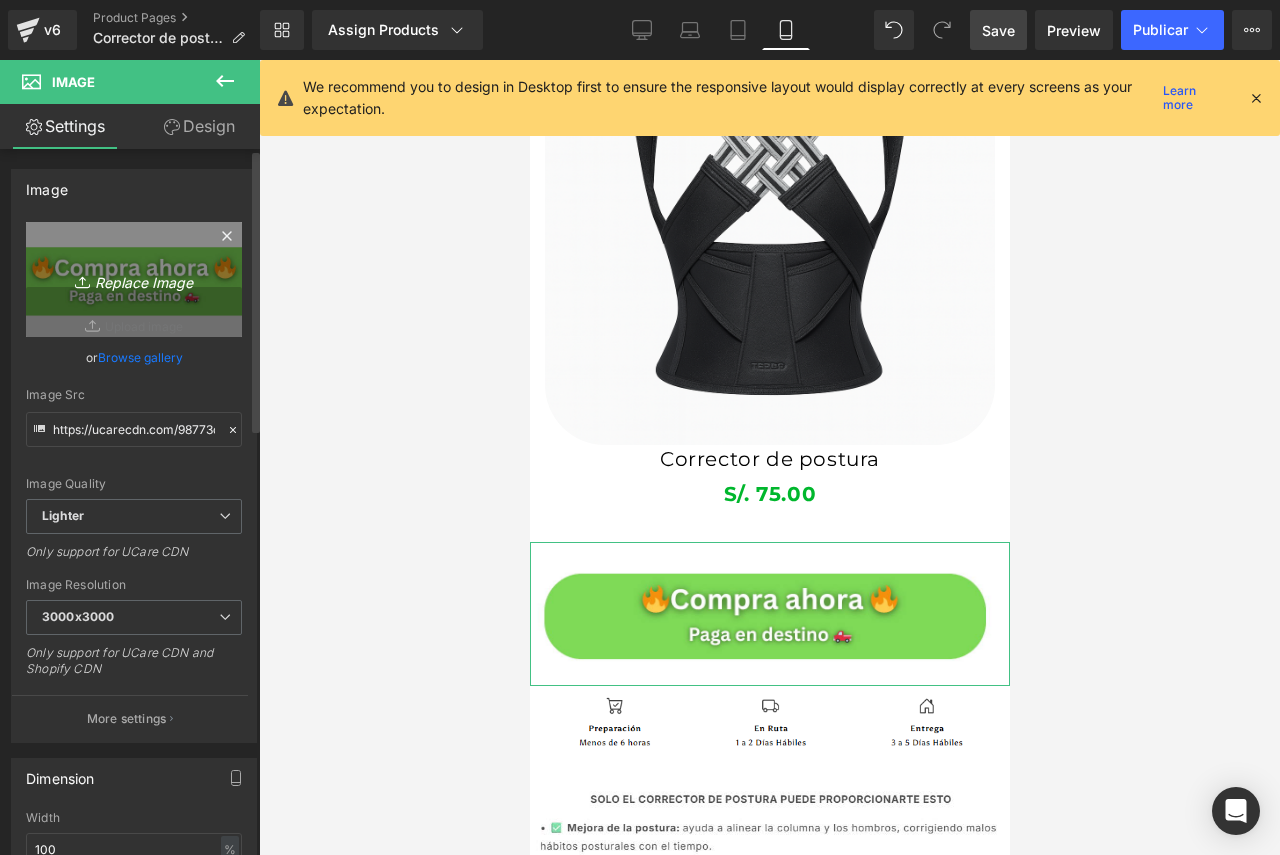 type on "C:\fakepath\COMPRA AHORA (1).png" 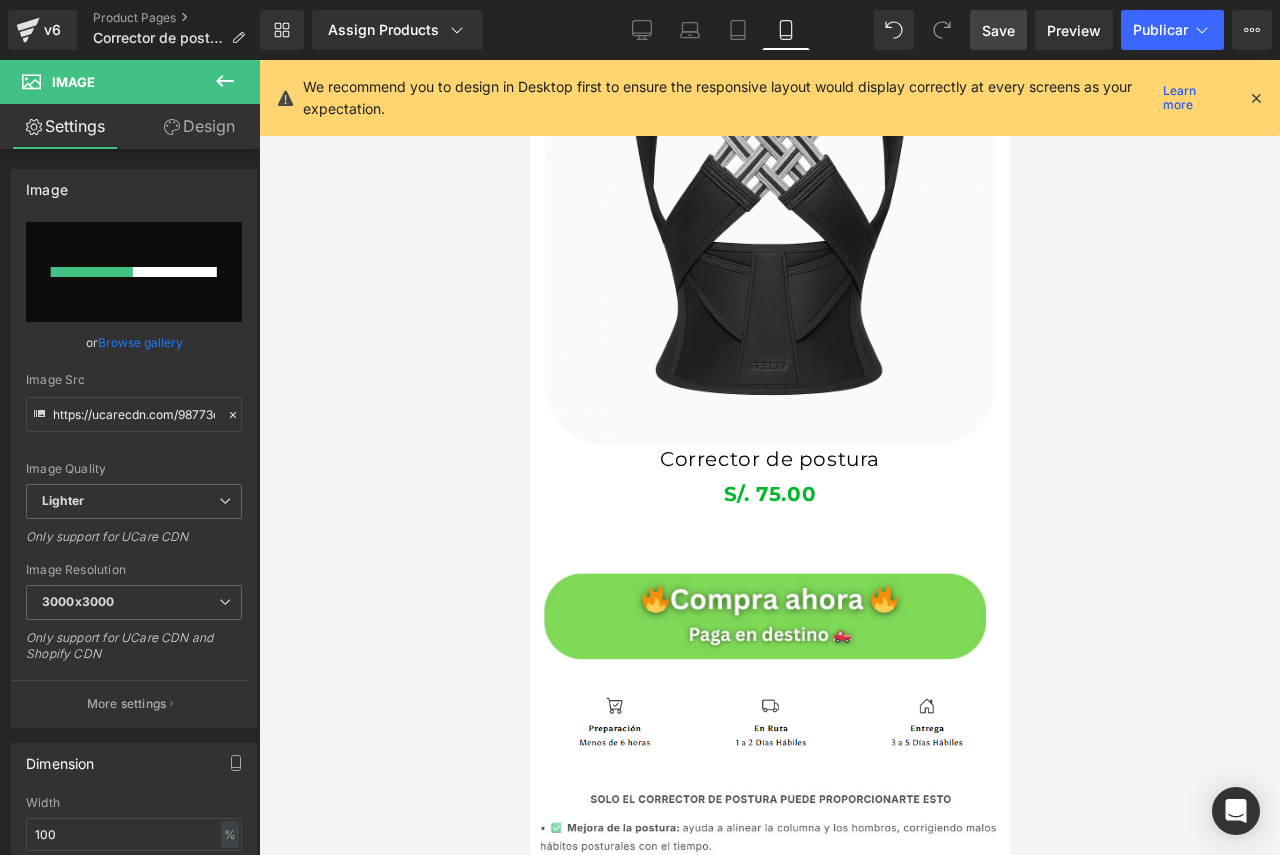 type 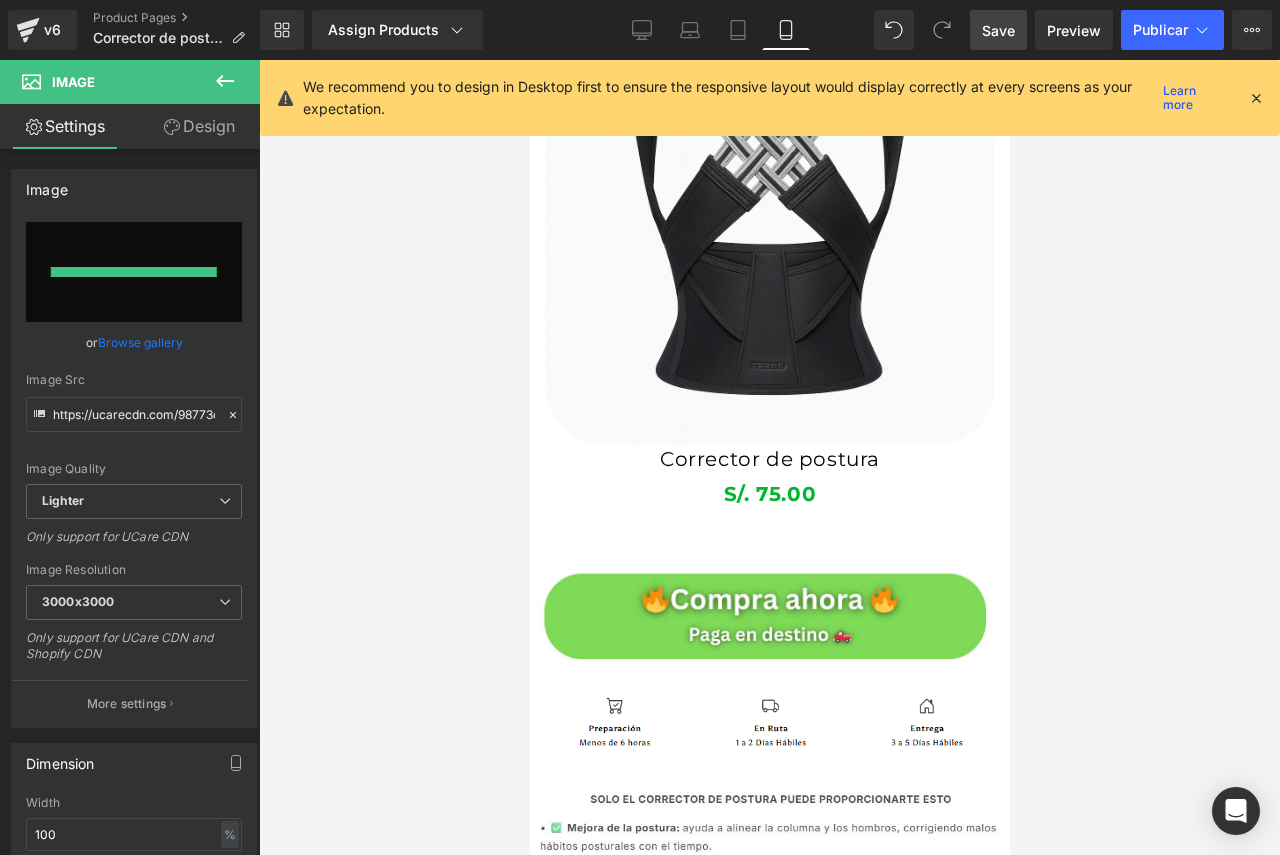 type on "https://ucarecdn.com/f4fac21a-4033-4e2b-b4e4-4dc1046bc2a1/-/format/auto/-/preview/3000x3000/-/quality/lighter/COMPRA%20AHORA%20_1_.png" 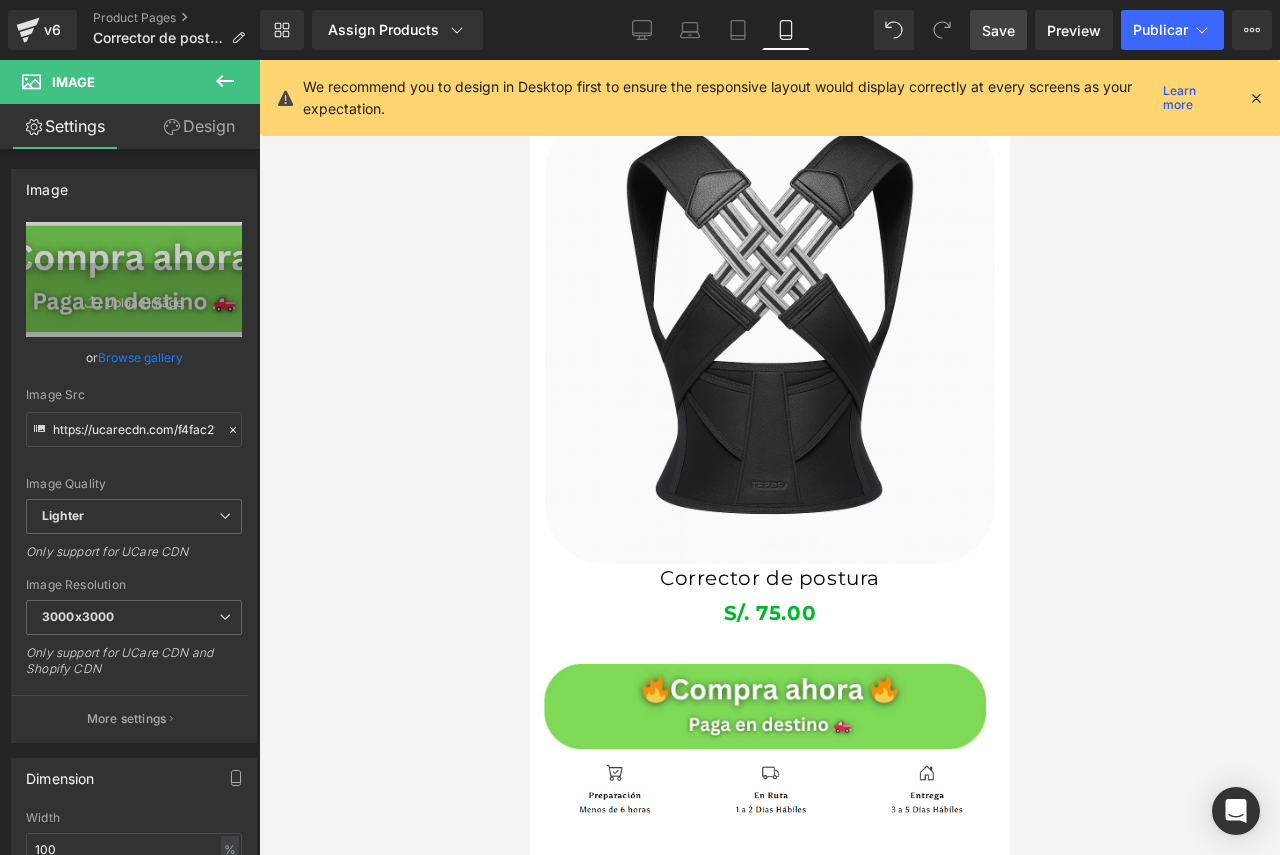 scroll, scrollTop: 978, scrollLeft: 0, axis: vertical 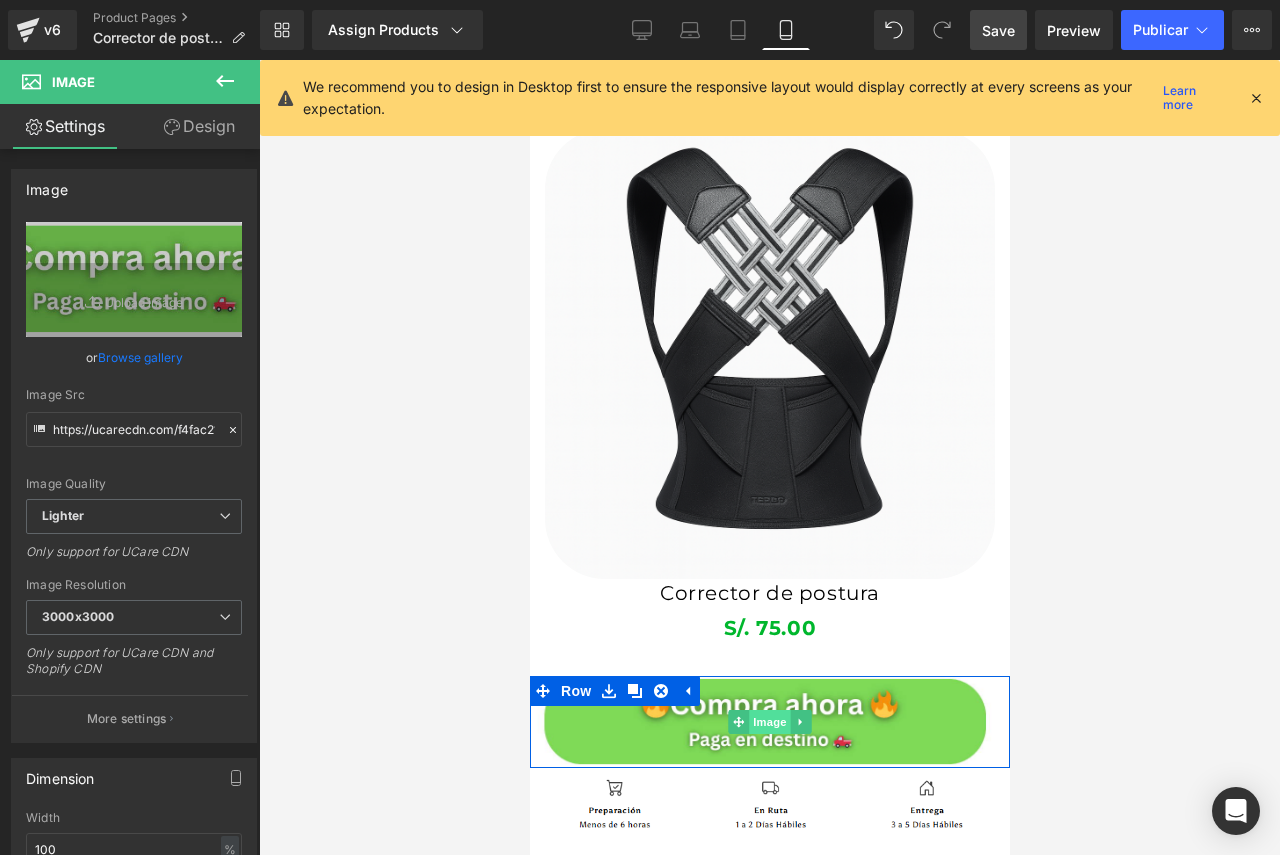 click on "Image" at bounding box center (769, 722) 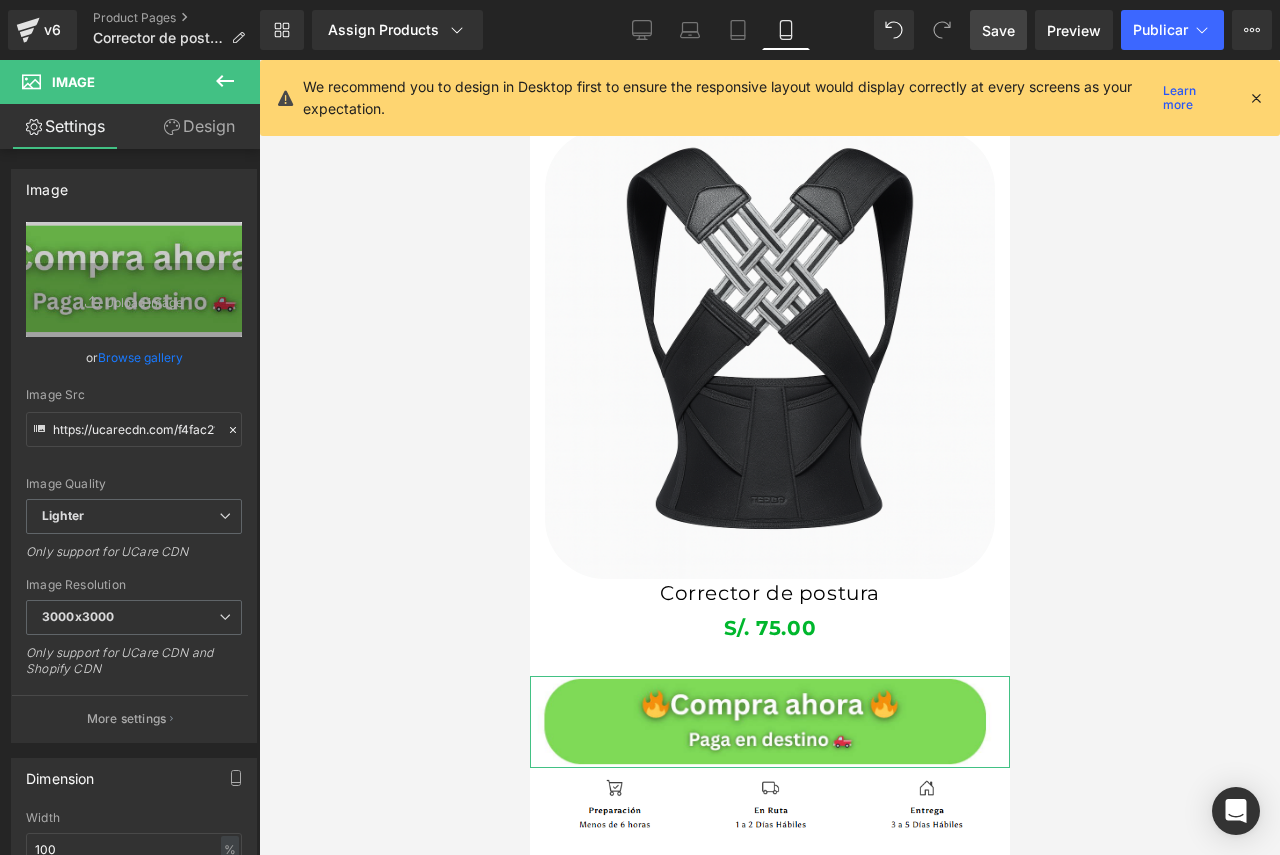 click on "Design" at bounding box center [199, 126] 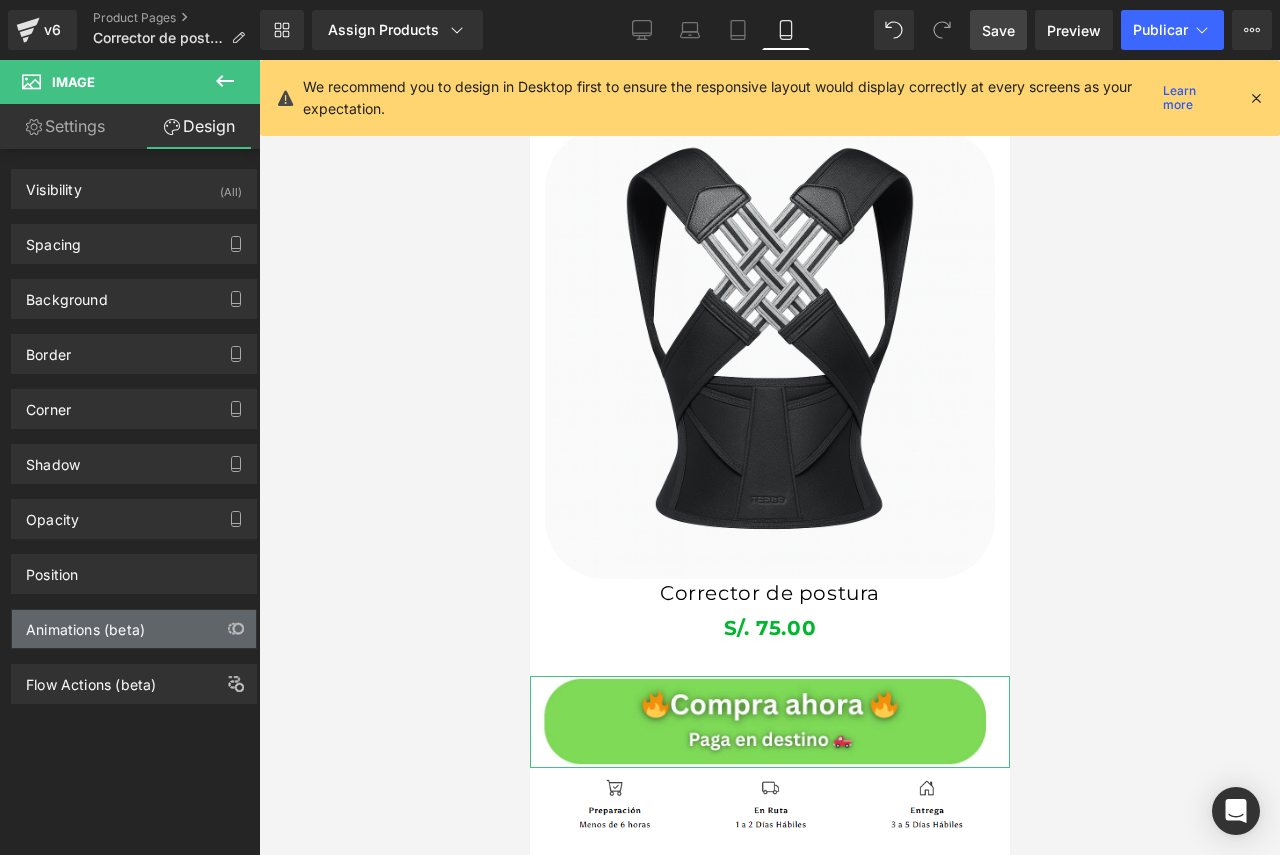 click on "Animations (beta)" at bounding box center [85, 624] 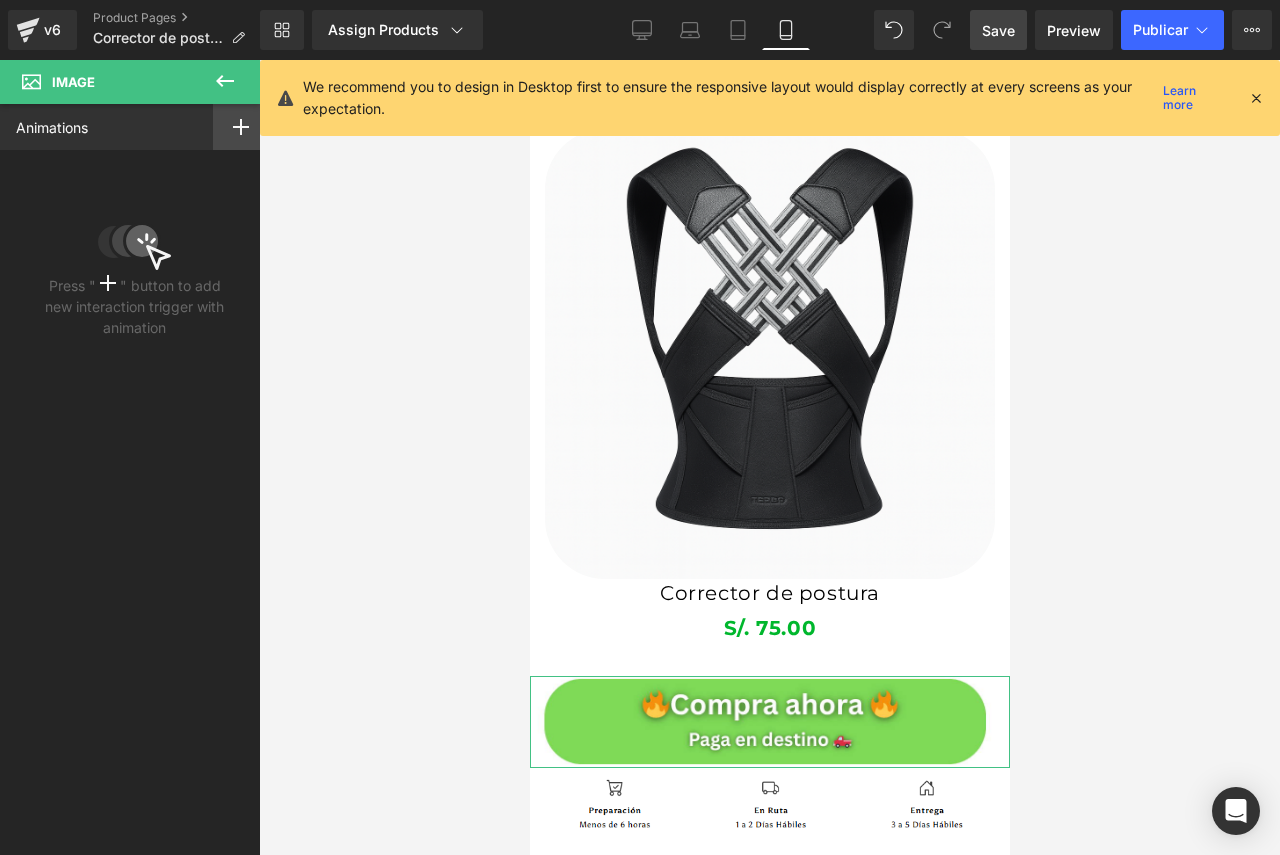 click 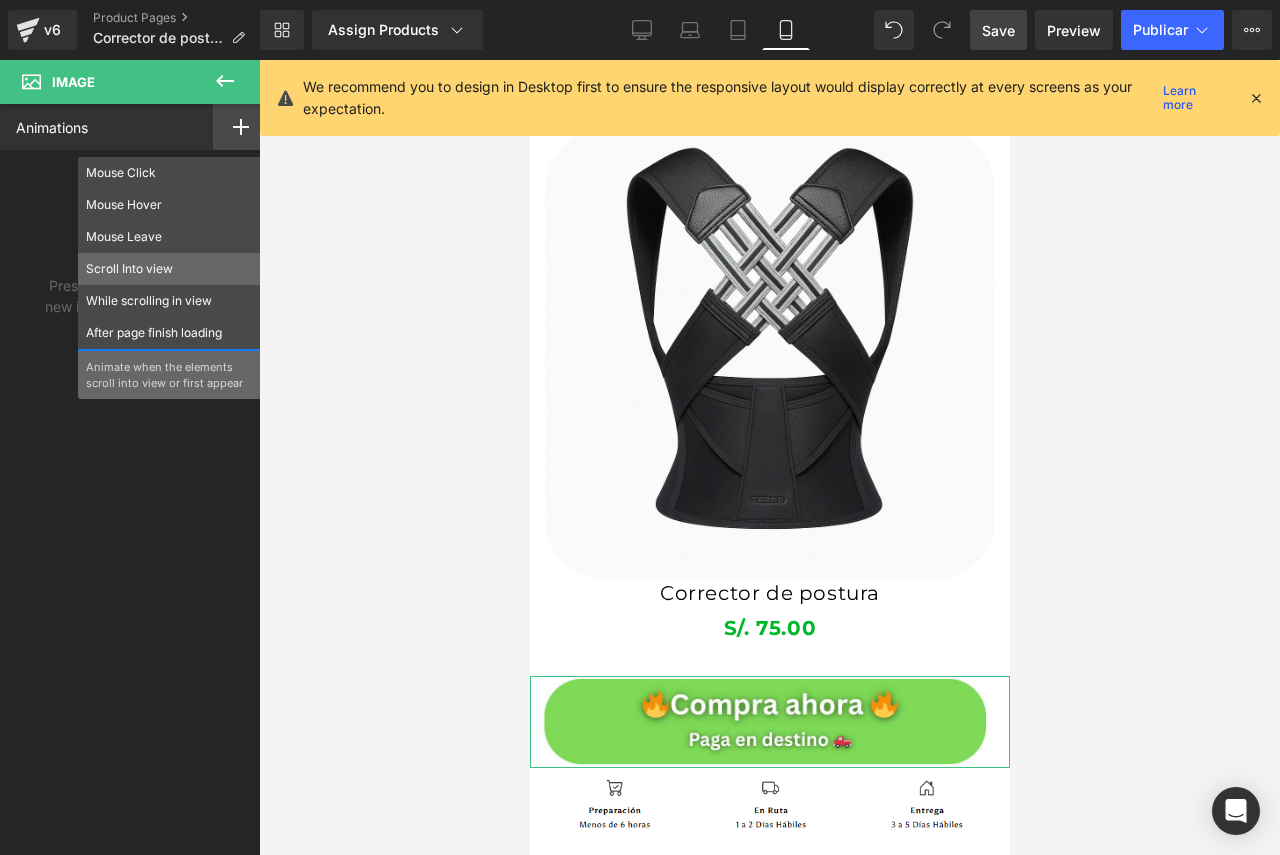 click on "Scroll Into view" at bounding box center [169, 269] 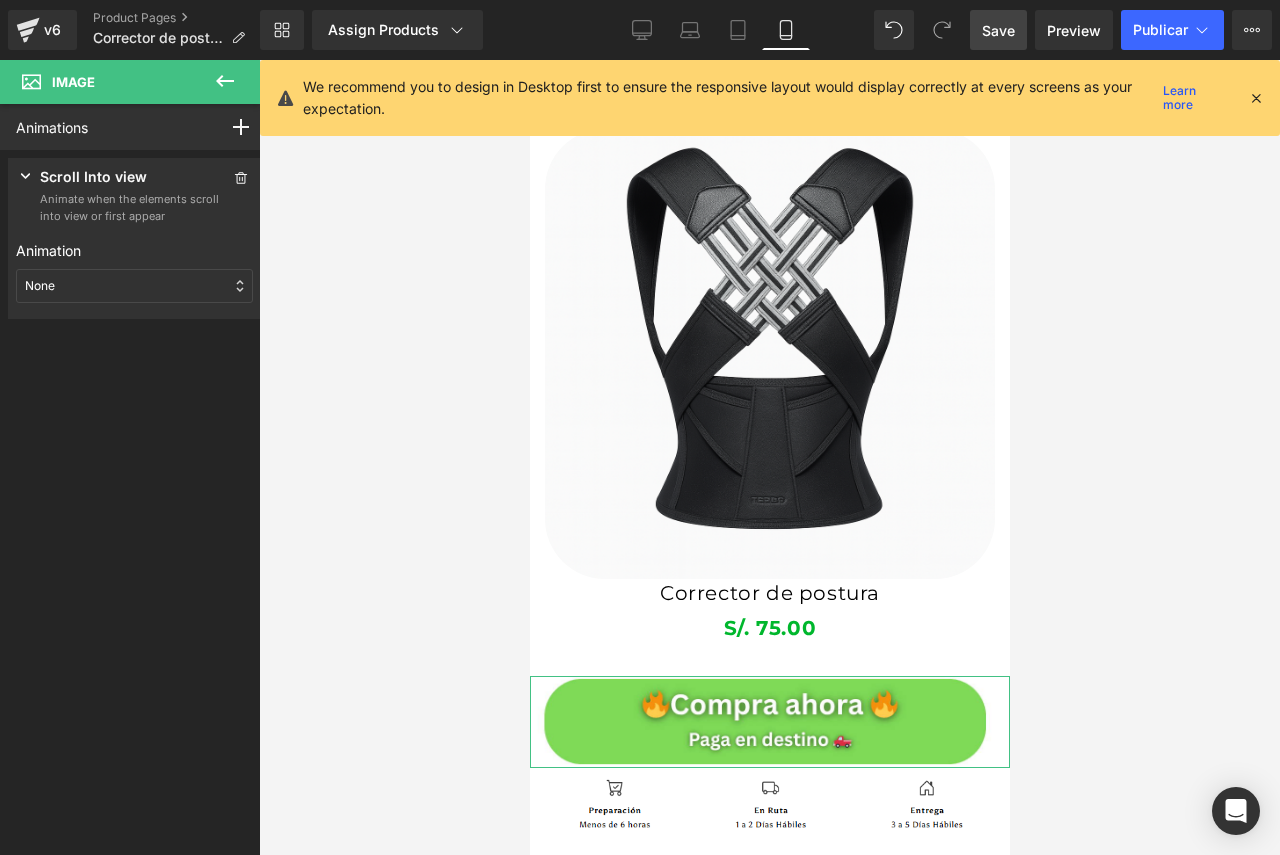 click on "Animation
None Entrance Back (E) Bounce Fade Flip Jack In the box Zoom Slide Stand In Place (S) Bounce Flash Pulse Rubber band Shake X Shake Y Swing Jello Heartbeat
None
None Entrance Back (E) Bounce Fade Flip Jack In the box Zoom Slide Stand In Place (S) Bounce Flash Pulse Rubber band Shake X Shake Y Swing Jello Heartbeat" at bounding box center [134, 271] 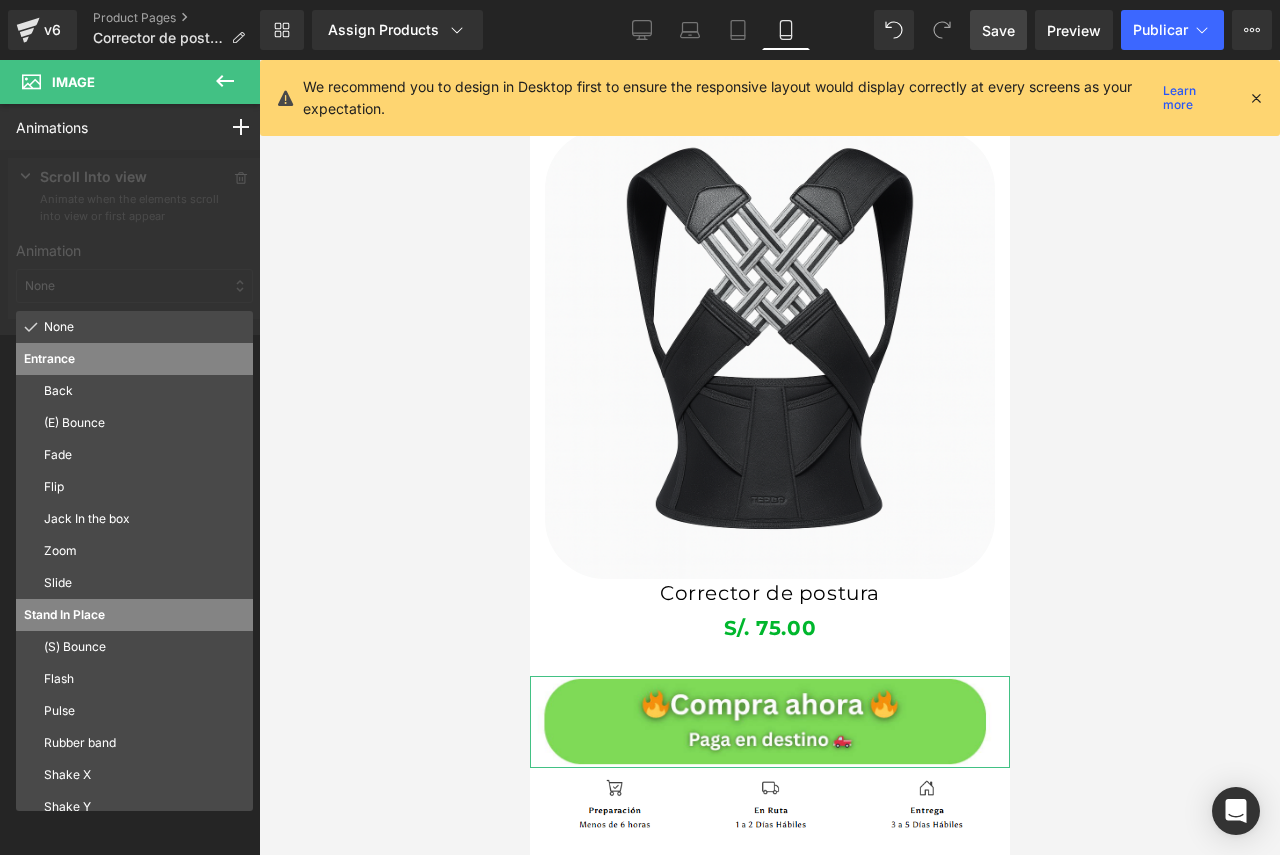 click on "(S) Bounce" at bounding box center [144, 647] 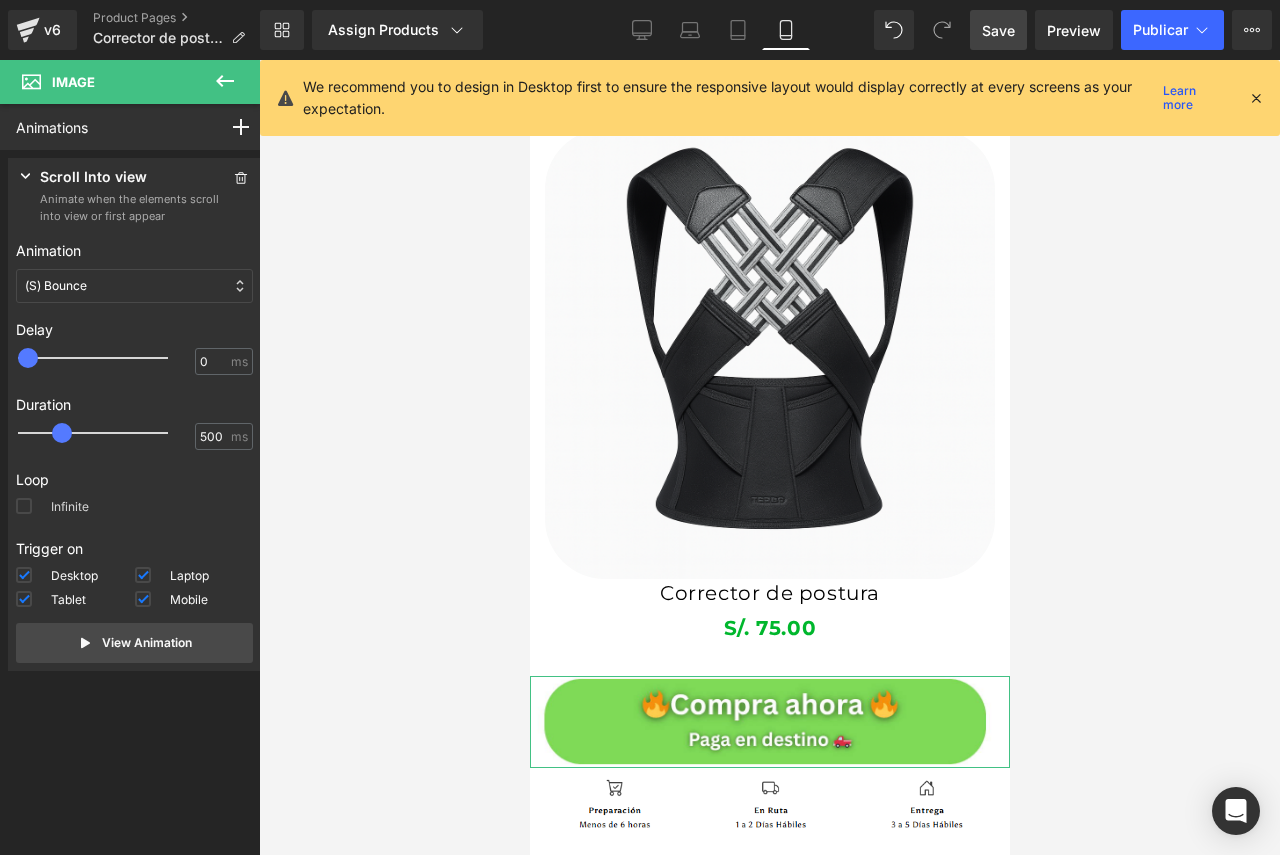 click at bounding box center [24, 506] 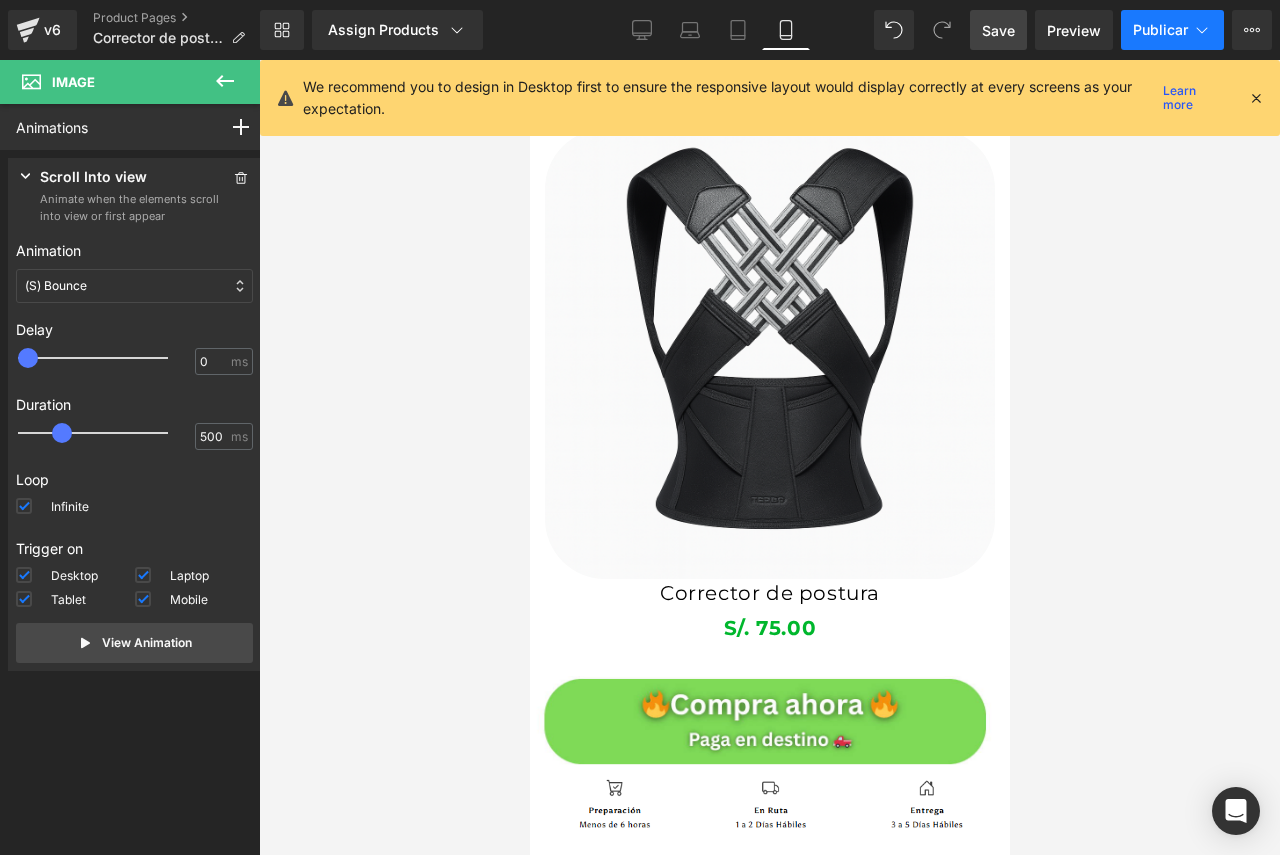 click on "Publicar" at bounding box center [1160, 29] 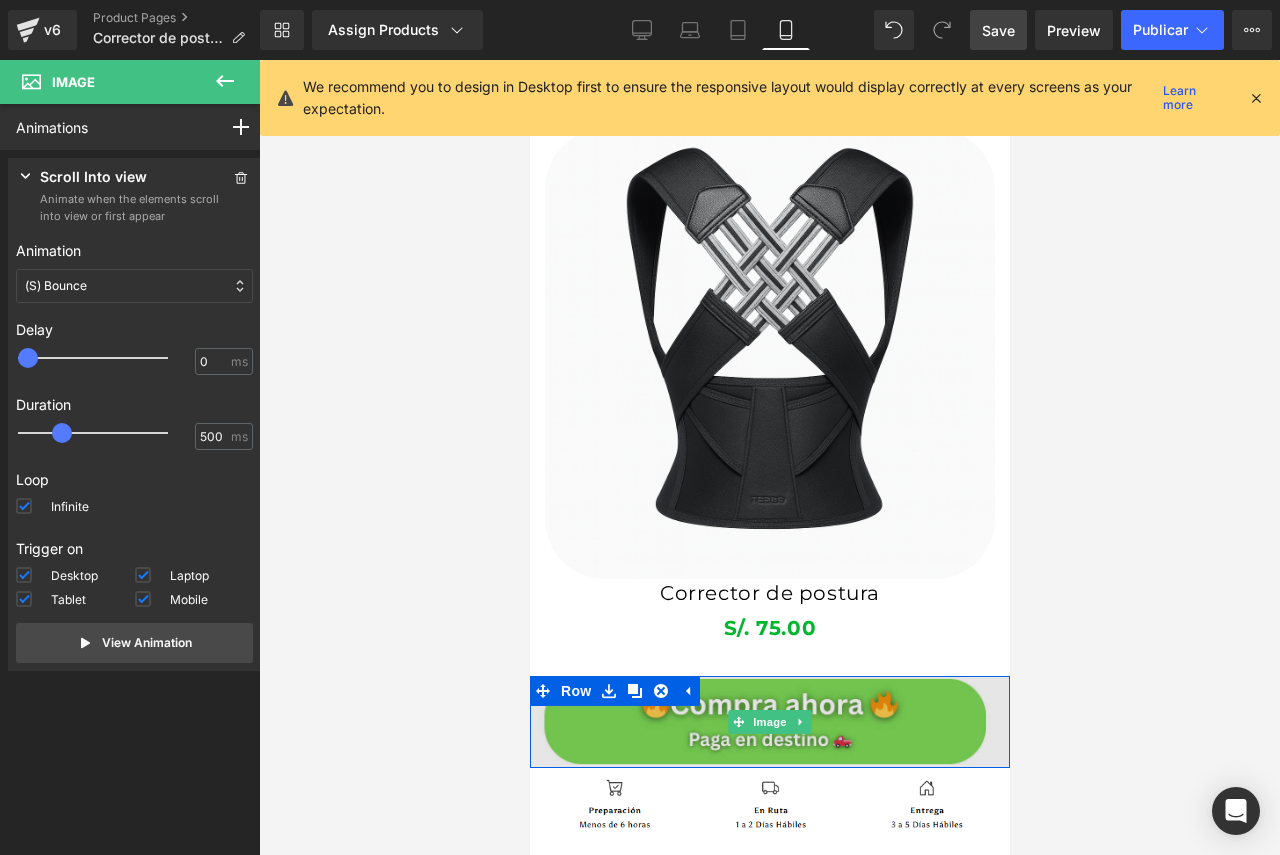 click at bounding box center [769, 722] 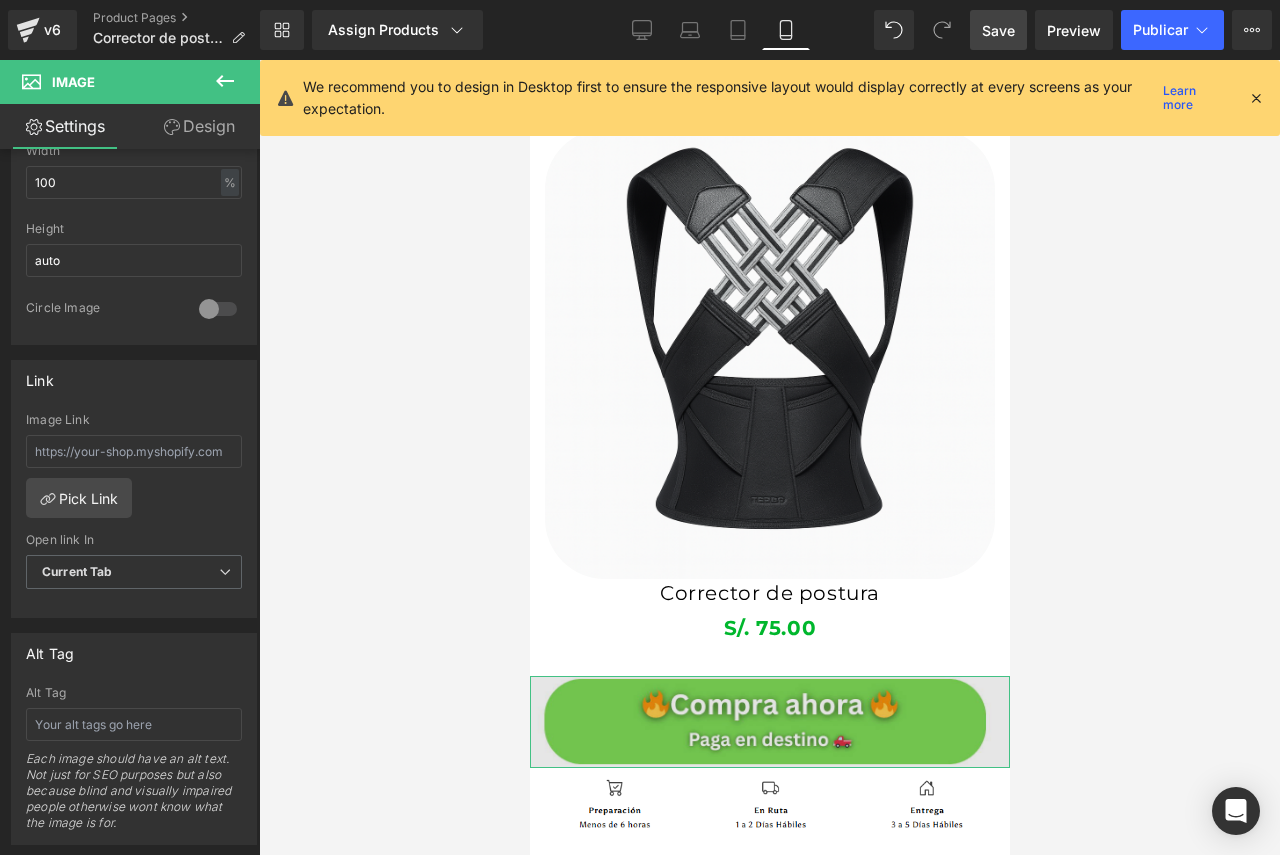scroll, scrollTop: 733, scrollLeft: 0, axis: vertical 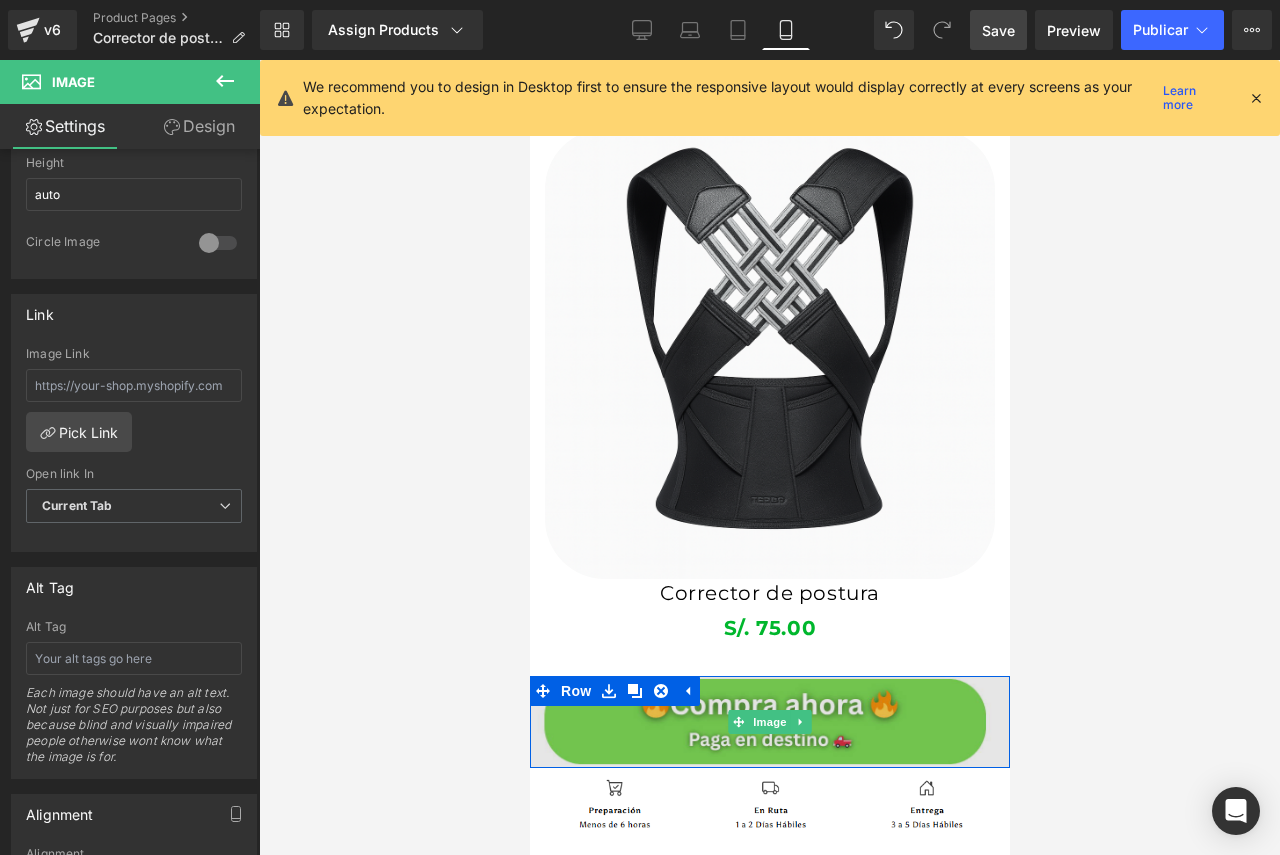 click at bounding box center (769, 722) 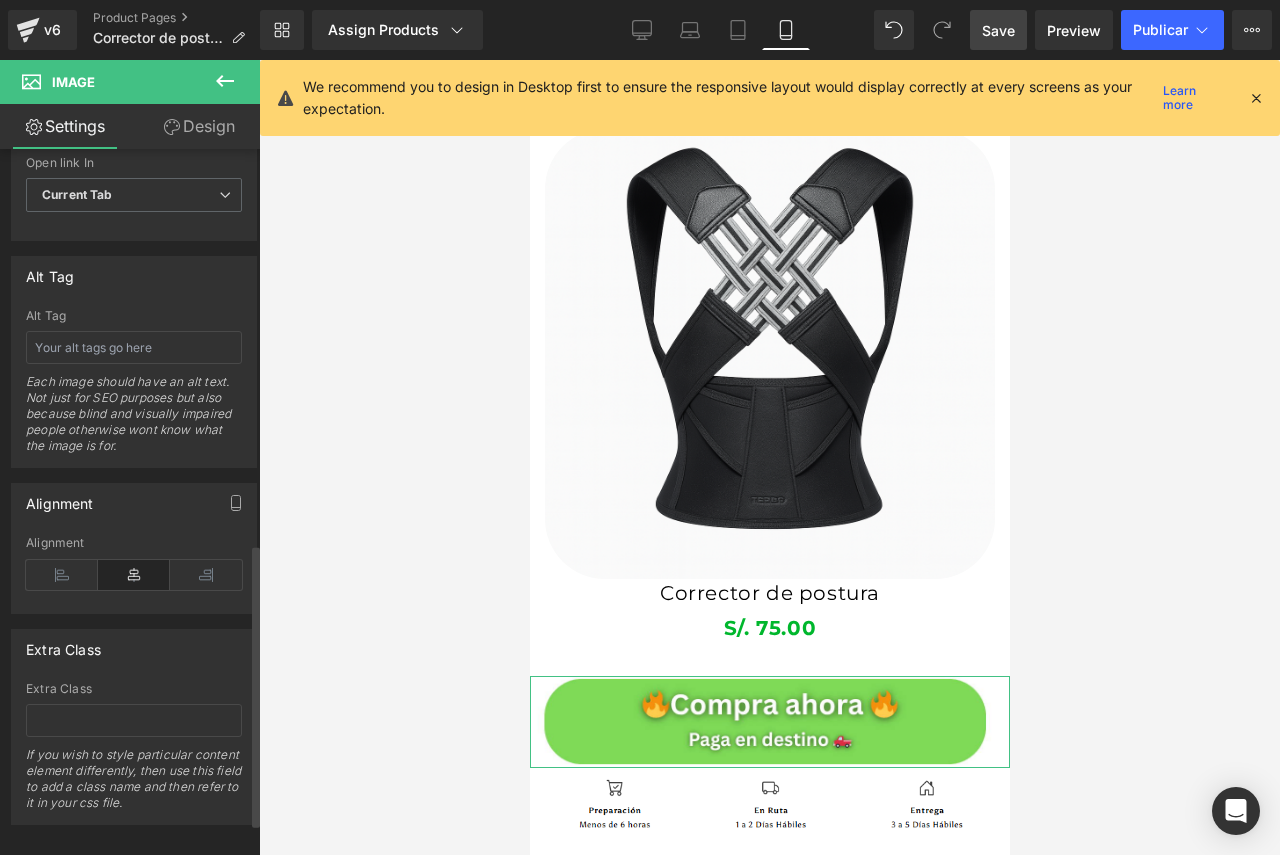 scroll, scrollTop: 1070, scrollLeft: 0, axis: vertical 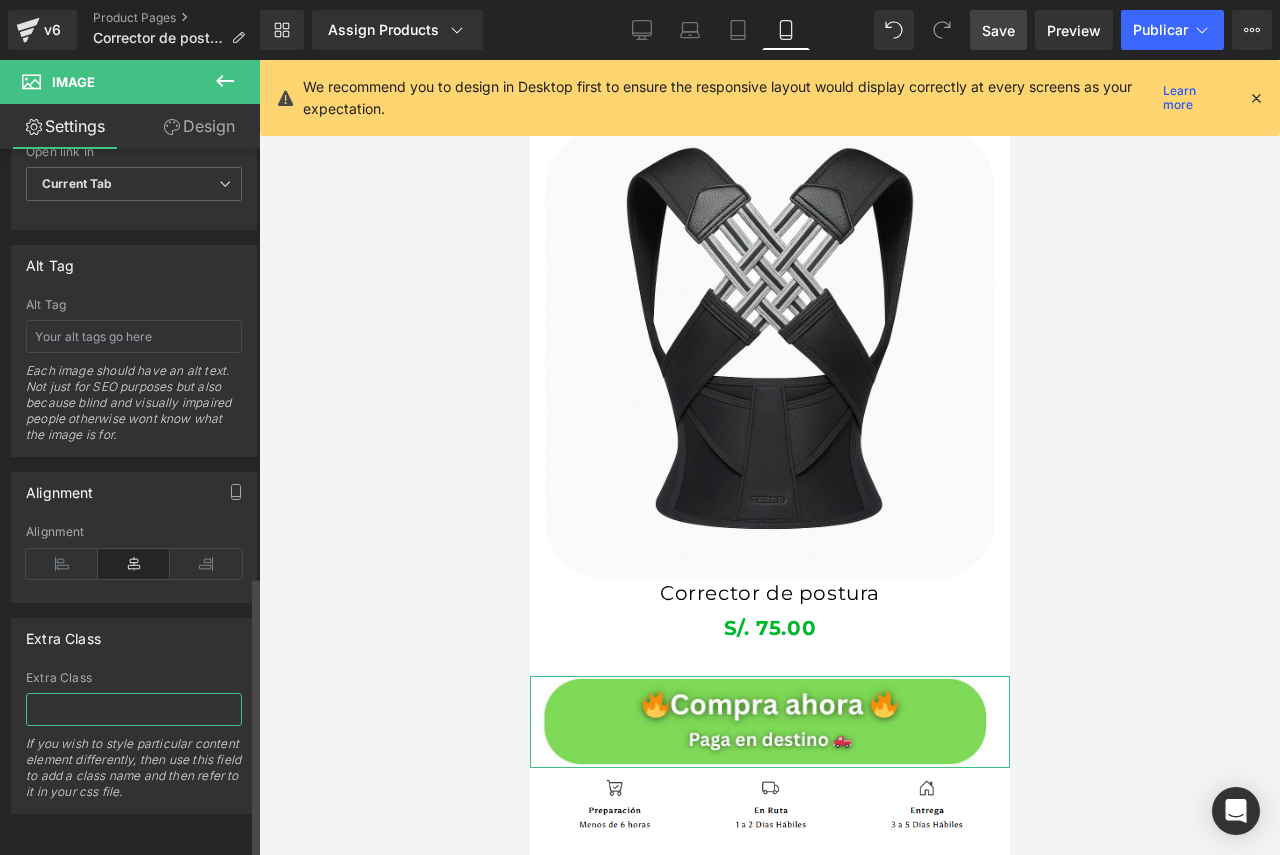 click at bounding box center [134, 709] 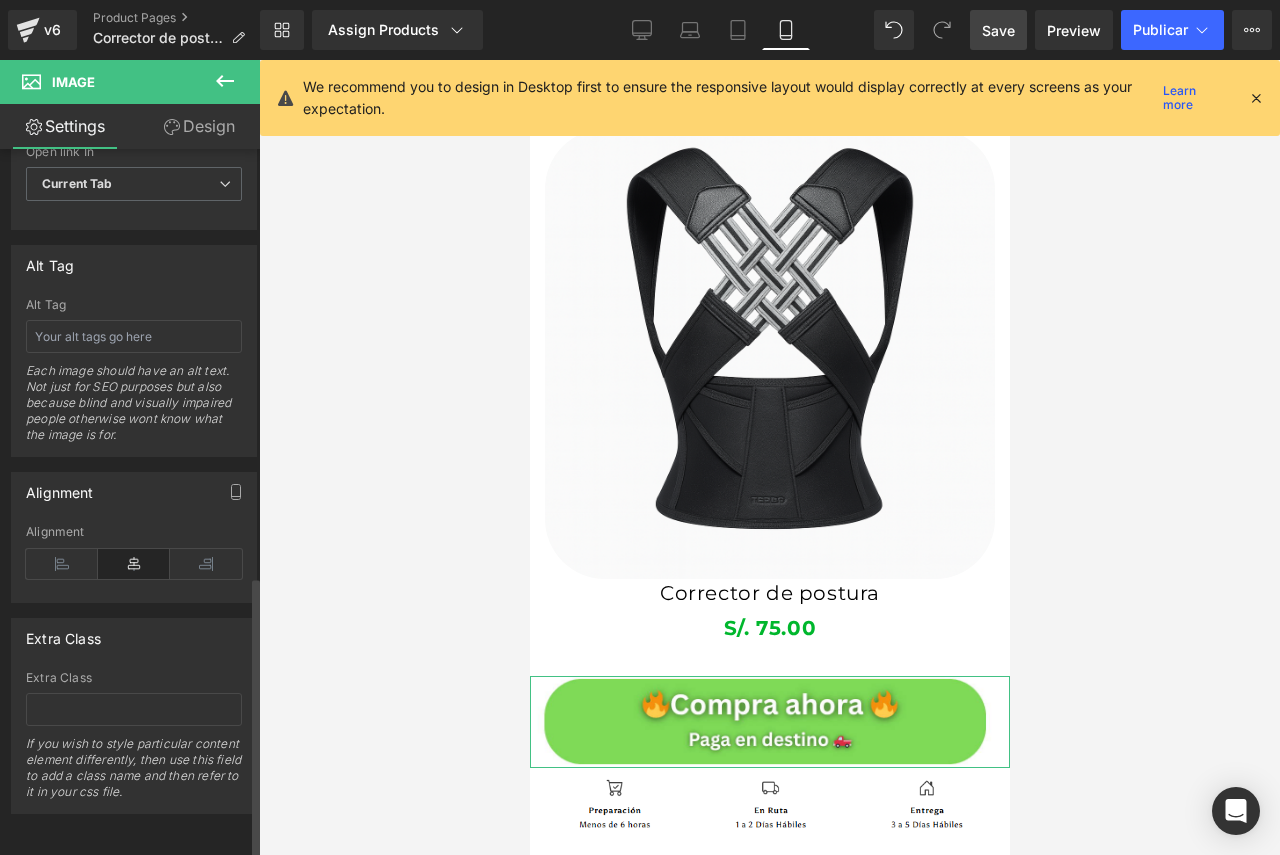 click on "Extra Class If you wish to style particular content element differently, then use this field to add a class name and then refer to it in your css file." at bounding box center [134, 742] 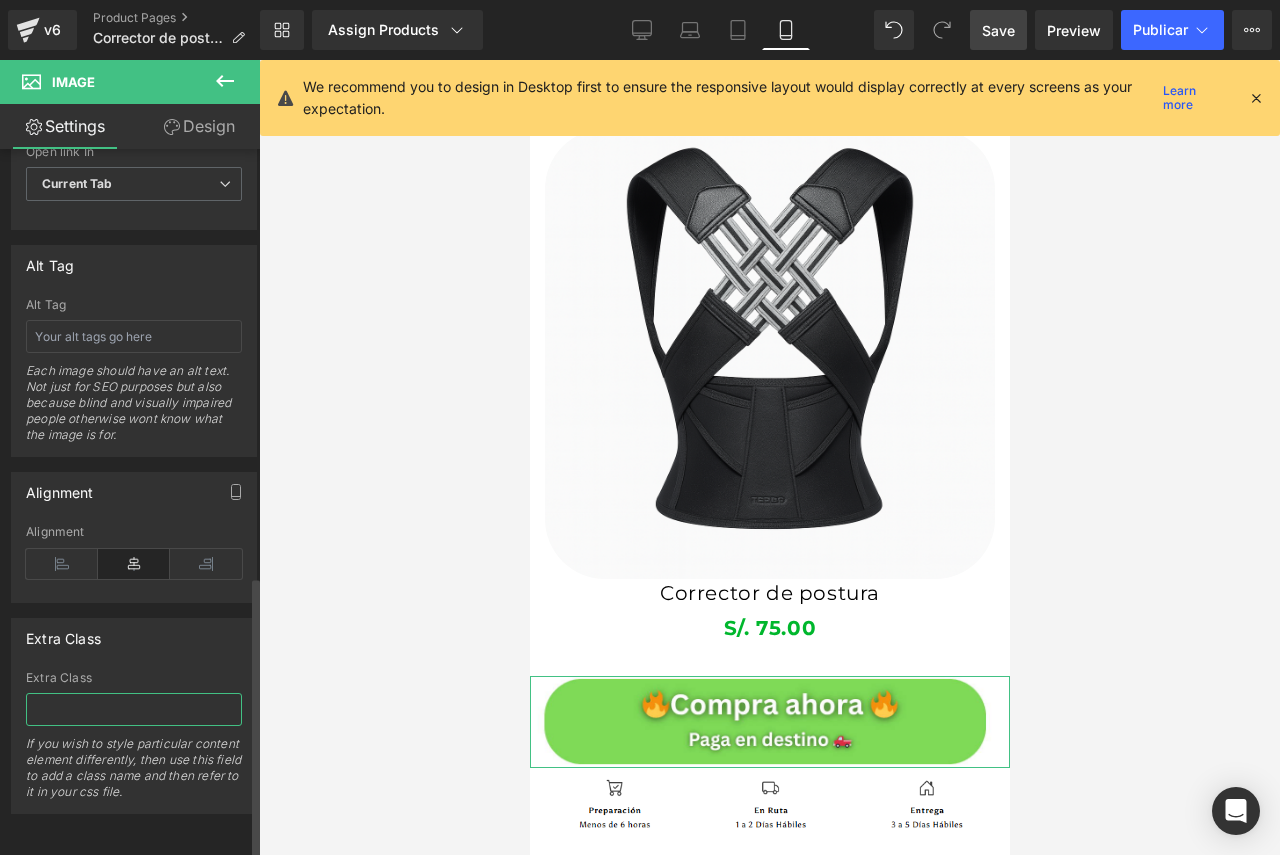 click at bounding box center [134, 709] 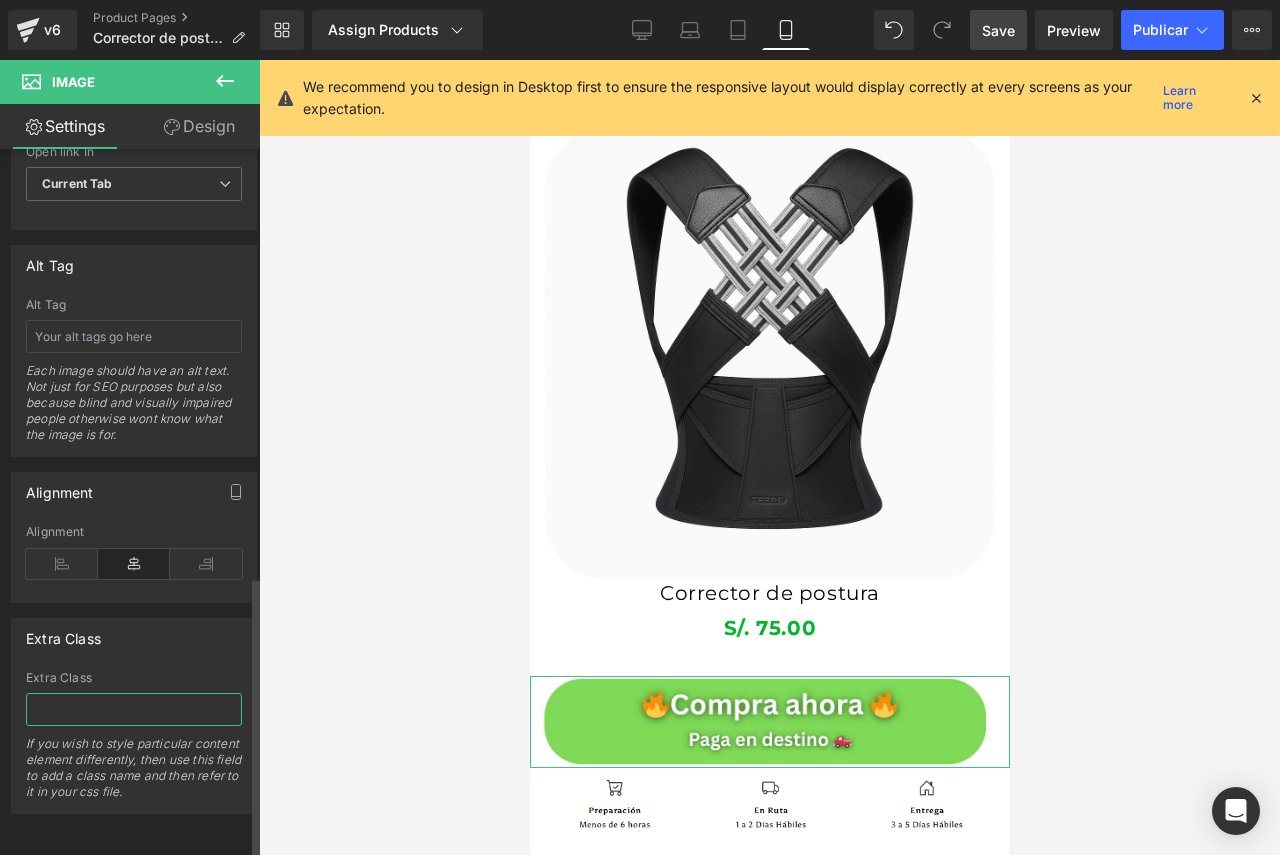 paste on "_rsi-cod-form-gempages-button-overwrite _rsi-cod-form-is-gempage" 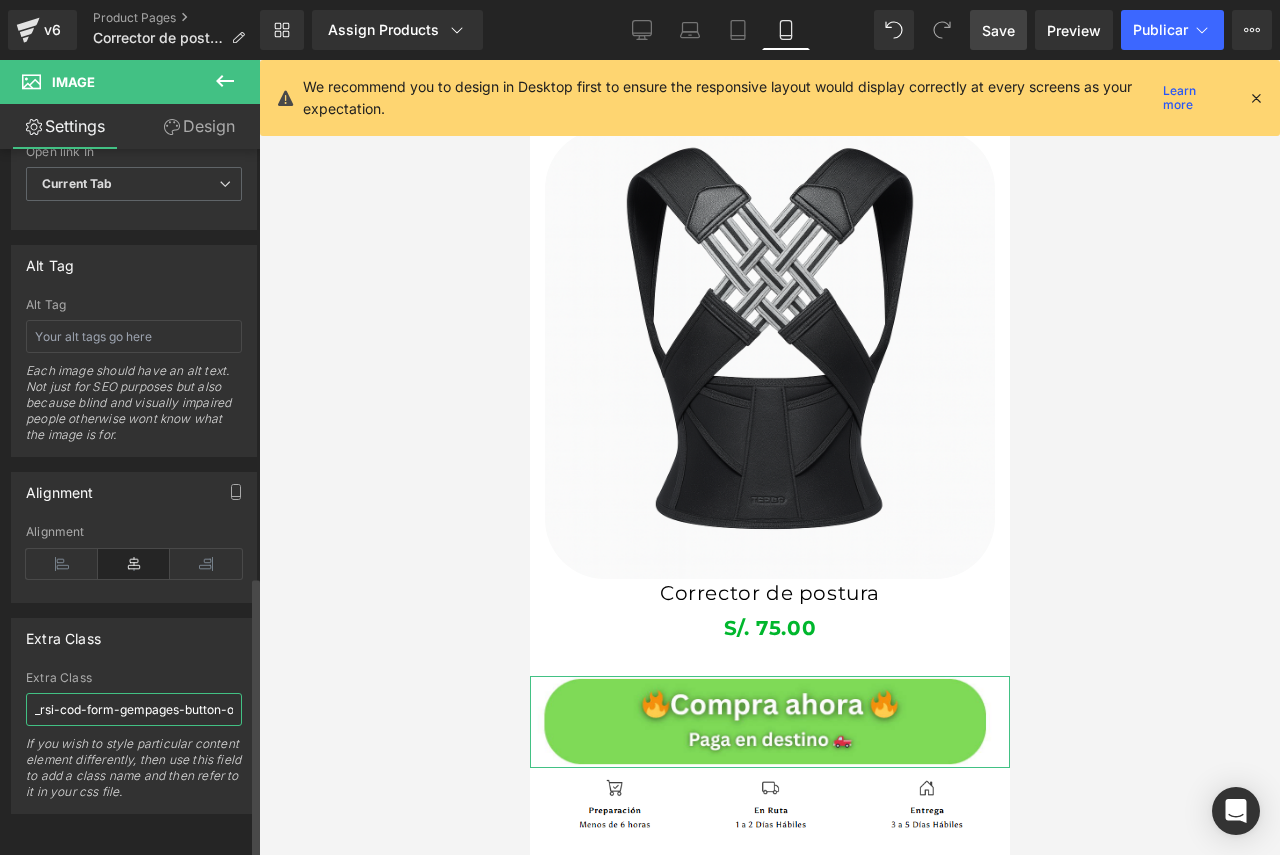 scroll, scrollTop: 0, scrollLeft: 209, axis: horizontal 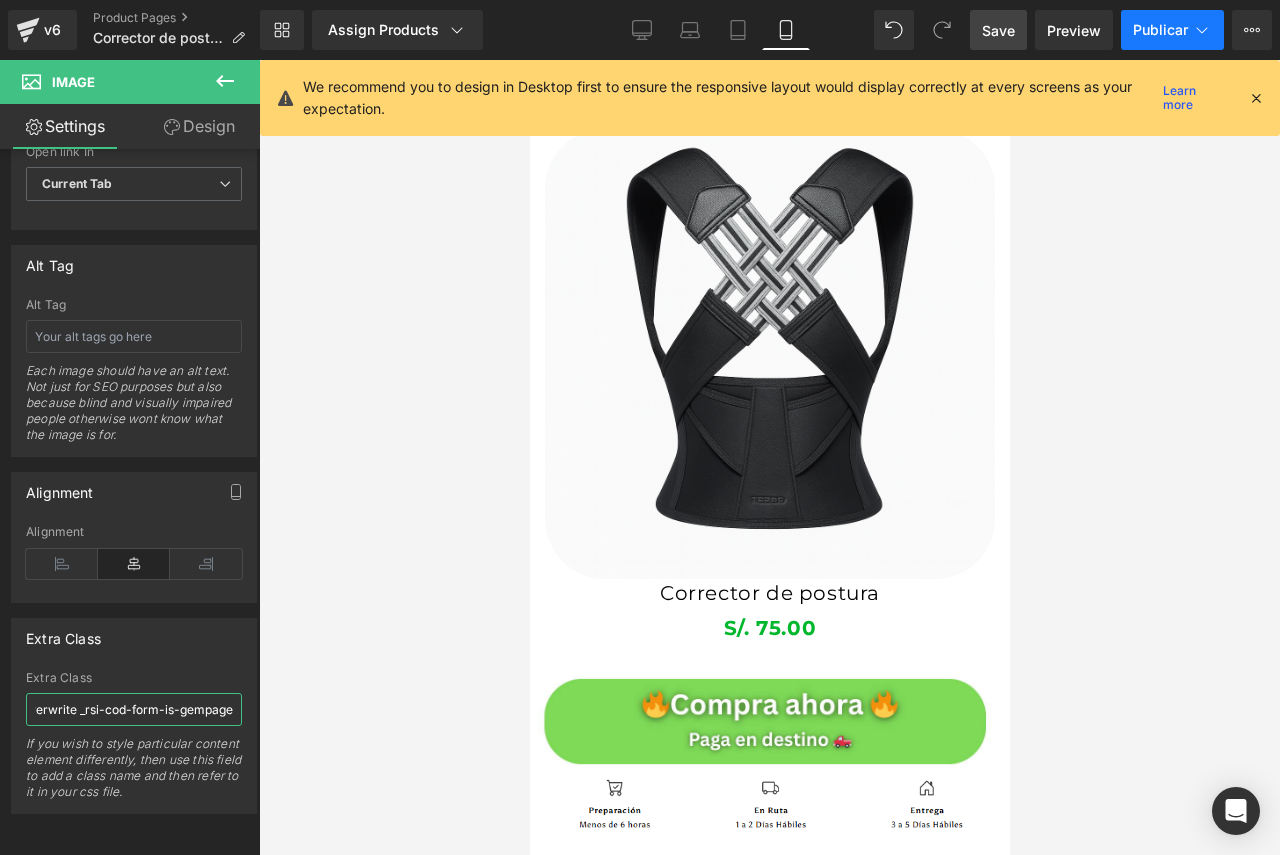 type on "_rsi-cod-form-gempages-button-overwrite _rsi-cod-form-is-gempage" 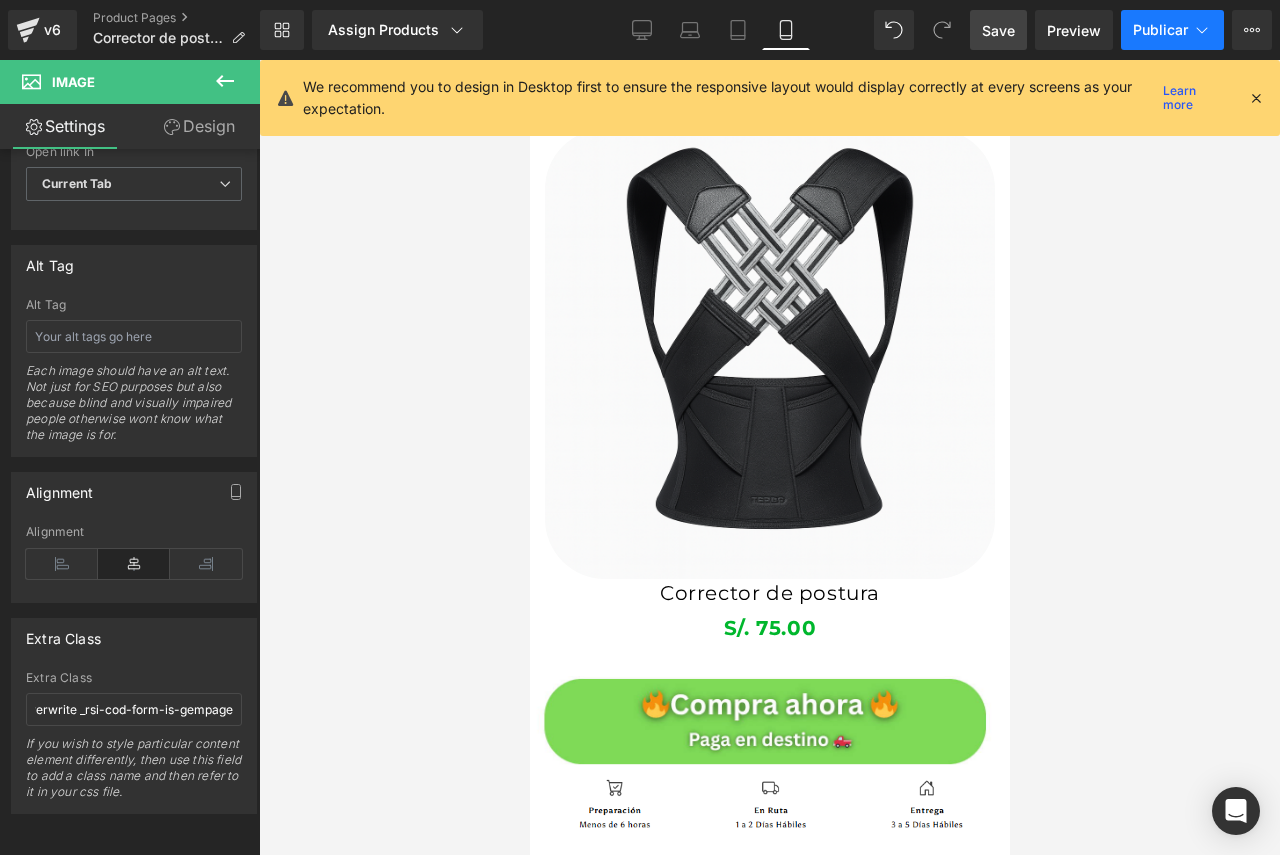 click on "Publicar" at bounding box center (1172, 30) 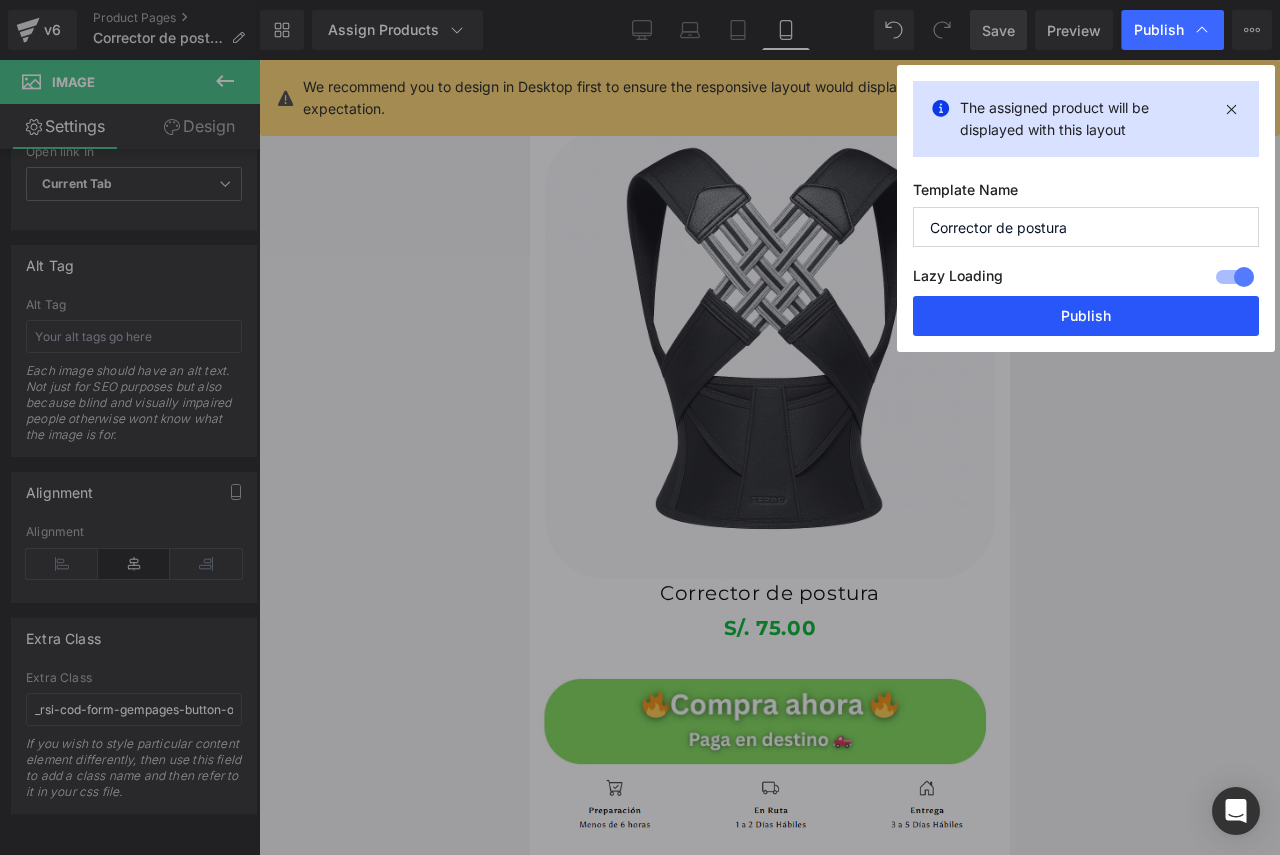 click on "Publish" at bounding box center (1086, 316) 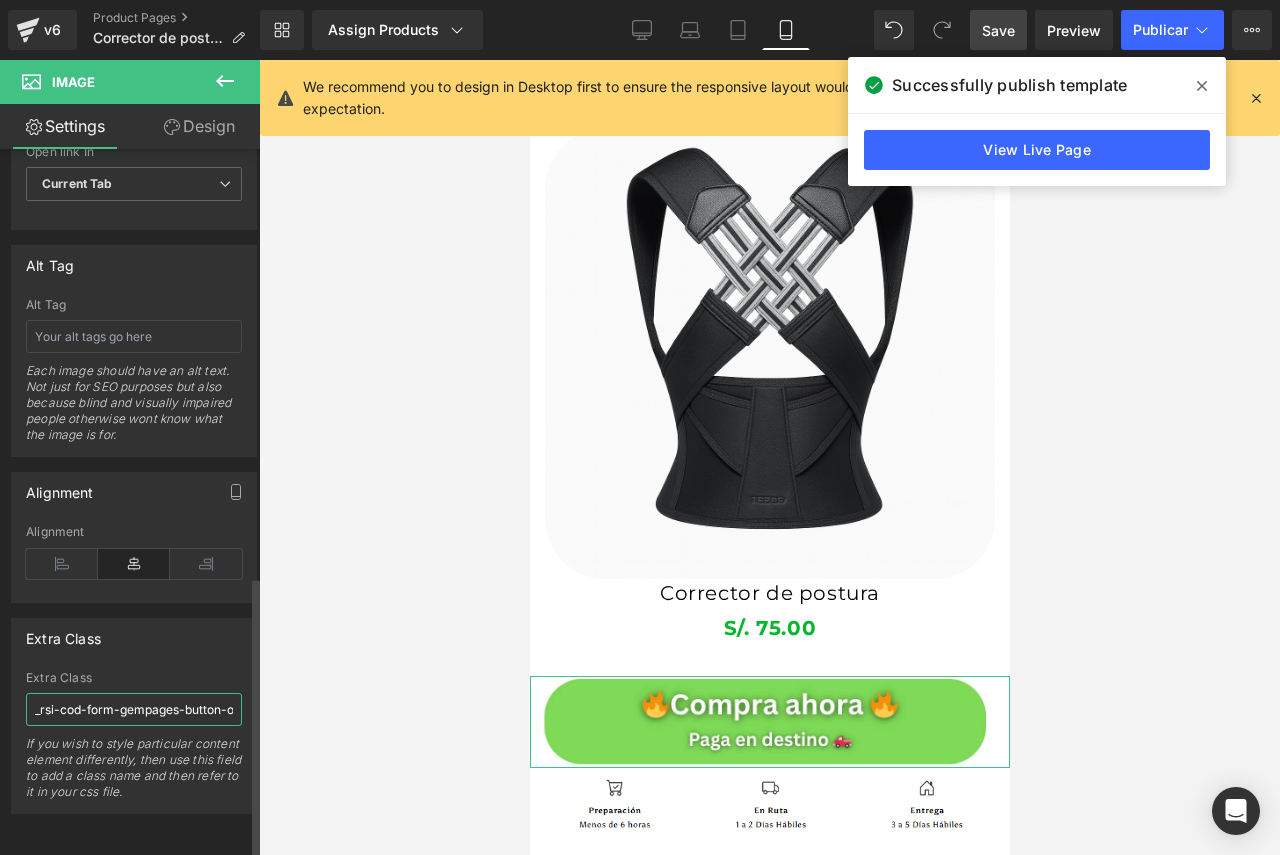 click on "_rsi-cod-form-gempages-button-overwrite _rsi-cod-form-is-gempage" at bounding box center [134, 709] 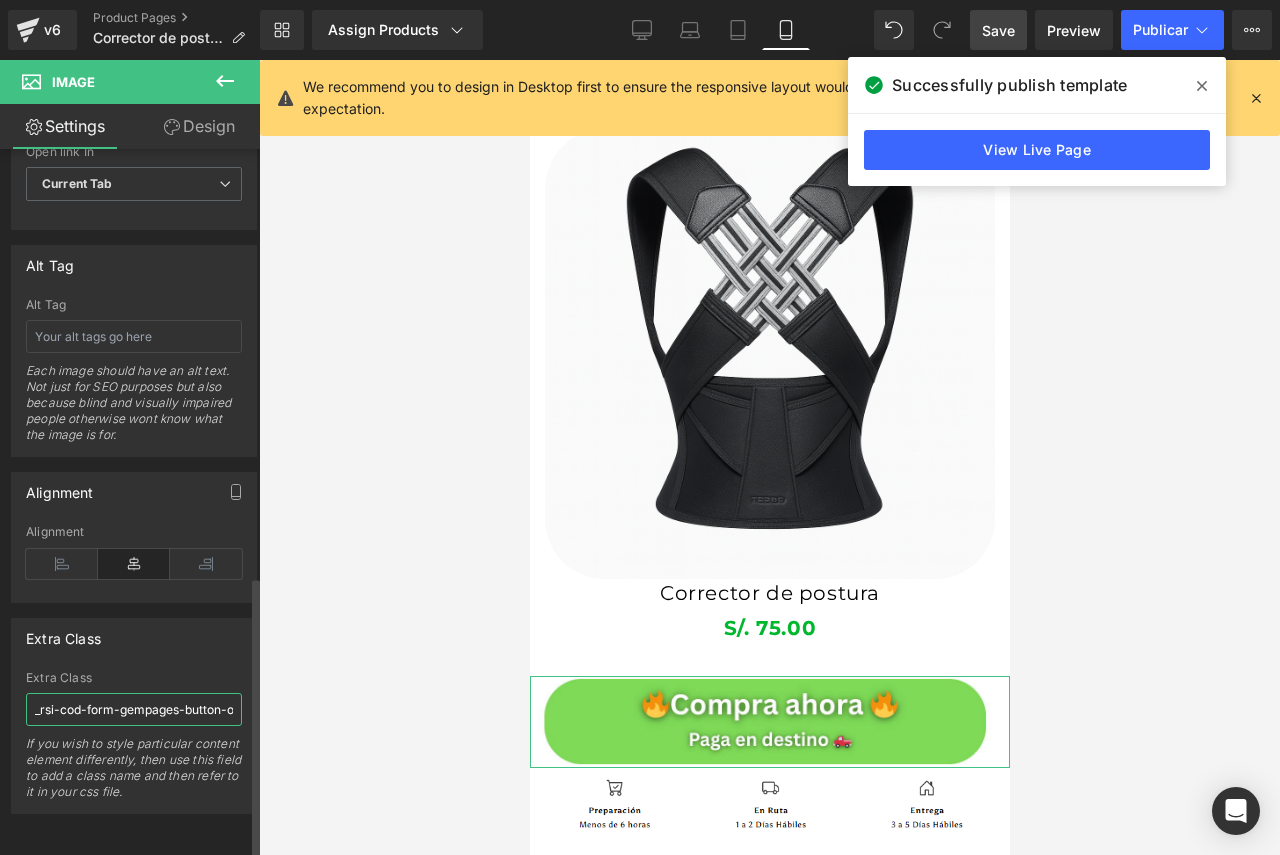 click on "_rsi-cod-form-gempages-button-overwrite _rsi-cod-form-is-gempage" at bounding box center [134, 709] 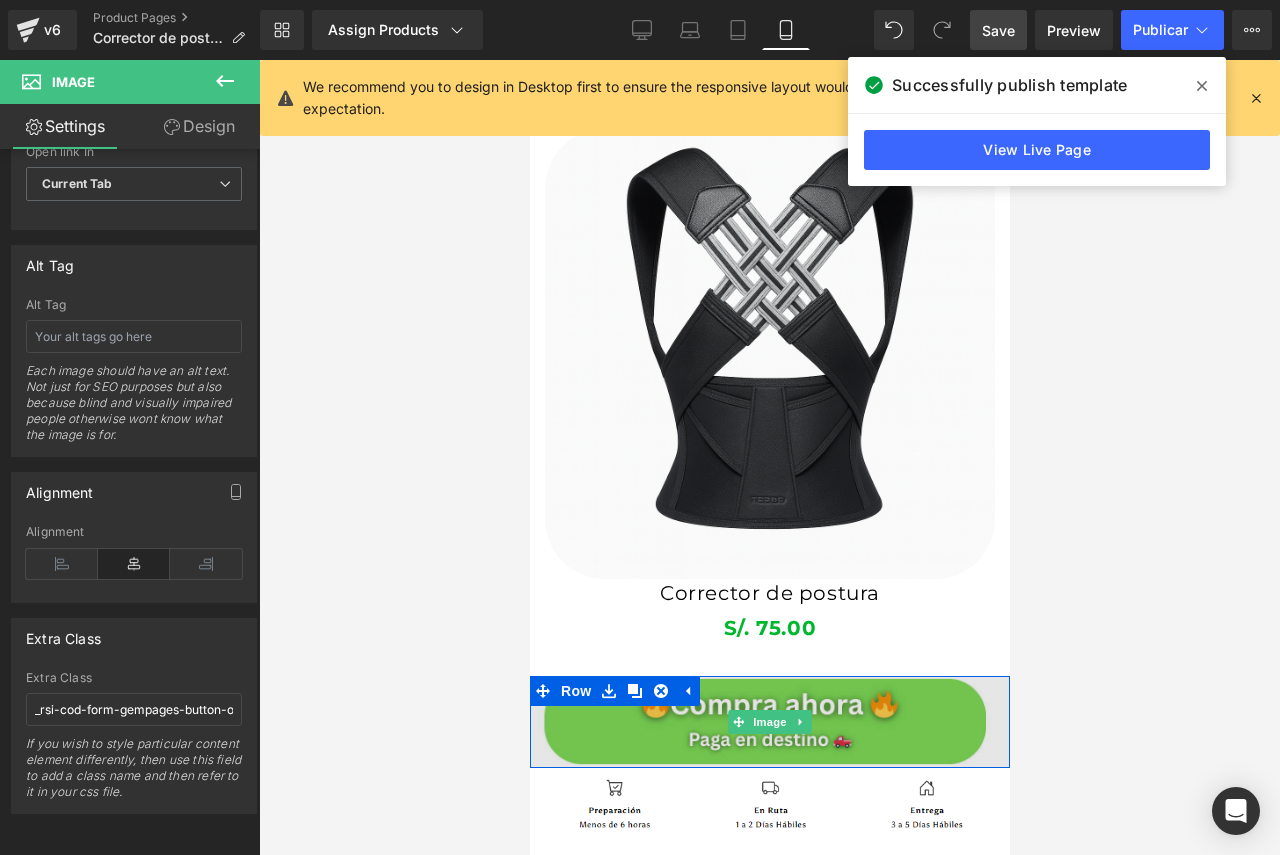 click at bounding box center [769, 722] 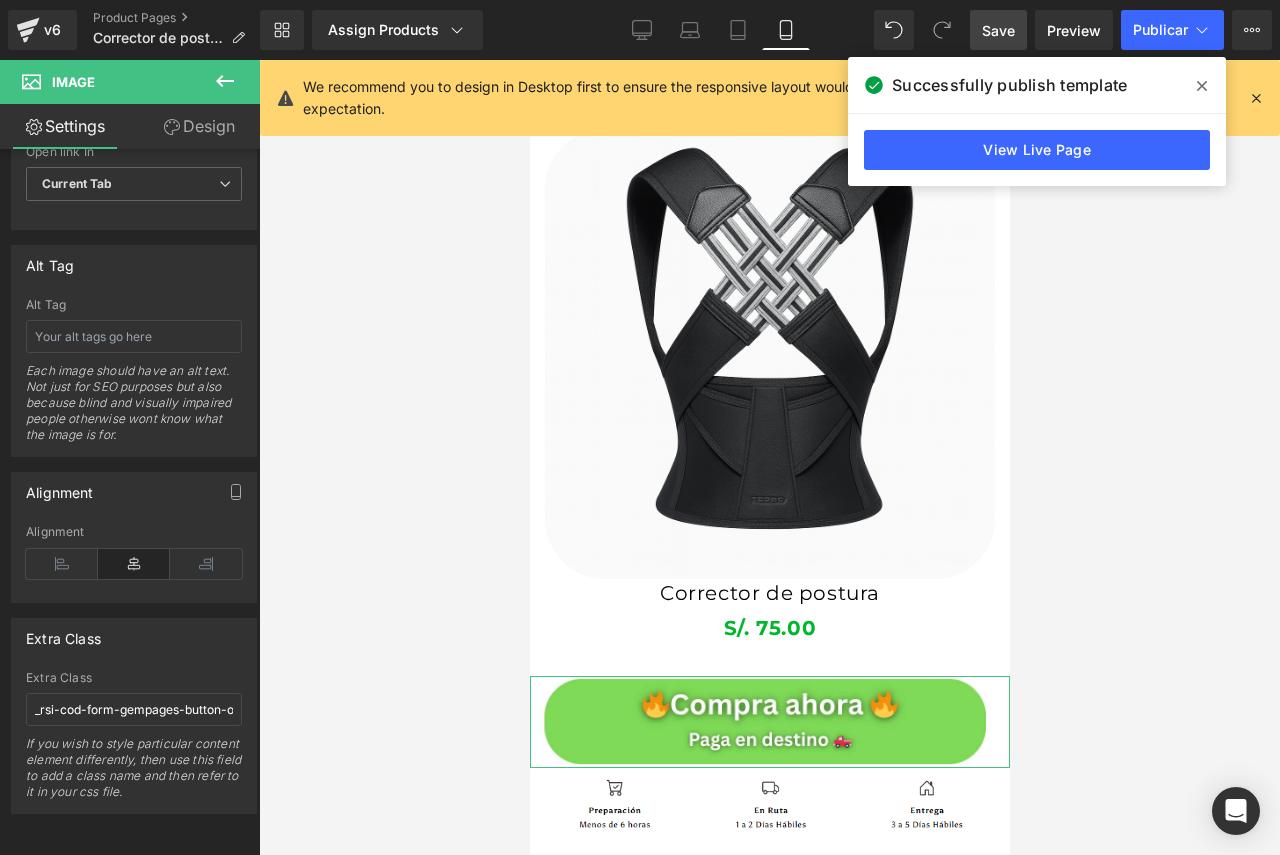 click on "Design" at bounding box center (199, 126) 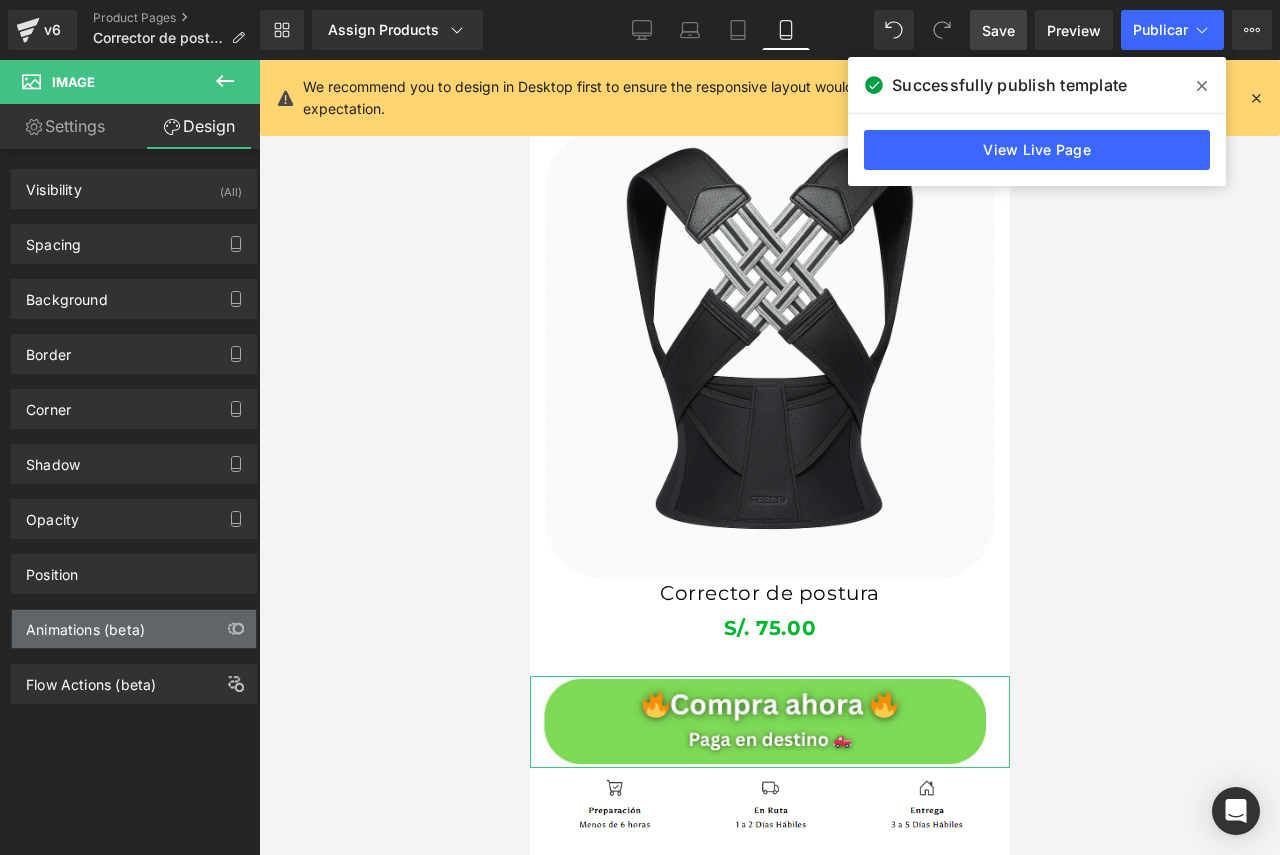 click on "Animations (beta)" at bounding box center [85, 624] 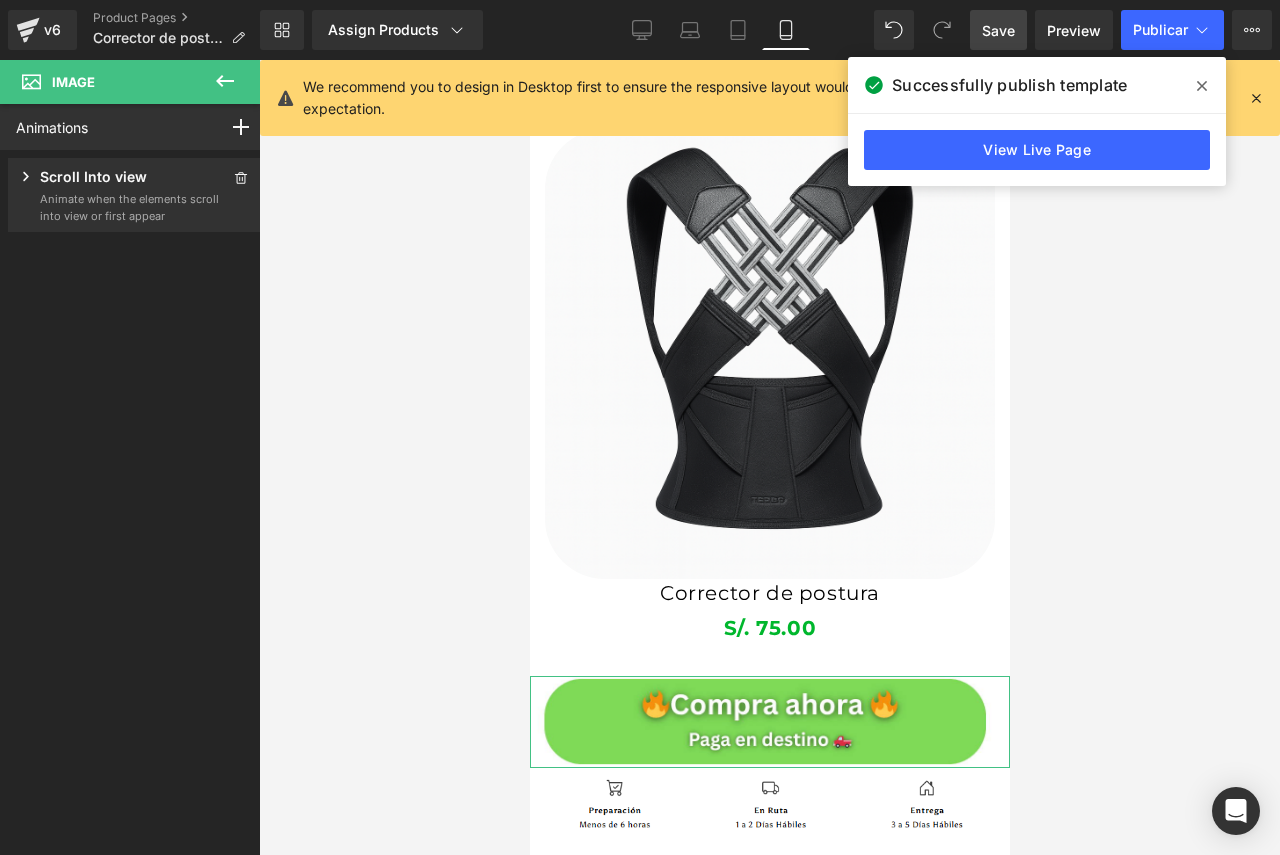 click on "Scroll Into view" at bounding box center (93, 178) 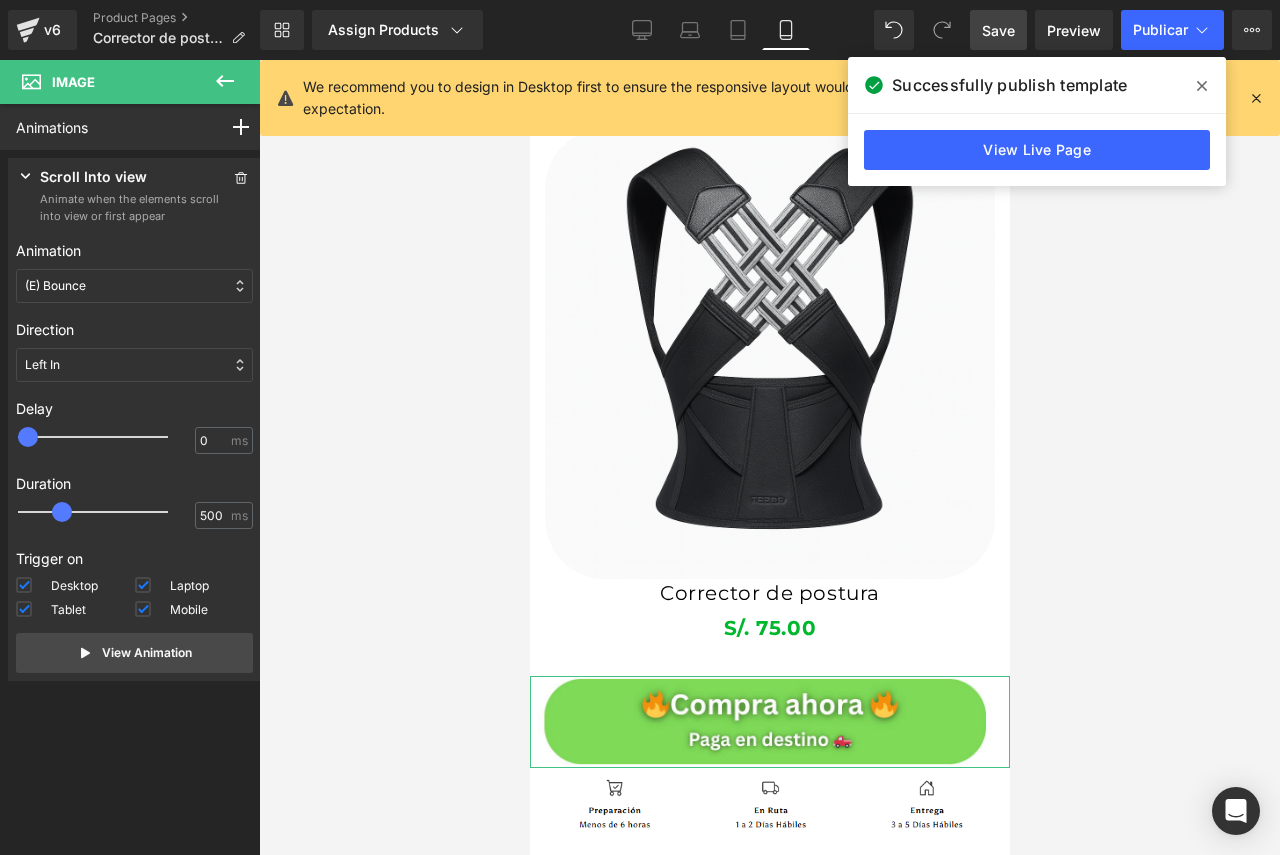click on "Left In" at bounding box center [134, 365] 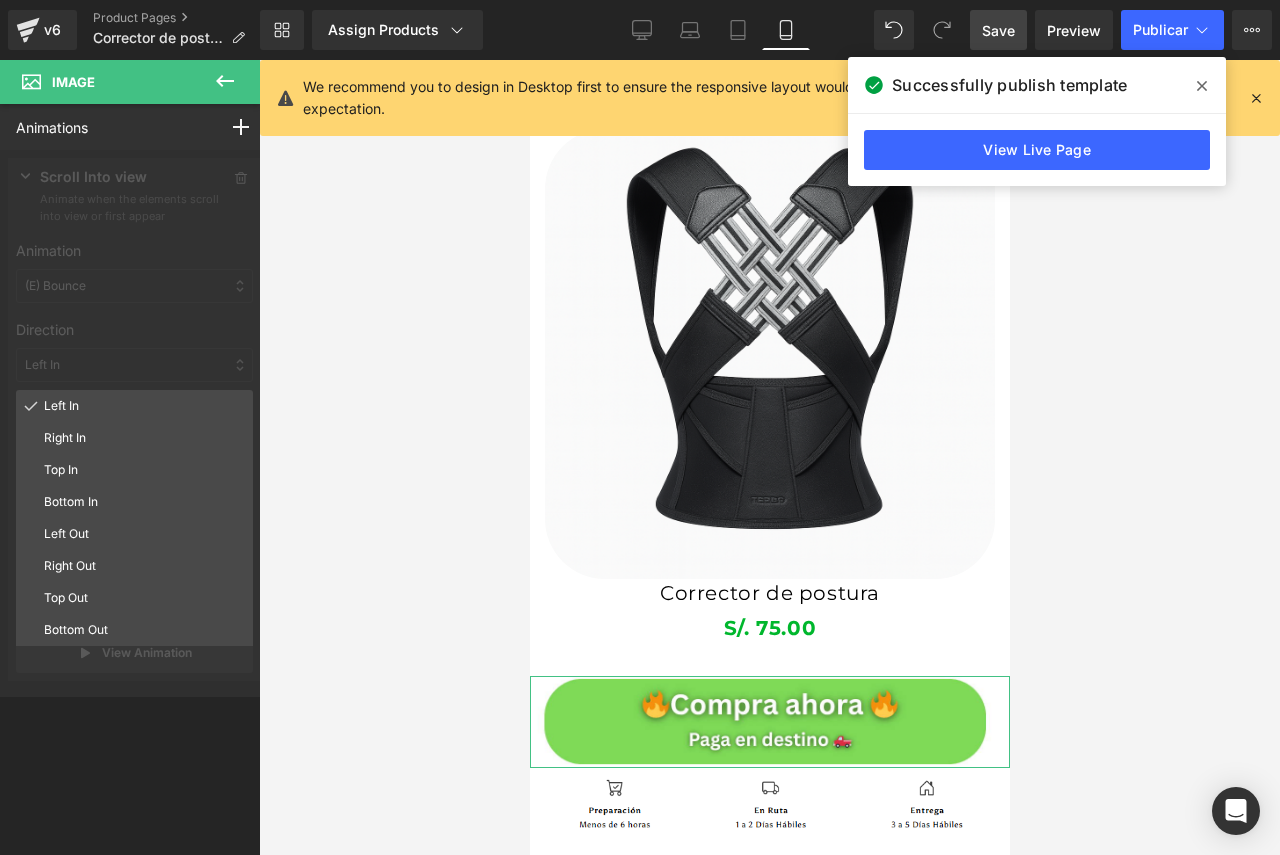 click at bounding box center (134, 423) 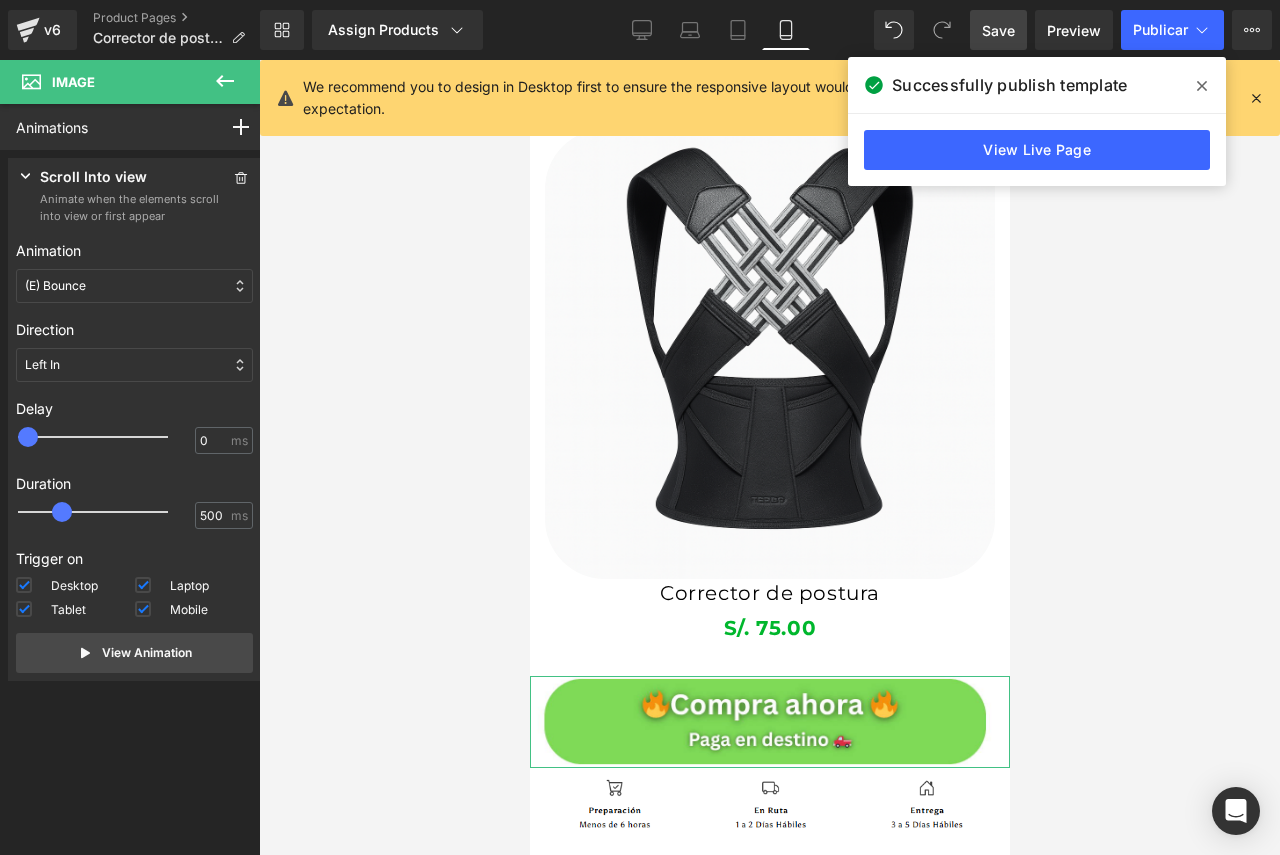 click on "Left In" at bounding box center (134, 365) 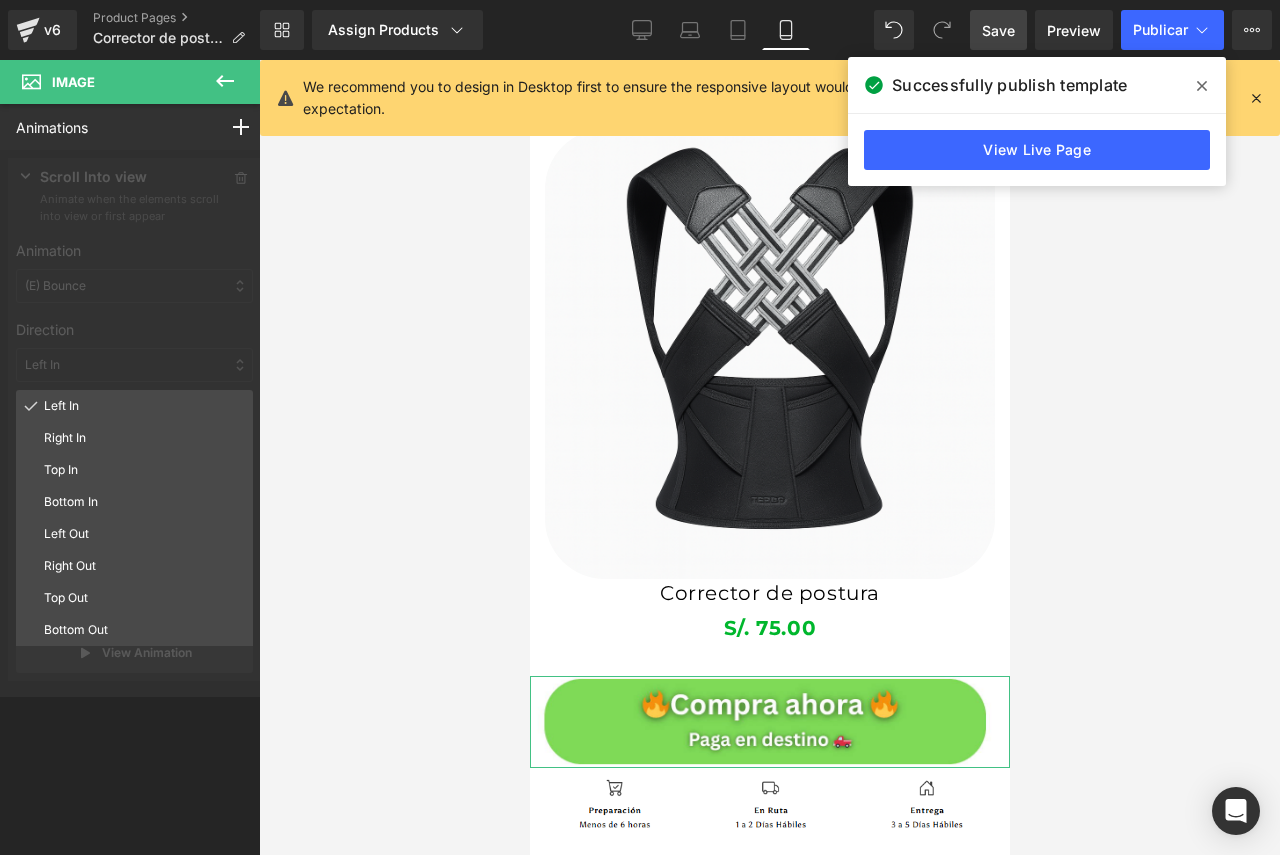 click at bounding box center (134, 423) 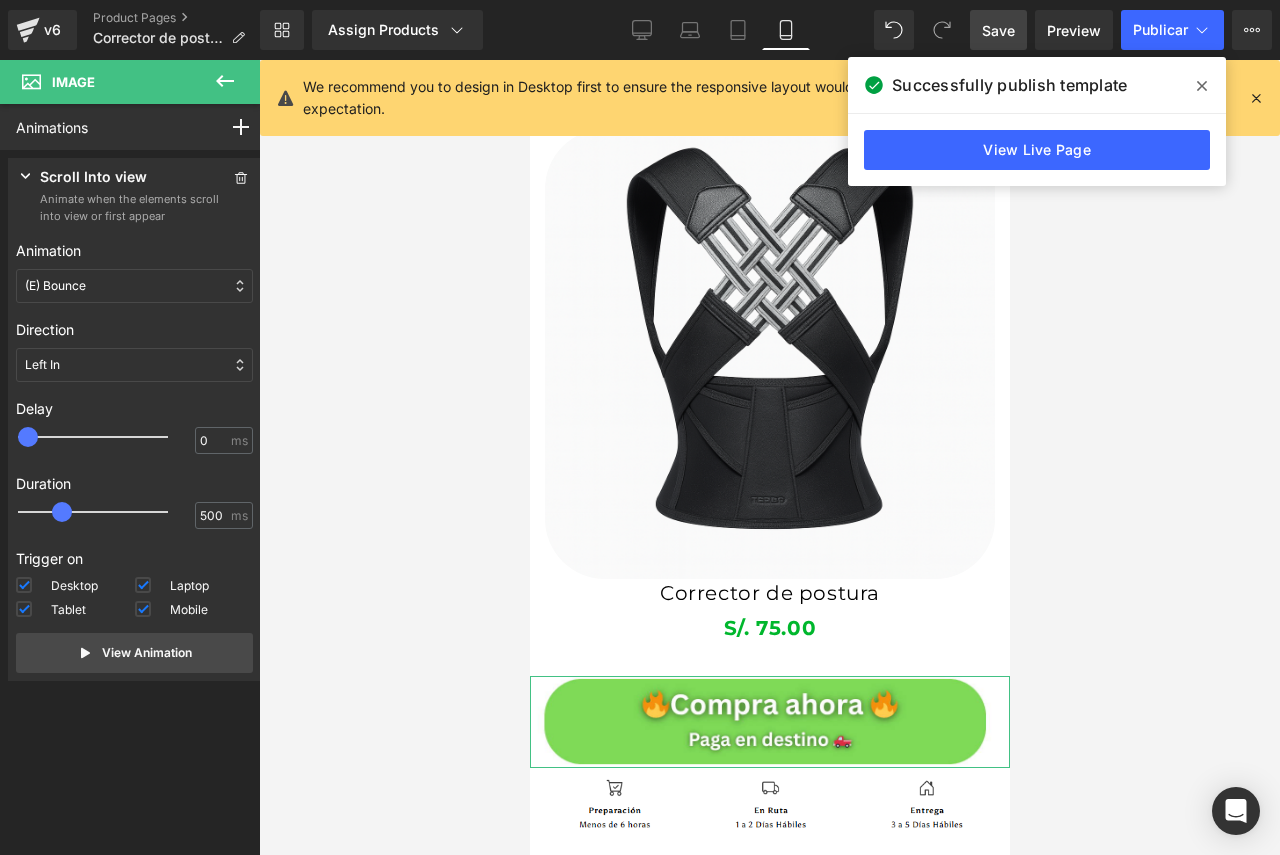 click on "(E) Bounce" at bounding box center [134, 286] 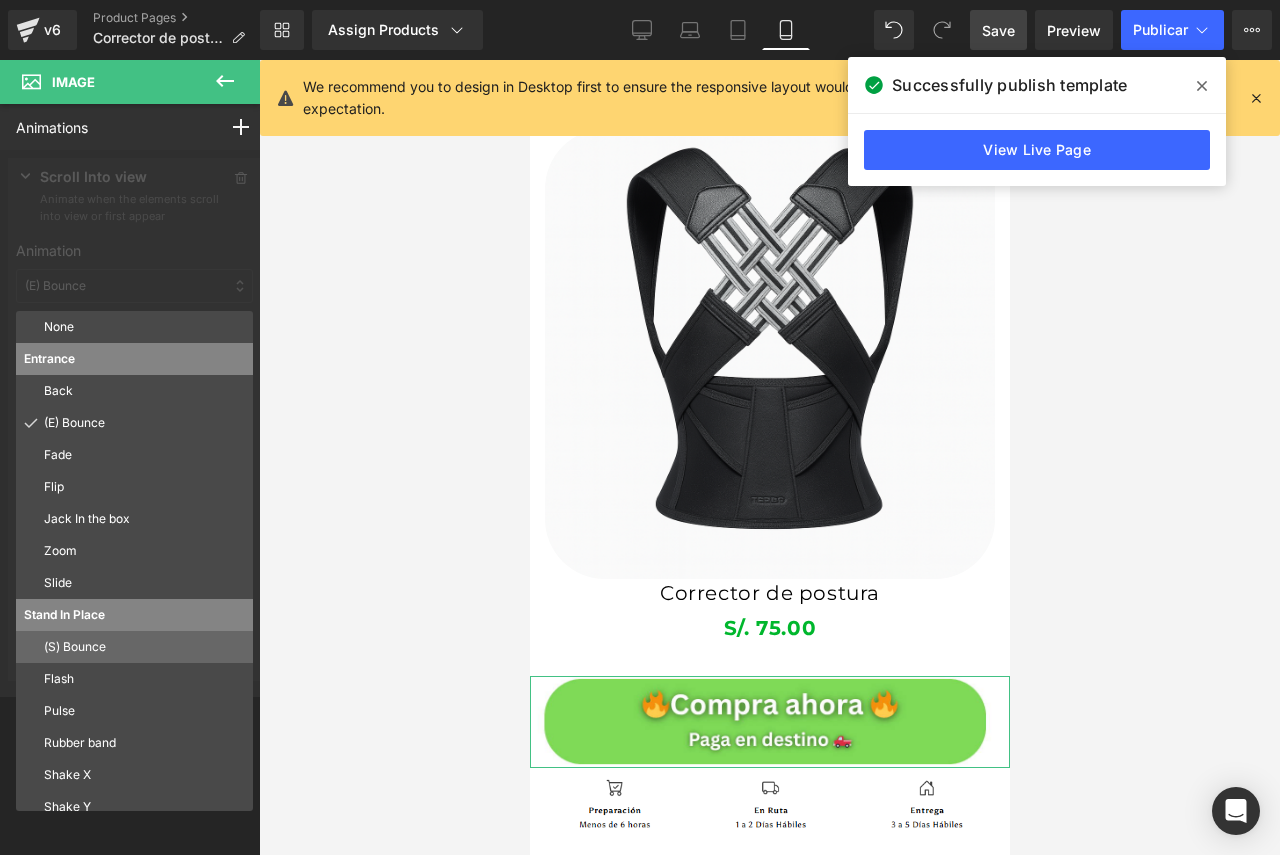 click on "(S) Bounce" at bounding box center (144, 647) 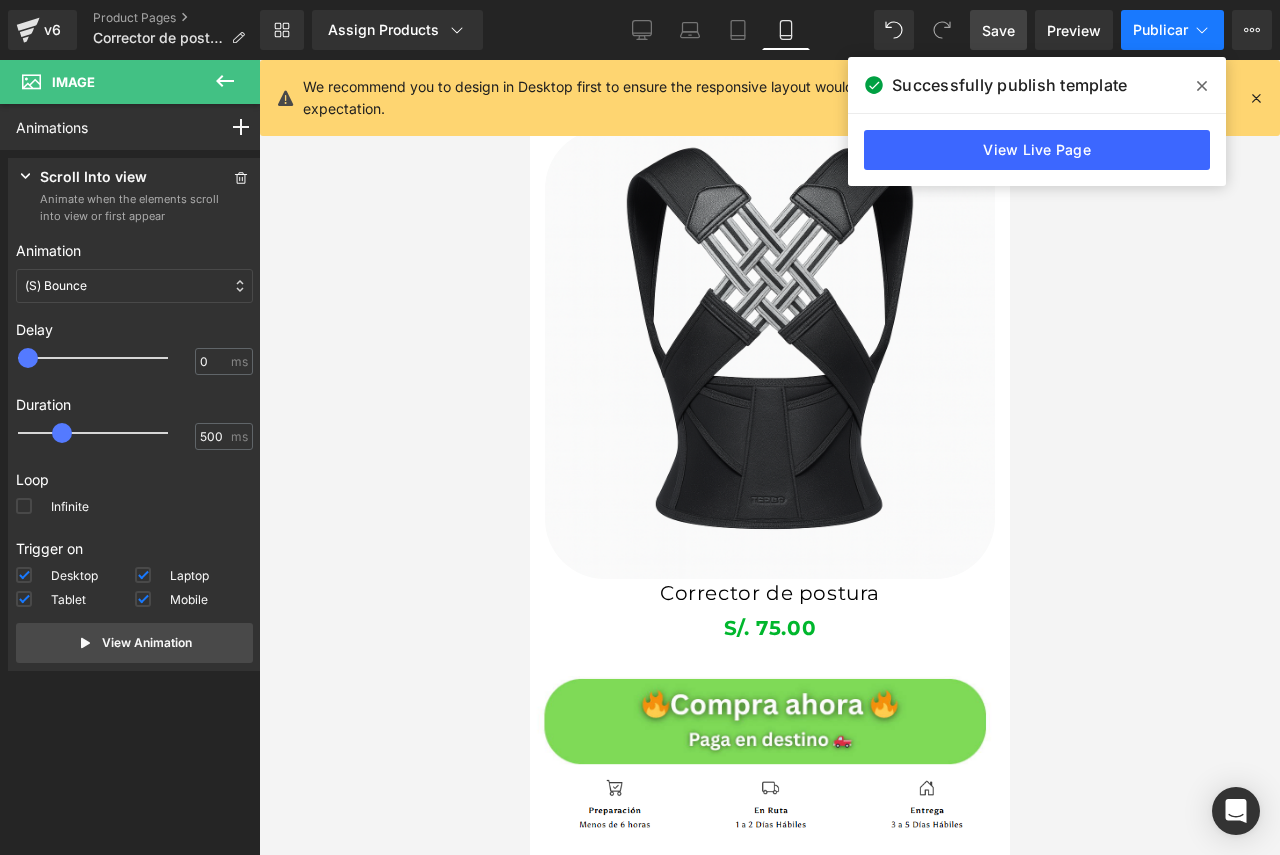 click on "Publicar" at bounding box center (1160, 29) 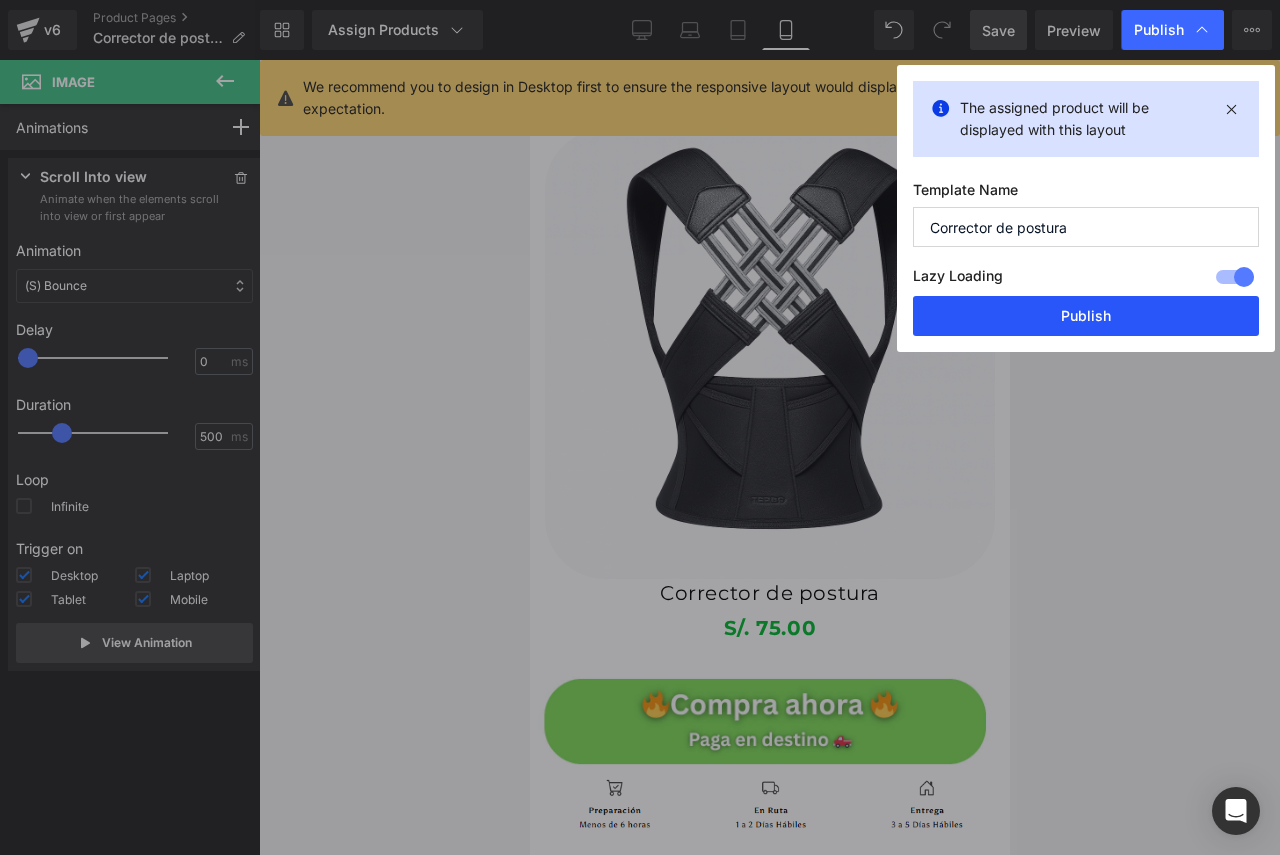 click on "Publish" at bounding box center [1086, 316] 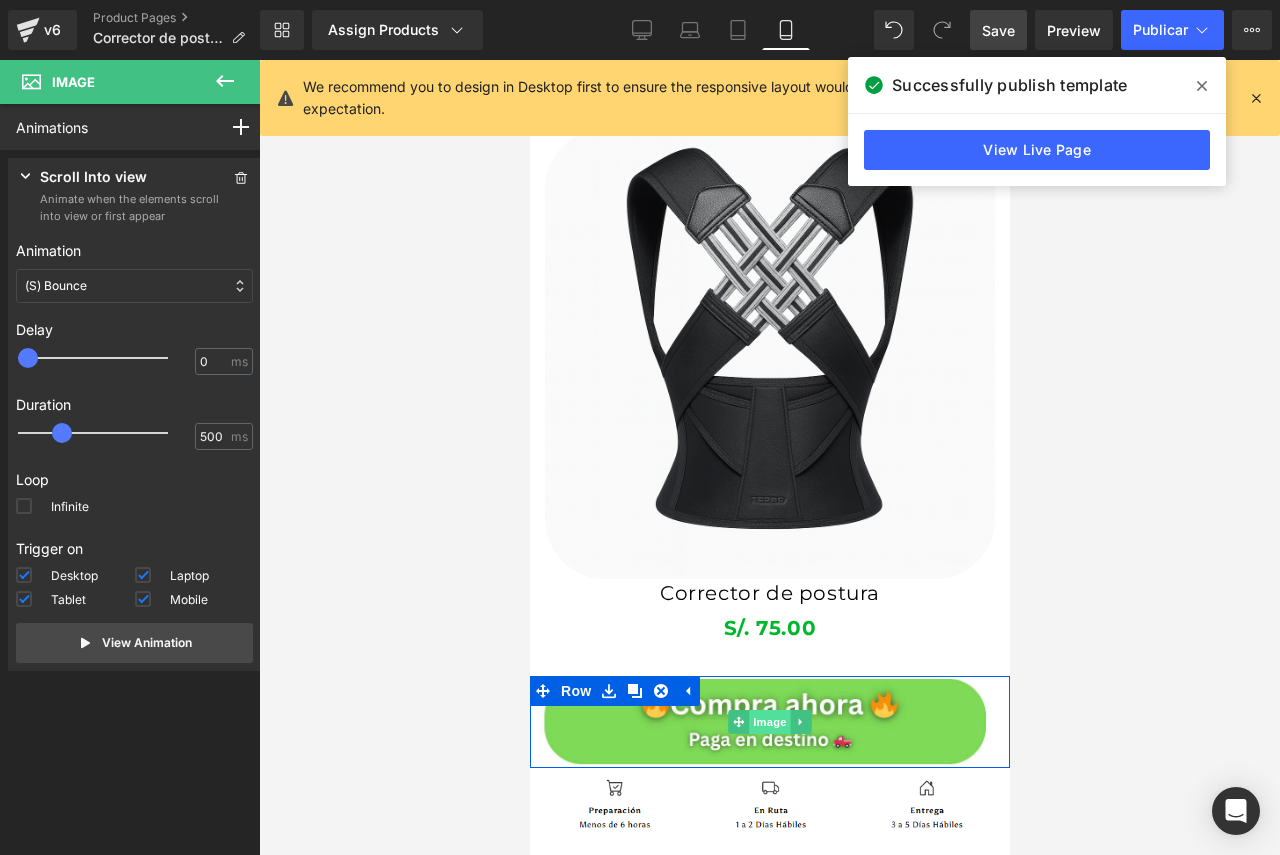 click on "Image" at bounding box center (769, 722) 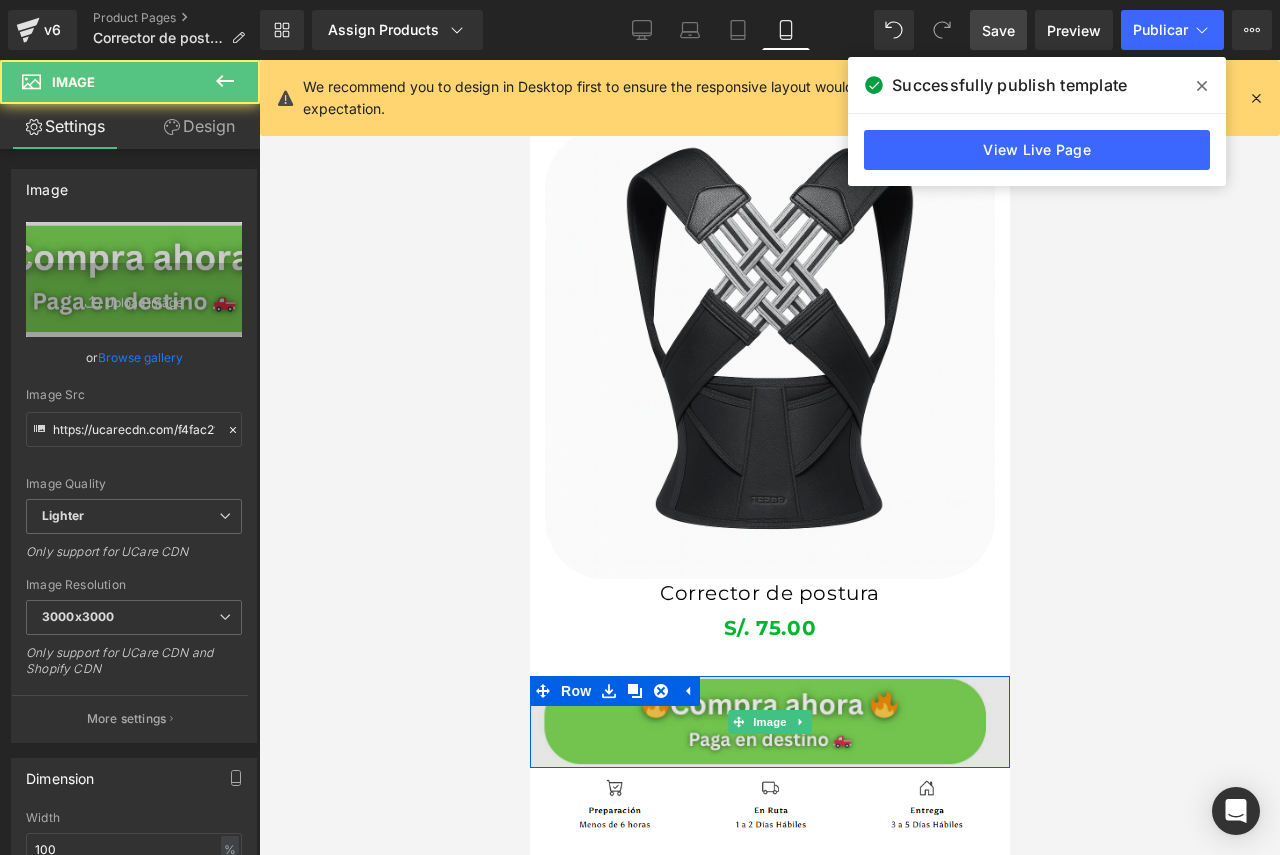 click at bounding box center [769, 722] 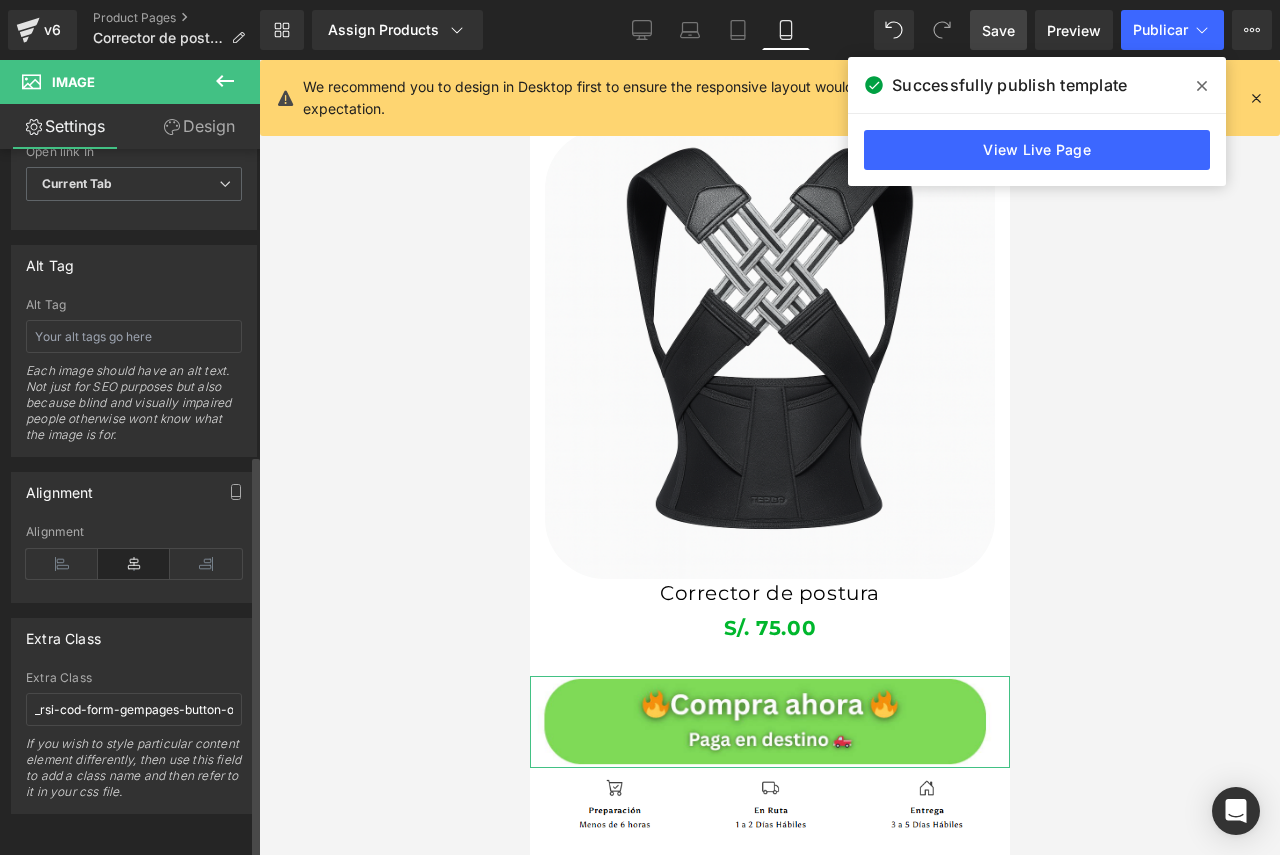 scroll, scrollTop: 1070, scrollLeft: 0, axis: vertical 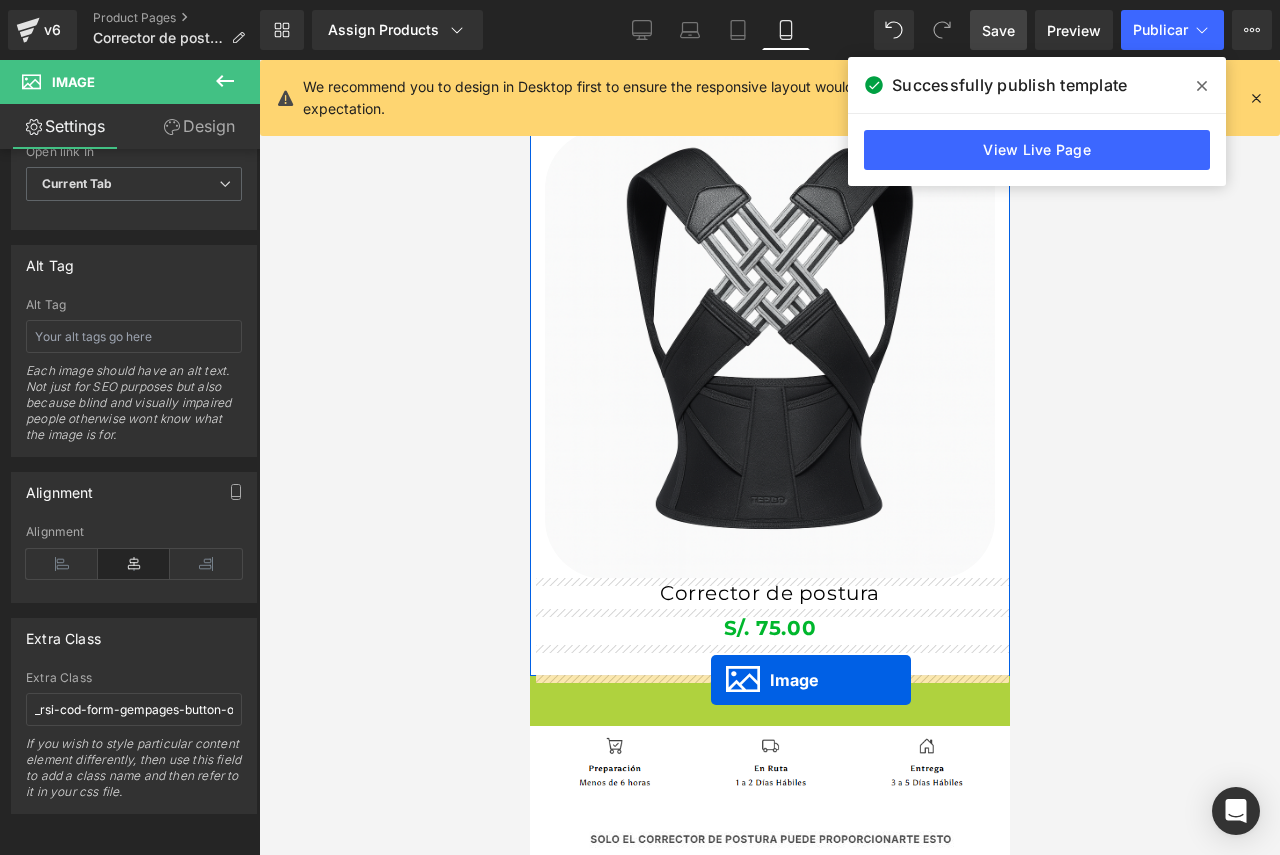 drag, startPoint x: 726, startPoint y: 722, endPoint x: 710, endPoint y: 680, distance: 44.94441 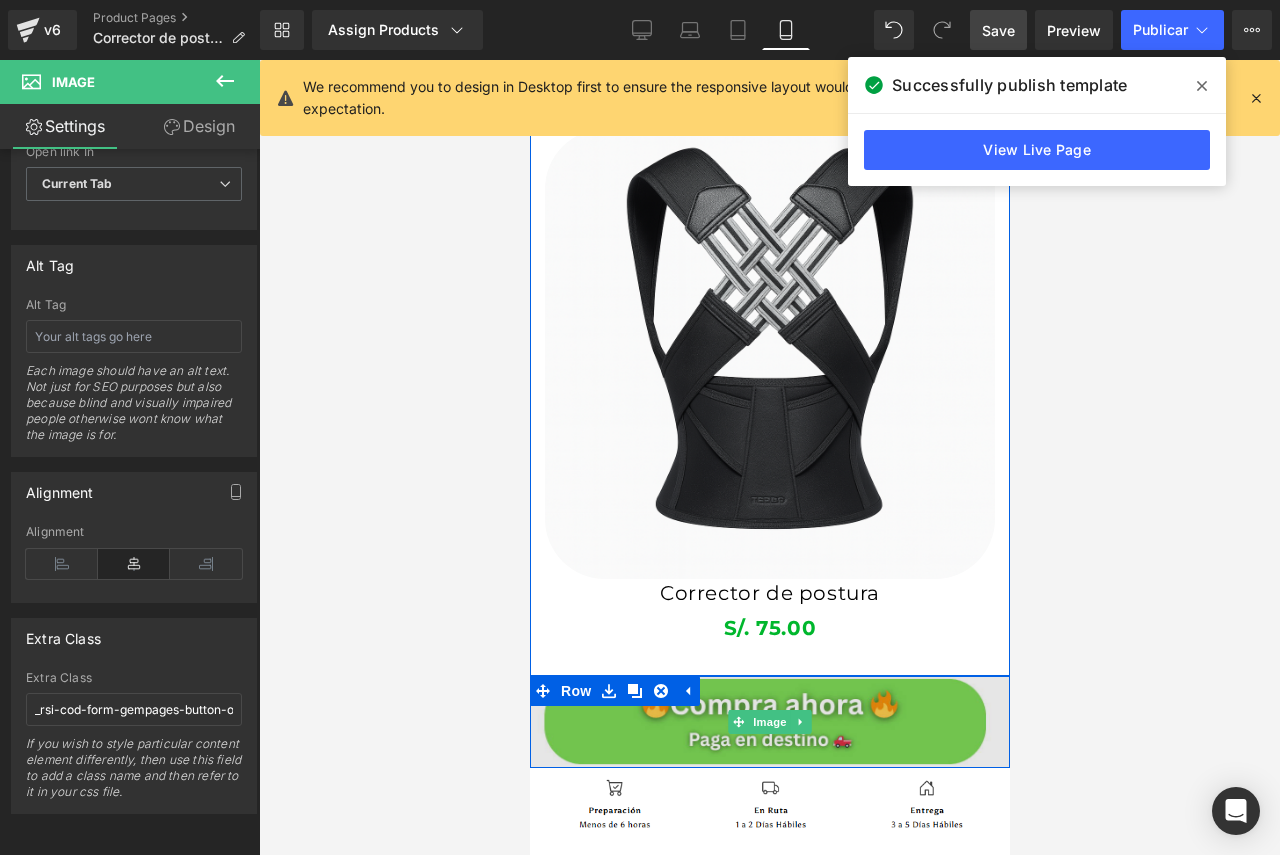 click at bounding box center (769, 722) 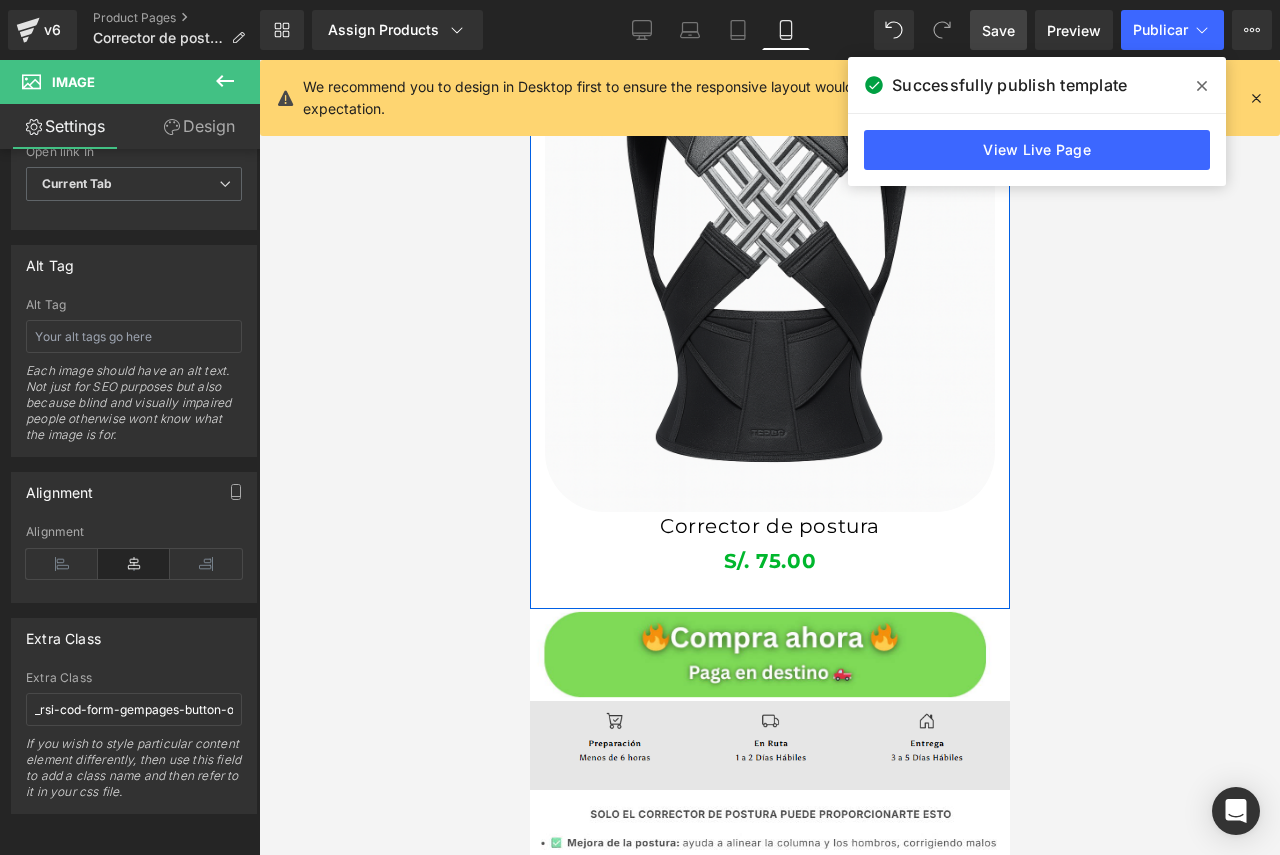 scroll, scrollTop: 1078, scrollLeft: 0, axis: vertical 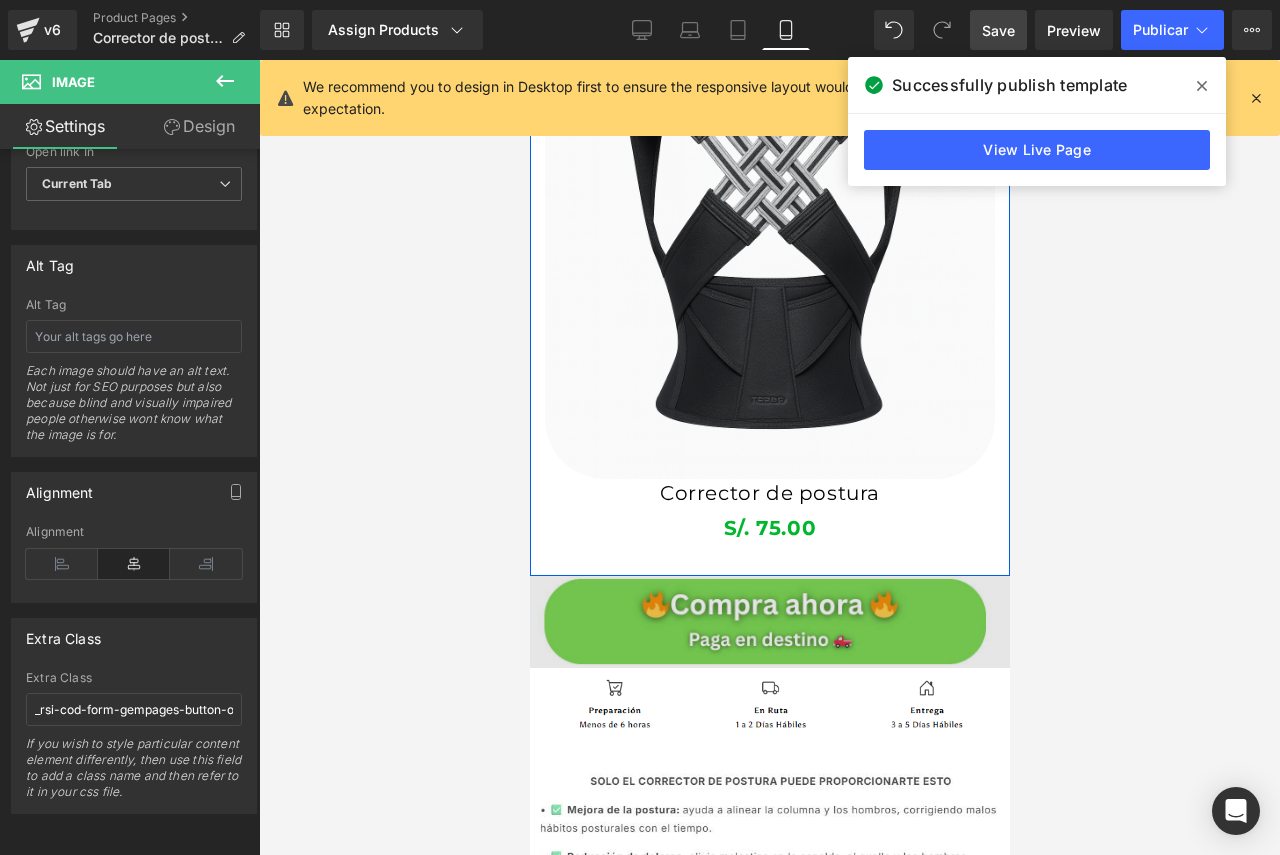 click at bounding box center [769, 622] 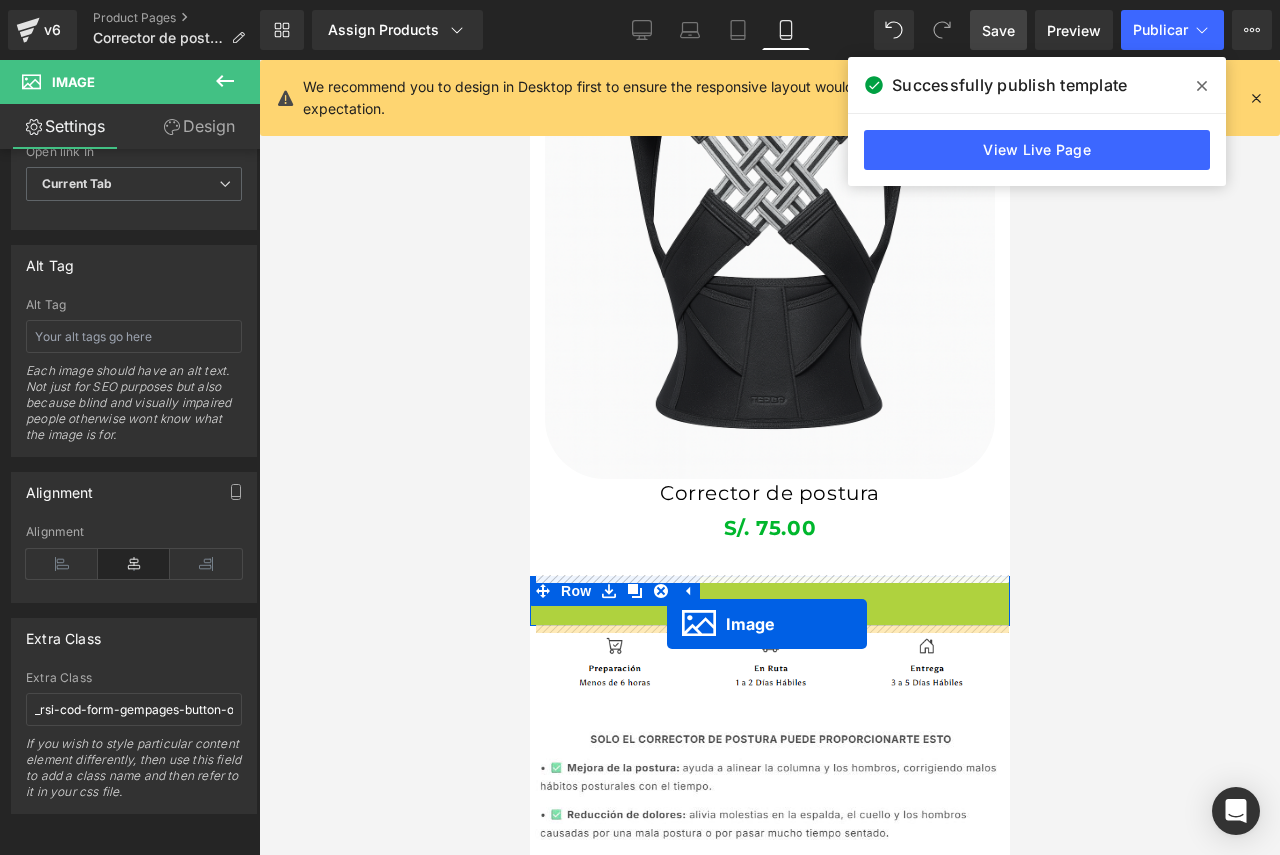 drag, startPoint x: 723, startPoint y: 618, endPoint x: 666, endPoint y: 624, distance: 57.31492 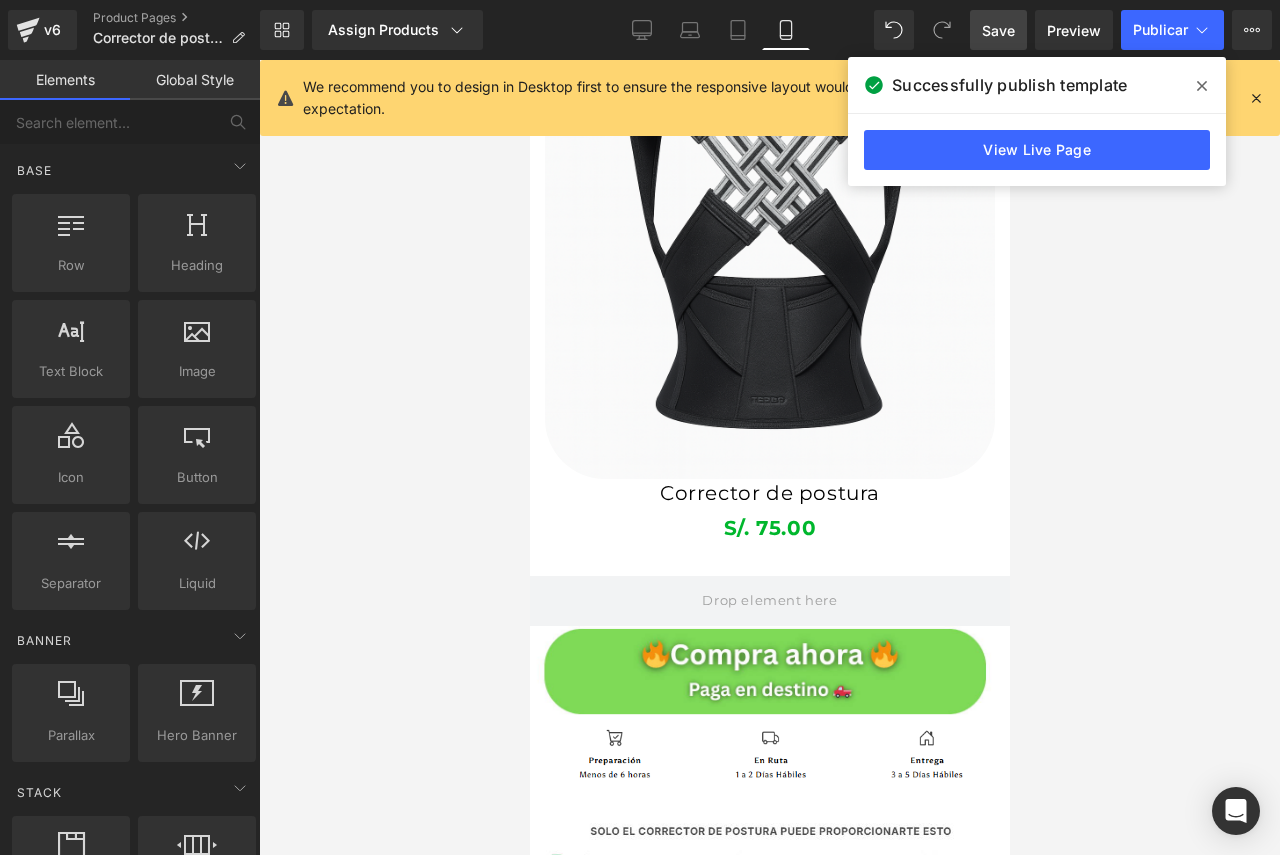 drag, startPoint x: 479, startPoint y: 679, endPoint x: 509, endPoint y: 672, distance: 30.805843 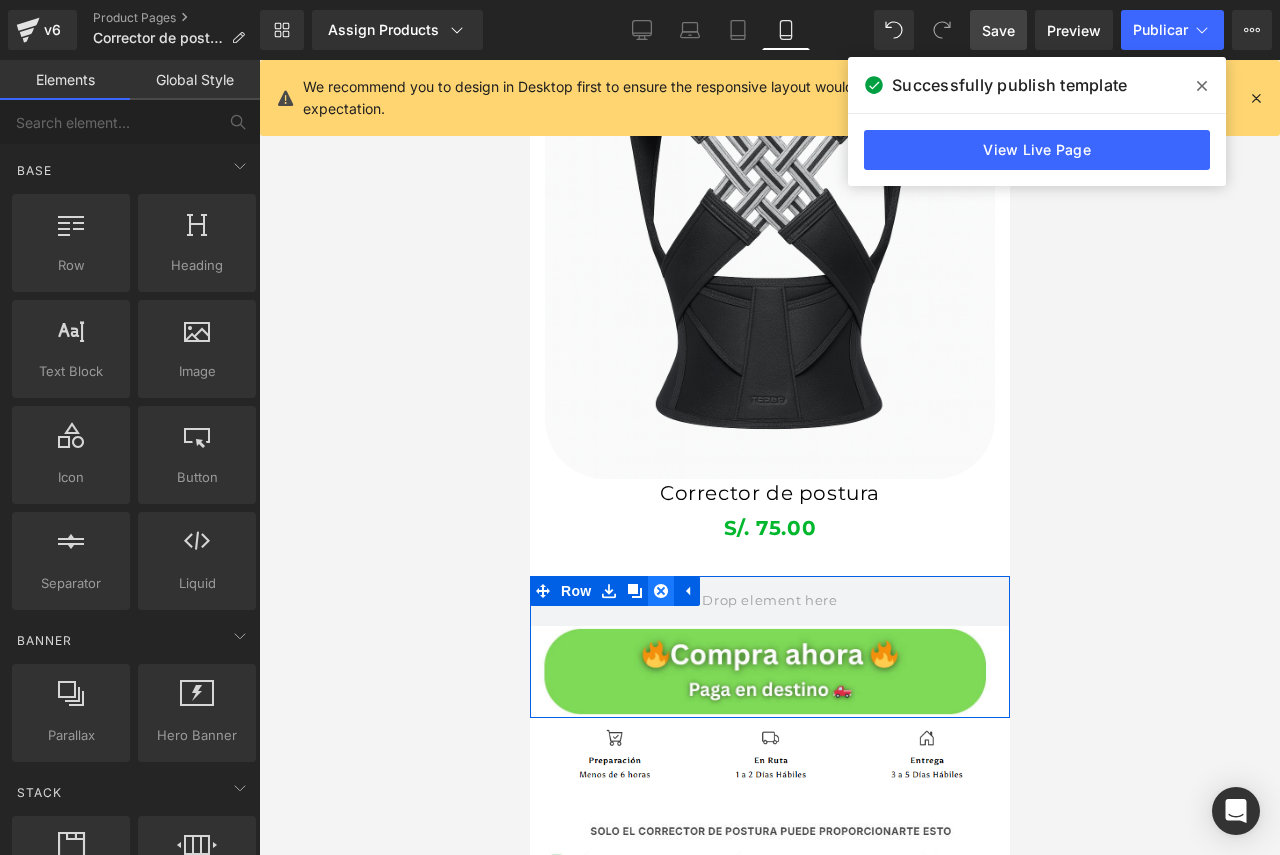 click at bounding box center [660, 591] 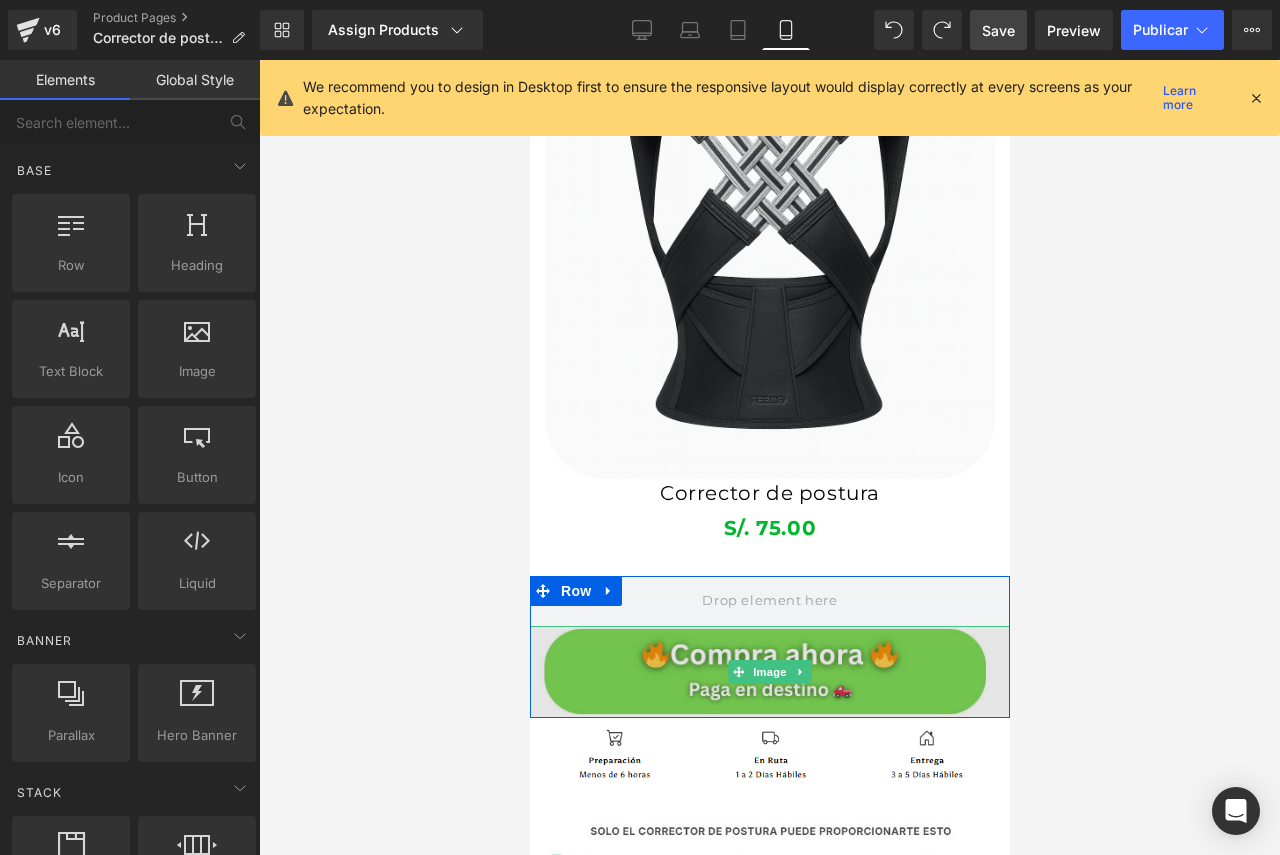 click at bounding box center [769, 672] 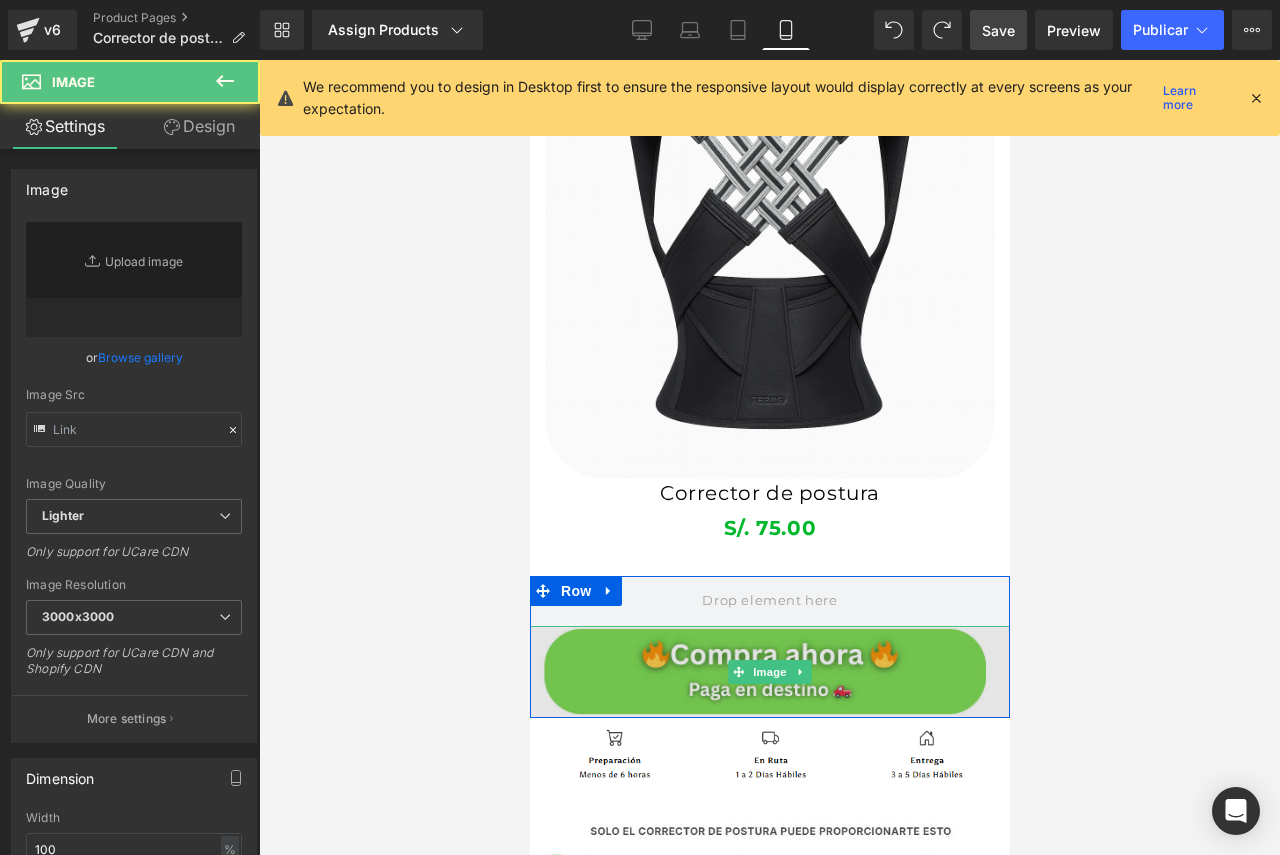 type on "https://ucarecdn.com/f4fac21a-4033-4e2b-b4e4-4dc1046bc2a1/-/format/auto/-/preview/3000x3000/-/quality/lighter/COMPRA%20AHORA%20_1_.png" 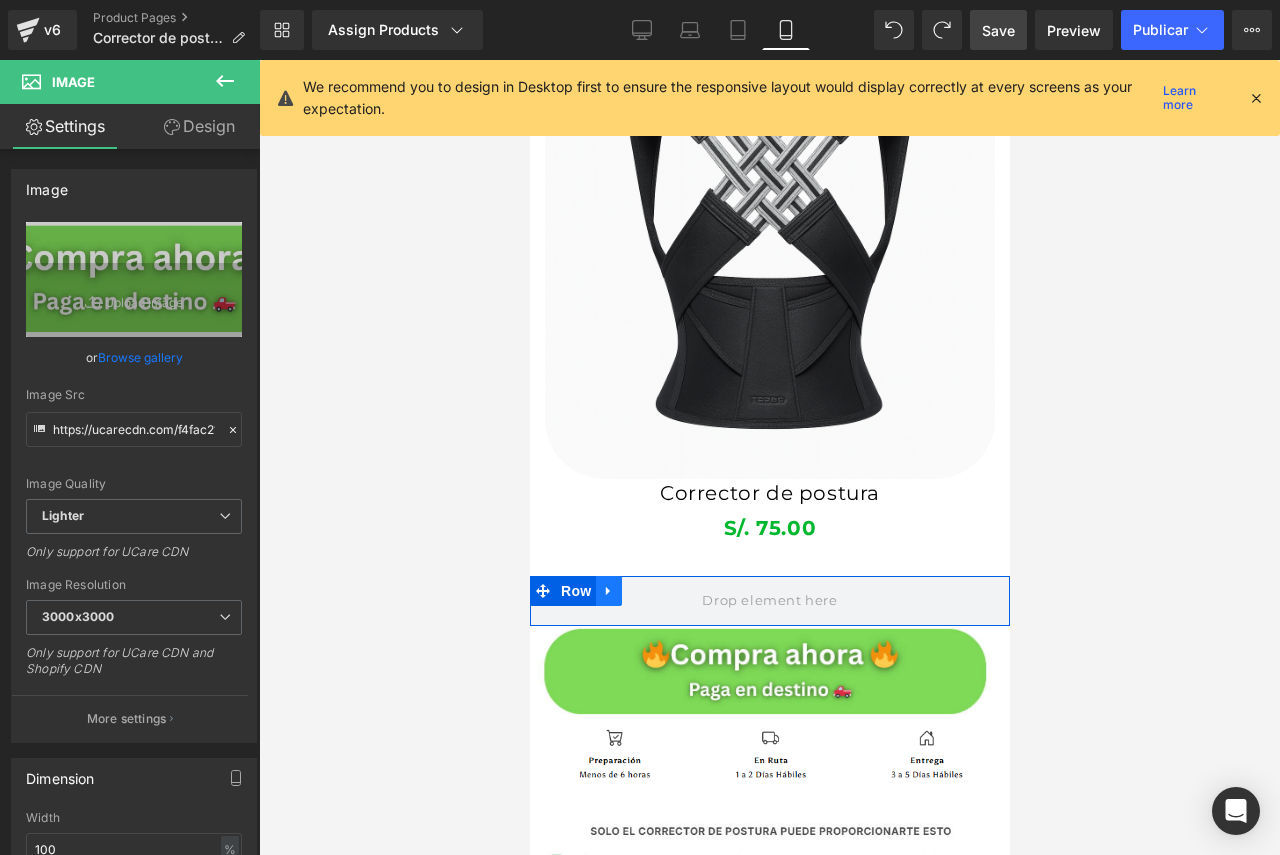 click at bounding box center [608, 591] 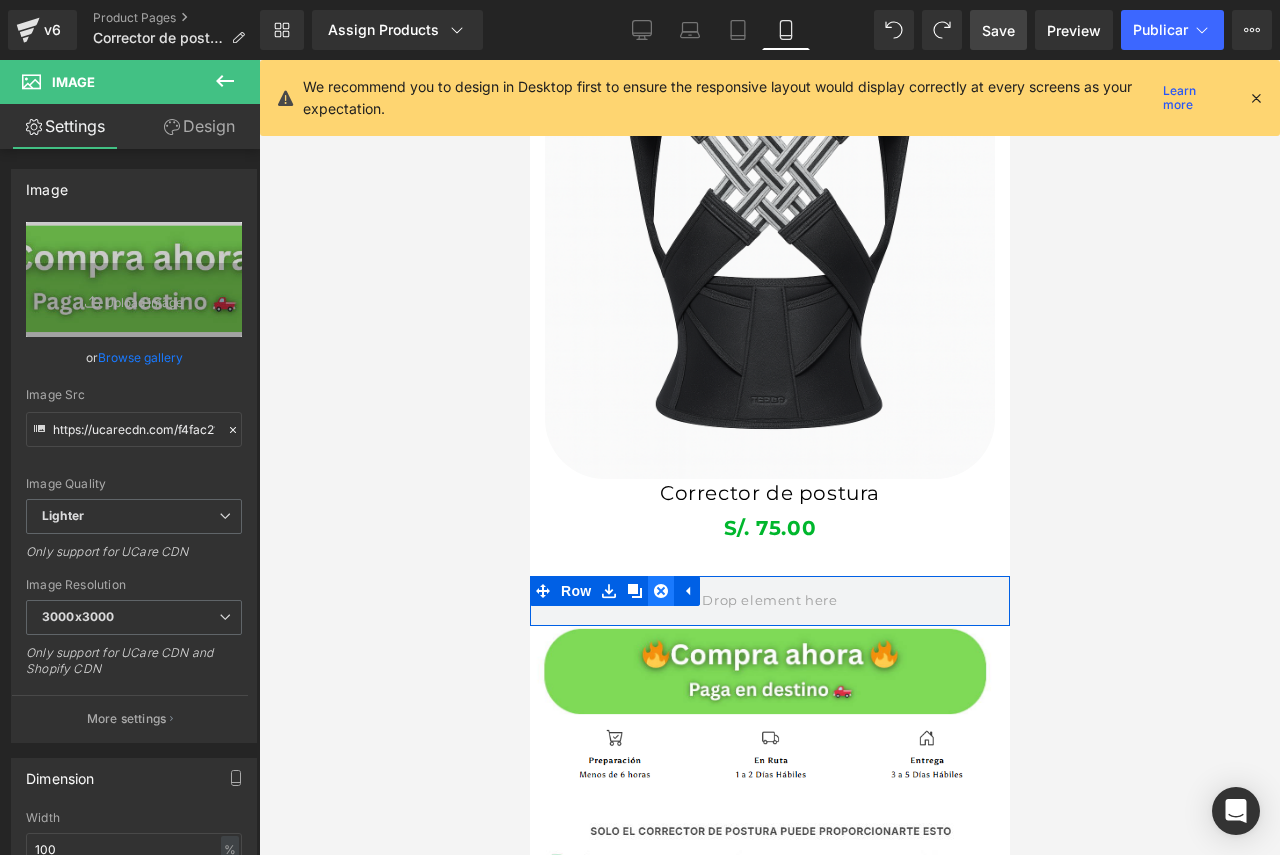 click at bounding box center (660, 591) 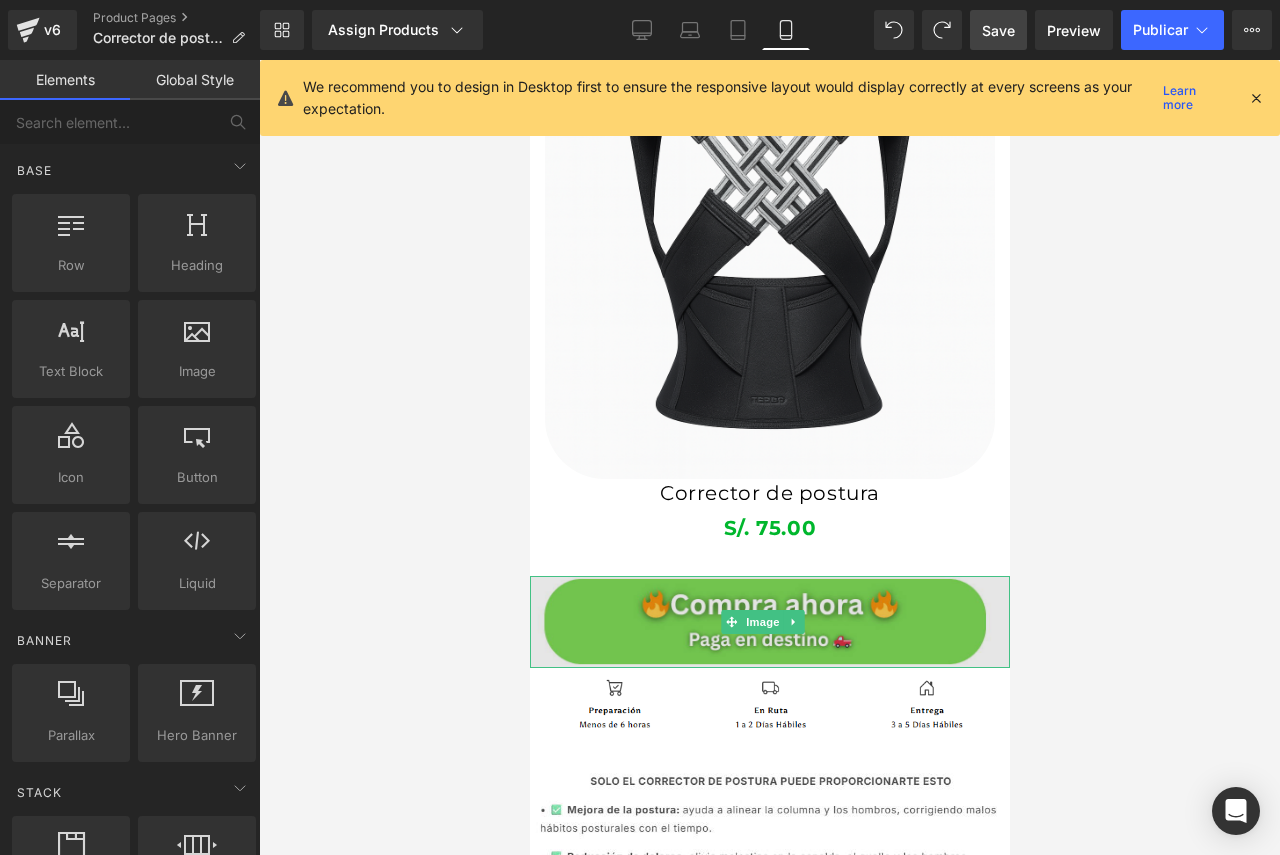 click at bounding box center [769, 622] 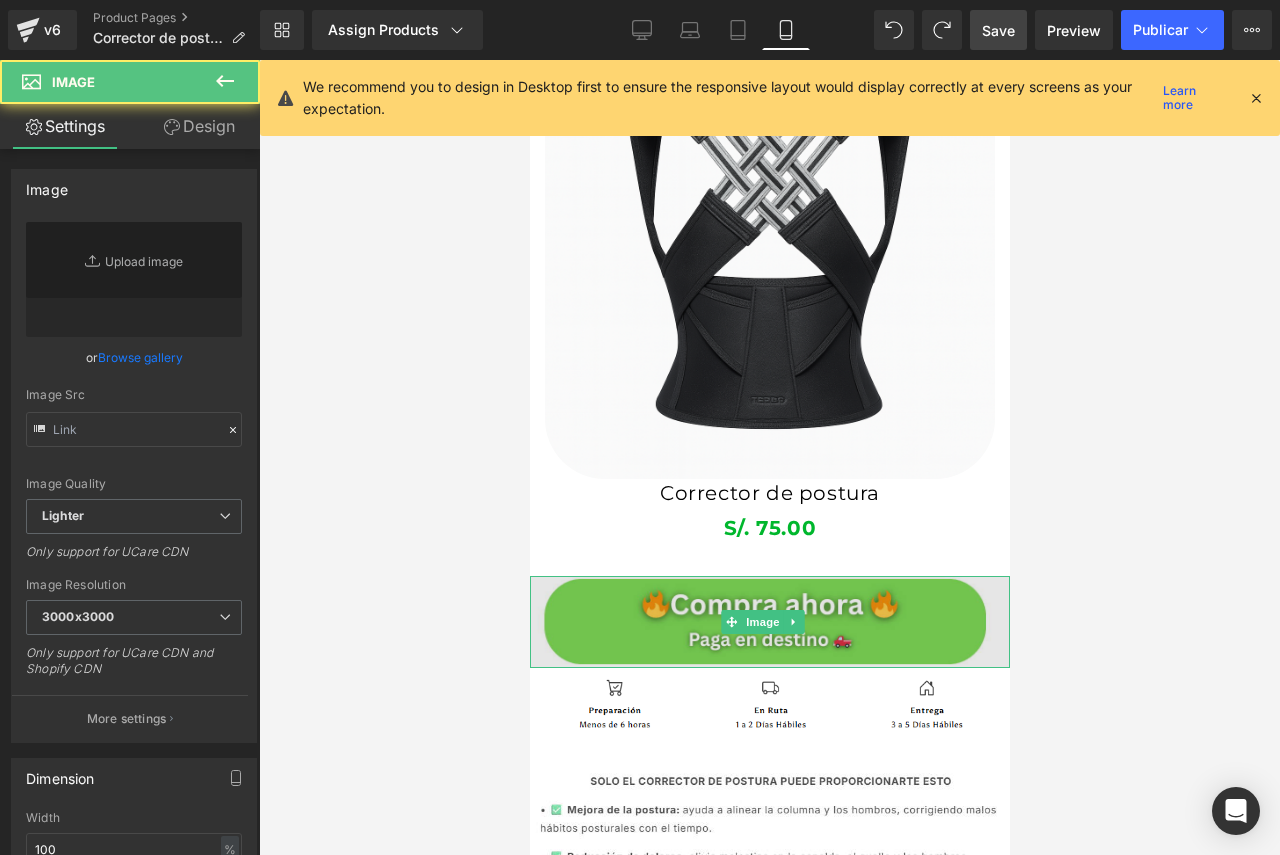 type on "https://ucarecdn.com/f4fac21a-4033-4e2b-b4e4-4dc1046bc2a1/-/format/auto/-/preview/3000x3000/-/quality/lighter/COMPRA%20AHORA%20_1_.png" 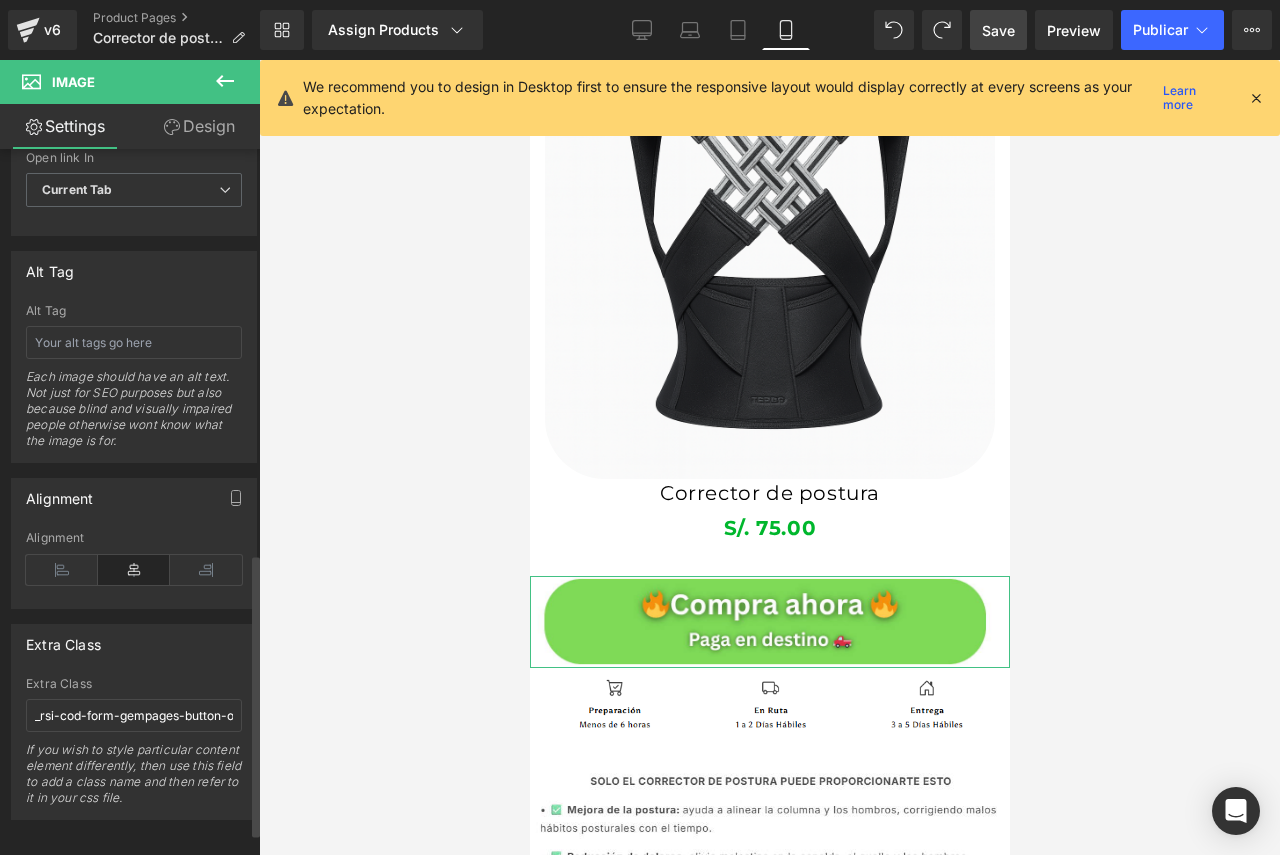 scroll, scrollTop: 1070, scrollLeft: 0, axis: vertical 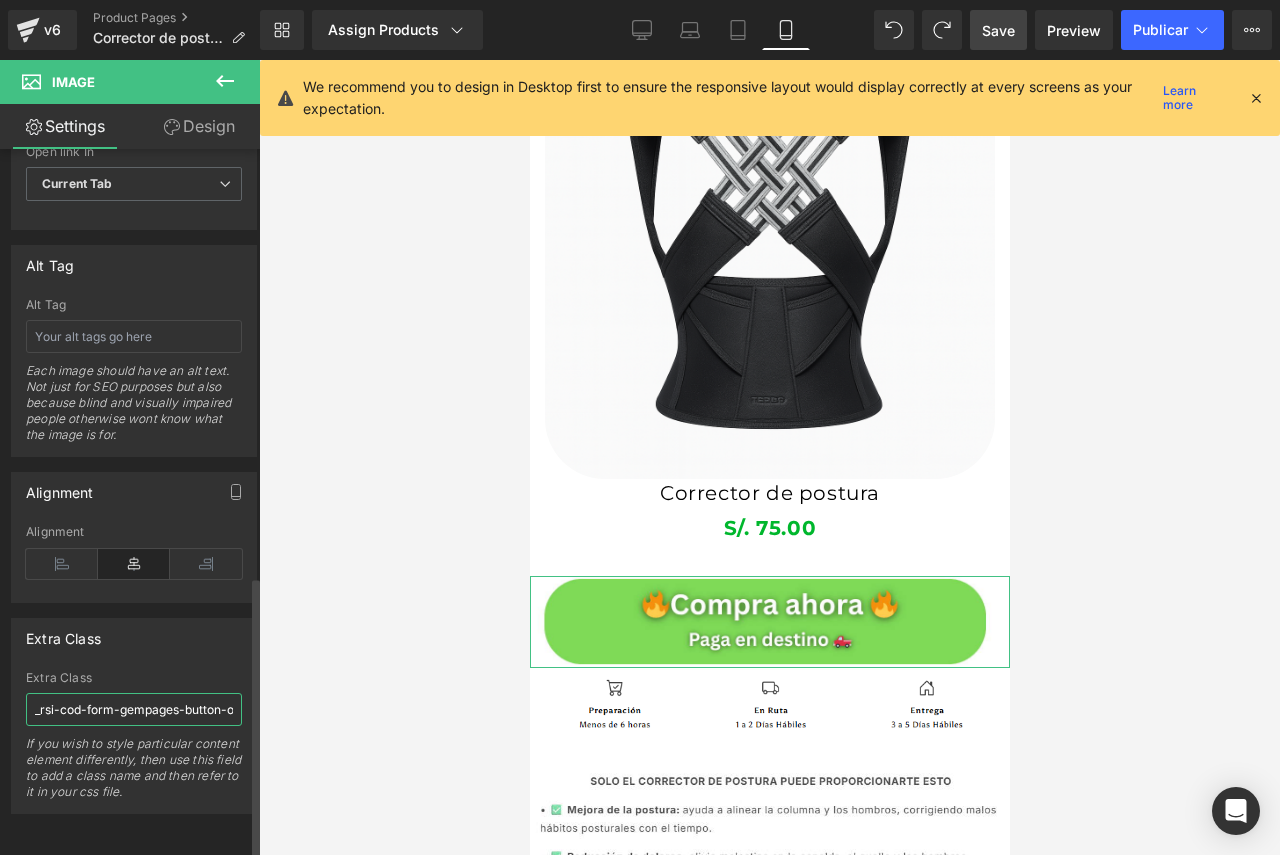 click on "_rsi-cod-form-gempages-button-overwrite _rsi-cod-form-is-gempage" at bounding box center (134, 709) 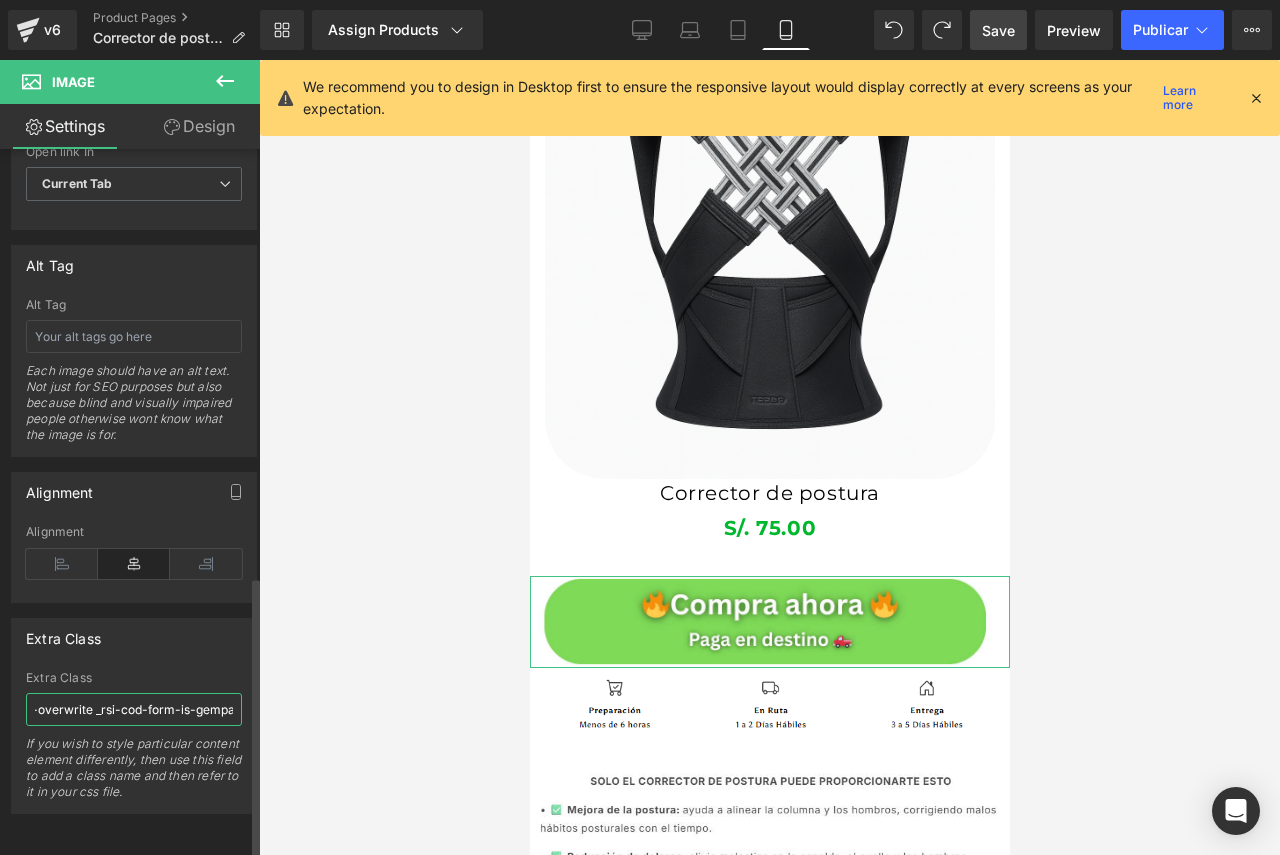 scroll, scrollTop: 0, scrollLeft: 209, axis: horizontal 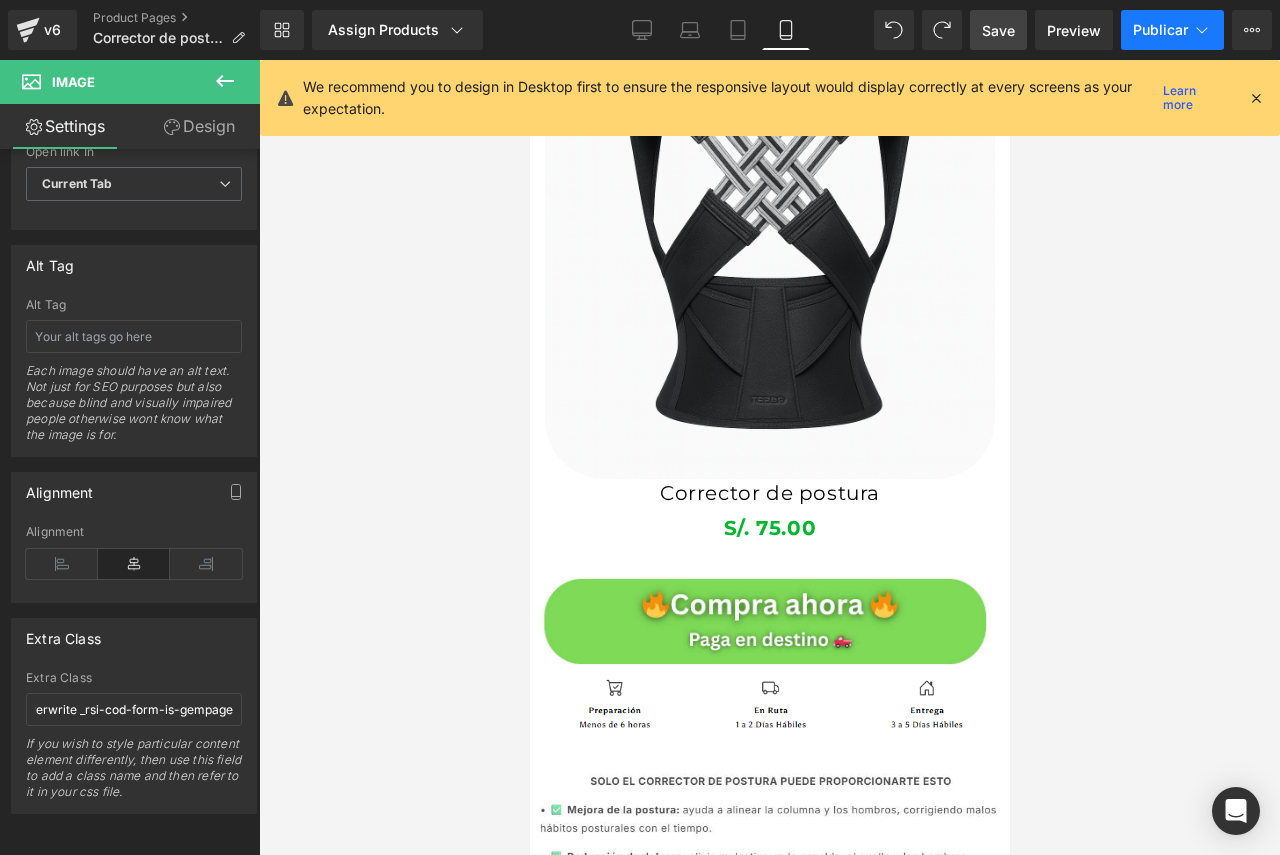 click on "Publicar" at bounding box center [1160, 29] 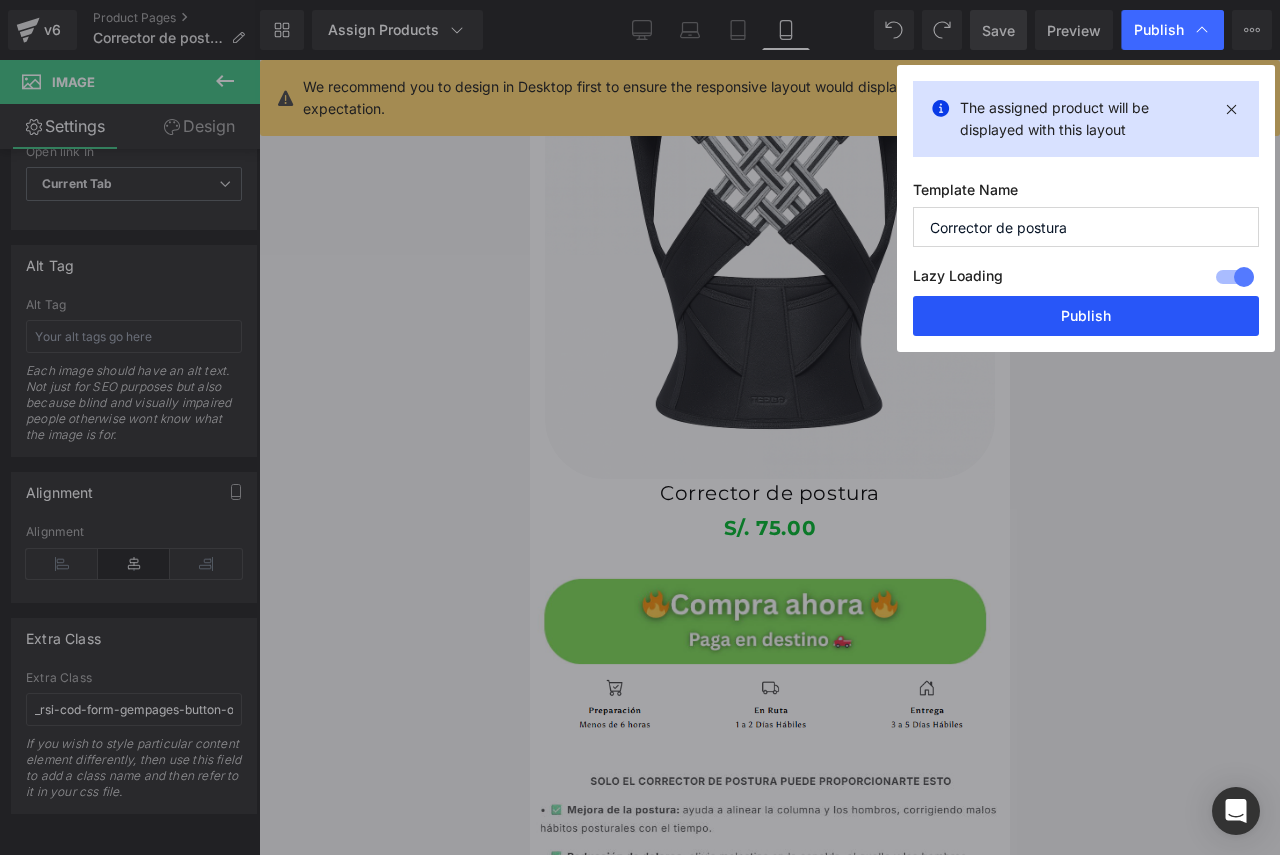 drag, startPoint x: 1072, startPoint y: 298, endPoint x: 464, endPoint y: 267, distance: 608.7898 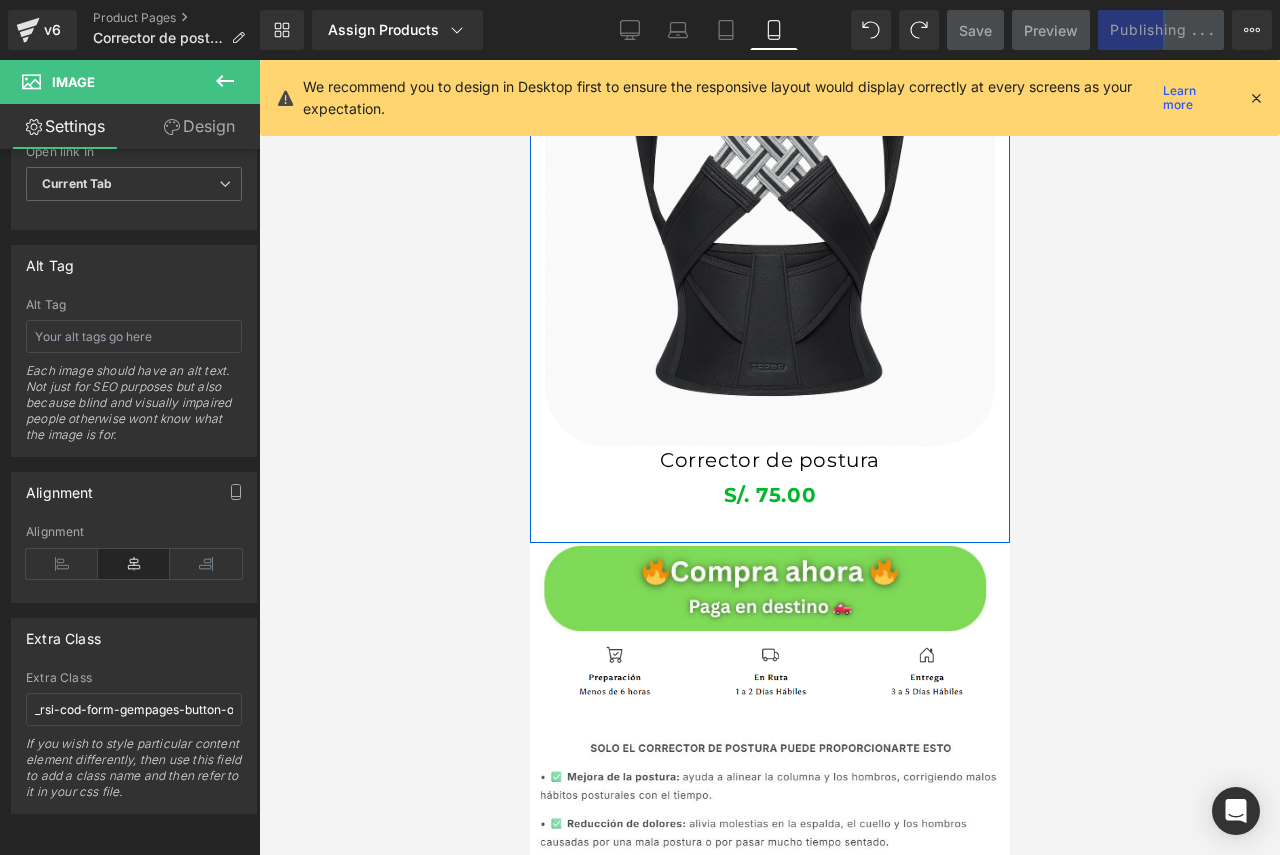 scroll, scrollTop: 1112, scrollLeft: 0, axis: vertical 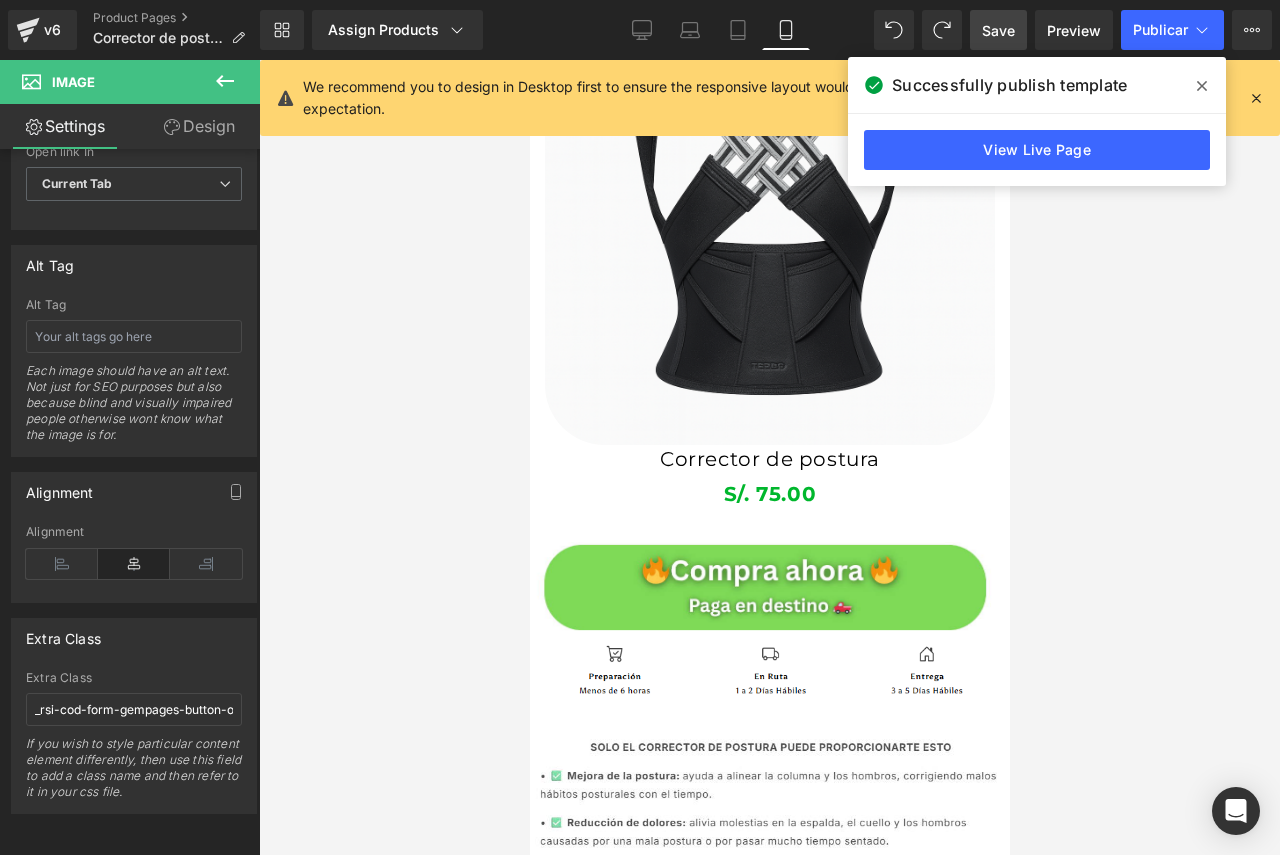 click 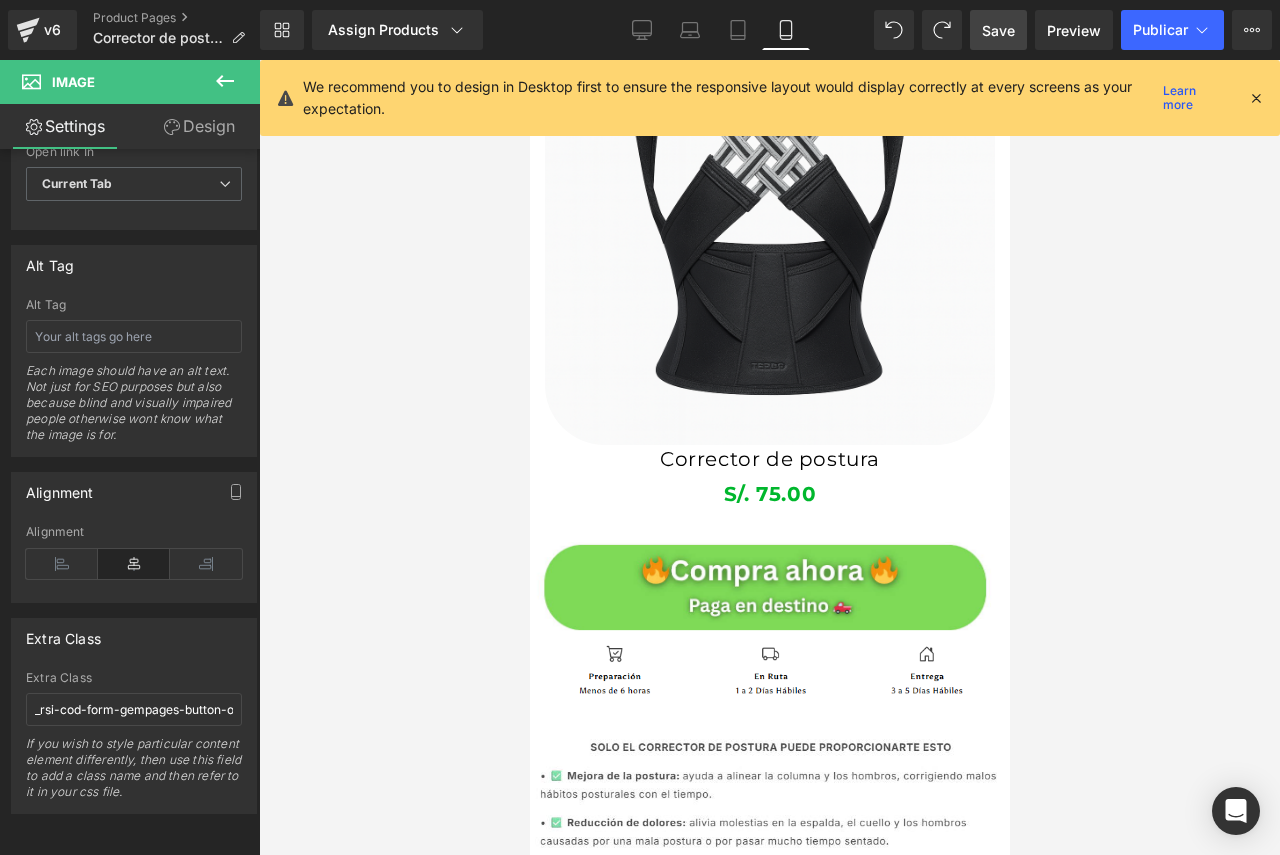 click 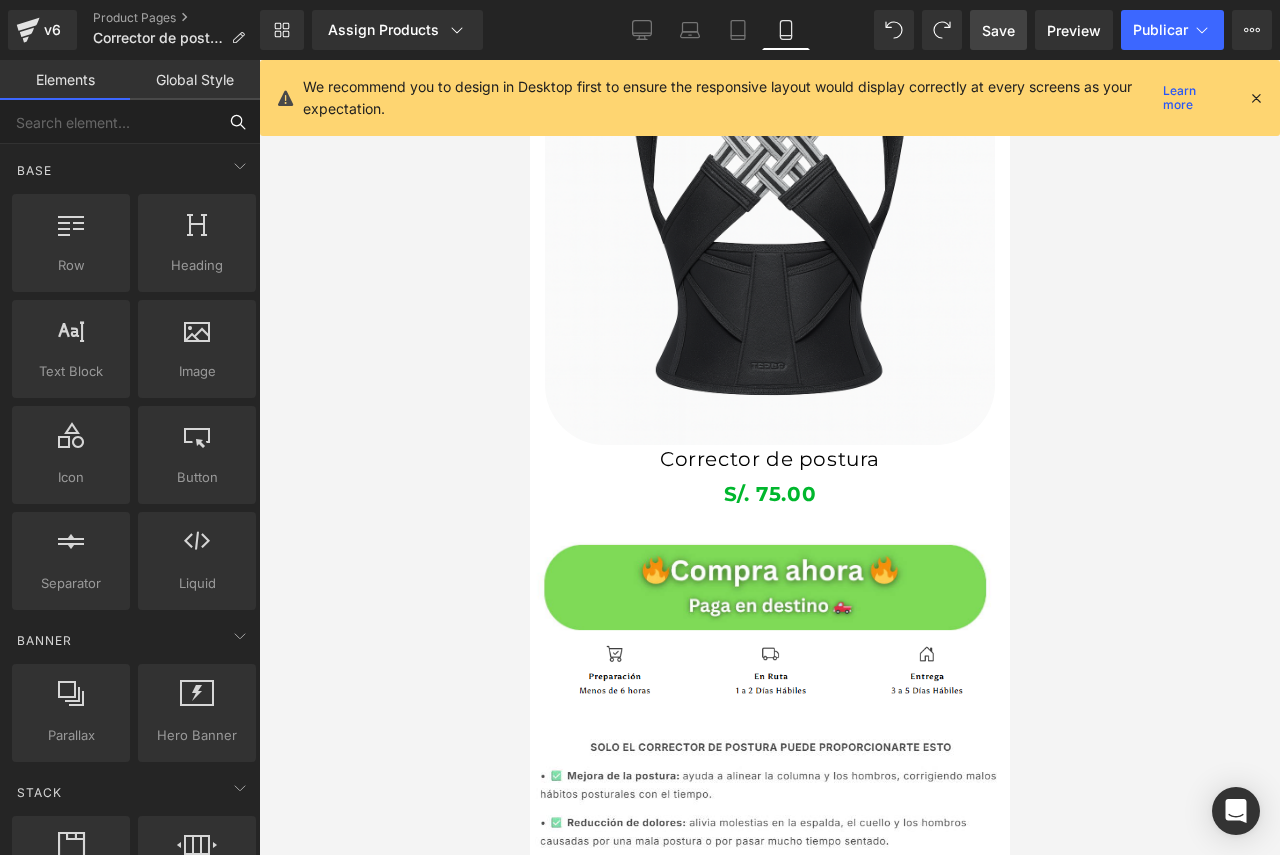 click at bounding box center [108, 122] 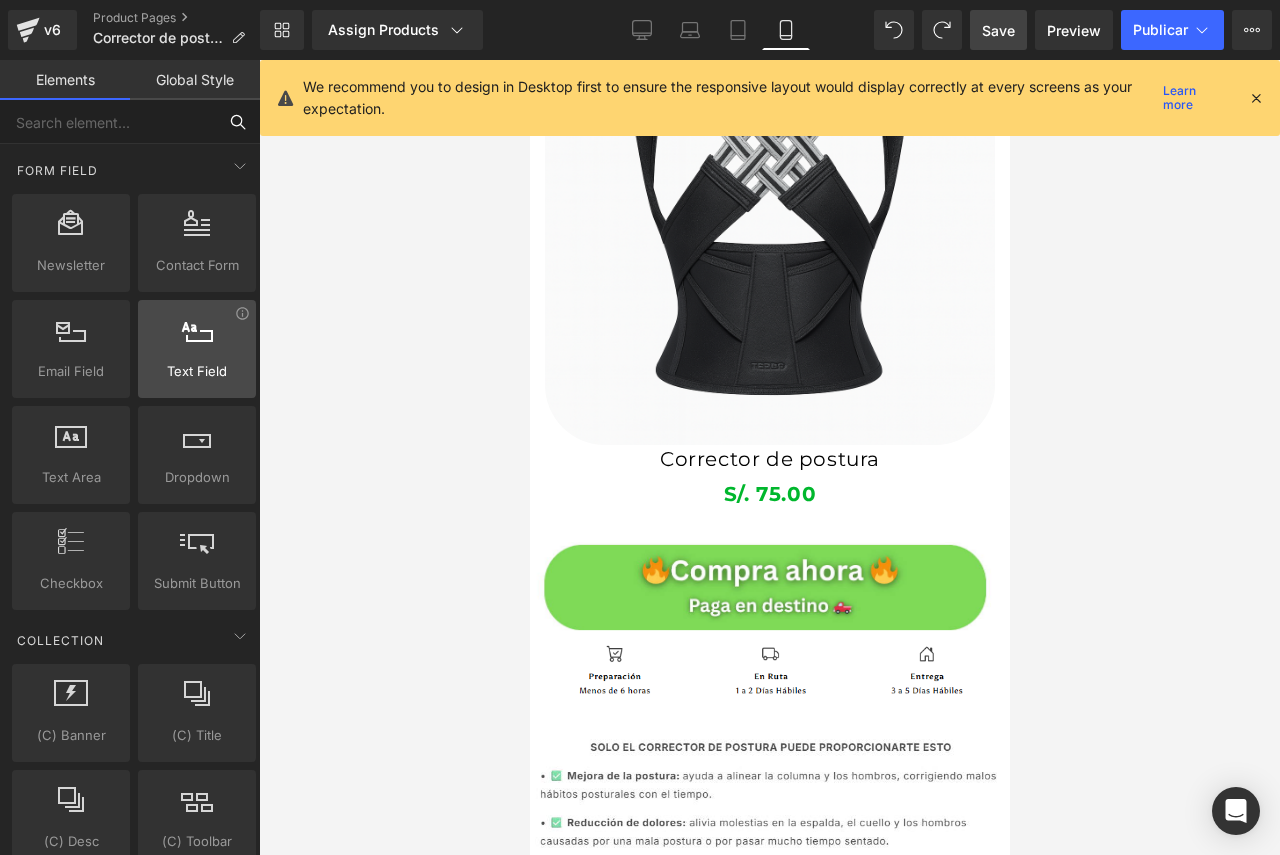 scroll, scrollTop: 3033, scrollLeft: 0, axis: vertical 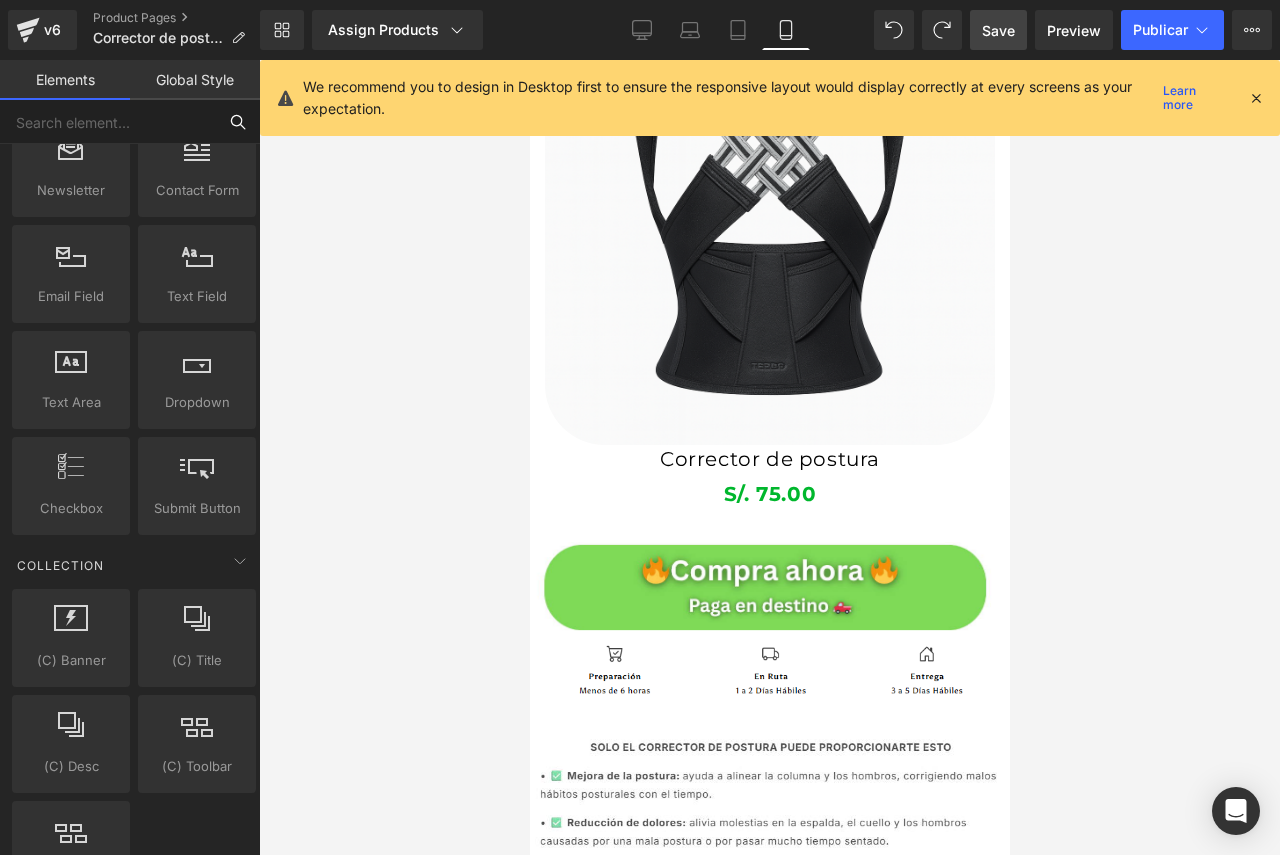 click at bounding box center (108, 122) 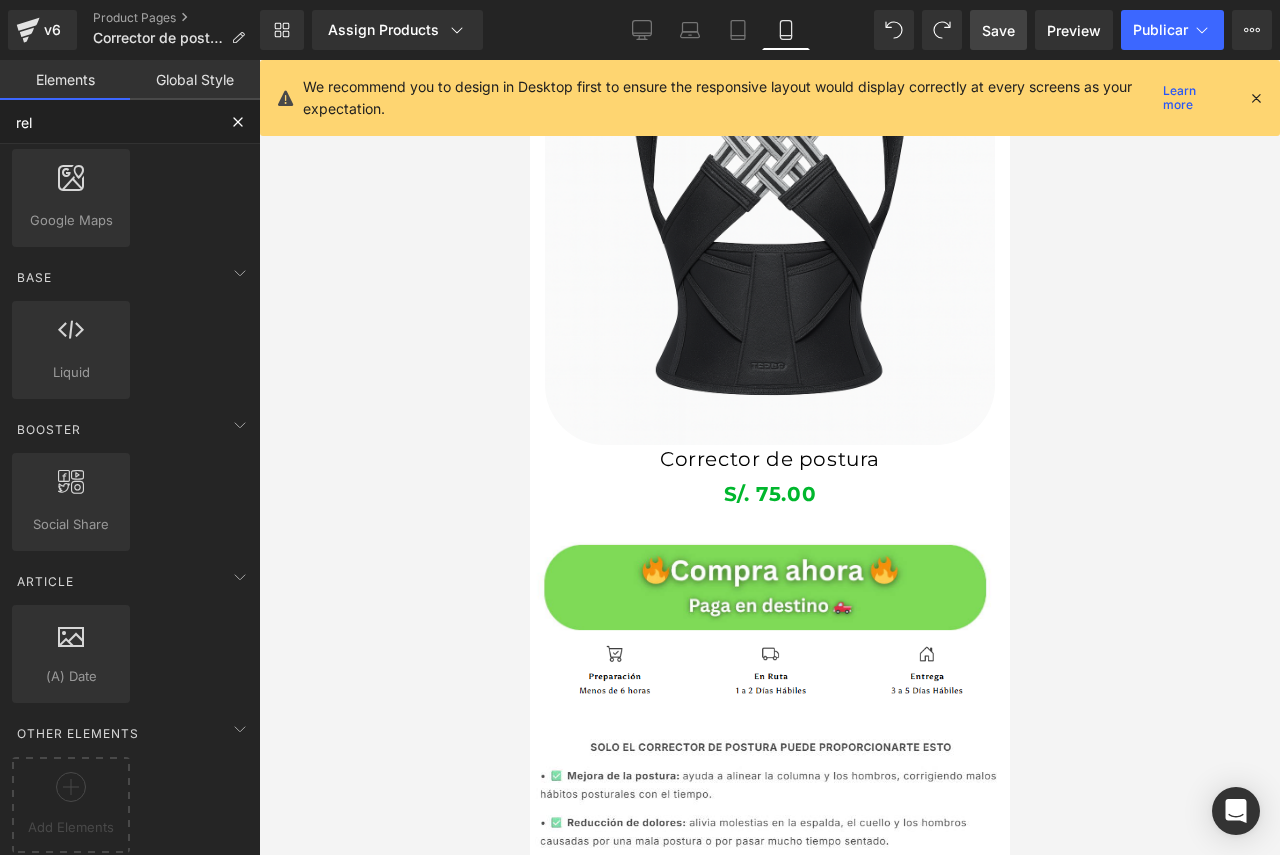 scroll, scrollTop: 0, scrollLeft: 0, axis: both 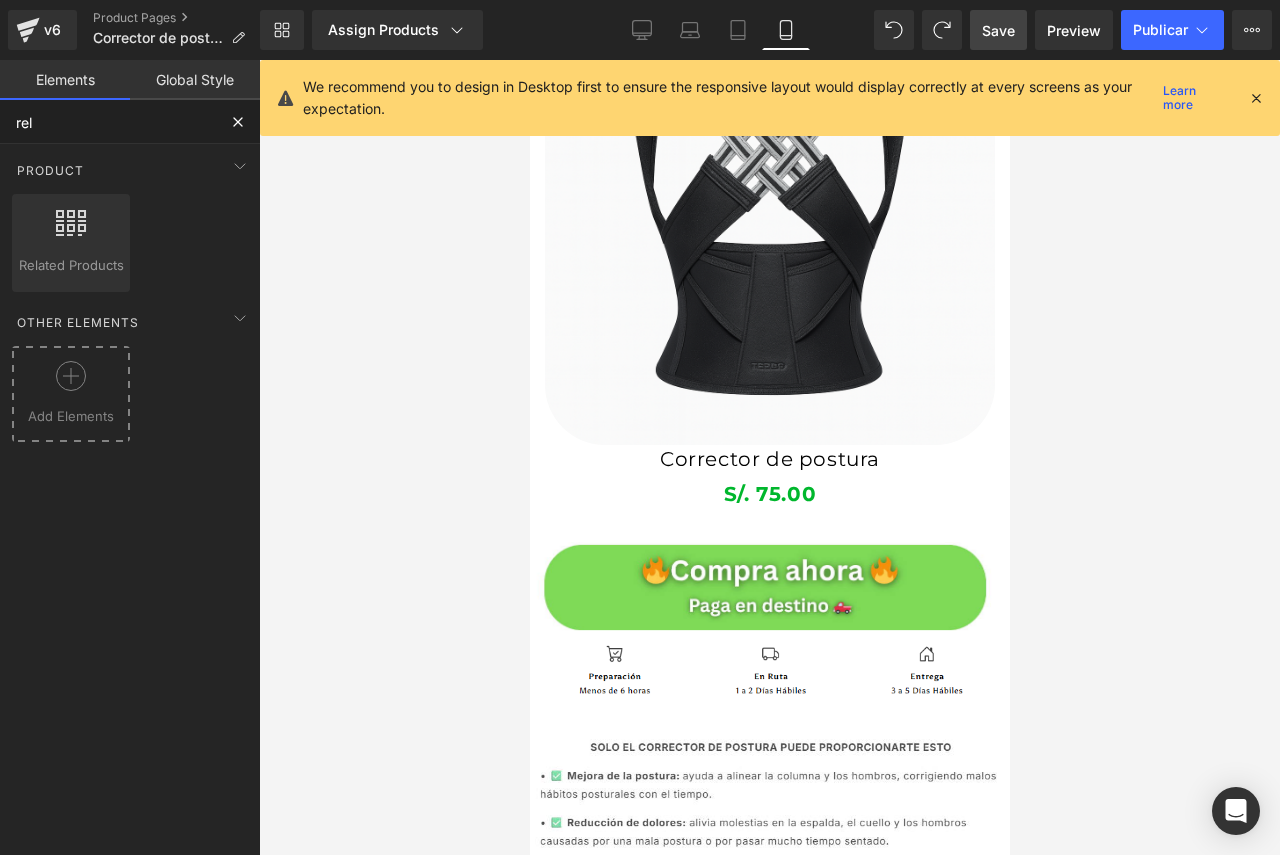 click at bounding box center (71, 383) 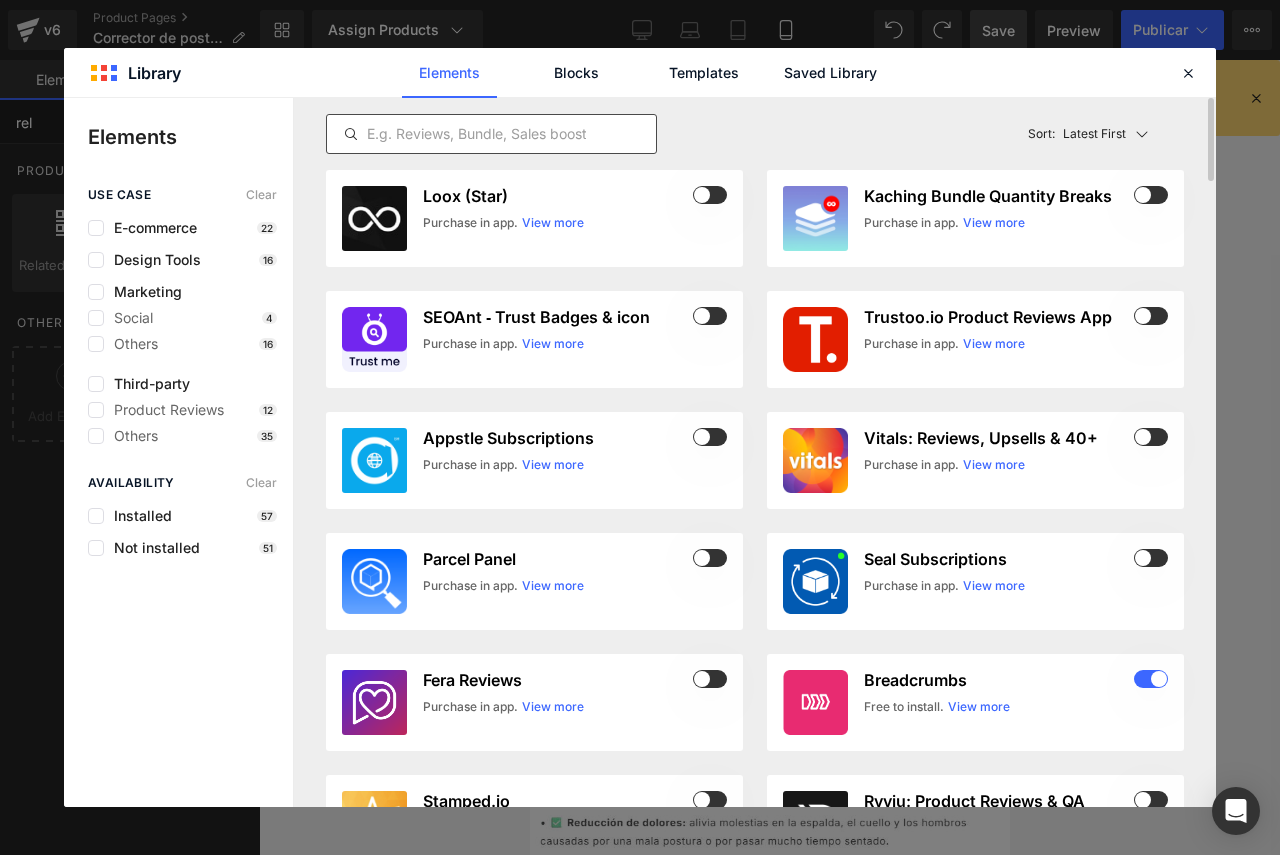 type on "rel" 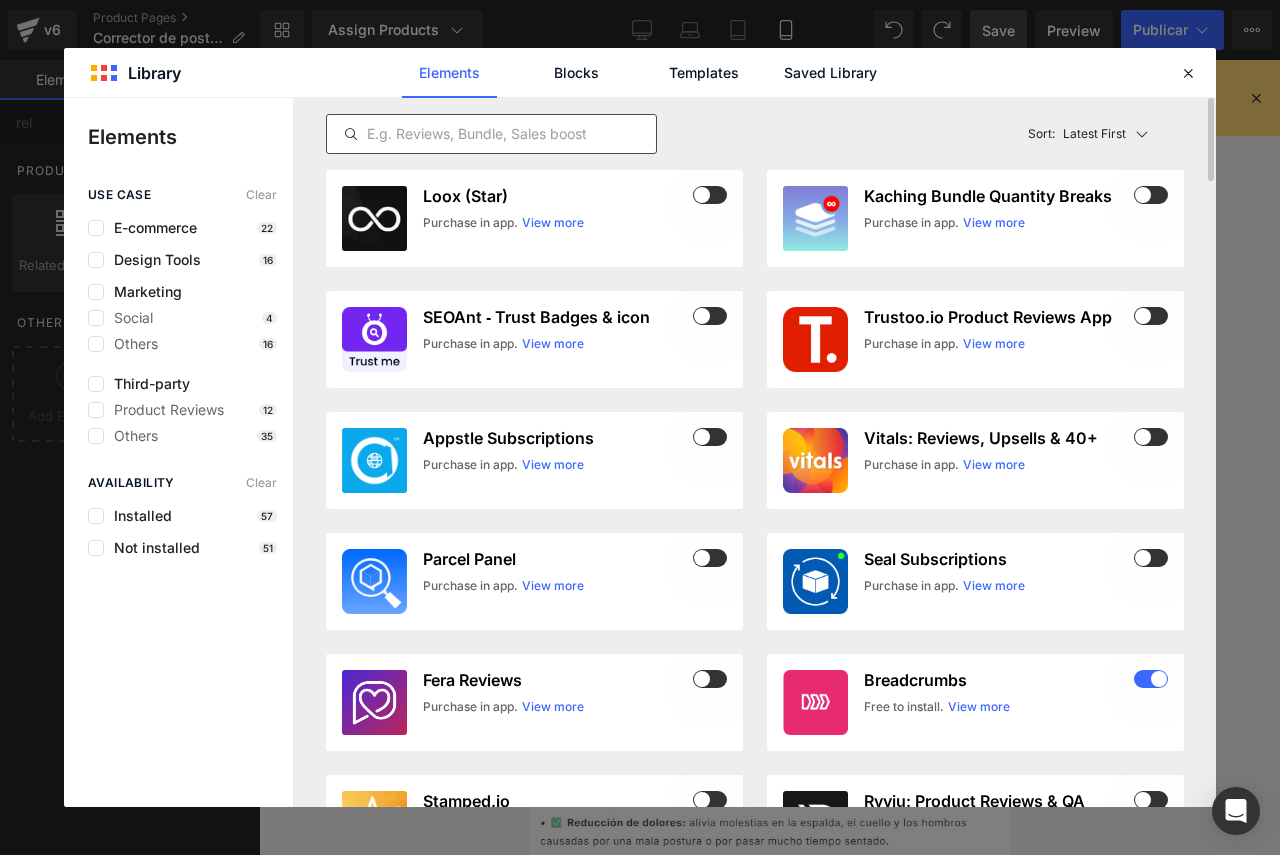 click at bounding box center (491, 134) 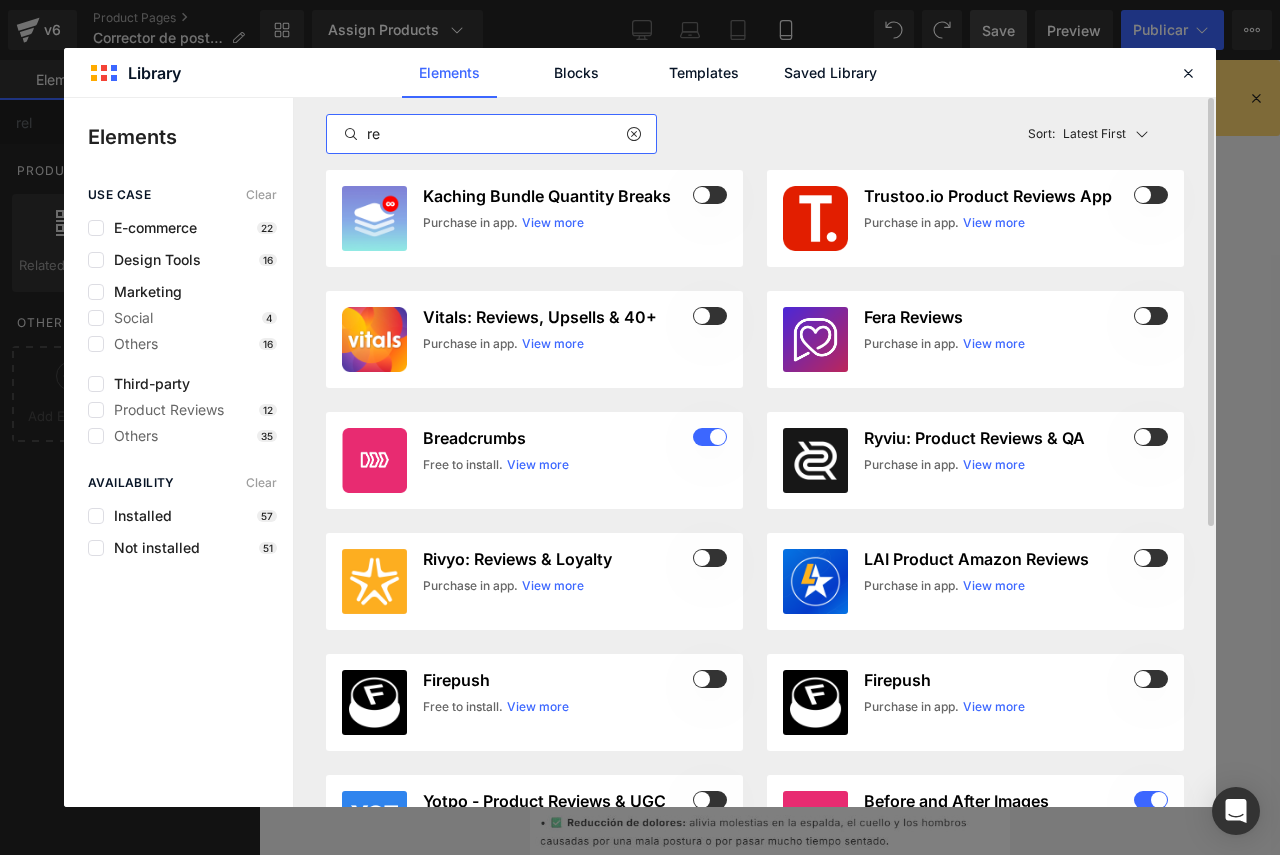 type on "r" 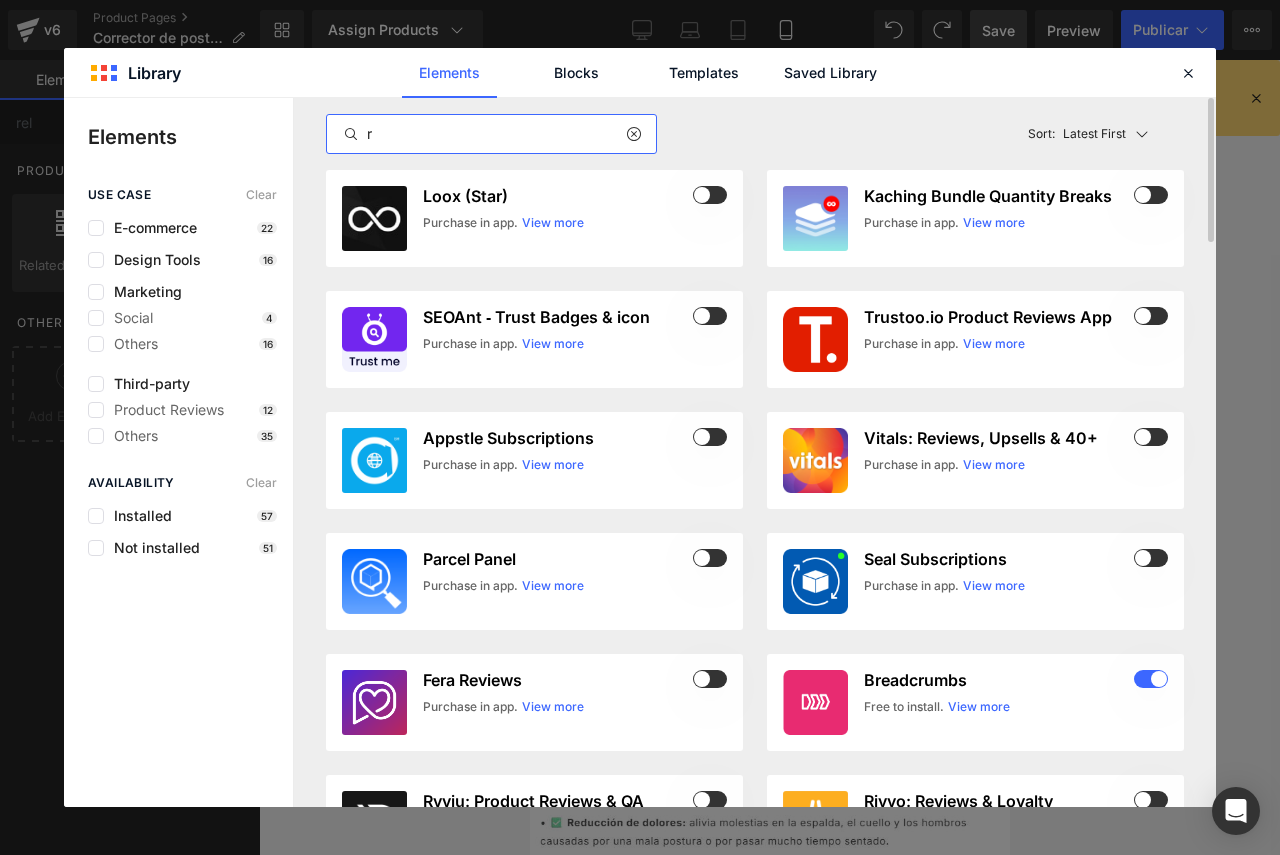 type 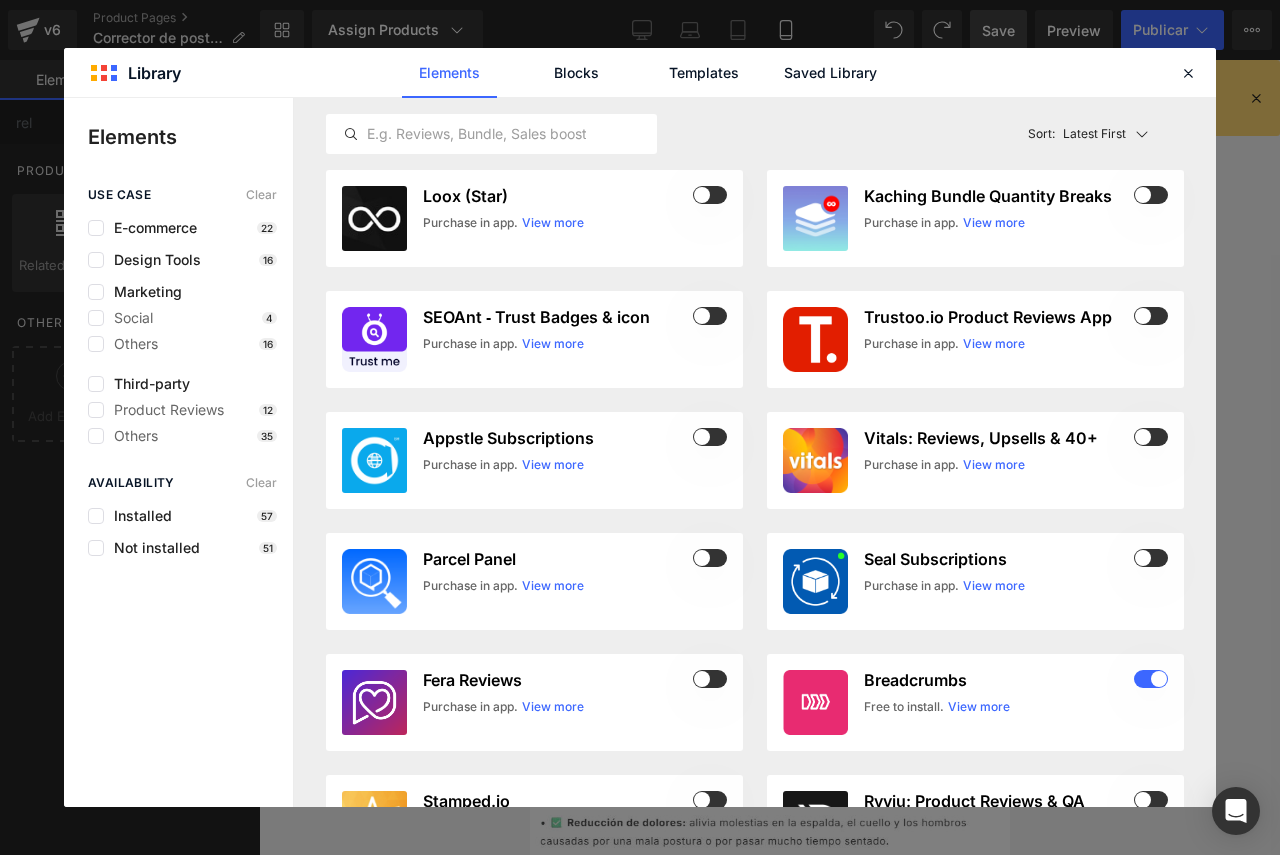 click at bounding box center [1188, 73] 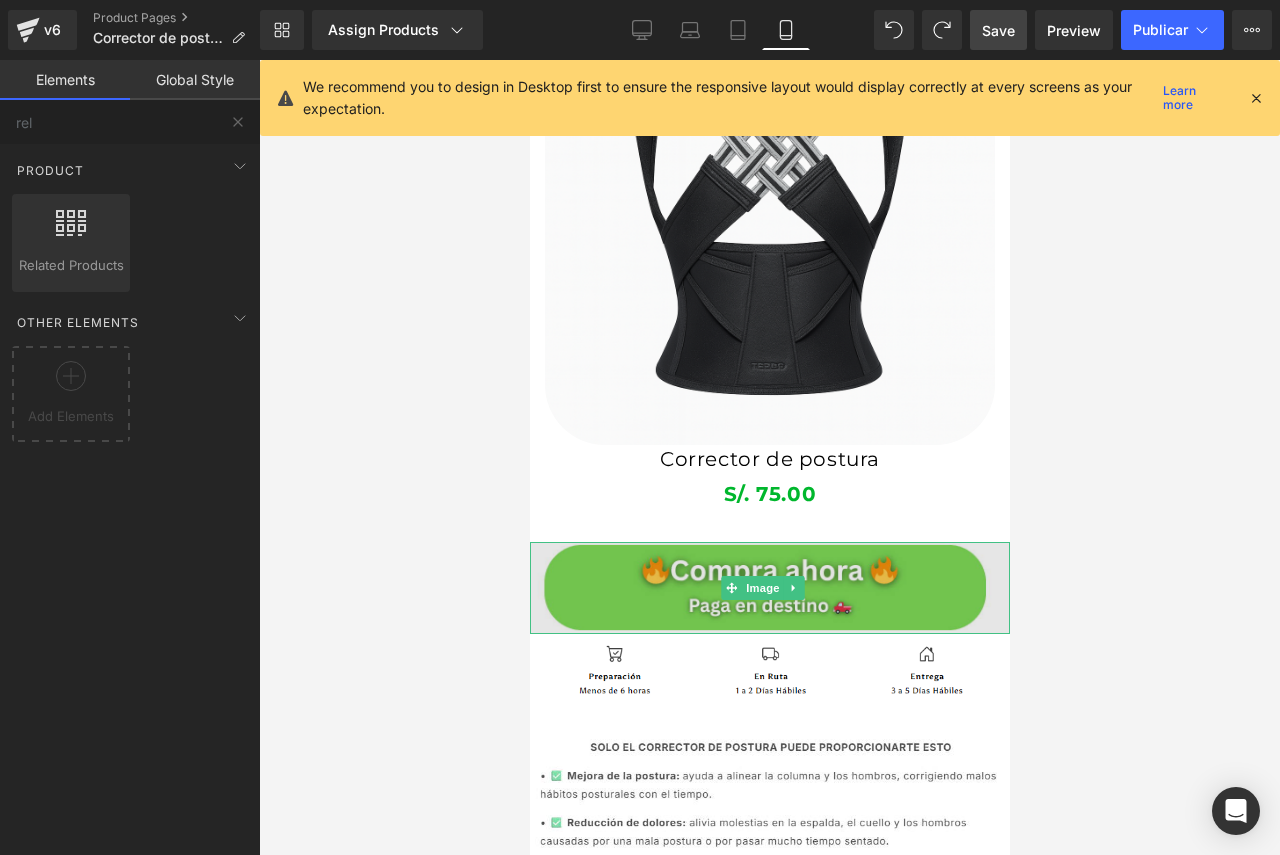 click at bounding box center (769, 588) 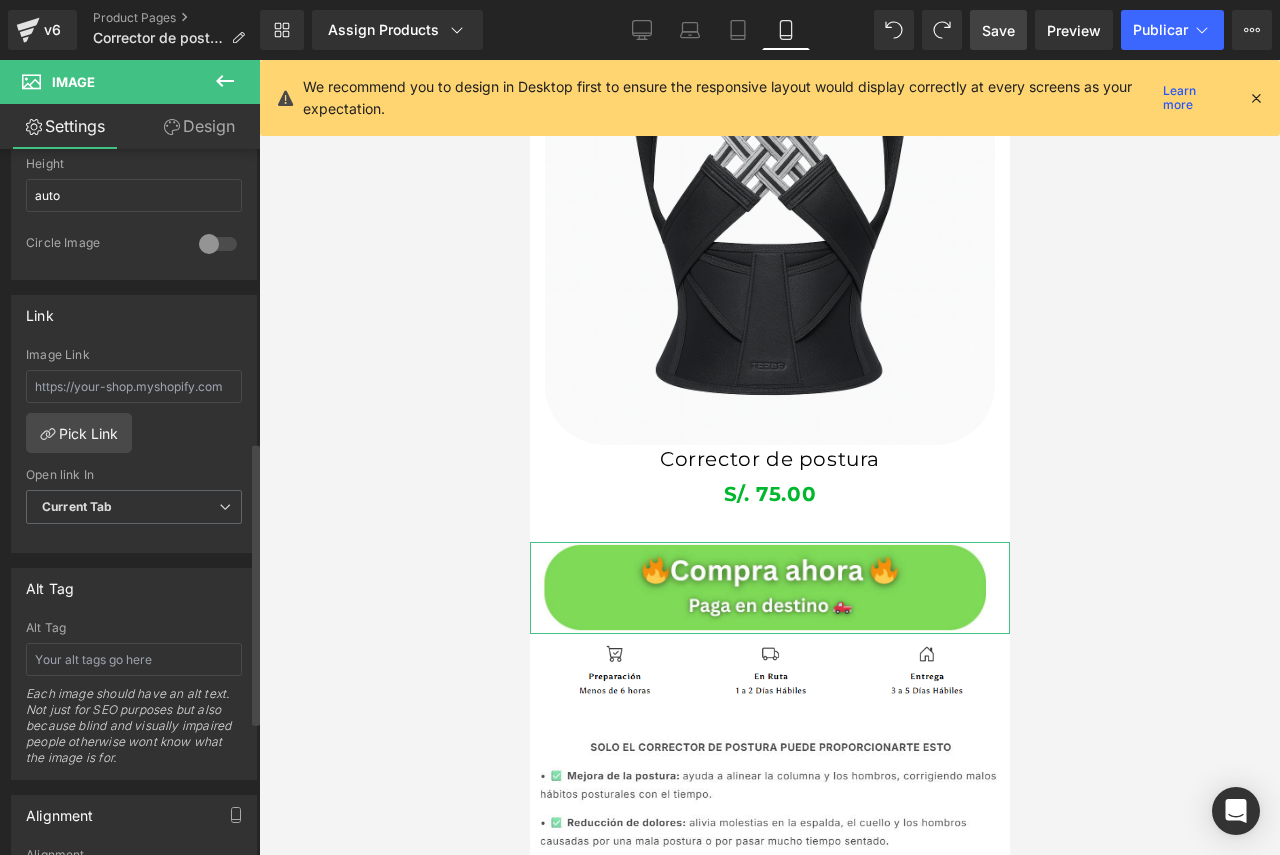 scroll, scrollTop: 733, scrollLeft: 0, axis: vertical 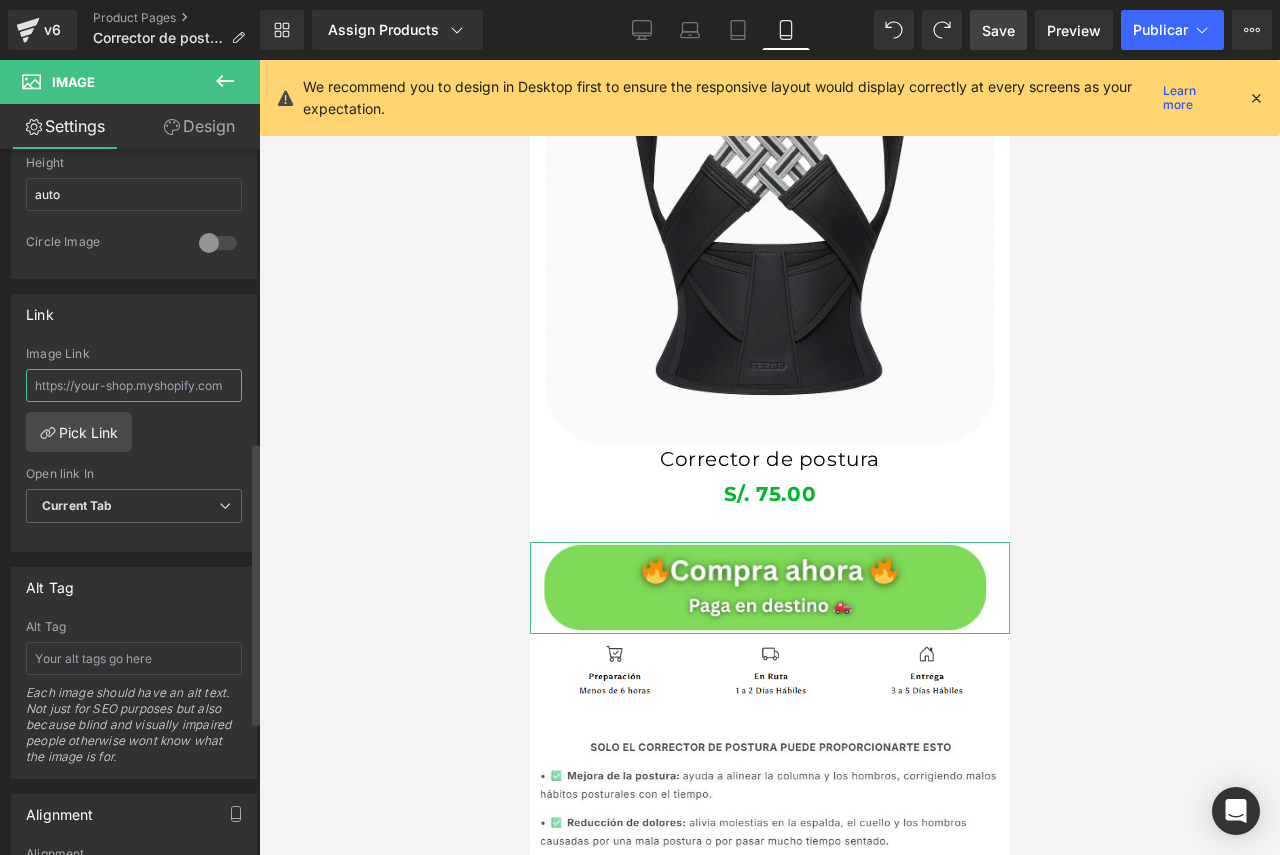 click at bounding box center [134, 385] 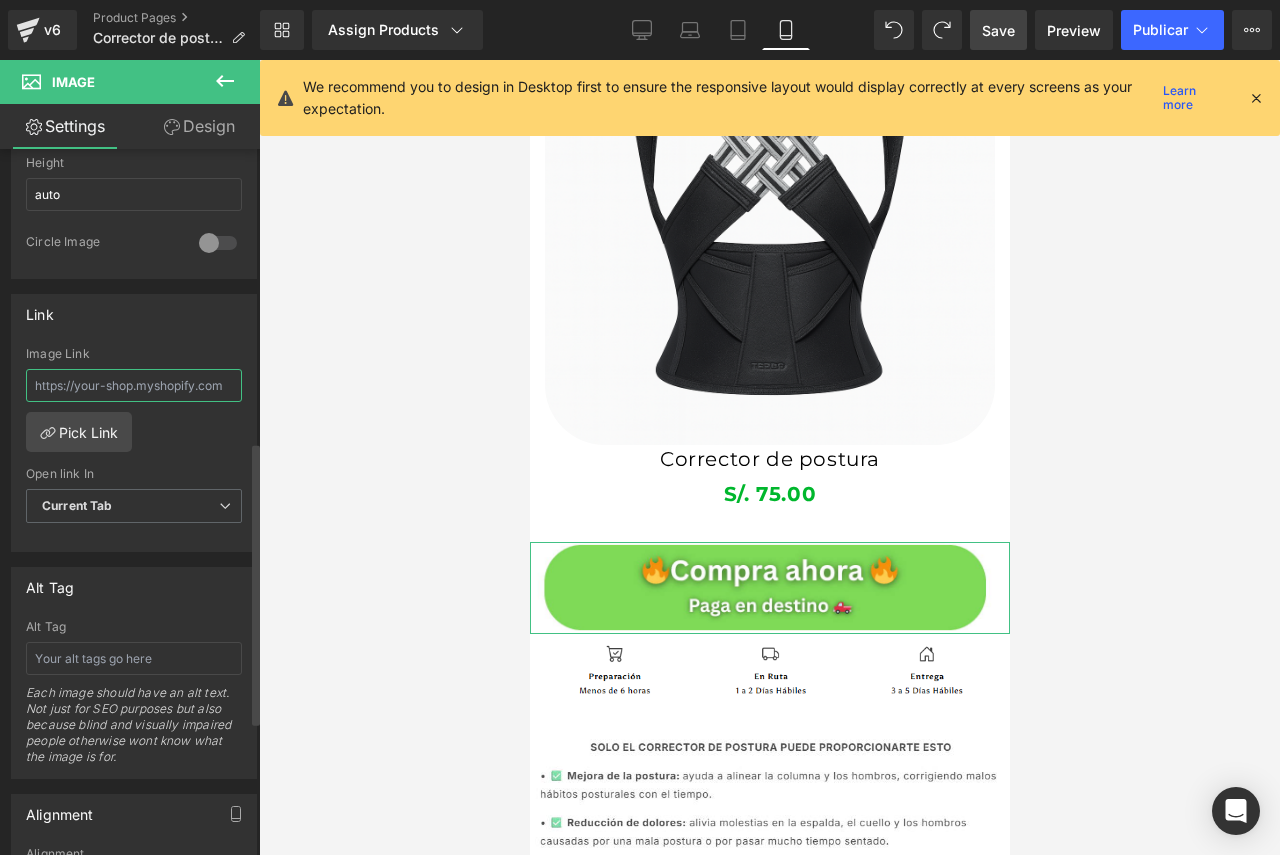 drag, startPoint x: 111, startPoint y: 385, endPoint x: 210, endPoint y: 381, distance: 99.08077 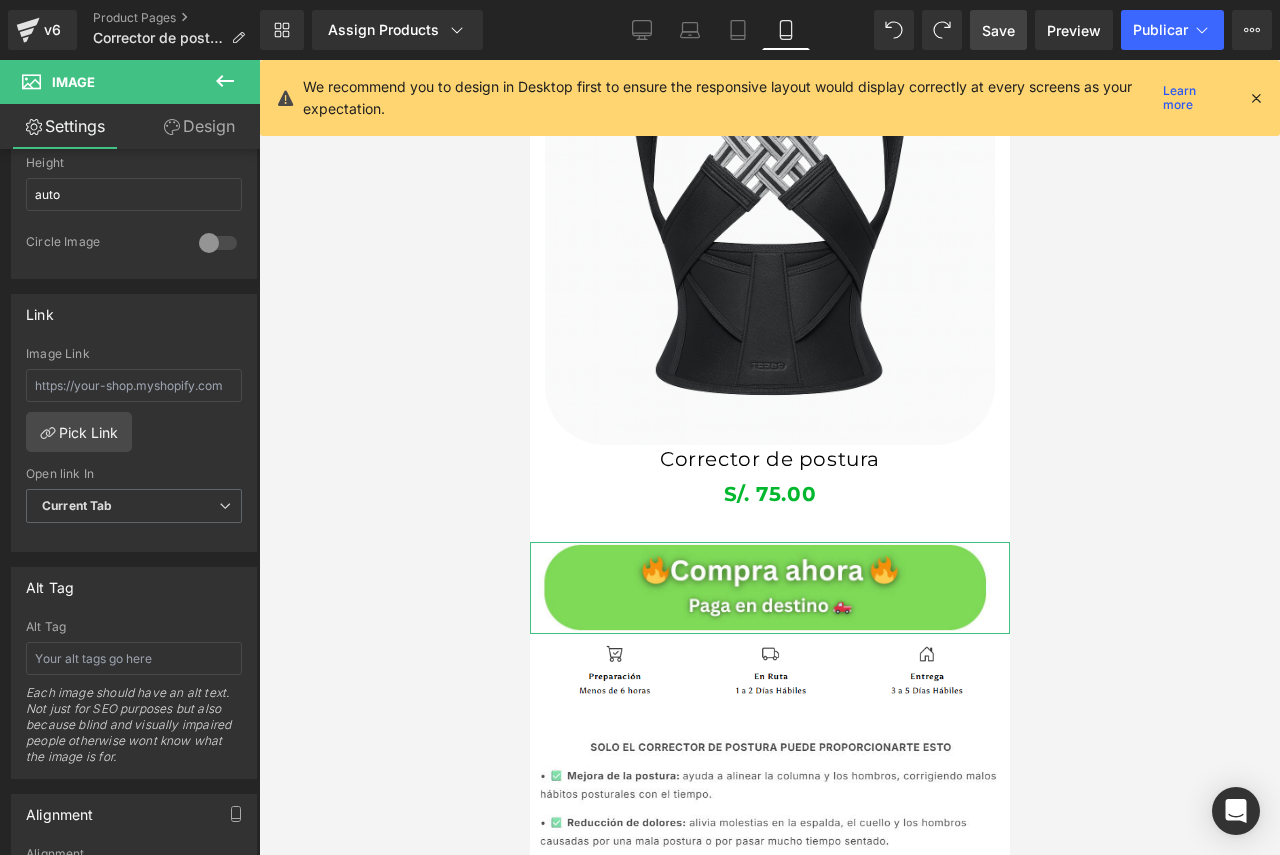 click at bounding box center [225, 82] 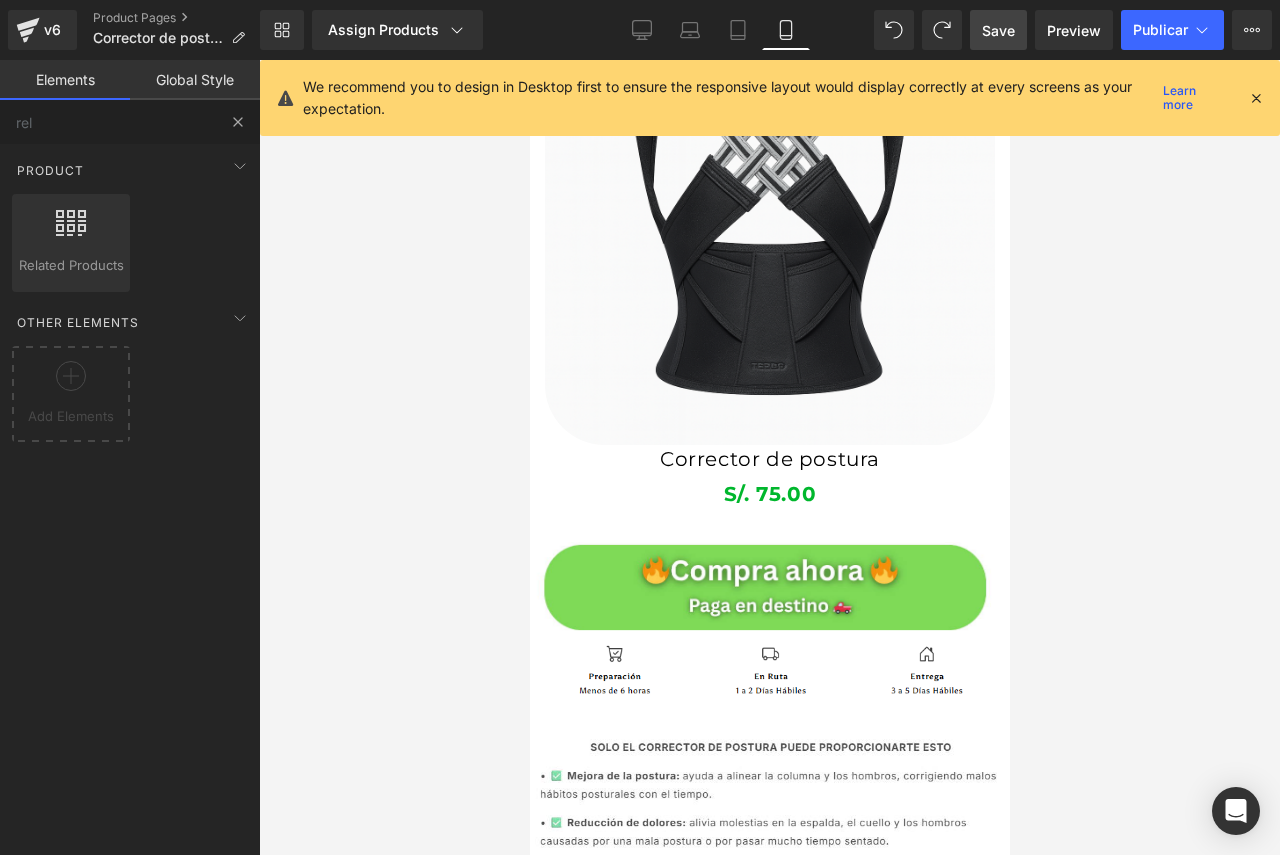 type 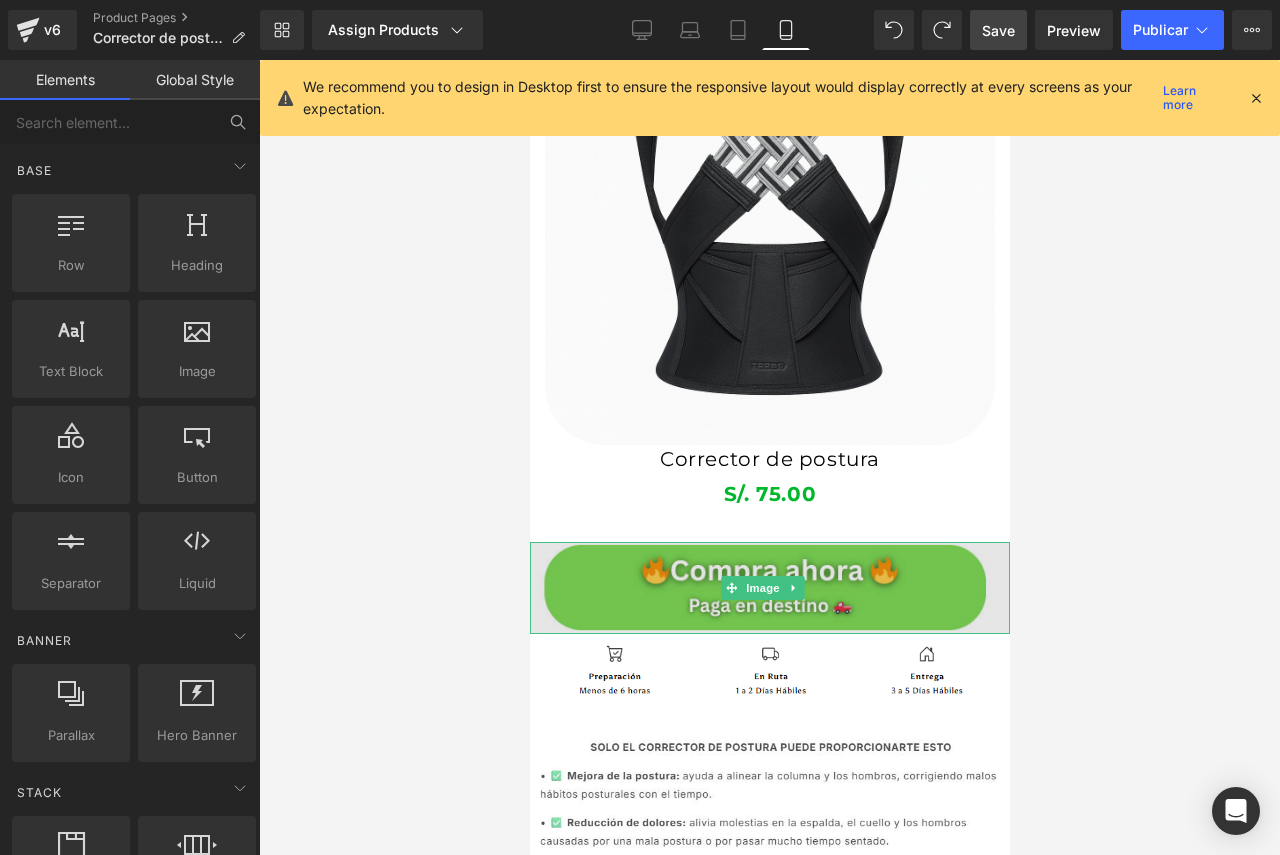 click at bounding box center [769, 588] 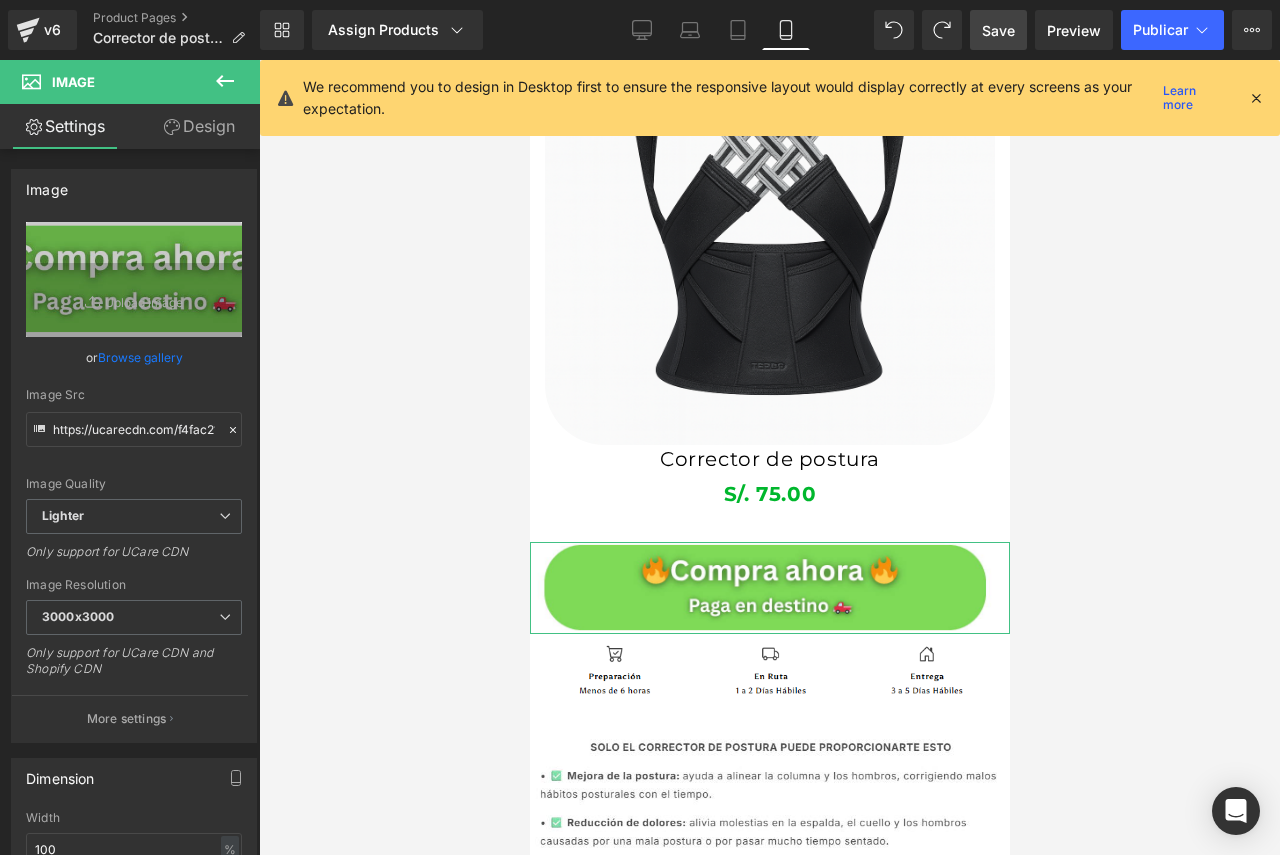 click on "Design" at bounding box center (199, 126) 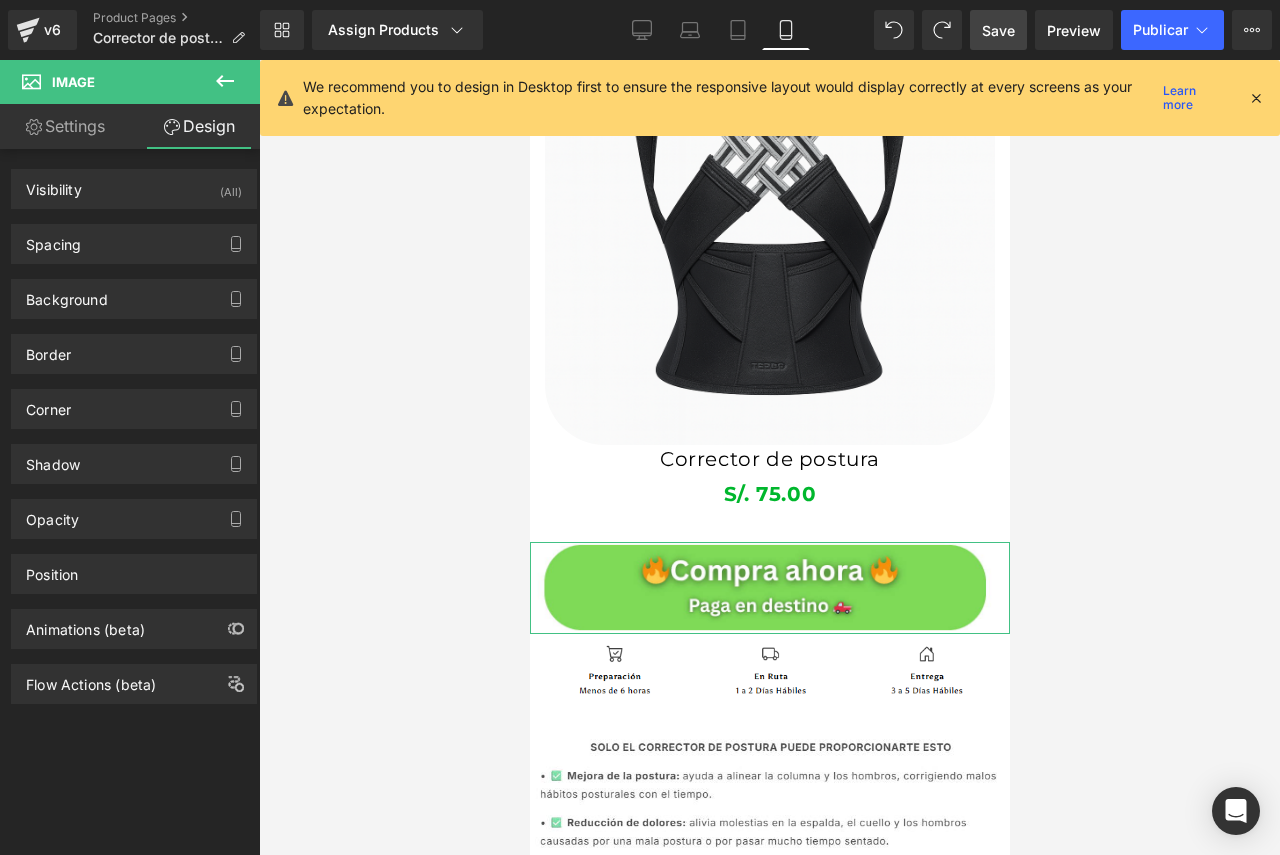 click on "Settings" at bounding box center (65, 126) 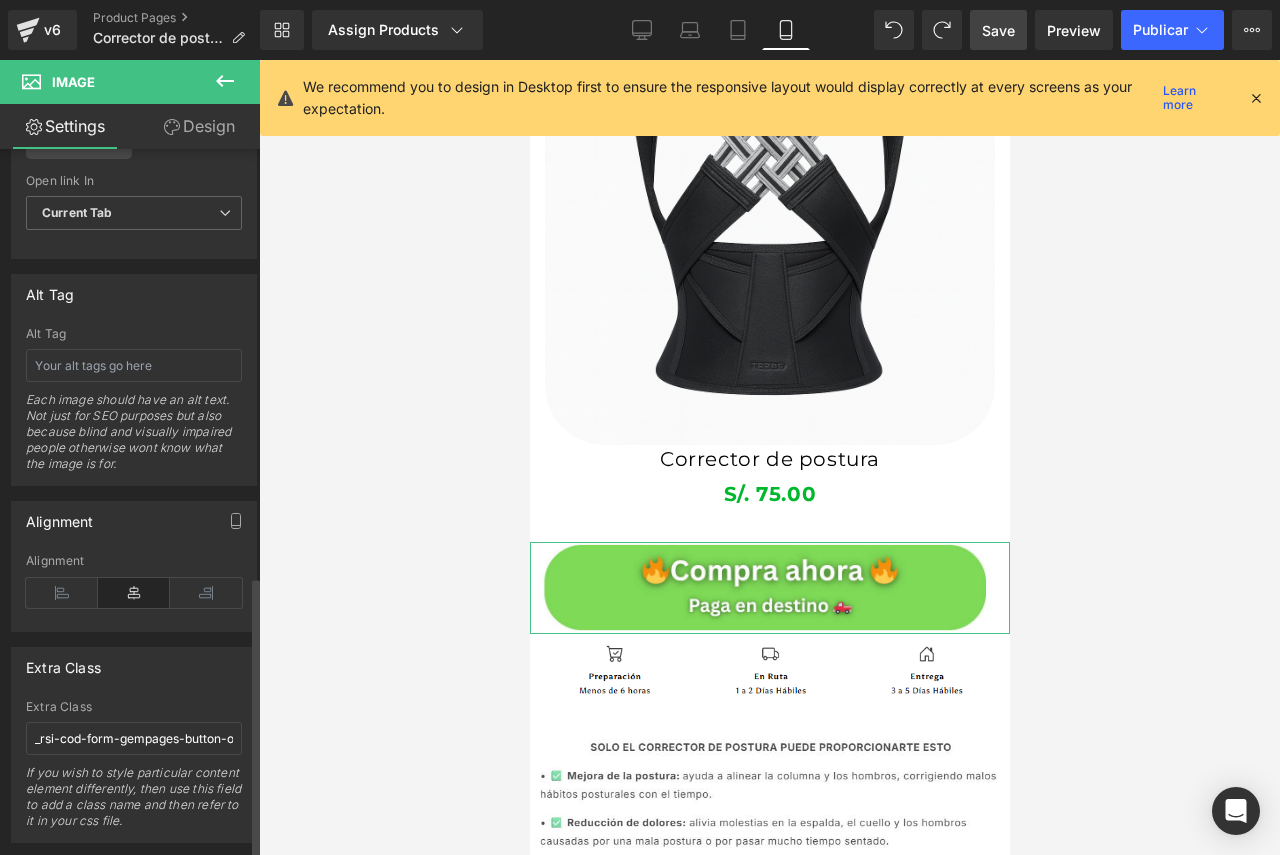scroll, scrollTop: 1070, scrollLeft: 0, axis: vertical 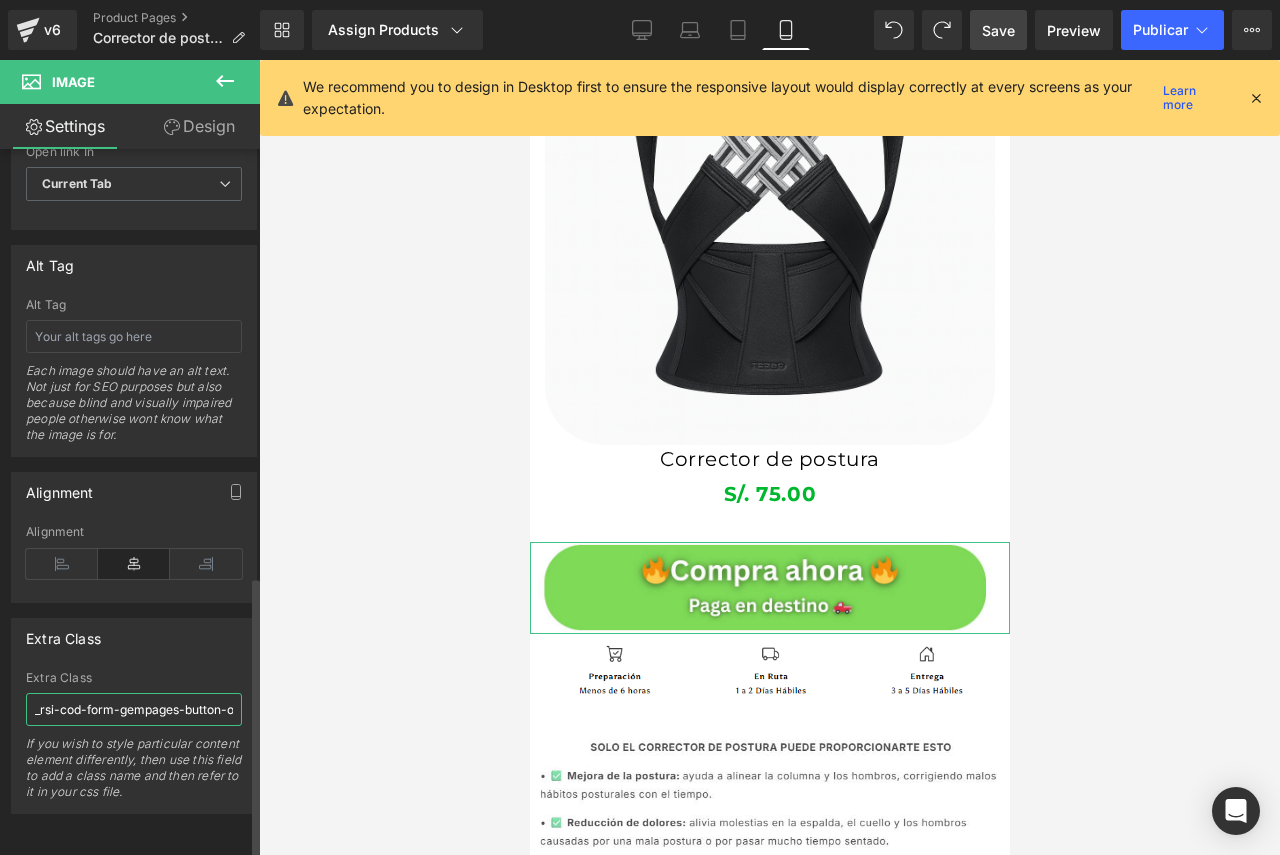 click on "_rsi-cod-form-gempages-button-overwrite _rsi-cod-form-is-gempage" at bounding box center (134, 709) 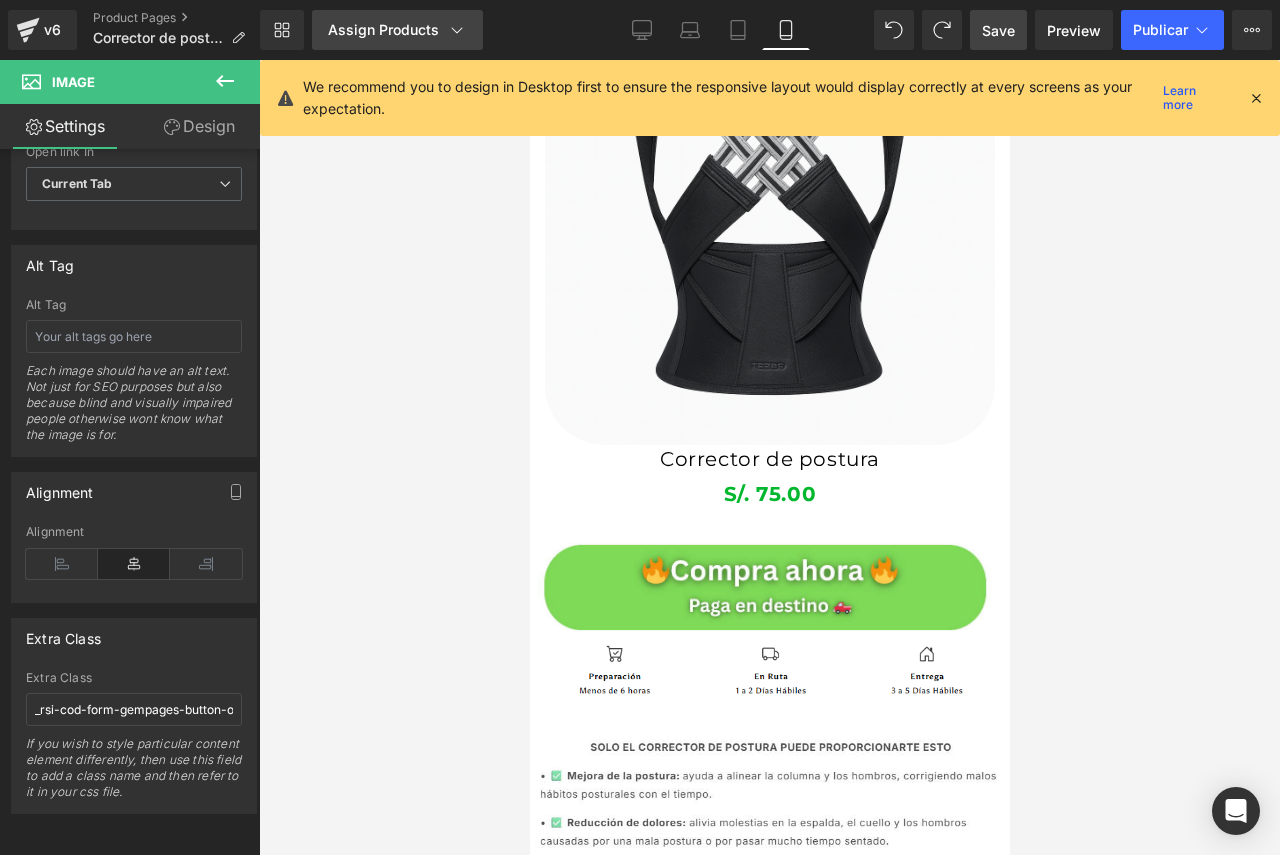 click on "Assign Products" at bounding box center [397, 30] 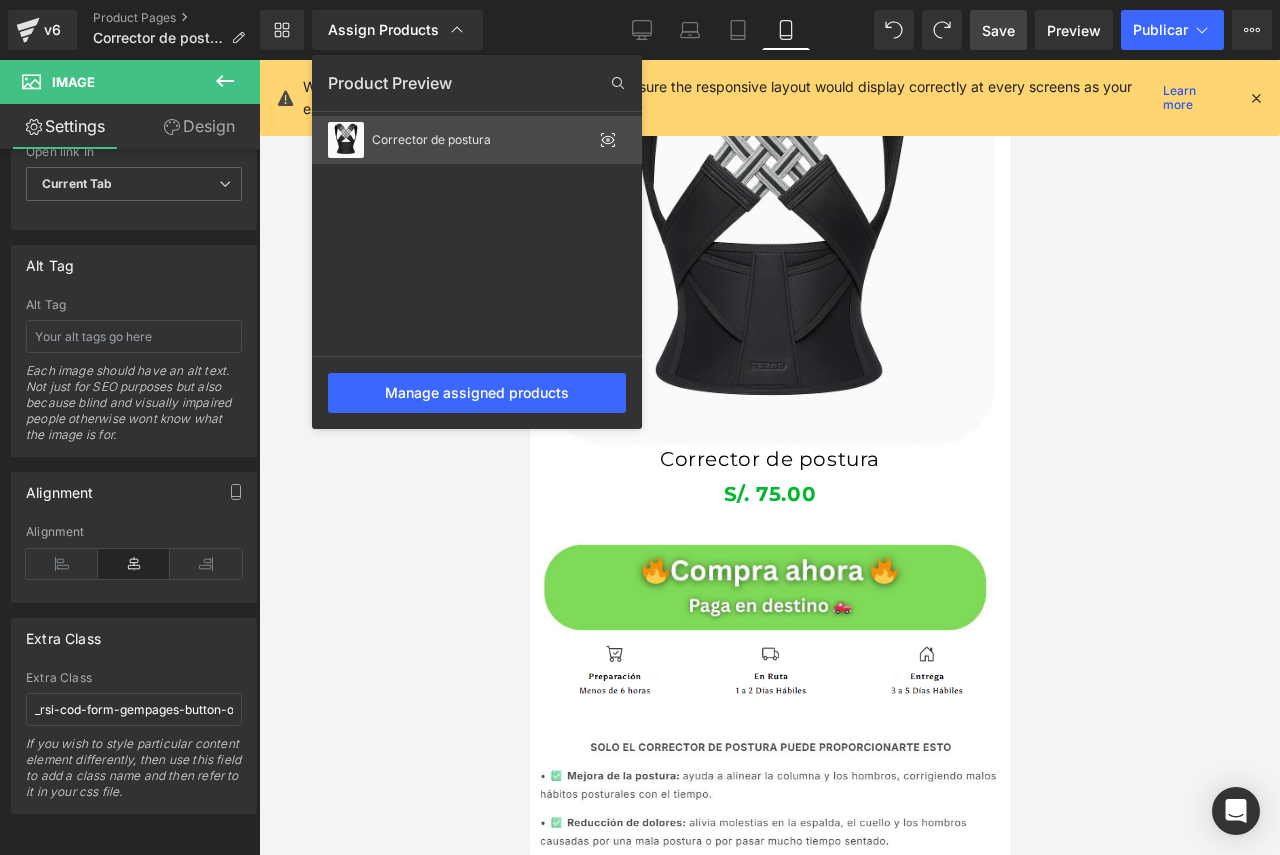 click on "Corrector de postura" 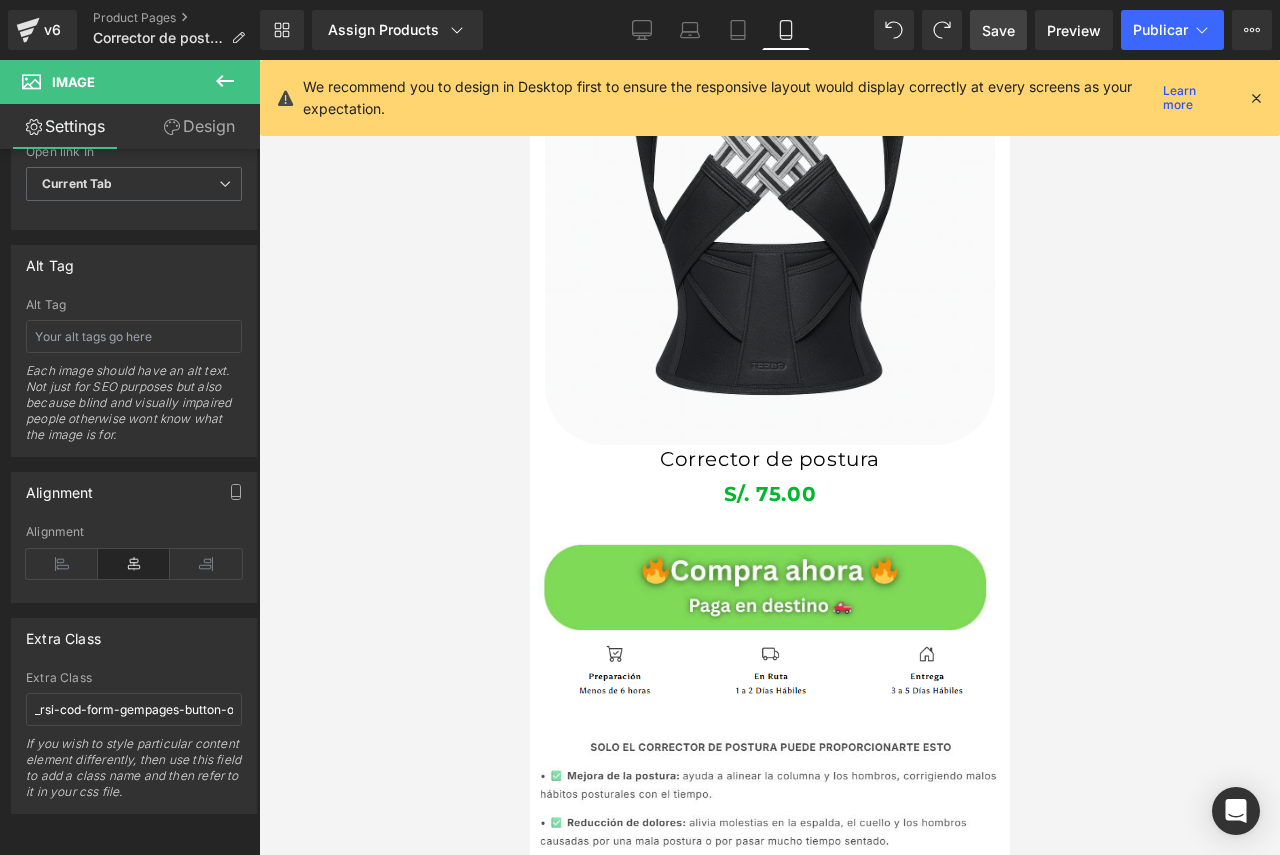 click 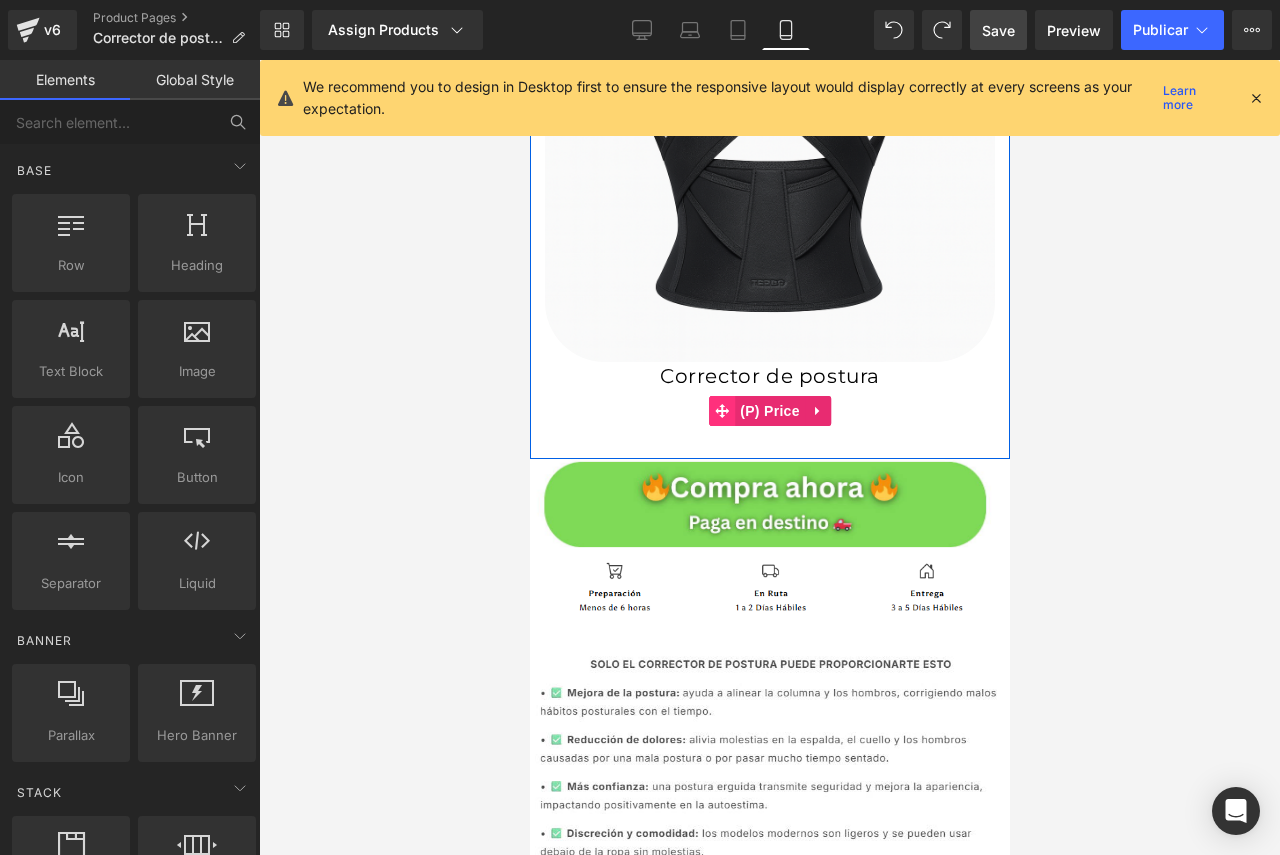 scroll, scrollTop: 1212, scrollLeft: 0, axis: vertical 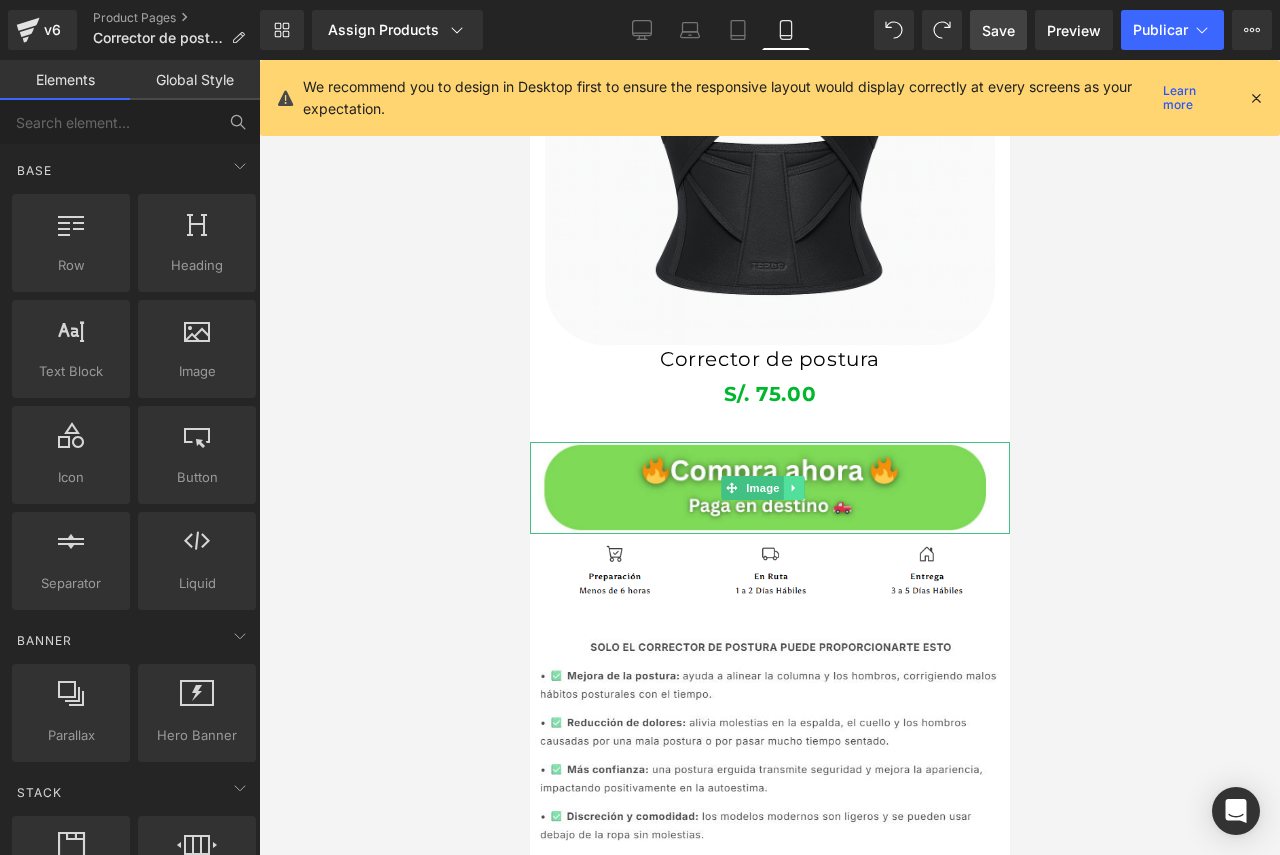 click 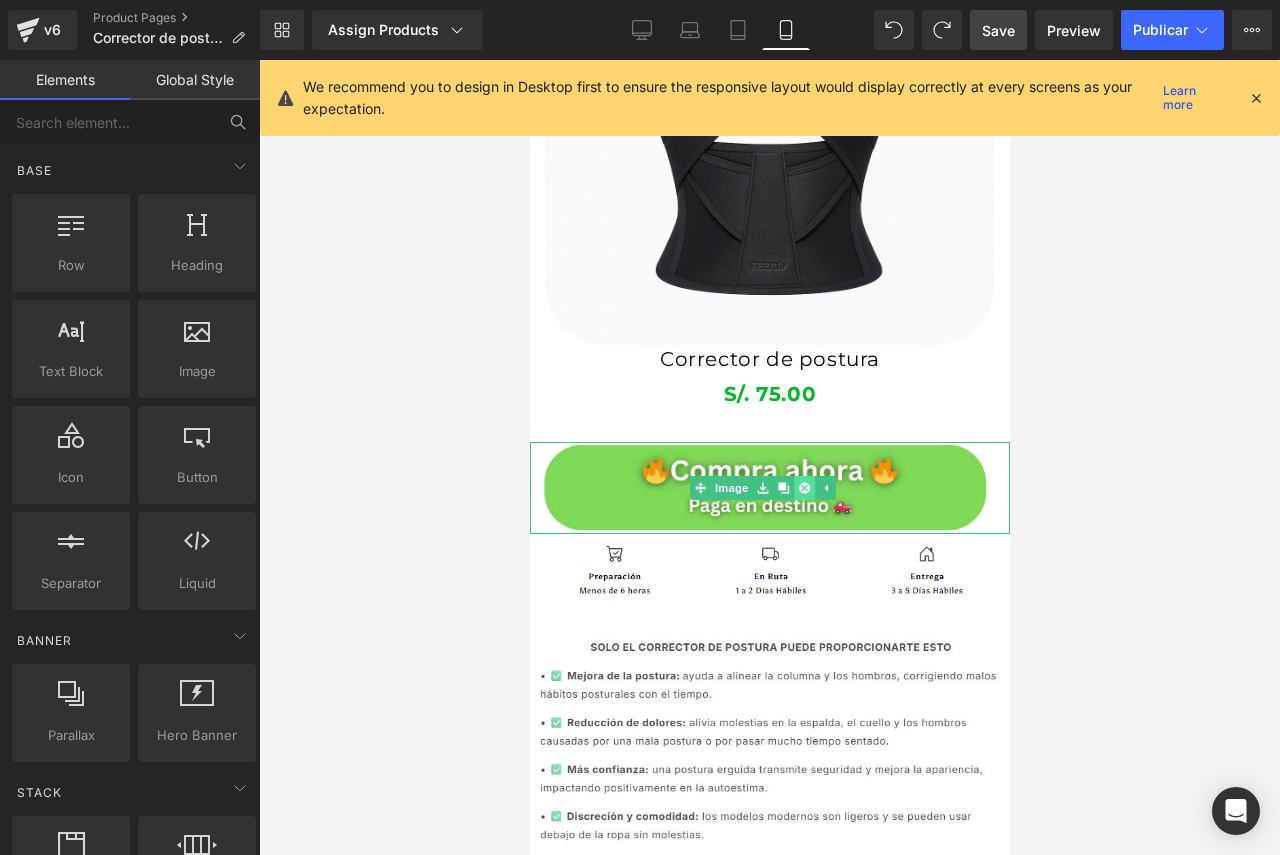 click 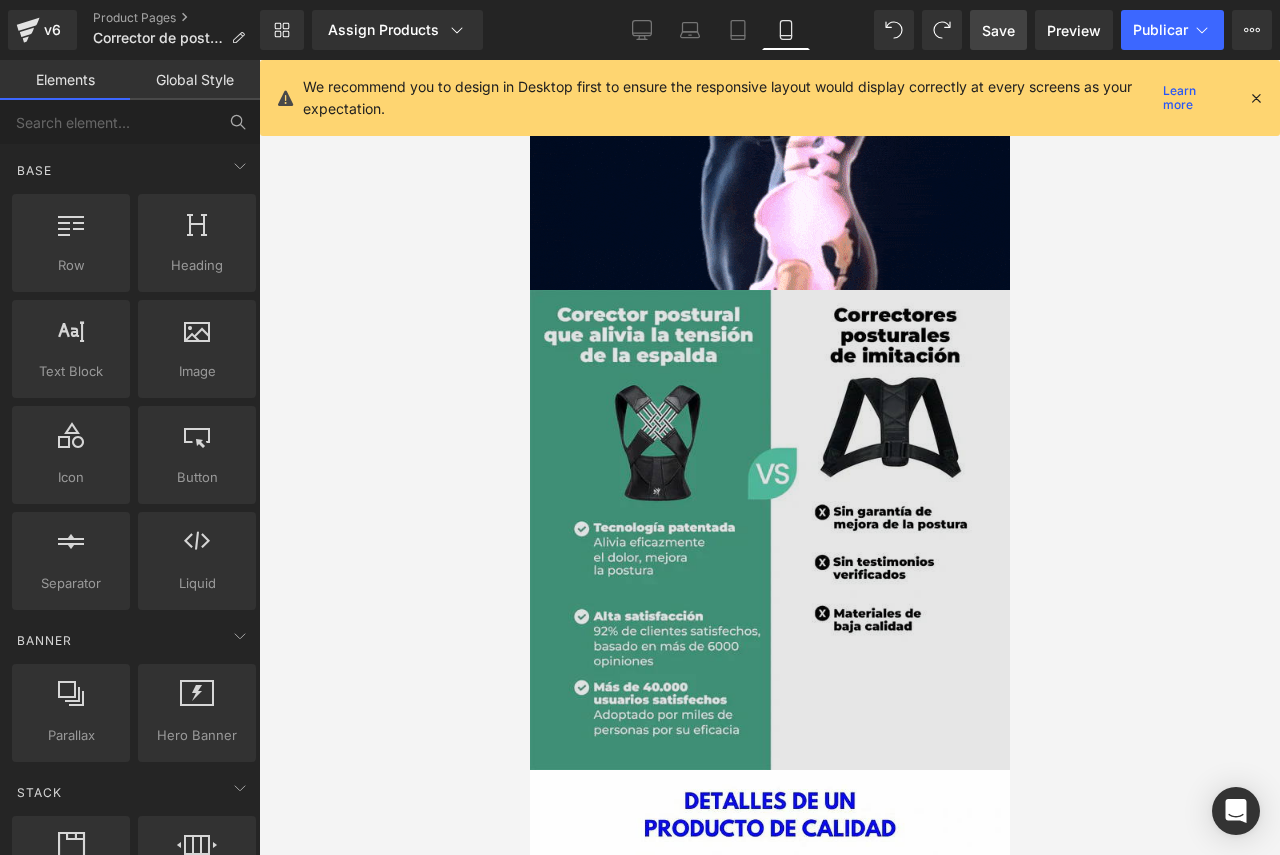 scroll, scrollTop: 2212, scrollLeft: 0, axis: vertical 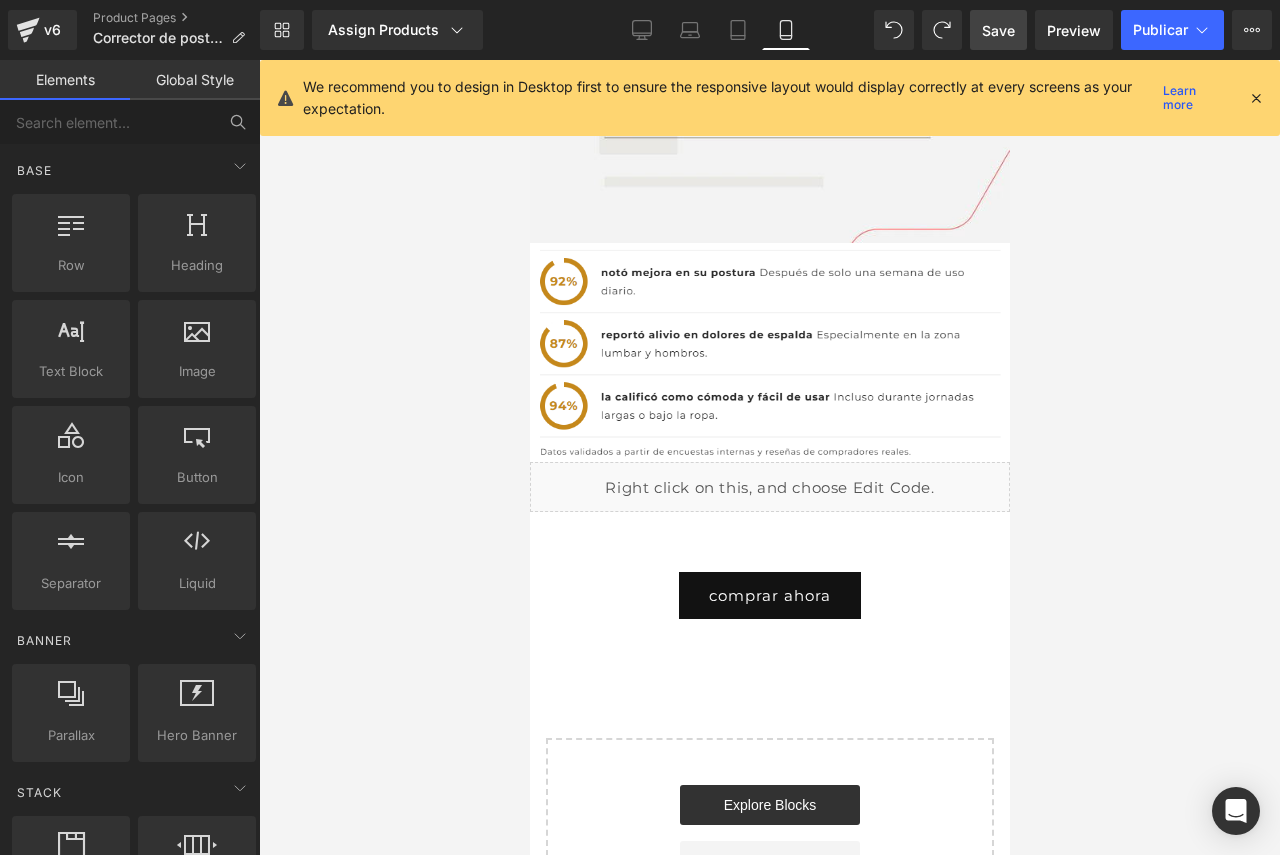 drag, startPoint x: 1002, startPoint y: 418, endPoint x: 1560, endPoint y: 763, distance: 656.0404 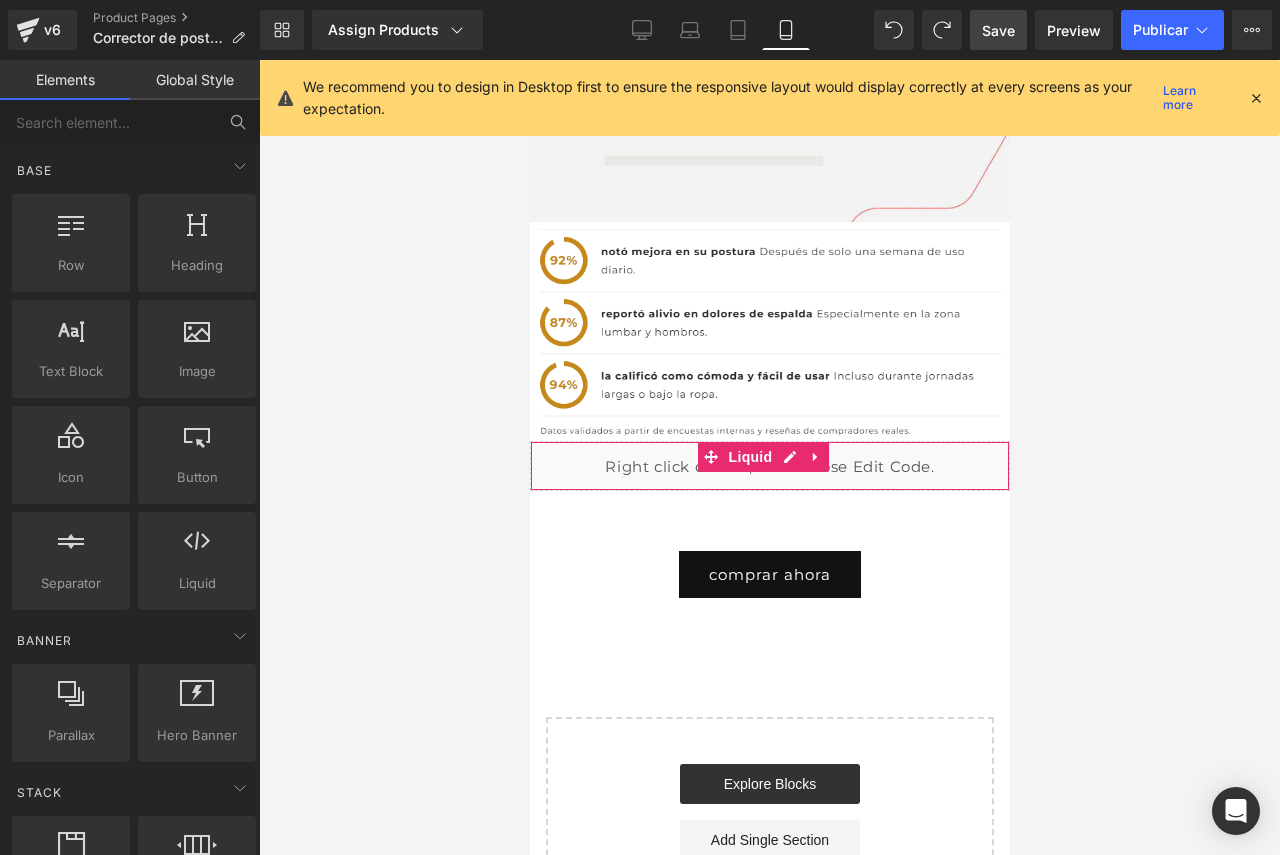 click on "Liquid" at bounding box center (769, 466) 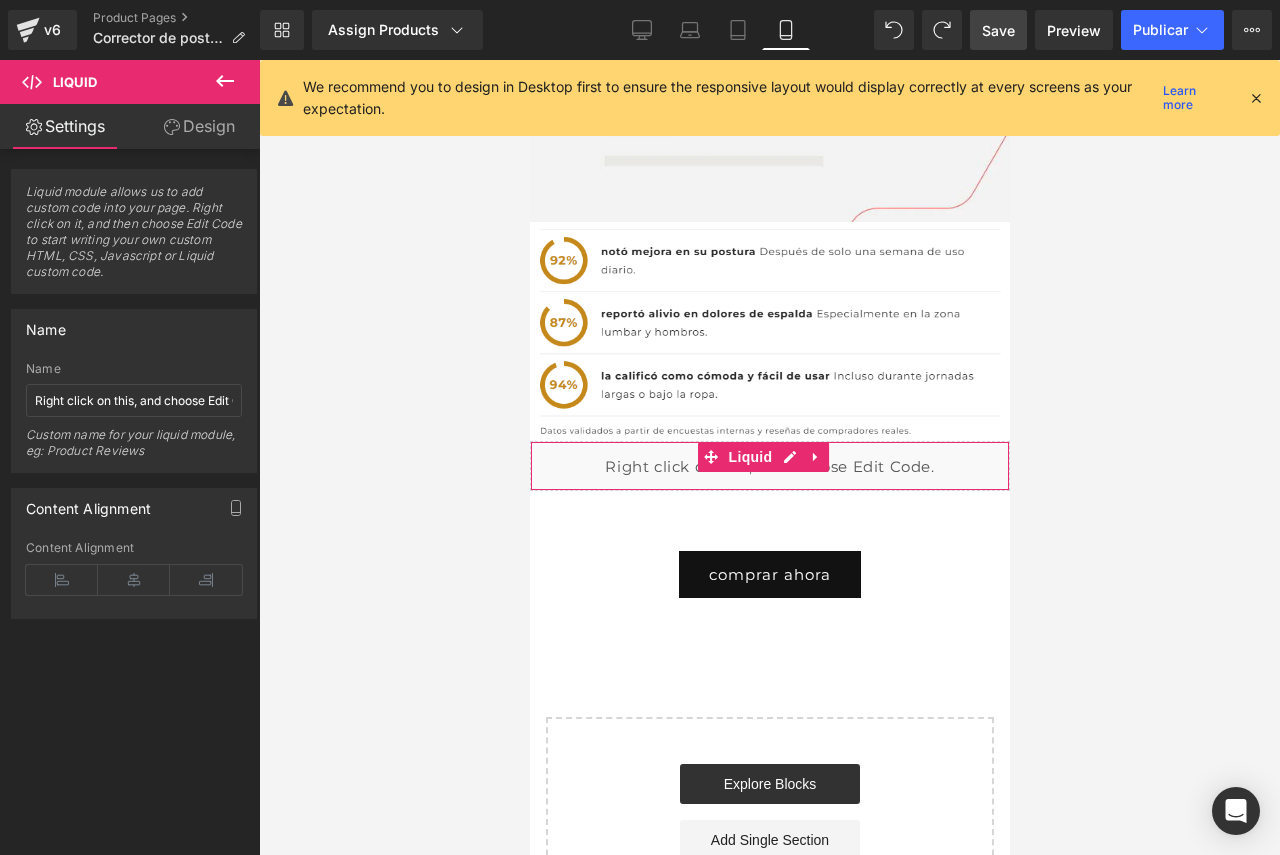 click on "Design" at bounding box center [199, 126] 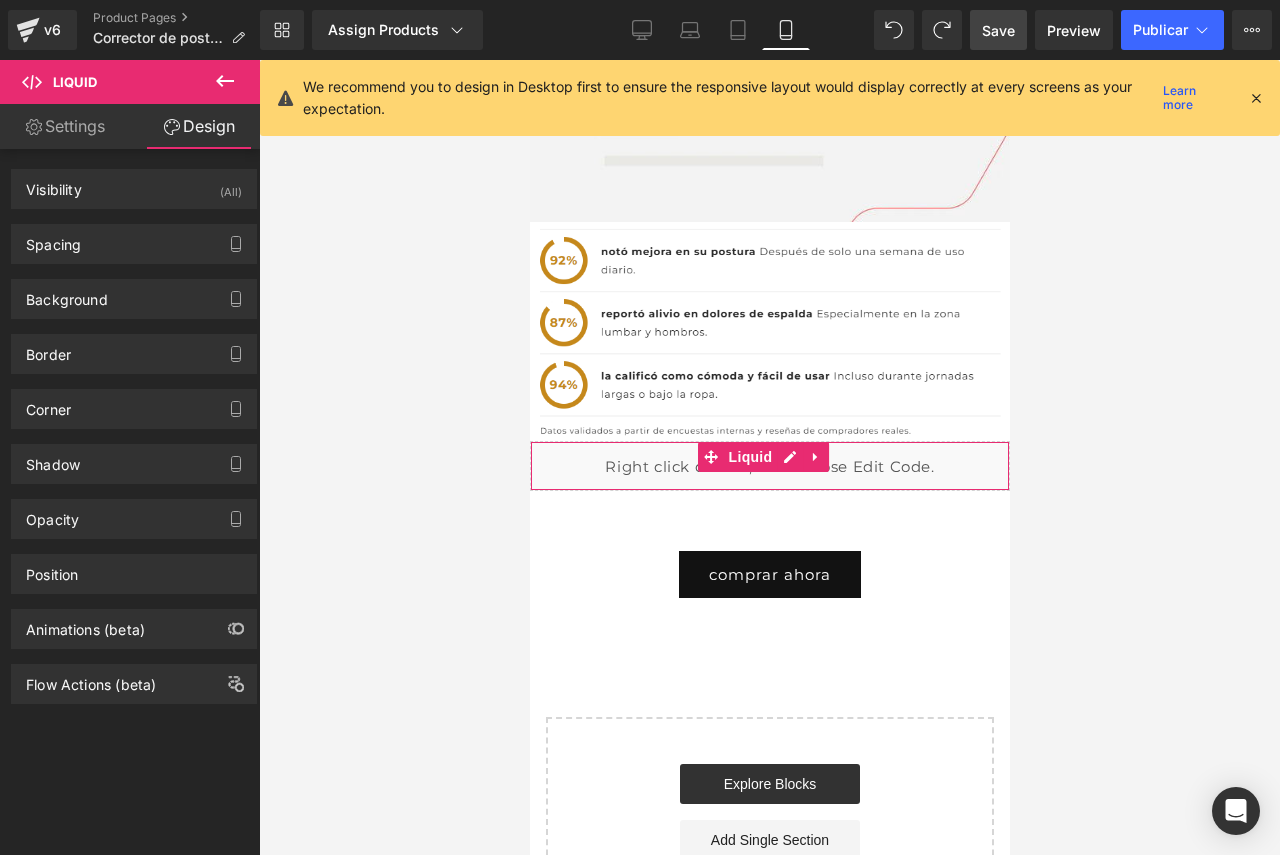 click on "Settings" at bounding box center (65, 126) 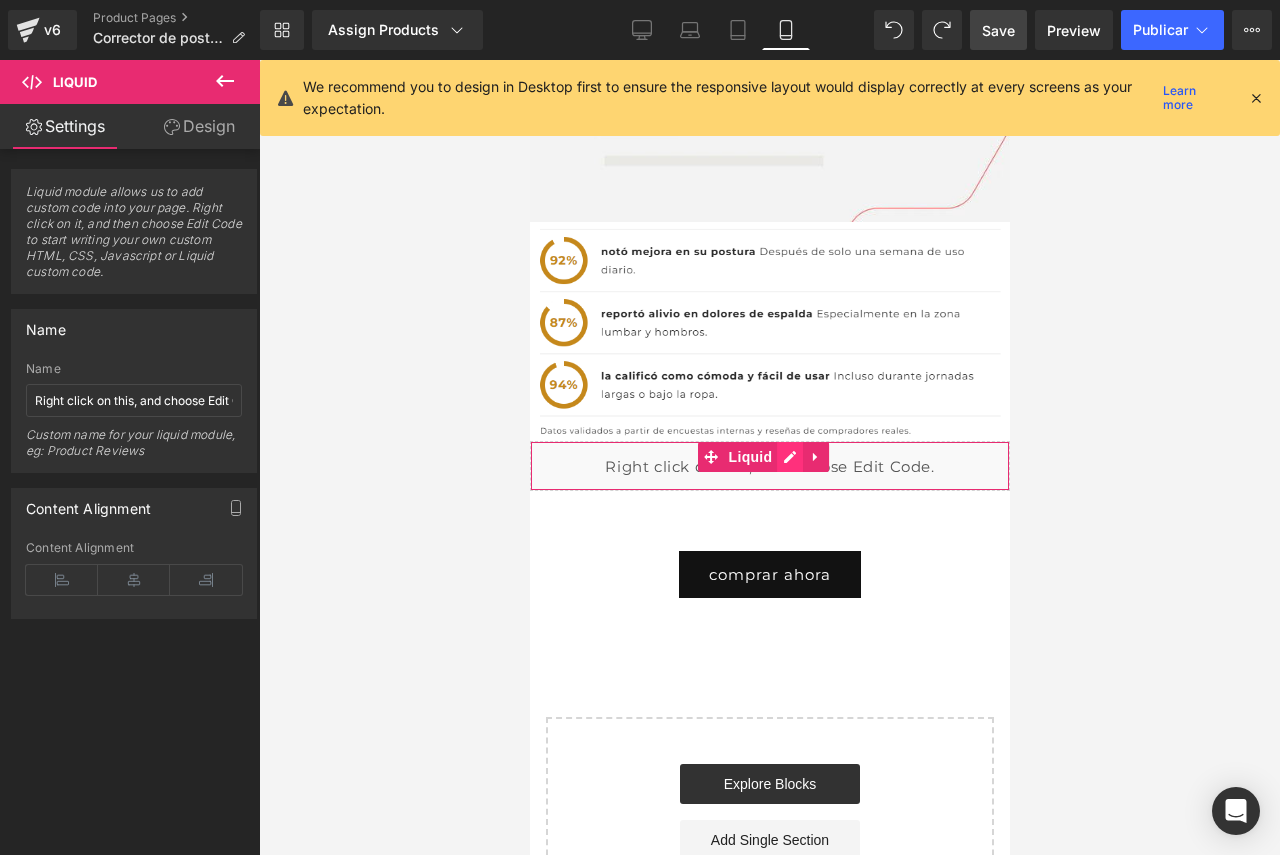 click on "Liquid" at bounding box center [769, 466] 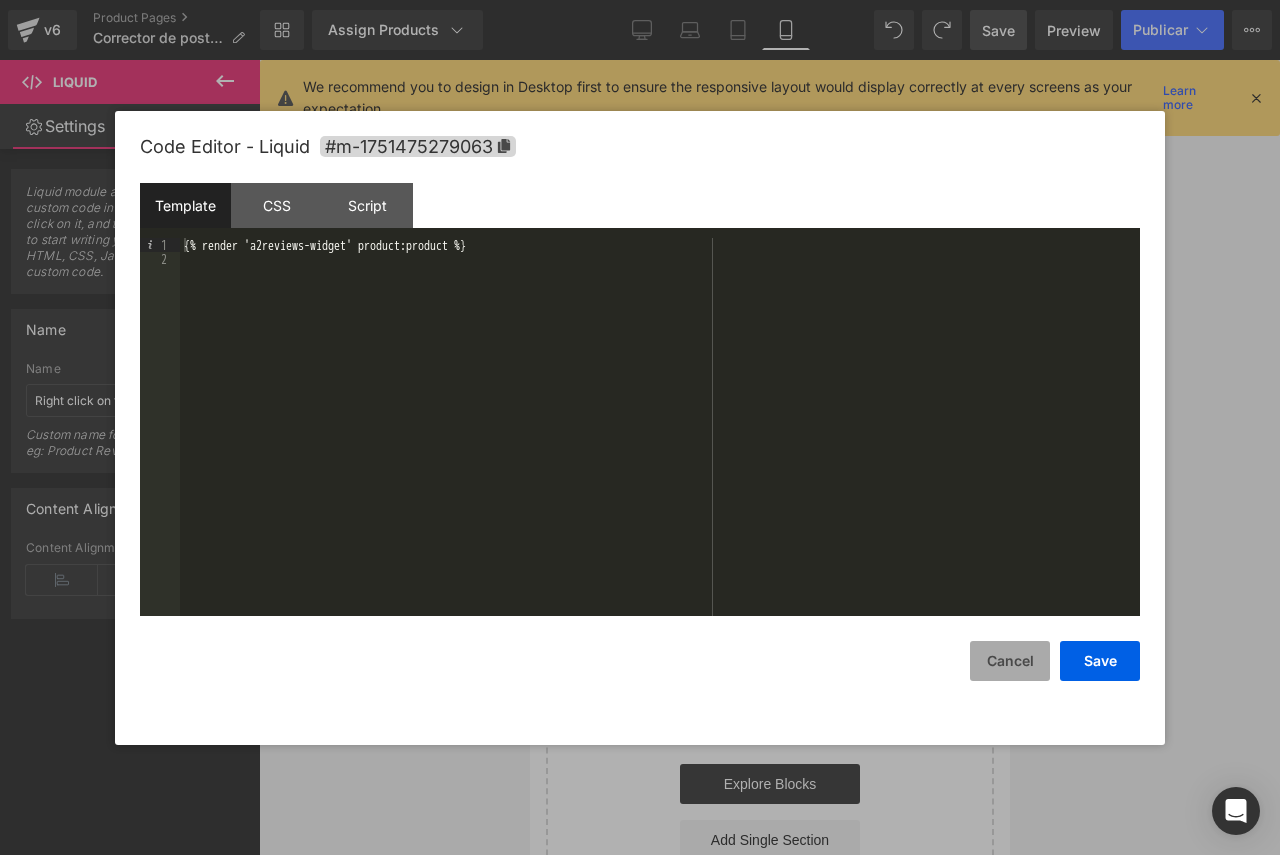 click on "Cancel" at bounding box center [1010, 661] 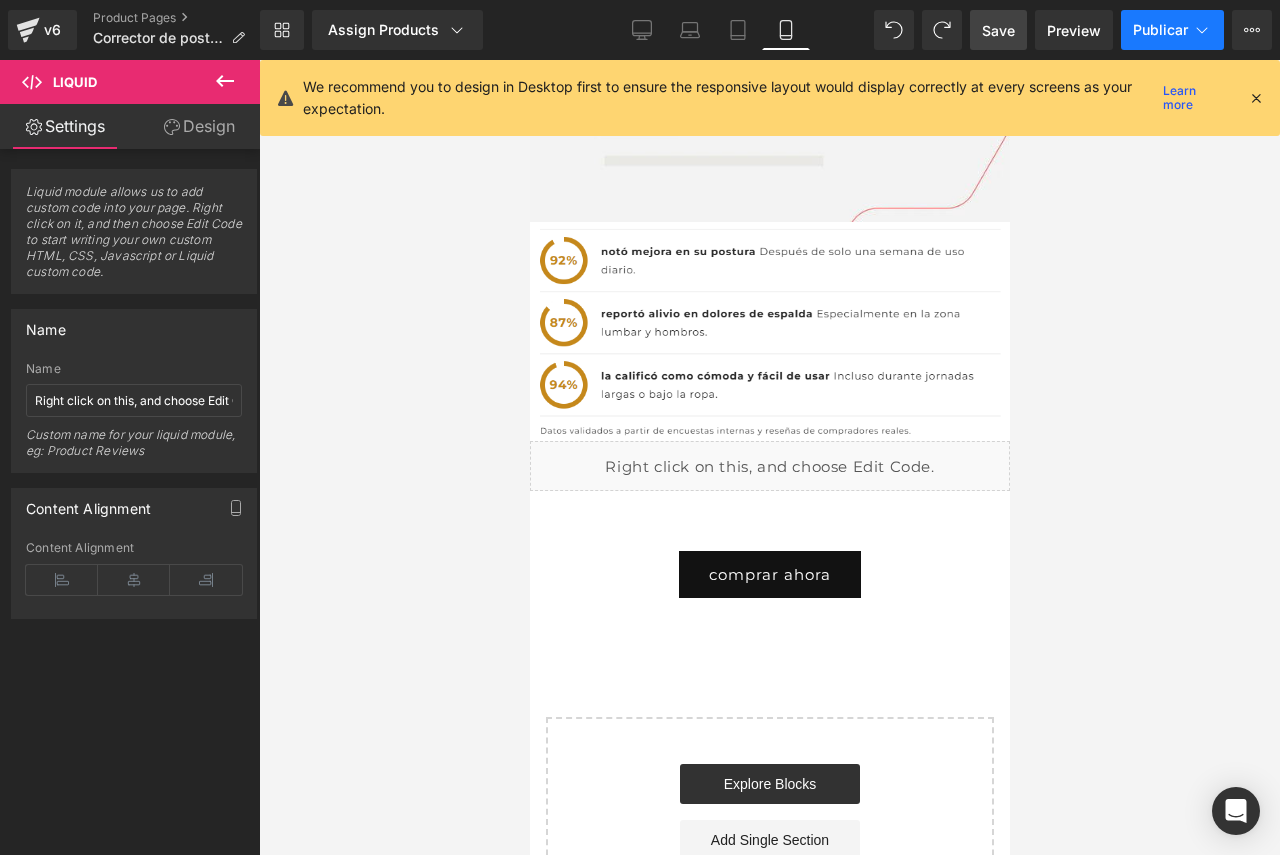 click on "Publicar" at bounding box center [1160, 29] 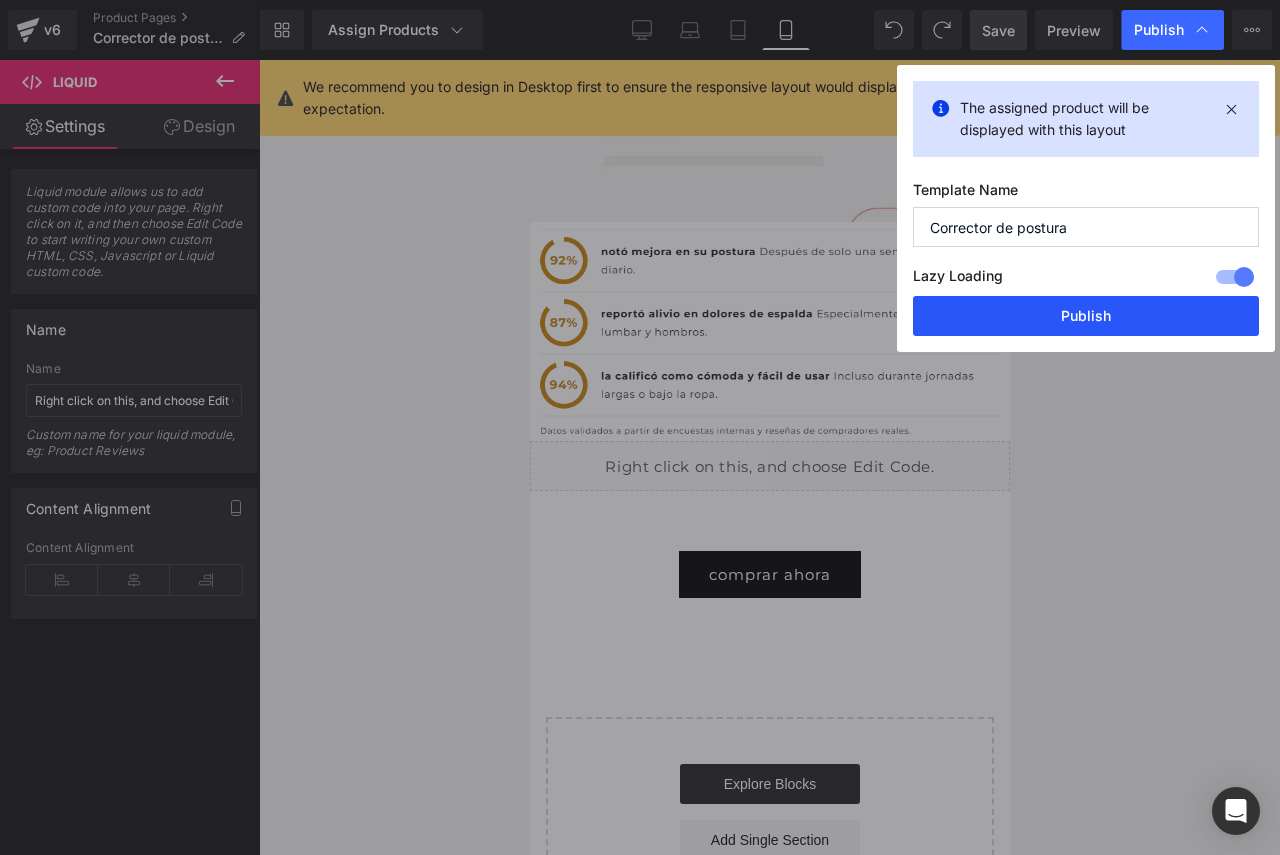 click on "Publish" at bounding box center (1086, 316) 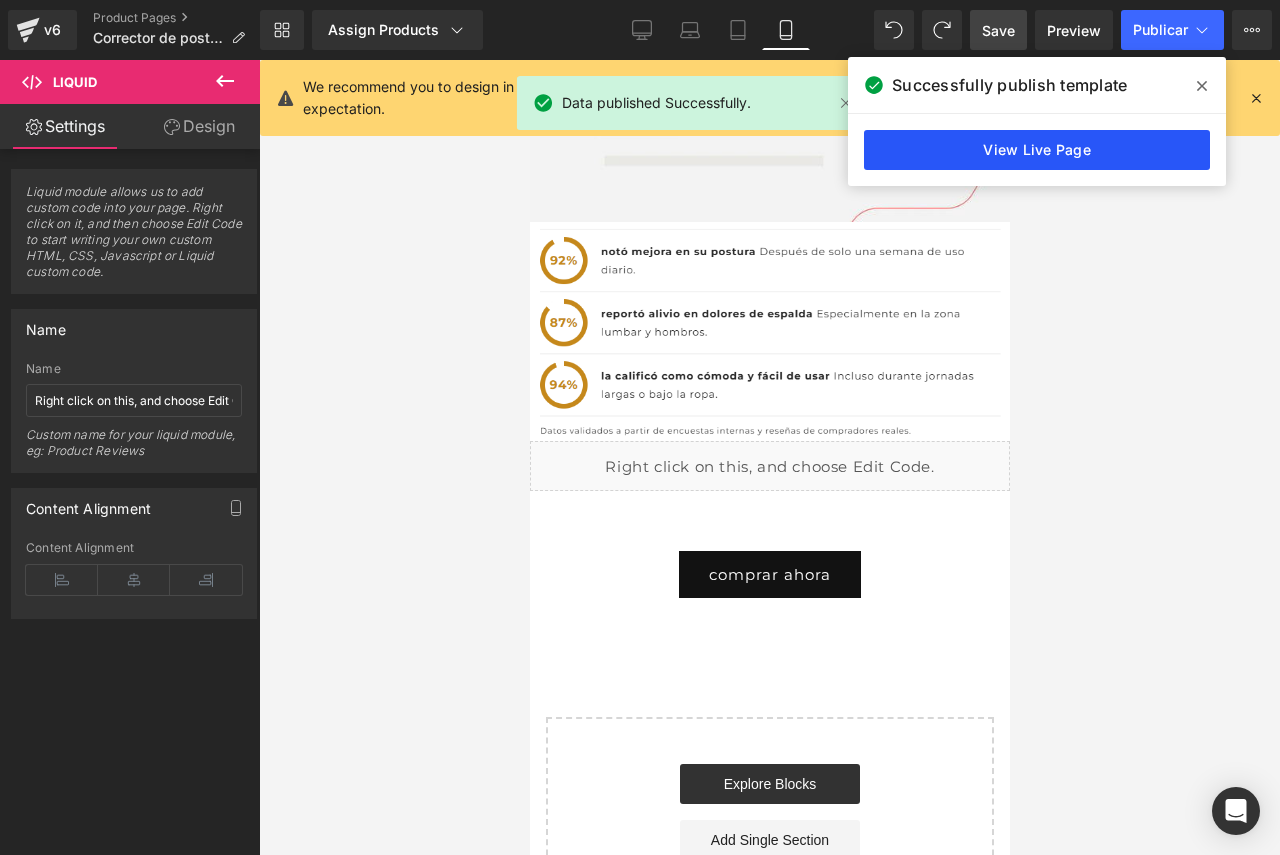 click on "View Live Page" at bounding box center (1037, 150) 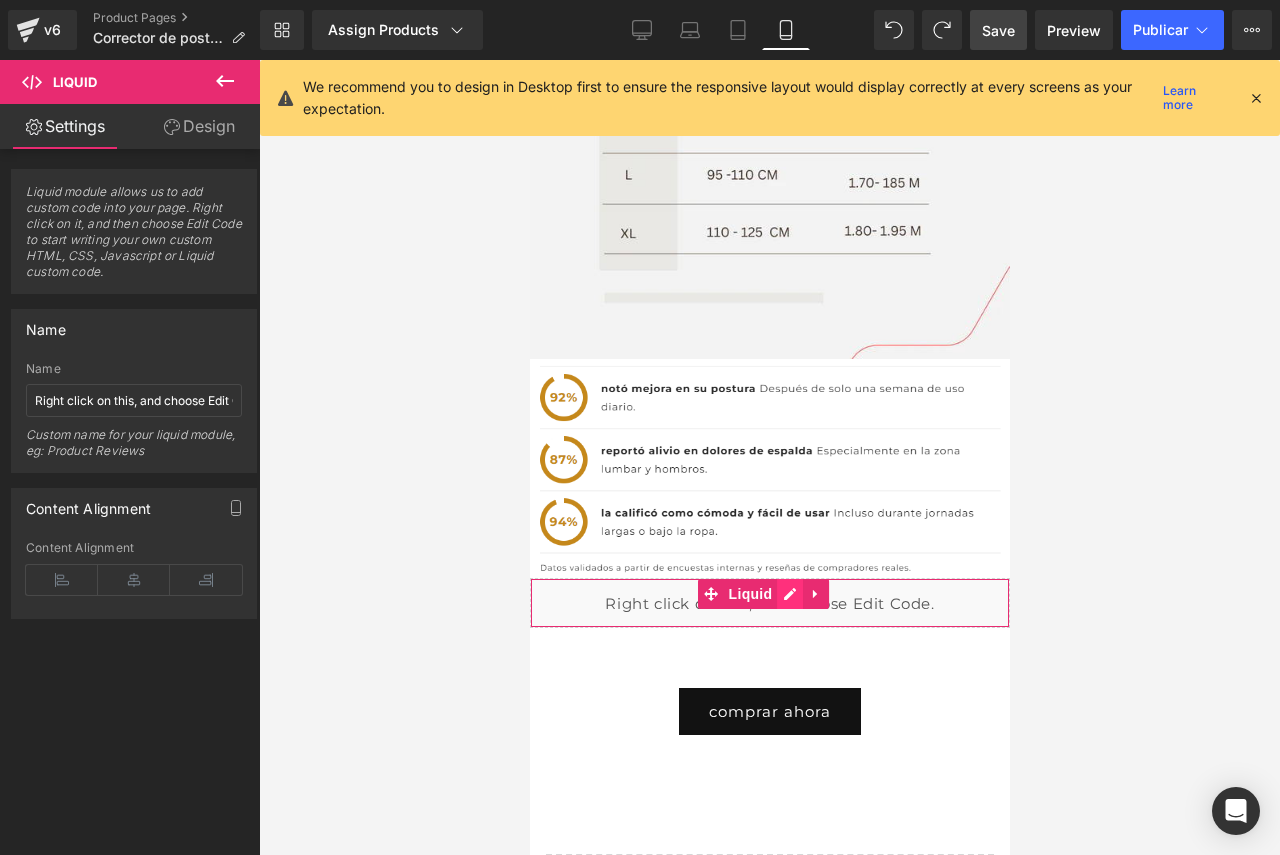 scroll, scrollTop: 4021, scrollLeft: 0, axis: vertical 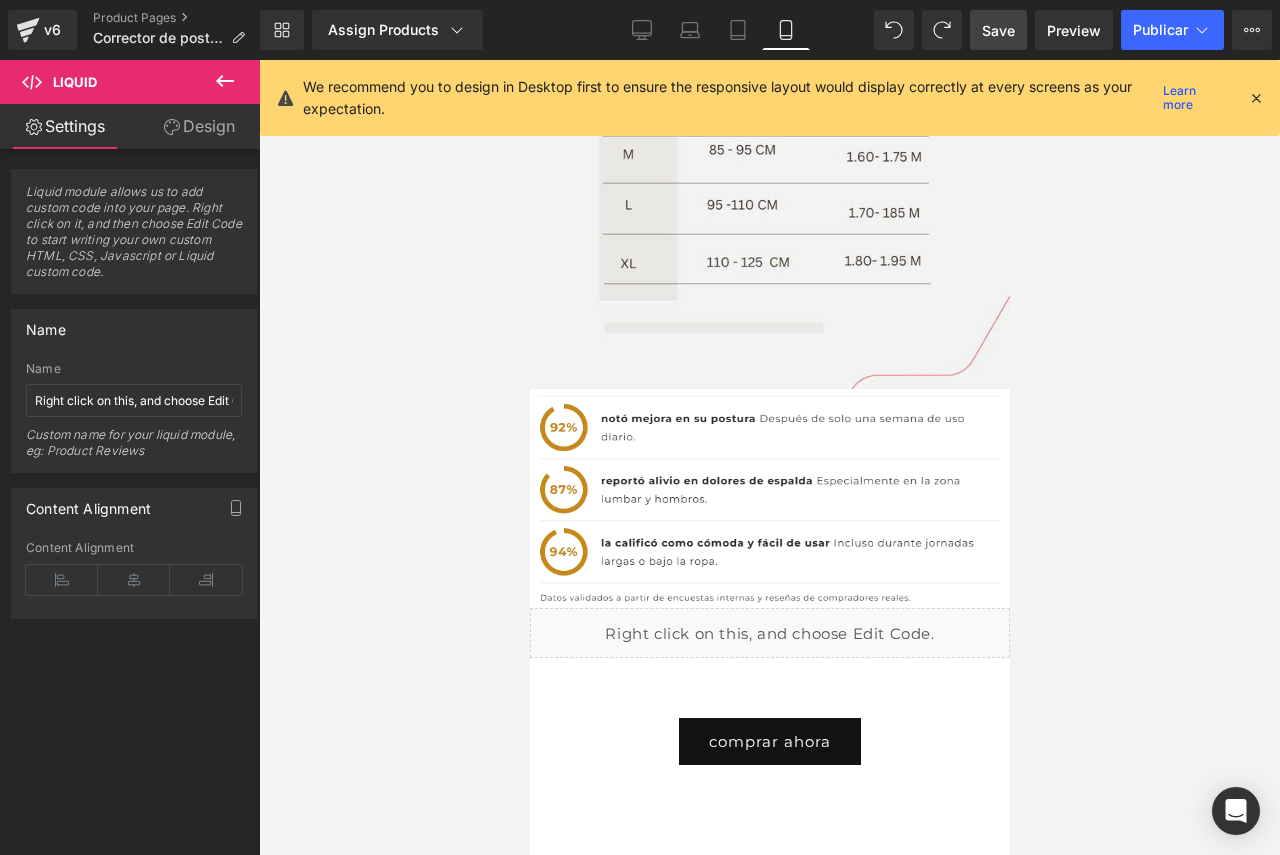 click on "comprar ahora
Button
Row
Row" at bounding box center [769, 721] 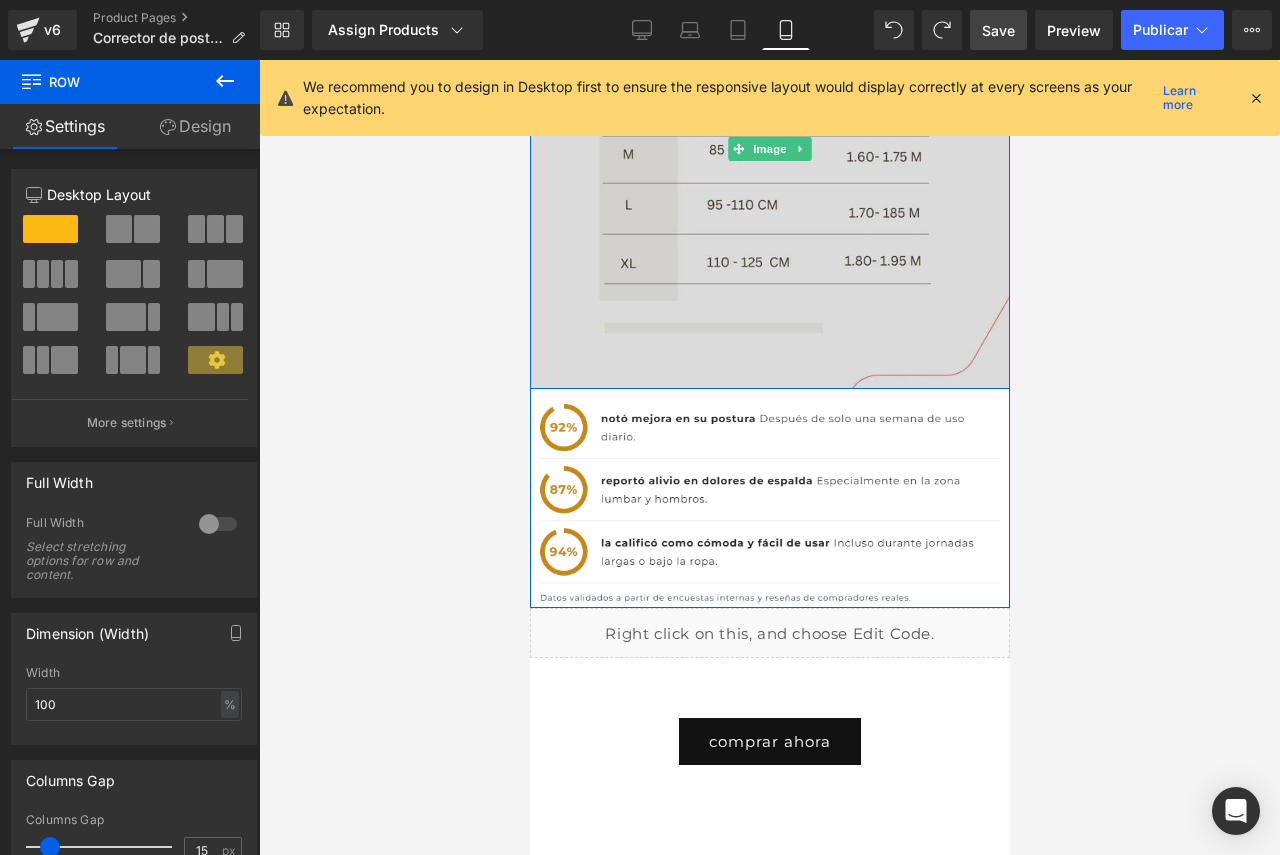 click at bounding box center (769, 149) 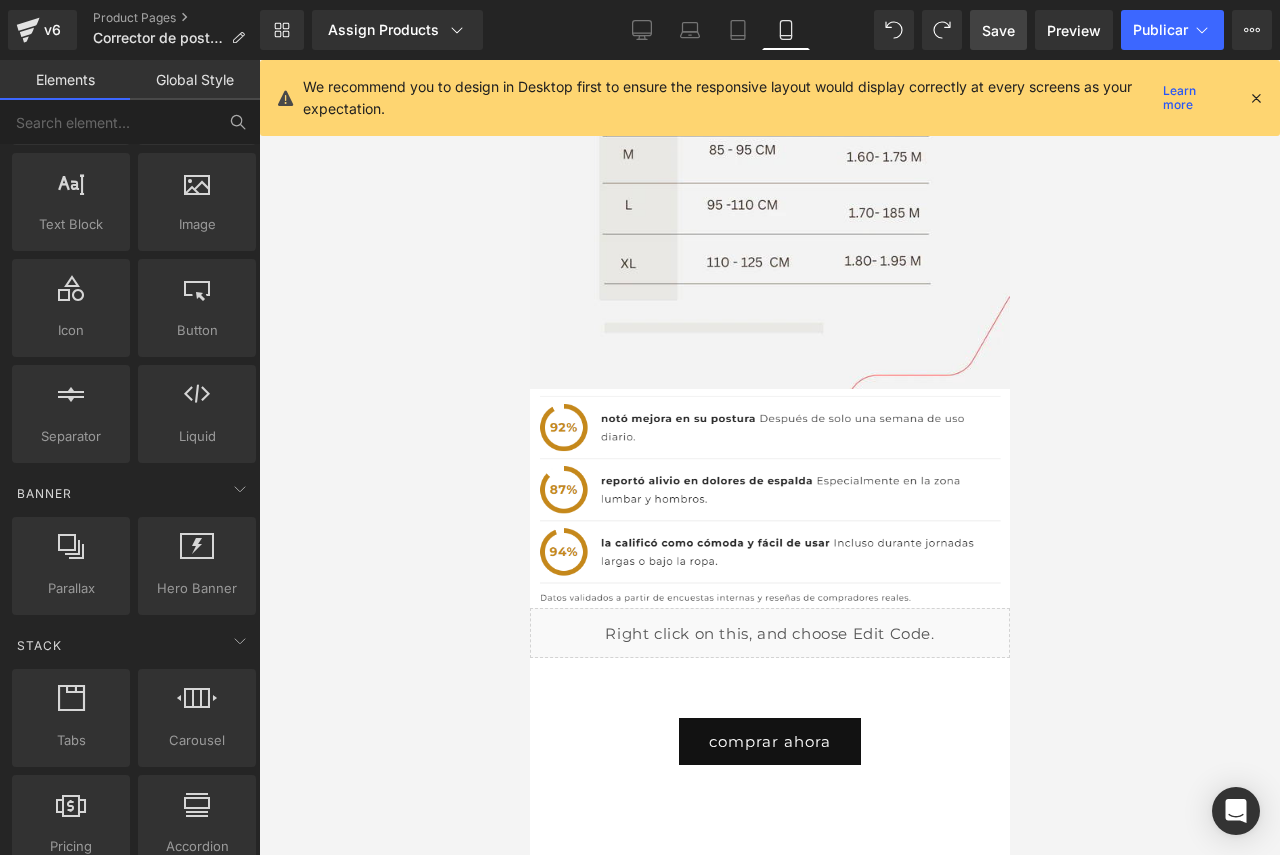scroll, scrollTop: 200, scrollLeft: 0, axis: vertical 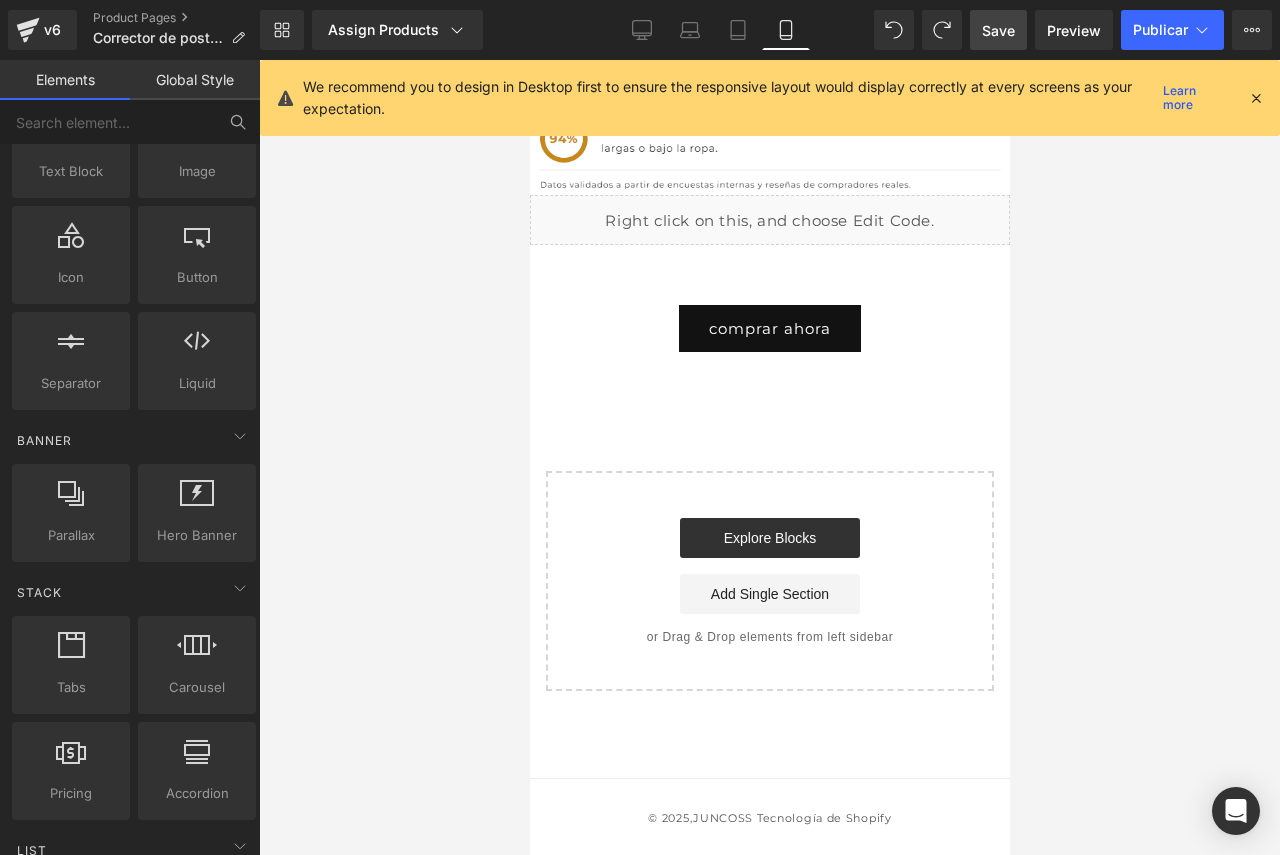 drag, startPoint x: 1002, startPoint y: 441, endPoint x: 1547, endPoint y: 880, distance: 699.81854 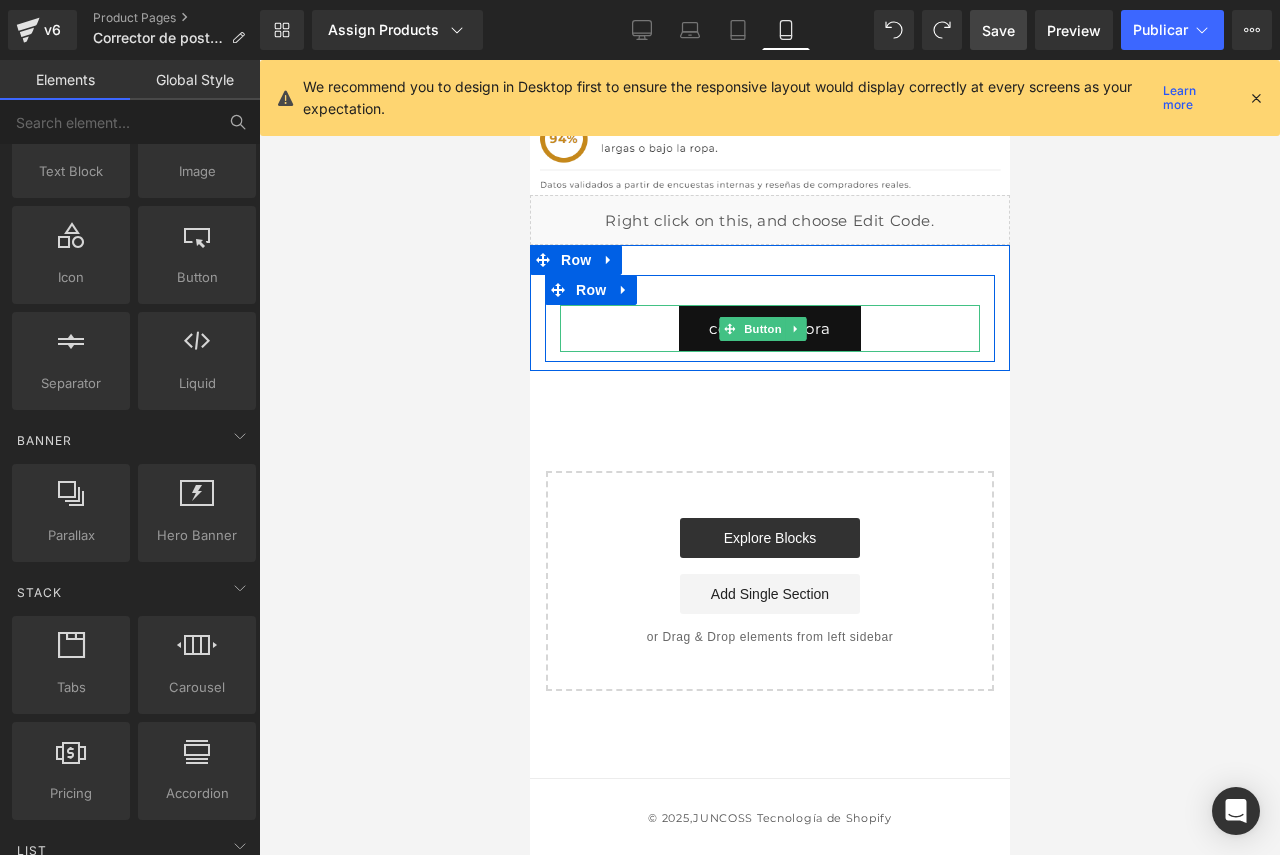 click on "comprar ahora" at bounding box center (769, 328) 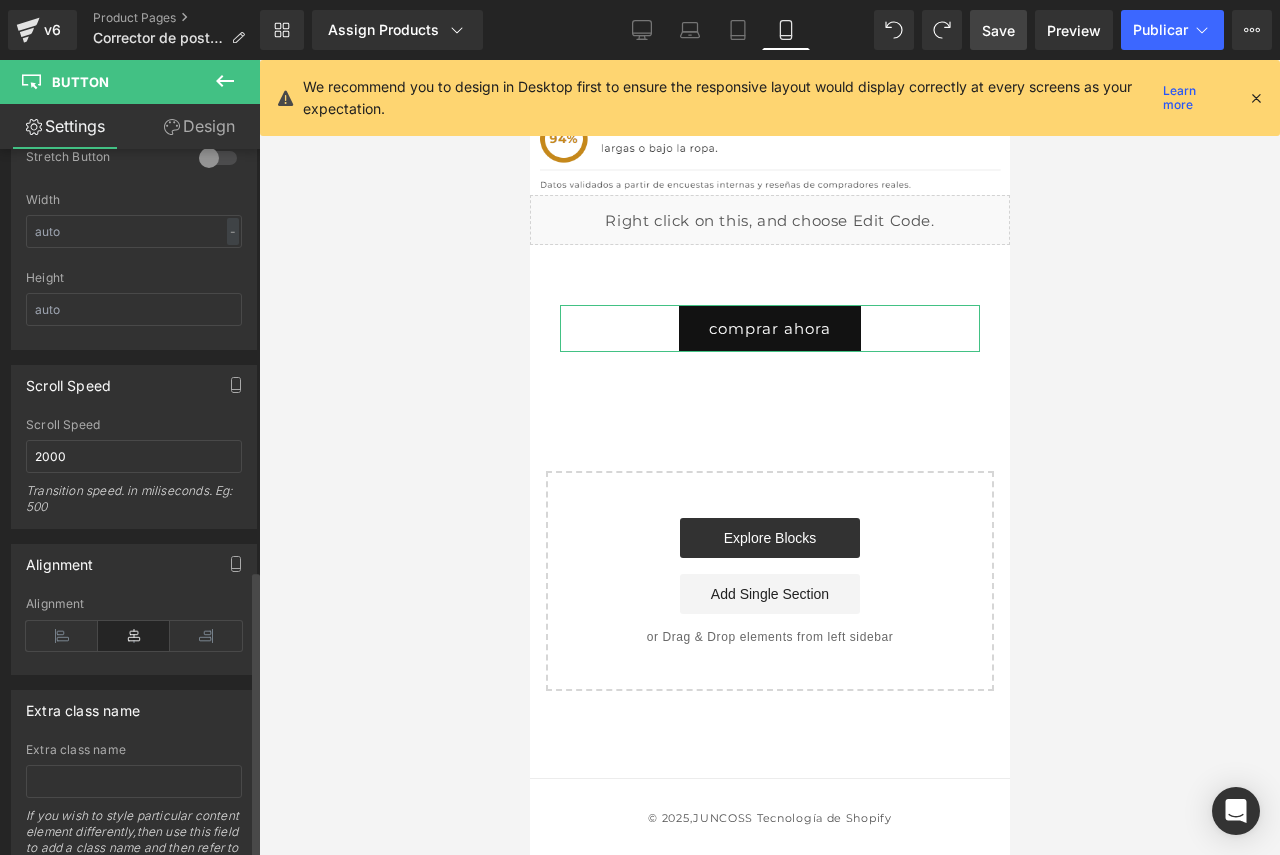 scroll, scrollTop: 1401, scrollLeft: 0, axis: vertical 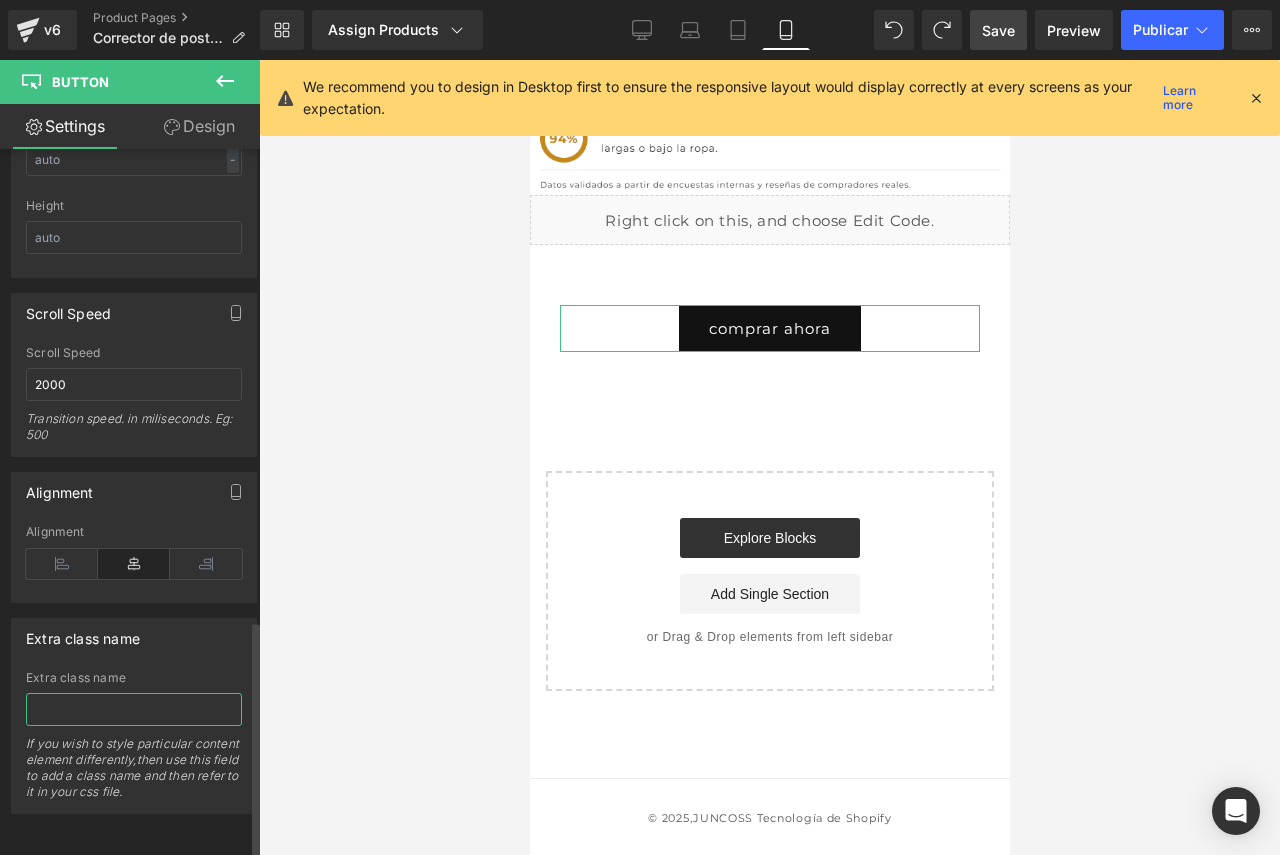 click at bounding box center [134, 709] 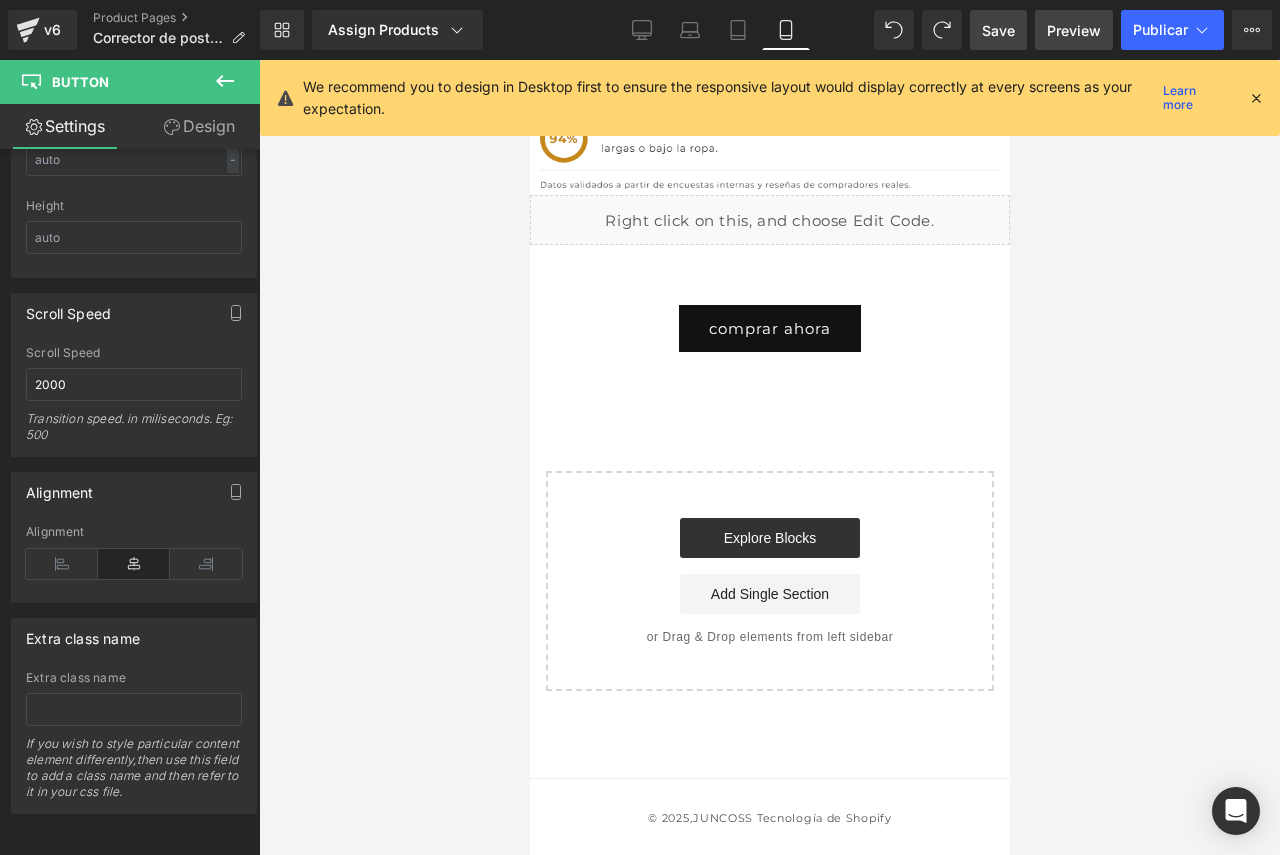 click on "Preview" at bounding box center (1074, 30) 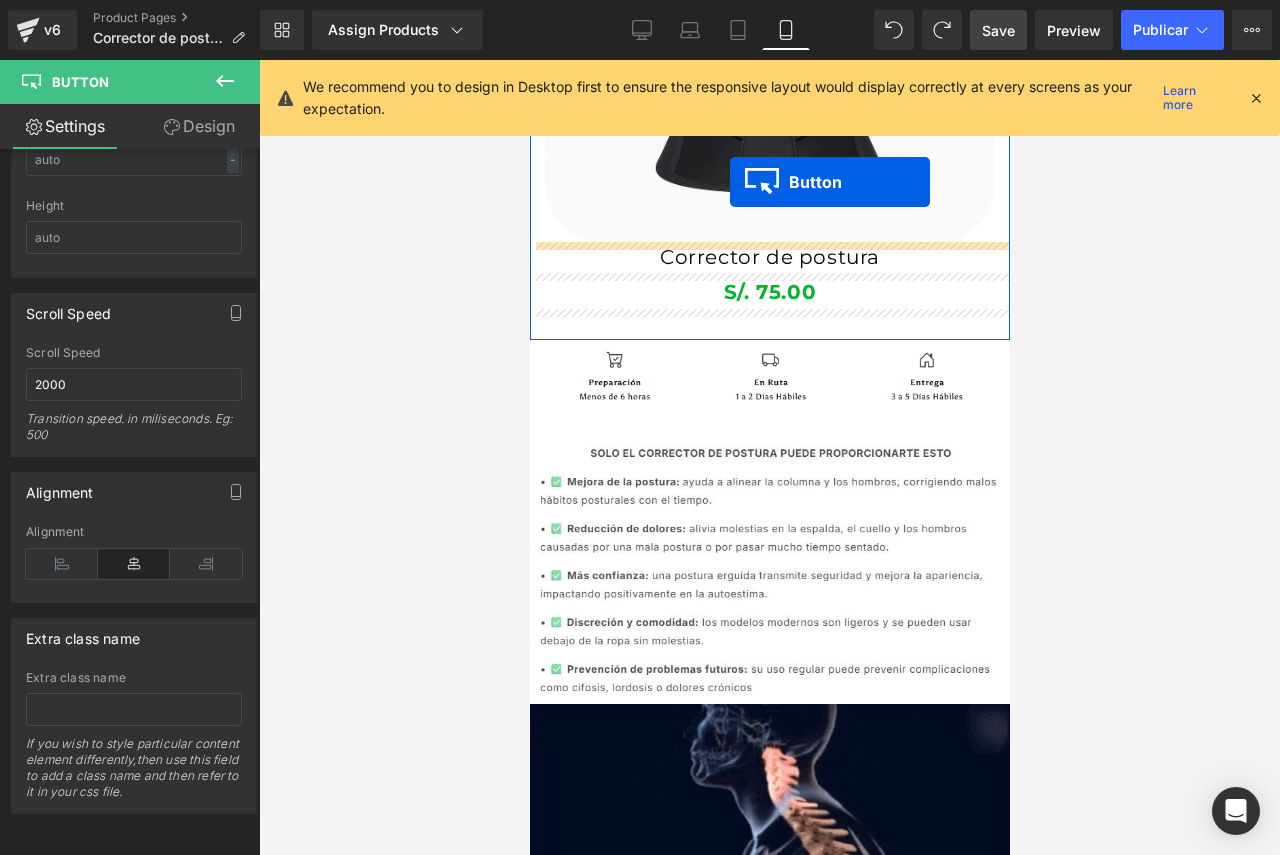 scroll, scrollTop: 1274, scrollLeft: 0, axis: vertical 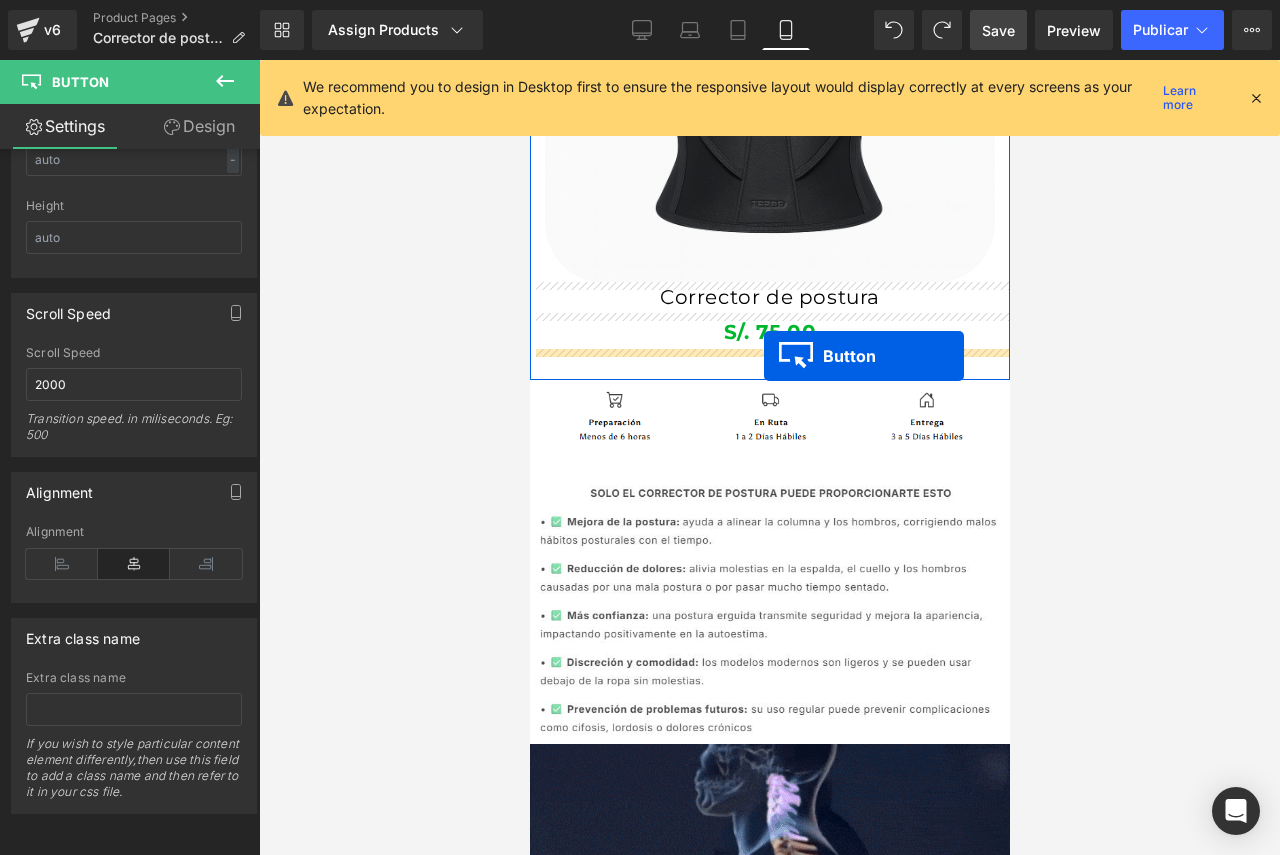 drag, startPoint x: 726, startPoint y: 328, endPoint x: 764, endPoint y: 354, distance: 46.043457 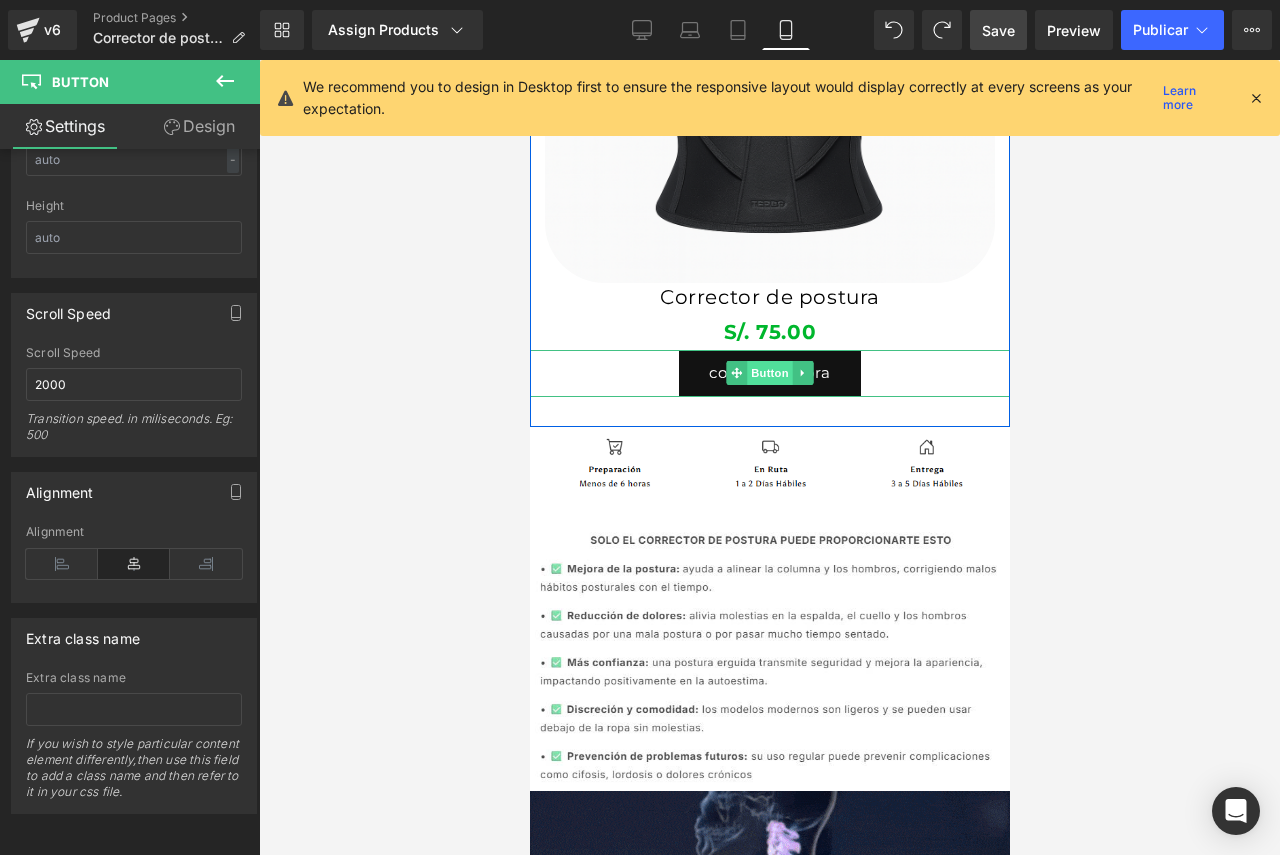 click on "Button" at bounding box center [769, 373] 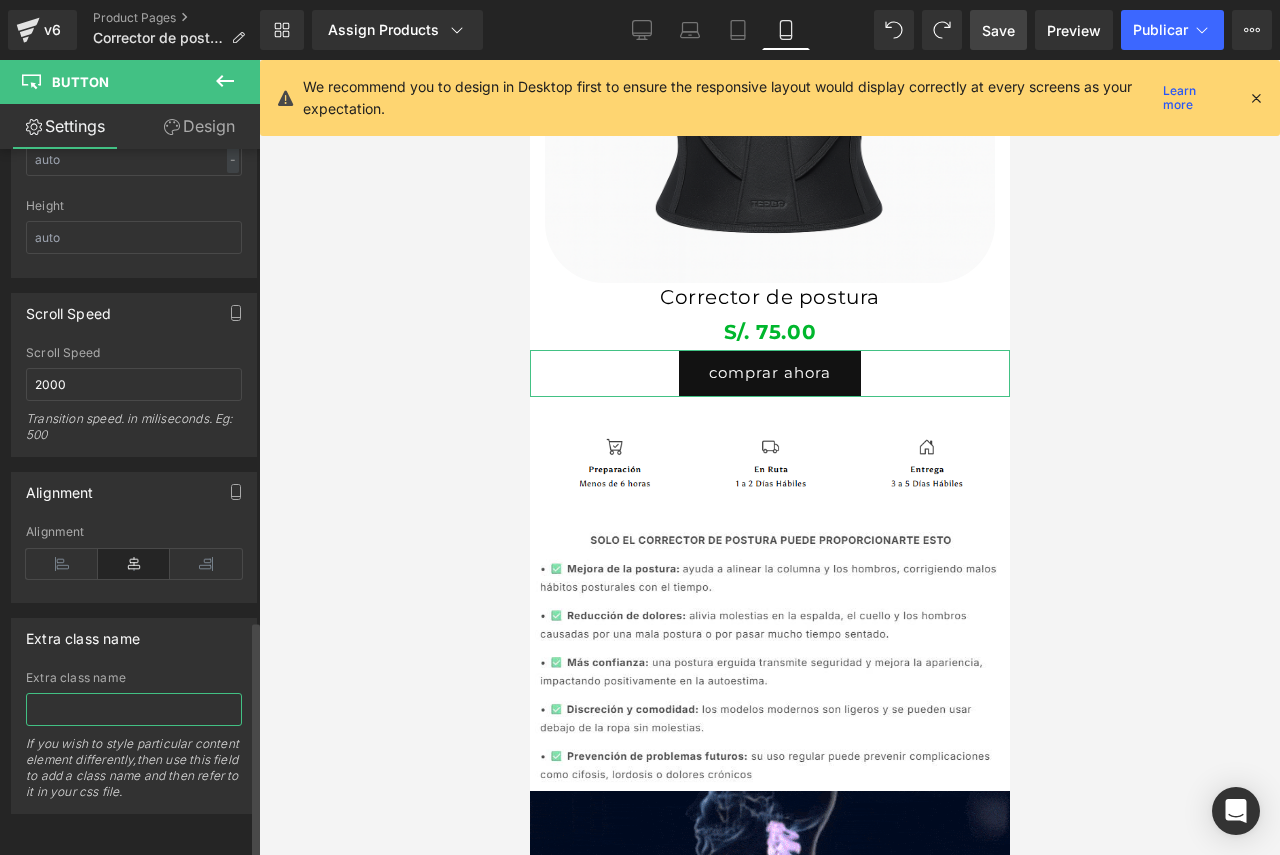 click at bounding box center (134, 709) 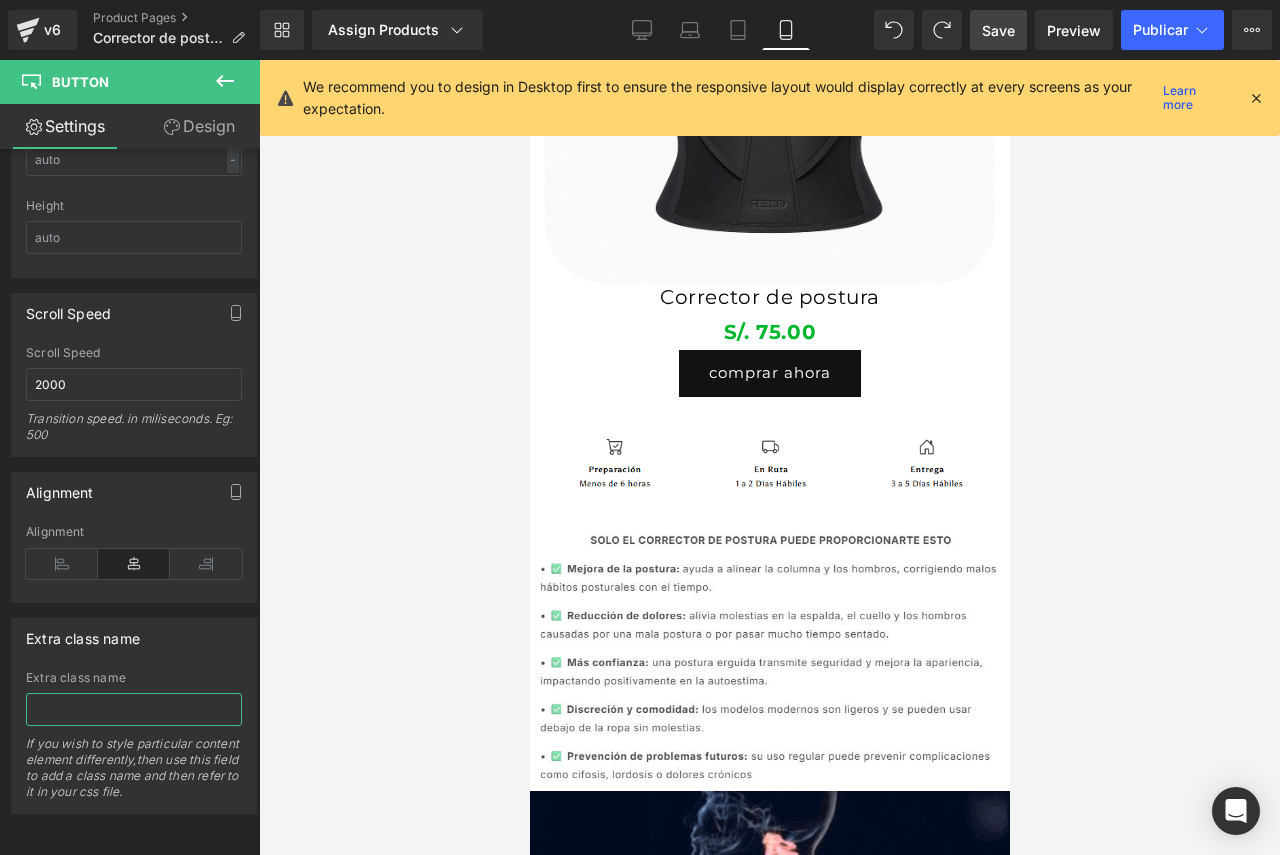 paste on "_rsi-cod-form-gempages-button-overwrite _rsi-cod-form-is-gempage" 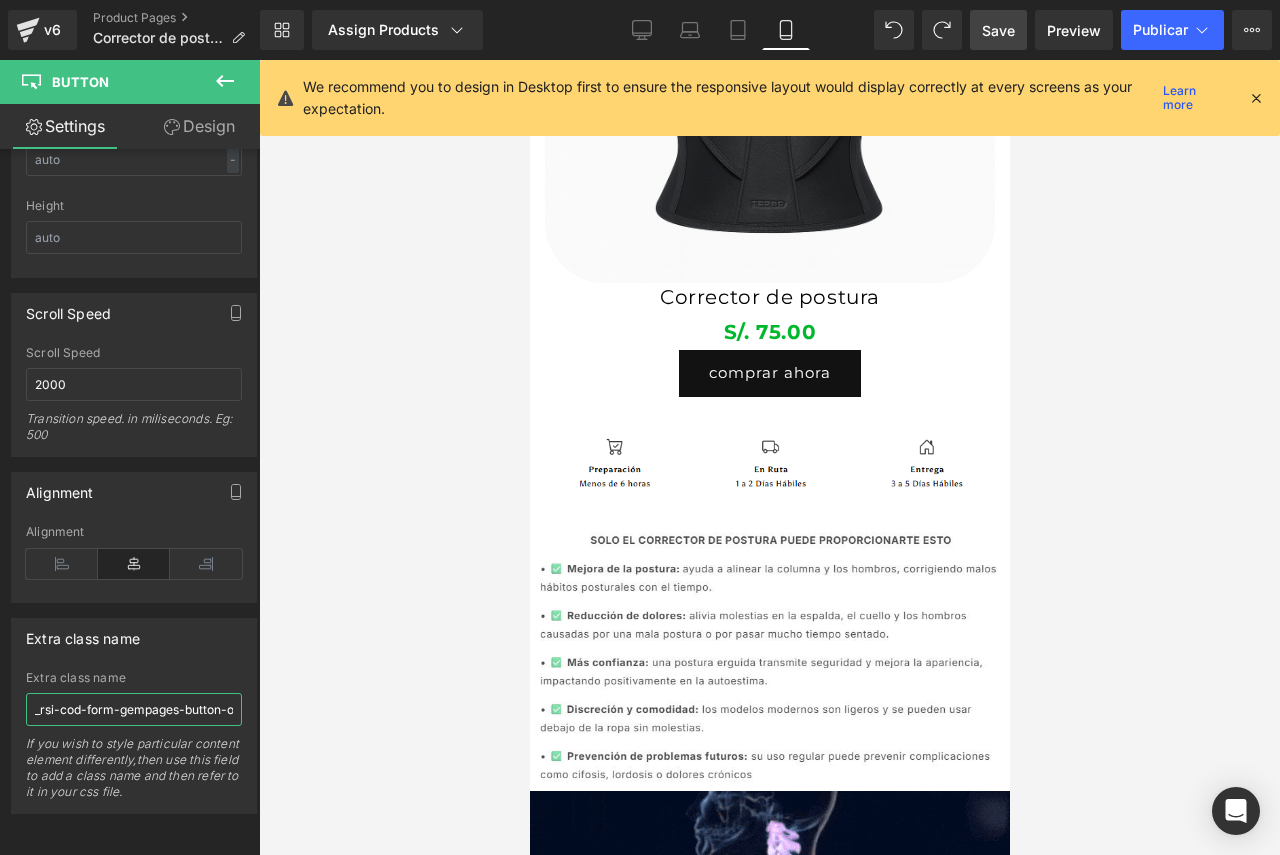 scroll, scrollTop: 0, scrollLeft: 209, axis: horizontal 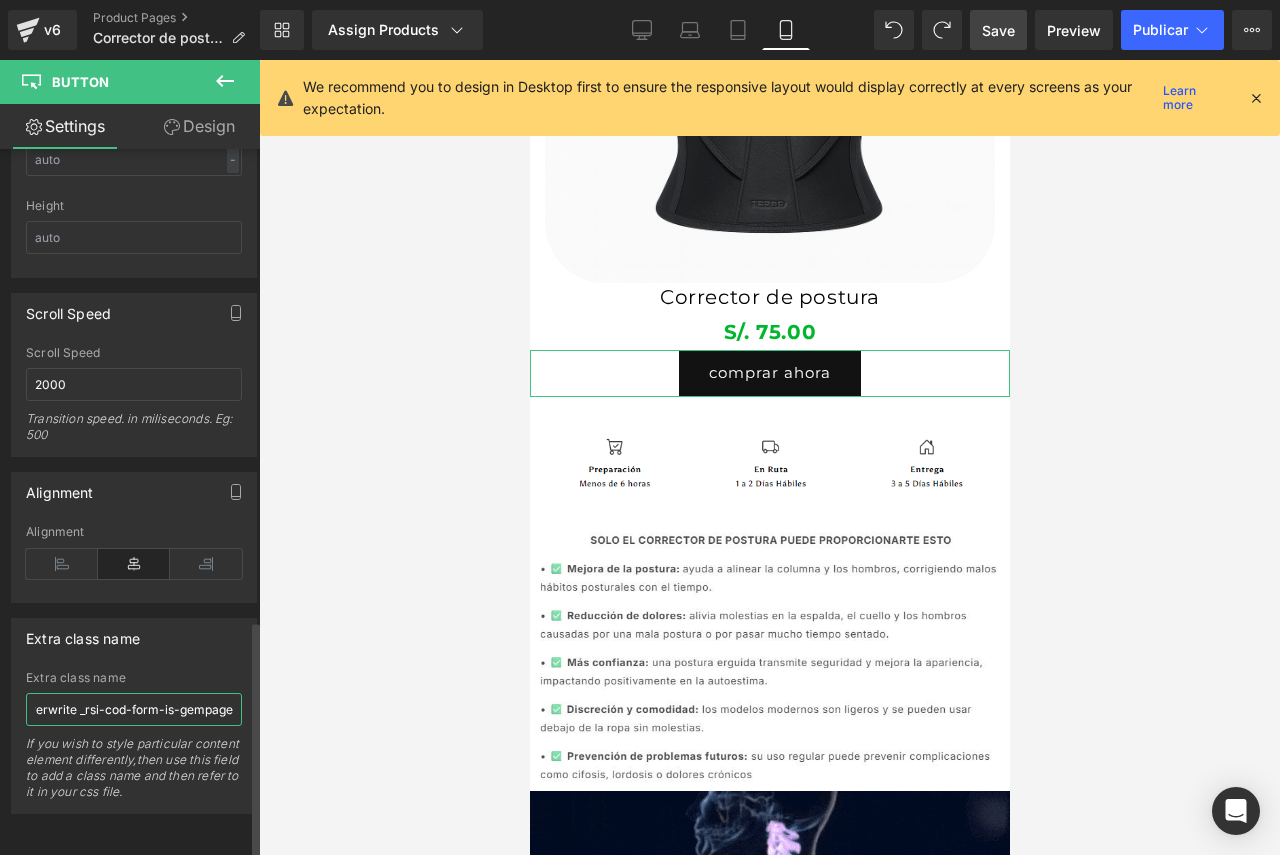 type on "_rsi-cod-form-gempages-button-overwrite _rsi-cod-form-is-gempage" 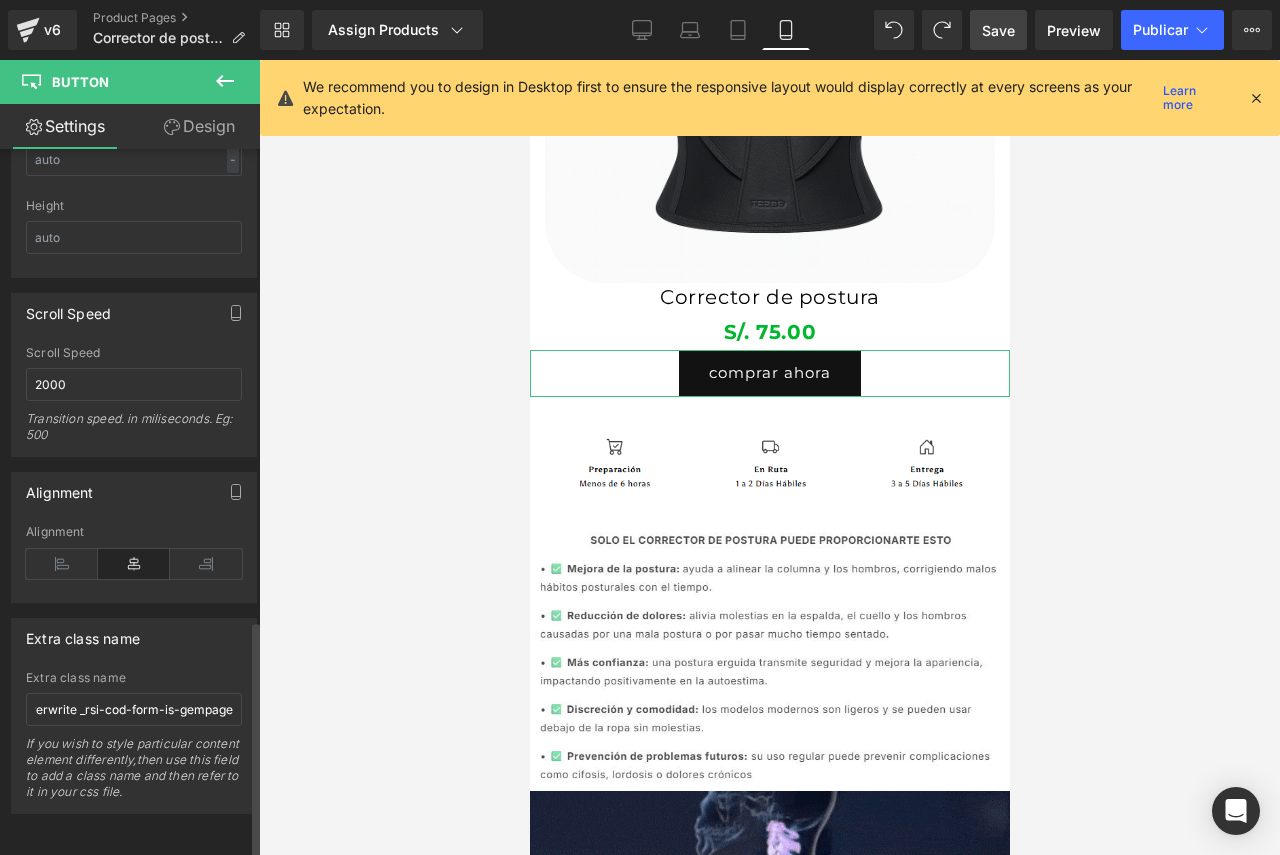 click on "Extra class name" at bounding box center [134, 678] 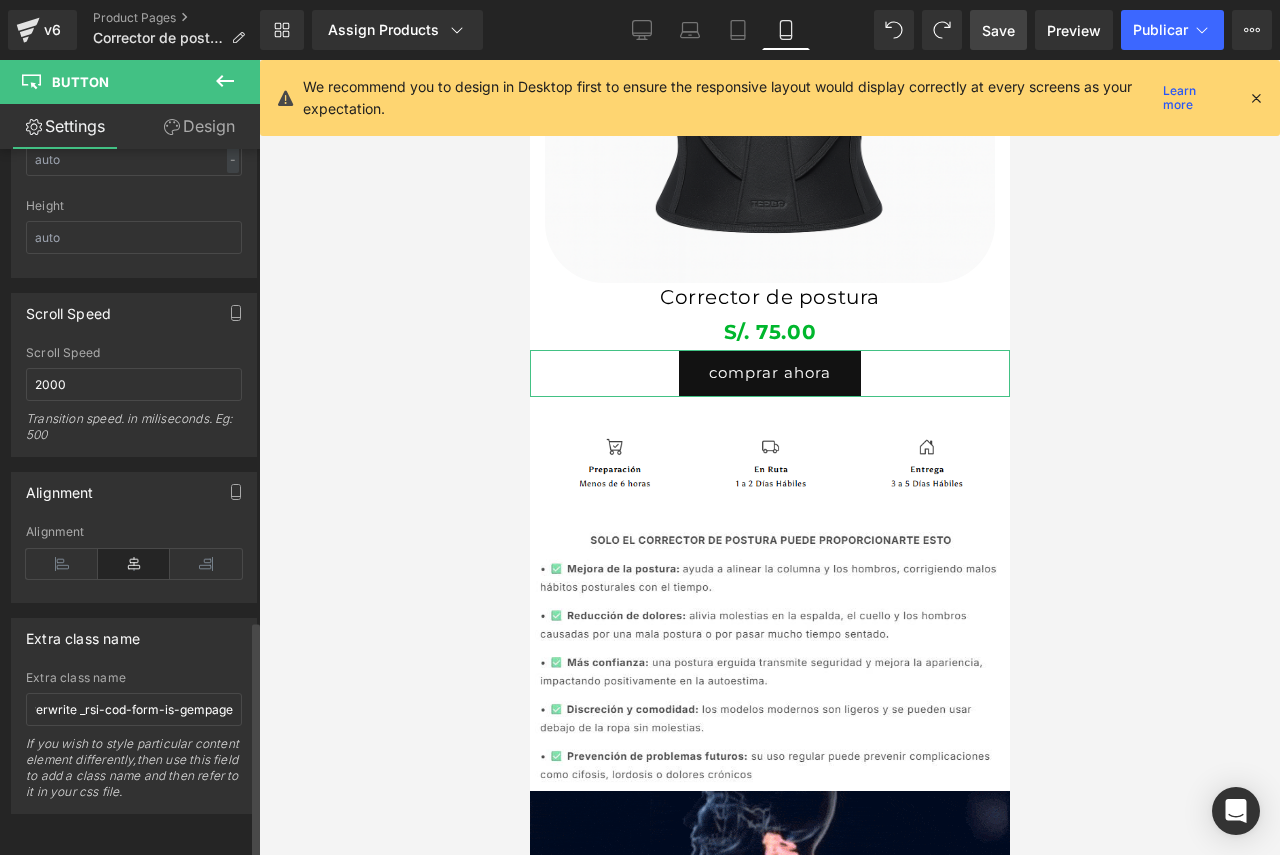 scroll, scrollTop: 0, scrollLeft: 0, axis: both 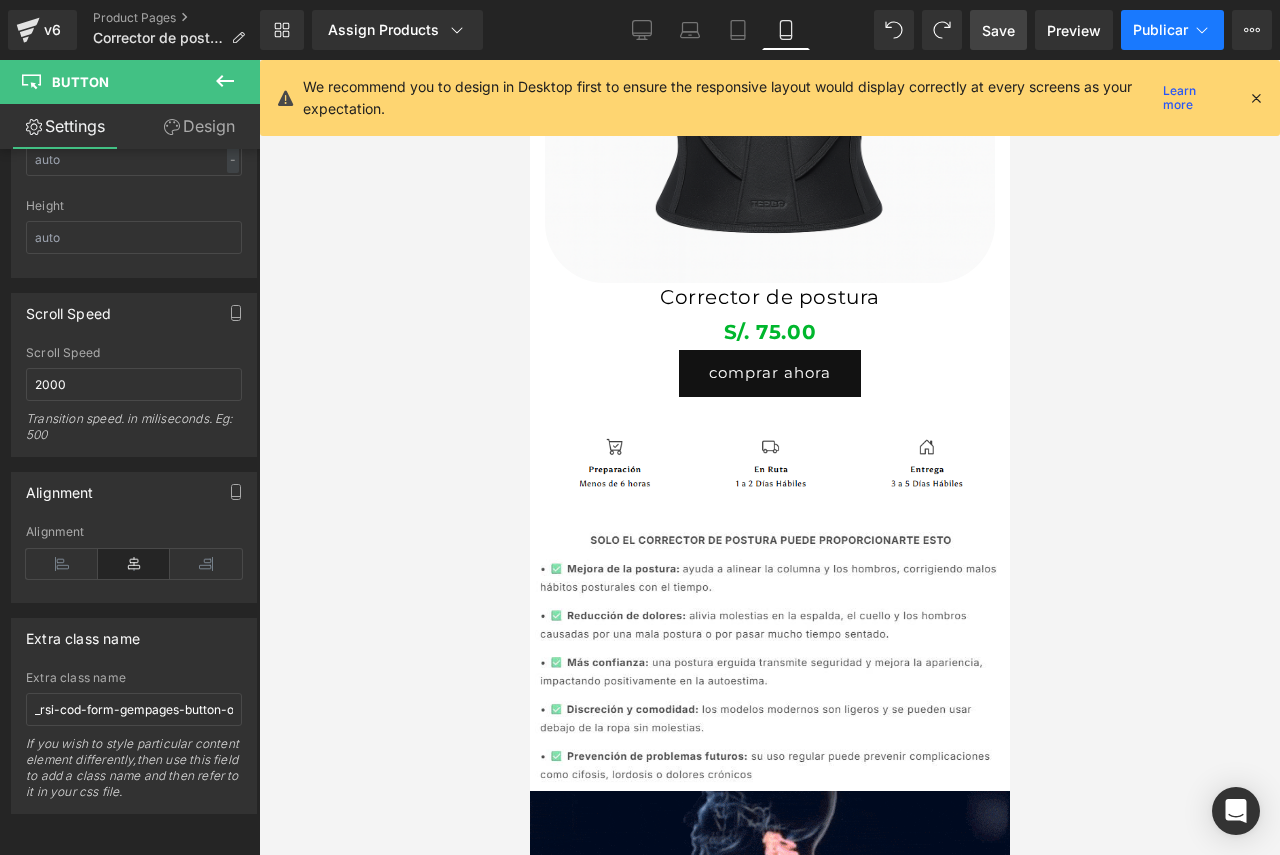 click on "Publicar" at bounding box center (1160, 29) 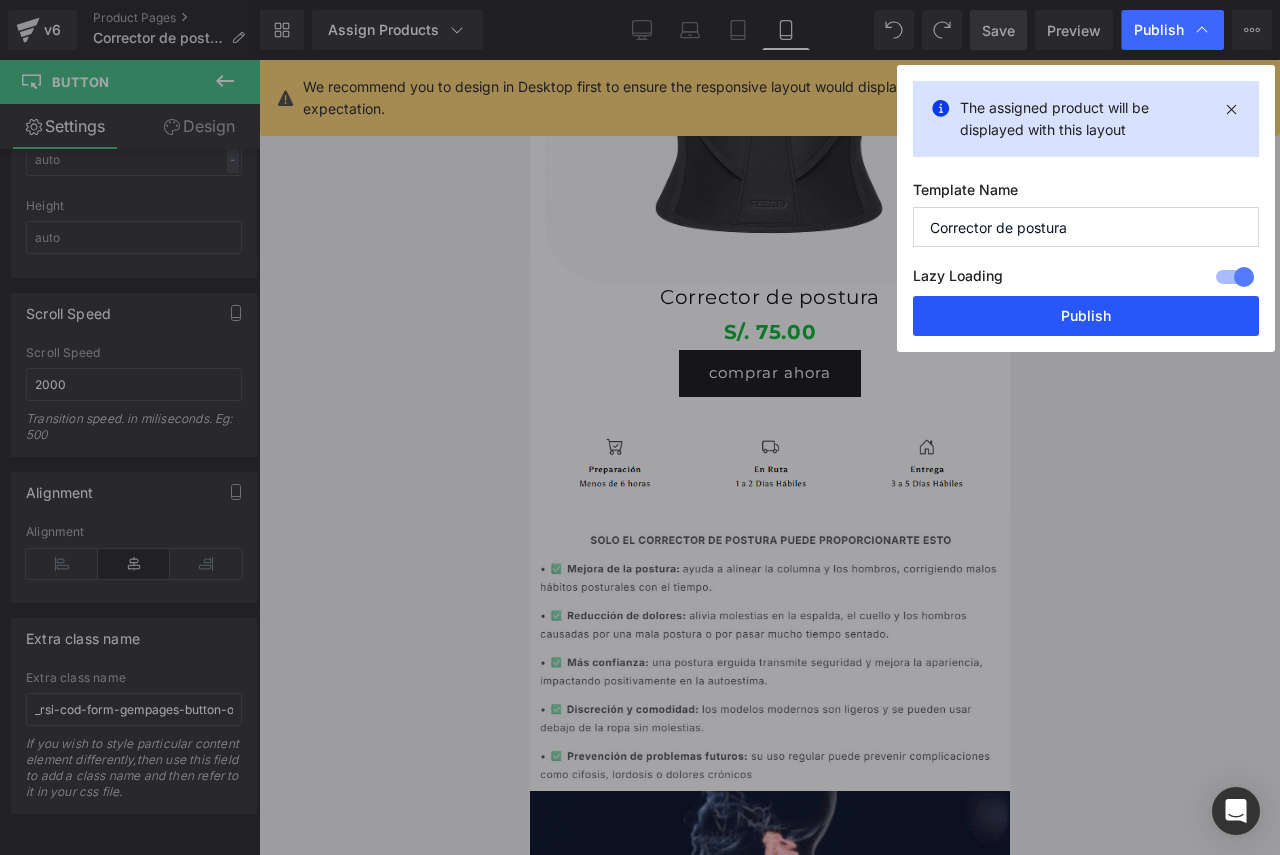 click on "Publish" at bounding box center [1086, 316] 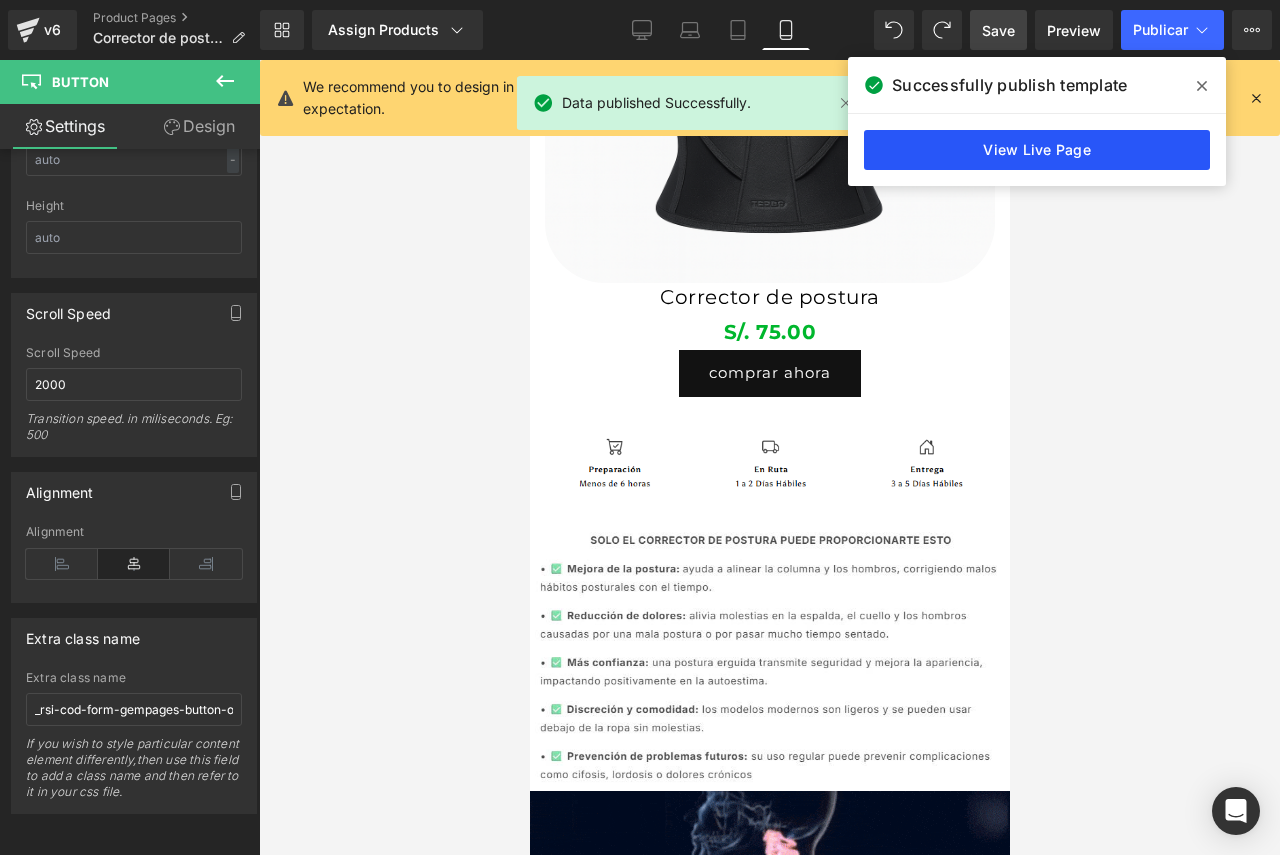 click on "View Live Page" at bounding box center [1037, 150] 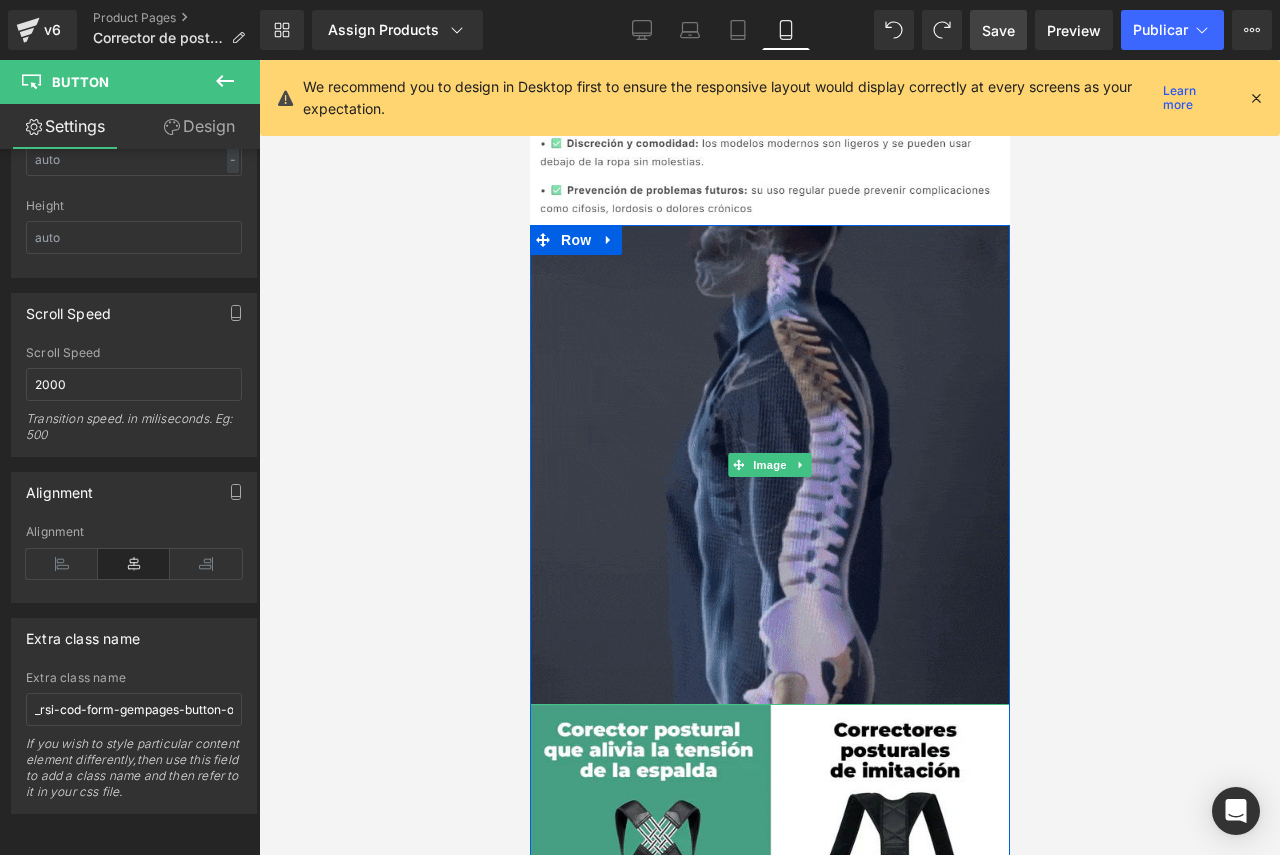 scroll, scrollTop: 1841, scrollLeft: 0, axis: vertical 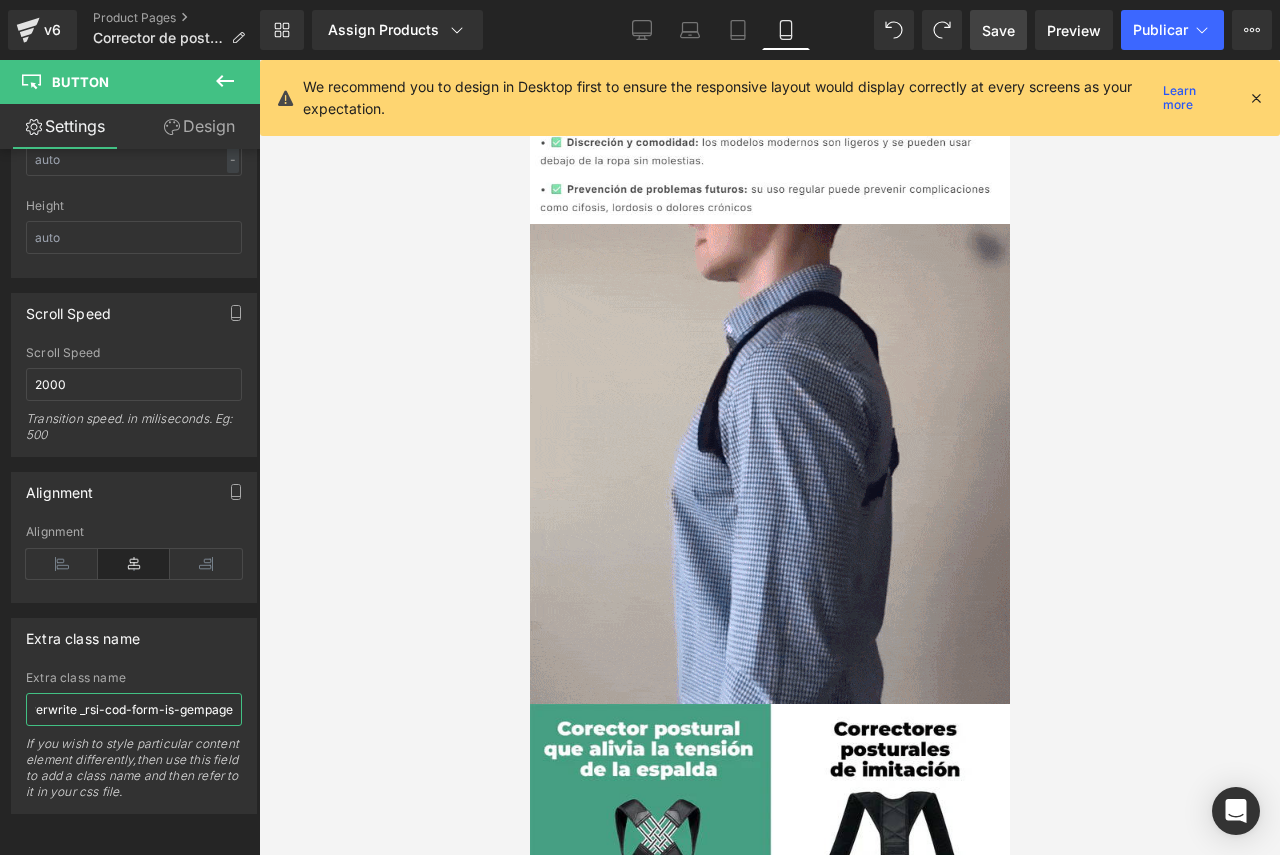 drag, startPoint x: 194, startPoint y: 697, endPoint x: 266, endPoint y: 690, distance: 72.33948 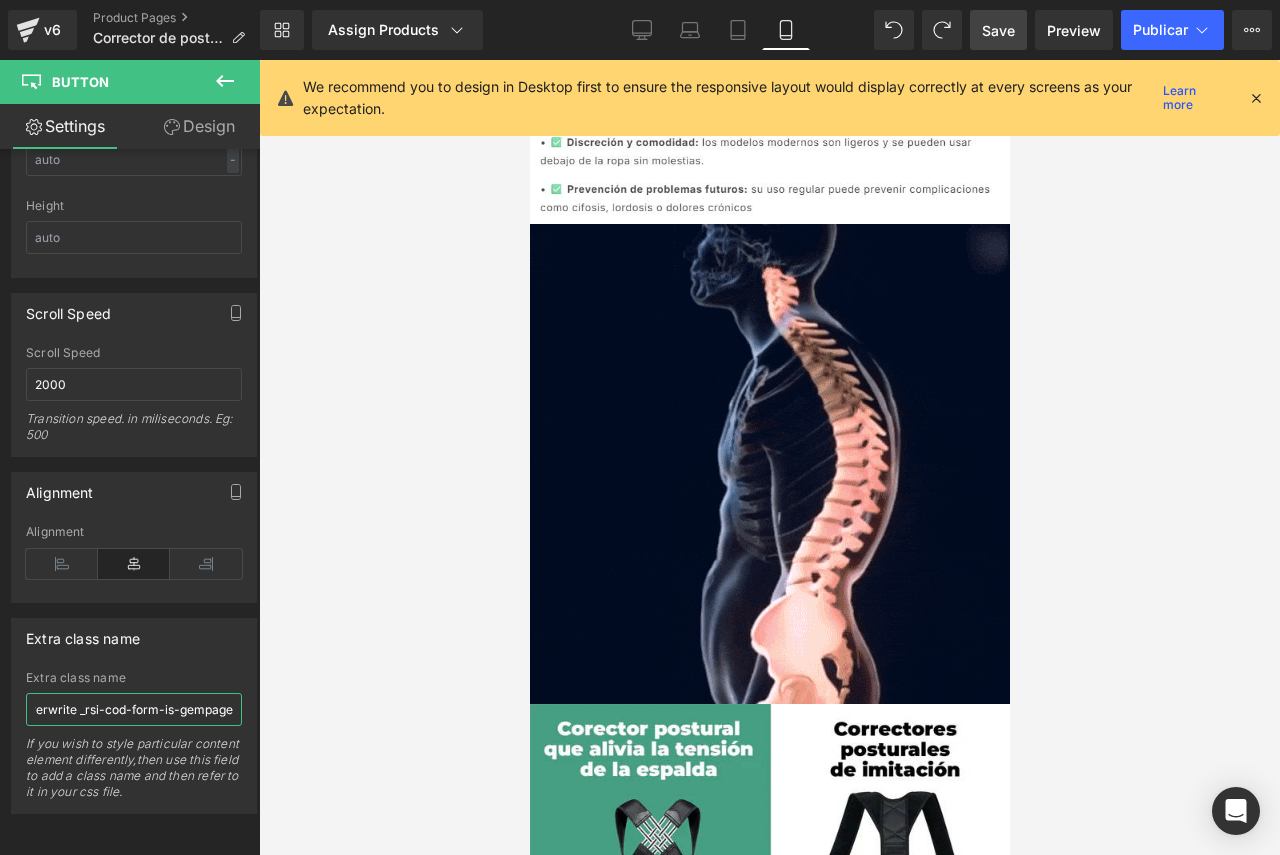 click on "Button  You are previewing how the   will restyle your page. You can not edit Elements in Preset Preview Mode.  v6 Product Pages Corrector de postura Library Assign Products  Product Preview
Corrector de postura Manage assigned products Mobile Desktop Laptop Tablet Mobile Save Preview Publicar Scheduled View Live Page View with current Template Save Template to Library Schedule Publish  Optimize  Publish Settings Shortcuts We recommend you to design in Desktop first to ensure the responsive layout would display correctly at every screens as your expectation. Learn more  Your page can’t be published   You've reached the maximum number of published pages on your plan  (4/999999).  You need to upgrade your plan or unpublish all your pages to get 1 publish slot.   Unpublish pages   Upgrade plan  Elements Global Style Base Row  rows, columns, layouts, div Heading  headings, titles, h1,h2,h3,h4,h5,h6 Text Block  texts, paragraphs, contents, blocks Image  images, photos, alts, uploads Icon  Button  app" at bounding box center (640, 444) 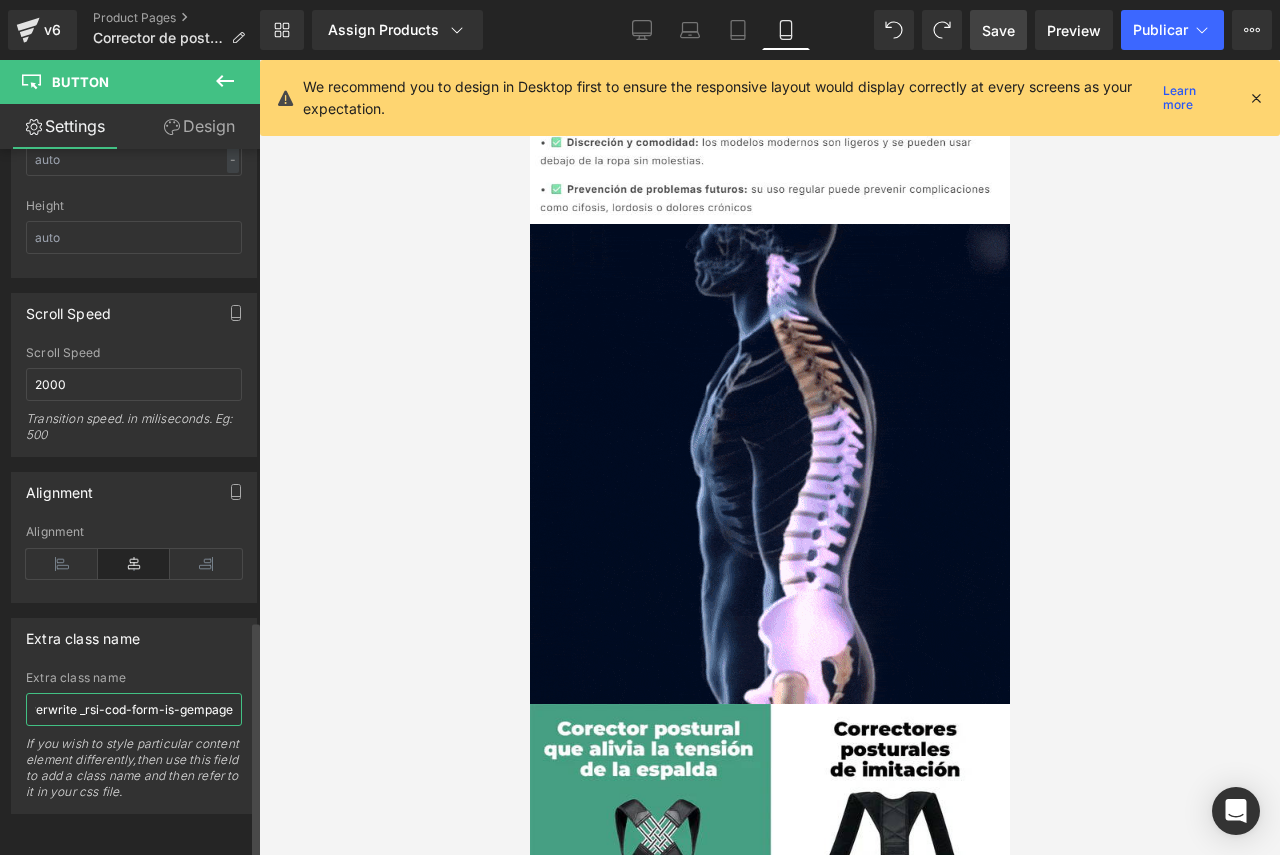 click on "_rsi-cod-form-gempages-button-overwrite _rsi-cod-form-is-gempage" at bounding box center [134, 709] 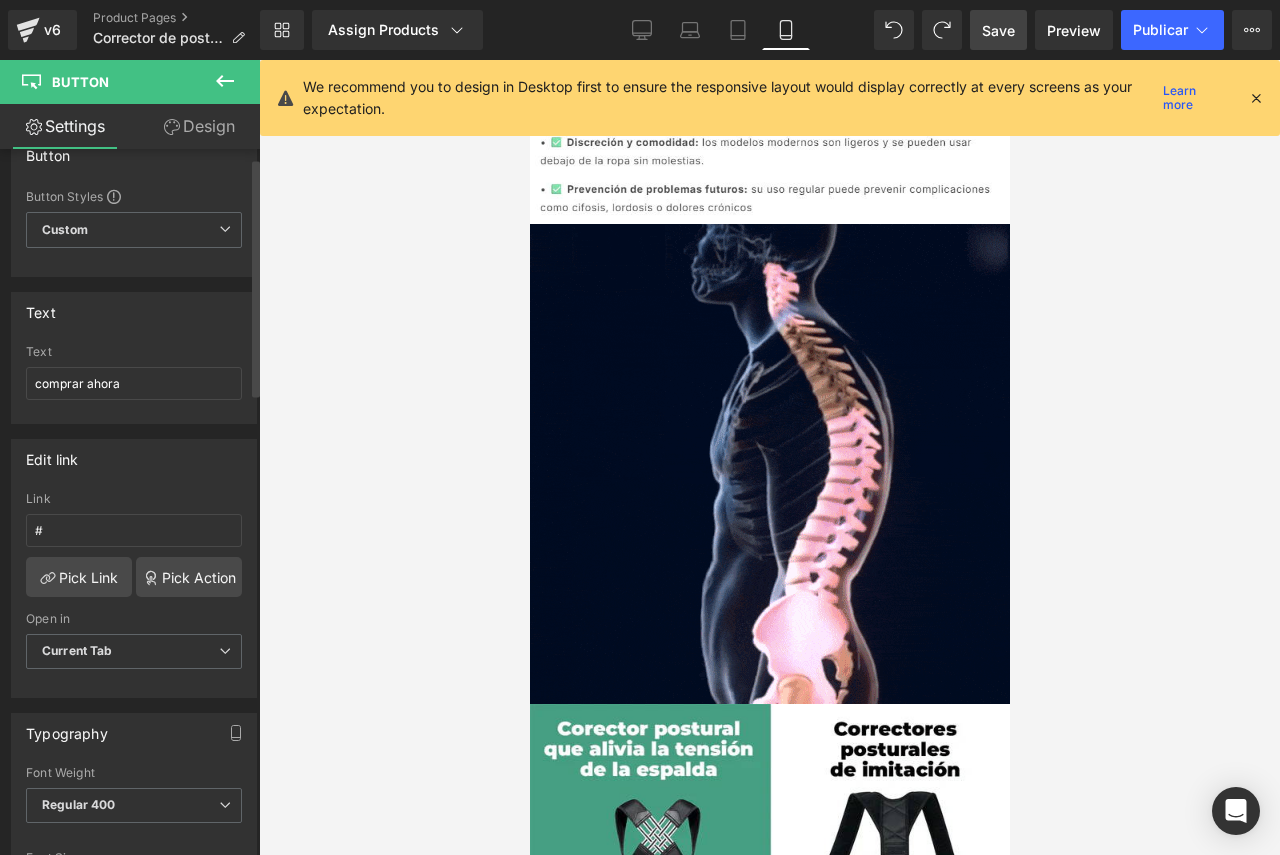 scroll, scrollTop: 0, scrollLeft: 0, axis: both 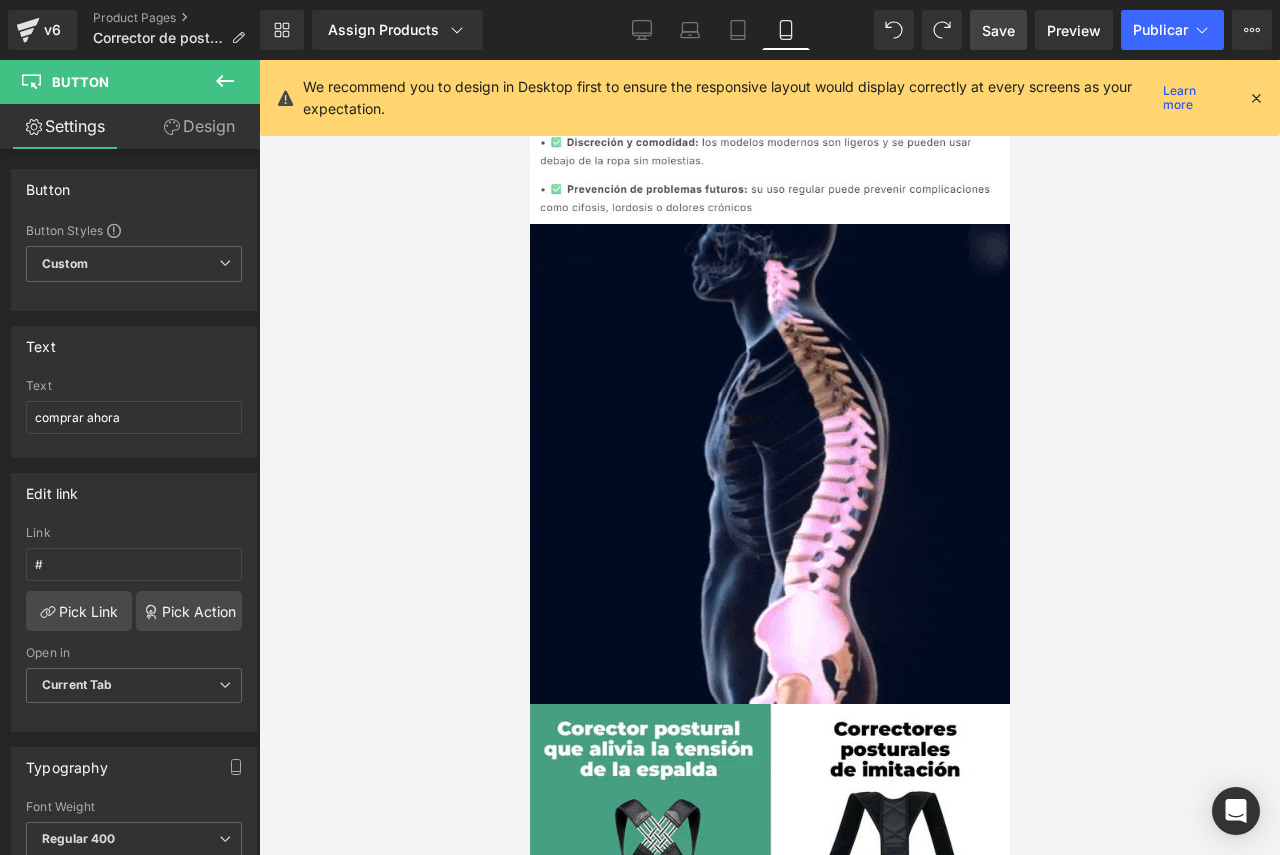 click 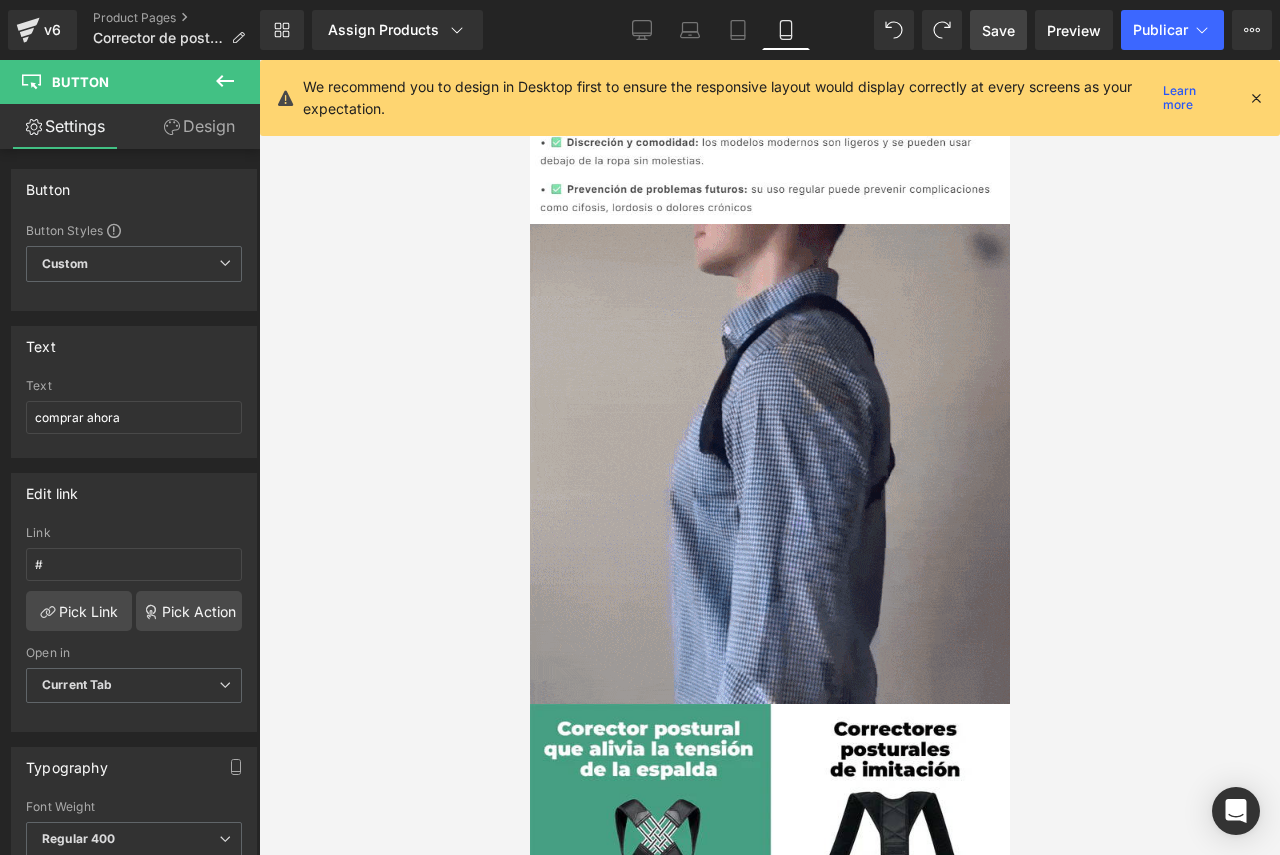 scroll, scrollTop: 0, scrollLeft: 0, axis: both 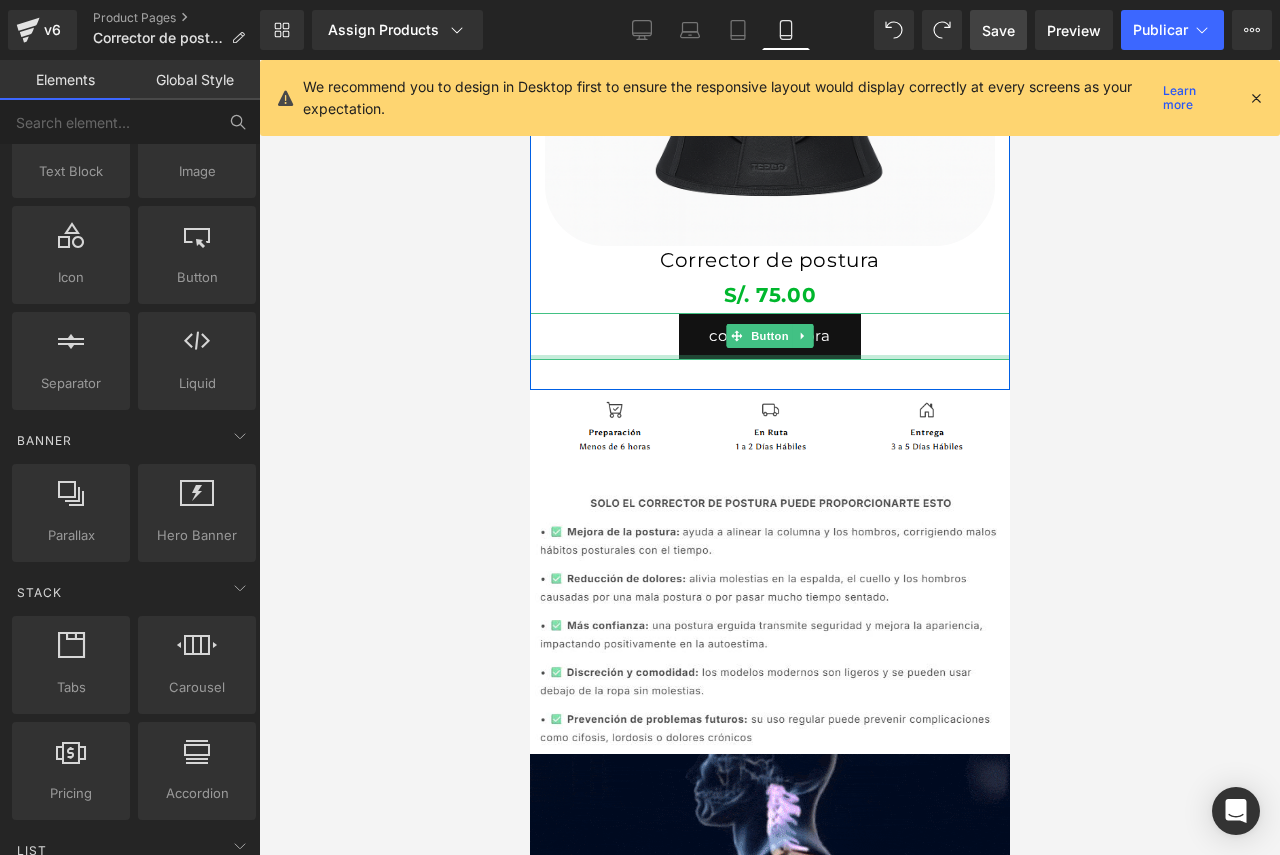 click on "comprar ahora" at bounding box center [769, 336] 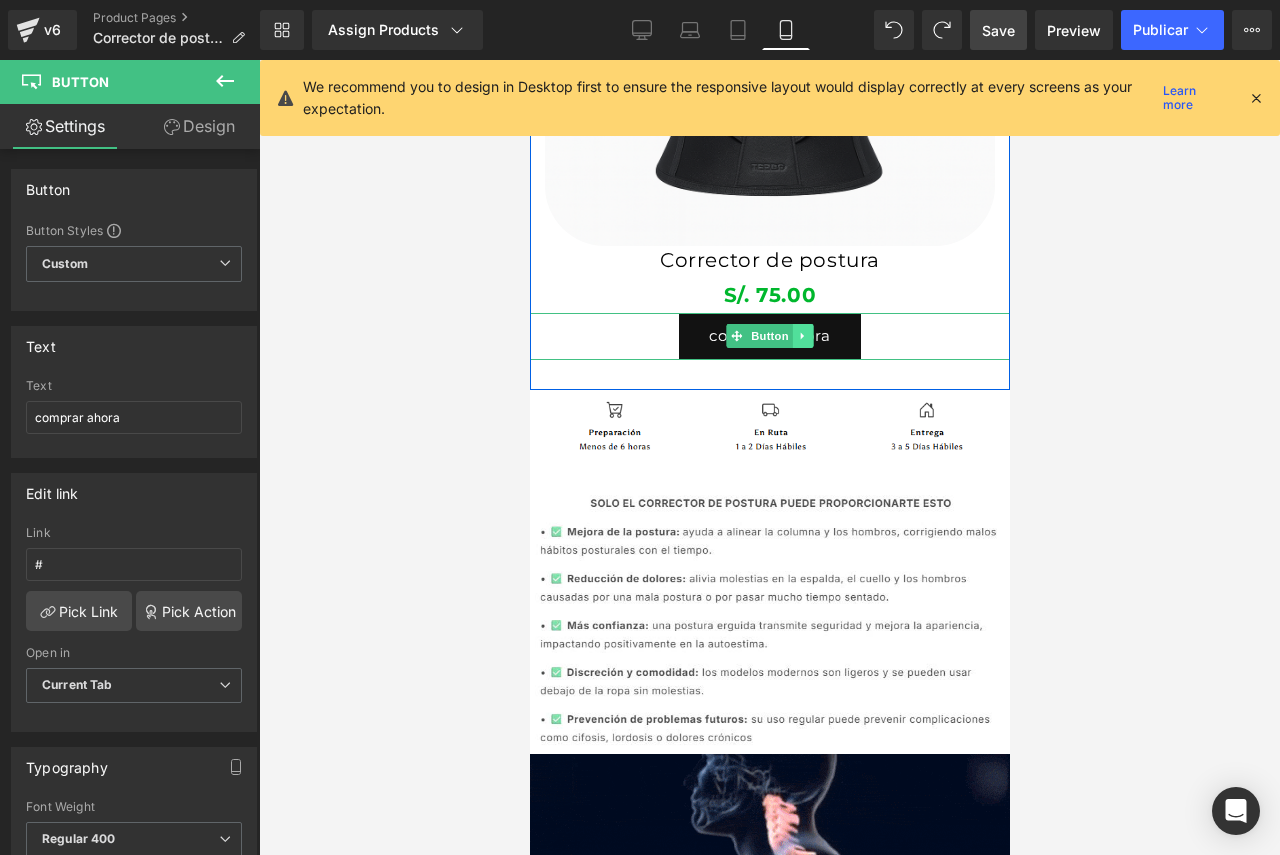 click 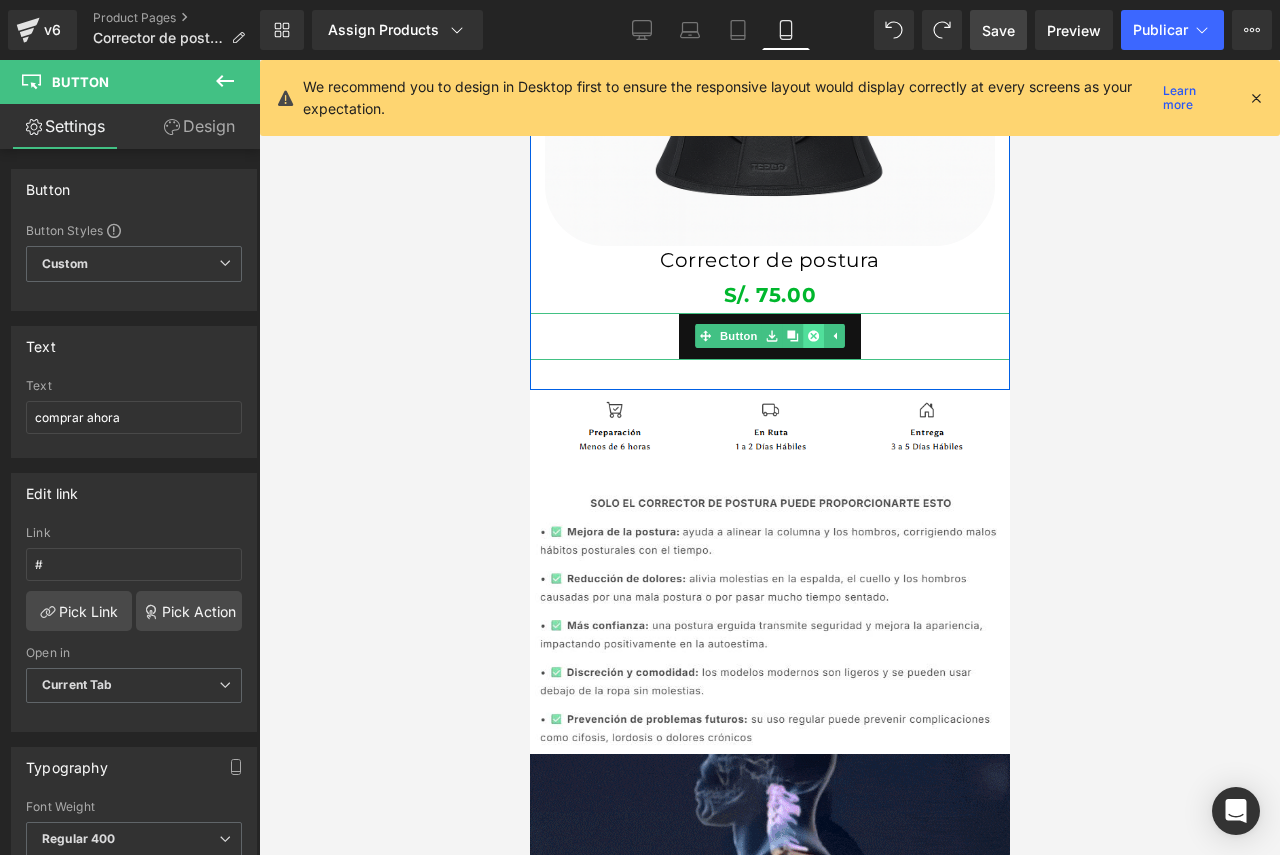 click 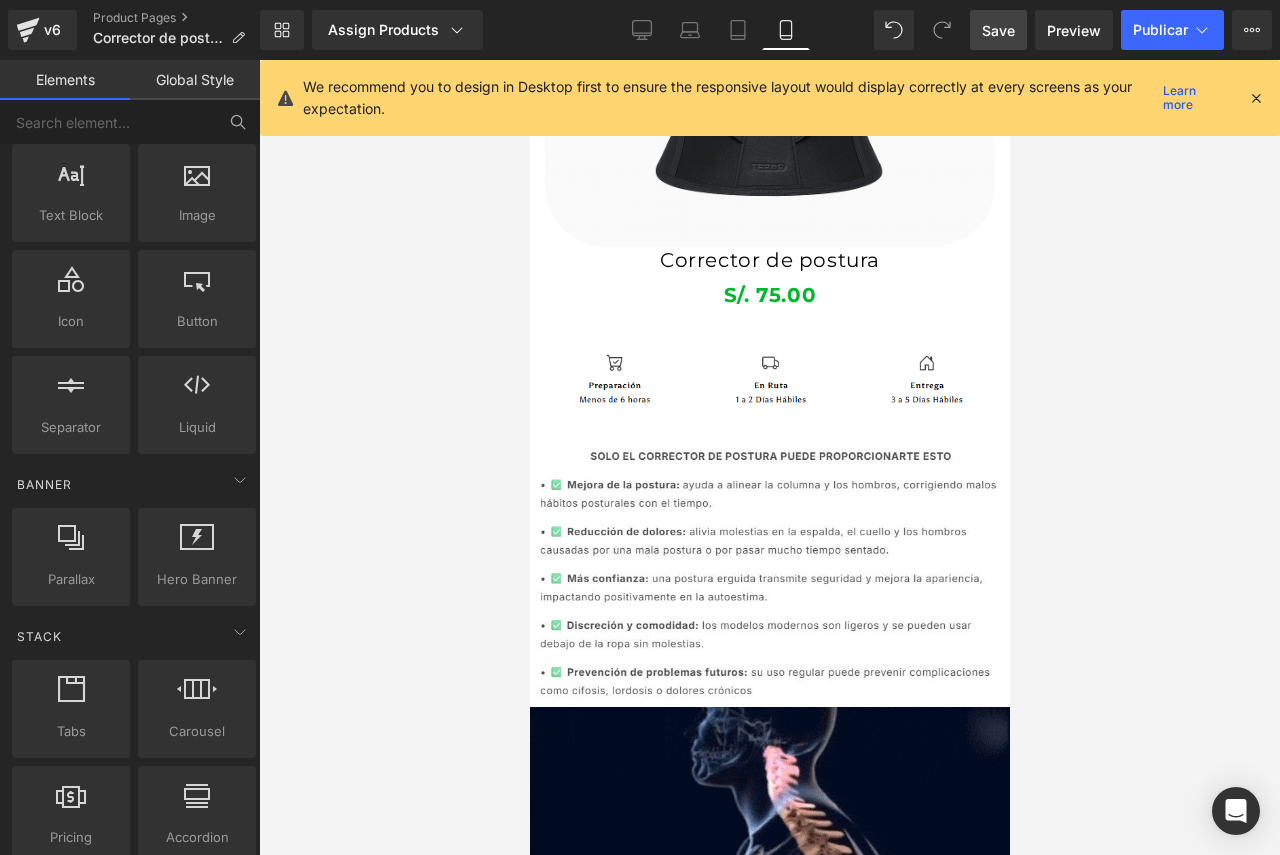 scroll, scrollTop: 133, scrollLeft: 0, axis: vertical 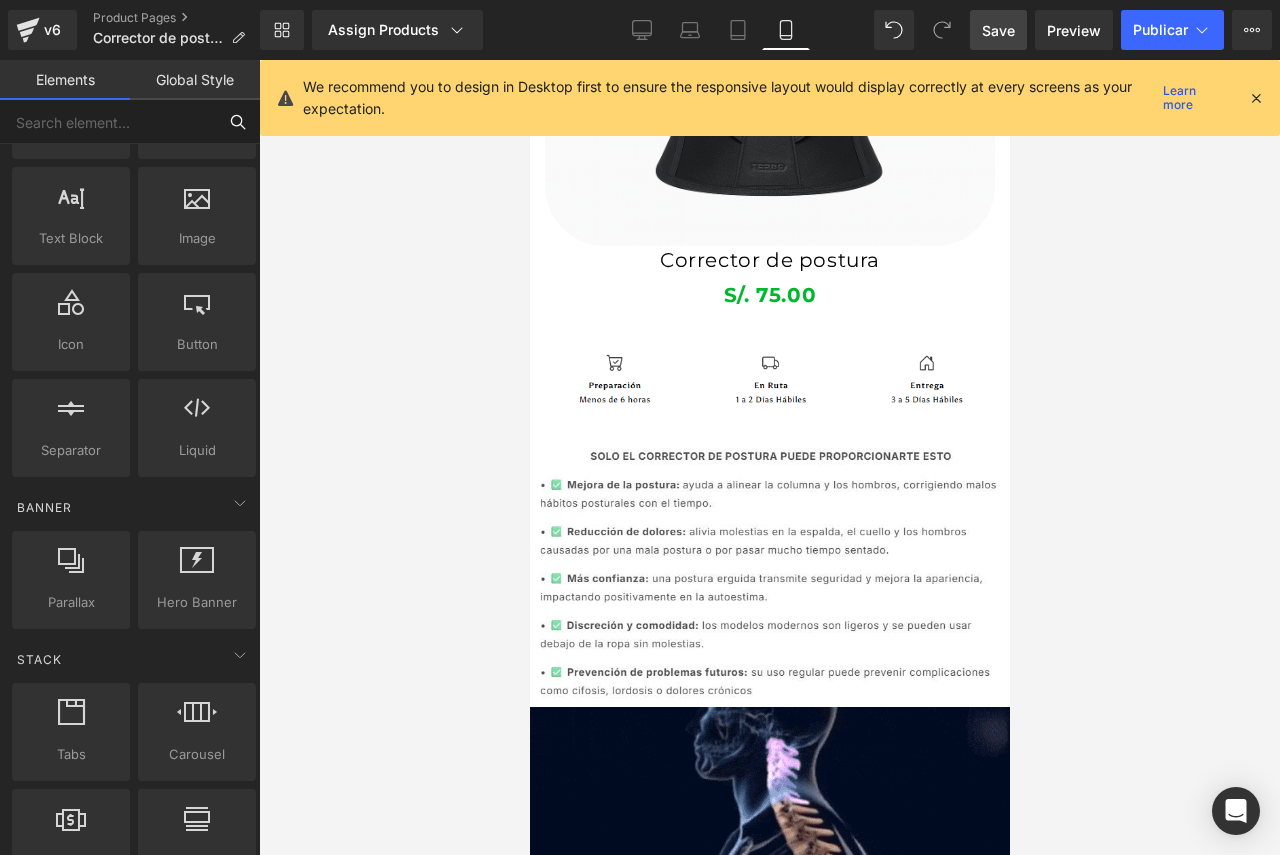 click at bounding box center [108, 122] 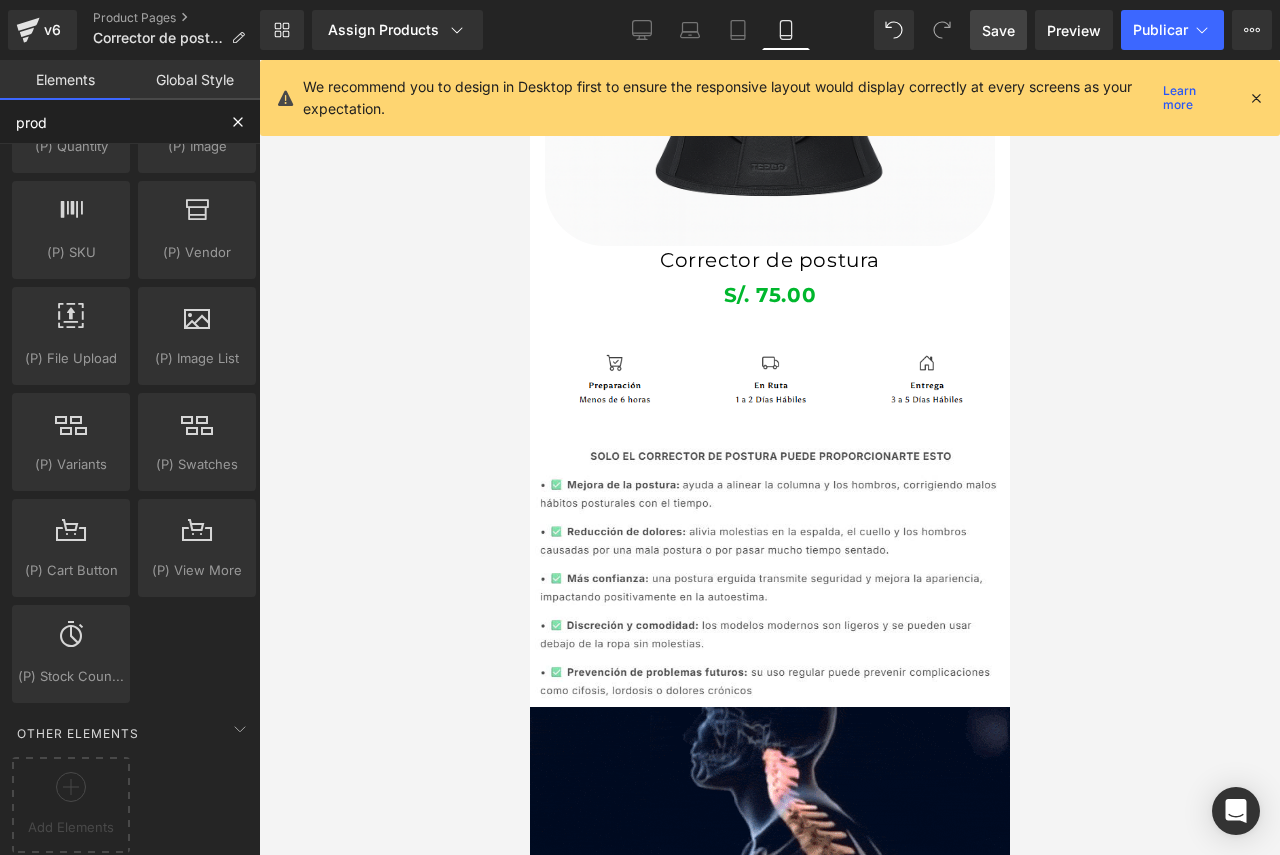 type on "produ" 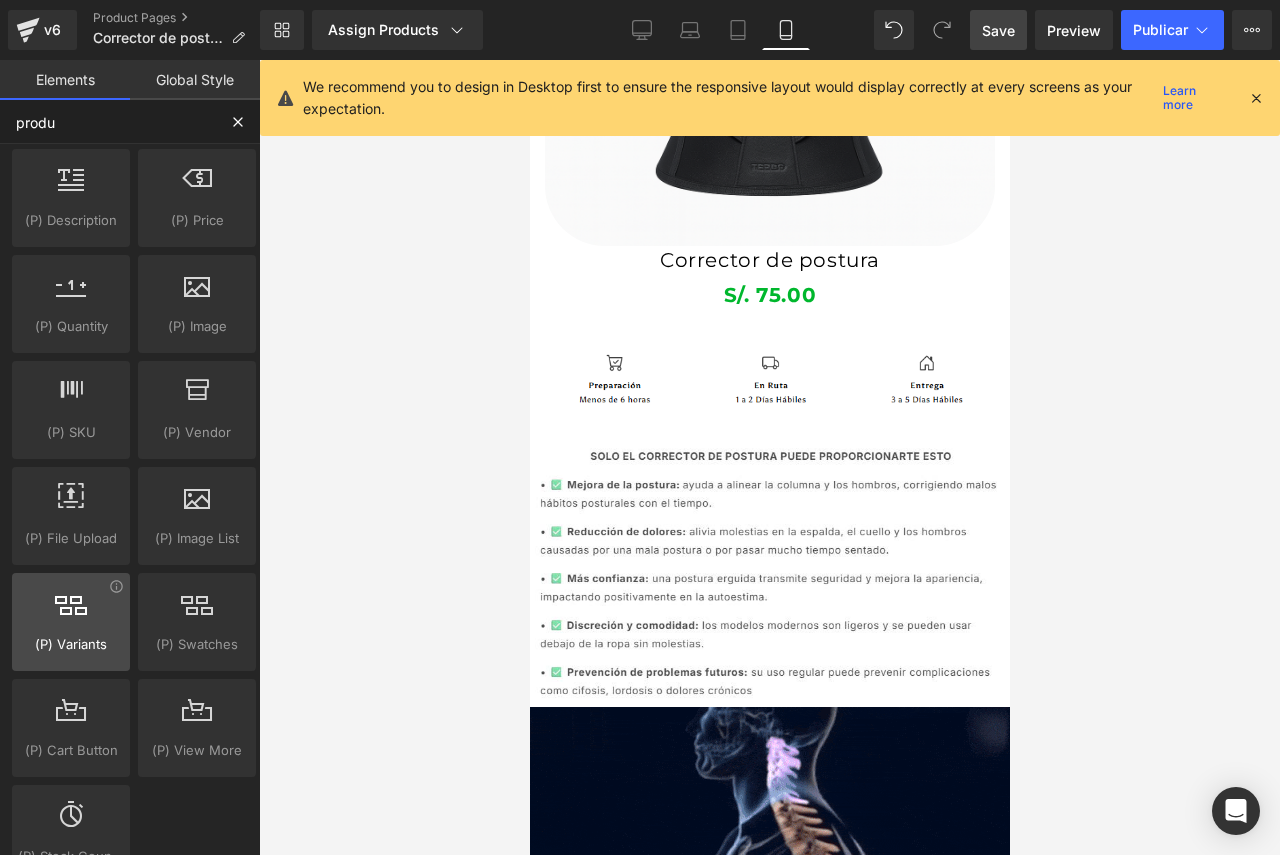 scroll, scrollTop: 267, scrollLeft: 0, axis: vertical 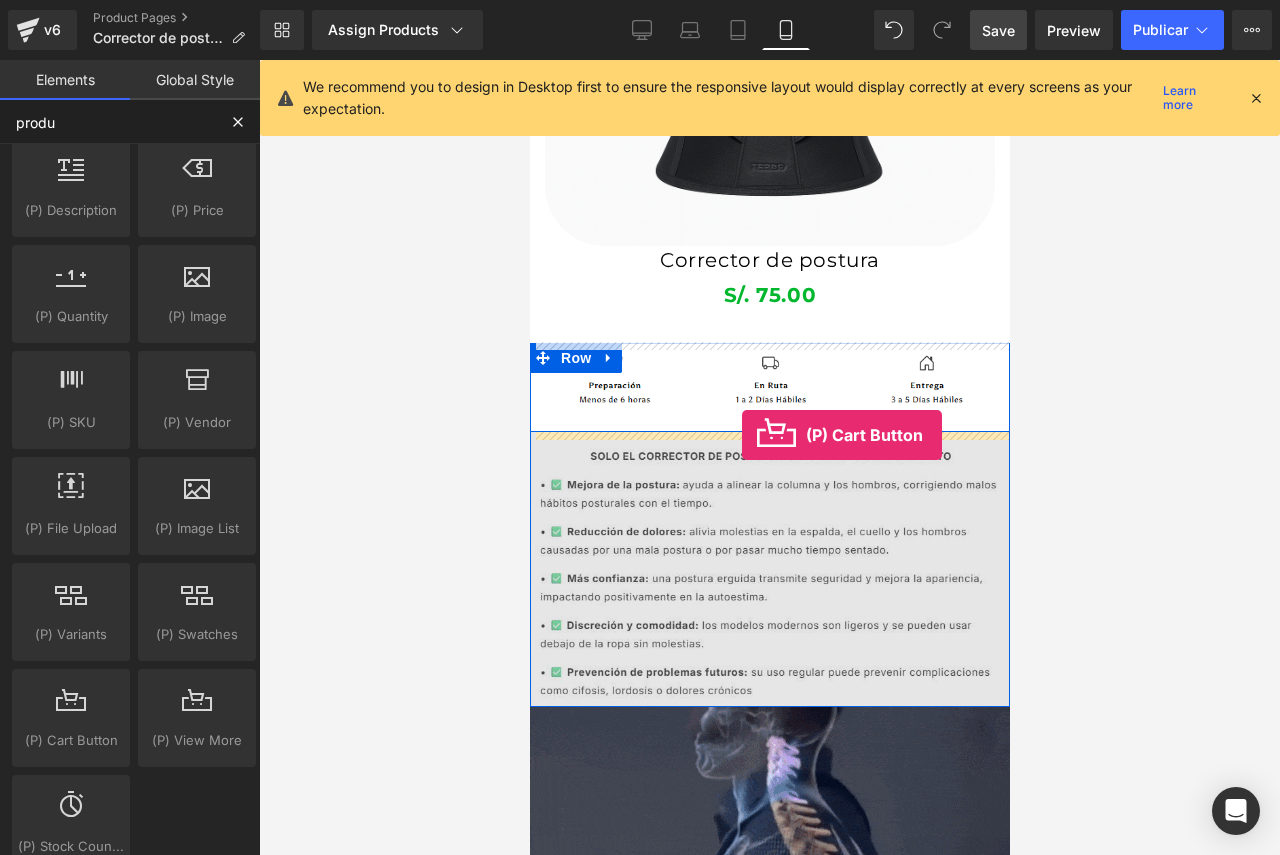 drag, startPoint x: 573, startPoint y: 769, endPoint x: 740, endPoint y: 436, distance: 372.5292 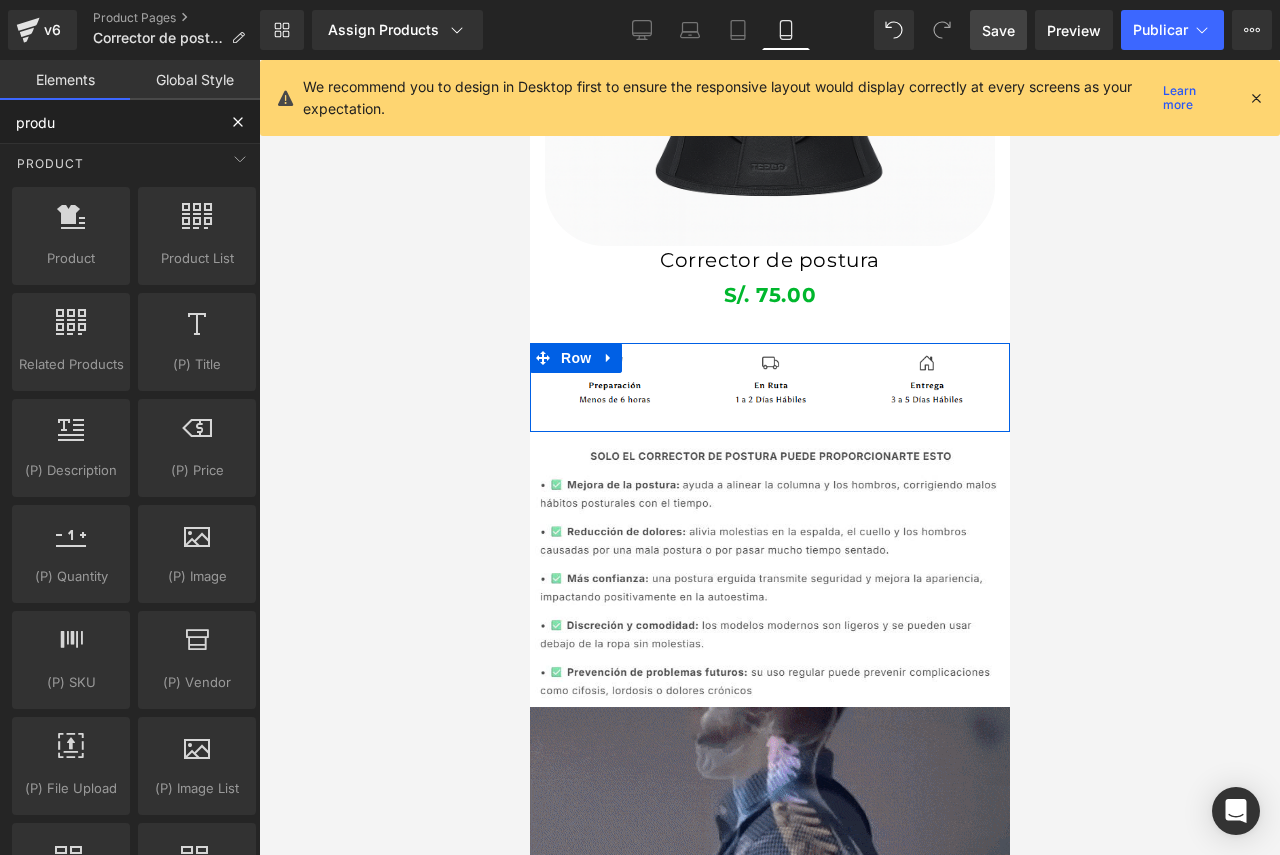scroll, scrollTop: 0, scrollLeft: 0, axis: both 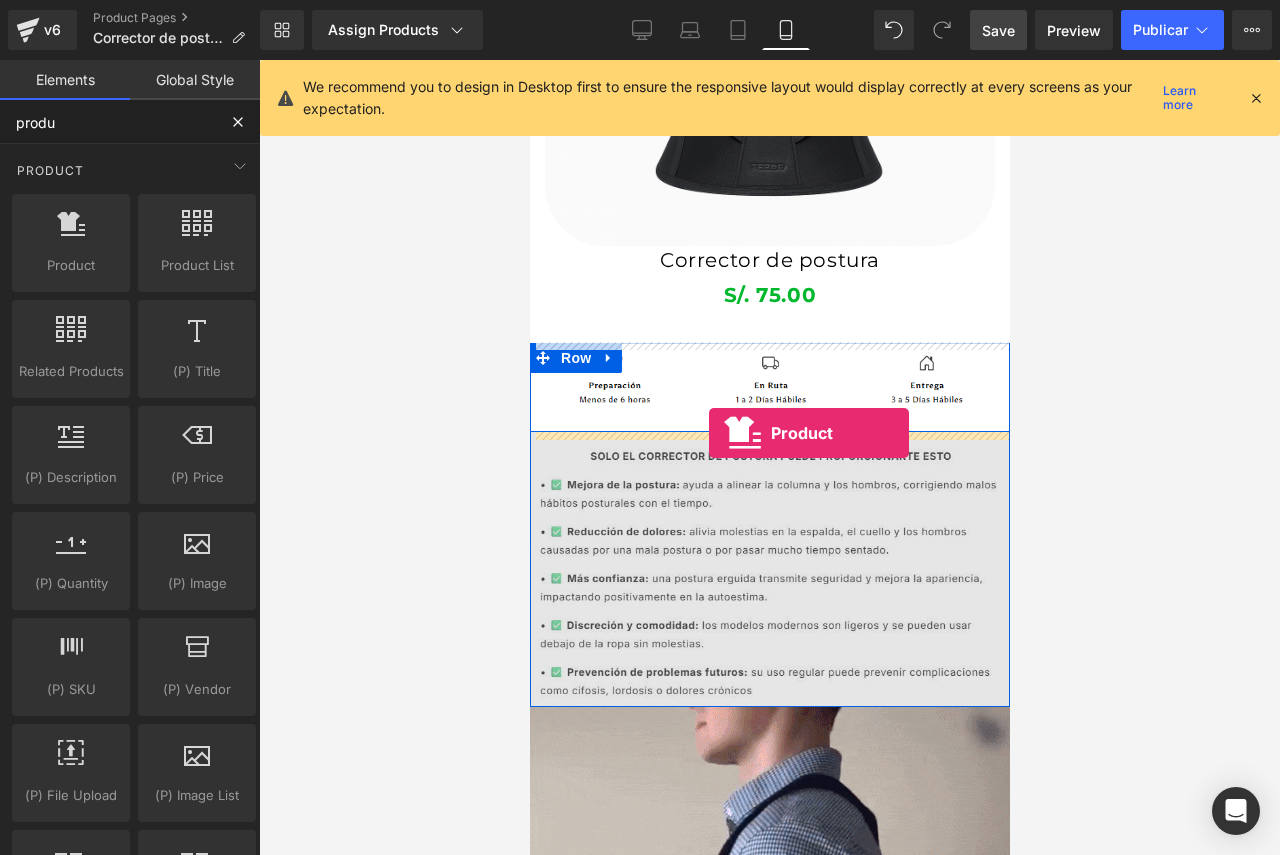 drag, startPoint x: 570, startPoint y: 306, endPoint x: 708, endPoint y: 433, distance: 187.54466 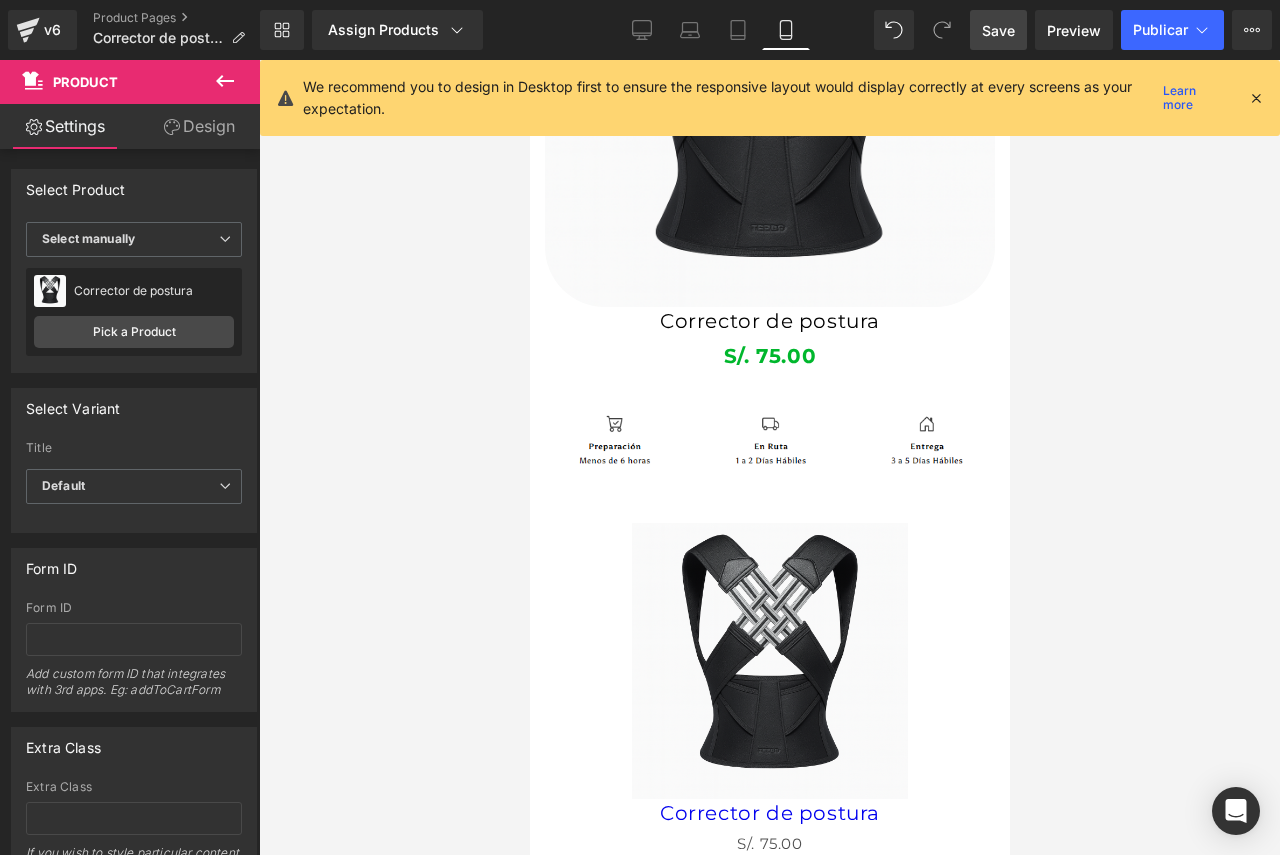 scroll, scrollTop: 1245, scrollLeft: 0, axis: vertical 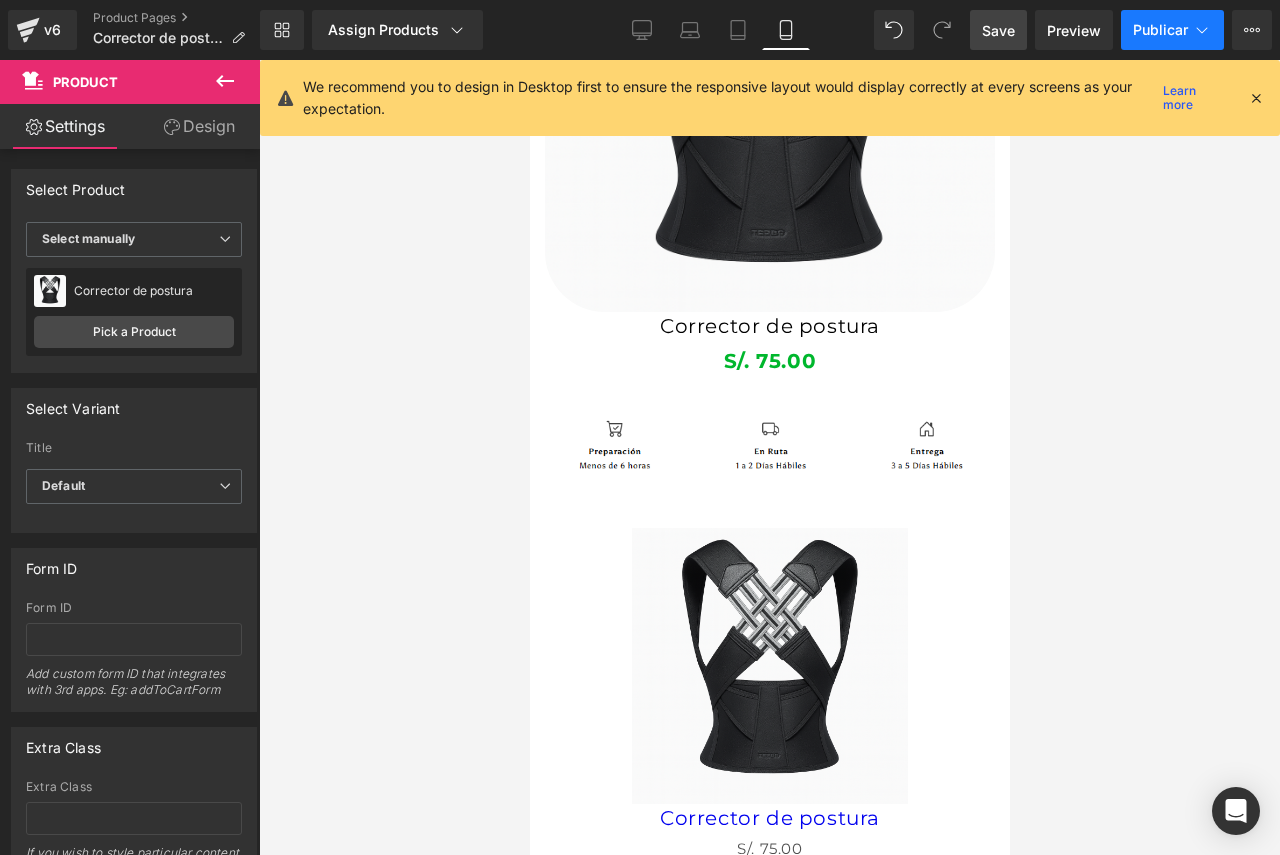 click on "Publicar" at bounding box center (1160, 29) 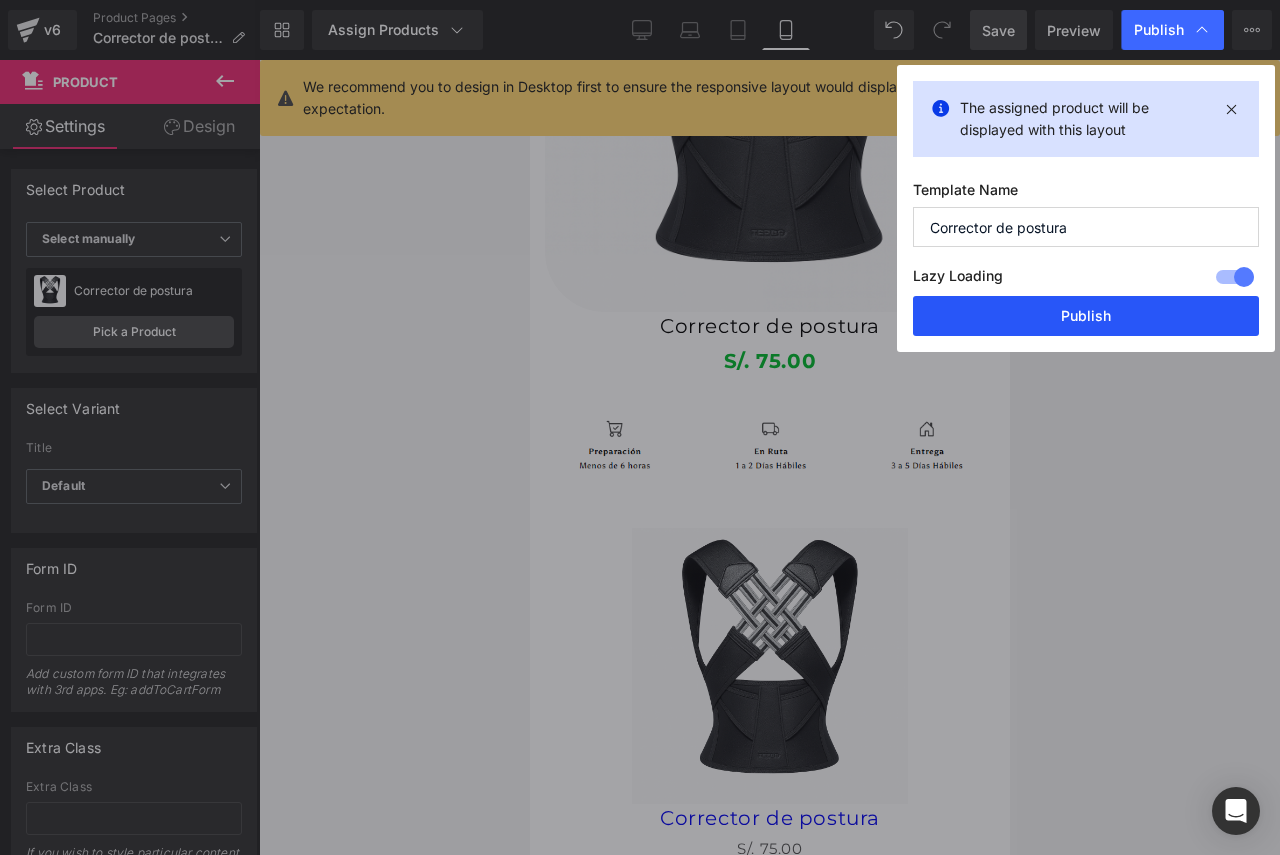 click on "Publish" at bounding box center [1086, 316] 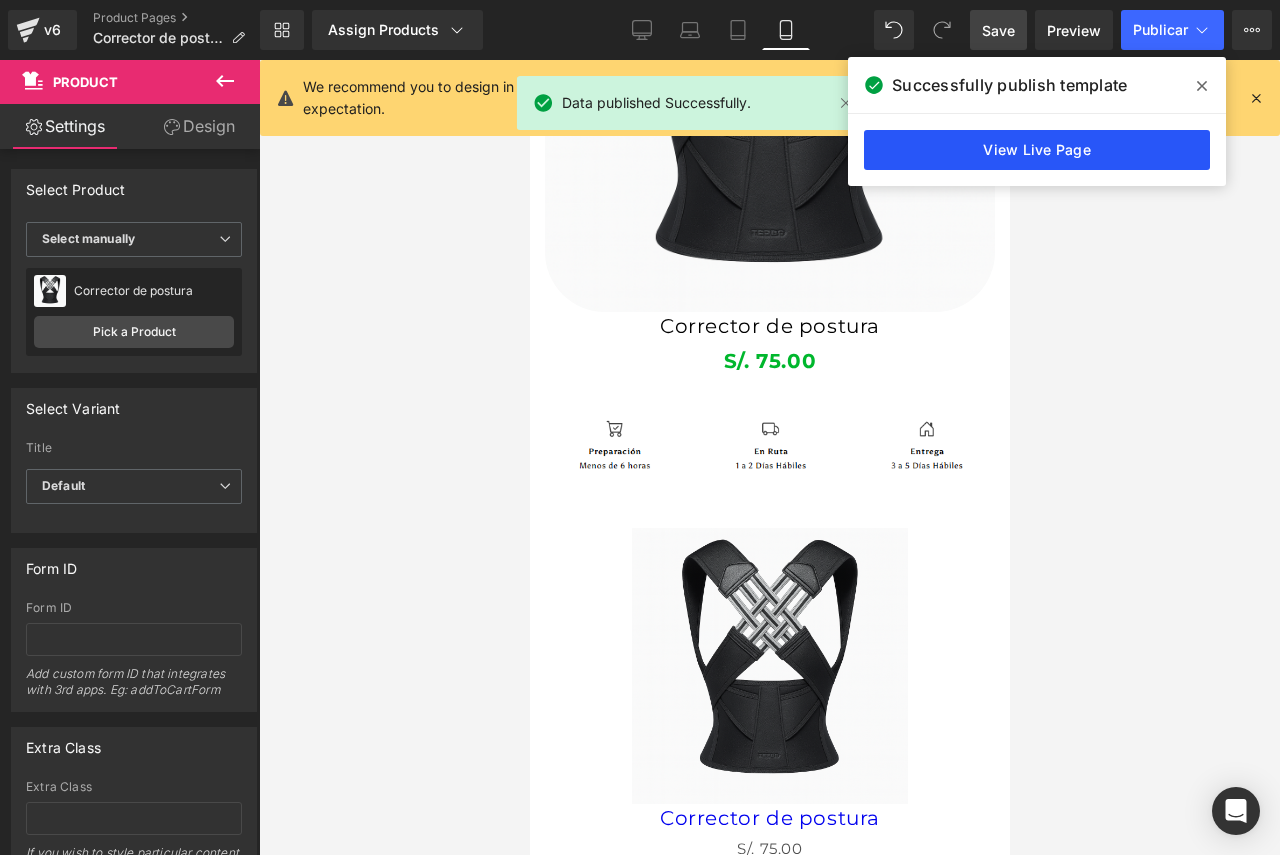 click on "View Live Page" at bounding box center (1037, 150) 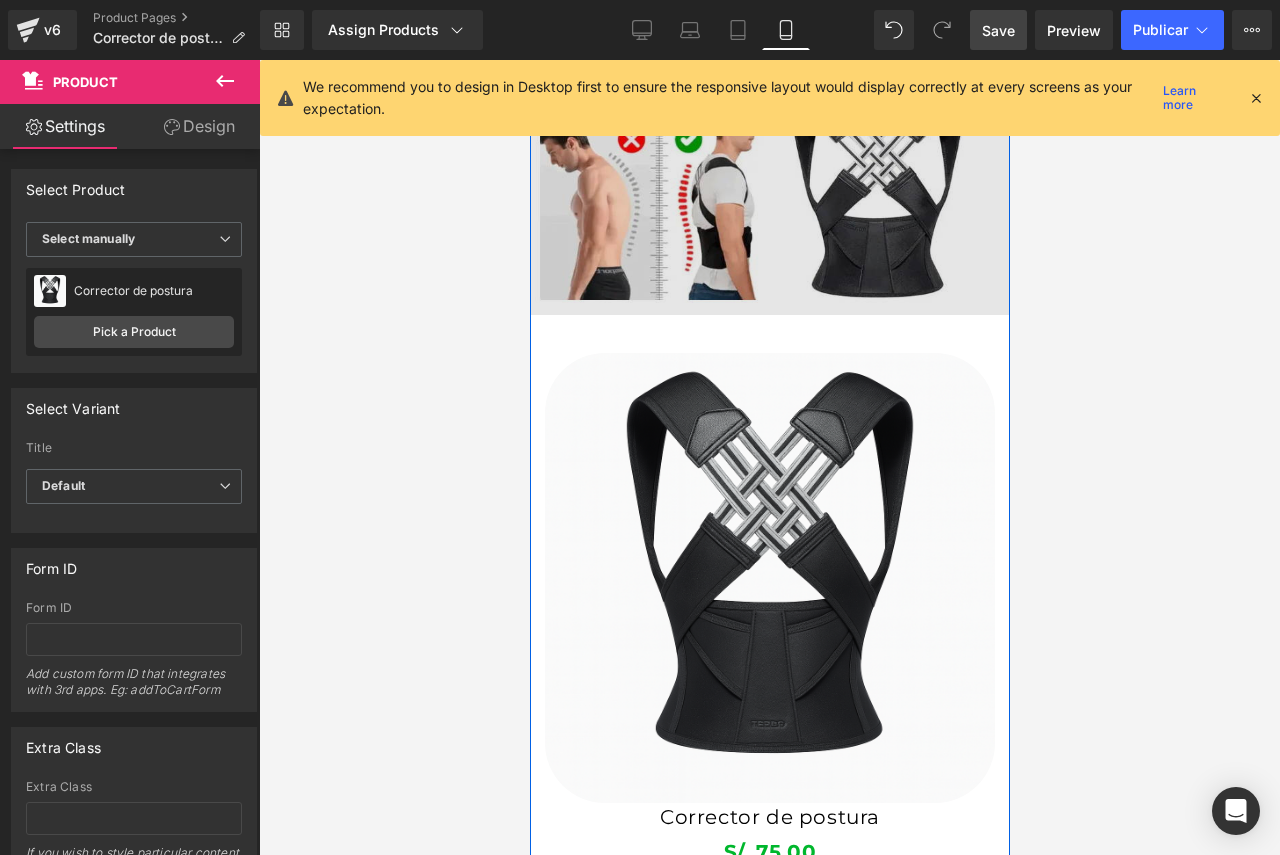 scroll, scrollTop: 745, scrollLeft: 0, axis: vertical 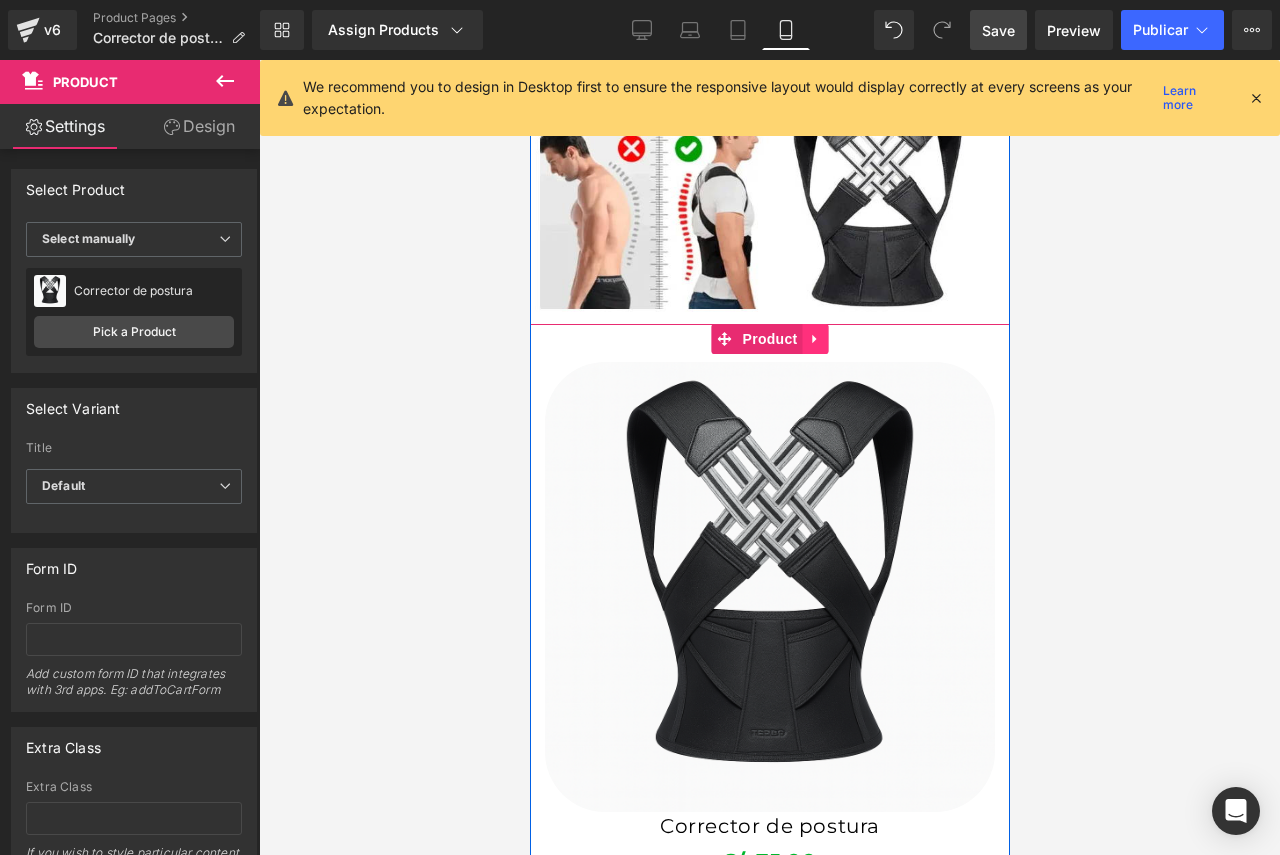 click 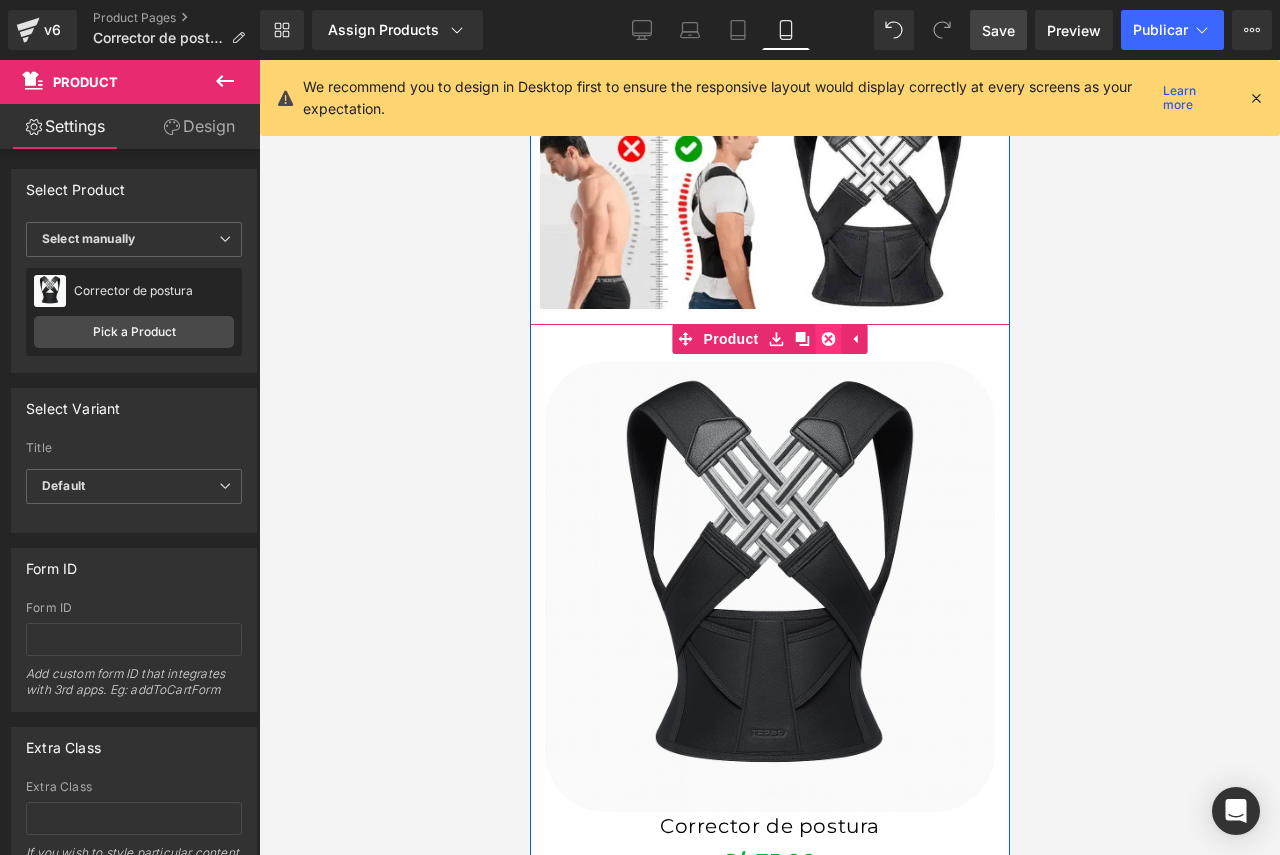 click 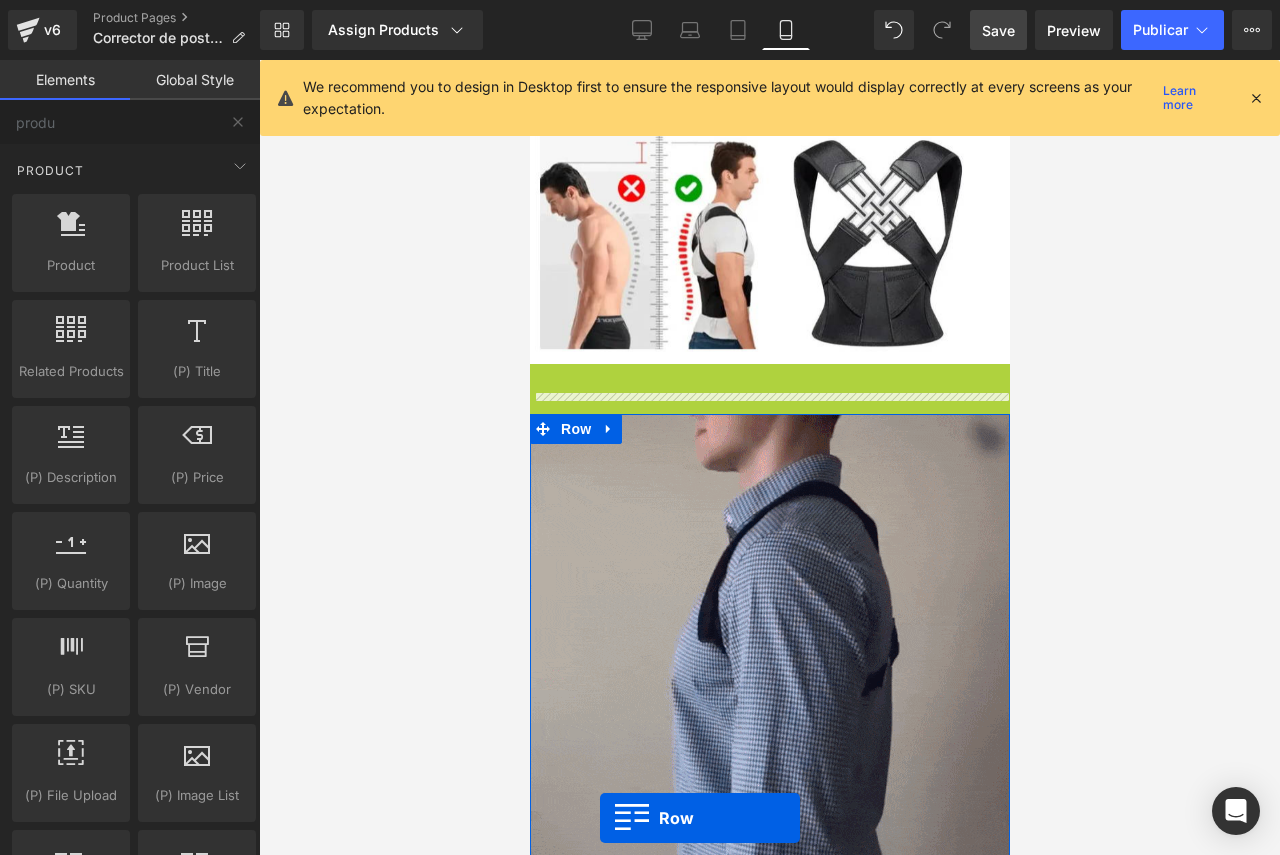 scroll, scrollTop: 765, scrollLeft: 0, axis: vertical 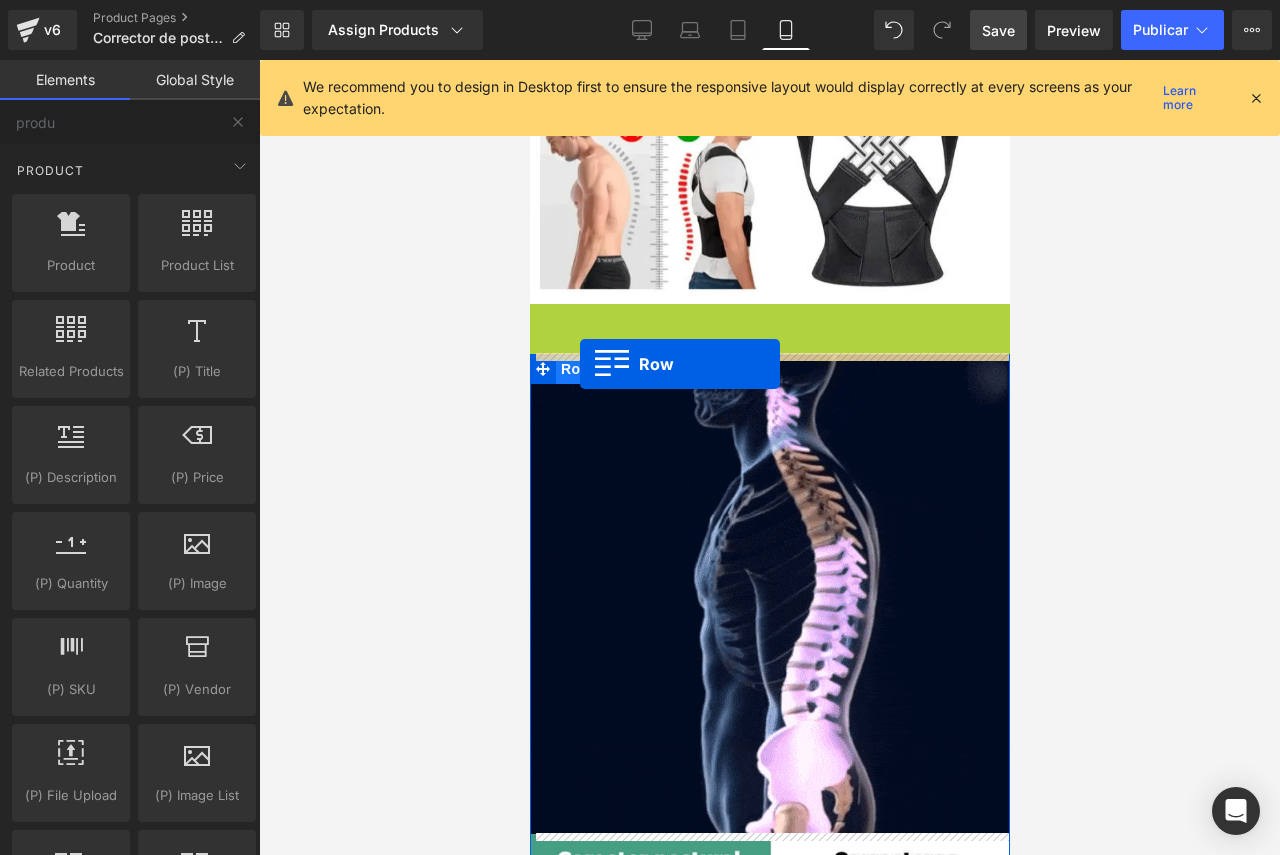 drag, startPoint x: 539, startPoint y: 337, endPoint x: 579, endPoint y: 362, distance: 47.169907 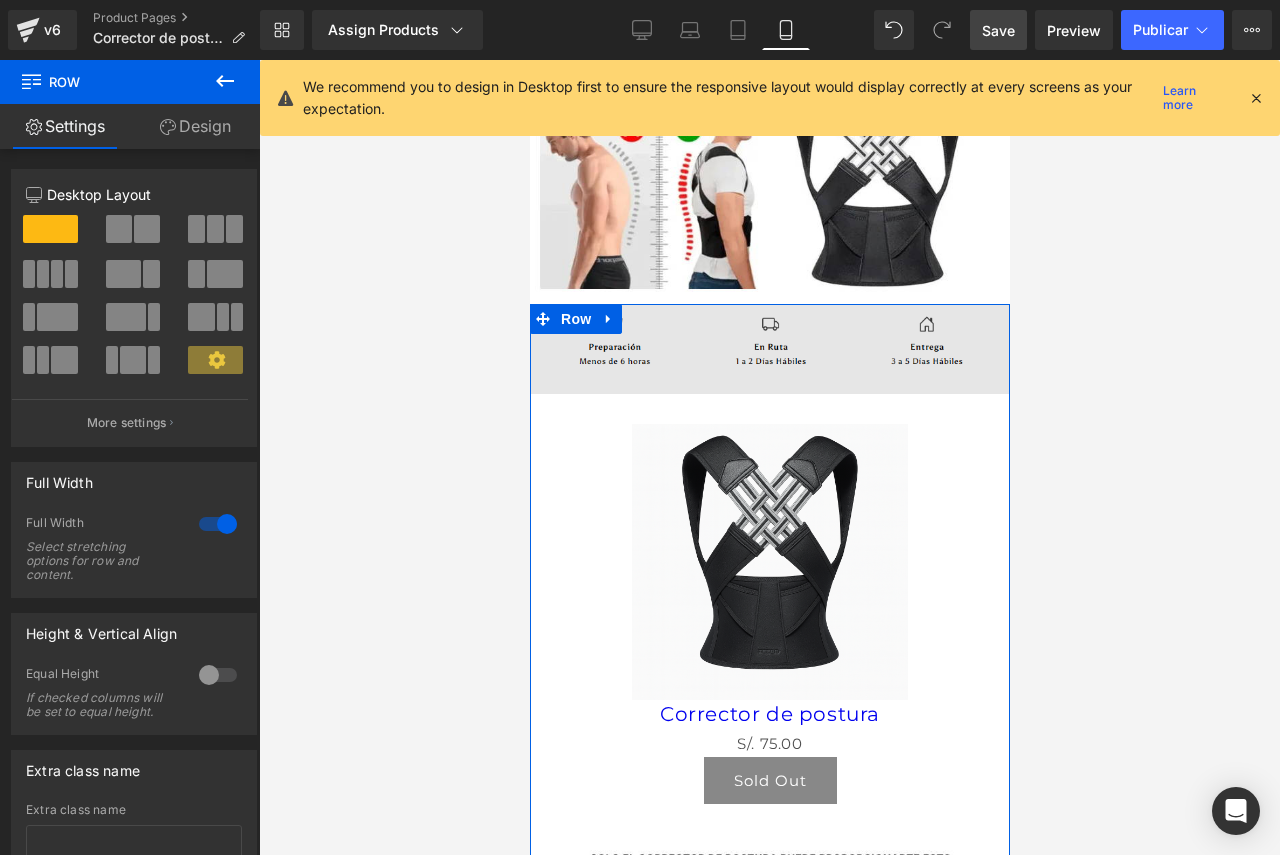 click at bounding box center [769, 349] 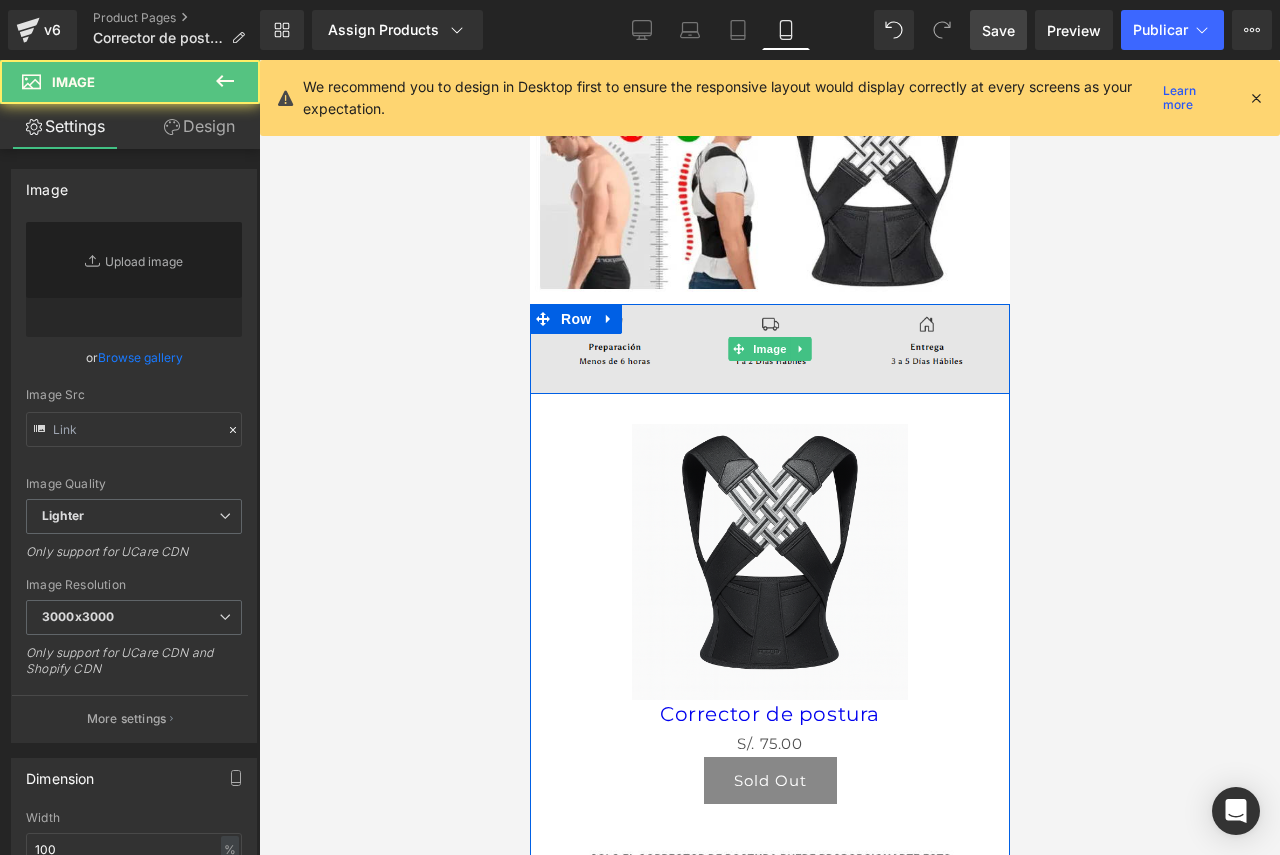 type on "https://ucarecdn.com/e07d01de-1b64-4c31-b9fa-3d415551a482/-/format/auto/-/preview/3000x3000/-/quality/lighter/Captura%20de%20pantalla%202025-06-25%20223601.png" 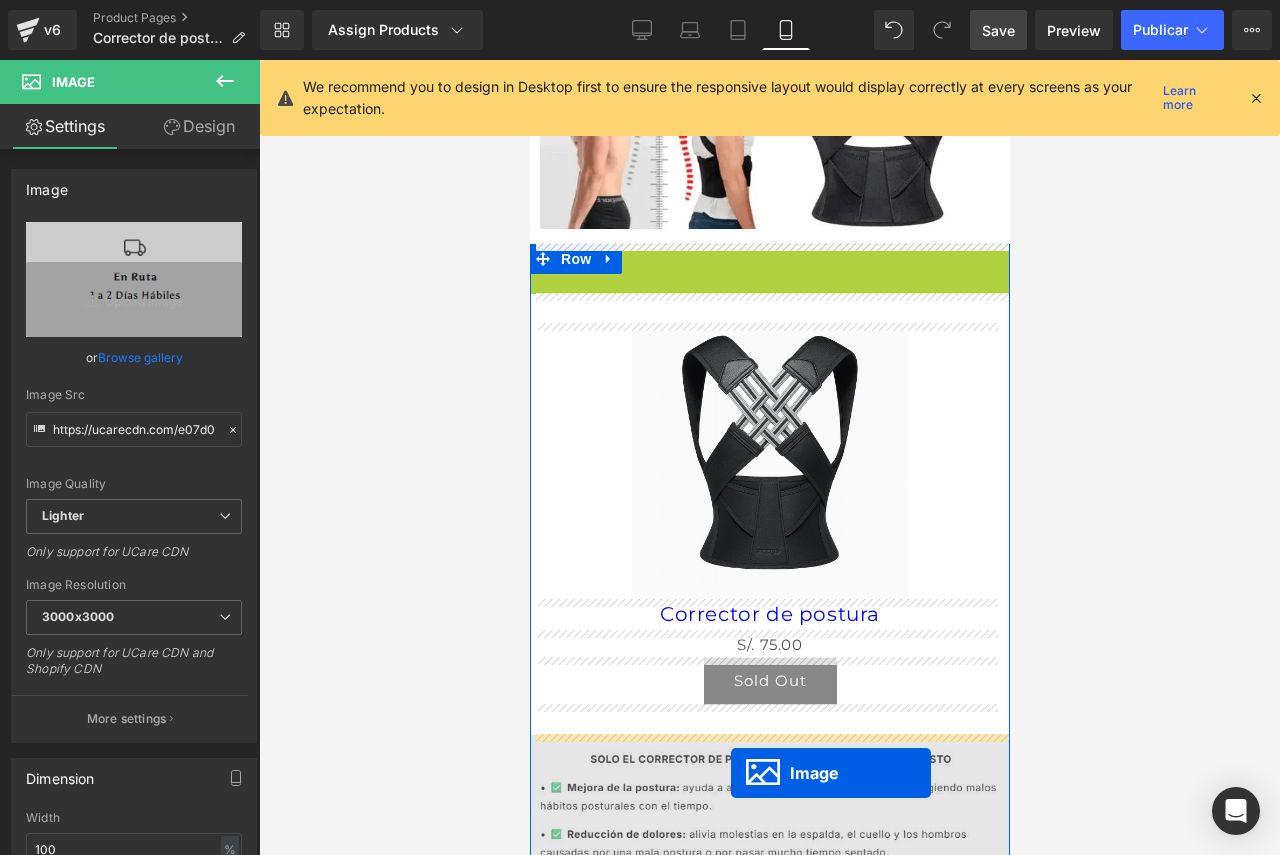 scroll, scrollTop: 845, scrollLeft: 0, axis: vertical 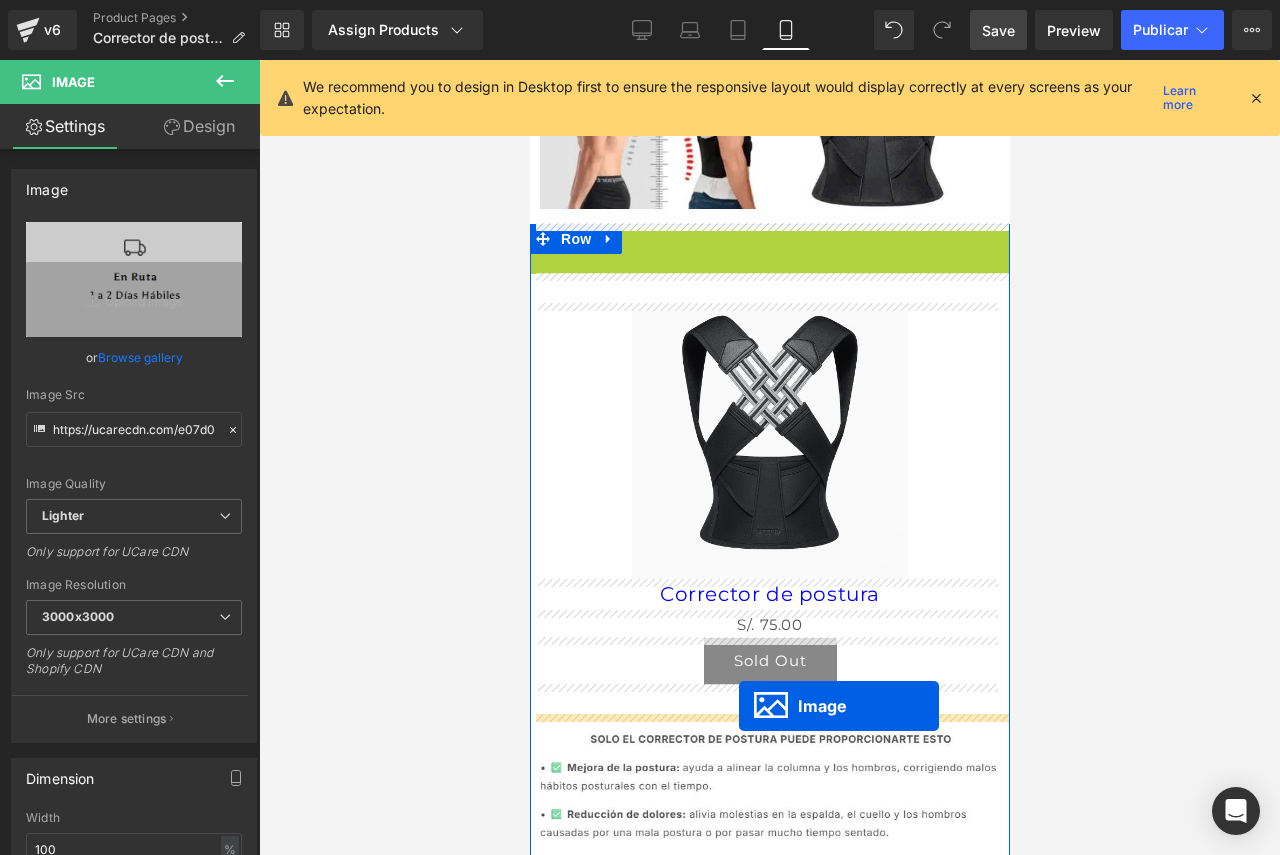 drag, startPoint x: 731, startPoint y: 348, endPoint x: 738, endPoint y: 706, distance: 358.06842 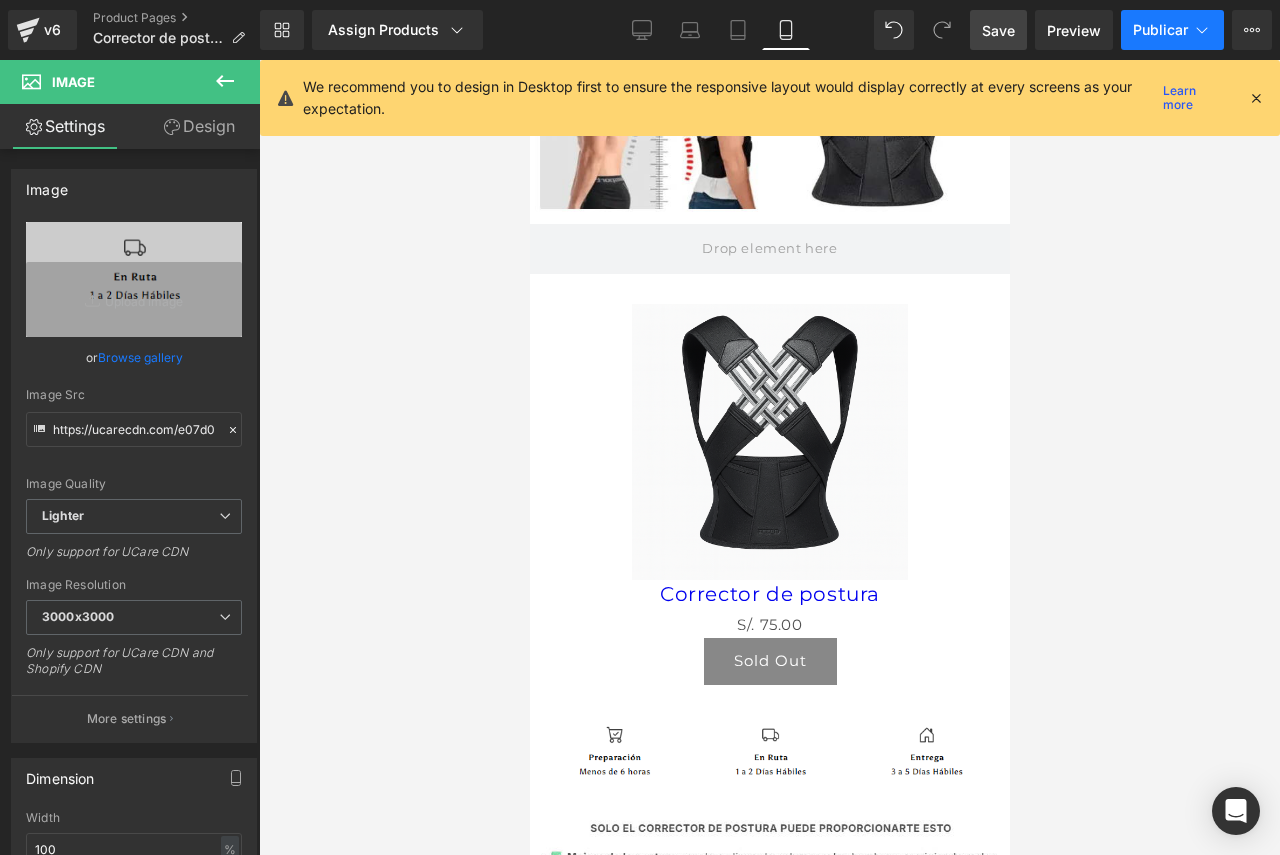 click on "Publicar" at bounding box center [1160, 29] 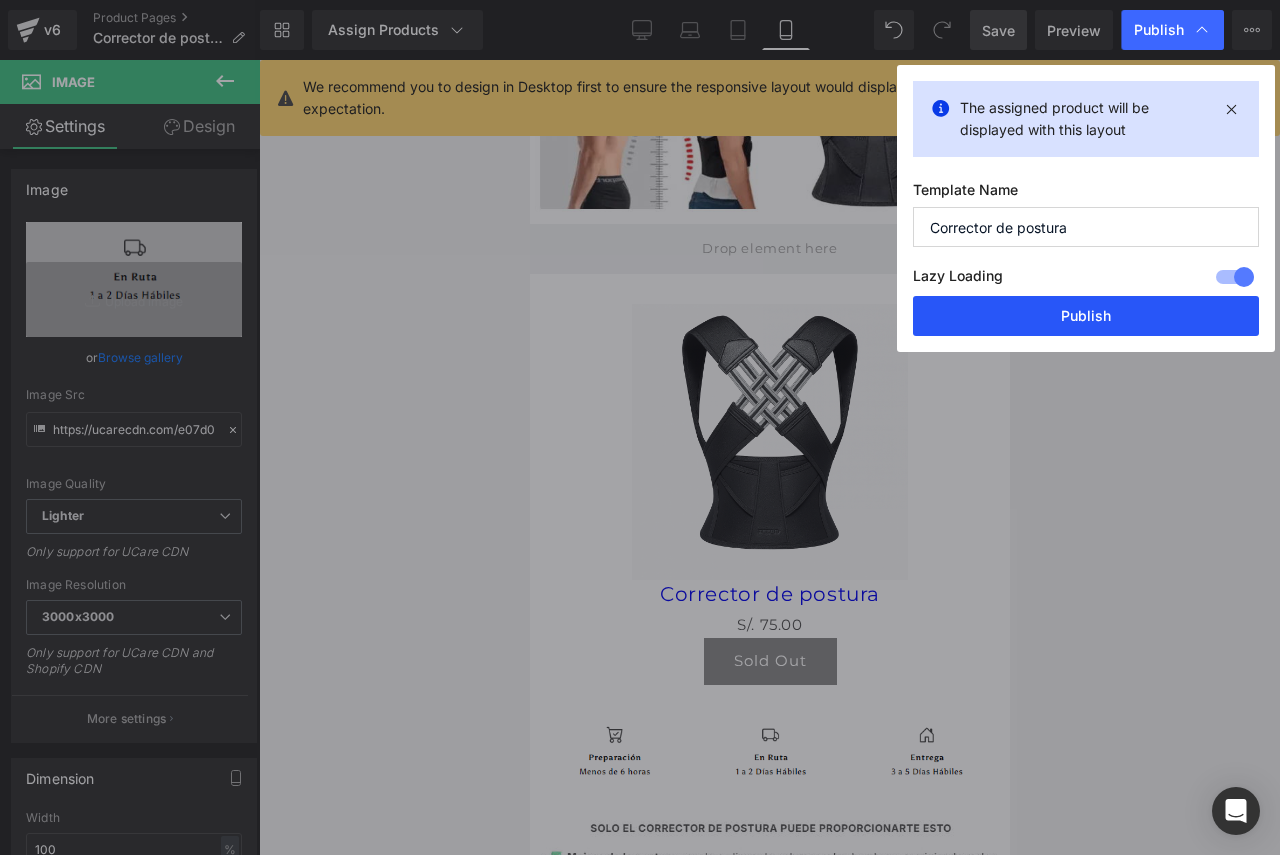 click on "Publish" at bounding box center [1086, 316] 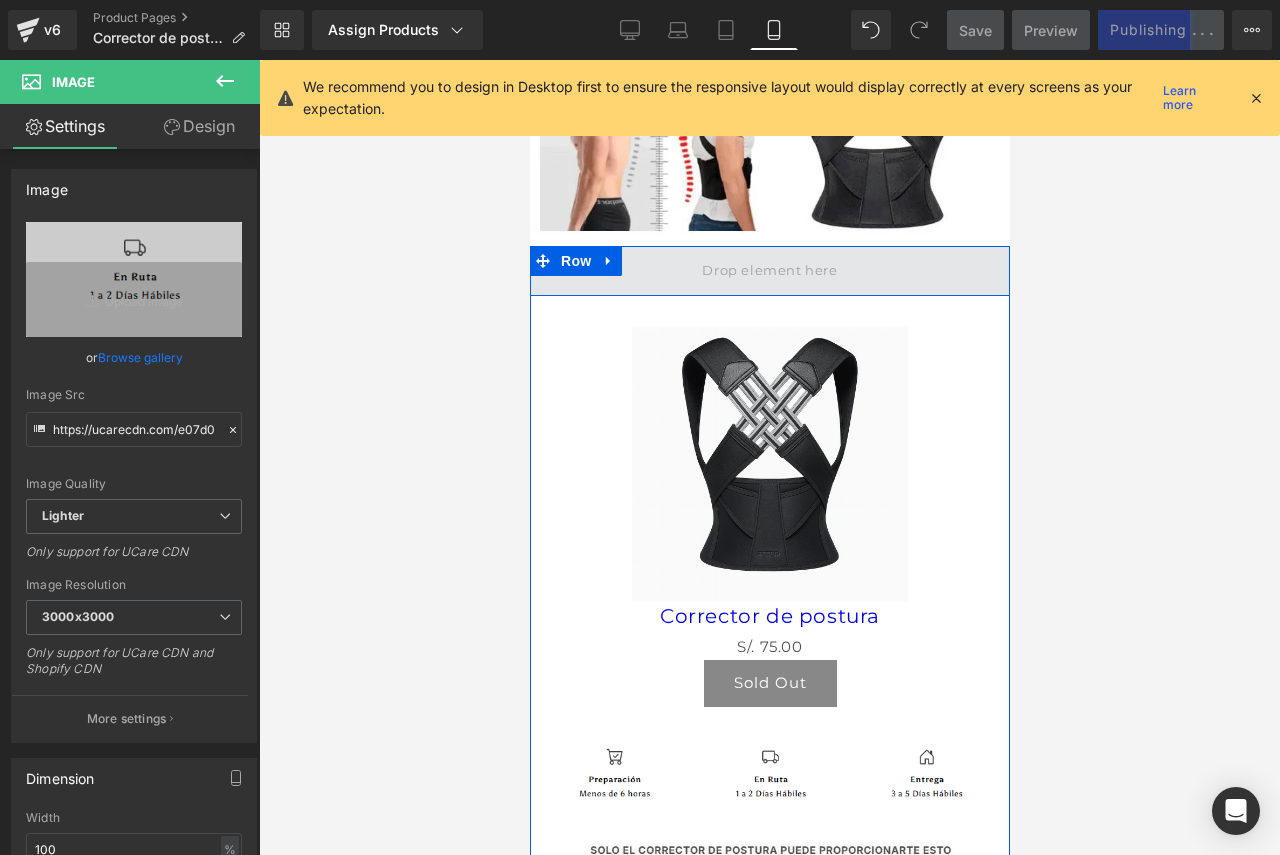 scroll, scrollTop: 811, scrollLeft: 0, axis: vertical 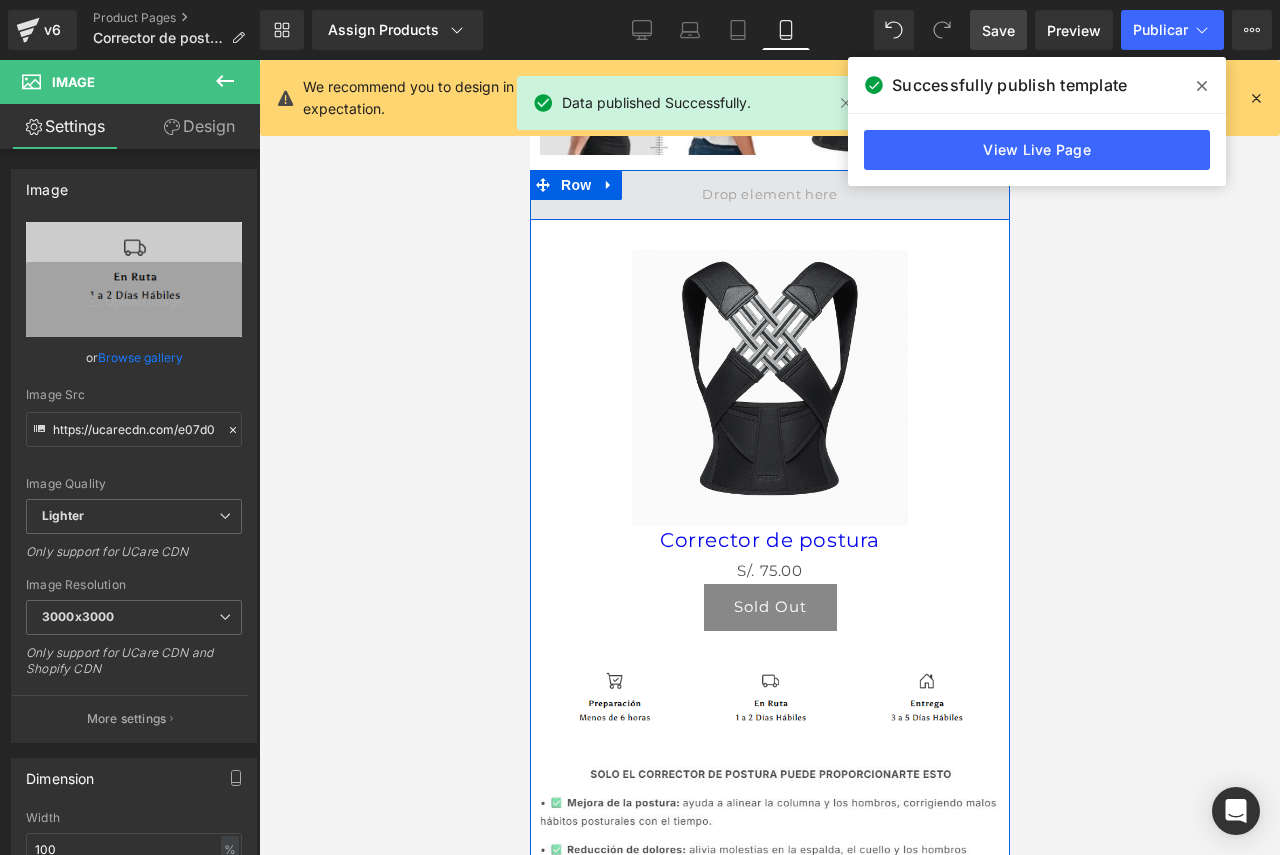 click at bounding box center [769, 195] 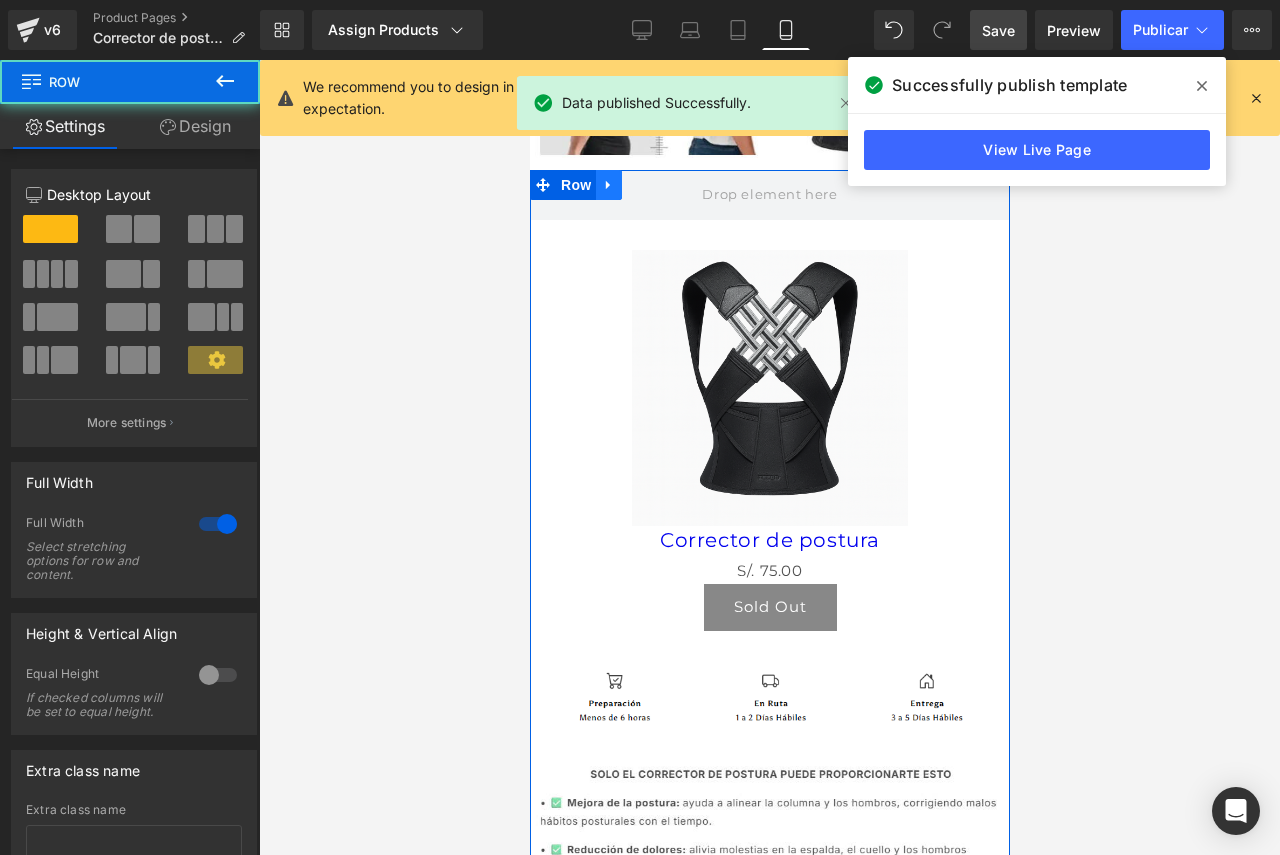 click 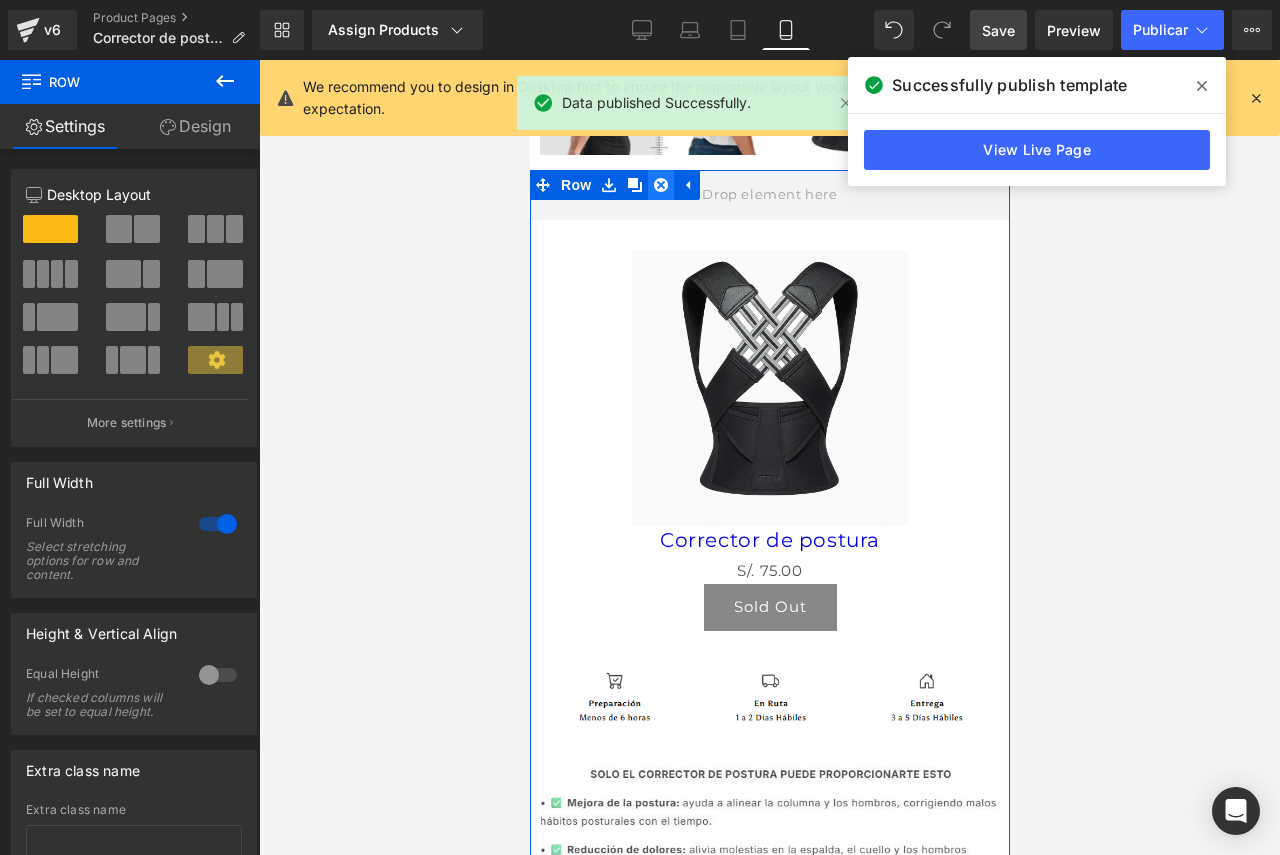 click 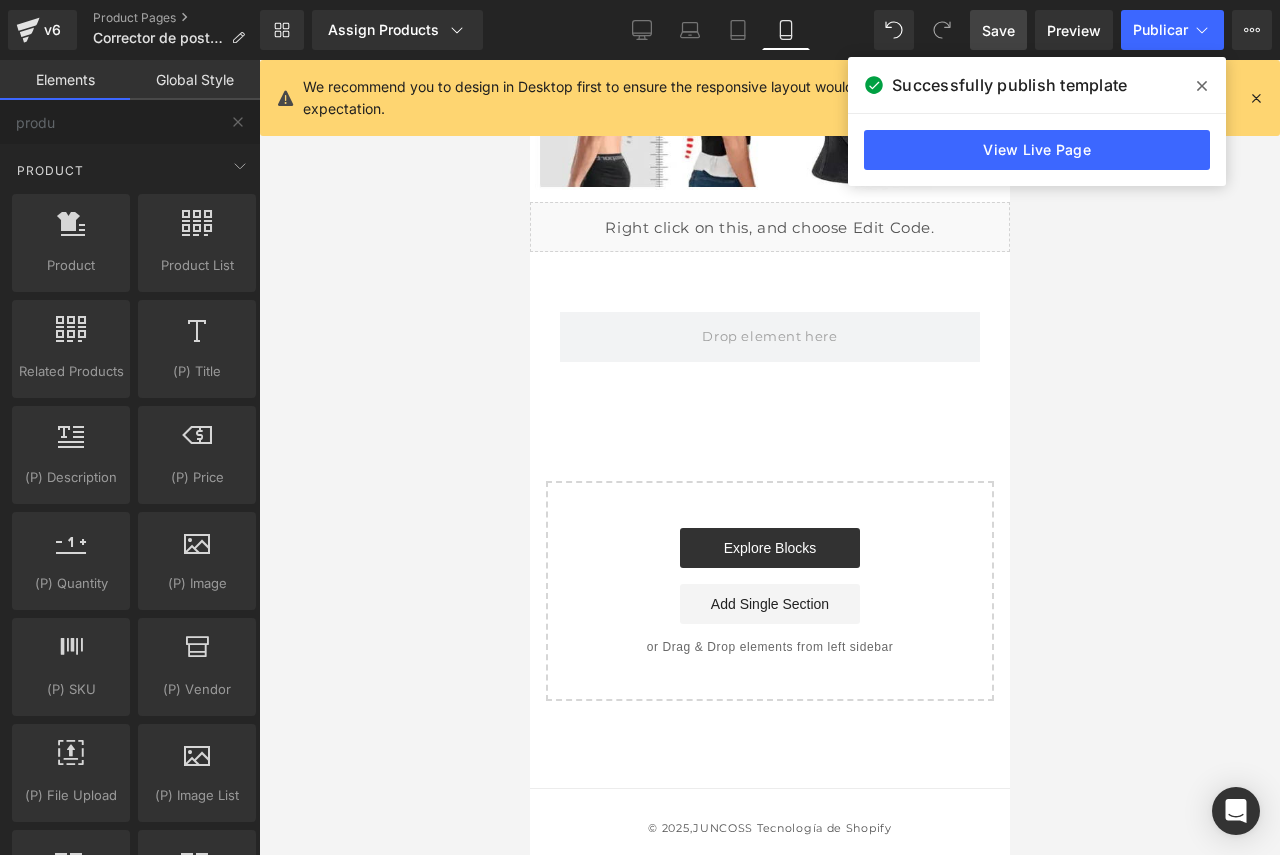 scroll, scrollTop: 867, scrollLeft: 0, axis: vertical 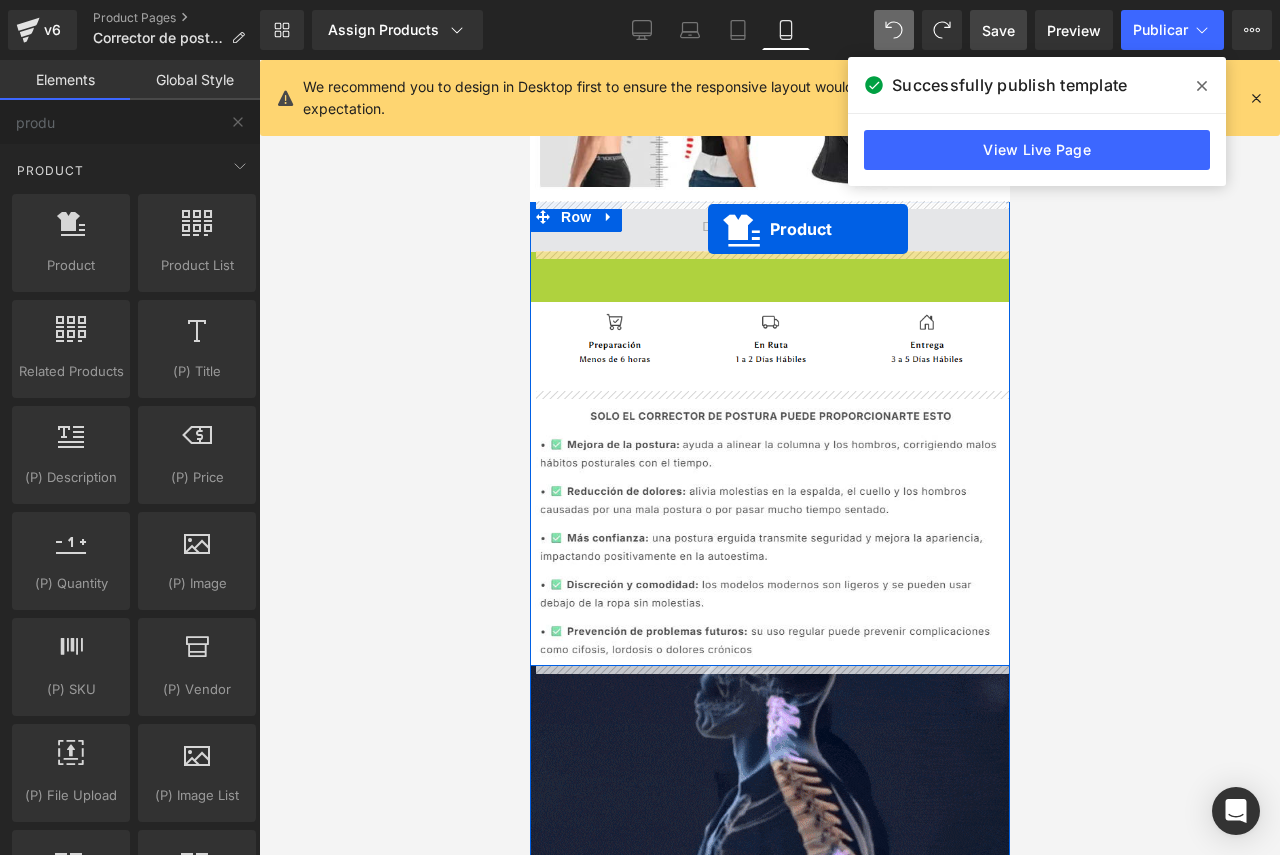 drag, startPoint x: 715, startPoint y: 266, endPoint x: 707, endPoint y: 229, distance: 37.85499 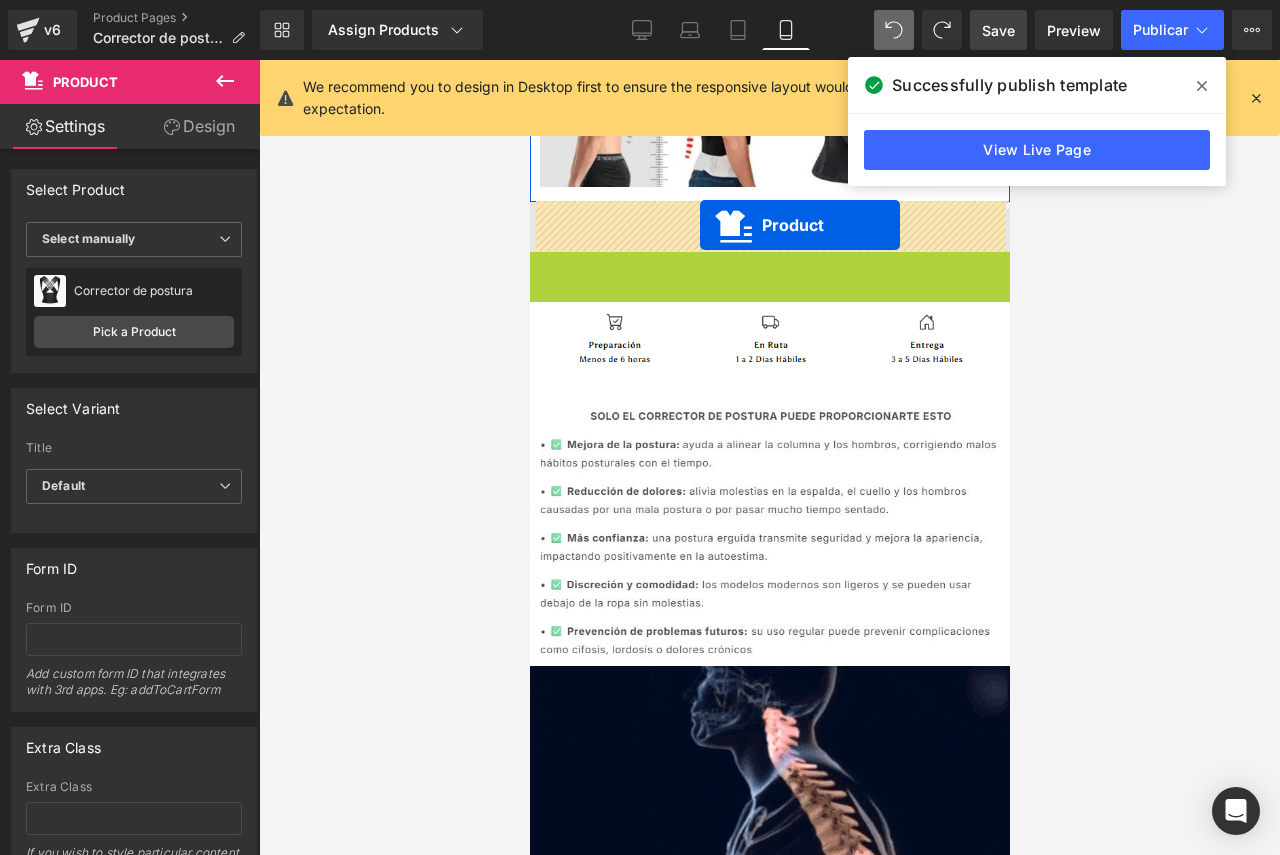 drag, startPoint x: 631, startPoint y: 268, endPoint x: 703, endPoint y: 223, distance: 84.90583 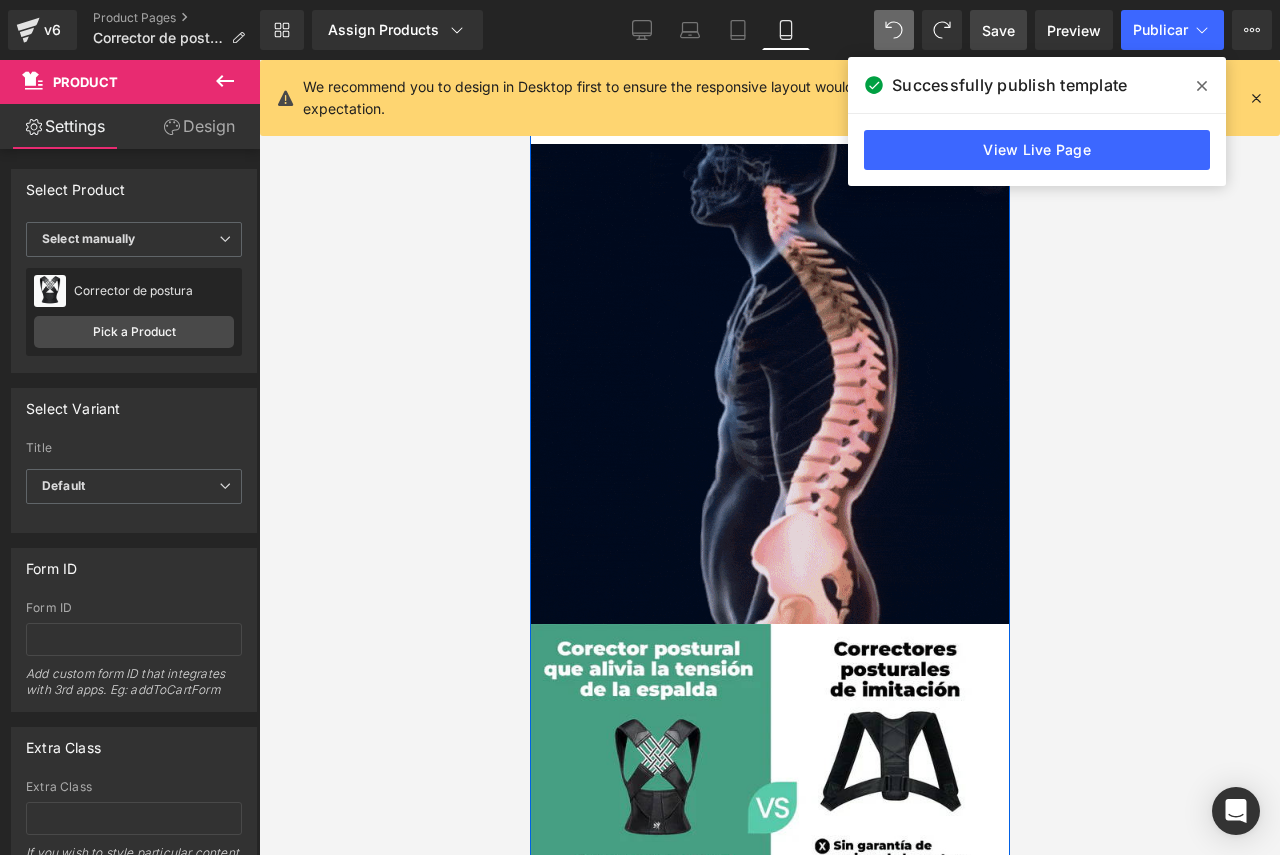scroll, scrollTop: 1734, scrollLeft: 0, axis: vertical 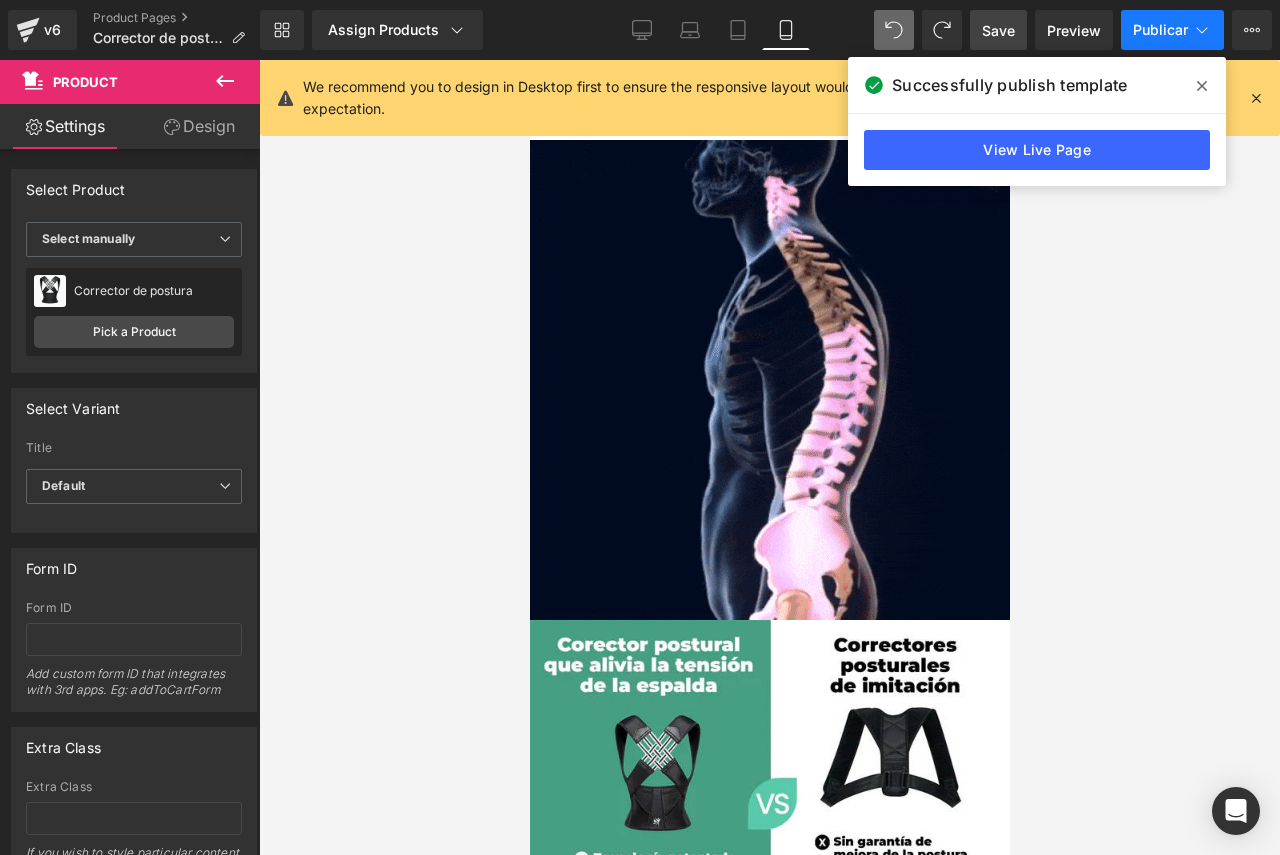 click on "Publicar" at bounding box center (1160, 29) 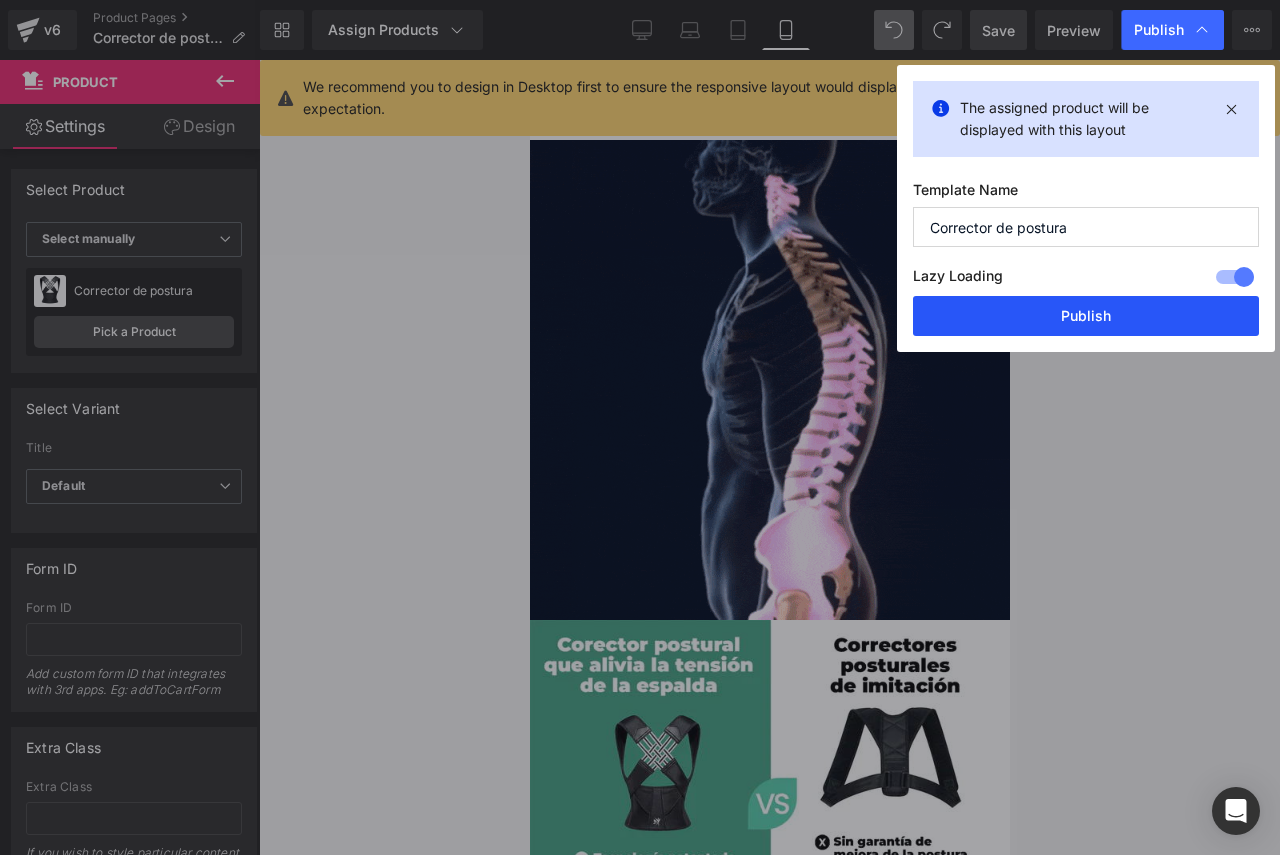 click on "Publish" at bounding box center [1086, 316] 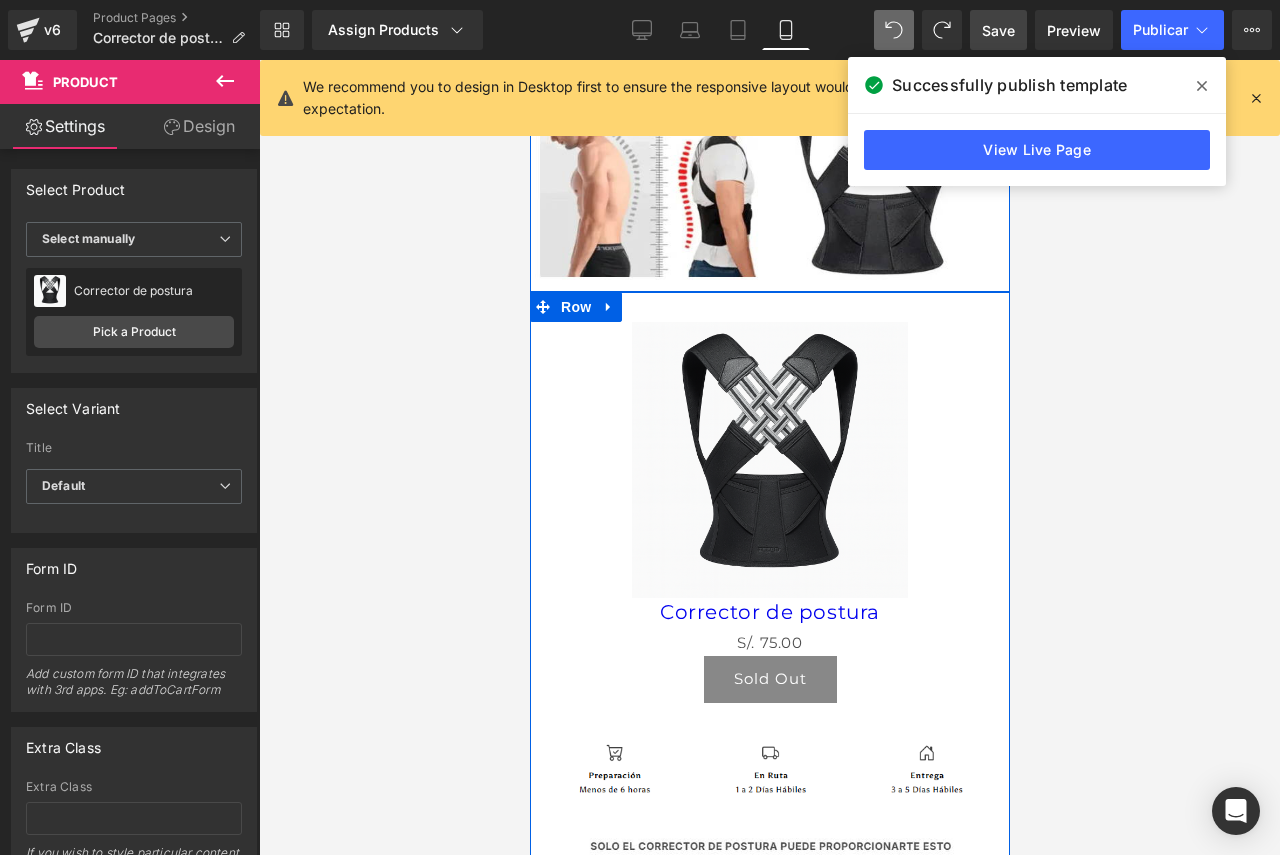 scroll, scrollTop: 767, scrollLeft: 0, axis: vertical 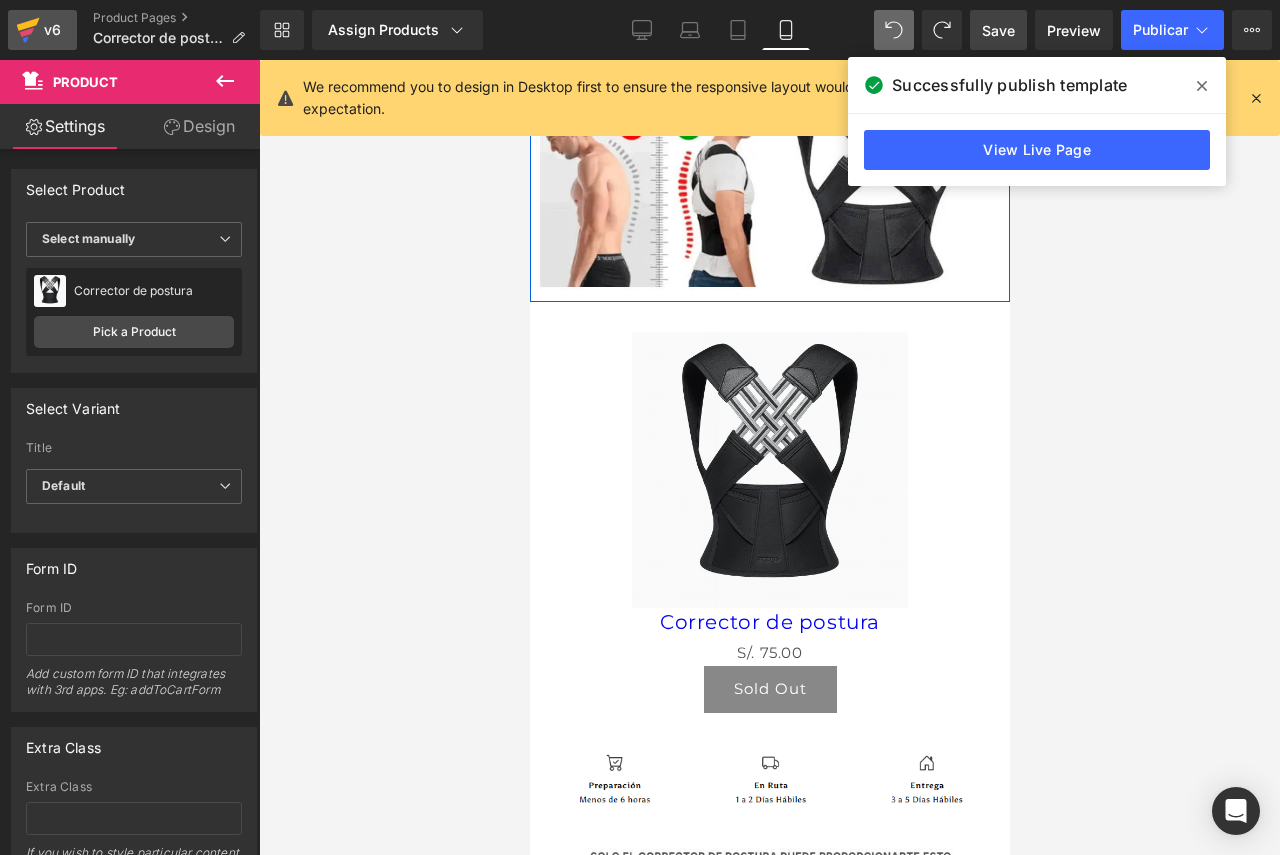 click on "v6" at bounding box center [52, 30] 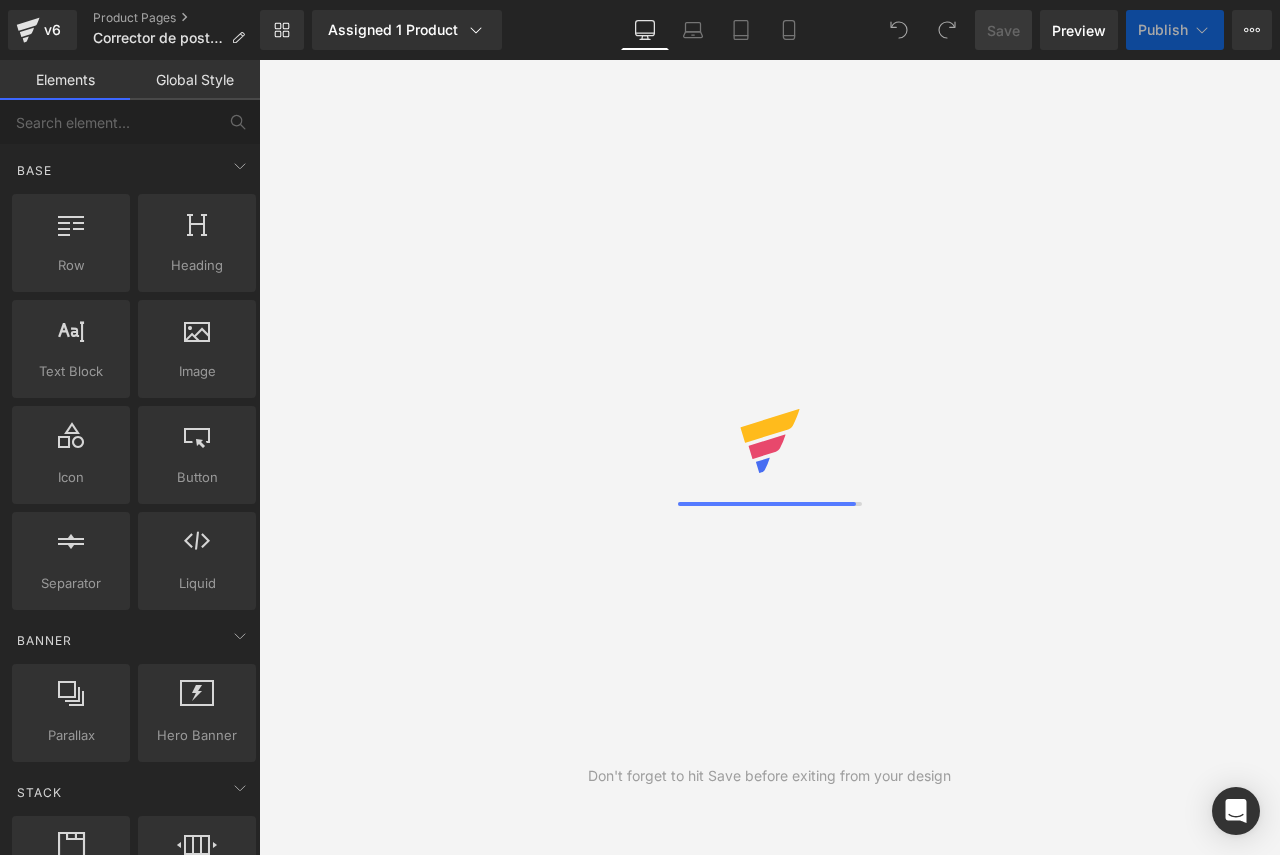 scroll, scrollTop: 0, scrollLeft: 0, axis: both 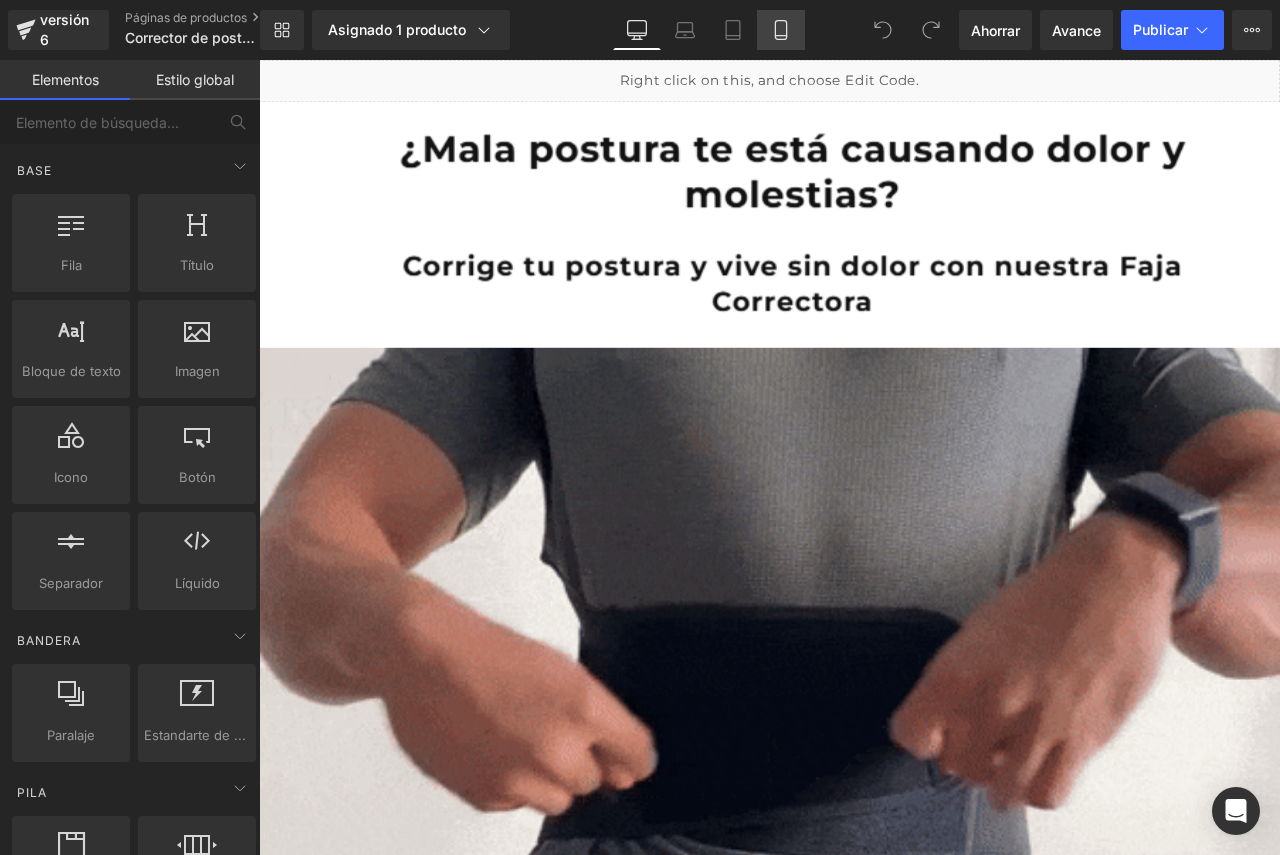 click on "Móvil" at bounding box center (781, 30) 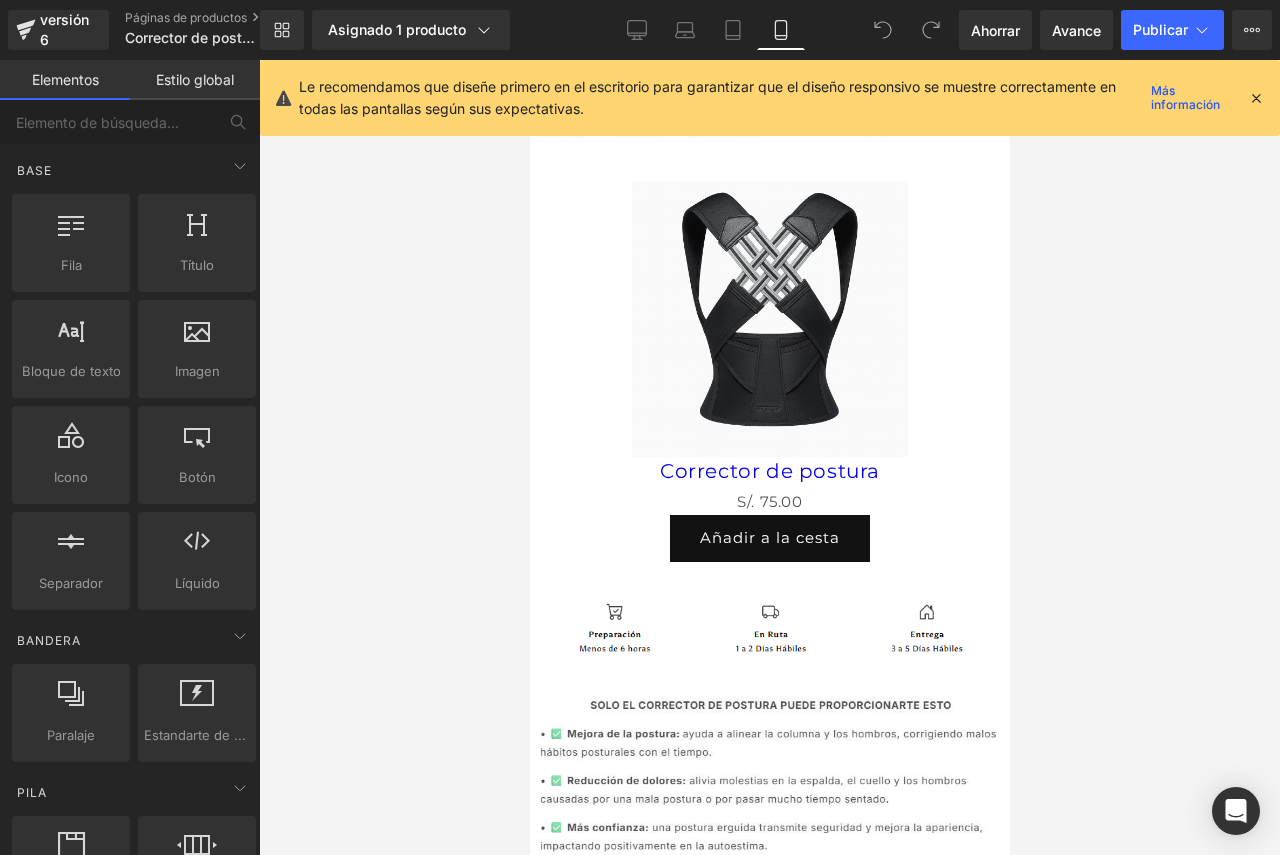 scroll, scrollTop: 900, scrollLeft: 0, axis: vertical 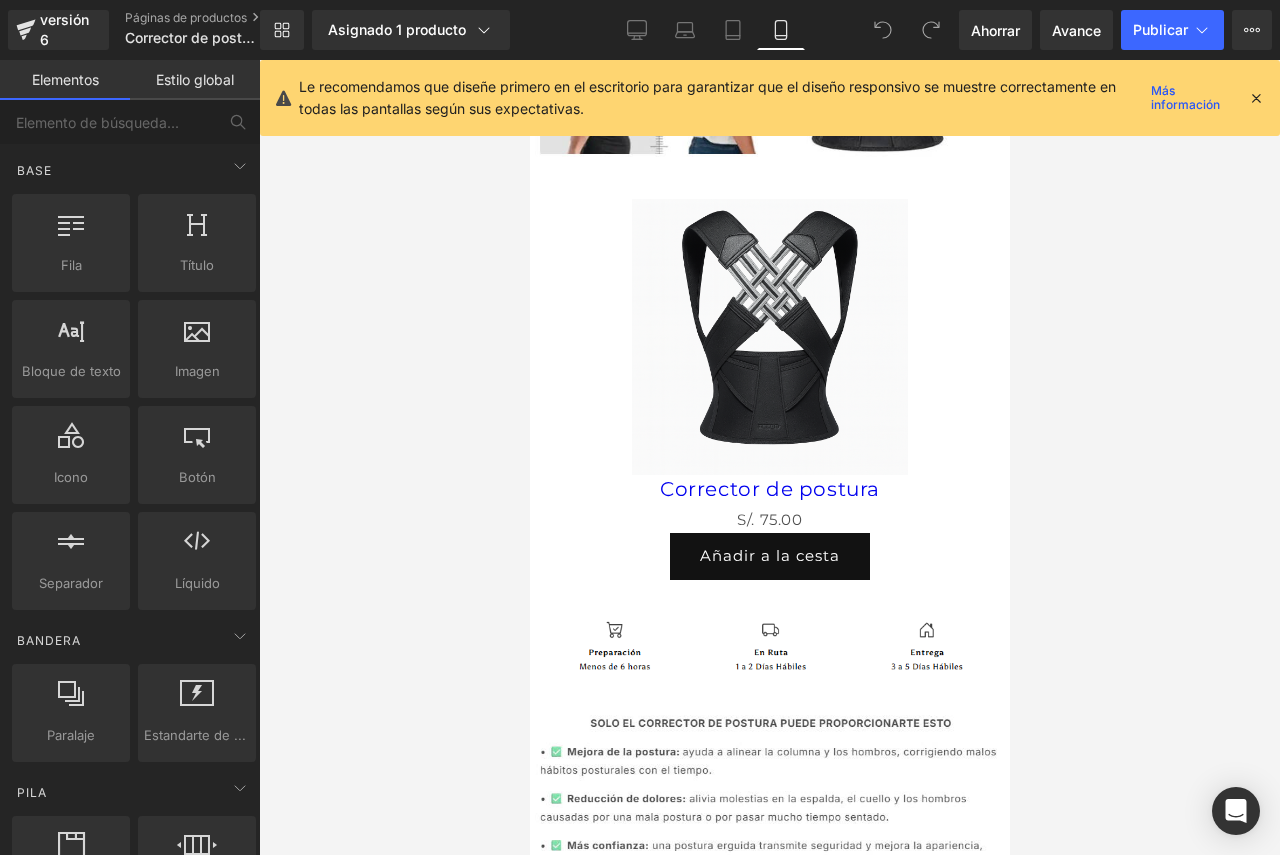 click at bounding box center [769, 337] 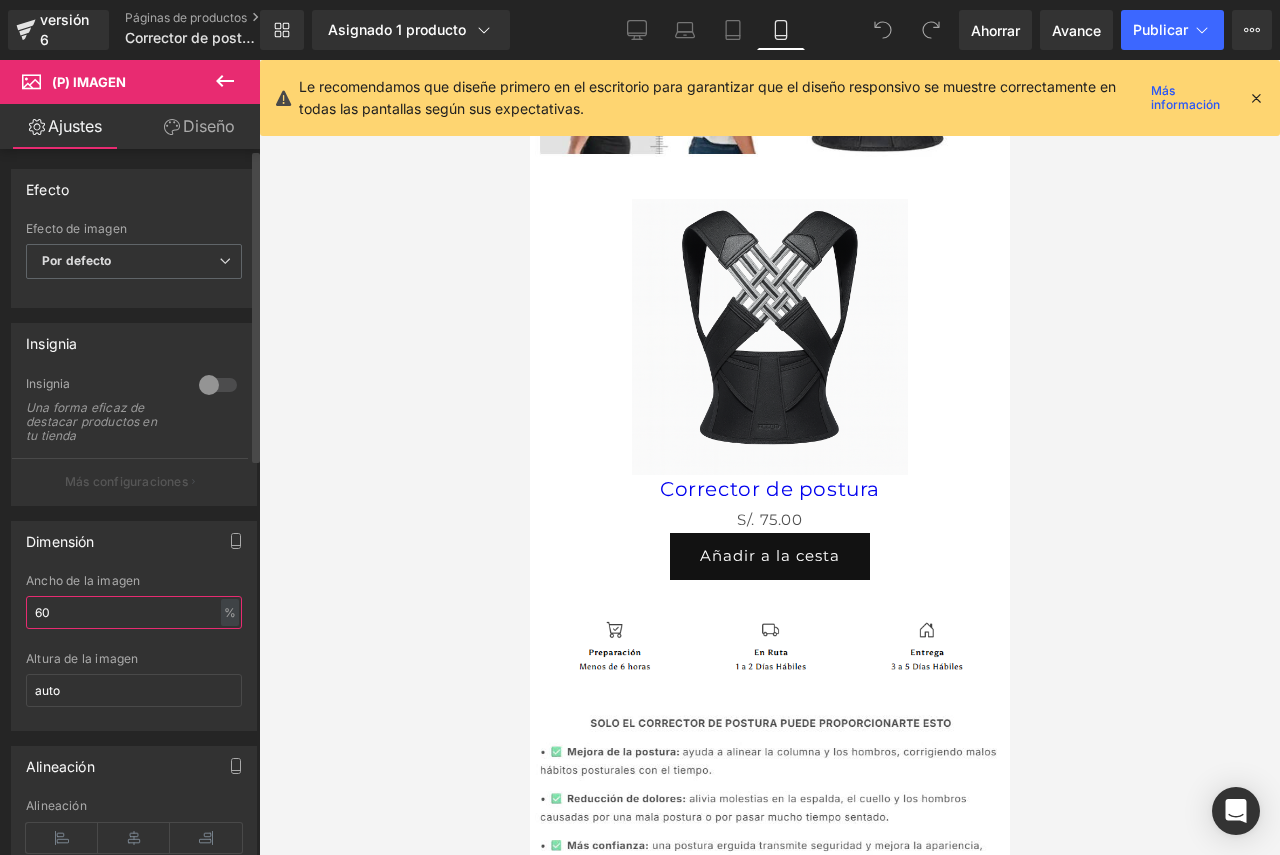drag, startPoint x: 70, startPoint y: 620, endPoint x: 28, endPoint y: 618, distance: 42.047592 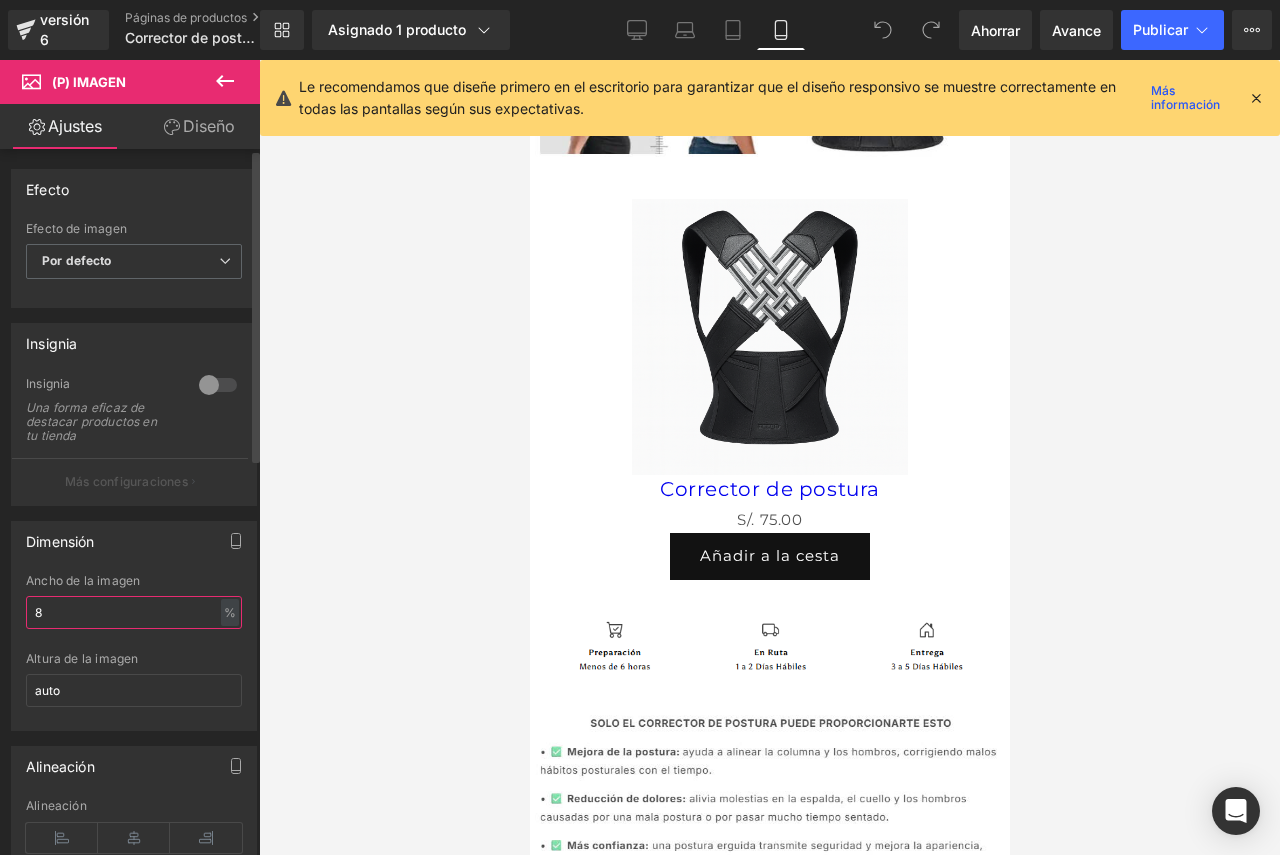 type on "80" 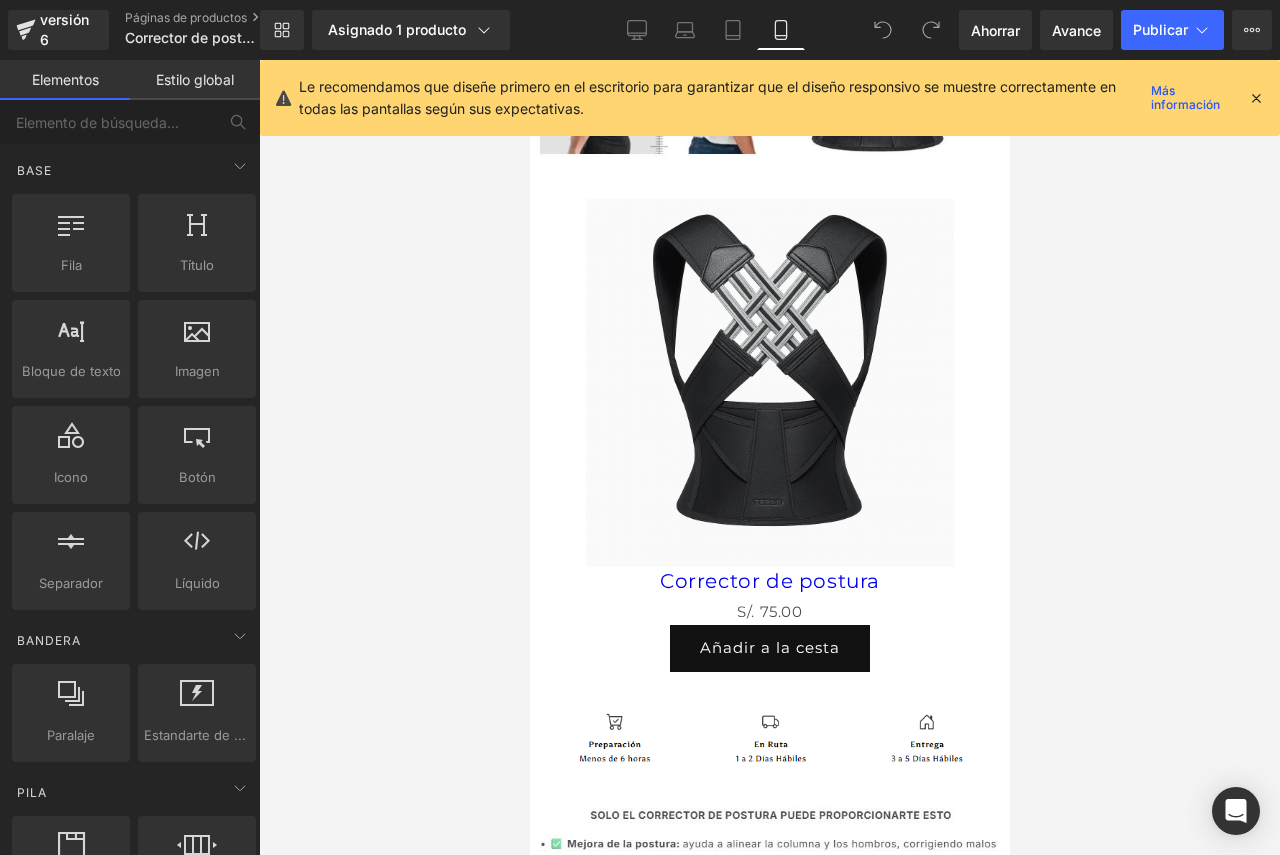 click at bounding box center [769, 457] 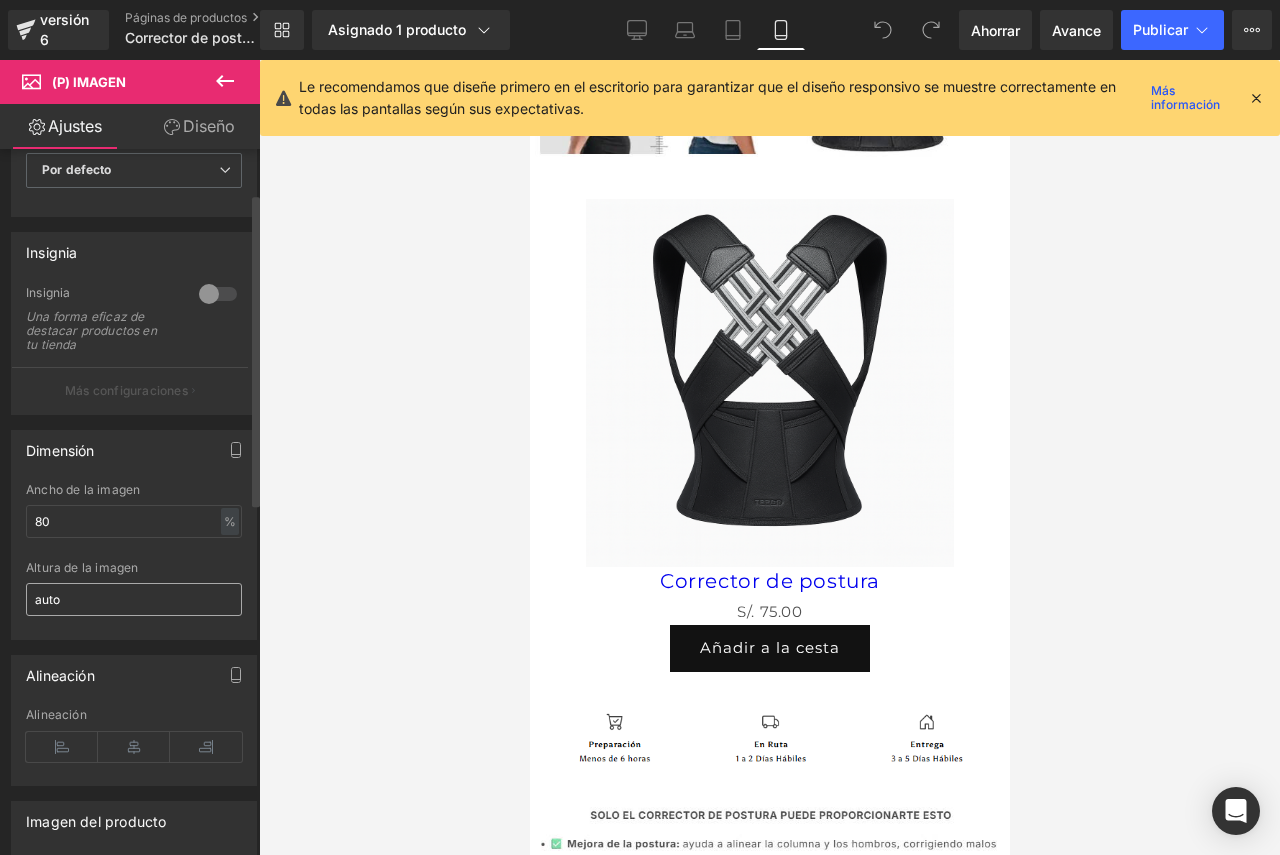 scroll, scrollTop: 100, scrollLeft: 0, axis: vertical 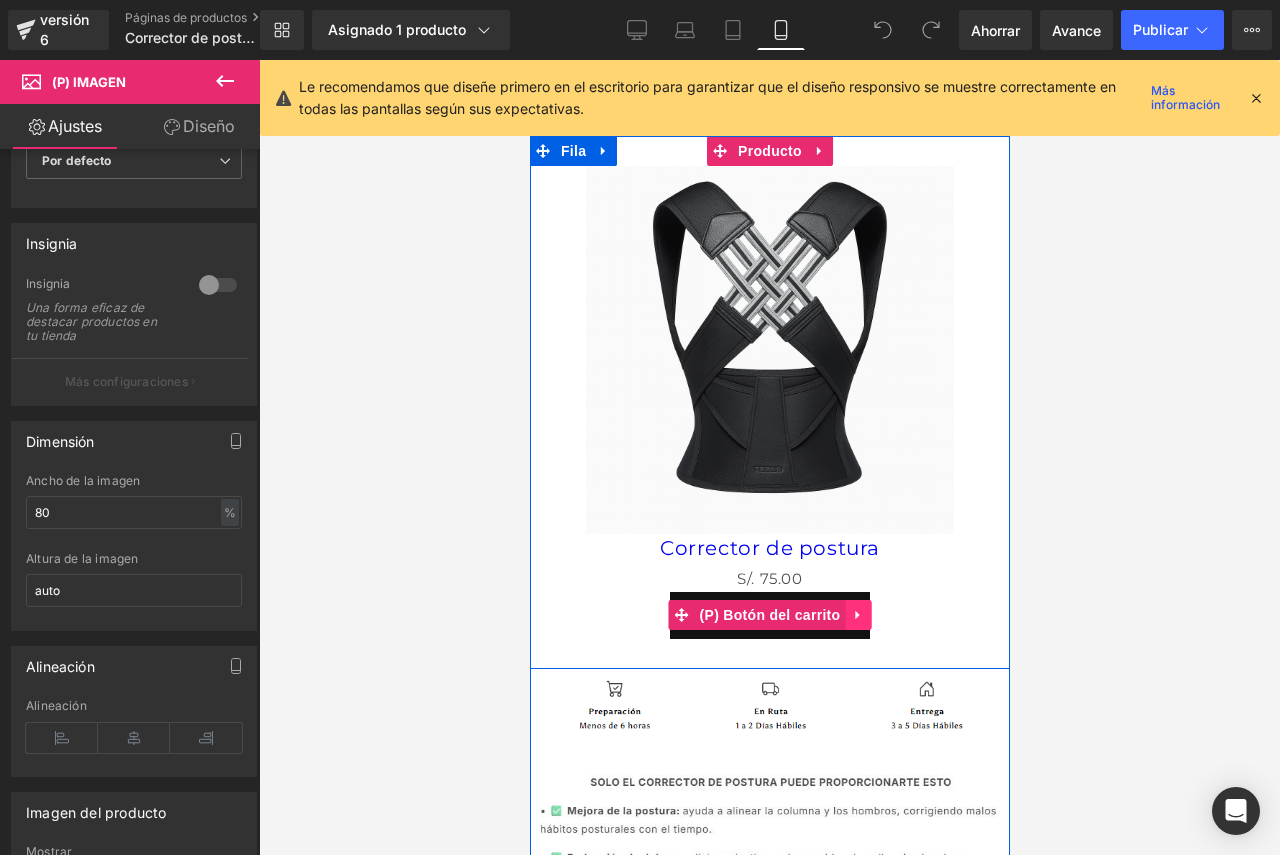 click 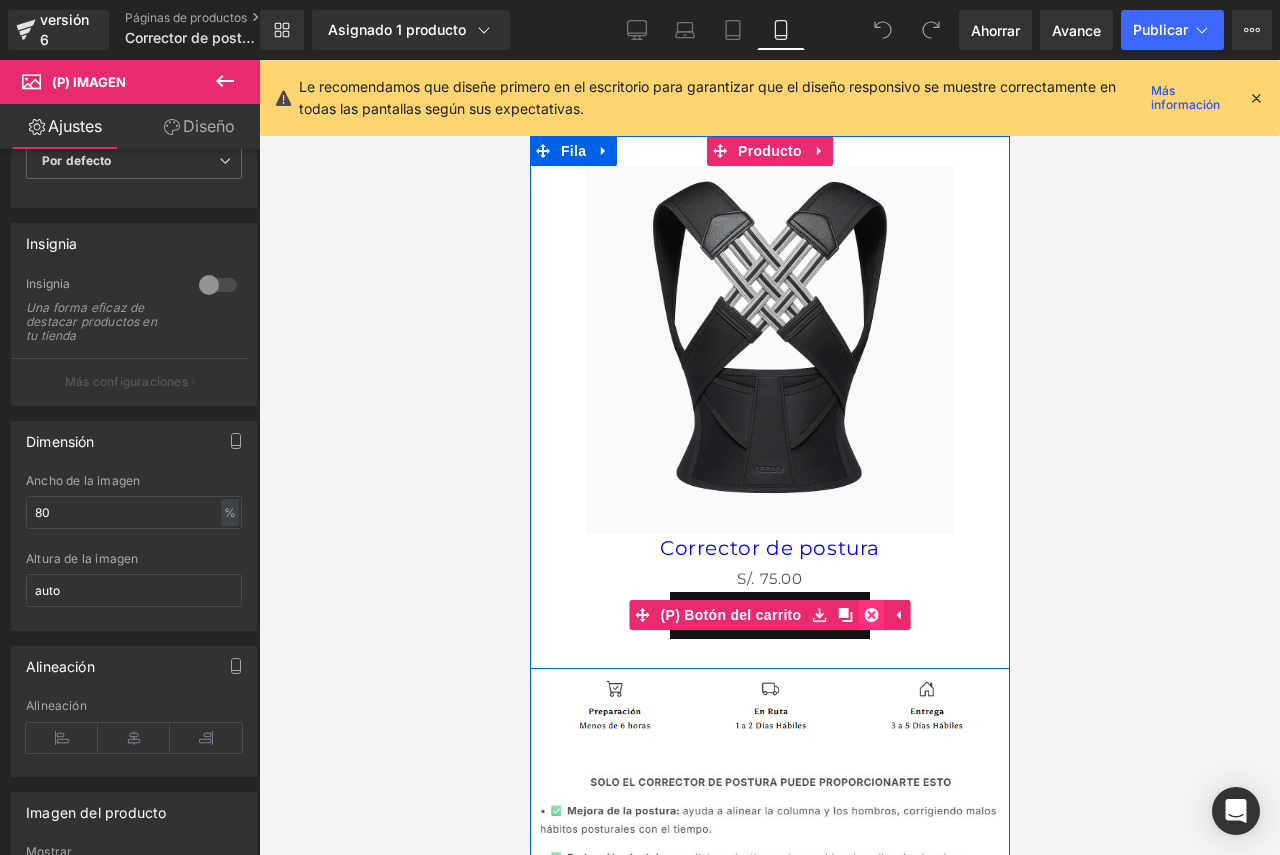 click 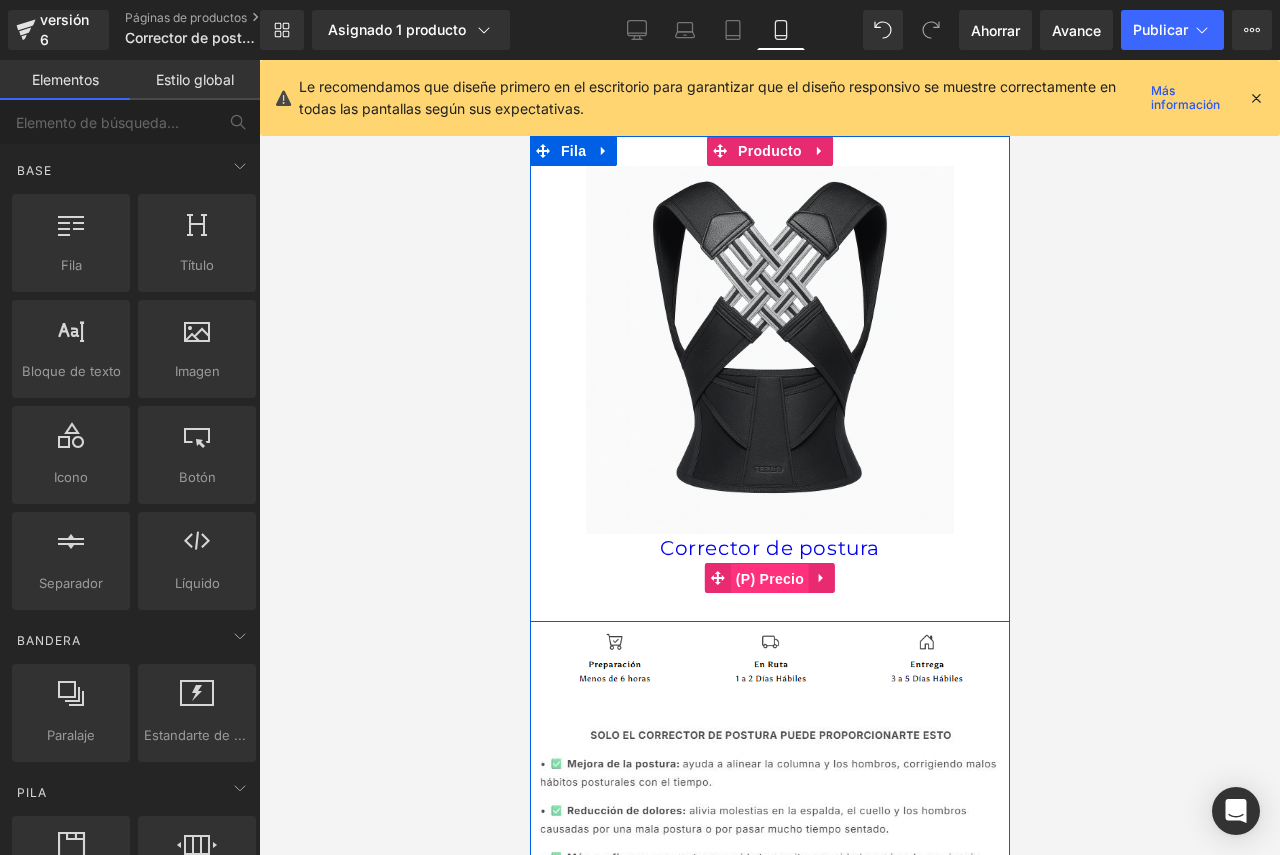 click on "(P) Precio" at bounding box center (769, 579) 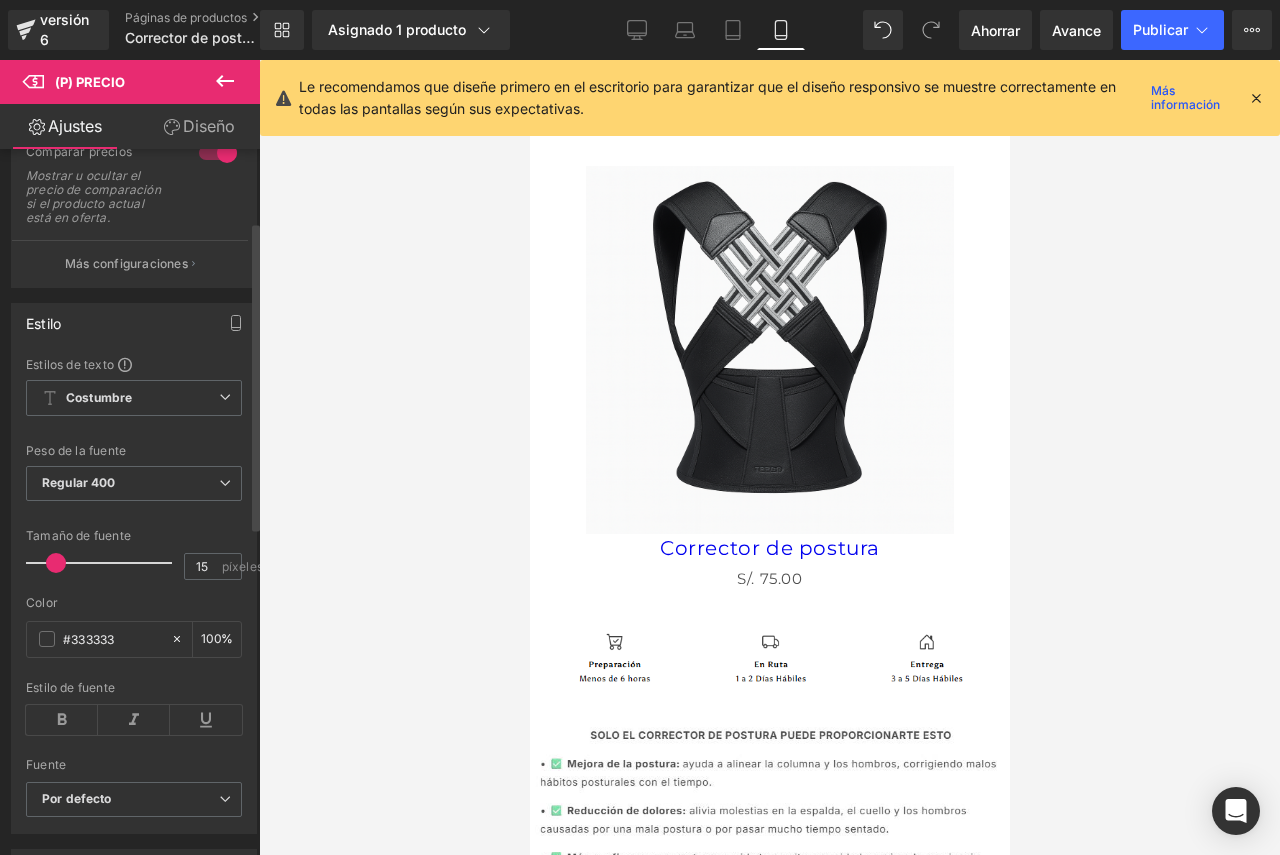 scroll, scrollTop: 167, scrollLeft: 0, axis: vertical 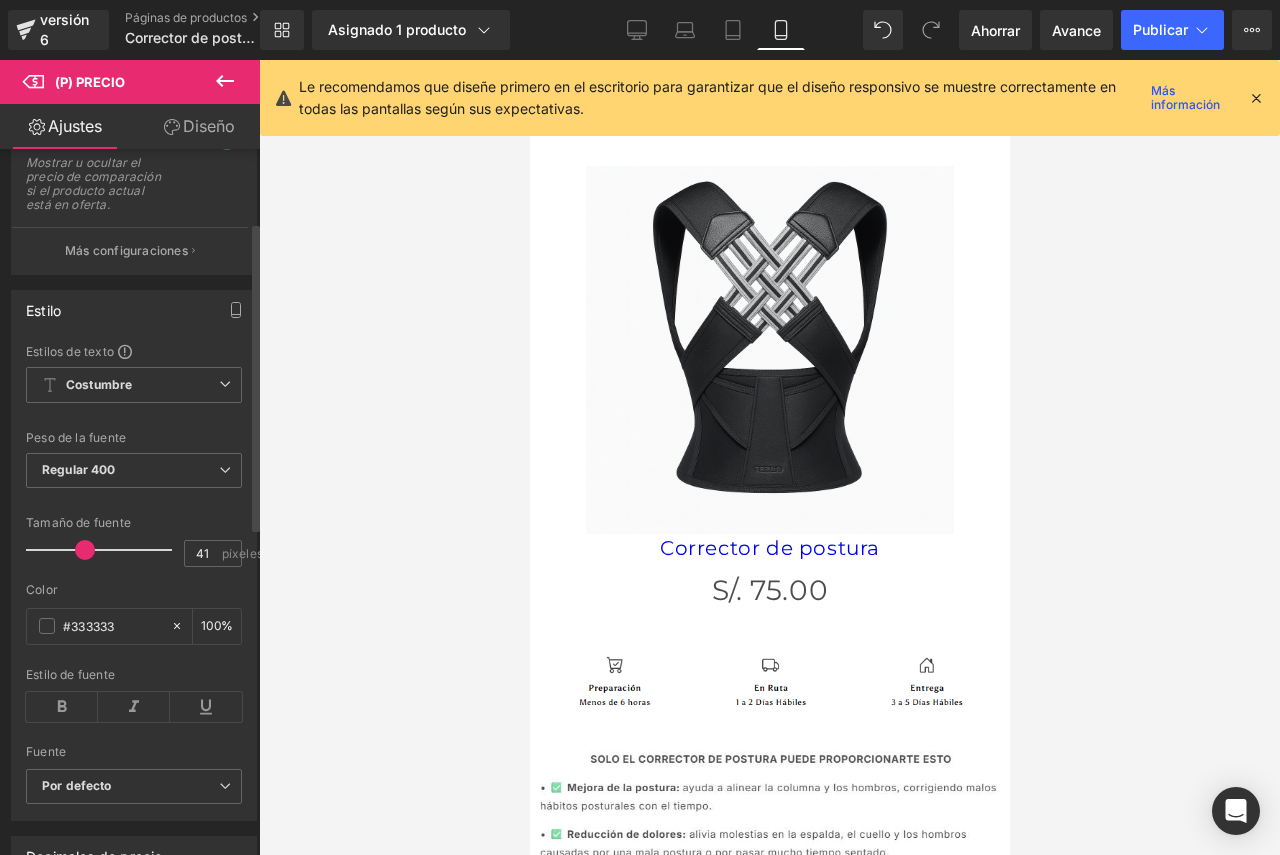 drag, startPoint x: 59, startPoint y: 563, endPoint x: 92, endPoint y: 564, distance: 33.01515 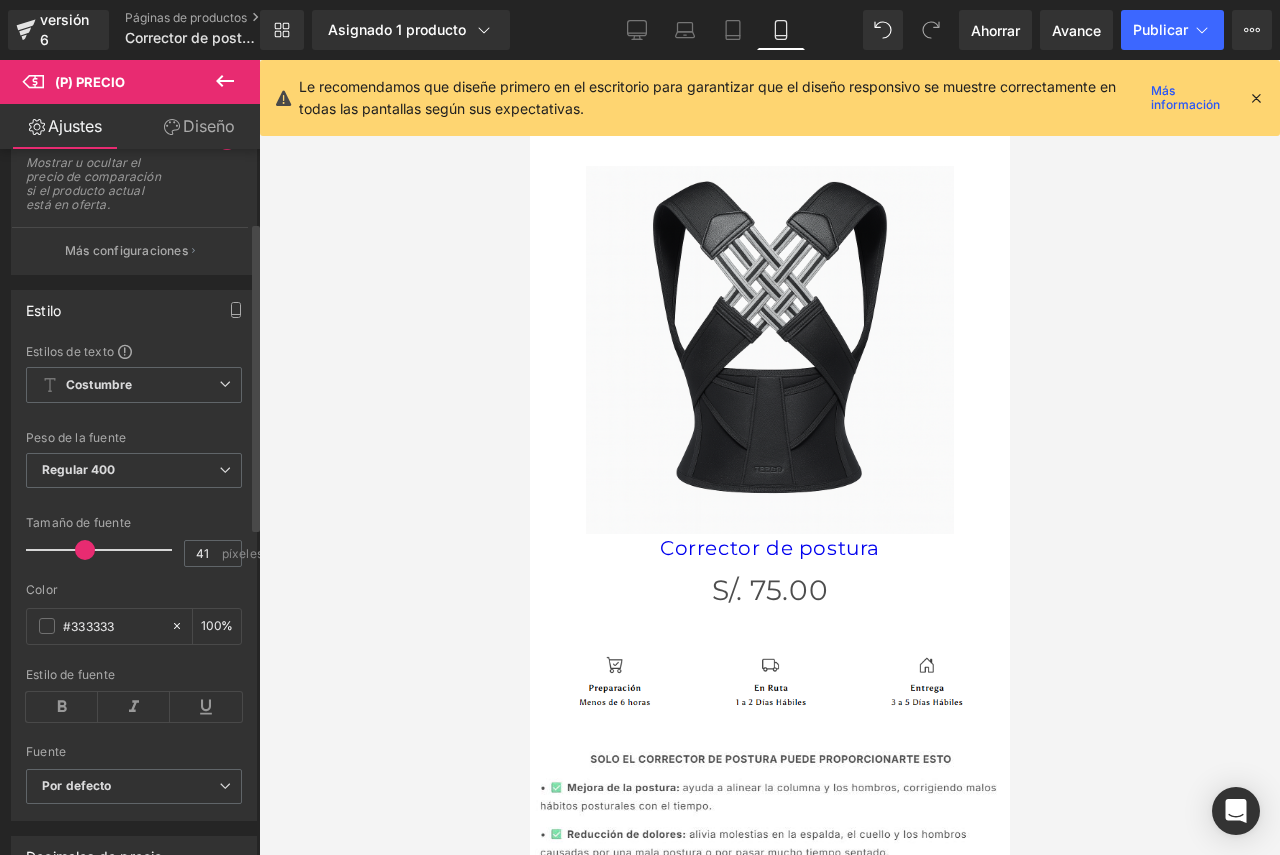 click at bounding box center (85, 550) 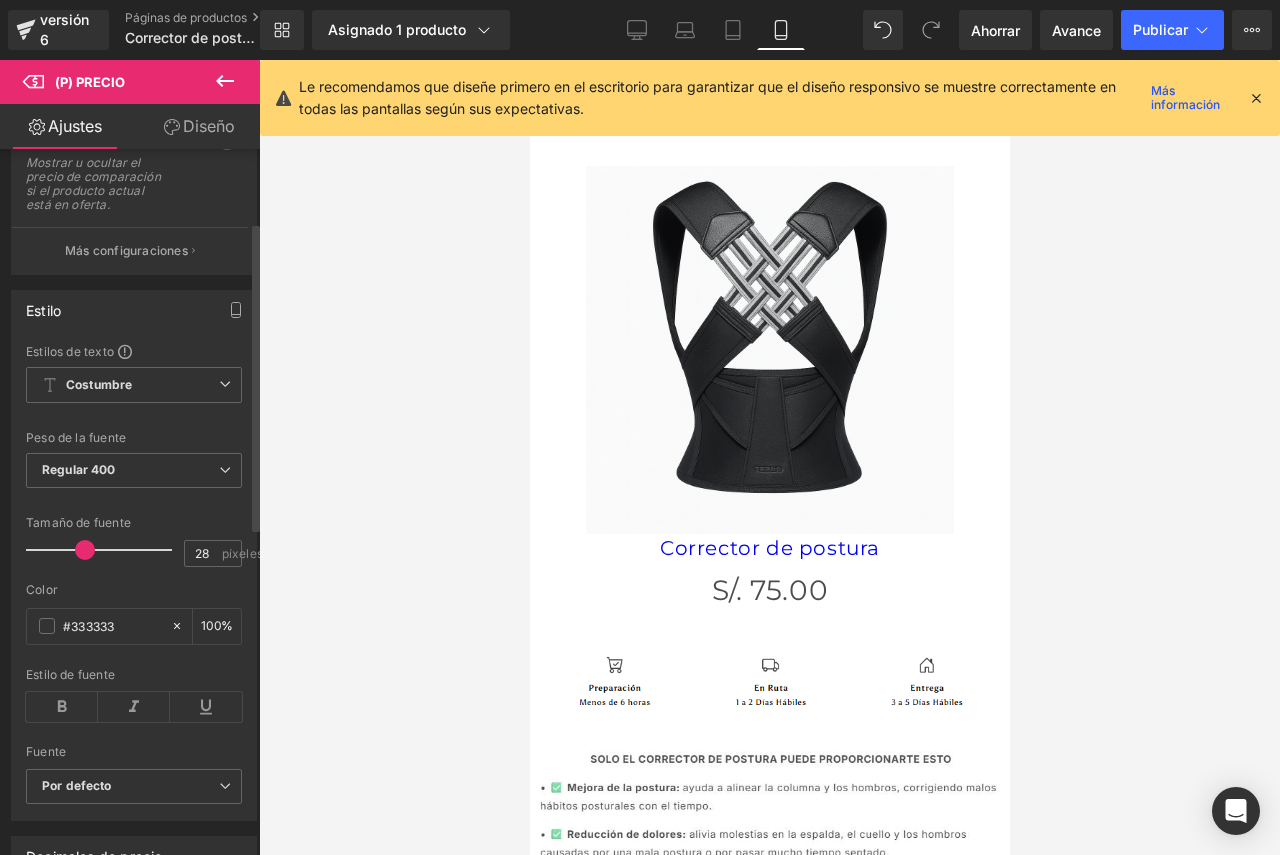 type on "27" 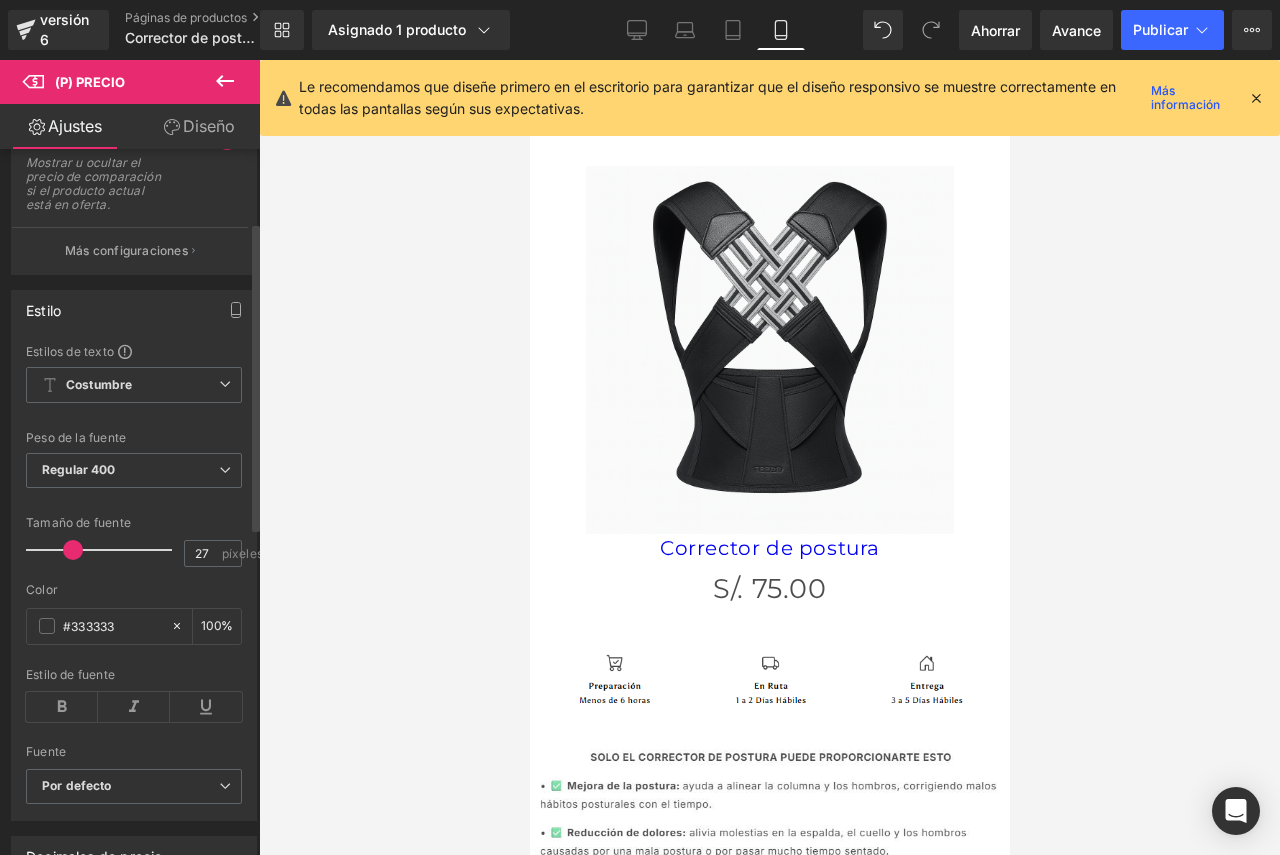 drag, startPoint x: 88, startPoint y: 564, endPoint x: 70, endPoint y: 564, distance: 18 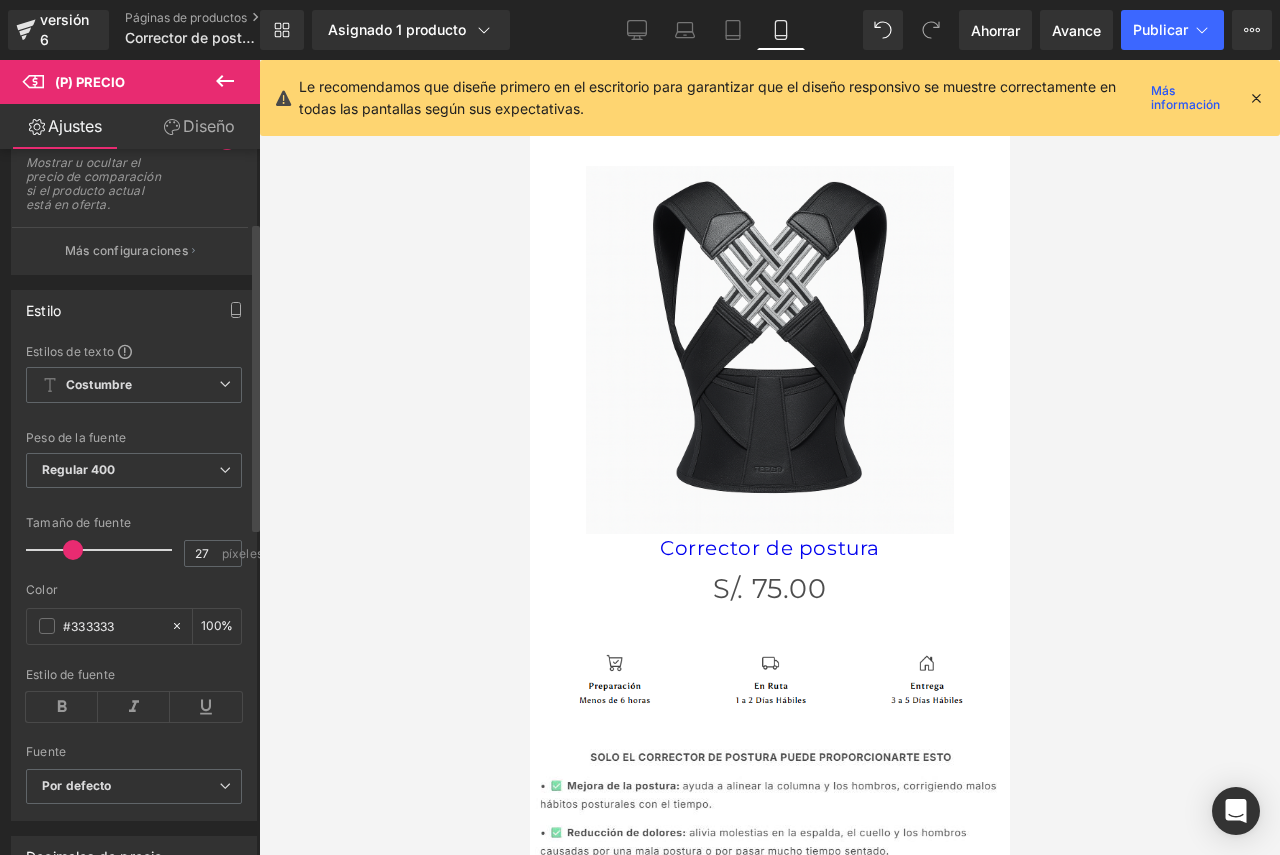 click at bounding box center [73, 550] 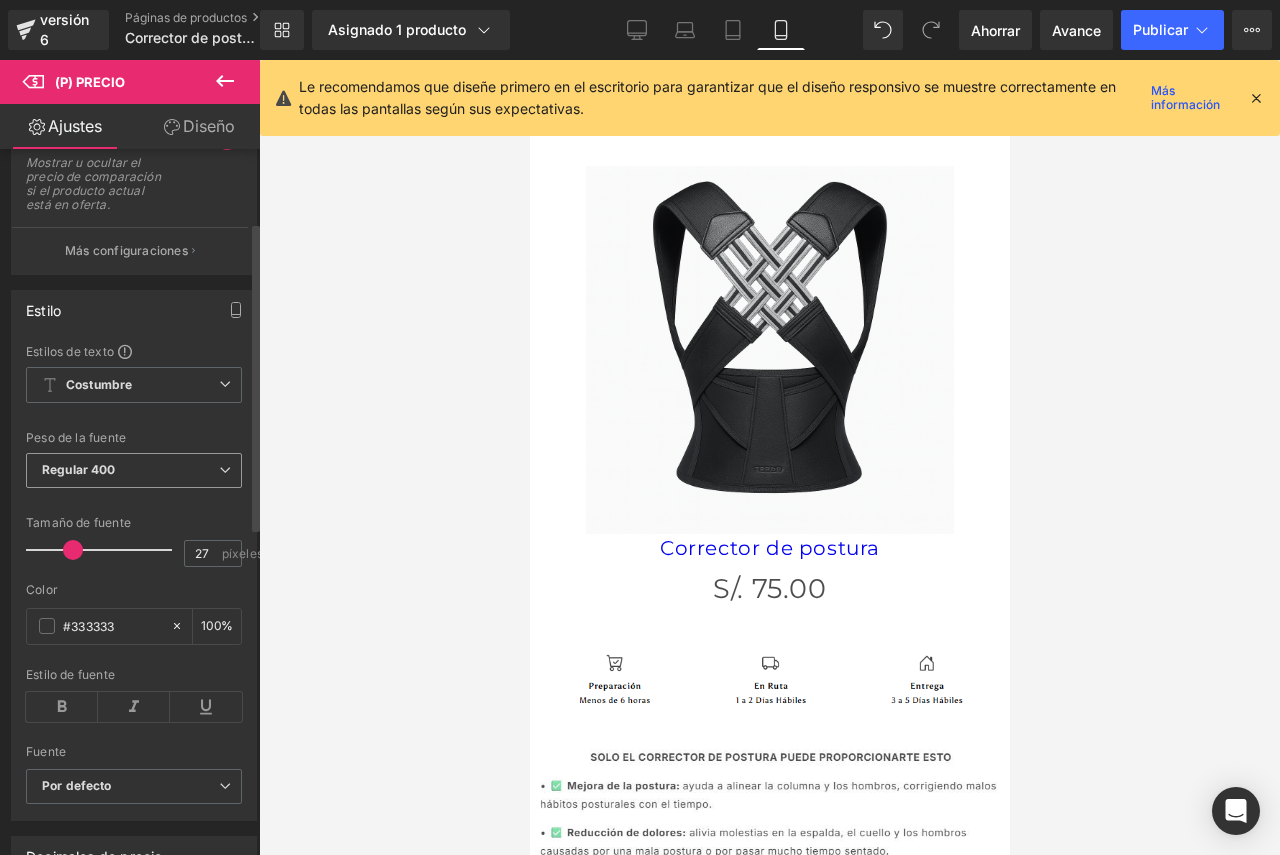 click on "Regular 400" at bounding box center (134, 470) 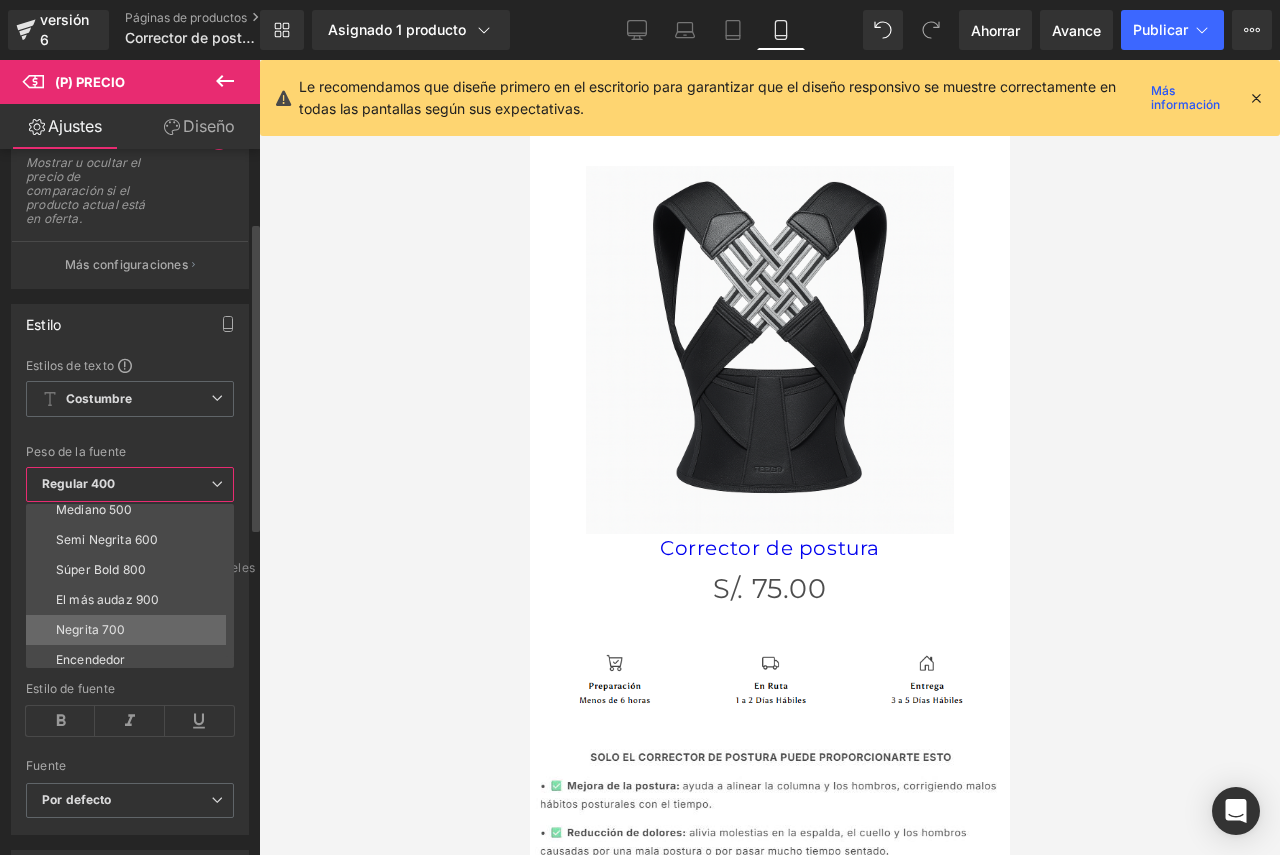 scroll, scrollTop: 166, scrollLeft: 0, axis: vertical 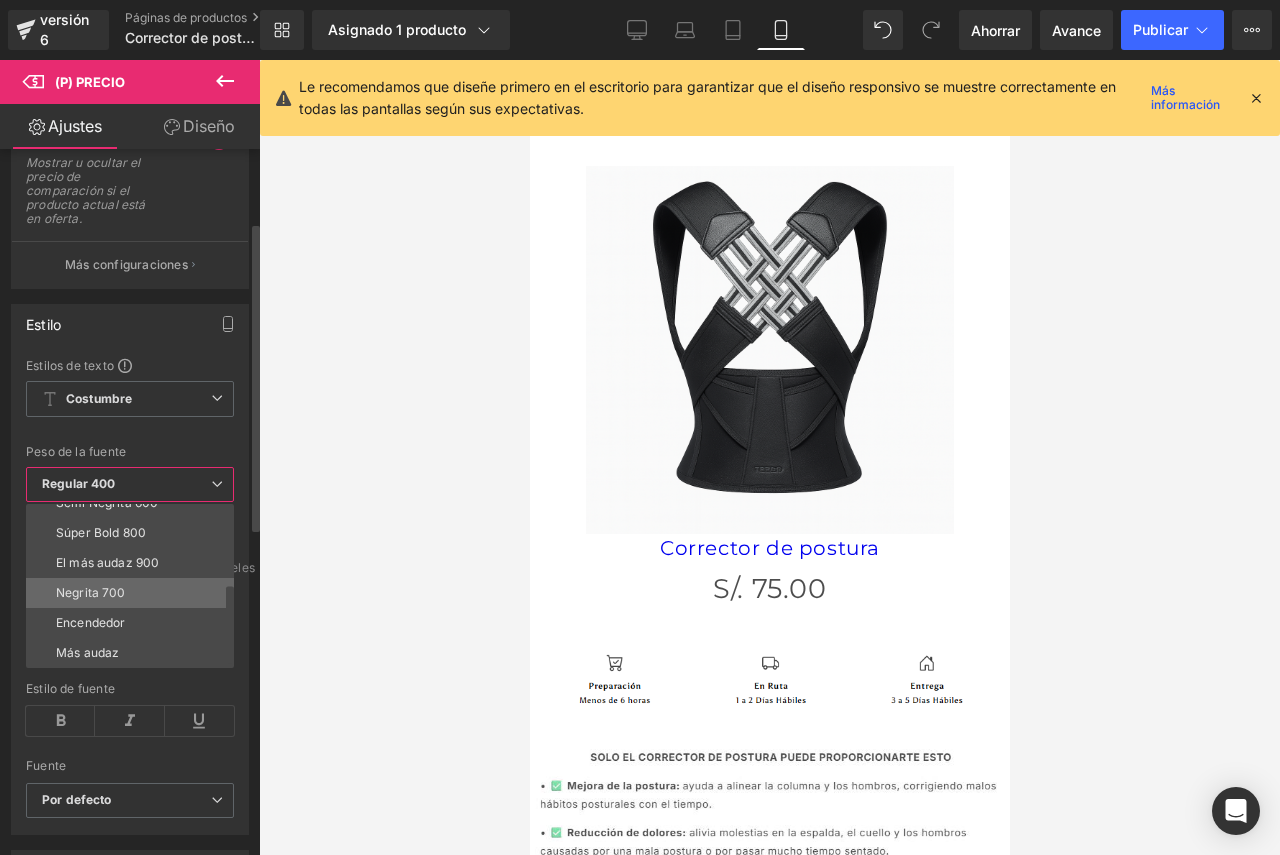 click on "Negrita 700" at bounding box center (91, 592) 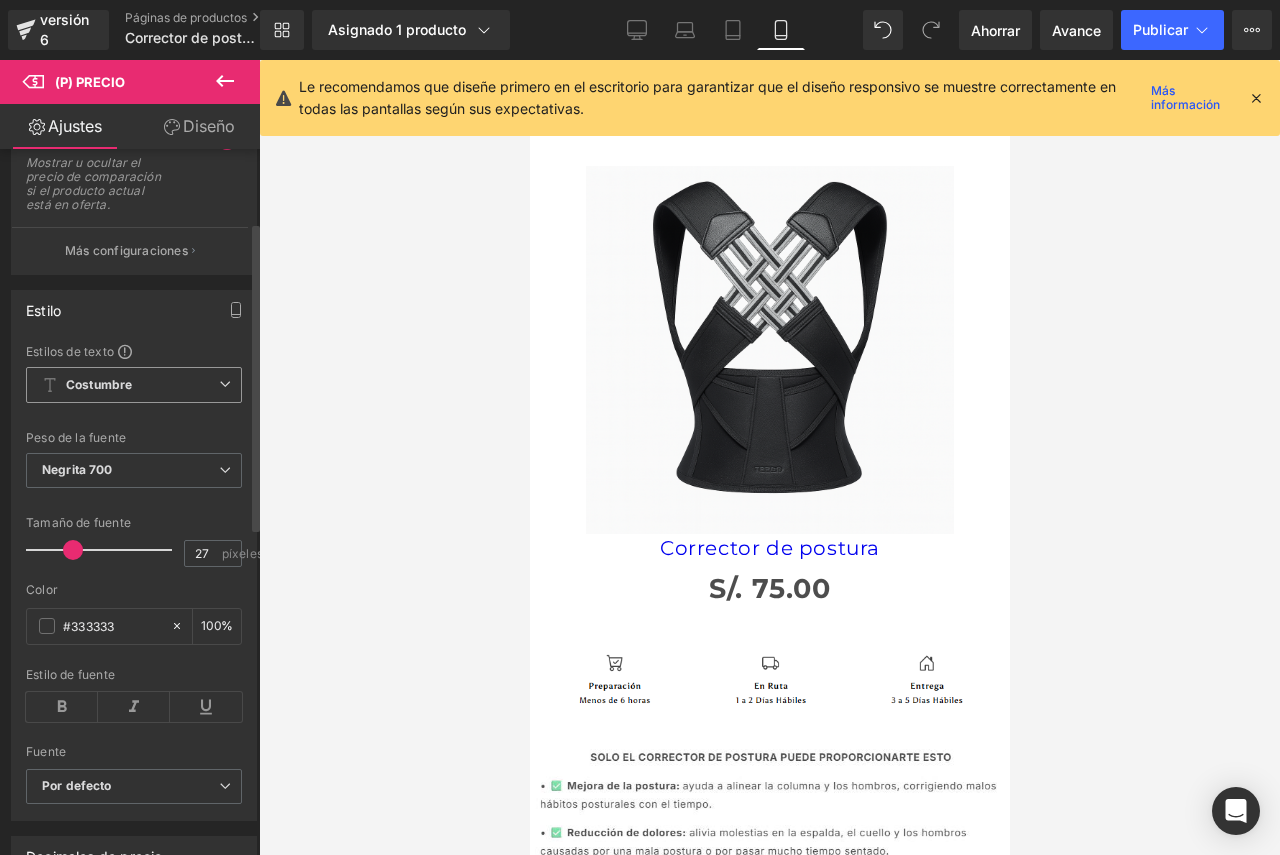 click on "Costumbre
Configurar estilo global" at bounding box center [134, 385] 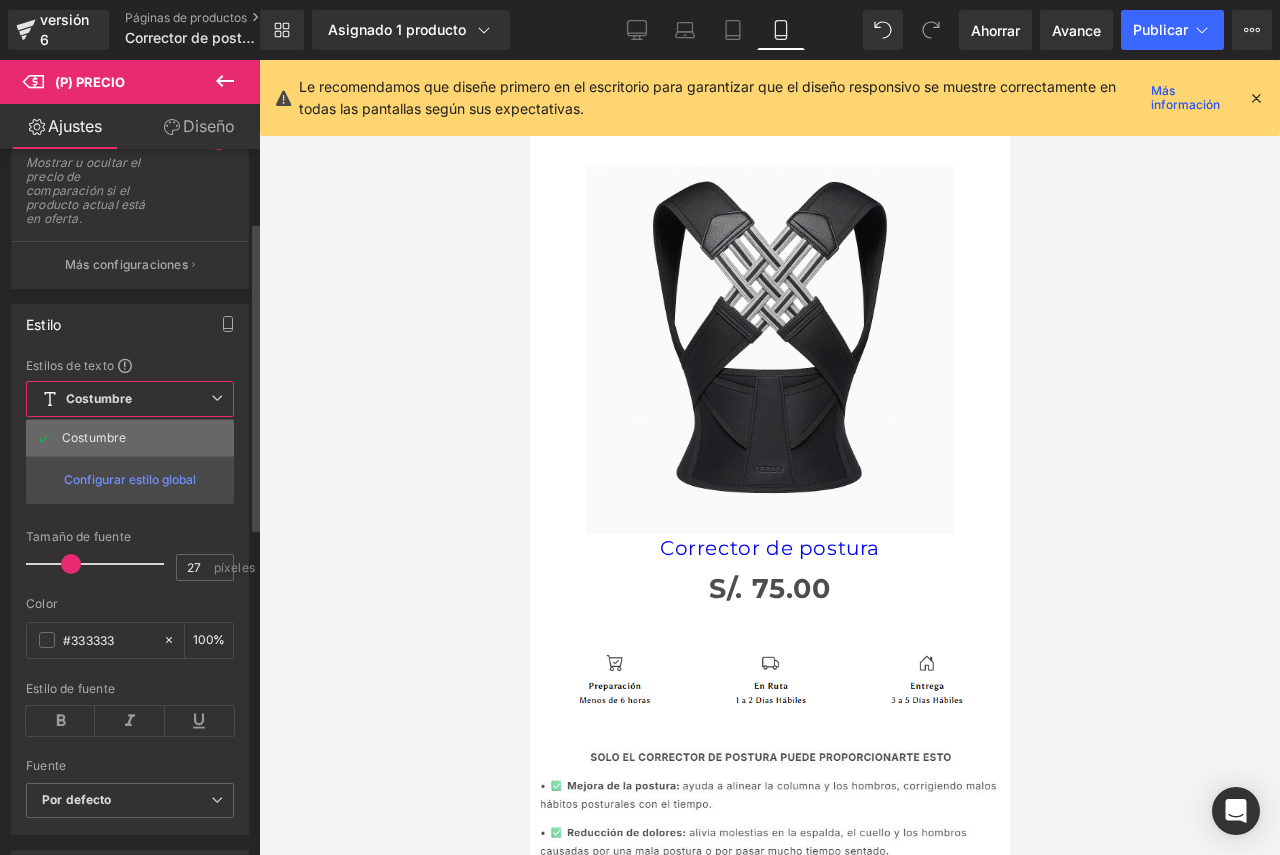 click on "Costumbre" at bounding box center (130, 438) 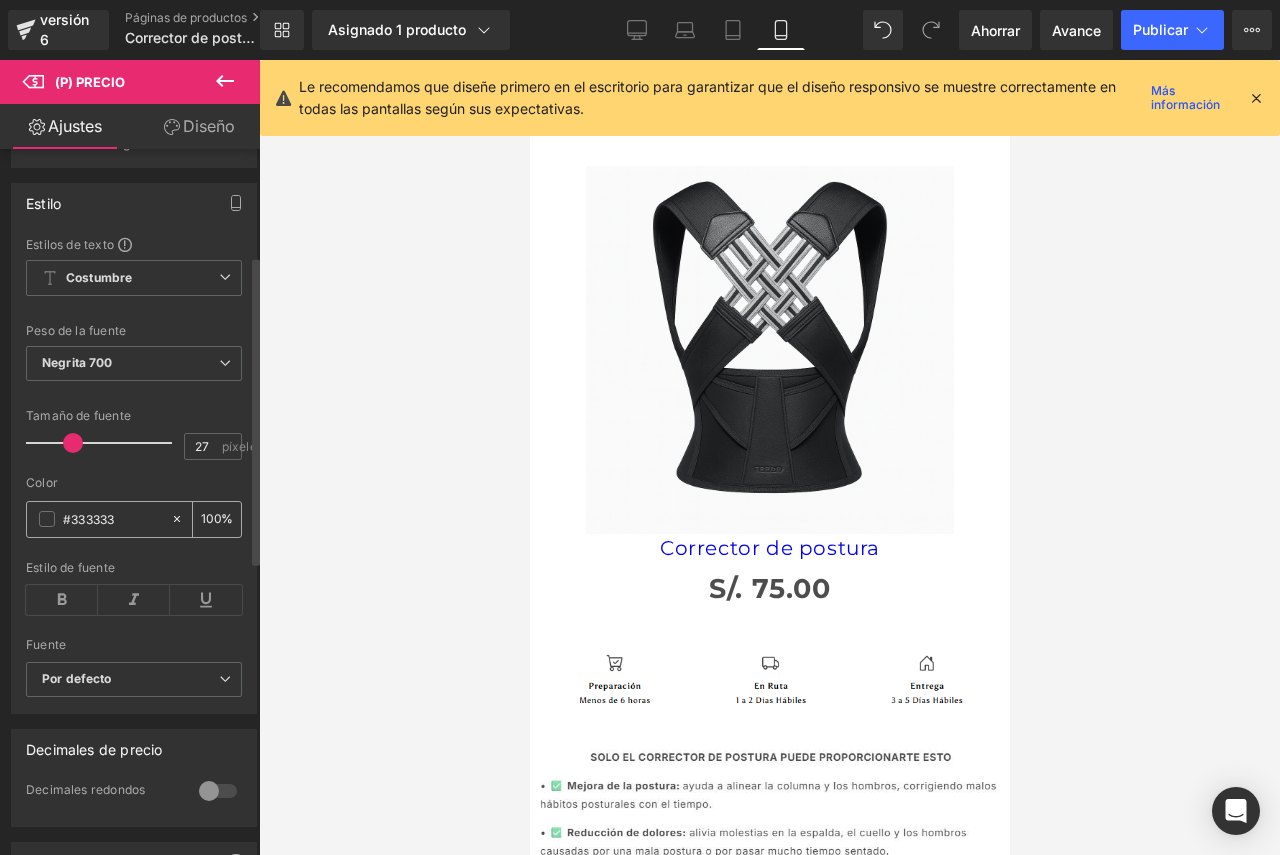 scroll, scrollTop: 300, scrollLeft: 0, axis: vertical 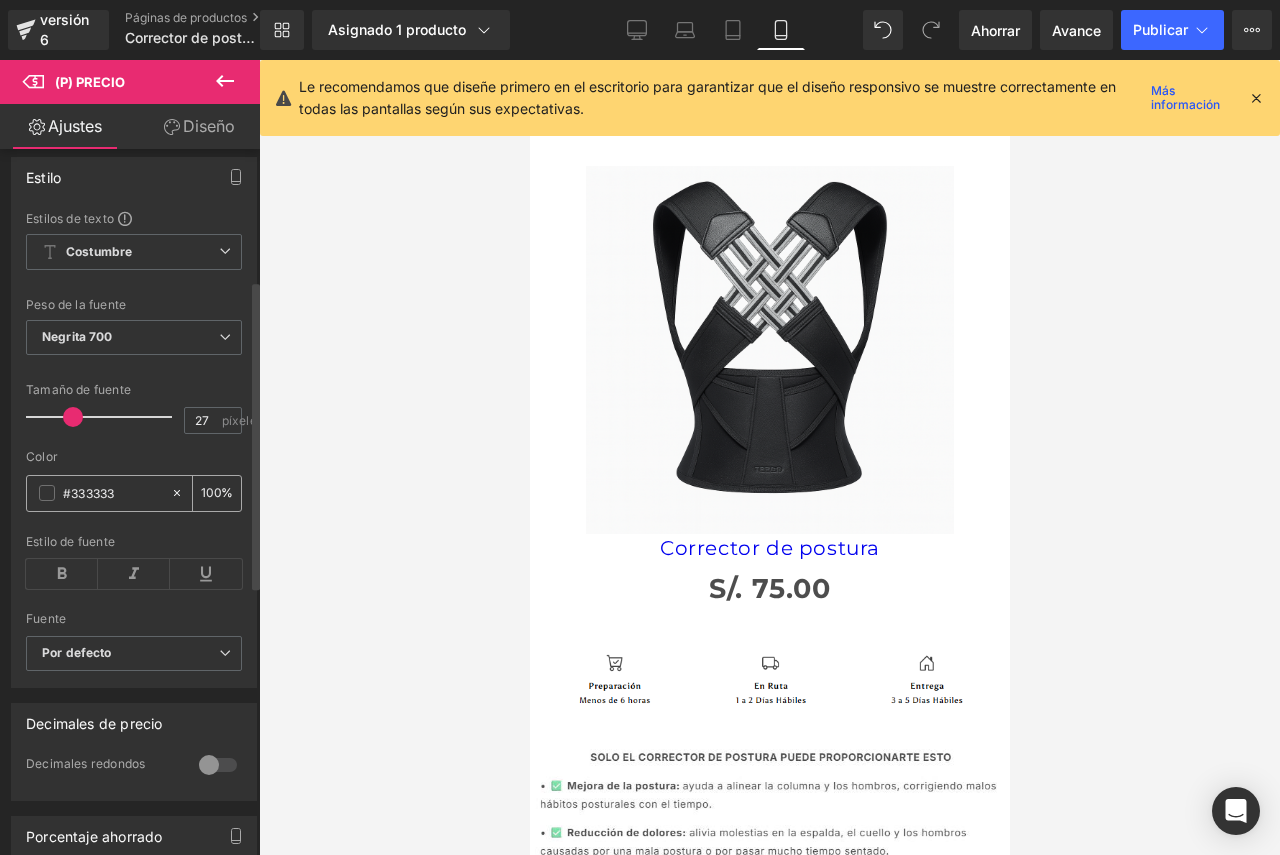 click at bounding box center [47, 493] 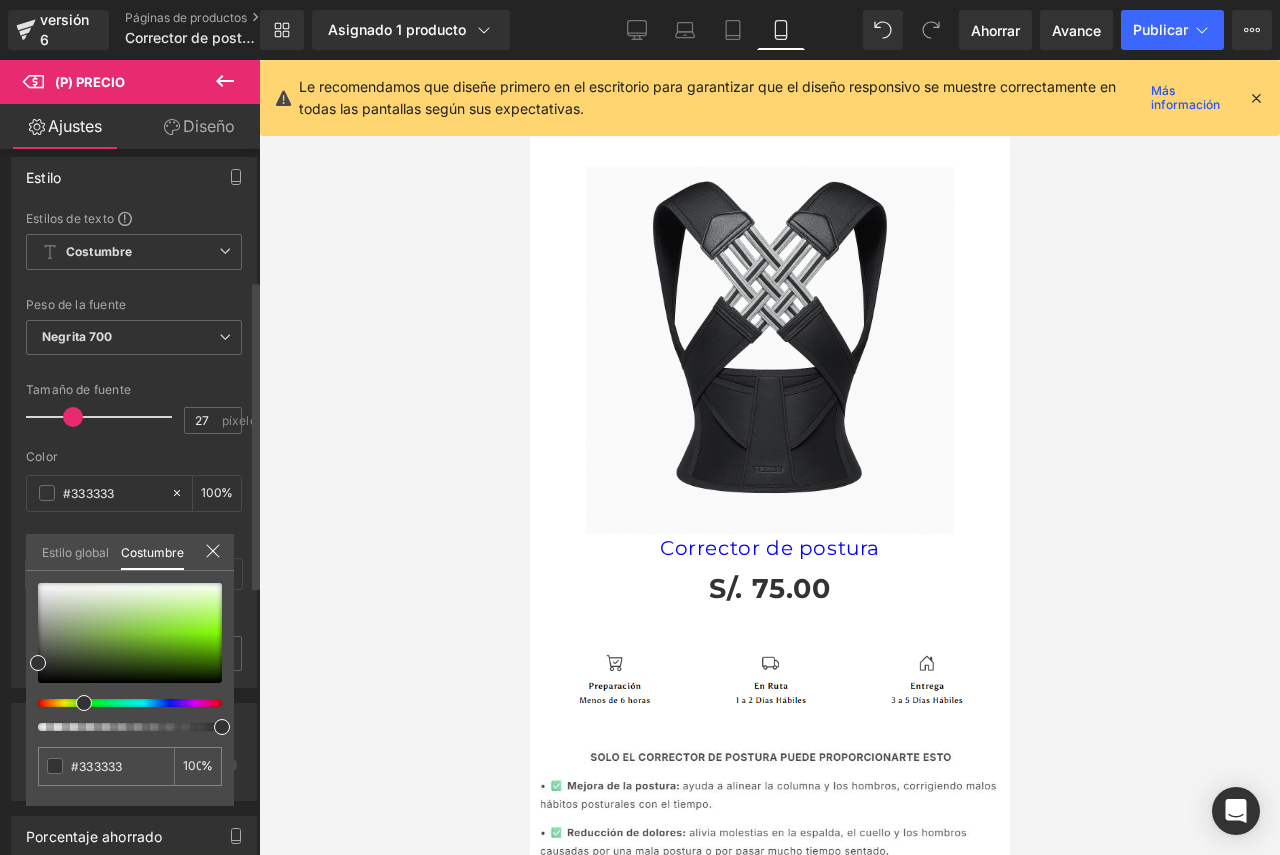 drag, startPoint x: 42, startPoint y: 706, endPoint x: 81, endPoint y: 706, distance: 39 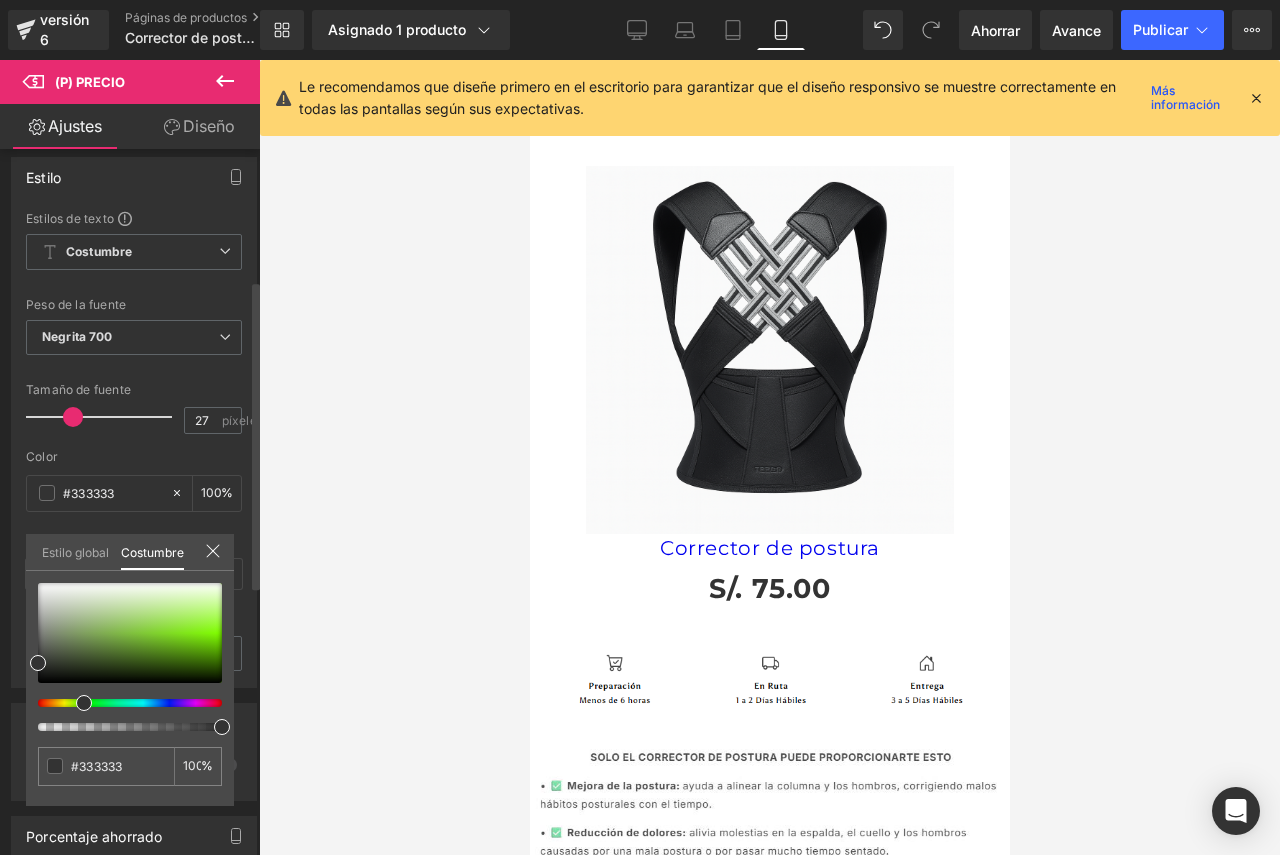 click at bounding box center (84, 703) 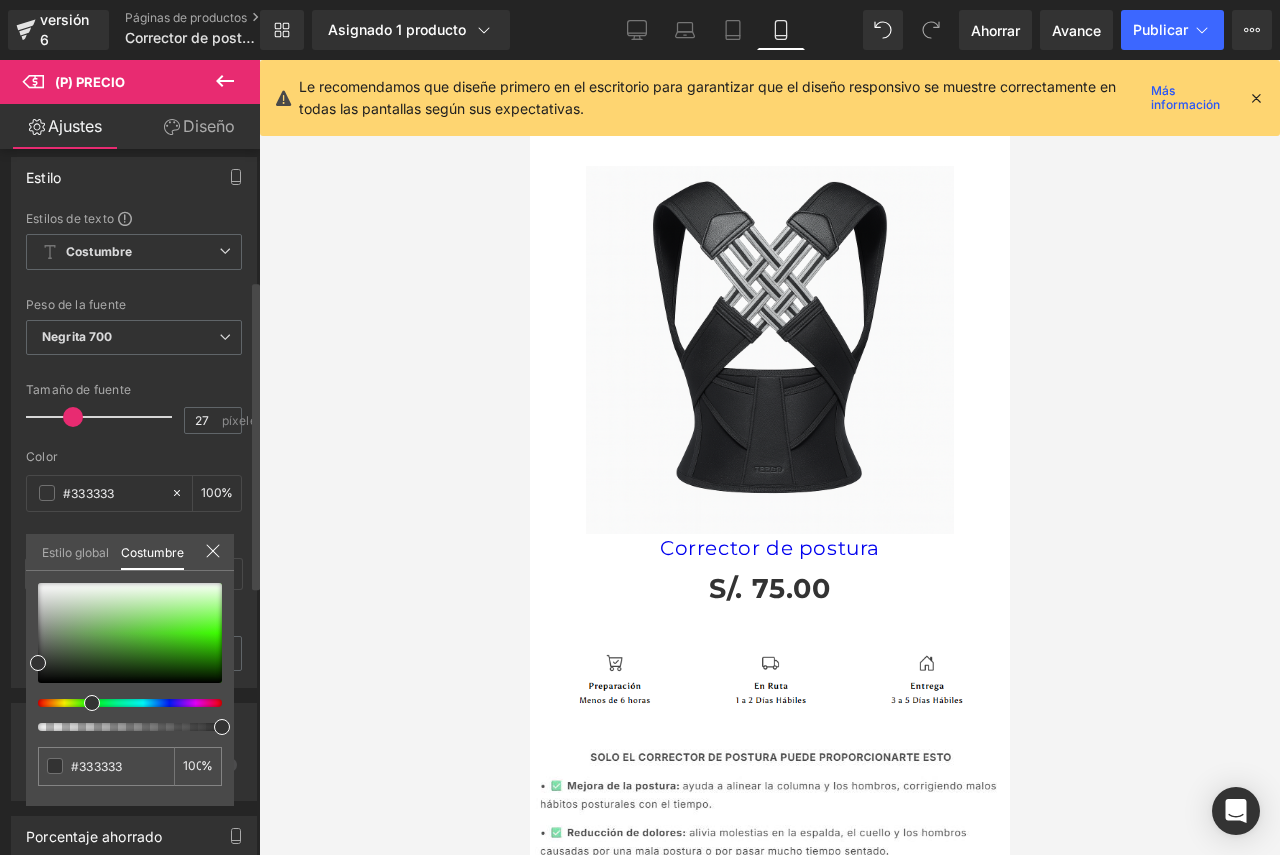 click at bounding box center [130, 657] 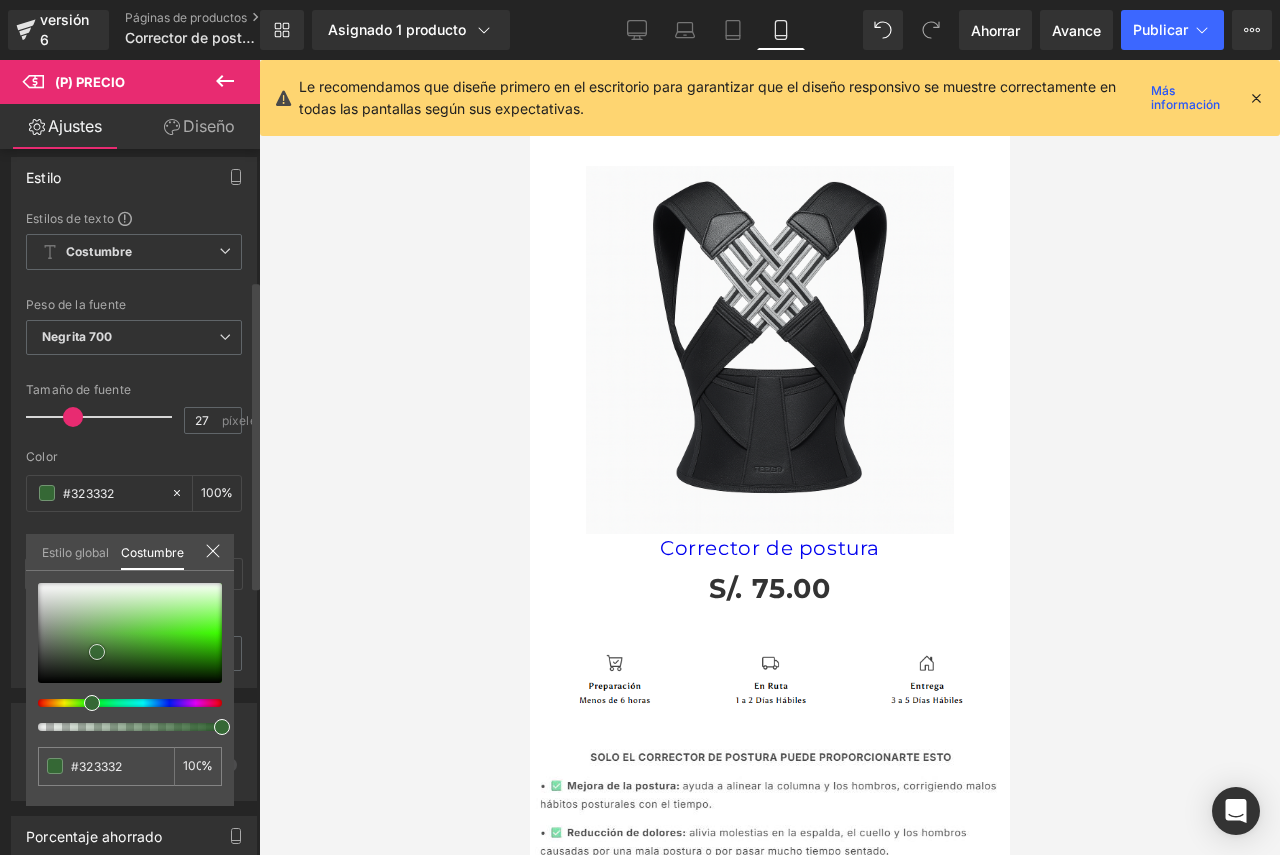 type on "#323332" 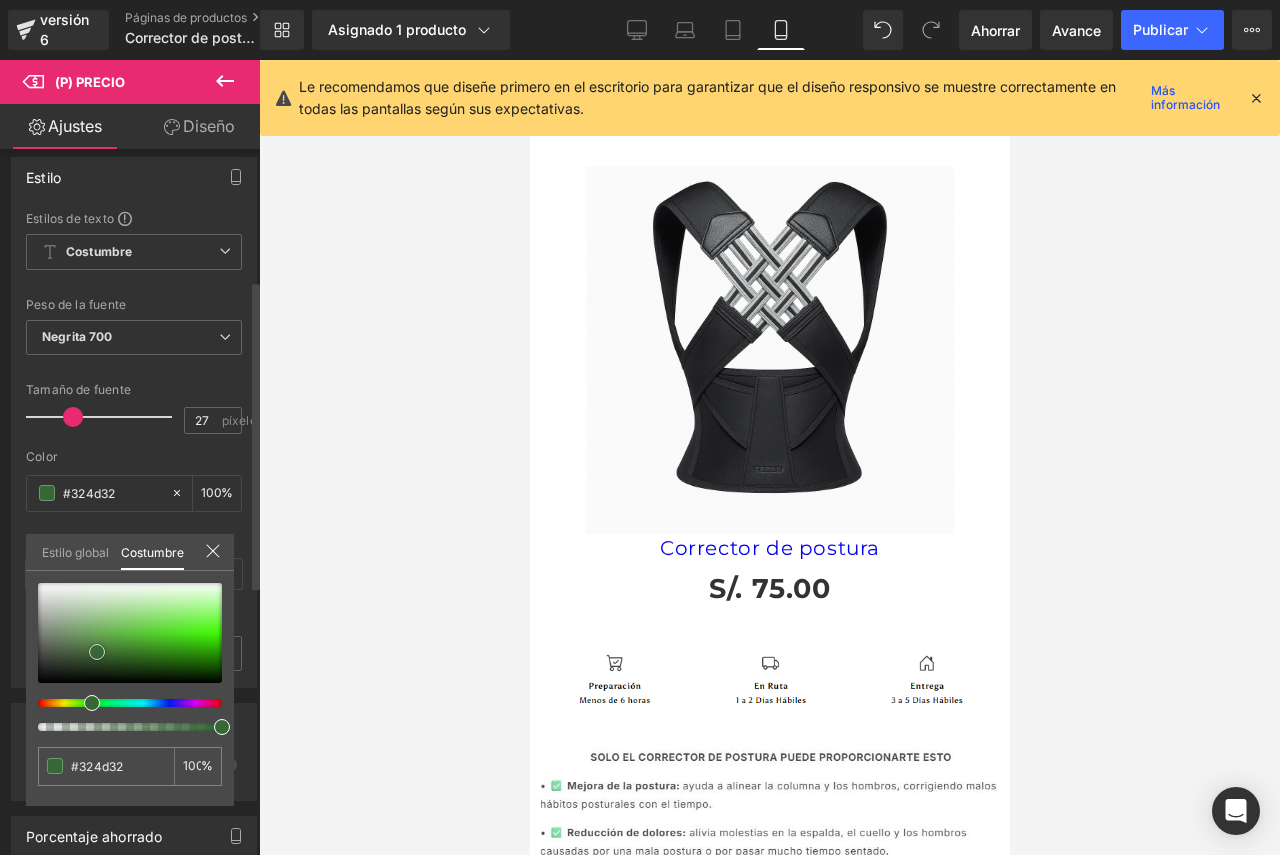 type on "#348d34" 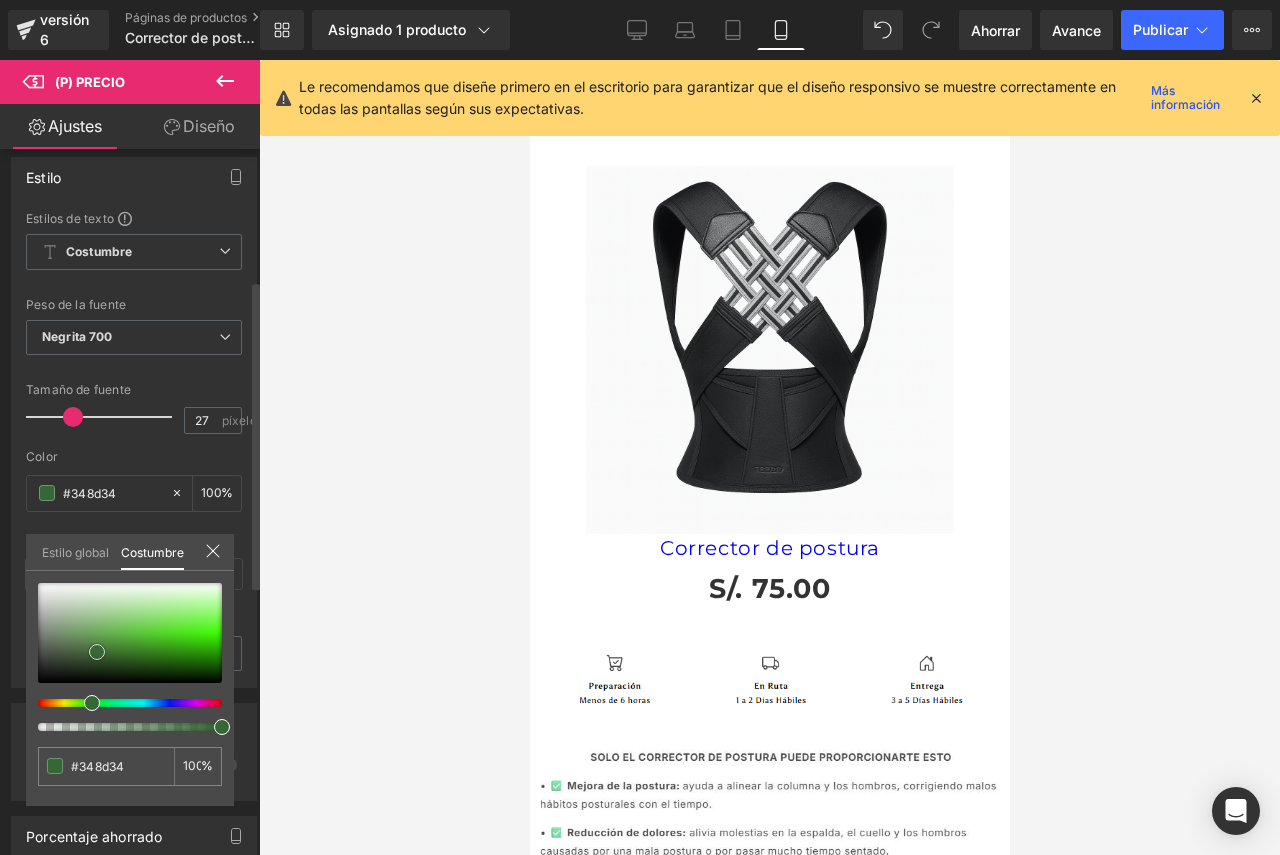 type on "#32dc32" 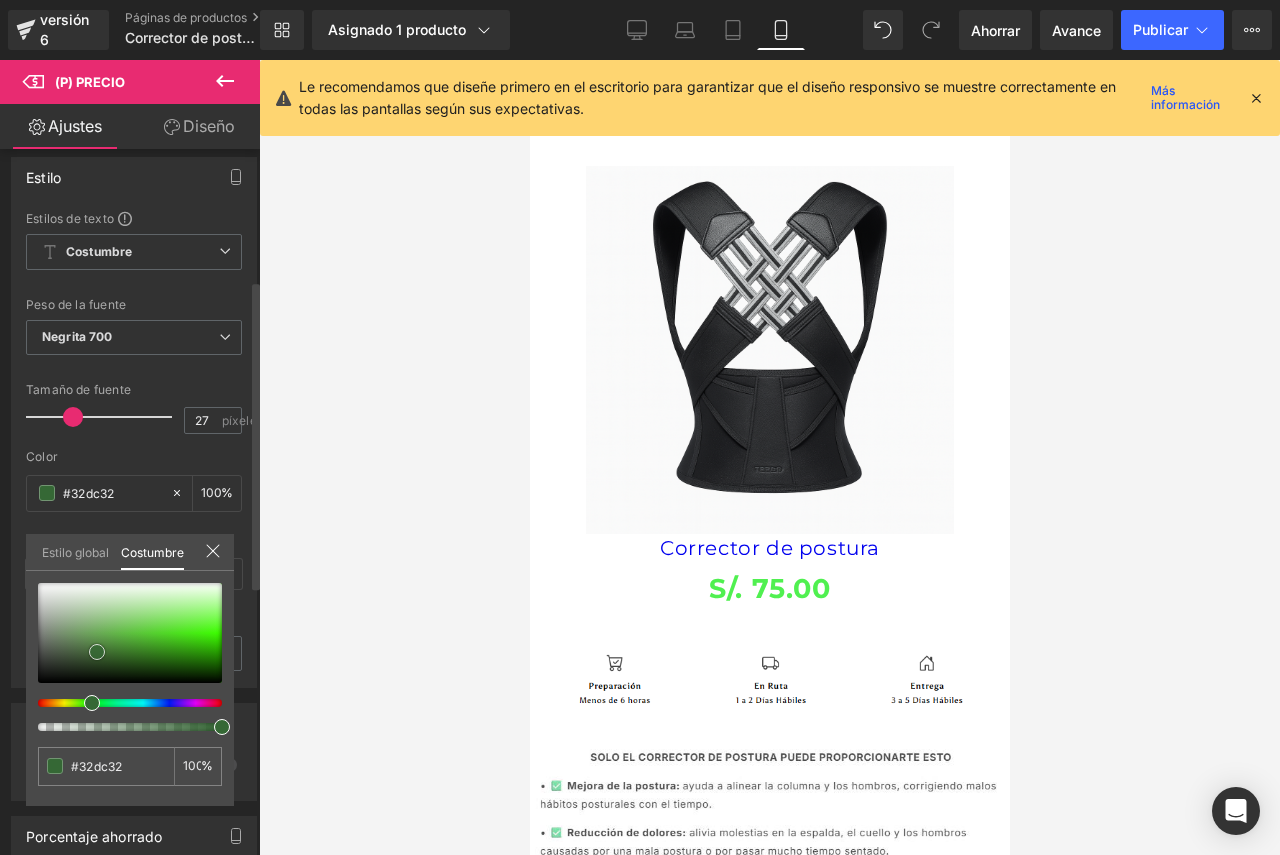 type on "#50f050" 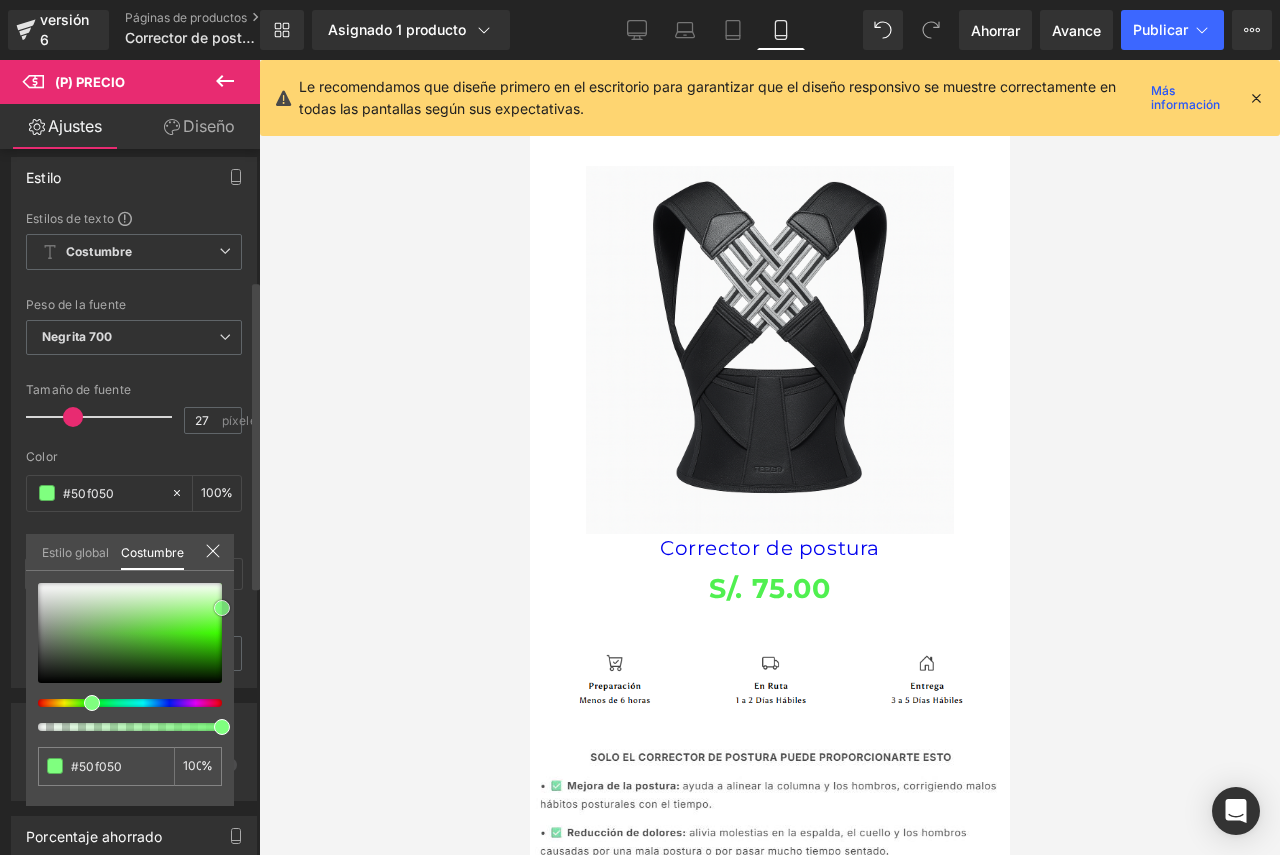 type on "#68fc68" 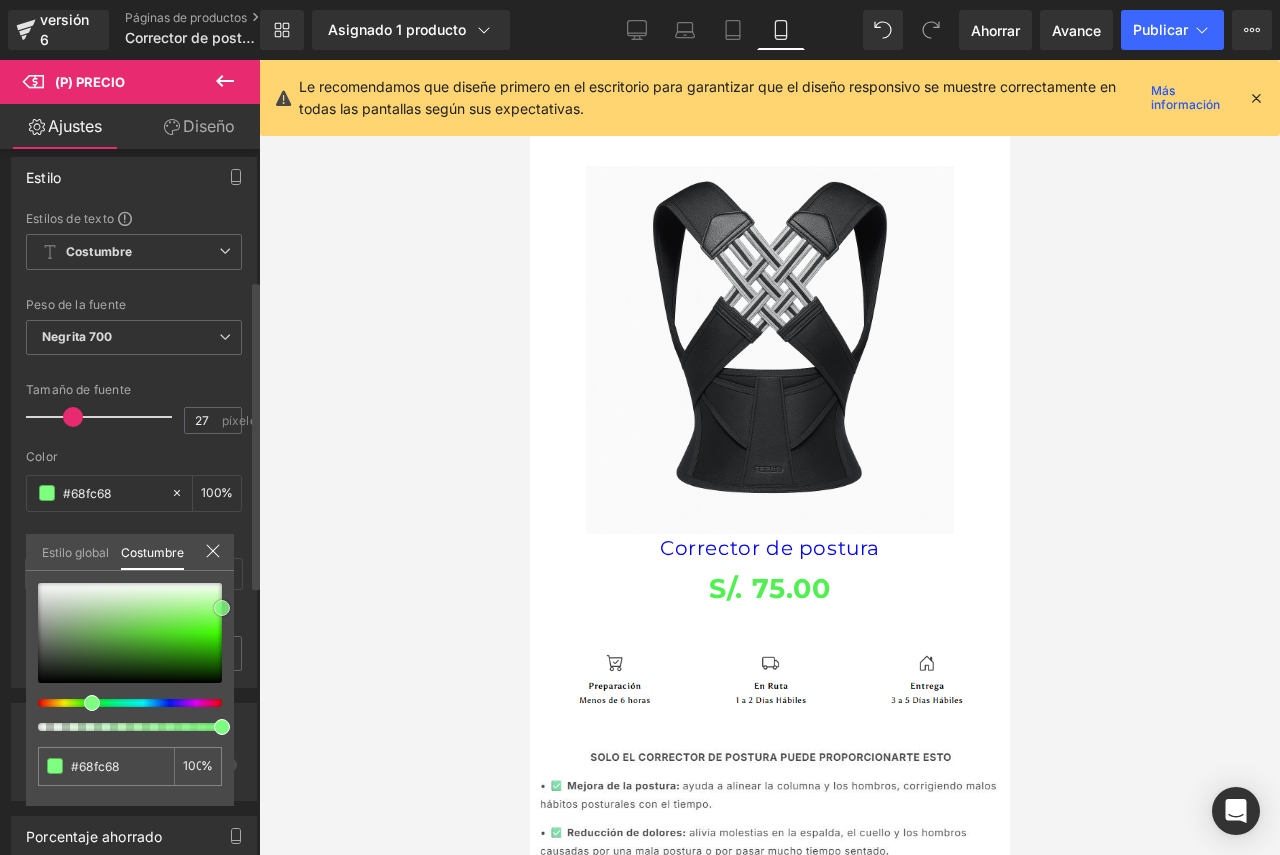 type on "#7fff7f" 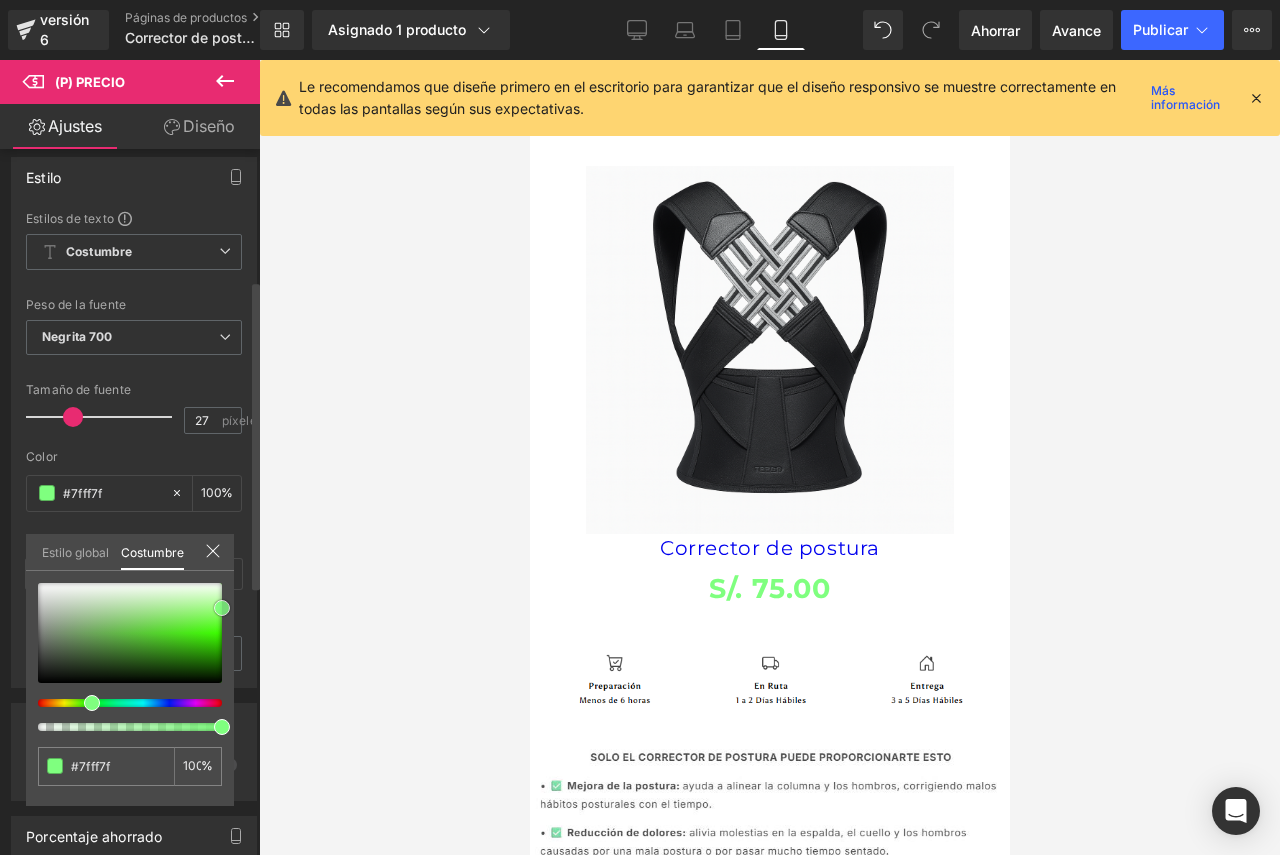 type on "#75ff75" 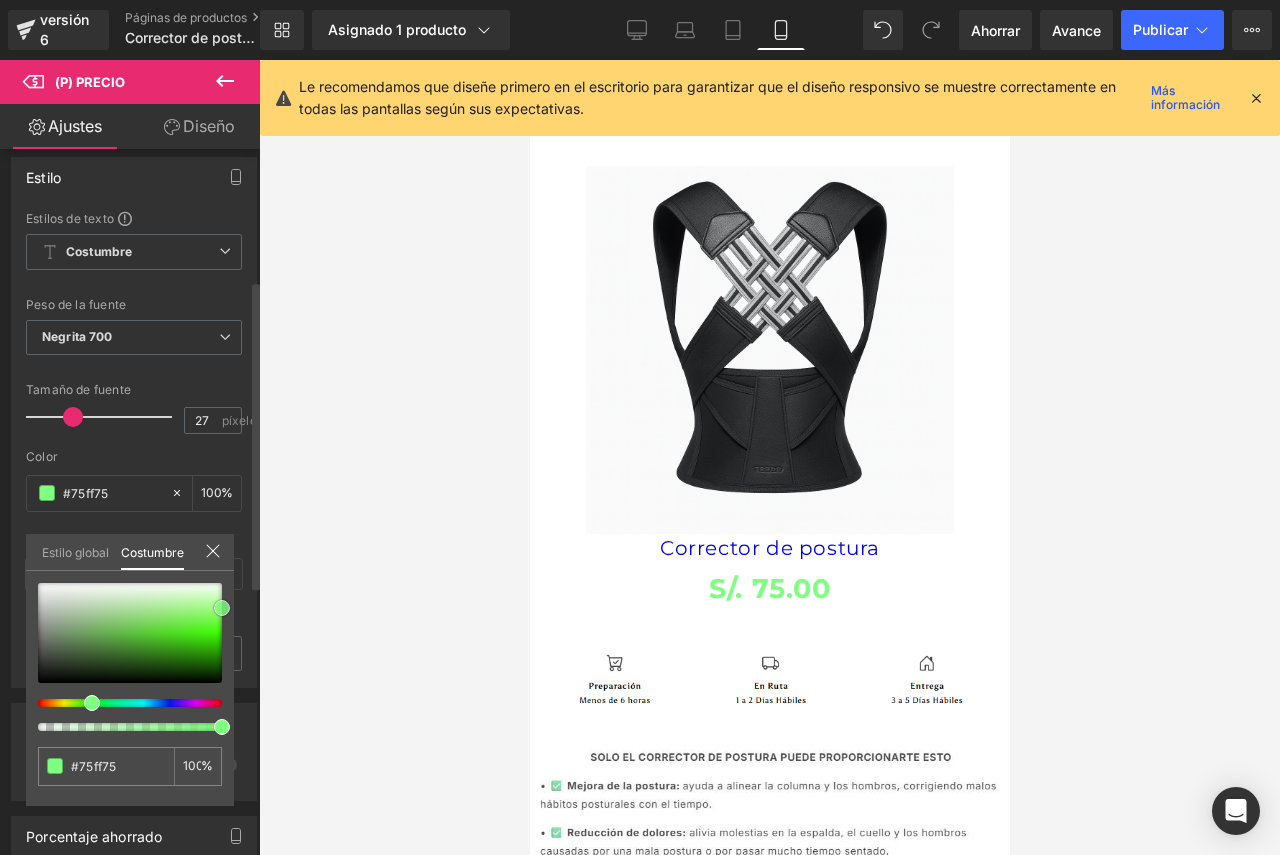type on "#56fe56" 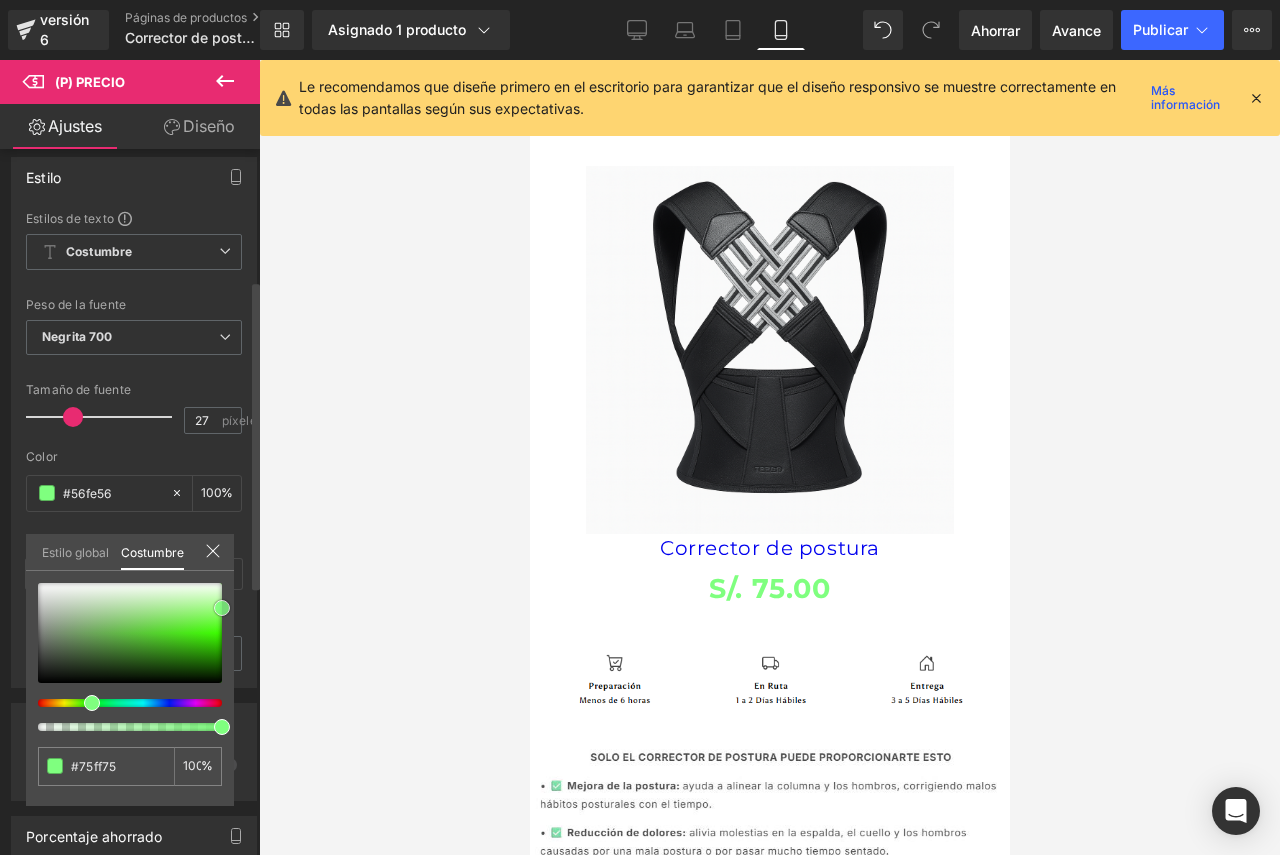 type on "#56fe56" 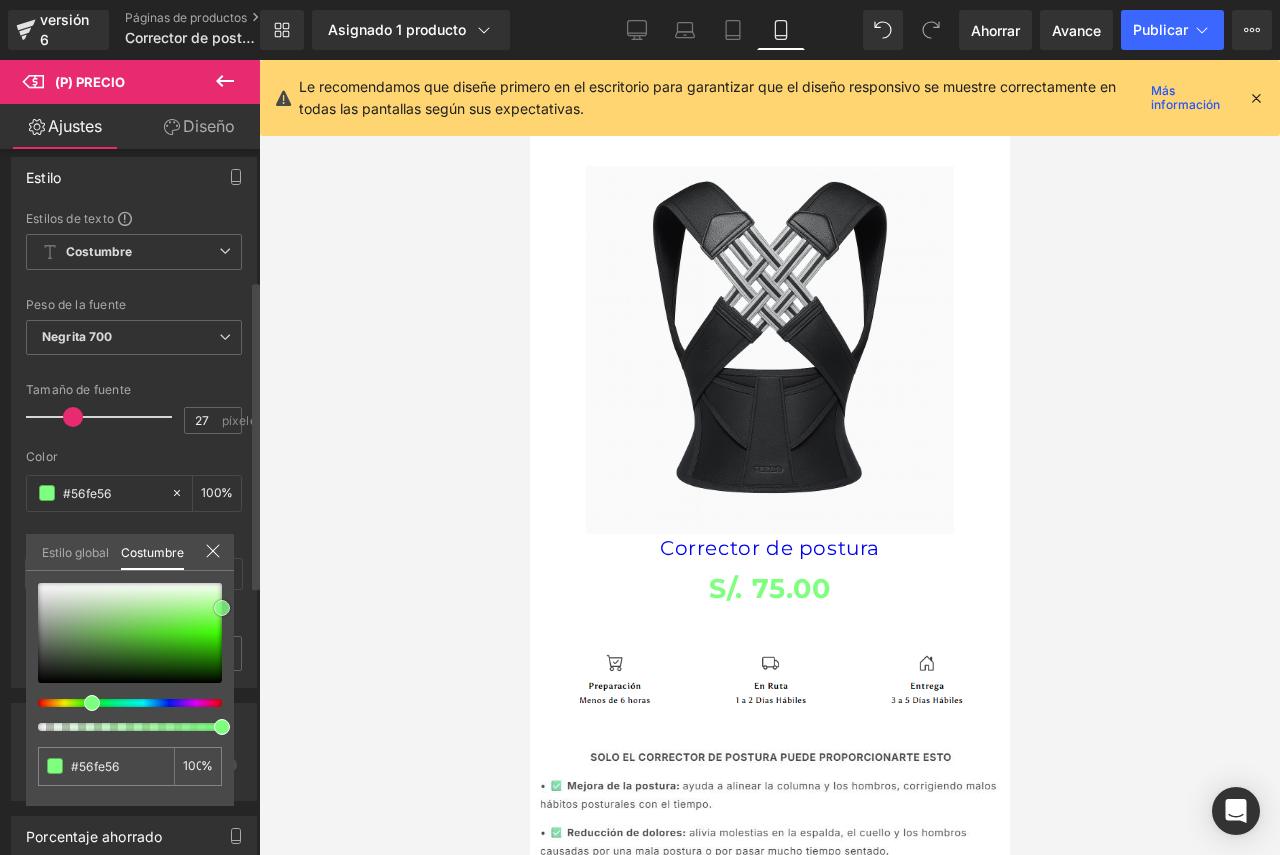 type on "#48fe48" 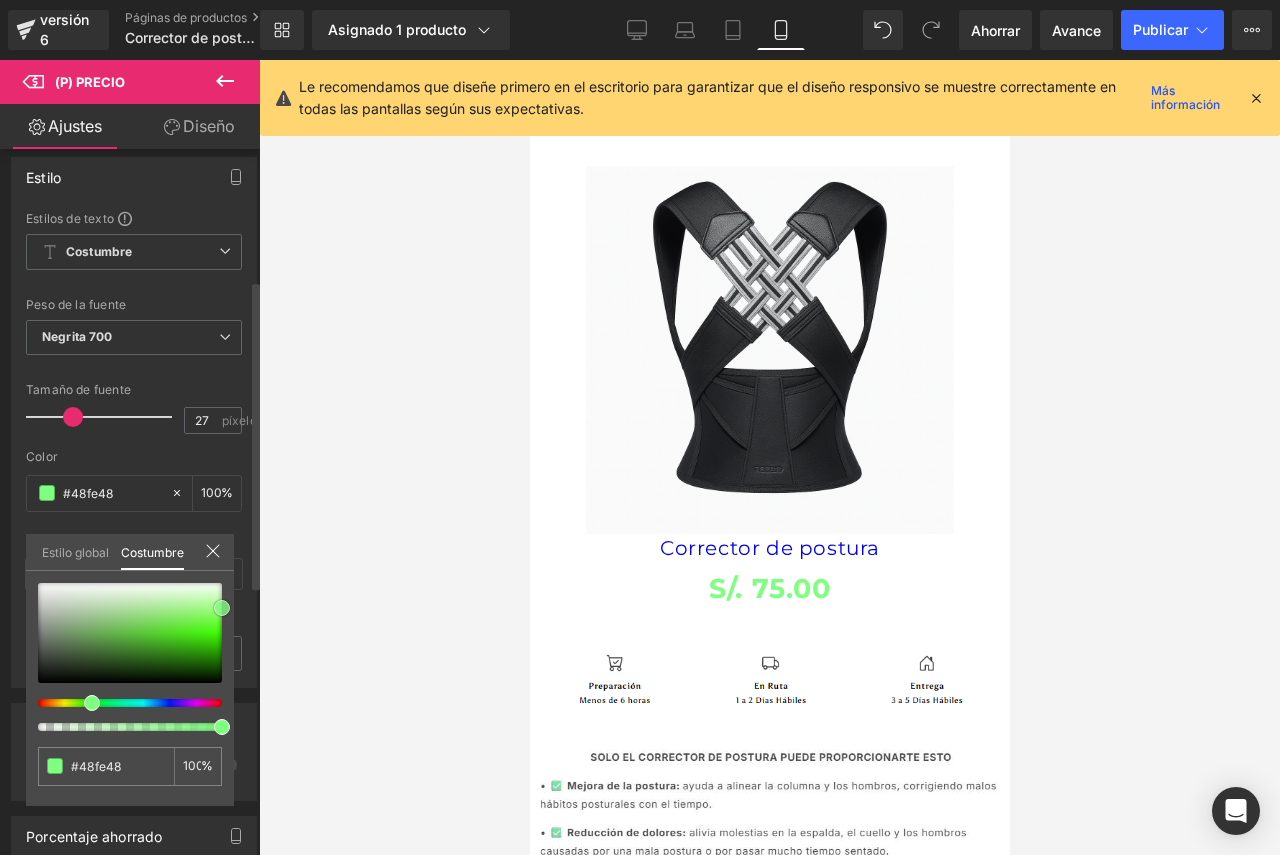 type on "#2dfe2d" 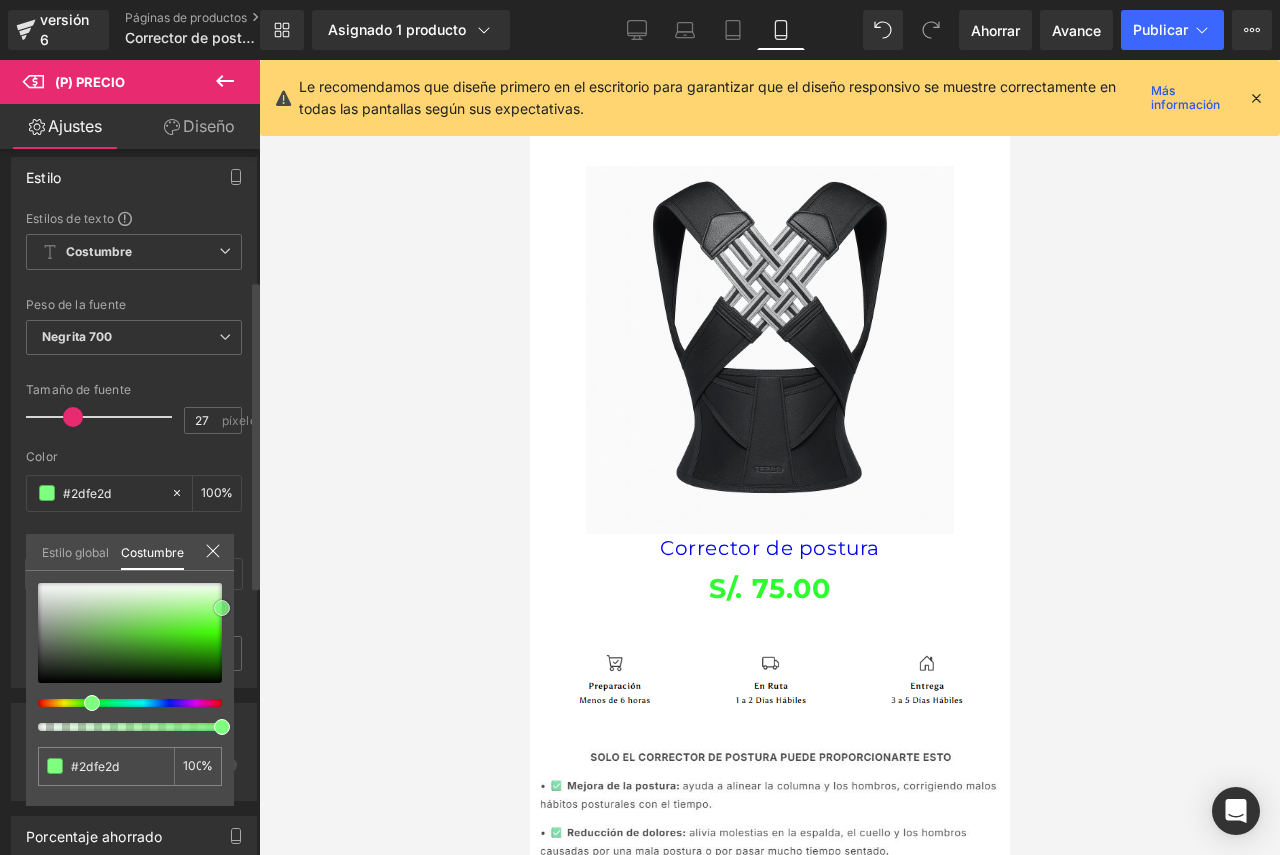 type on "#14ff14" 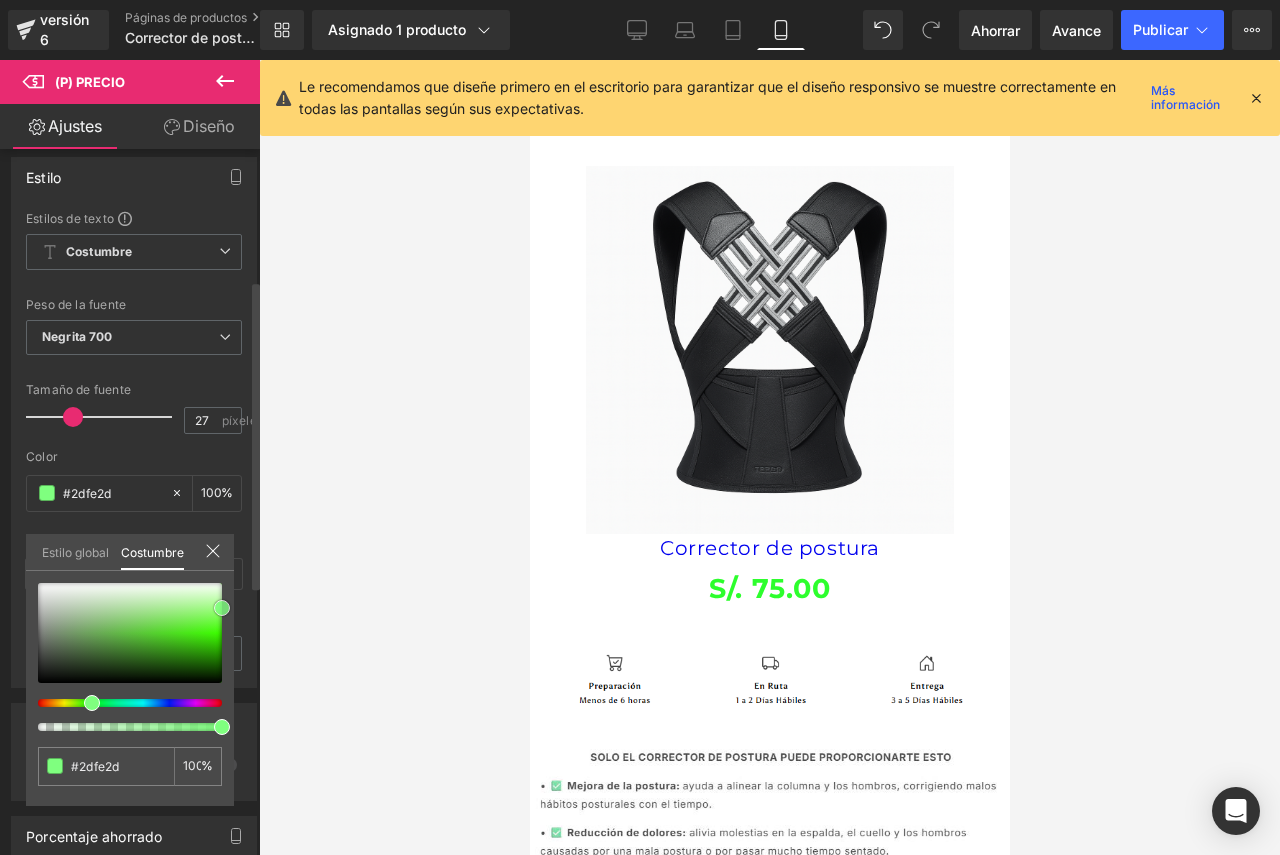 type on "#14ff14" 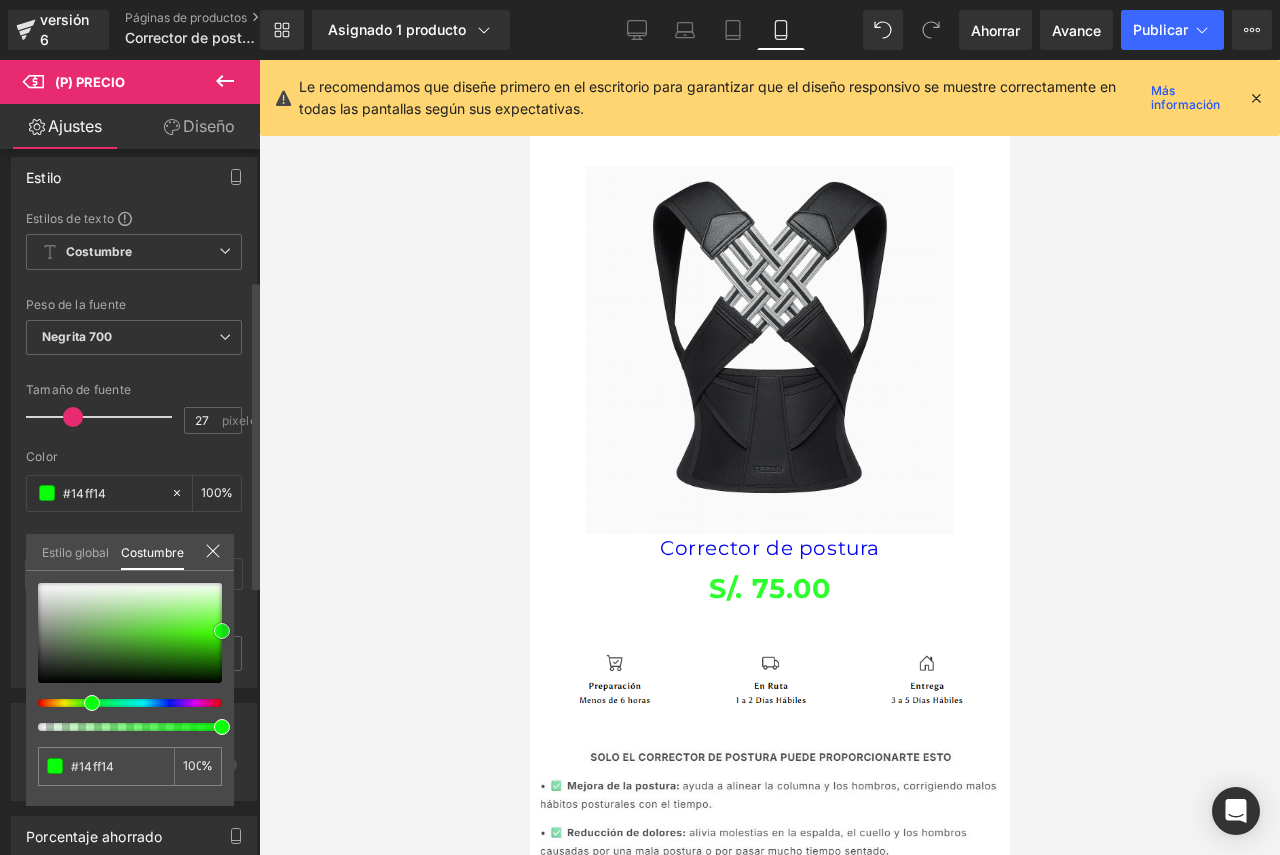 type on "#0aff0a" 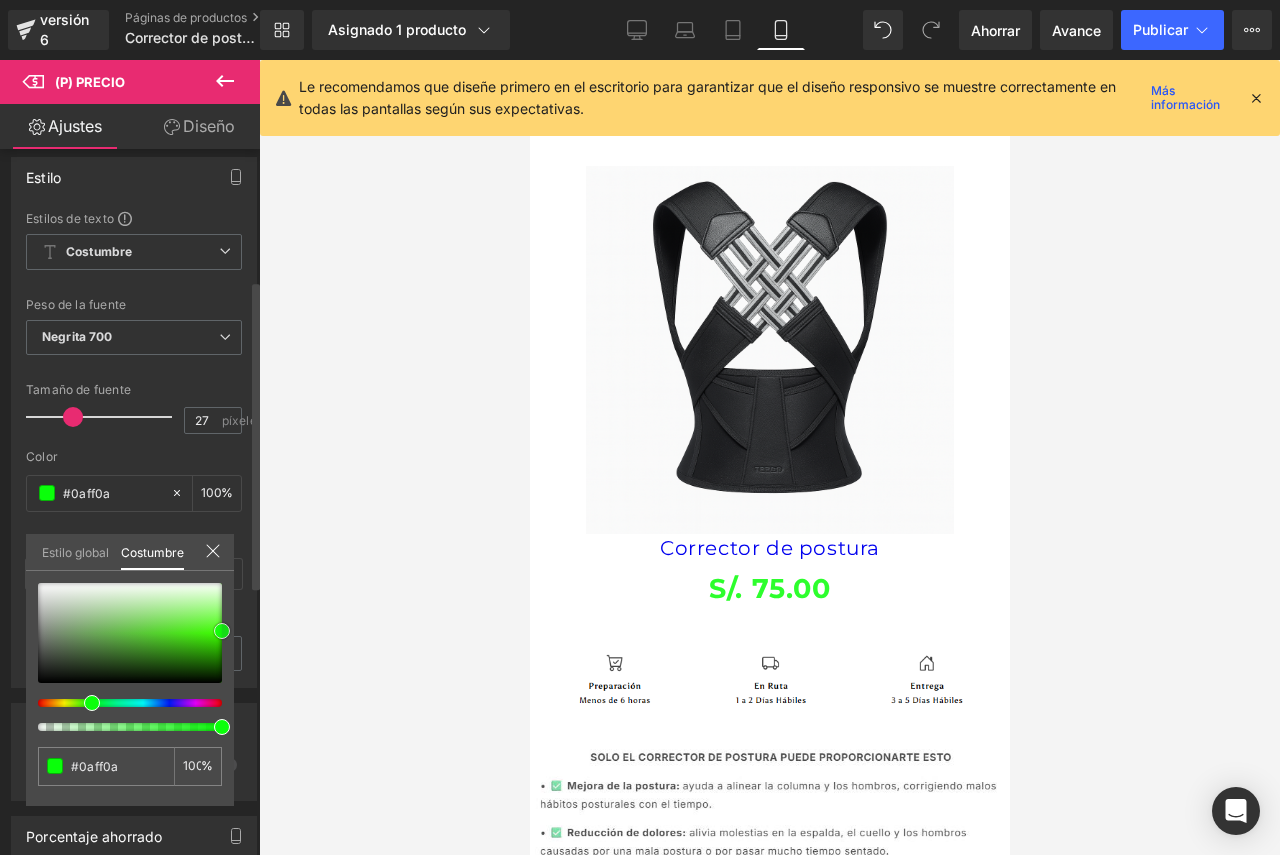 type on "#05ff05" 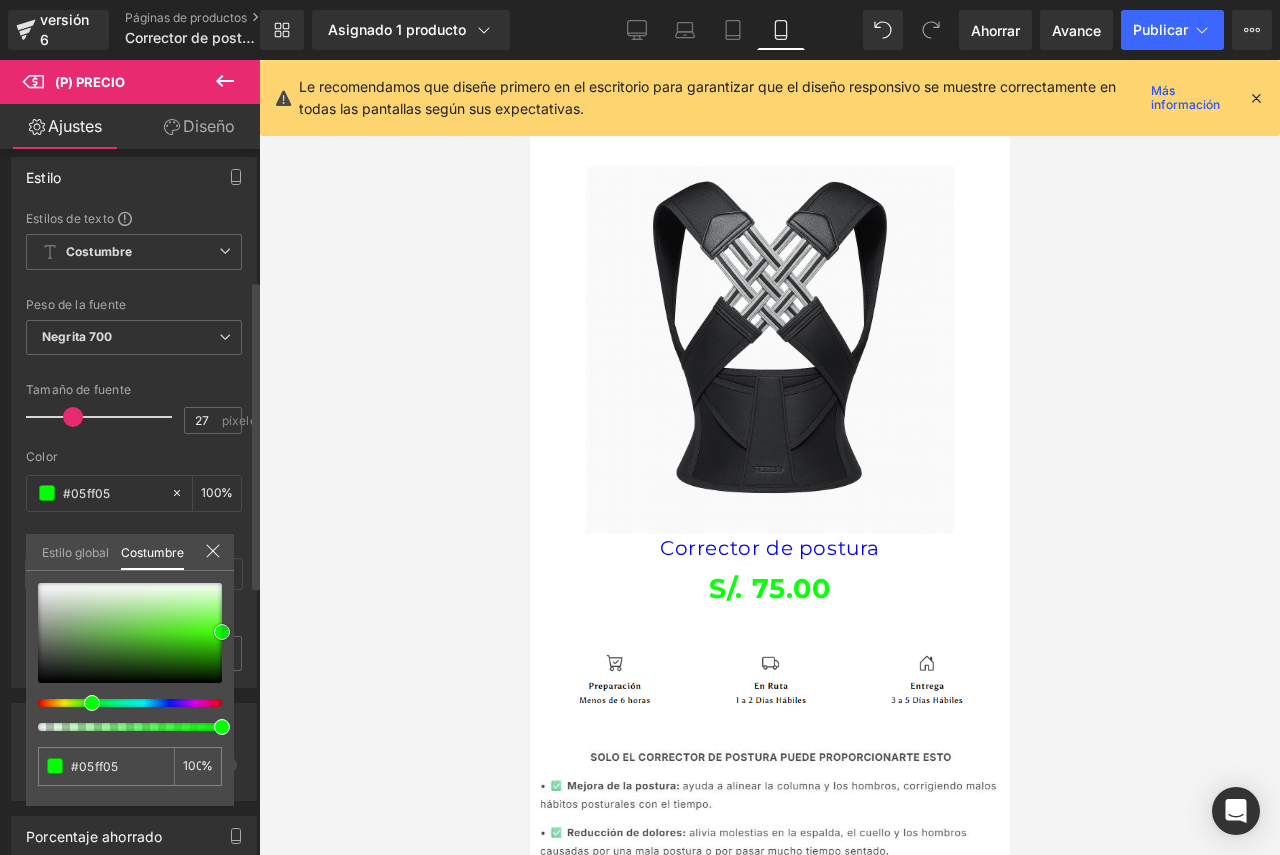type on "#0aff0a" 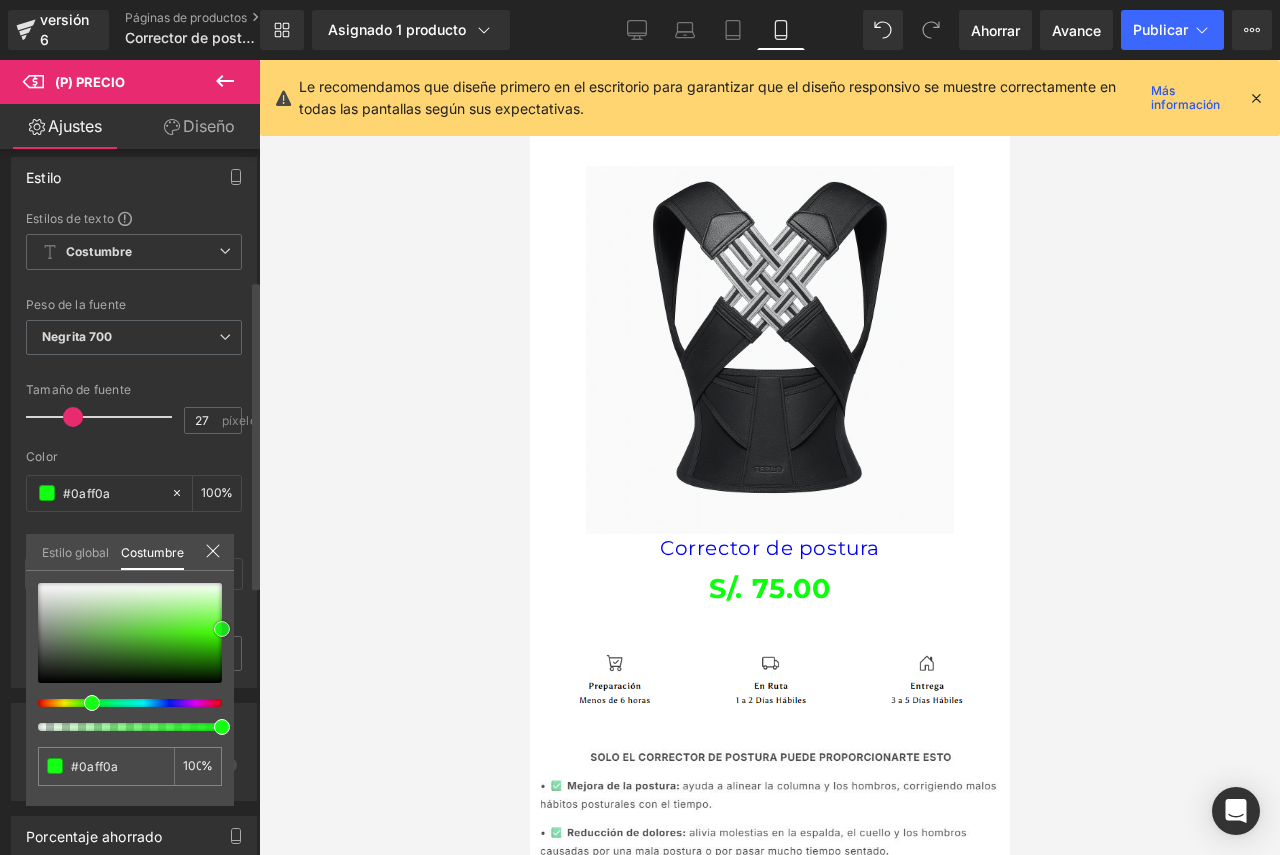 type on "#14ff14" 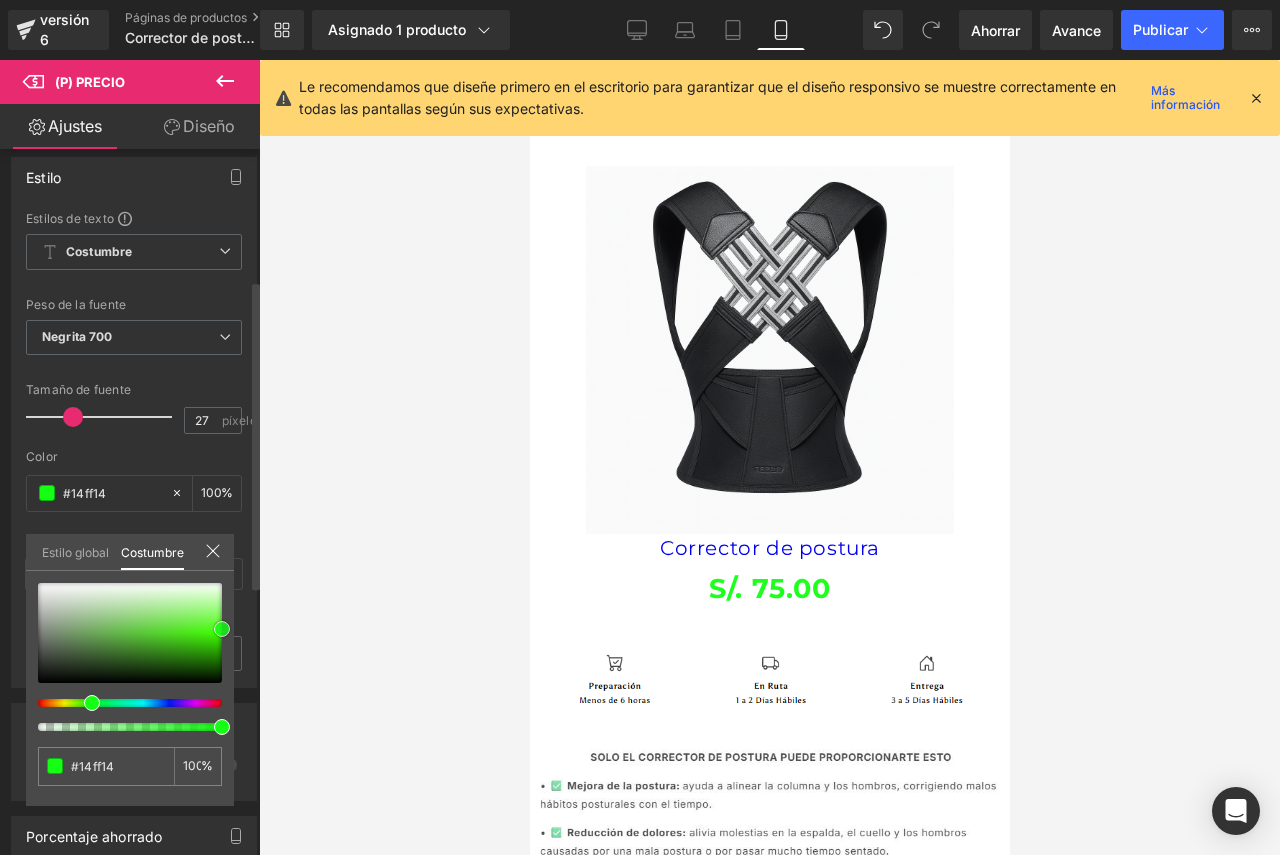 type on "#1eff1e" 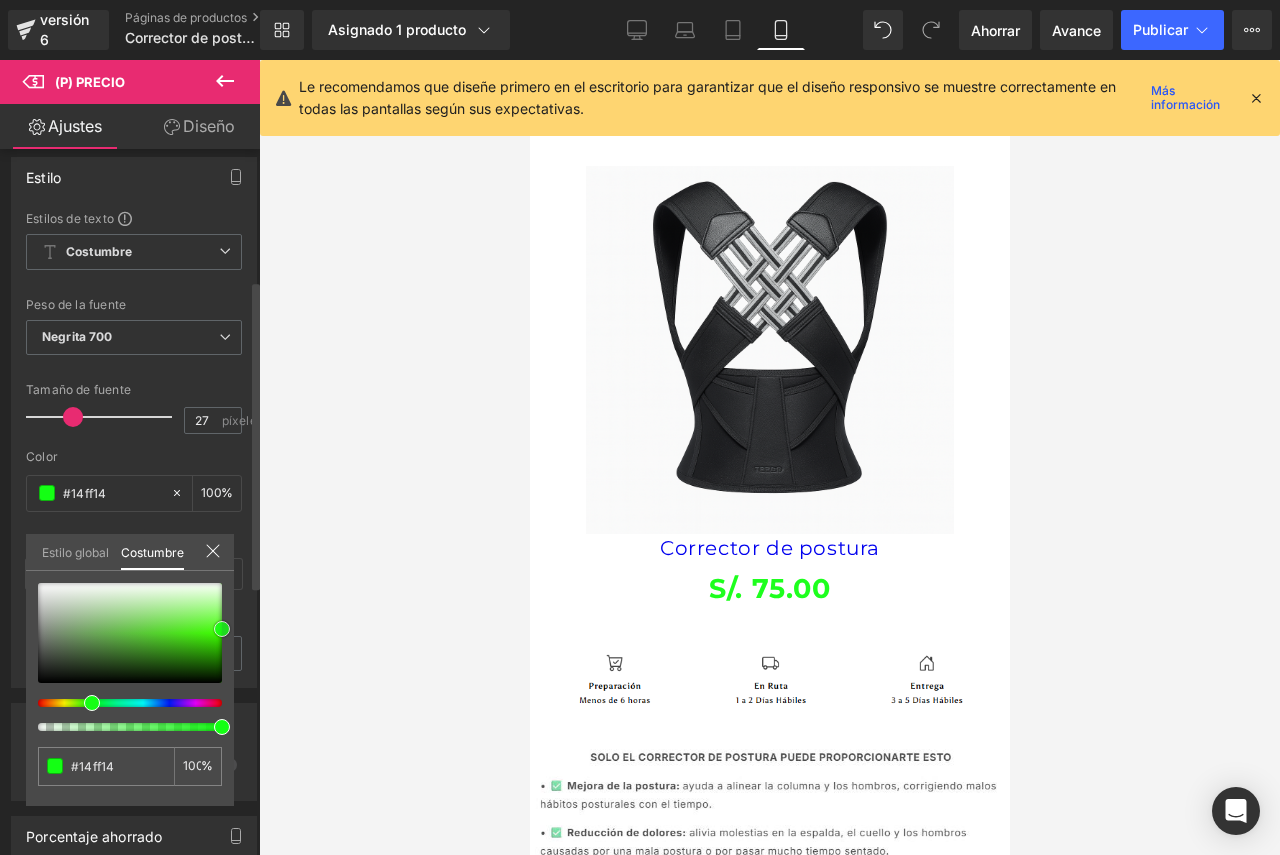 type on "#1eff1e" 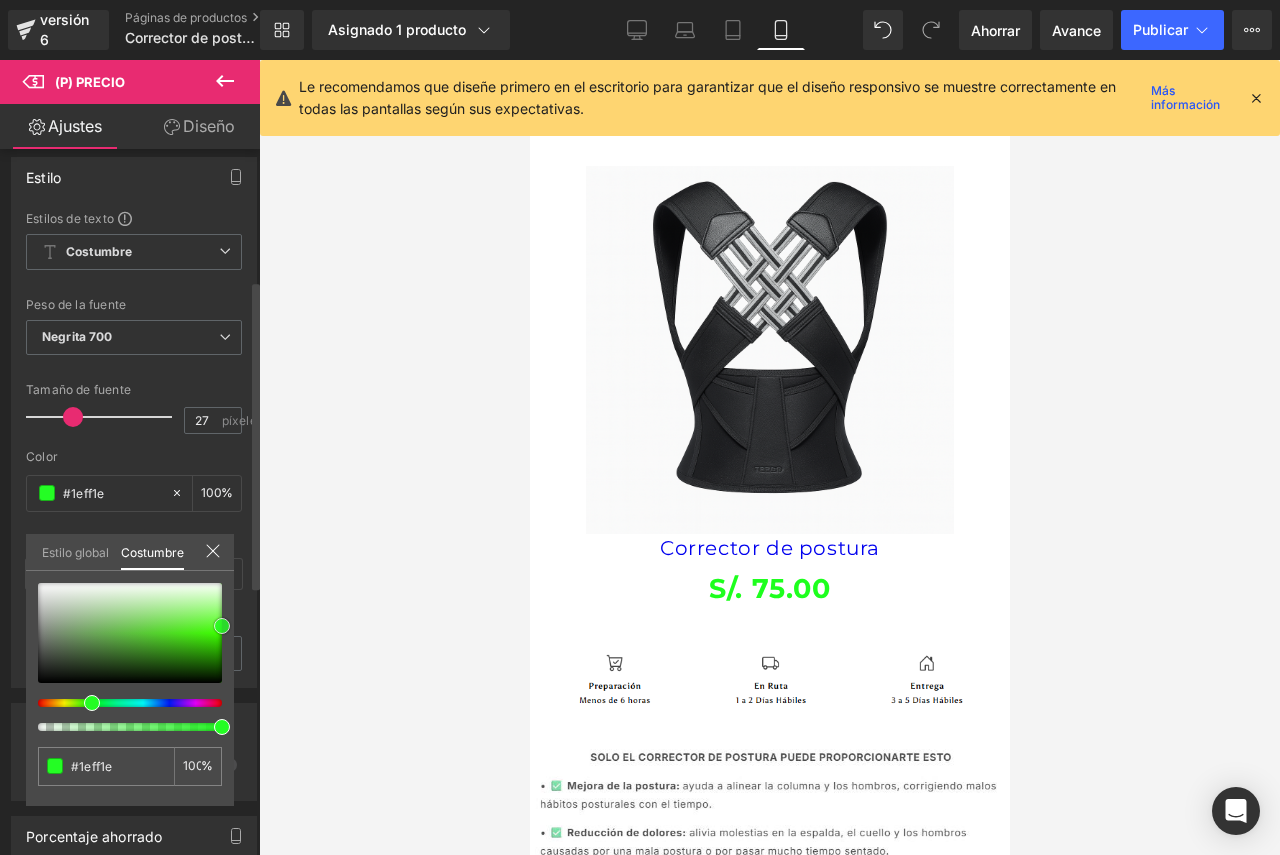 type on "#24fd24" 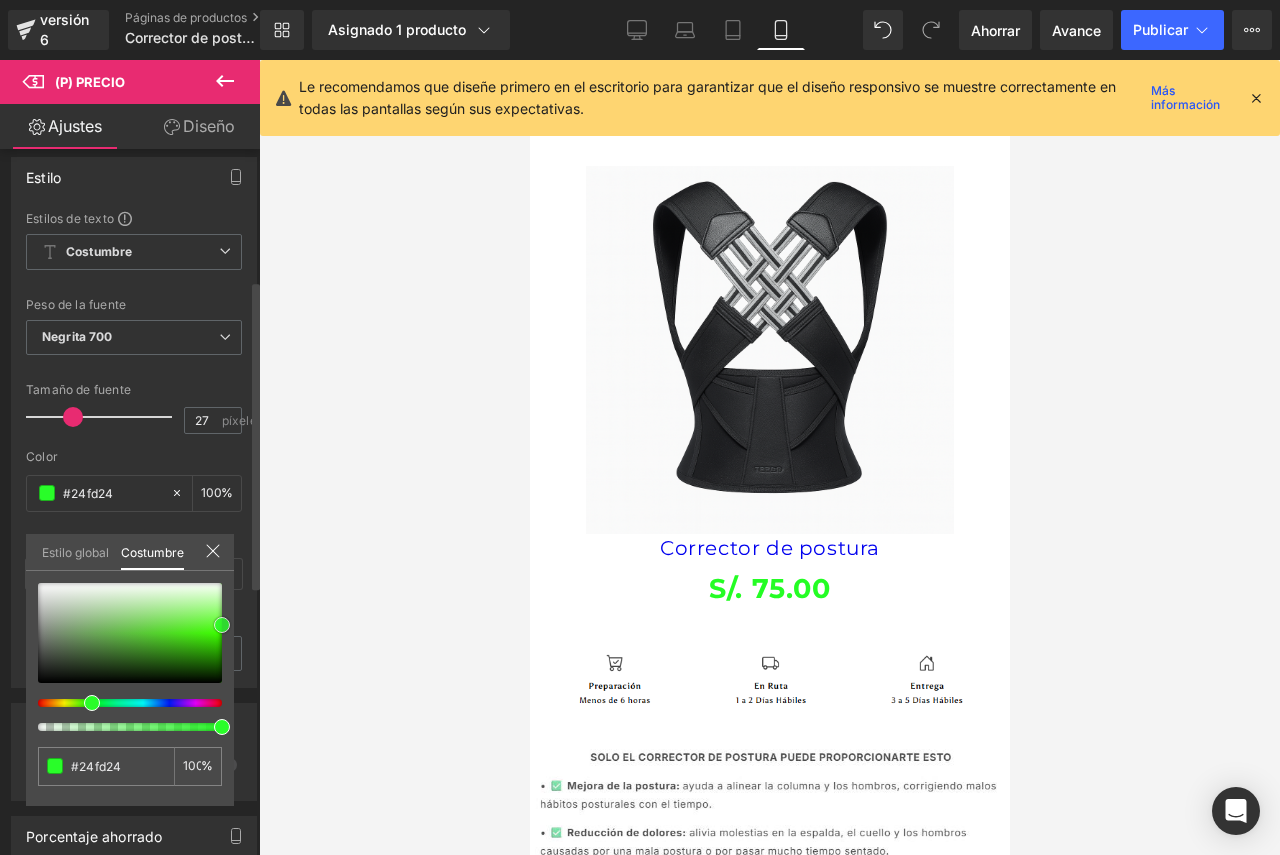 type on "#29fd29" 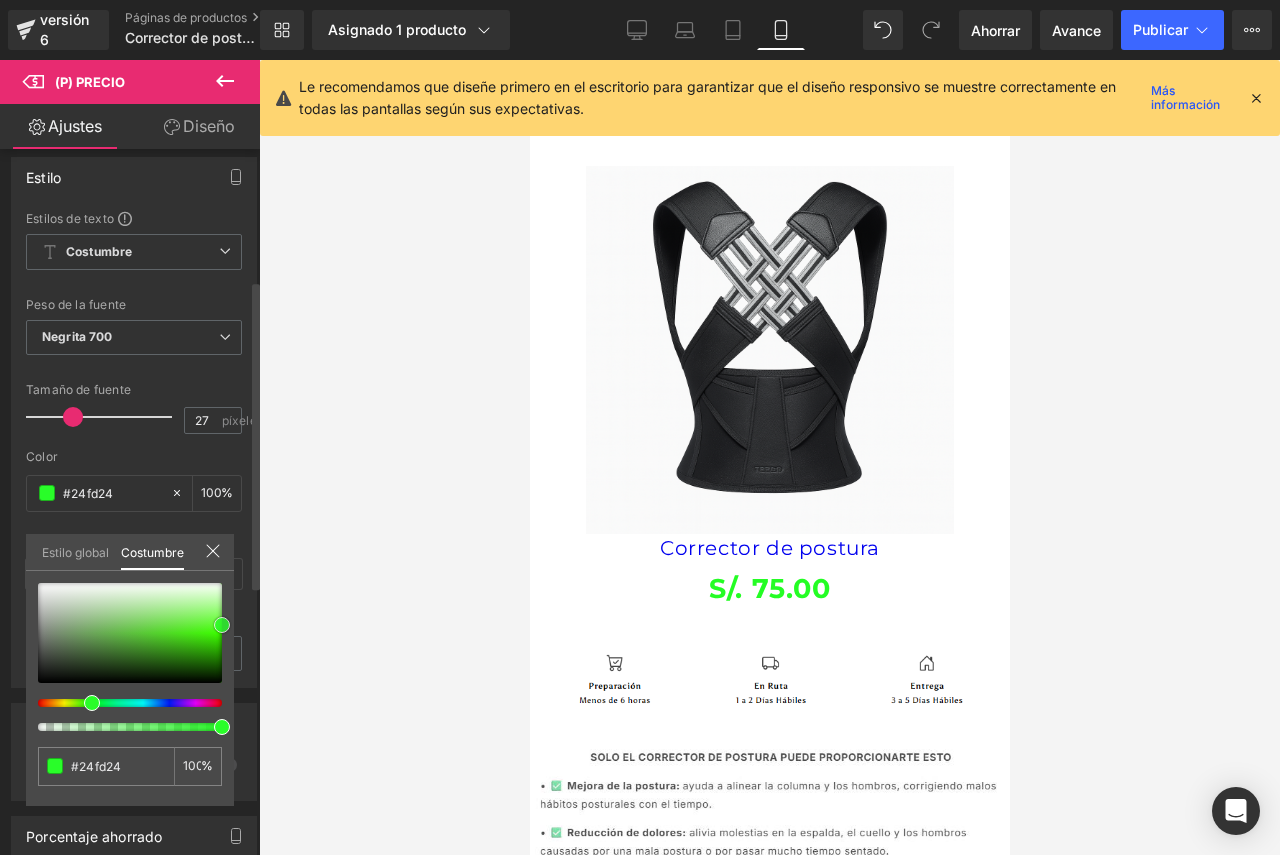 type on "#29fd29" 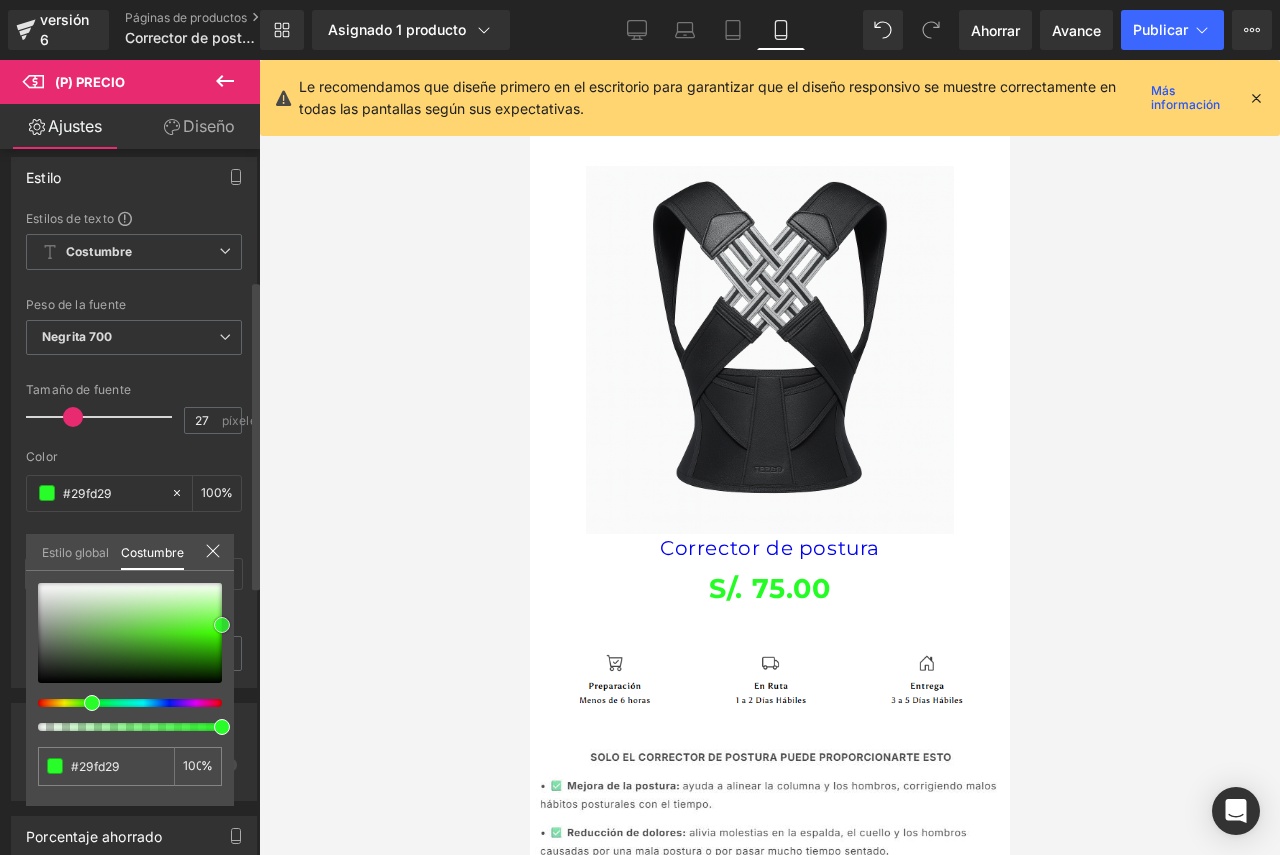 type on "#23fe23" 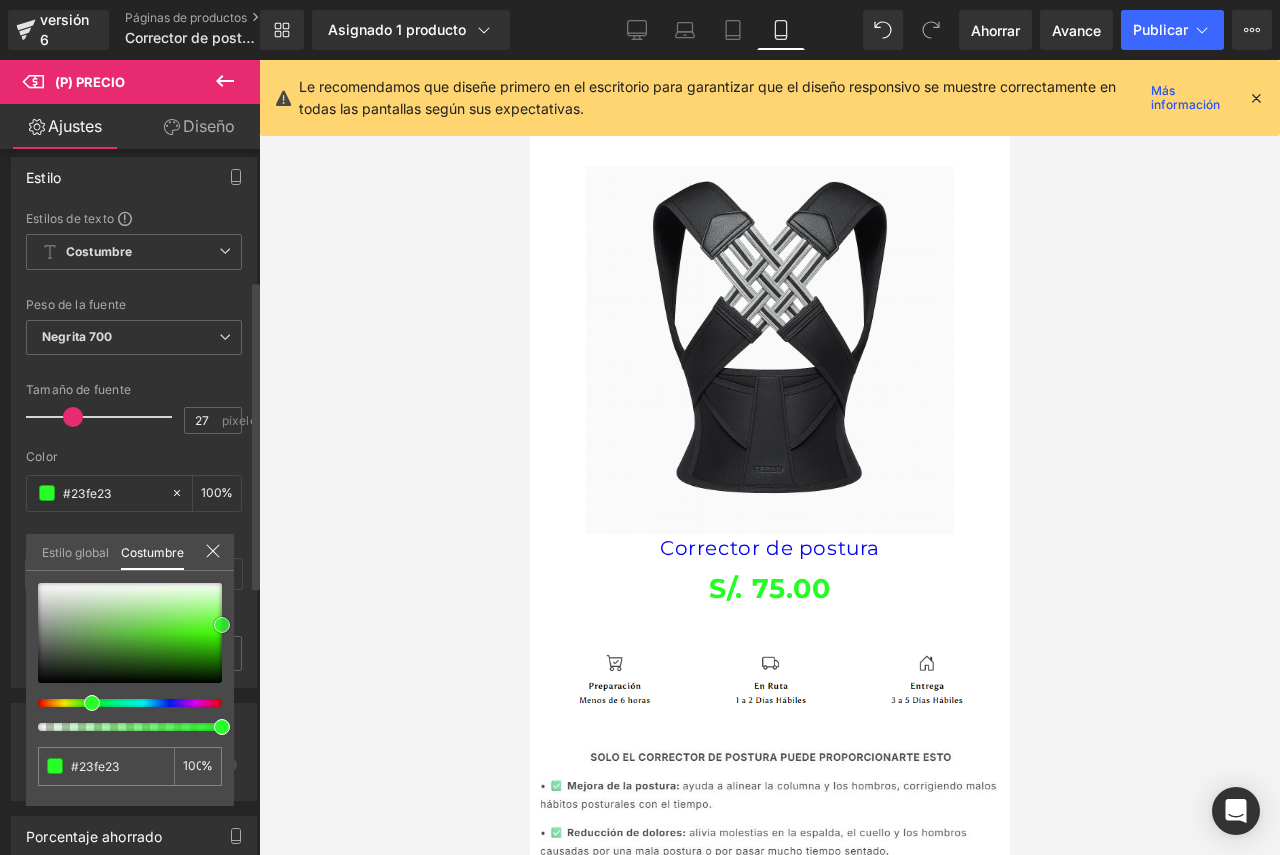 type on "#00f900" 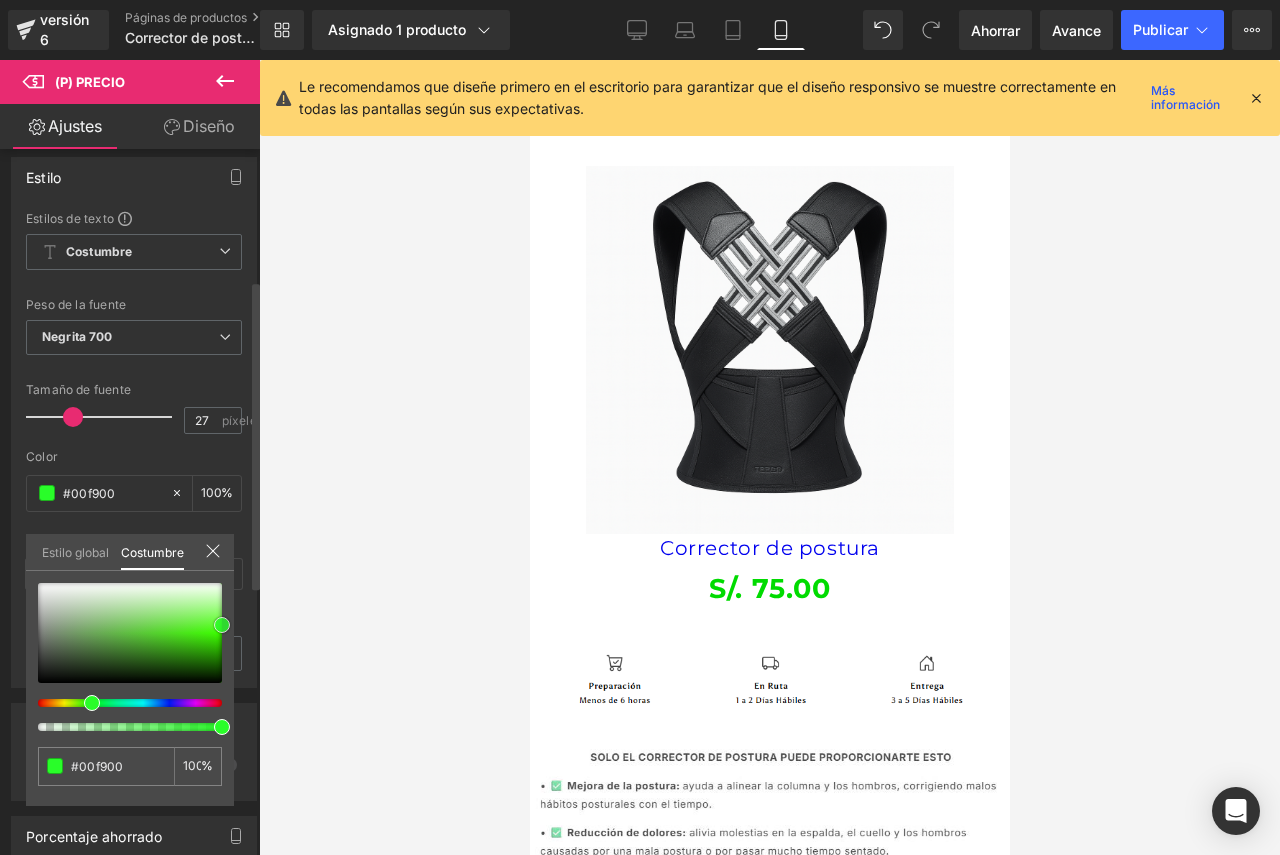 type on "#00db00" 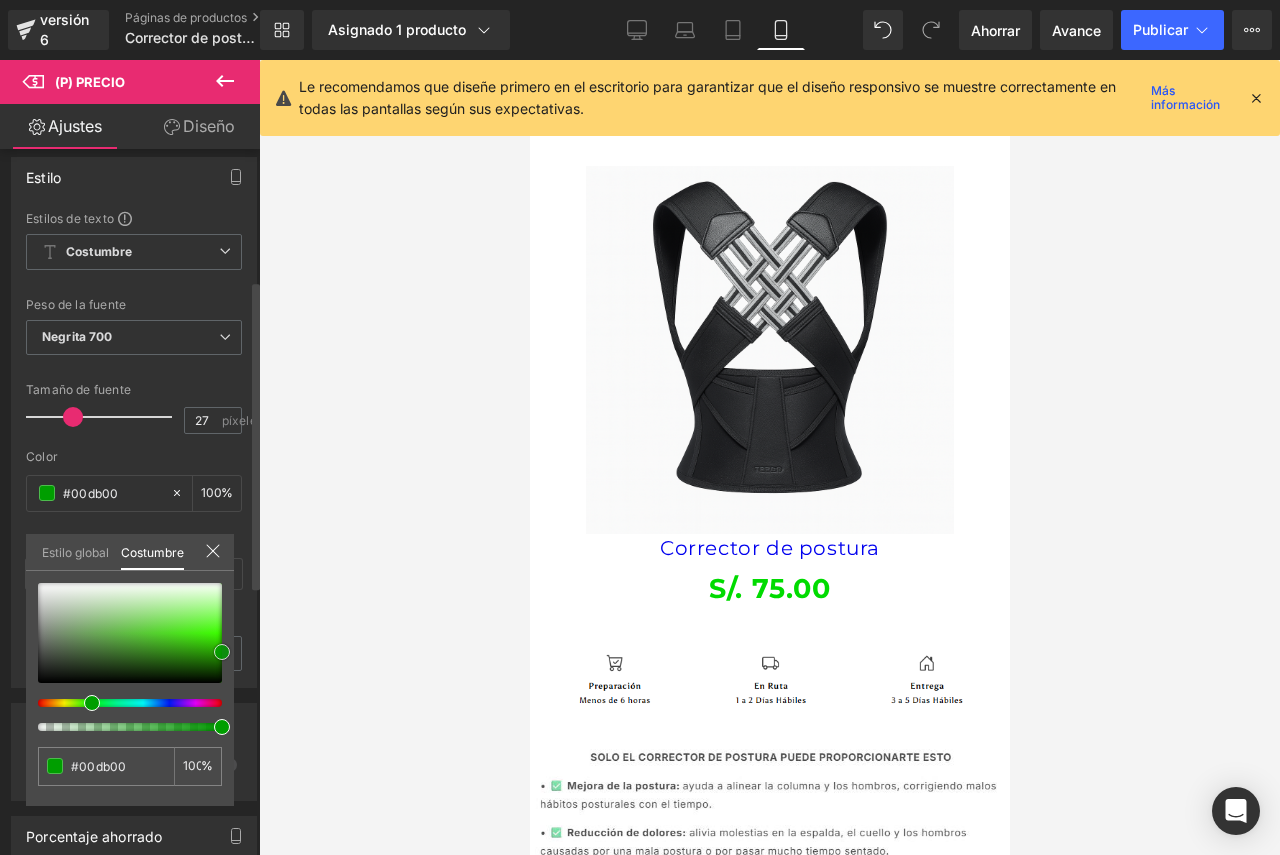 type on "#00bc00" 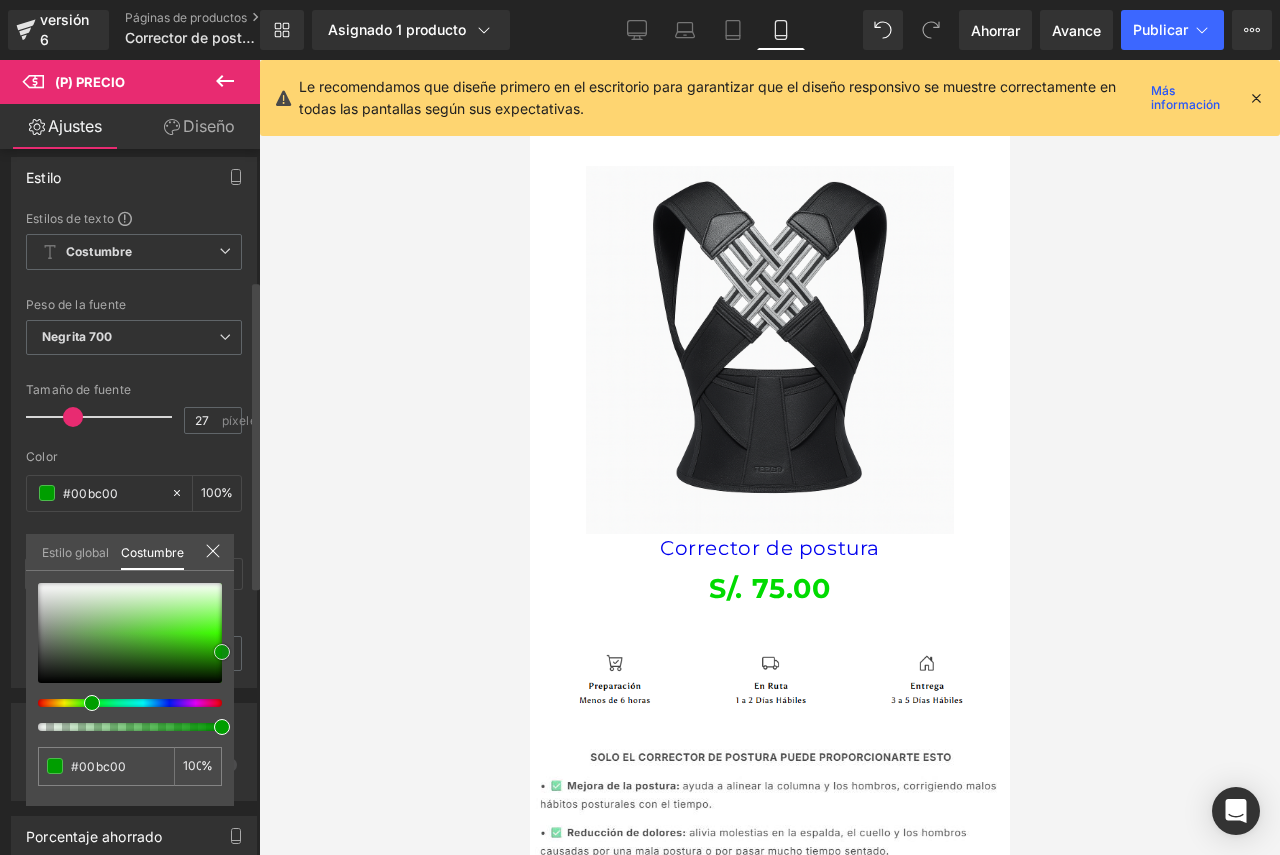 type on "#00a300" 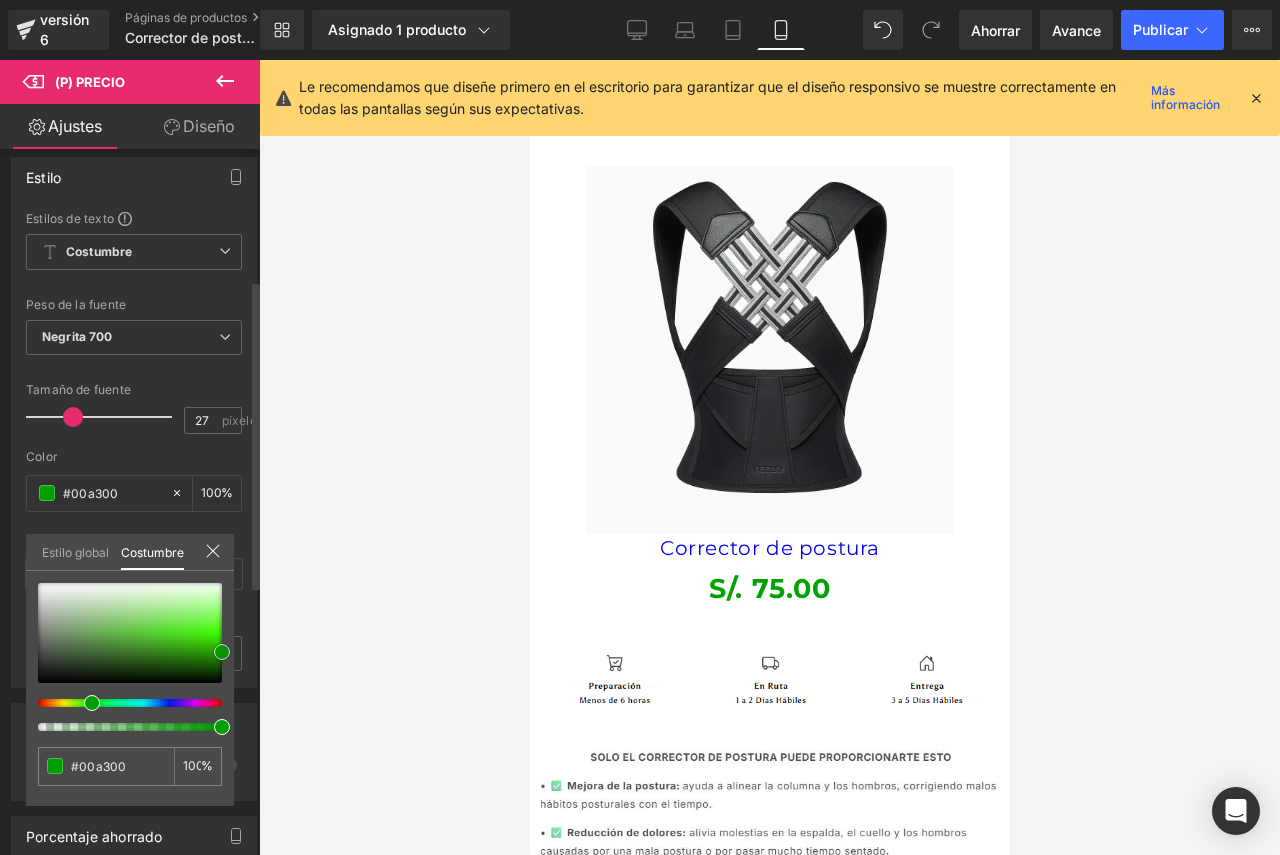 type on "#00b200" 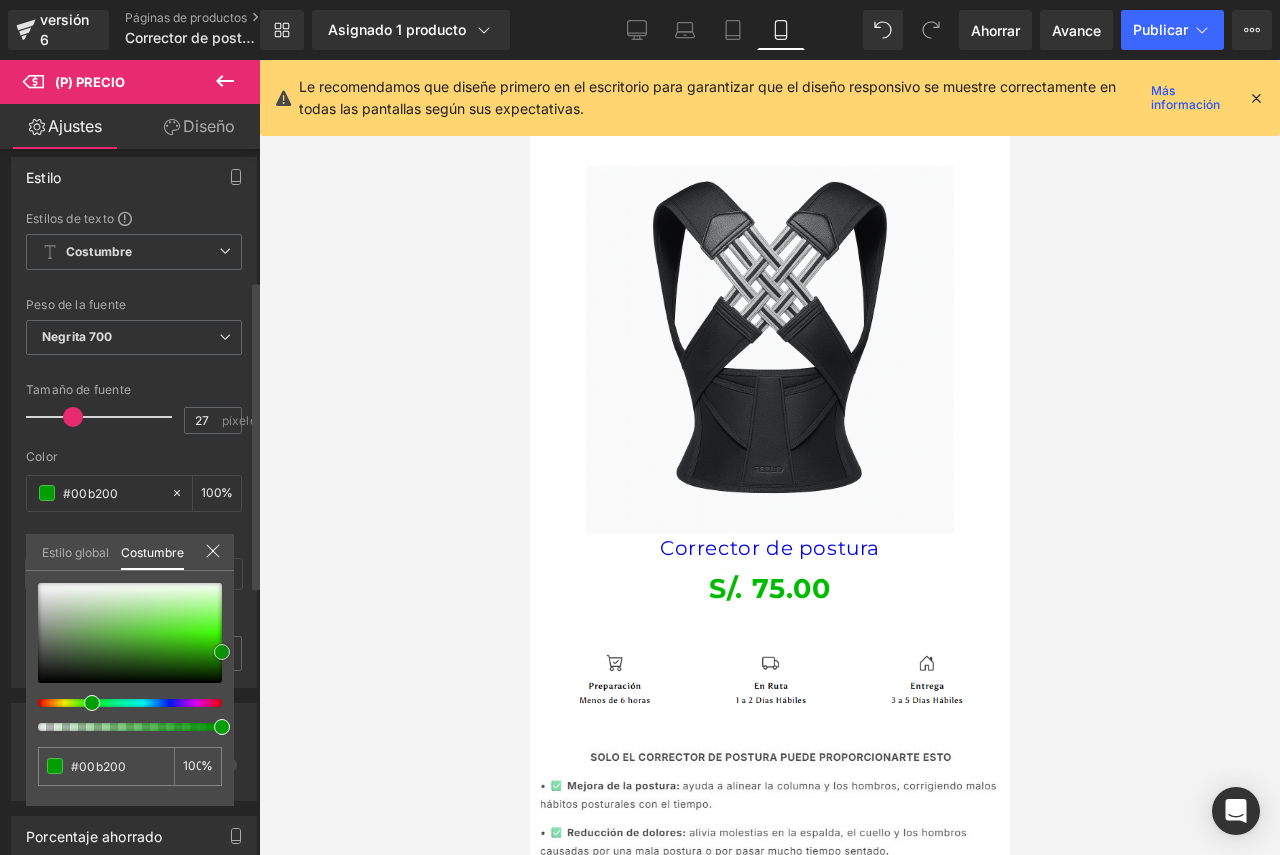 type on "#00bc00" 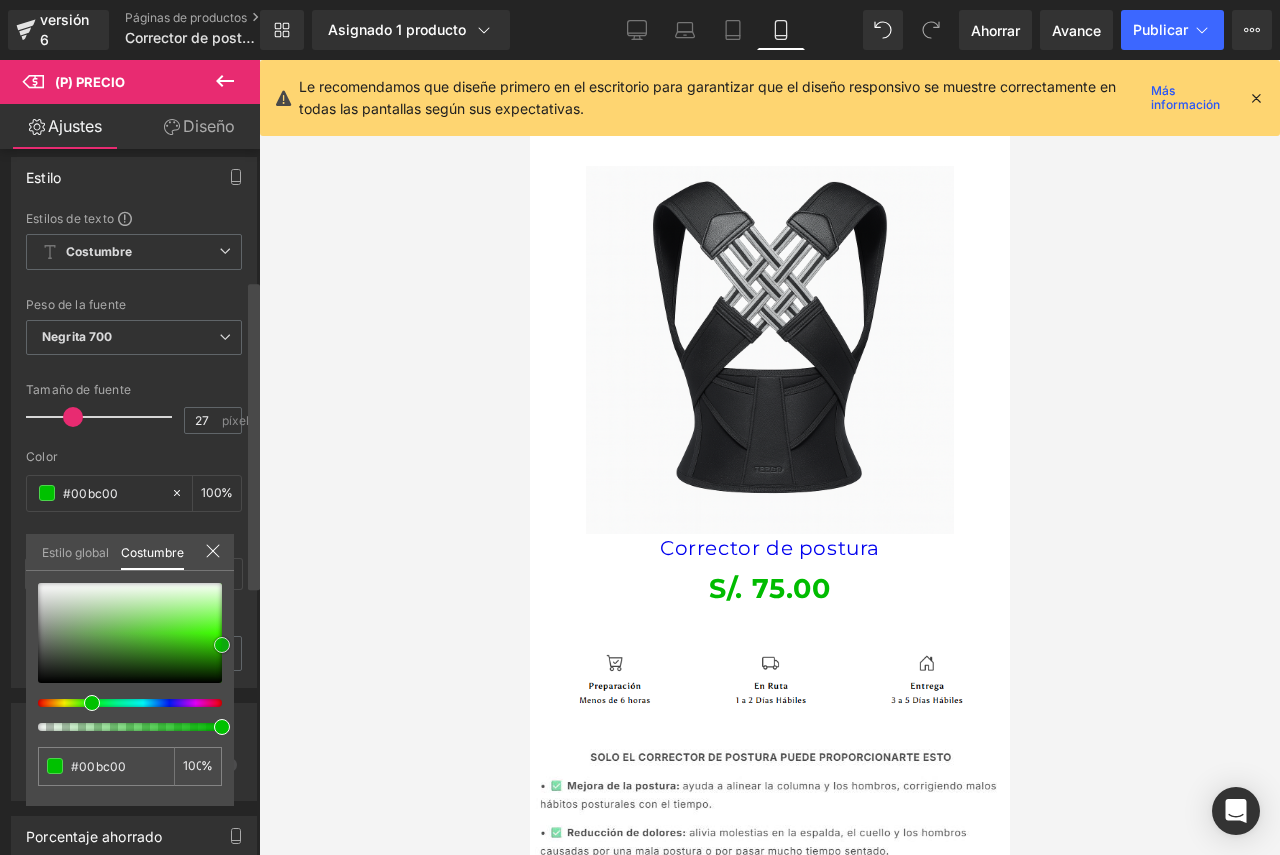 type on "#00c100" 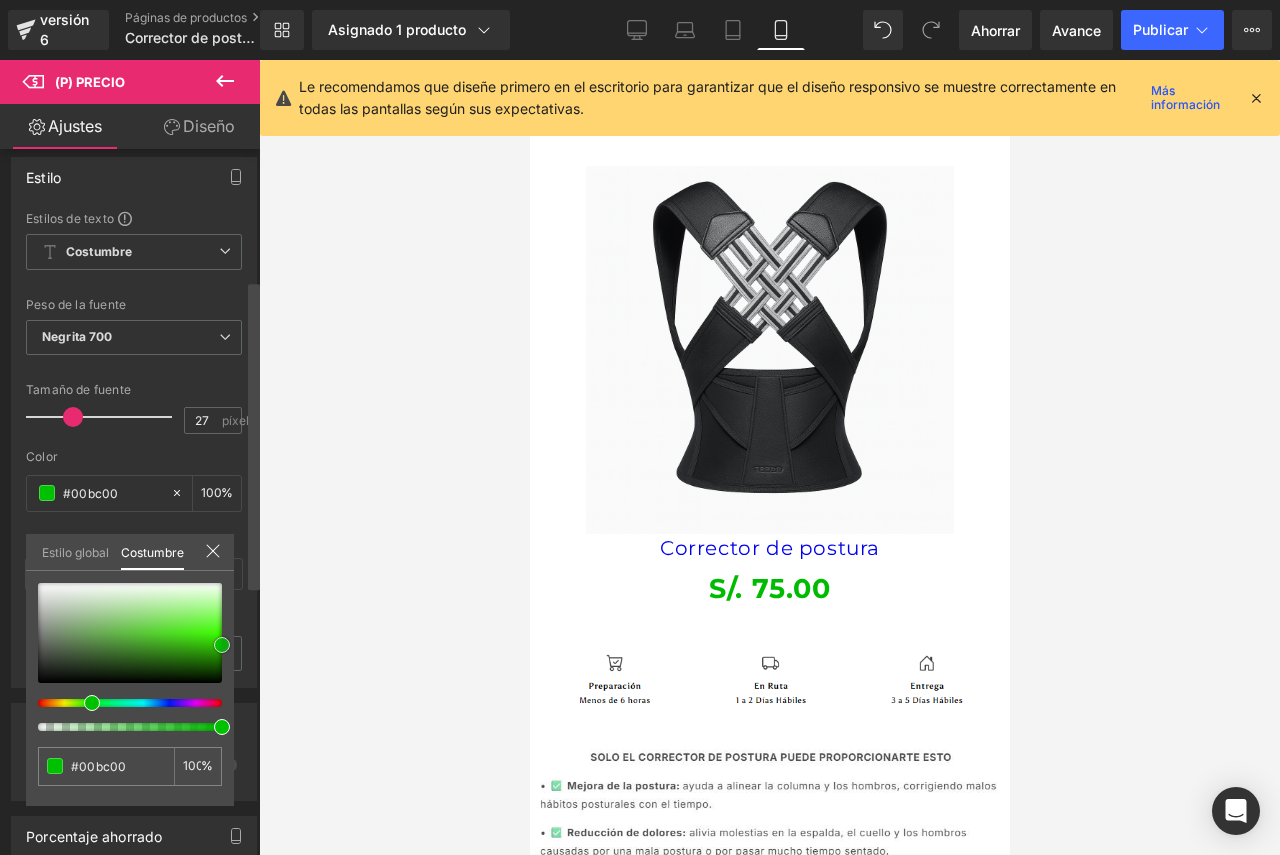 type on "#00c100" 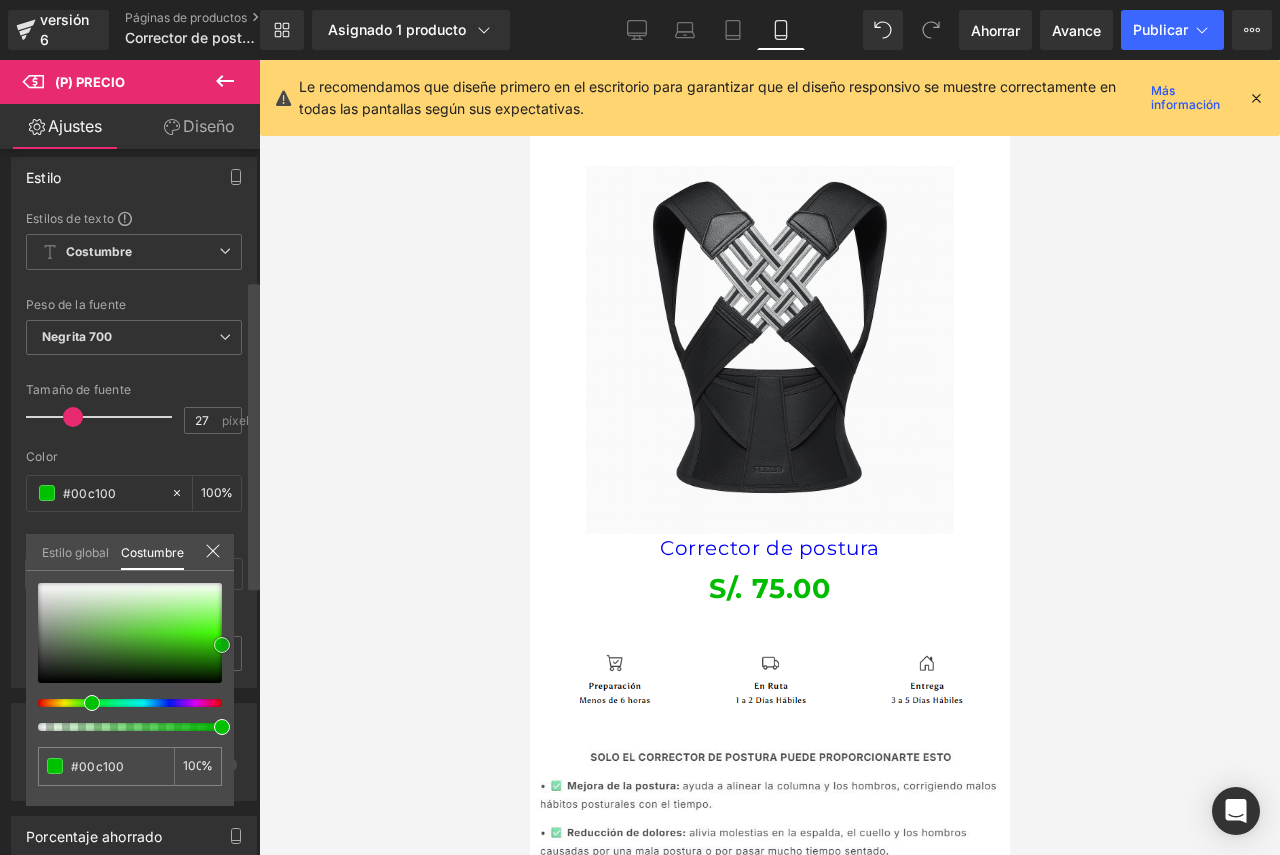 type on "#00d100" 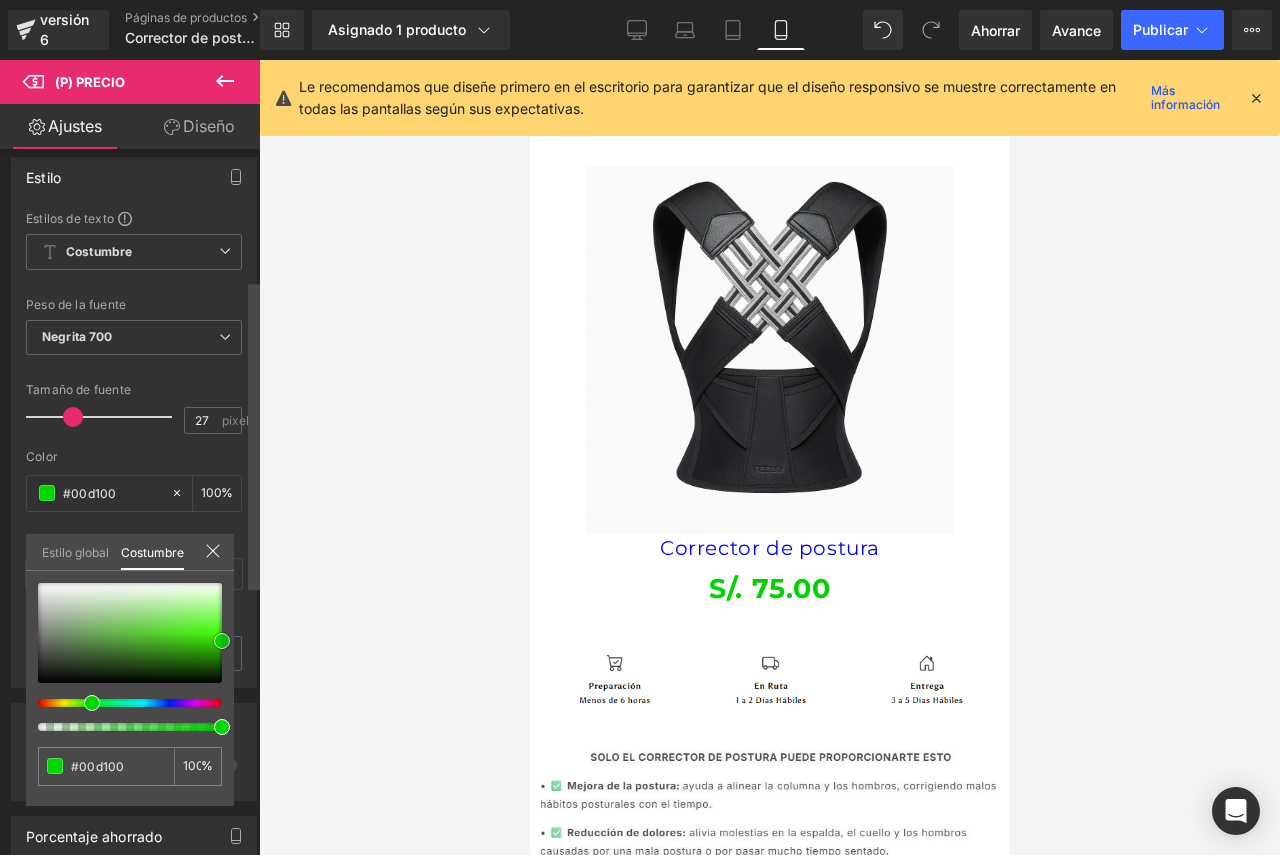 type on "#00db00" 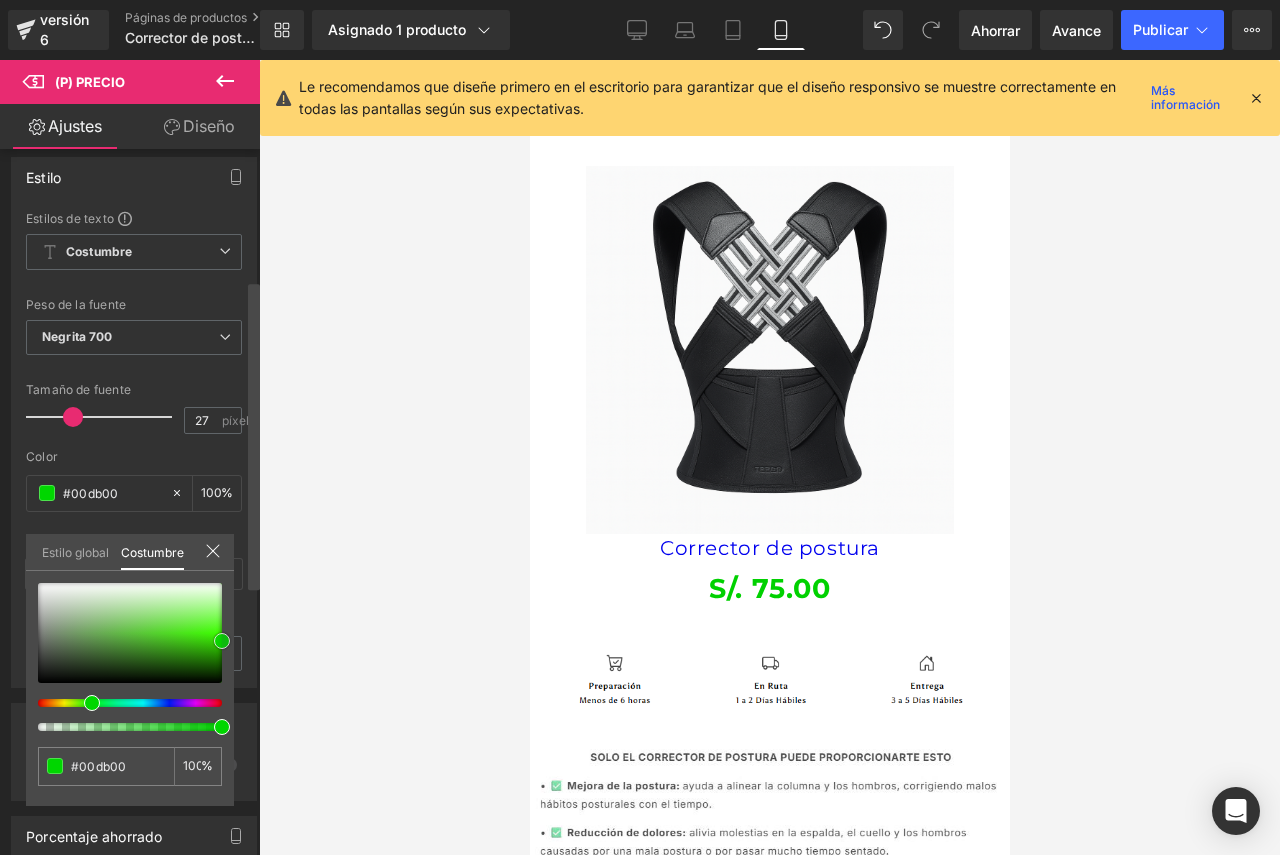 type on "#00e000" 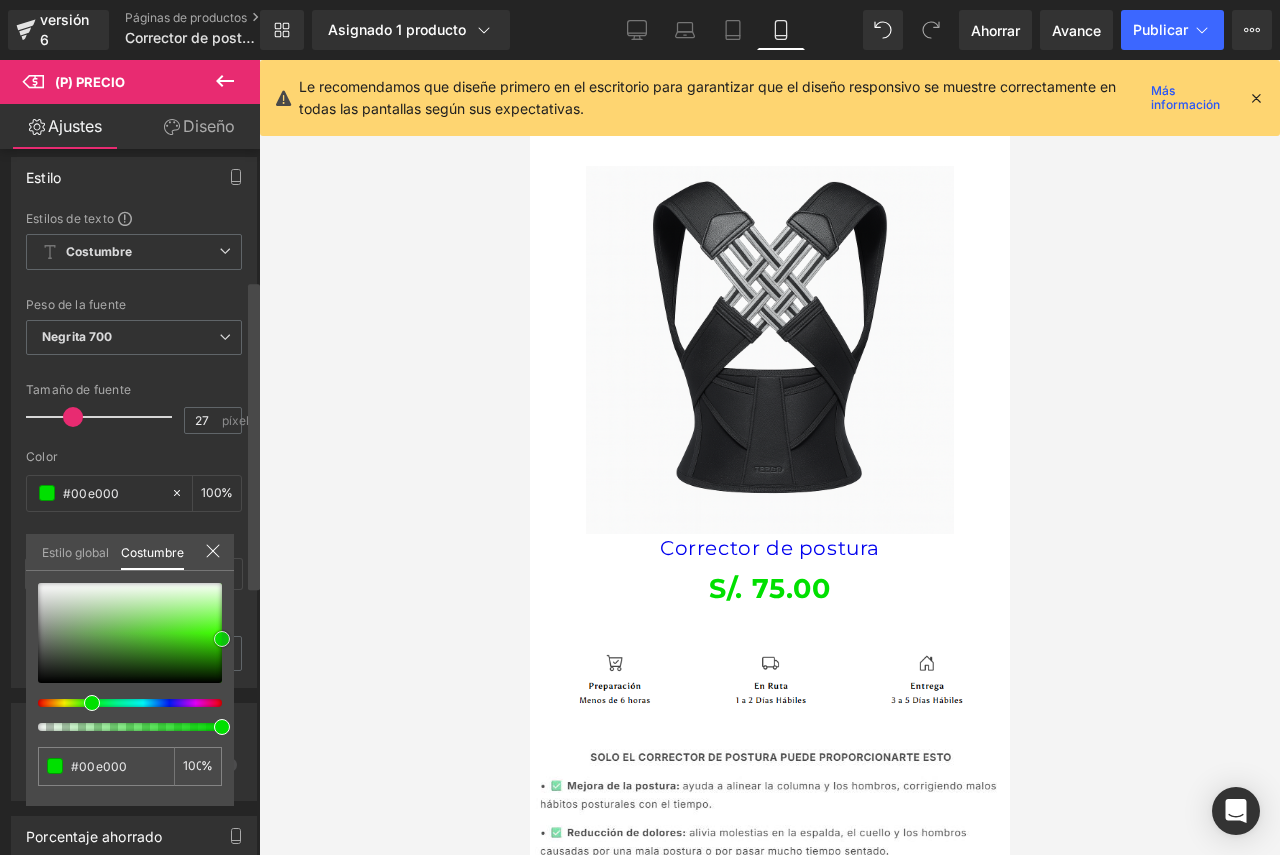 type on "#00db00" 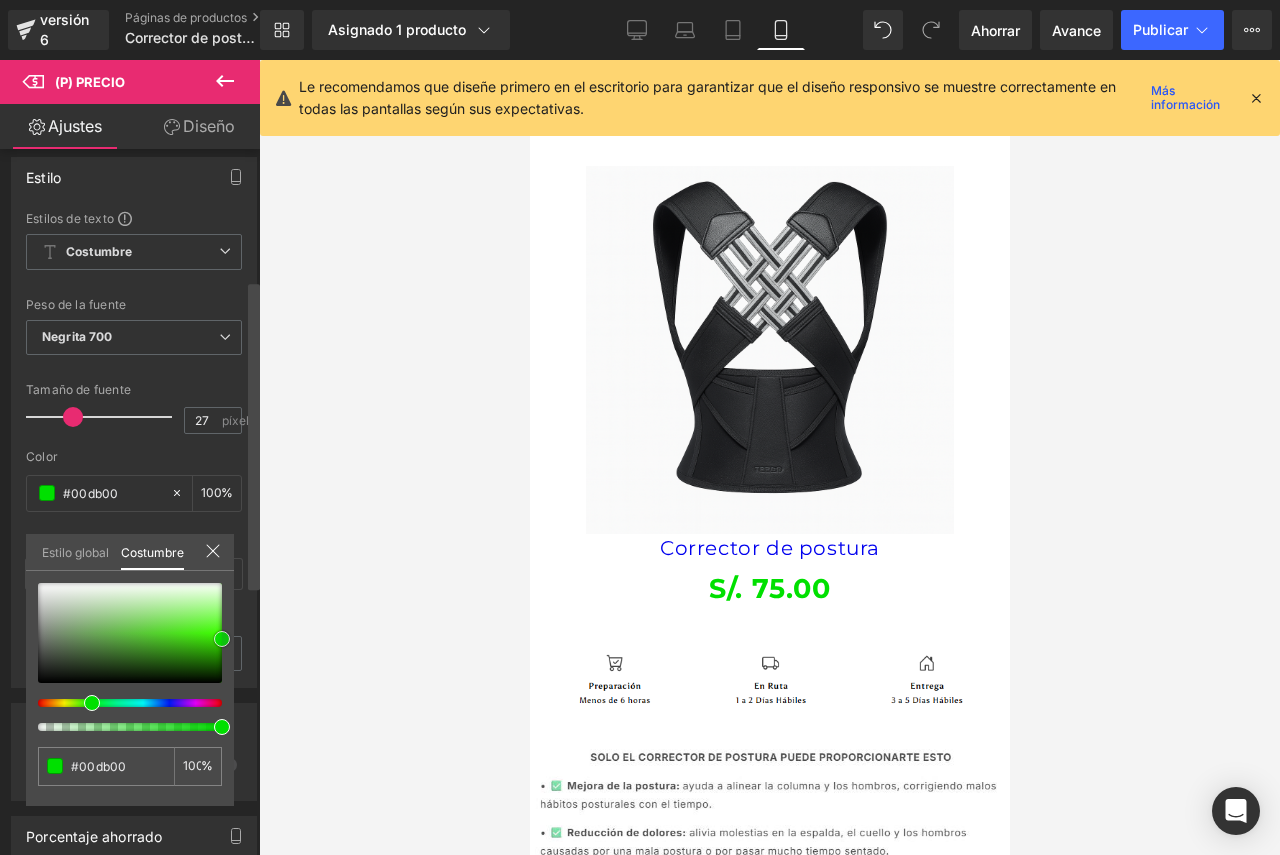 type on "#00c100" 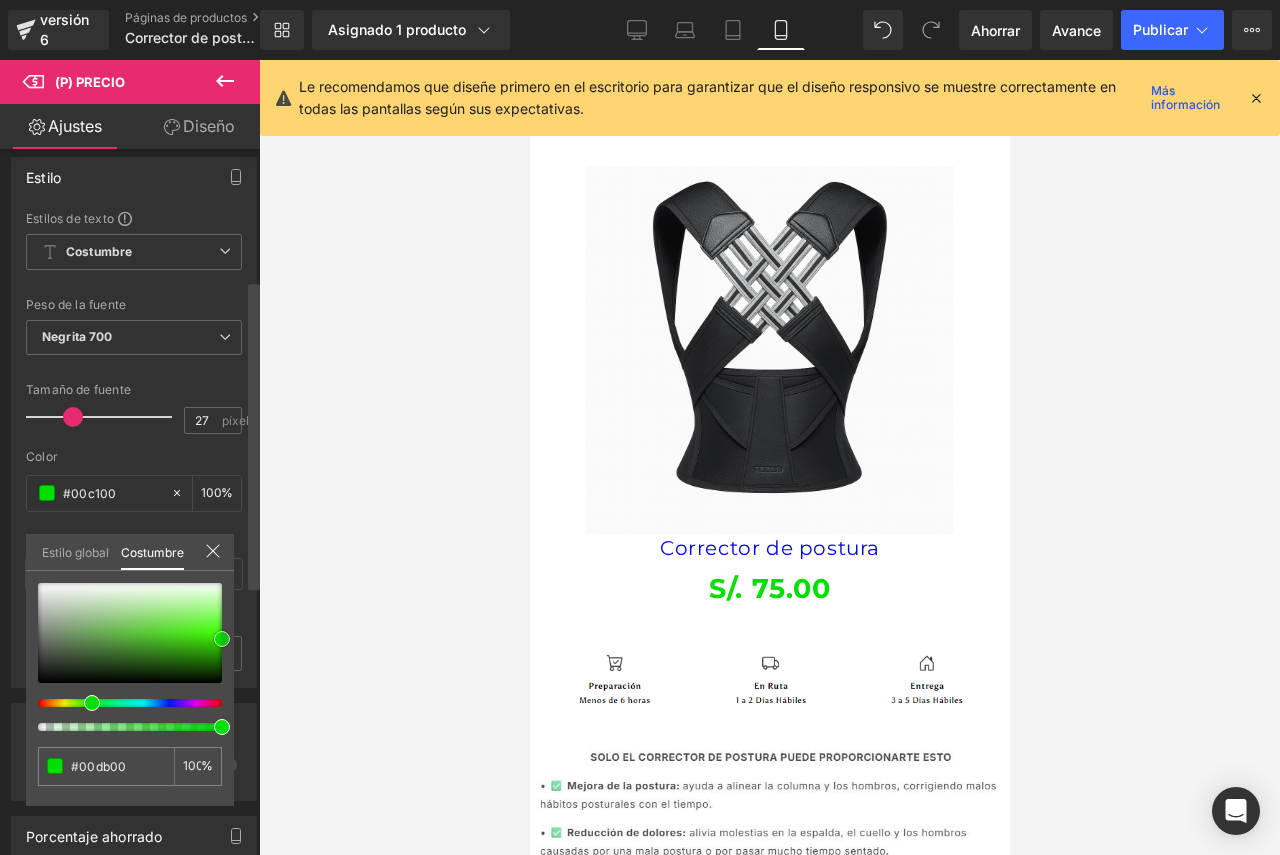 type on "#00c100" 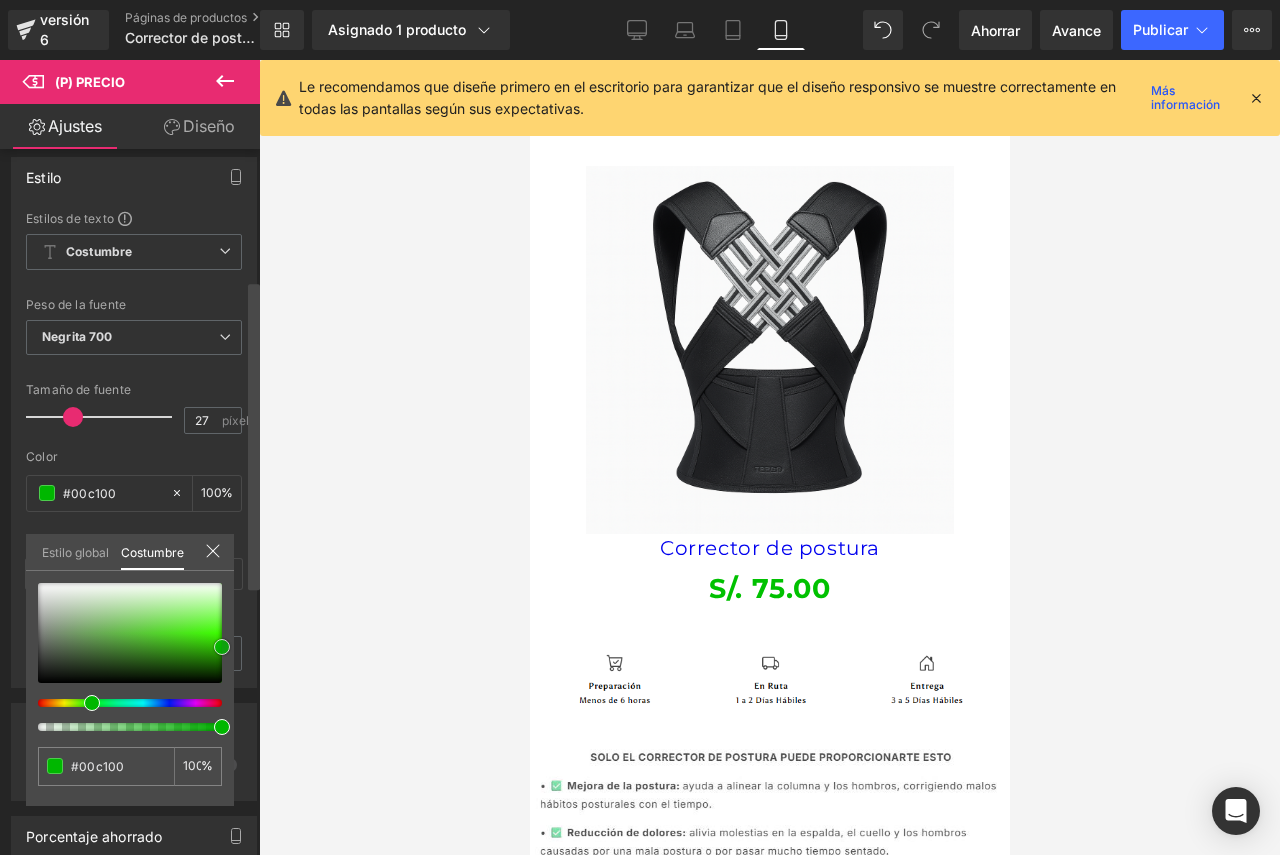 type on "#00bc00" 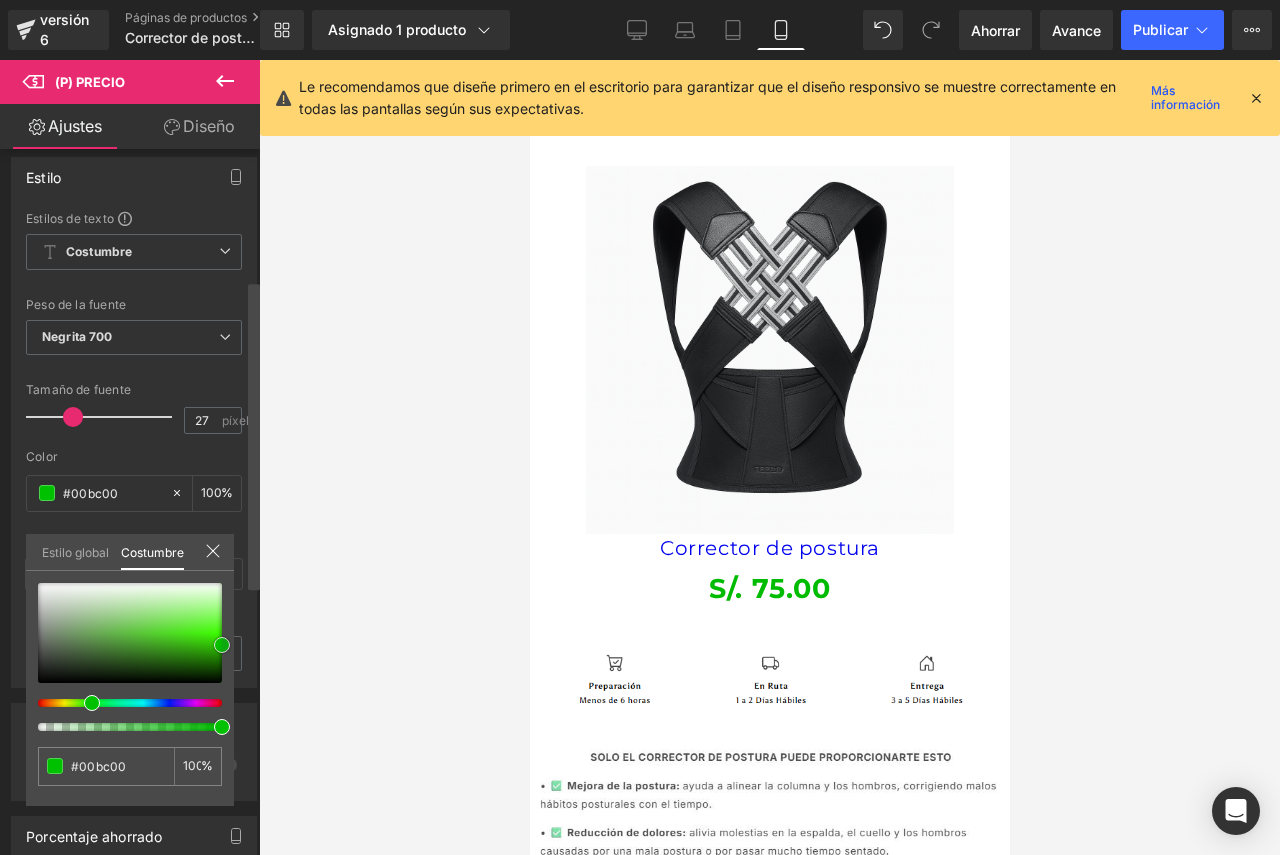 type on "#00c600" 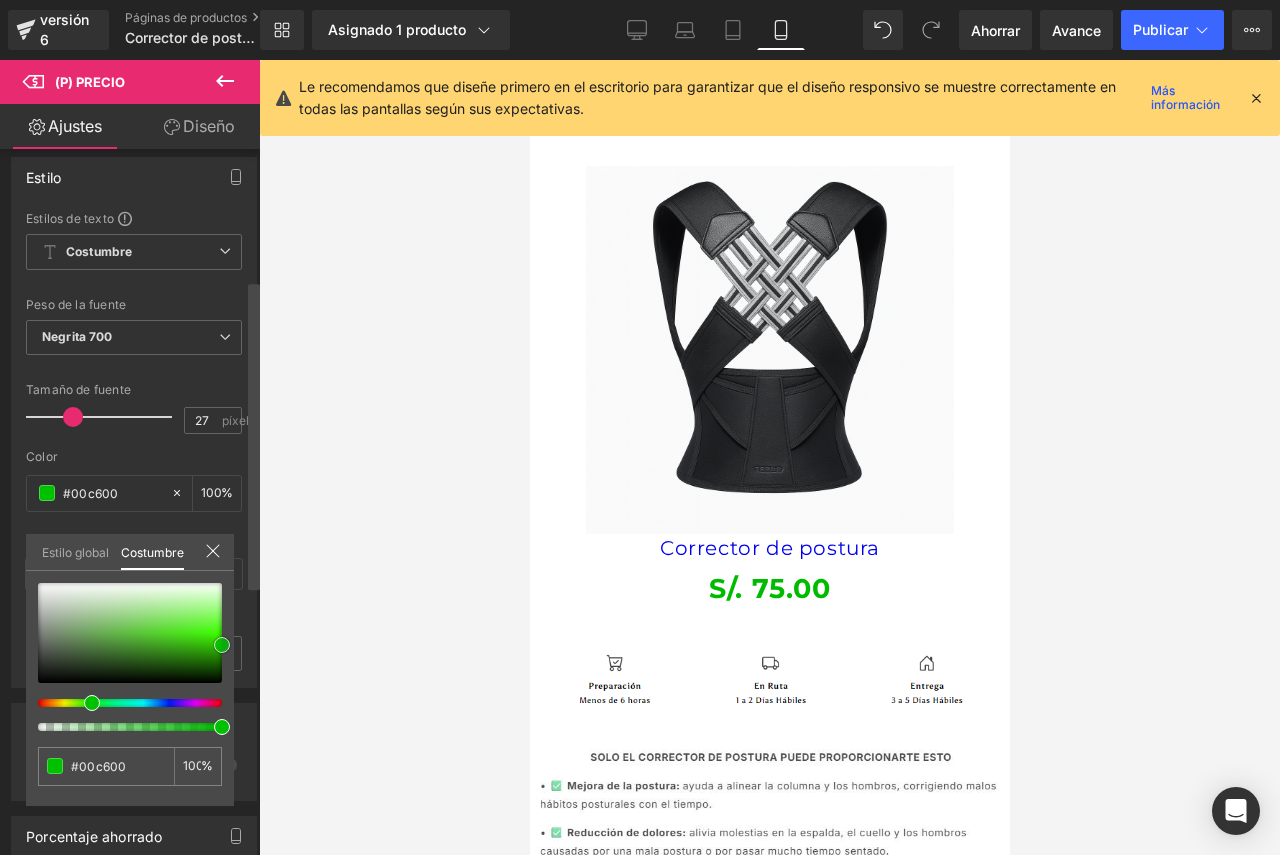 type on "#00d100" 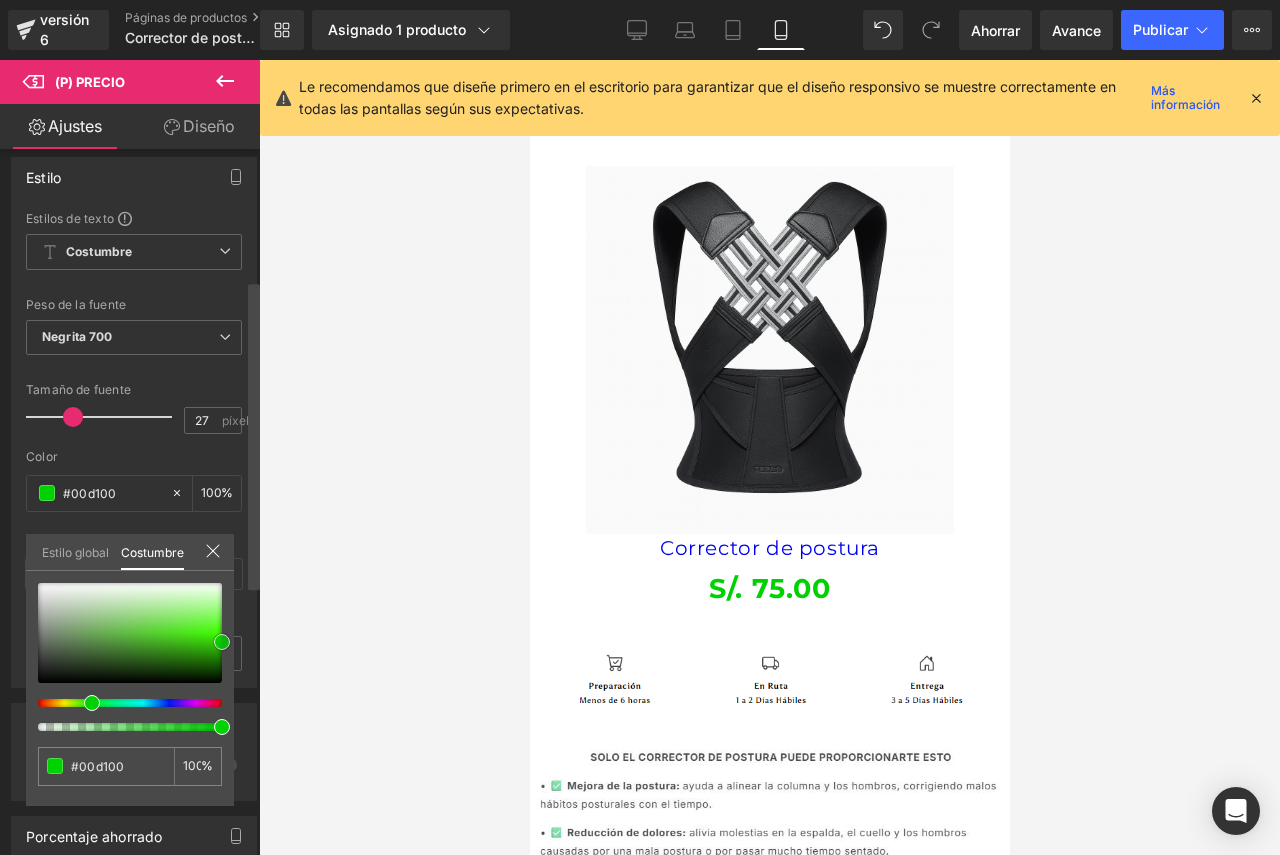 drag, startPoint x: 40, startPoint y: 664, endPoint x: 257, endPoint y: 643, distance: 218.01376 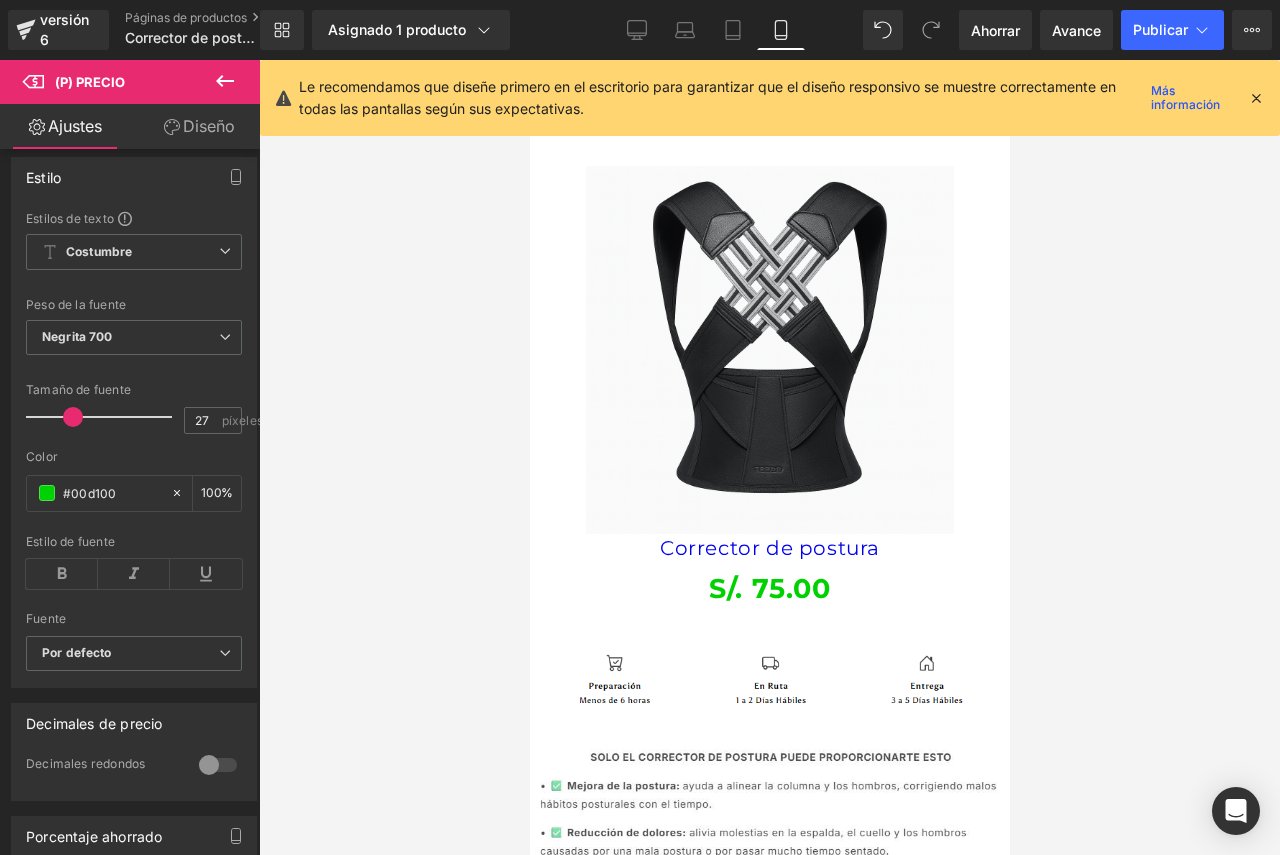 click on "Líquido         Imagen         Fila         Imagen         Fila         Imagen         Fila
Venta de liquidación
(P) Imagen
Corrector de postura
(P) Título
S/. 0
S/. 75.00
(P) Precio
Producto         Fila         Imagen         Imagen         Fila         Imagen         Imagen         Fila         Fila         Imagen         Fila         Fila         Imagen" at bounding box center [769, 1704] 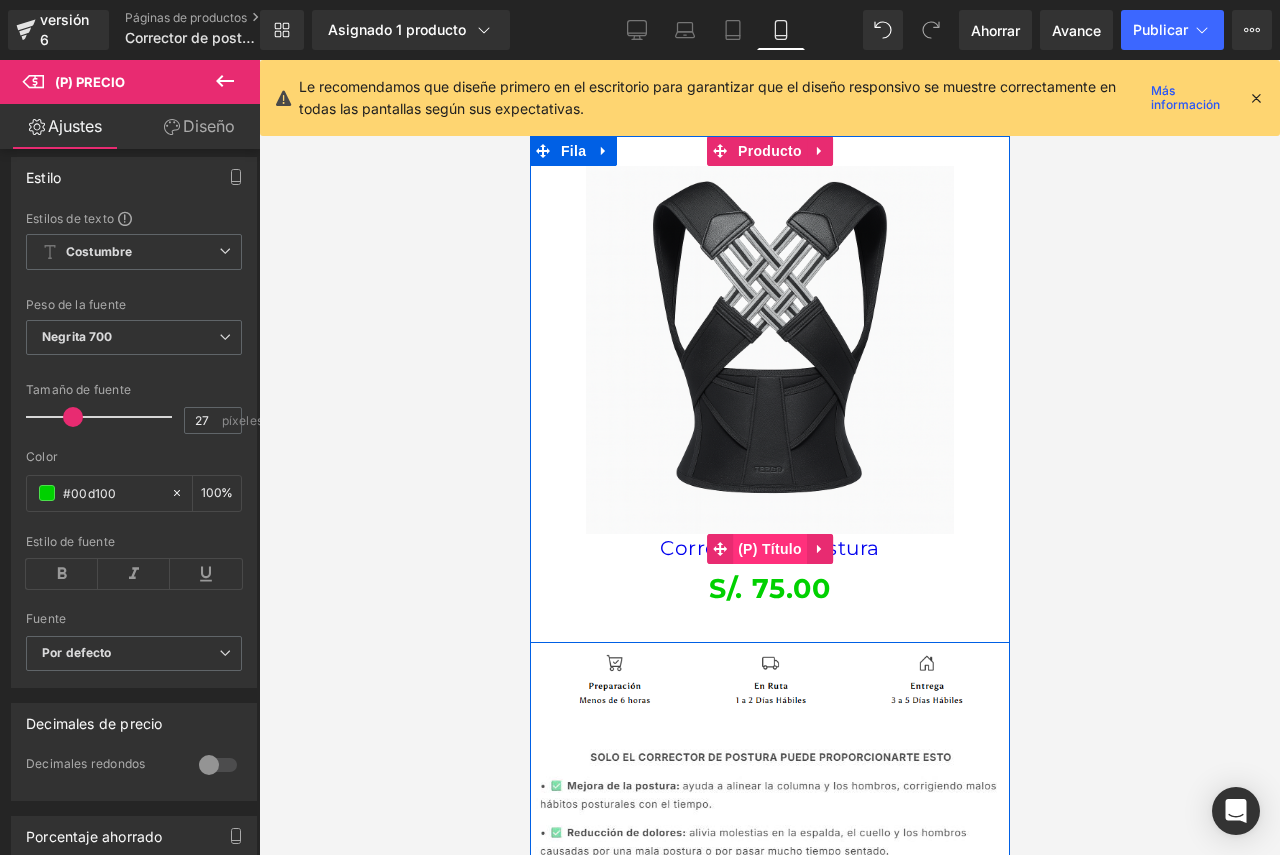 click on "(P) Título" at bounding box center (769, 549) 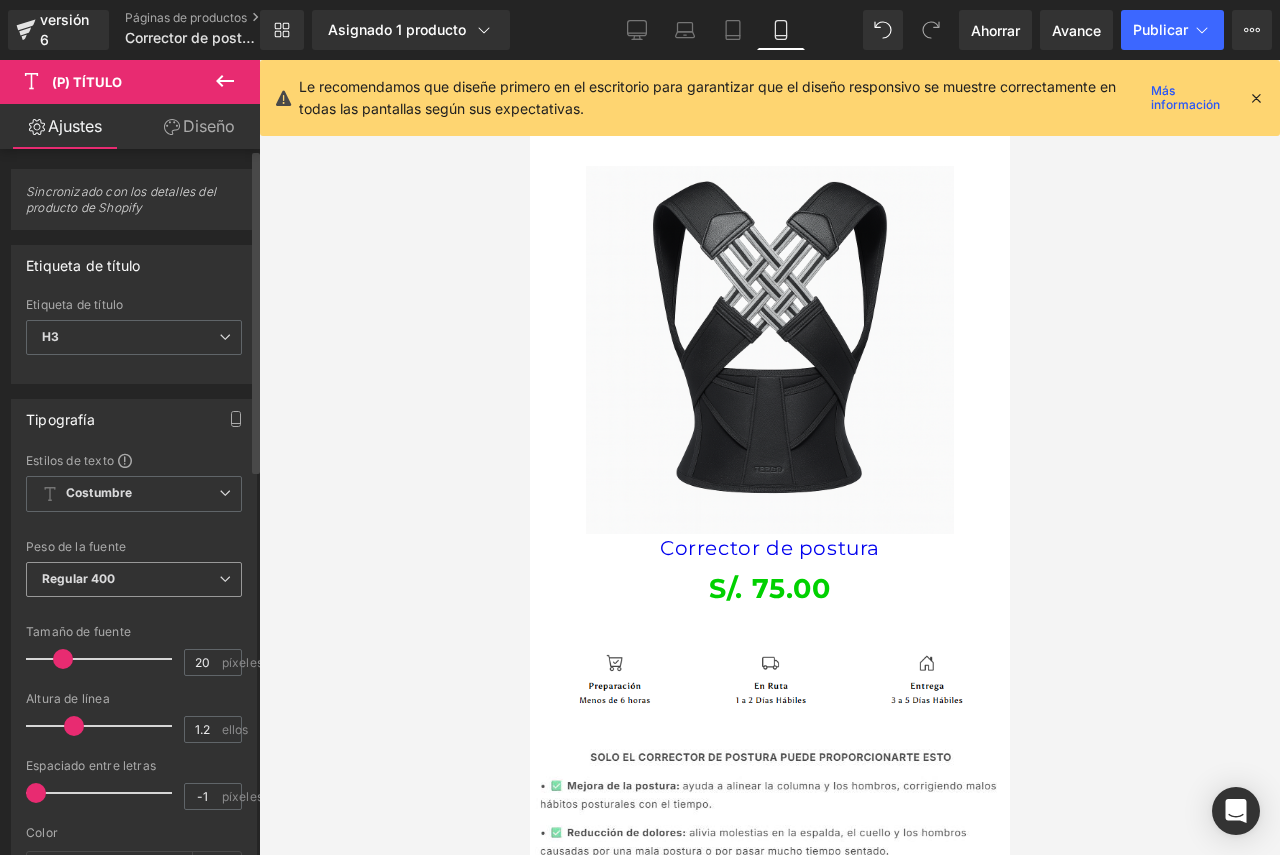 click on "Regular 400" at bounding box center [134, 579] 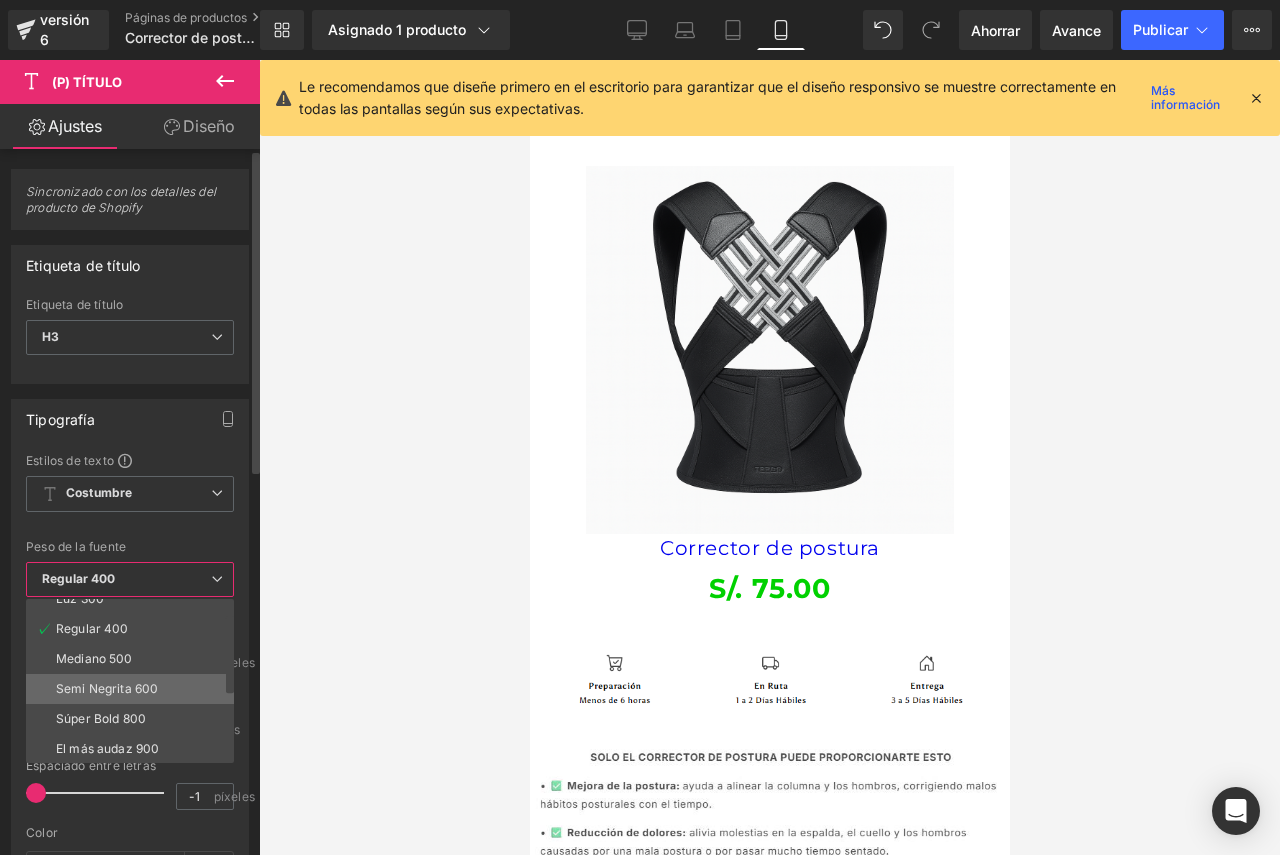 scroll, scrollTop: 100, scrollLeft: 0, axis: vertical 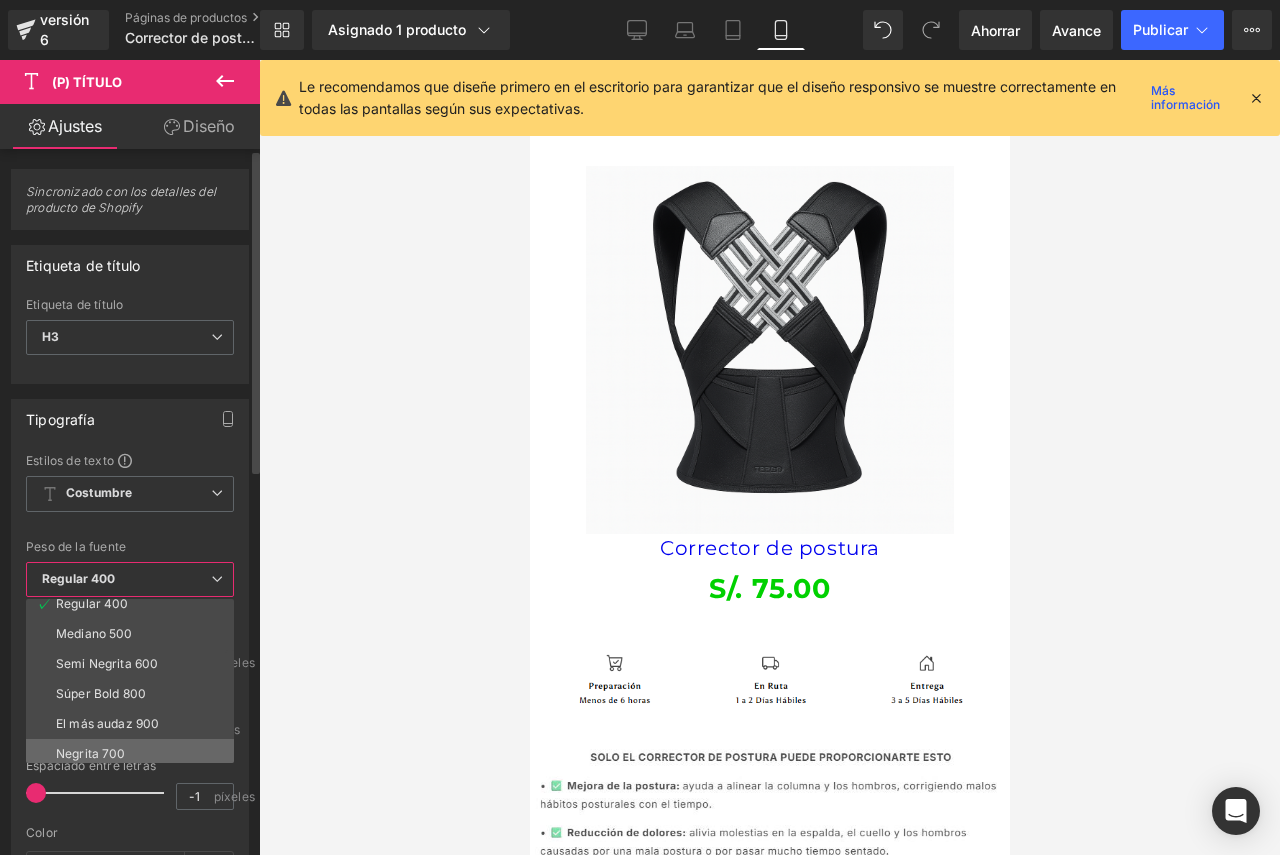 click on "Negrita 700" at bounding box center [134, 754] 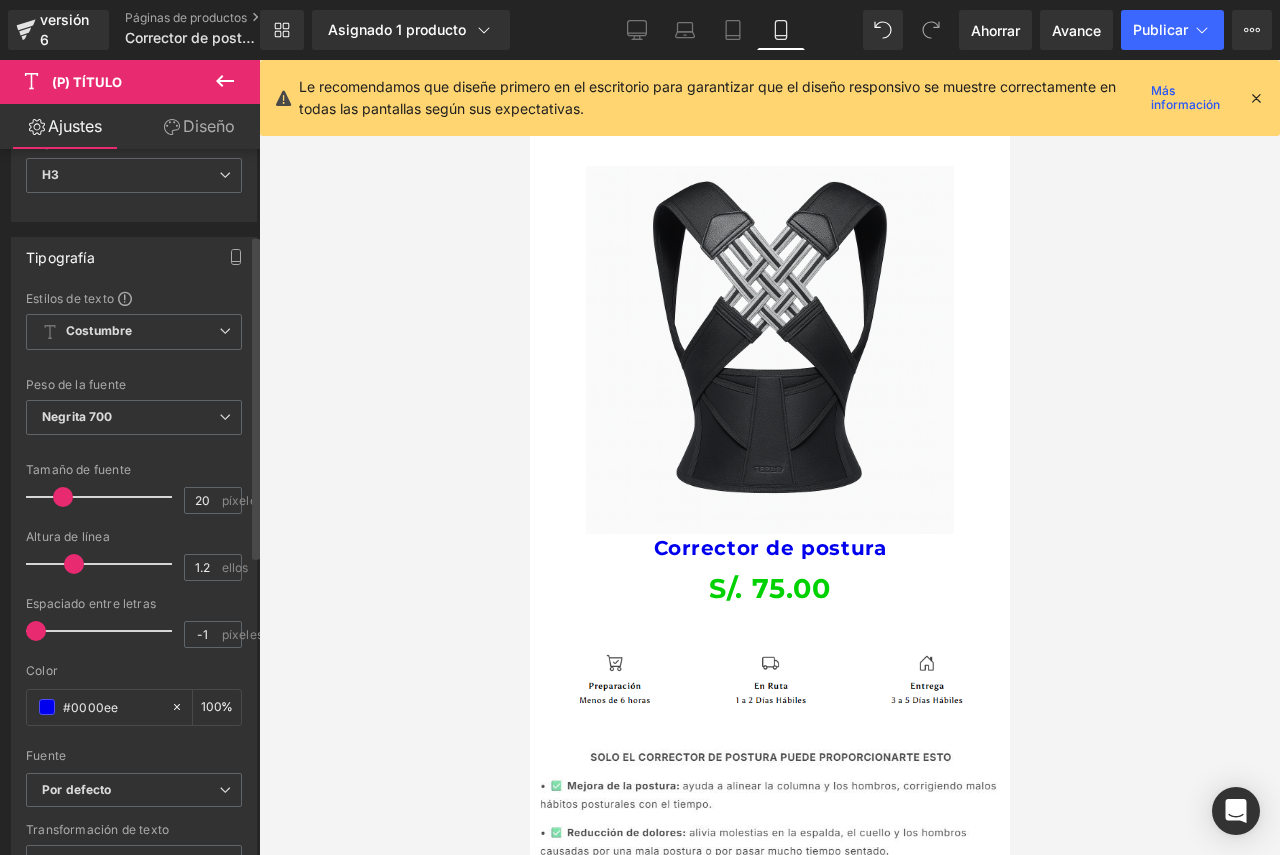 scroll, scrollTop: 200, scrollLeft: 0, axis: vertical 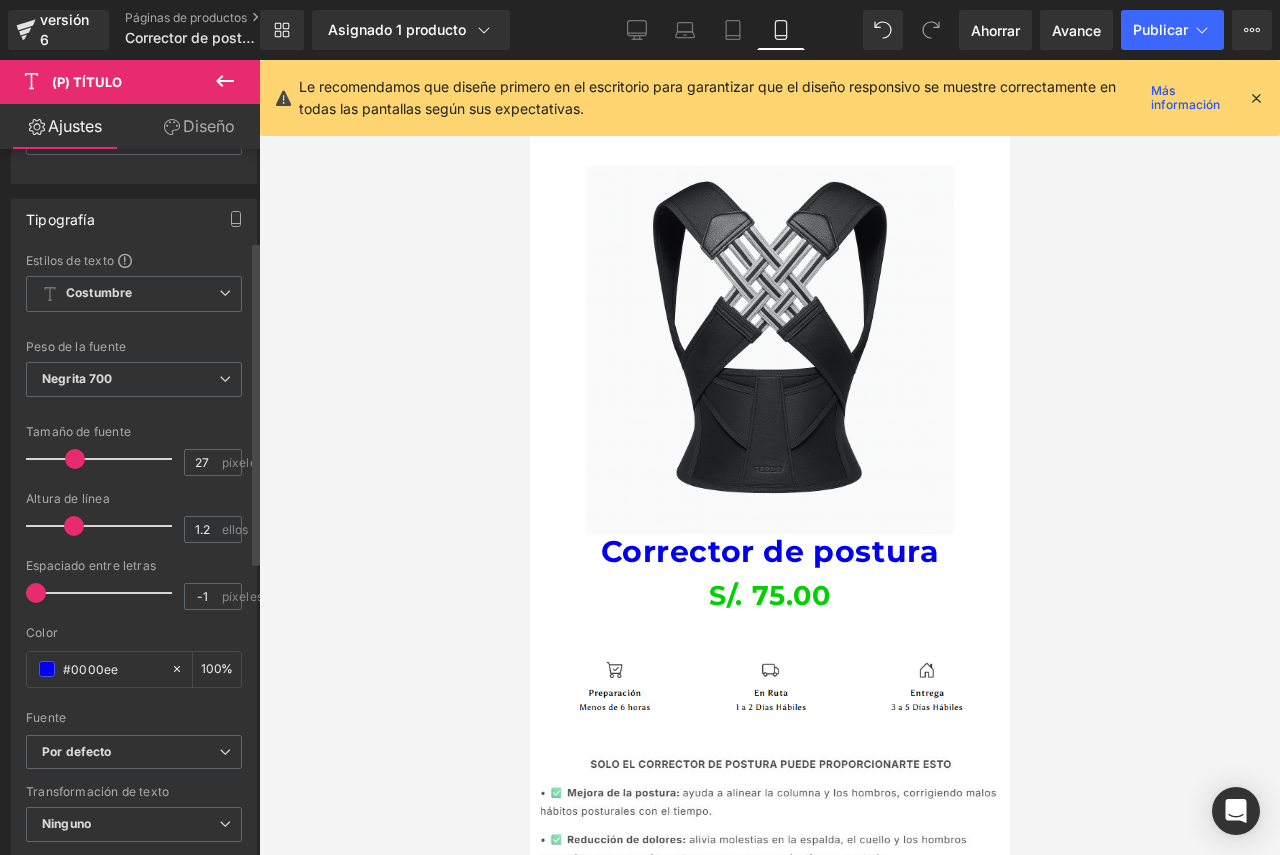 type on "25" 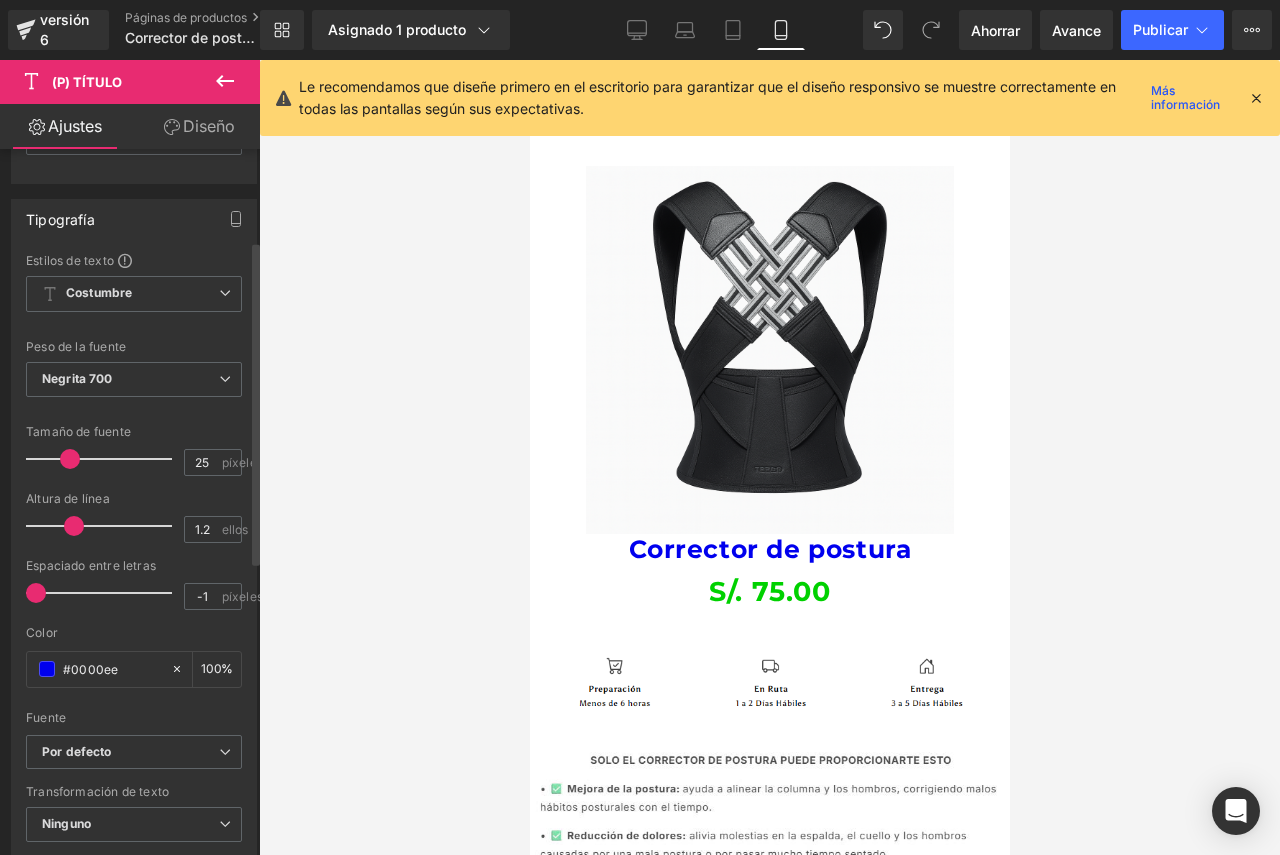 click at bounding box center (70, 459) 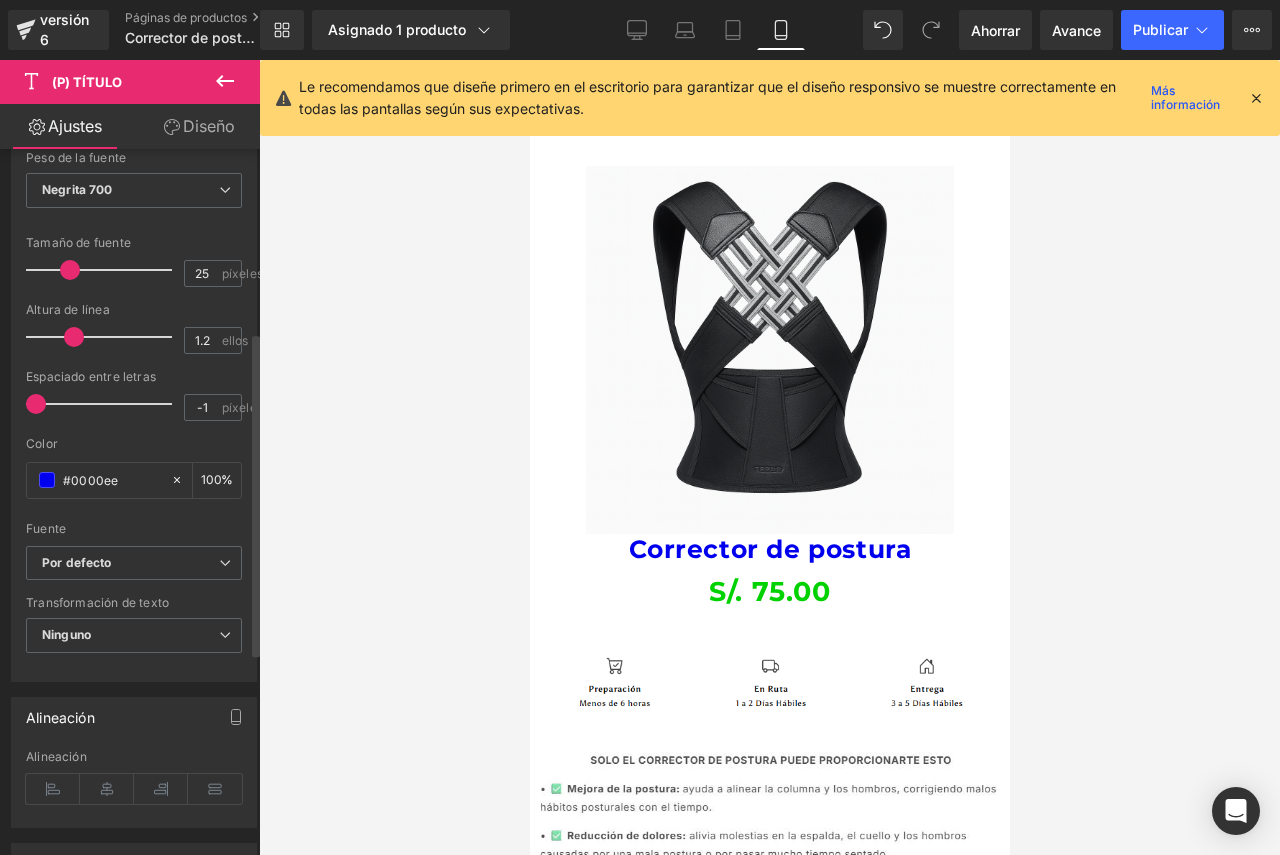 scroll, scrollTop: 400, scrollLeft: 0, axis: vertical 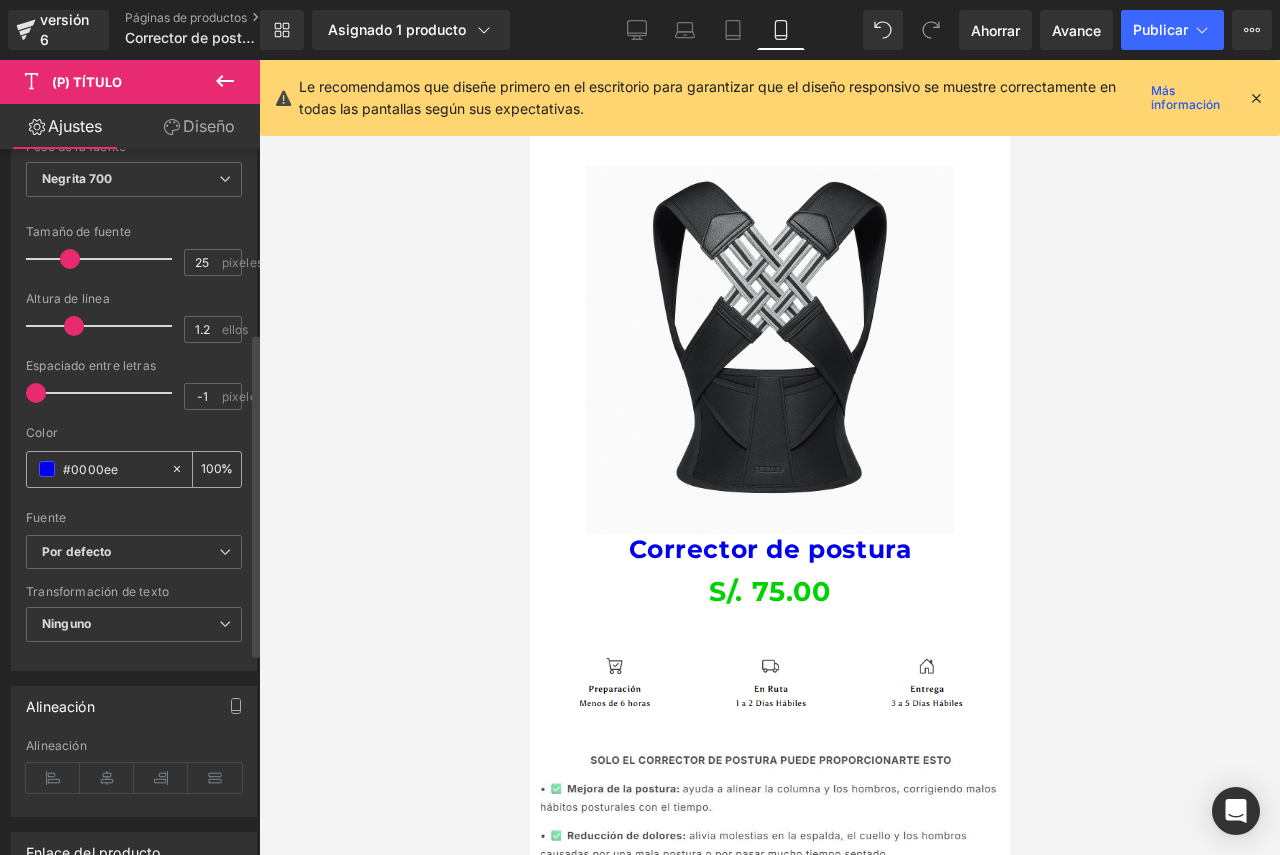 click on "#0000ee" at bounding box center (98, 469) 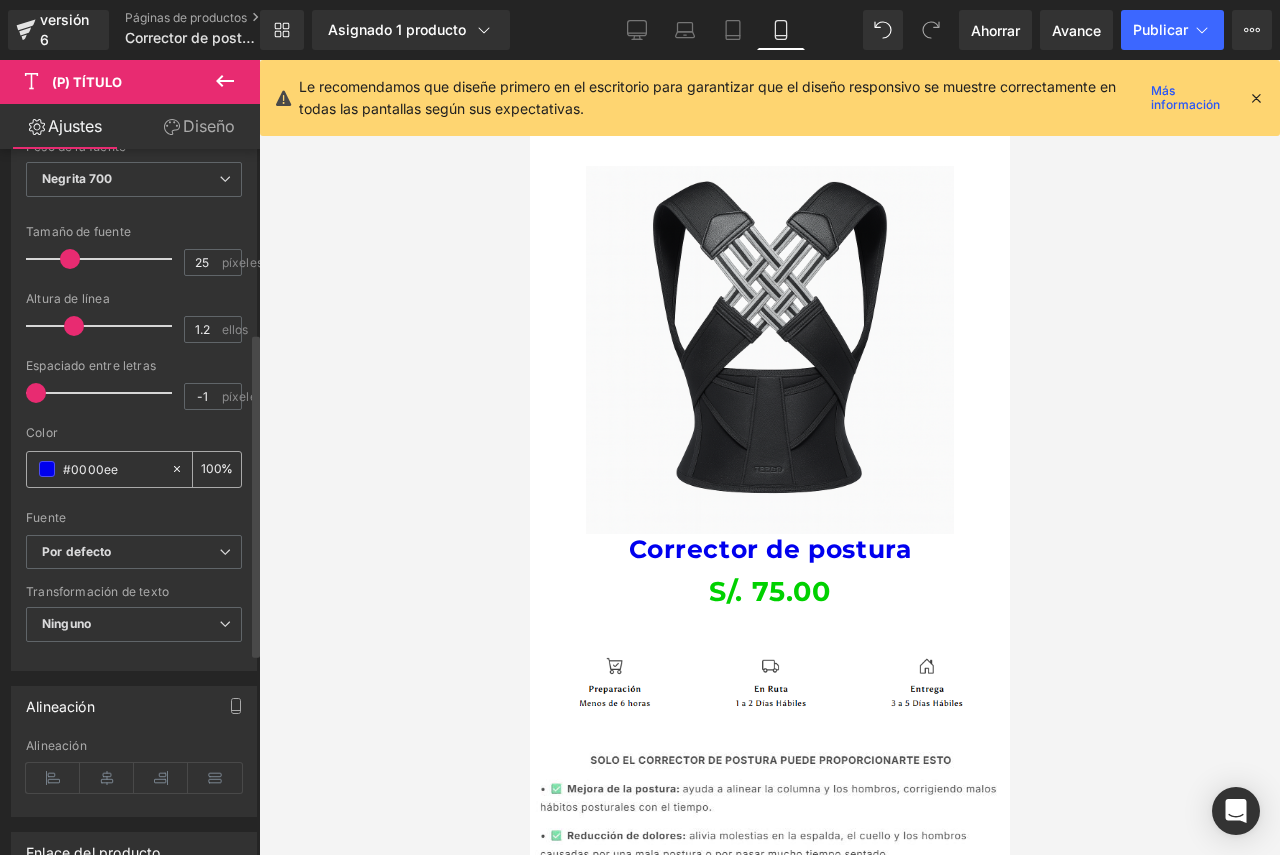 click on "#0000ee" at bounding box center [98, 469] 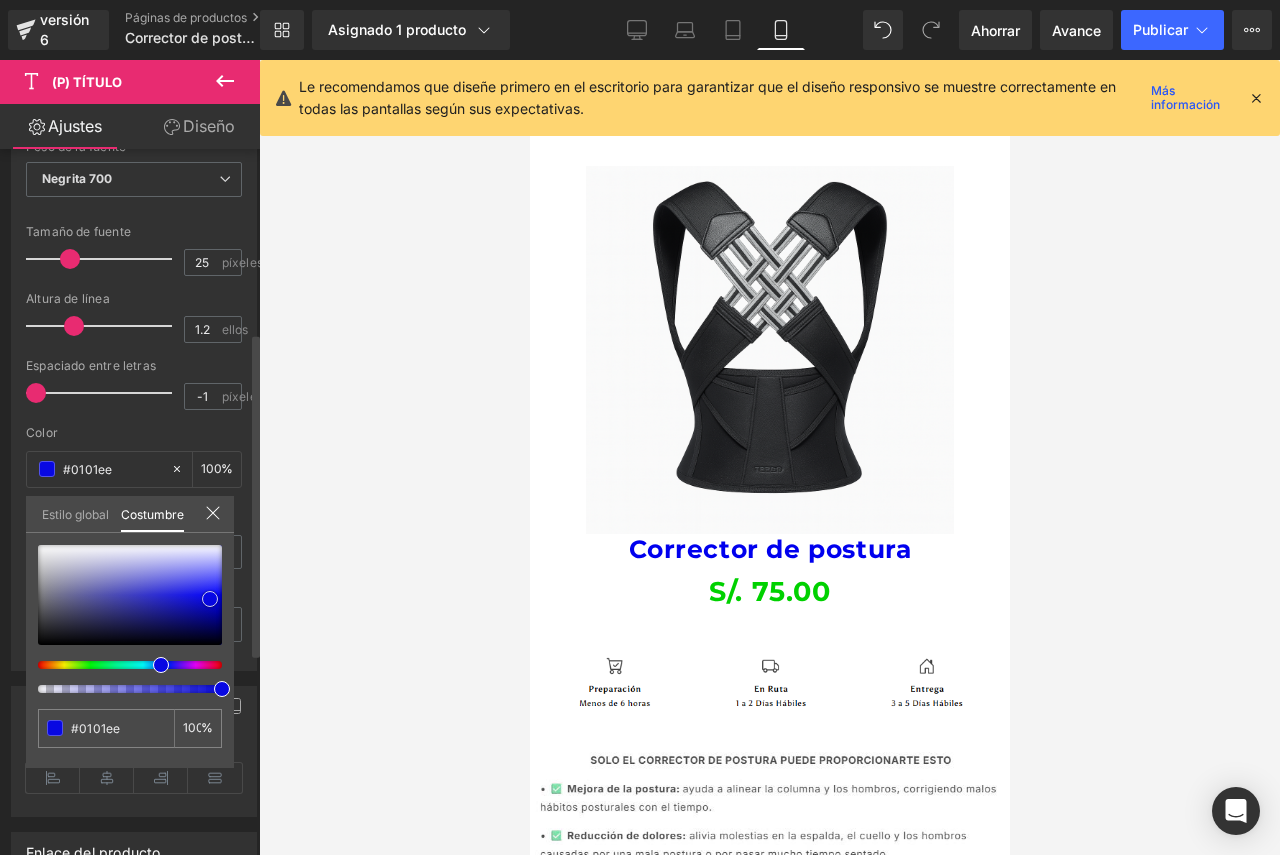 type on "#0101ee" 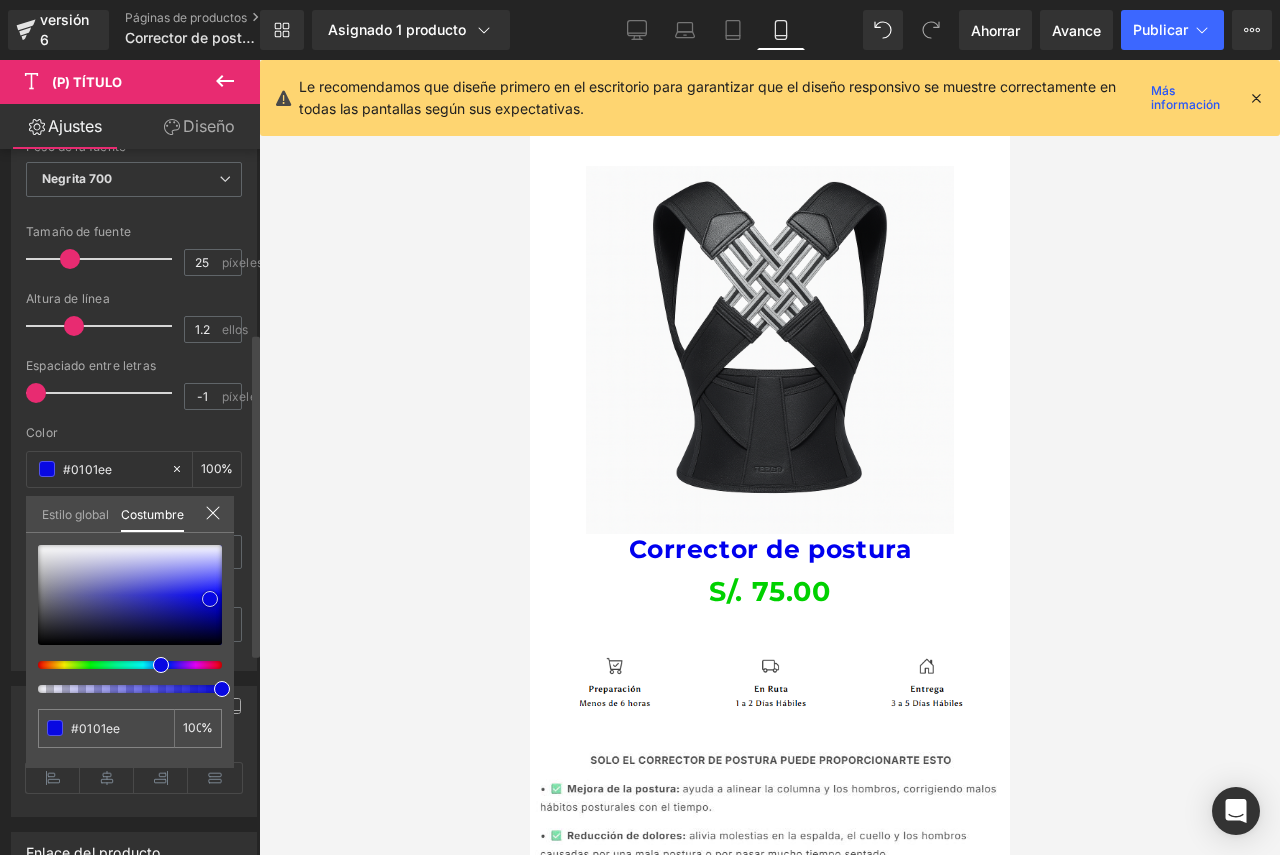 type on "#0101ee" 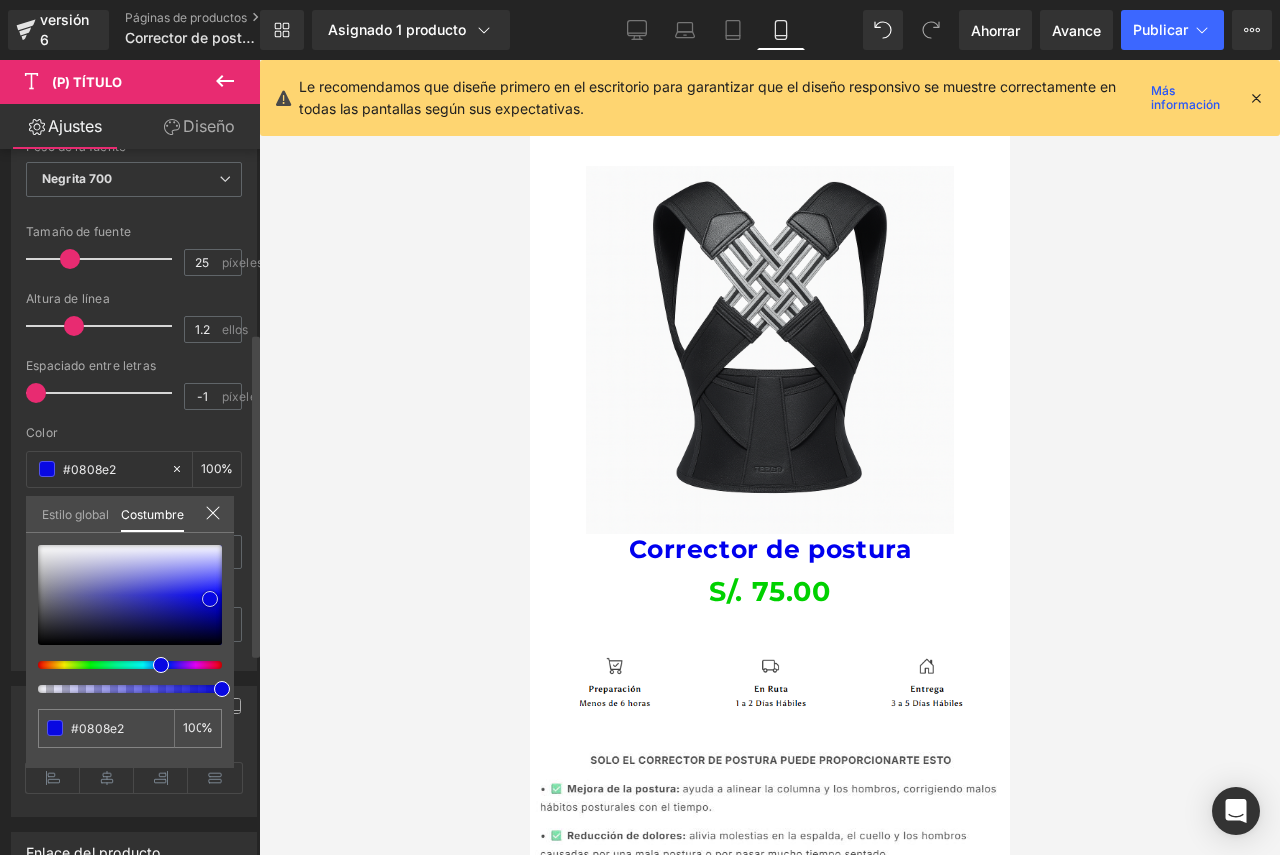 type on "#2c2ce2" 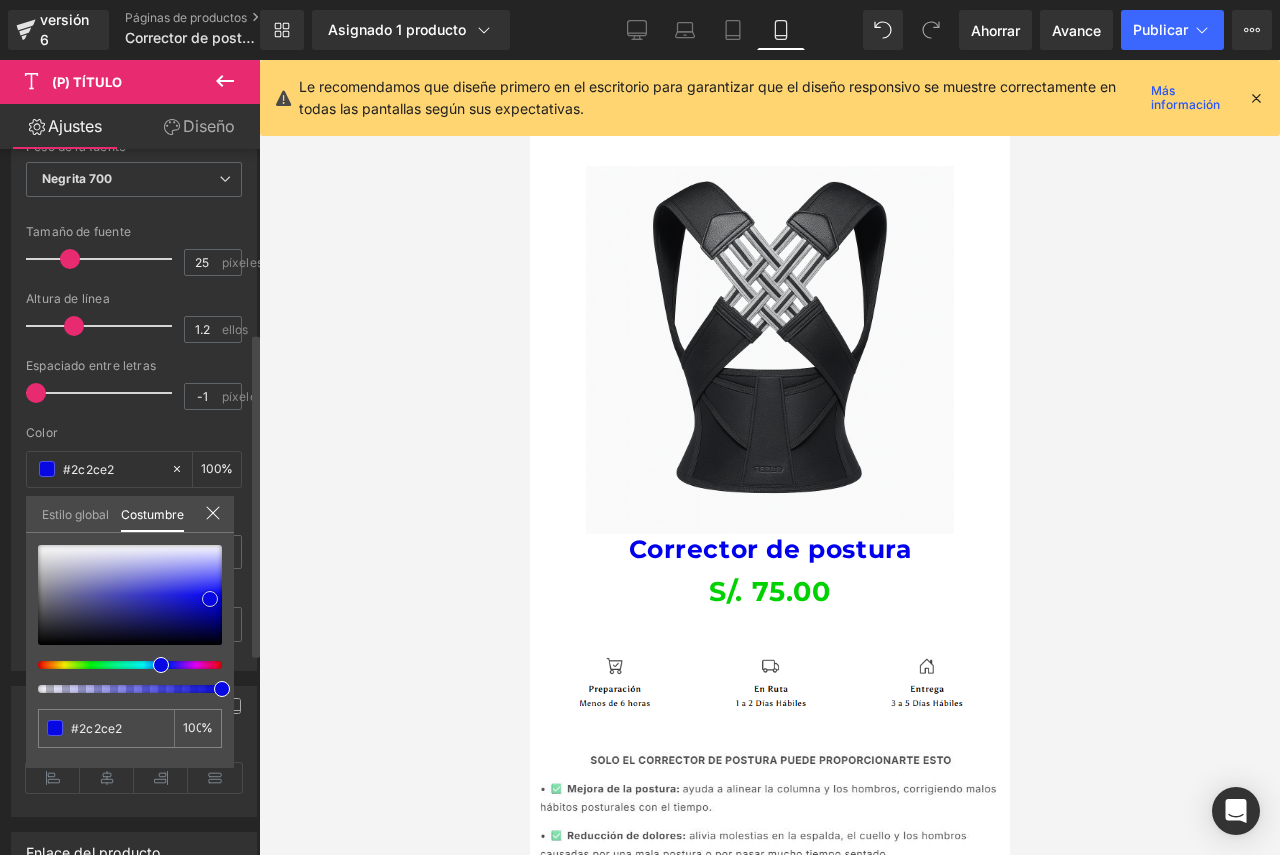 type on "#4e4ed4" 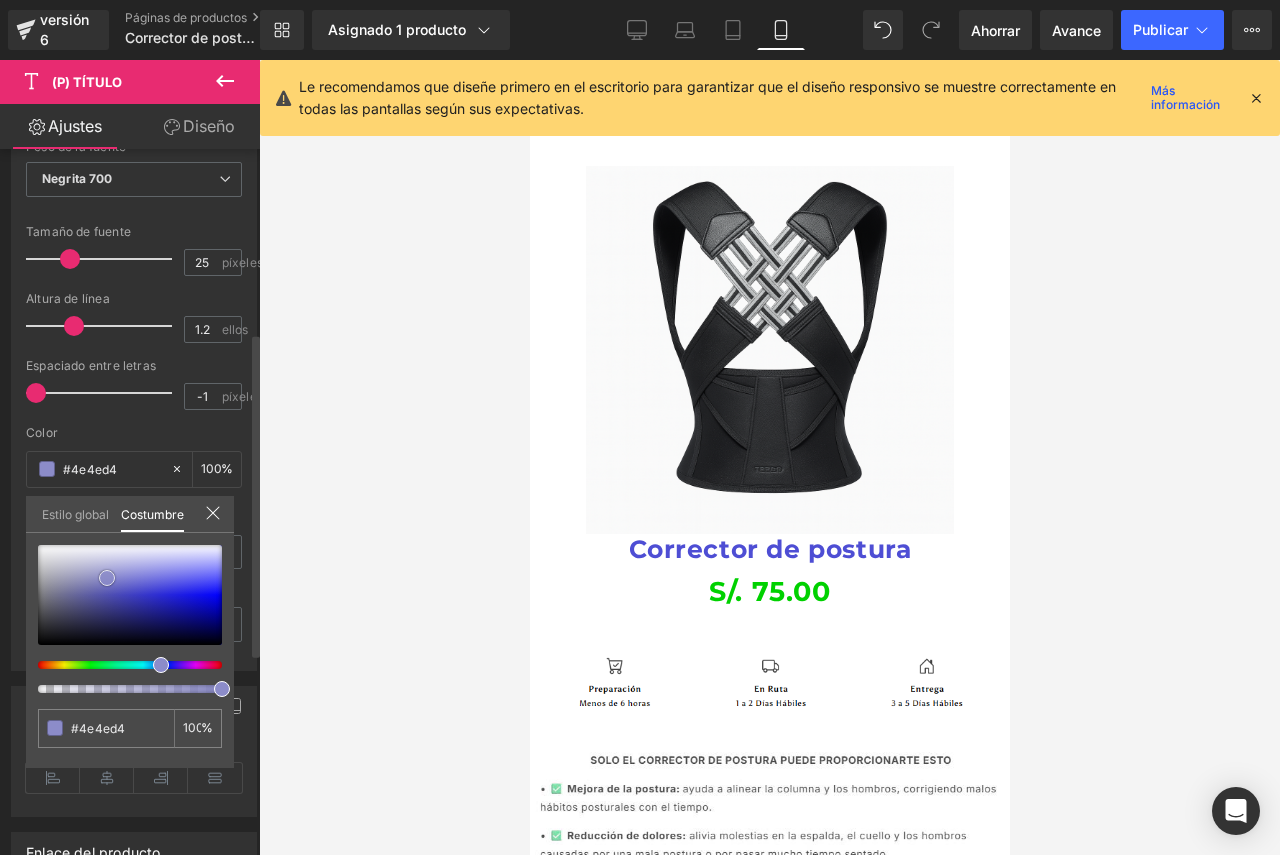 type on "#8c8cc9" 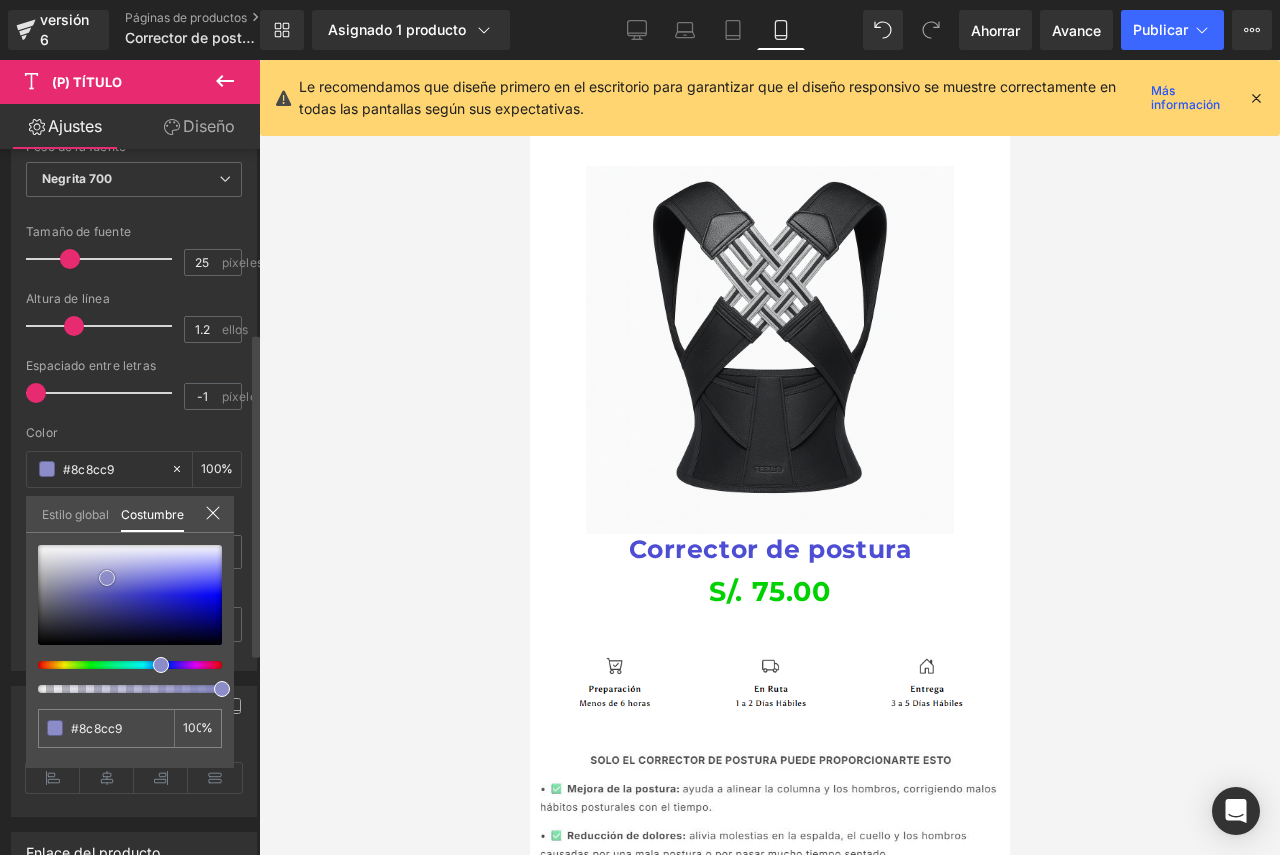 type on "#8989c7" 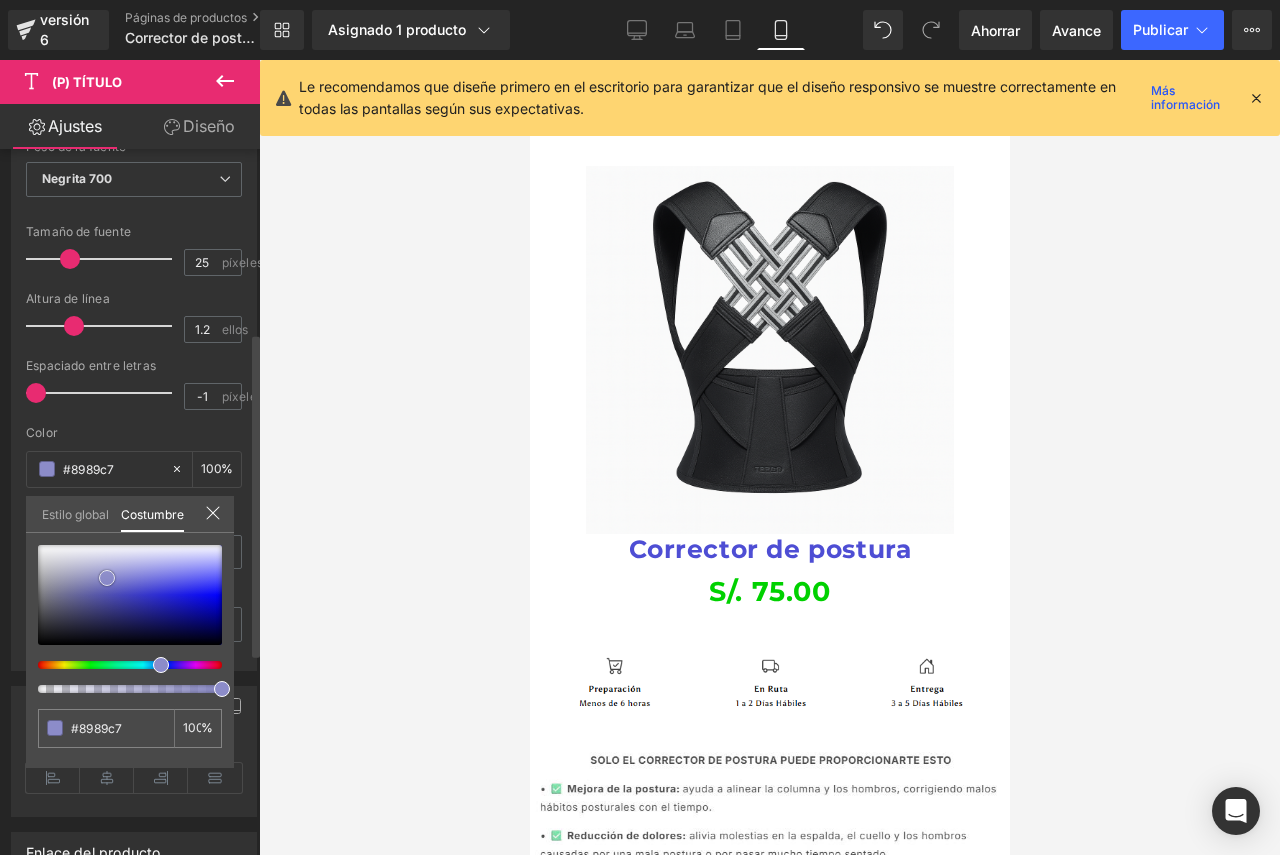 type on "#6a6ab7" 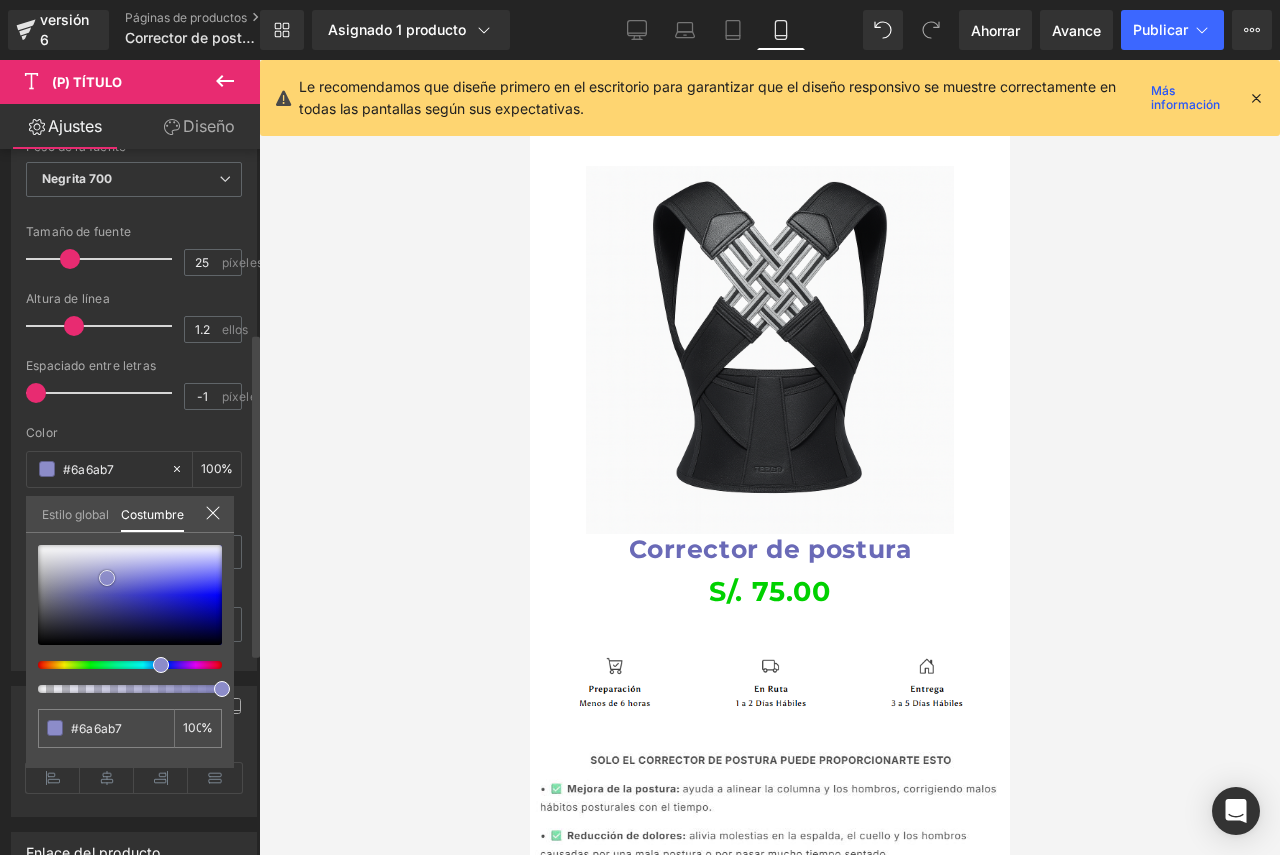 type on "#38387e" 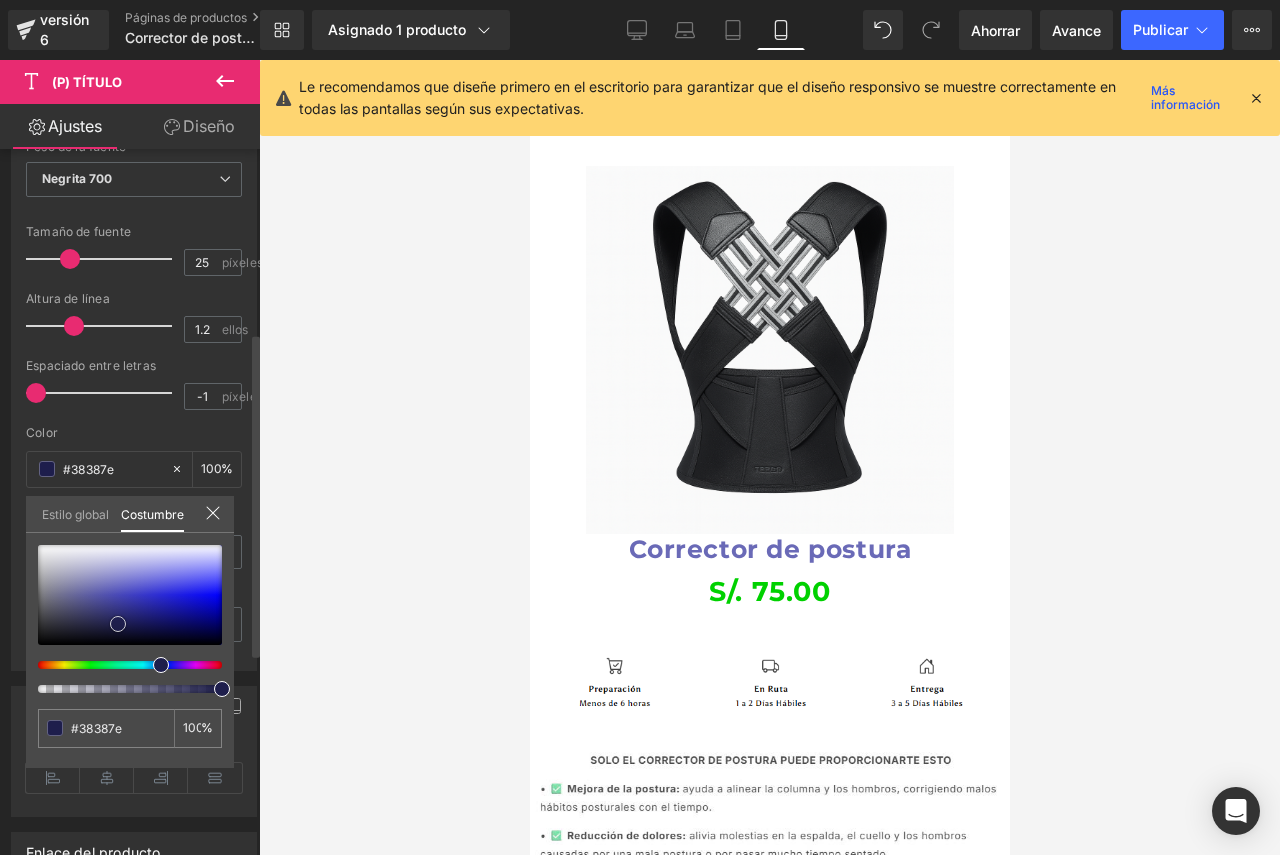 type on "#1e1e4c" 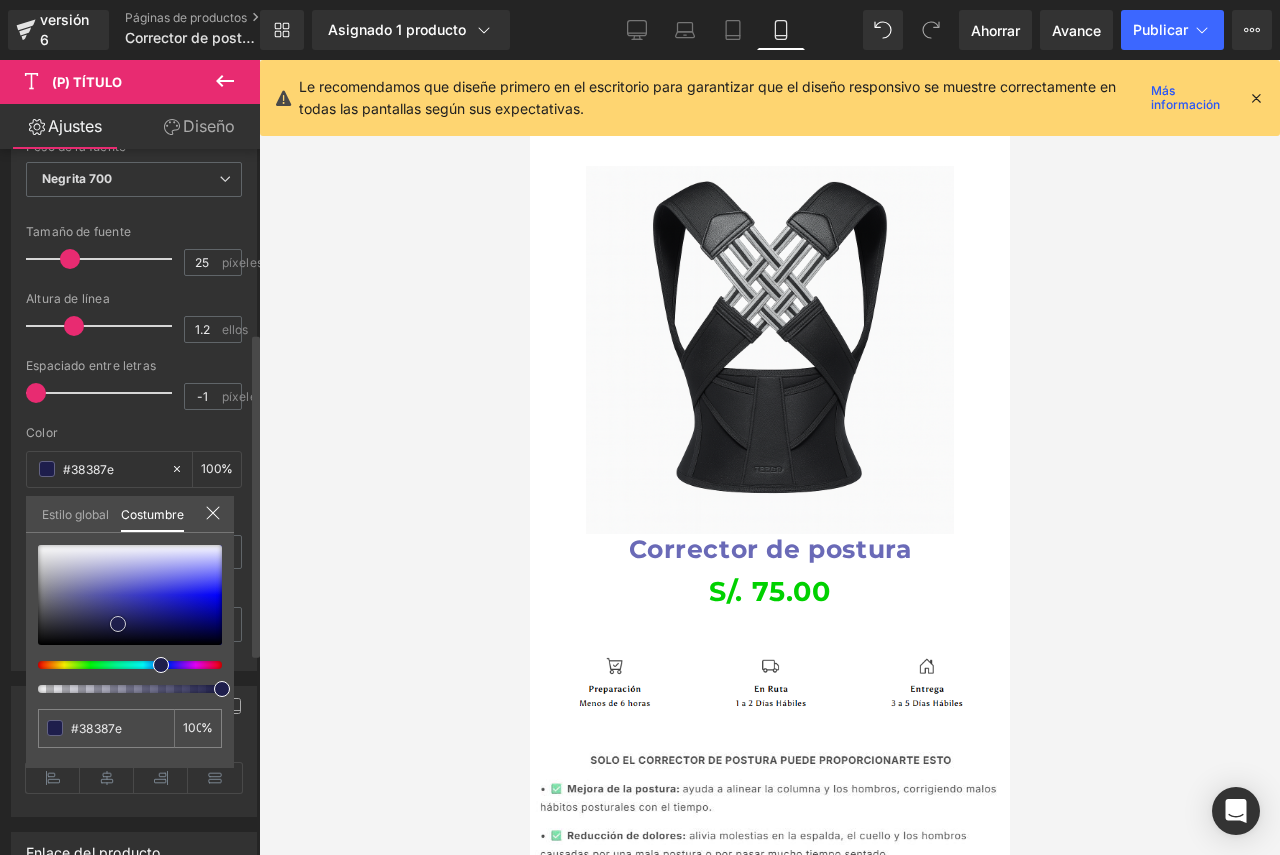 type on "#1e1e4c" 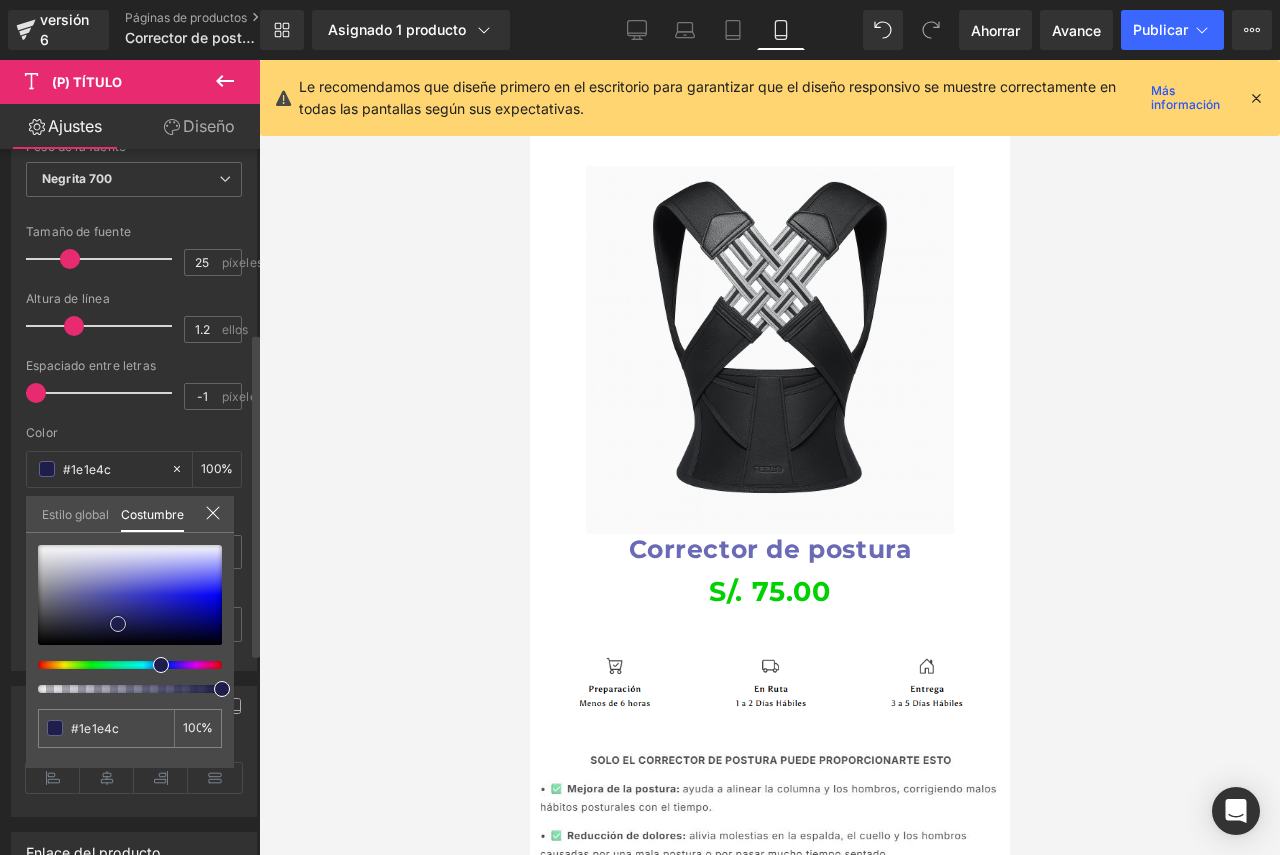 type on "#212149" 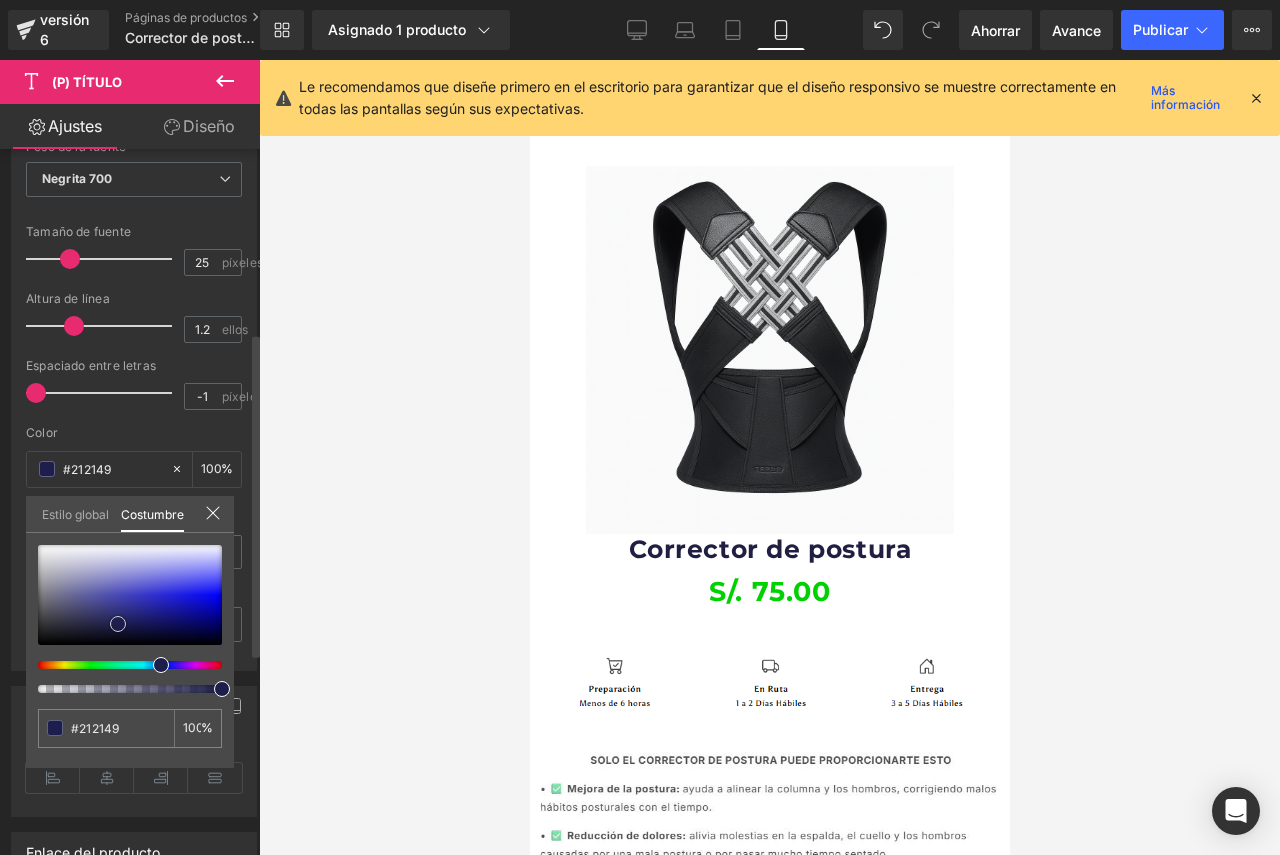 type on "#1f1f41" 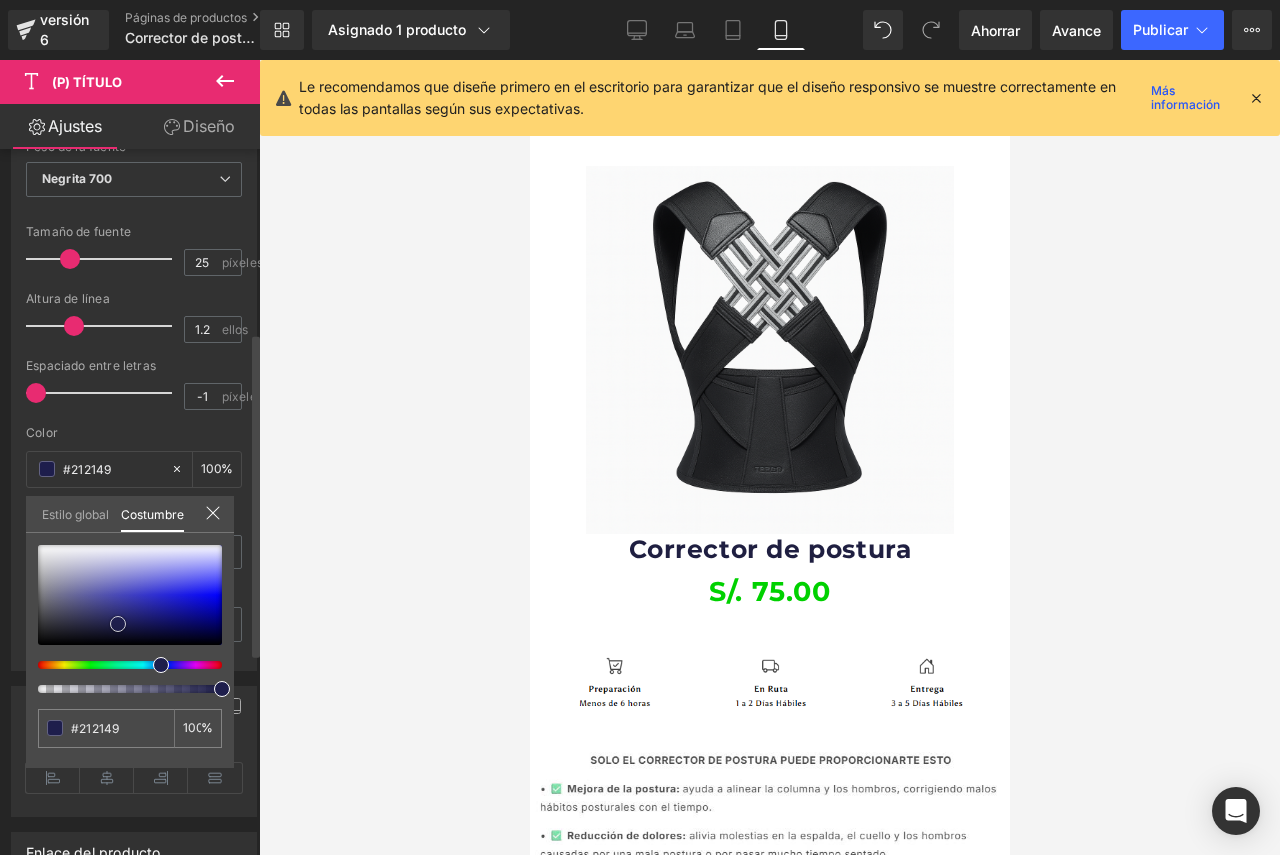 type on "#1f1f41" 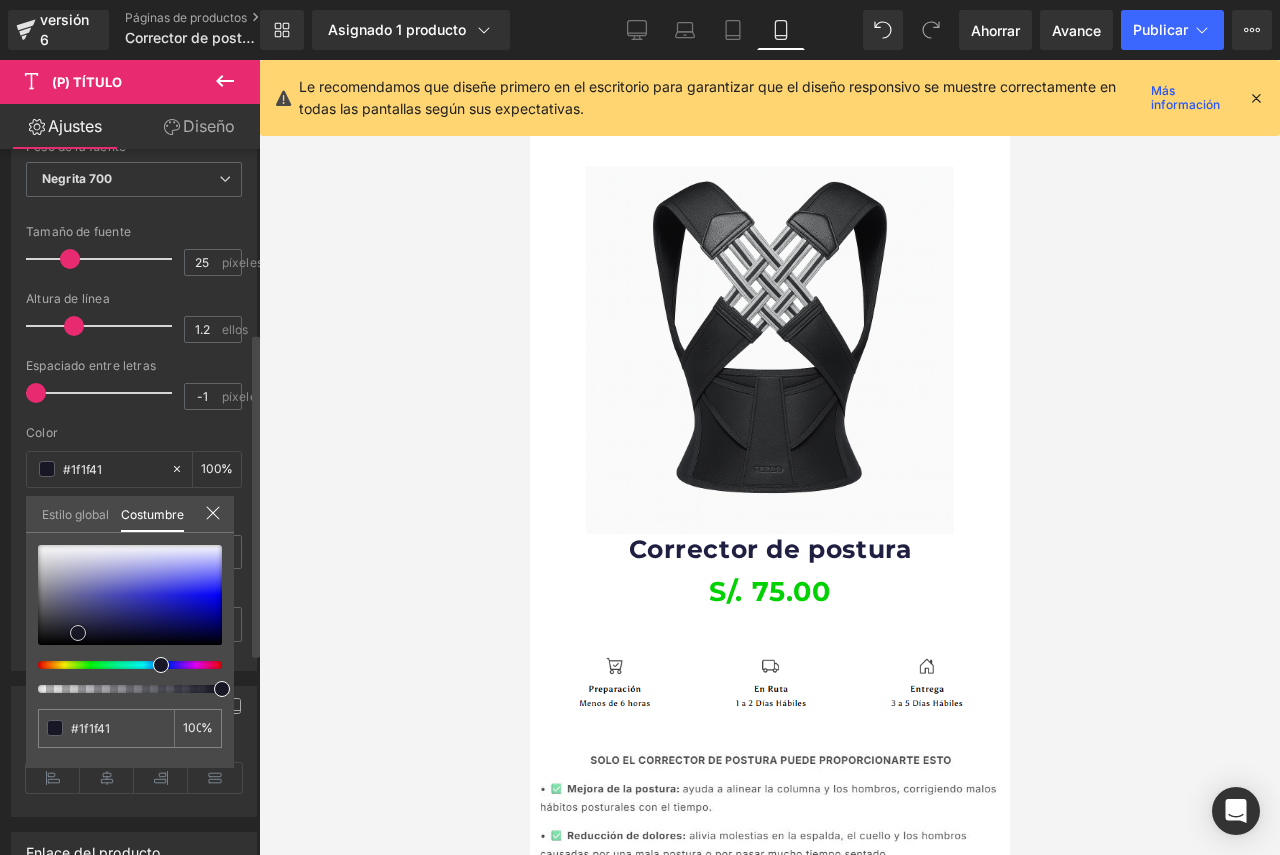 type on "#1d1d34" 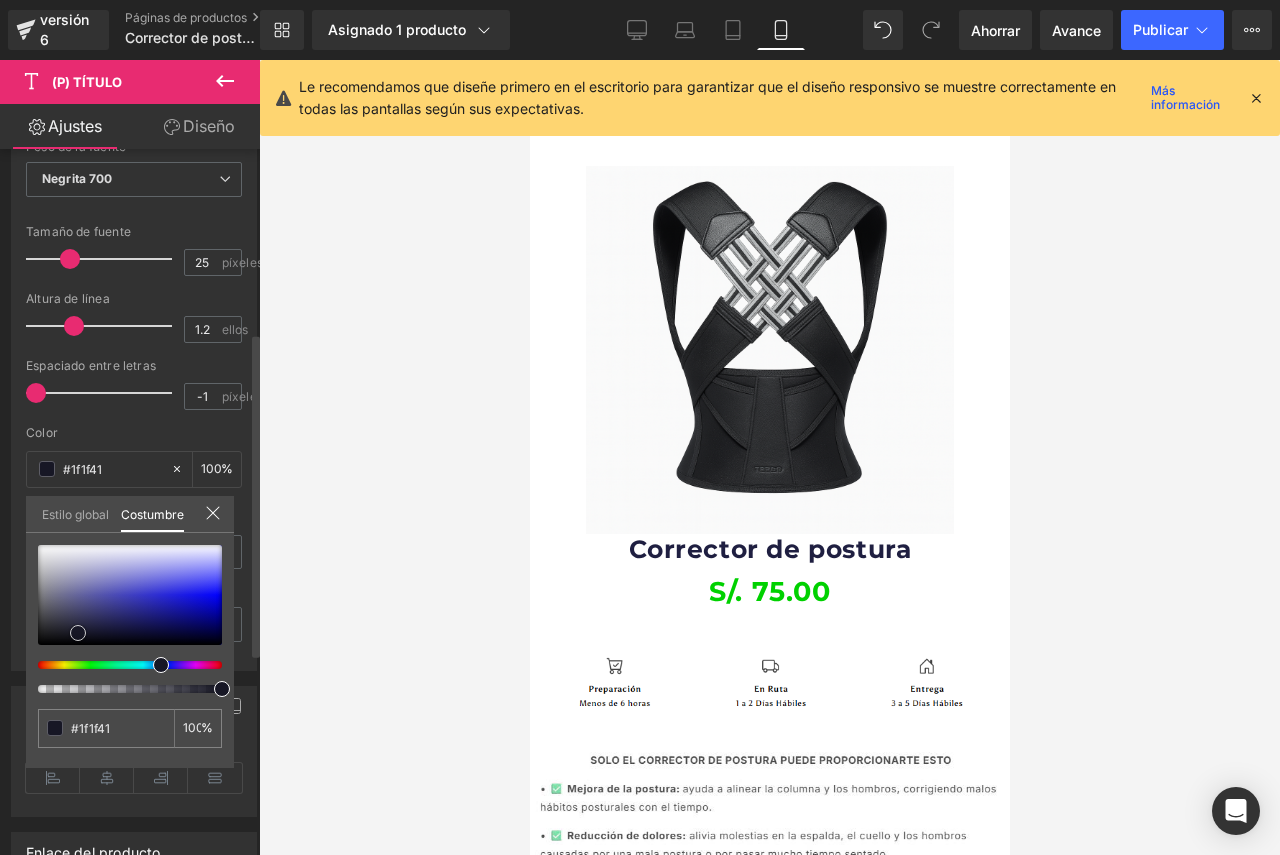 type on "#1d1d34" 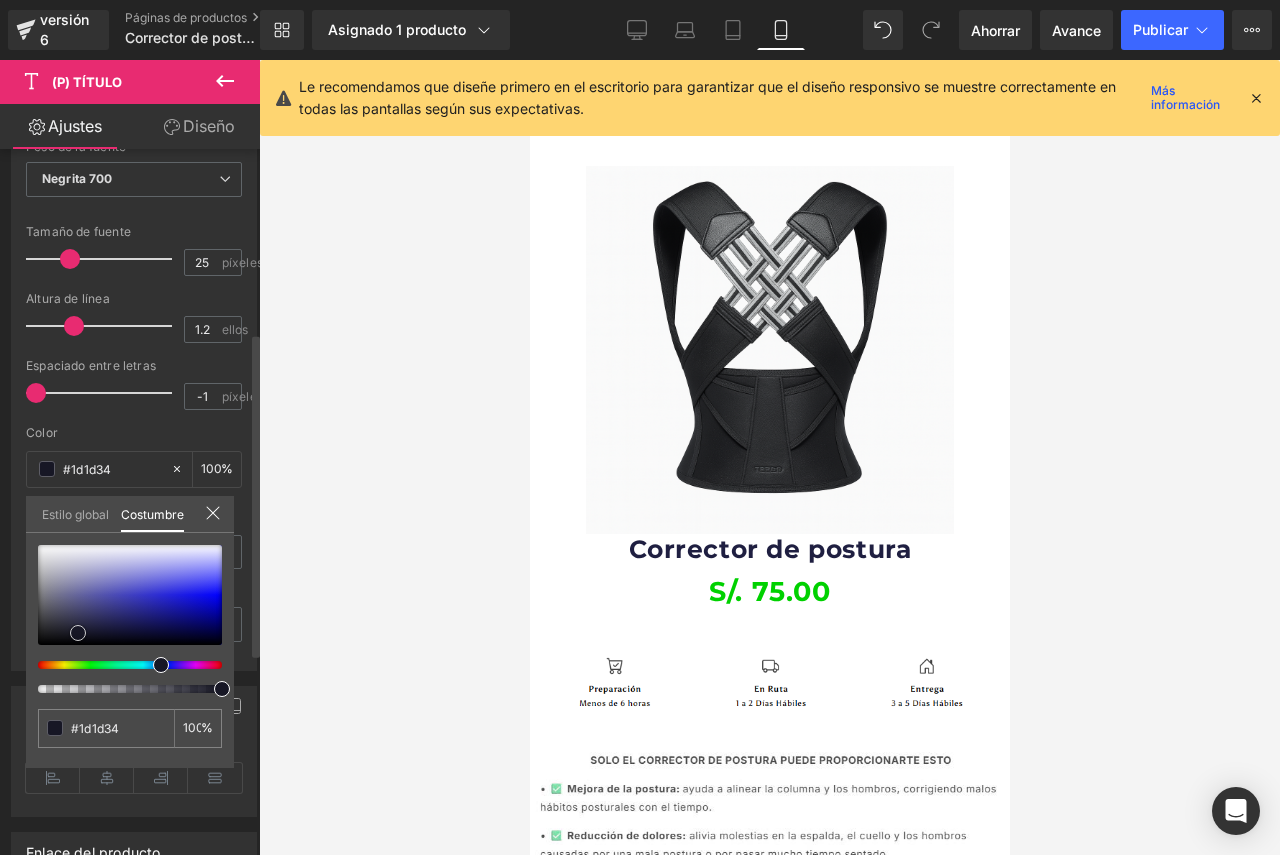 type on "#101018" 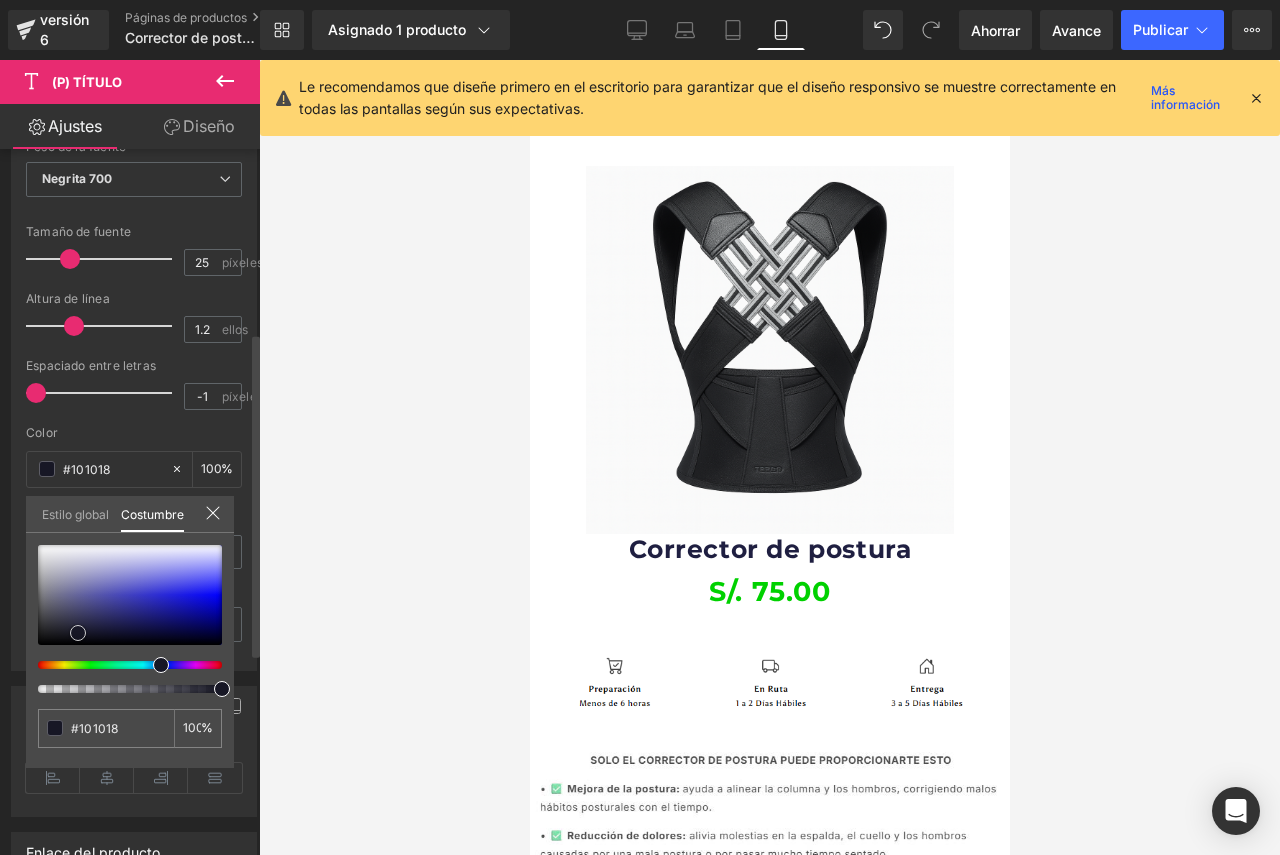 type on "#060608" 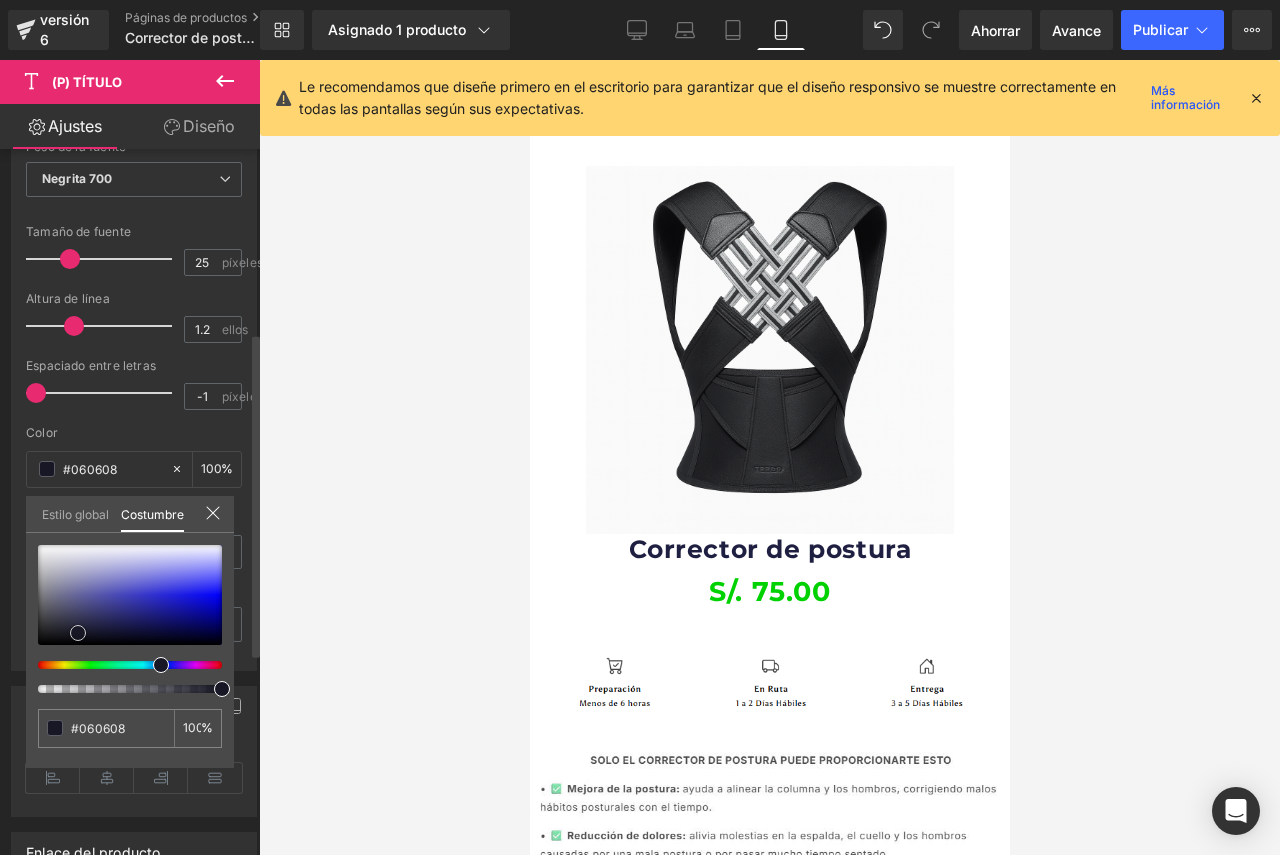 type on "#000000" 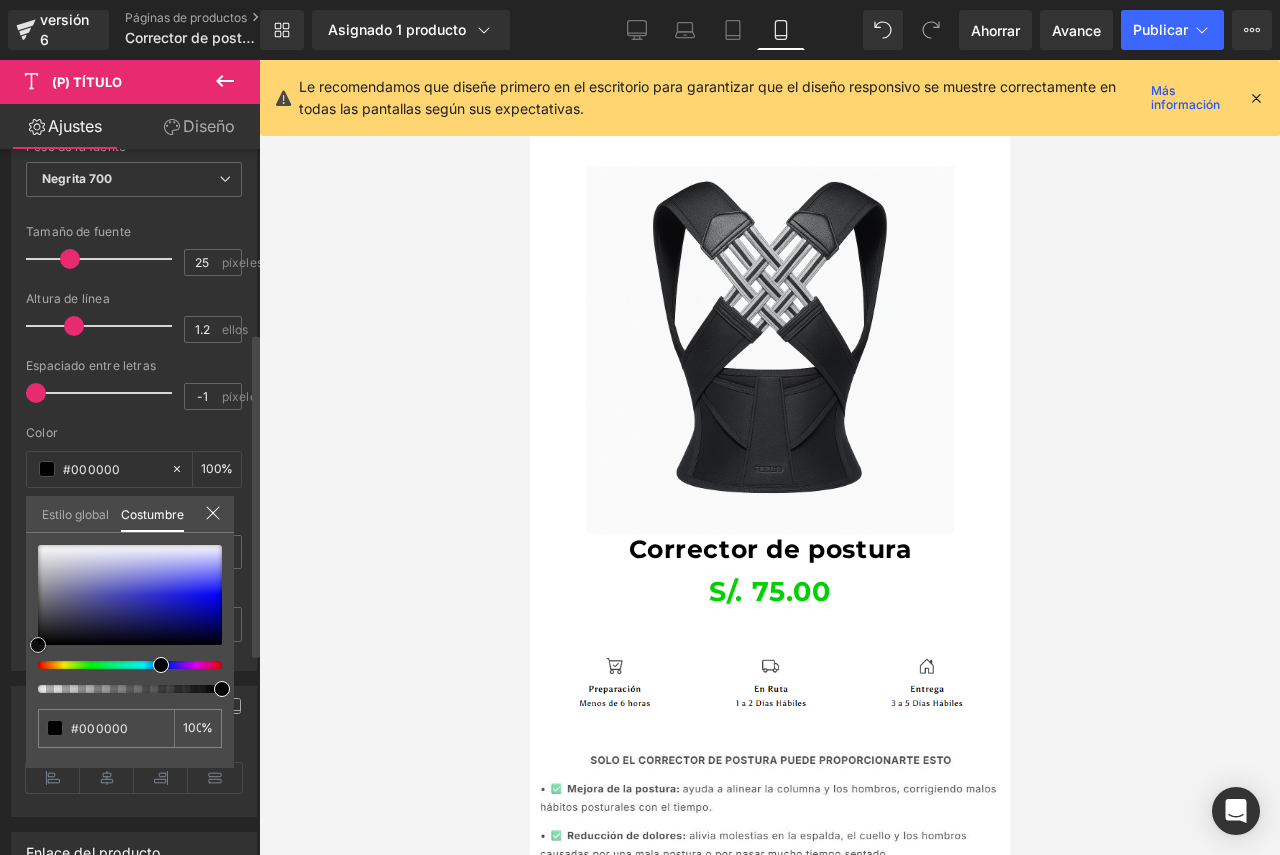 drag, startPoint x: 220, startPoint y: 593, endPoint x: 25, endPoint y: 654, distance: 204.31837 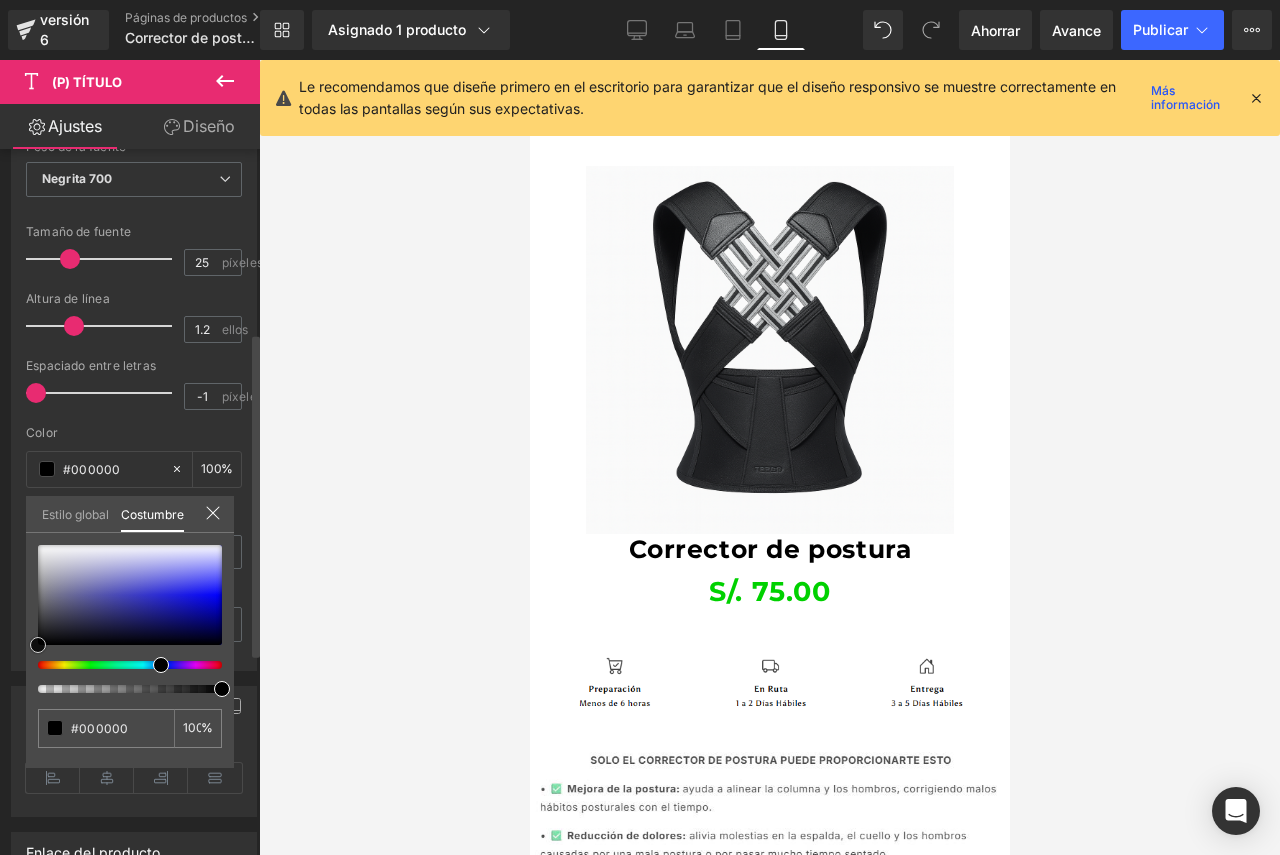 click on "Tipografía Estilos de texto Costumbre
Costumbre
Configurar estilo global
Costumbre
Configurar estilo global
Delgado 100 Semifino 200 Luz 300 Regular 400 Mediano 500 Semi Negrita 600 Súper Bold 800 El más audaz 900 Negrita 700 Encendedor Más audaz Peso de la fuente
Negrita 700
Delgado 100 Semifino 200 Luz 300 Regular 400 Mediano 500 Semi Negrita 600 Súper Bold 800 El más audaz 900 Negrita 700 Encendedor Más audaz 25px Tamaño de fuente 25 píxeles 1.2em Altura de línea 1.2 ellos -1px Espaciado entre letras -1 píxeles rgba(0, 0, 0, 1) Color #000000 100 %
Fuente
Por defecto
Por defecto" at bounding box center [134, 327] 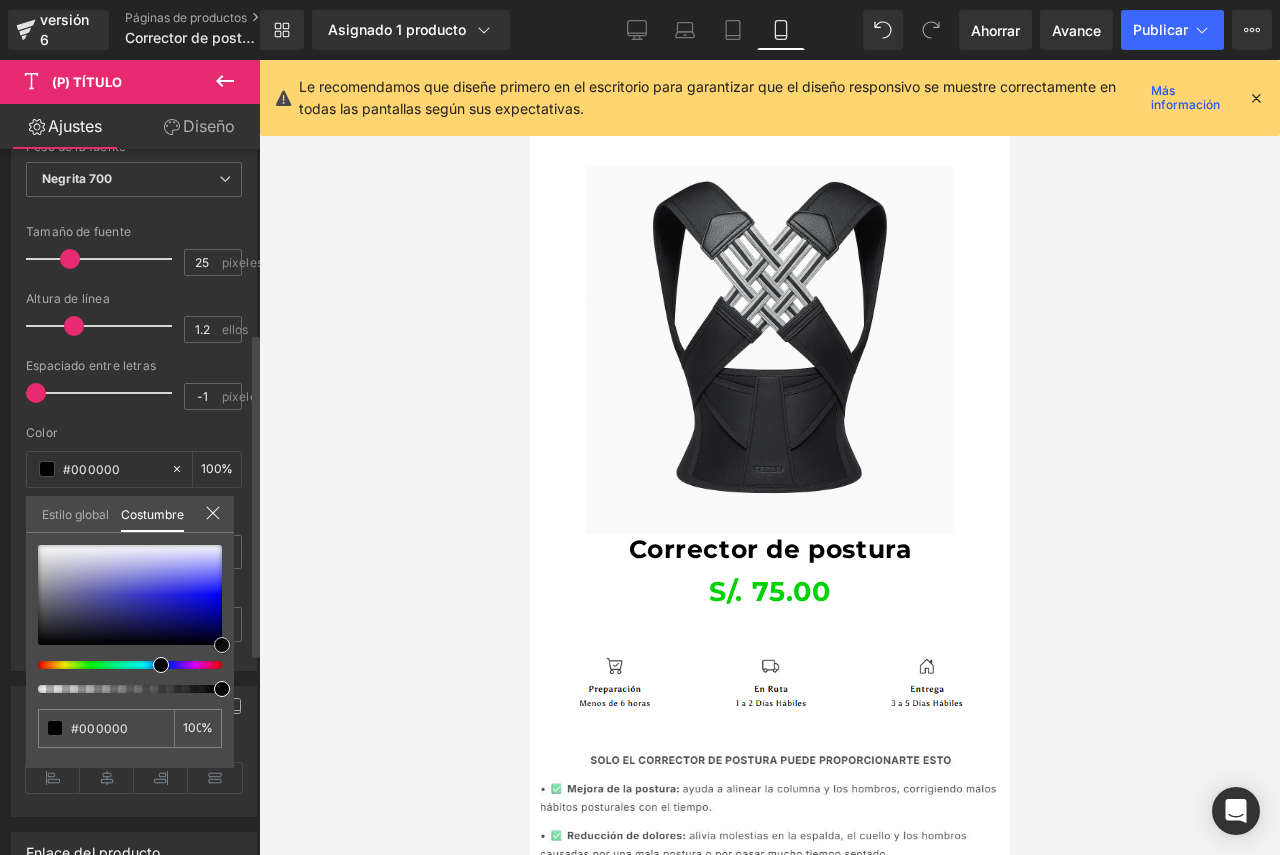 type on "#000005" 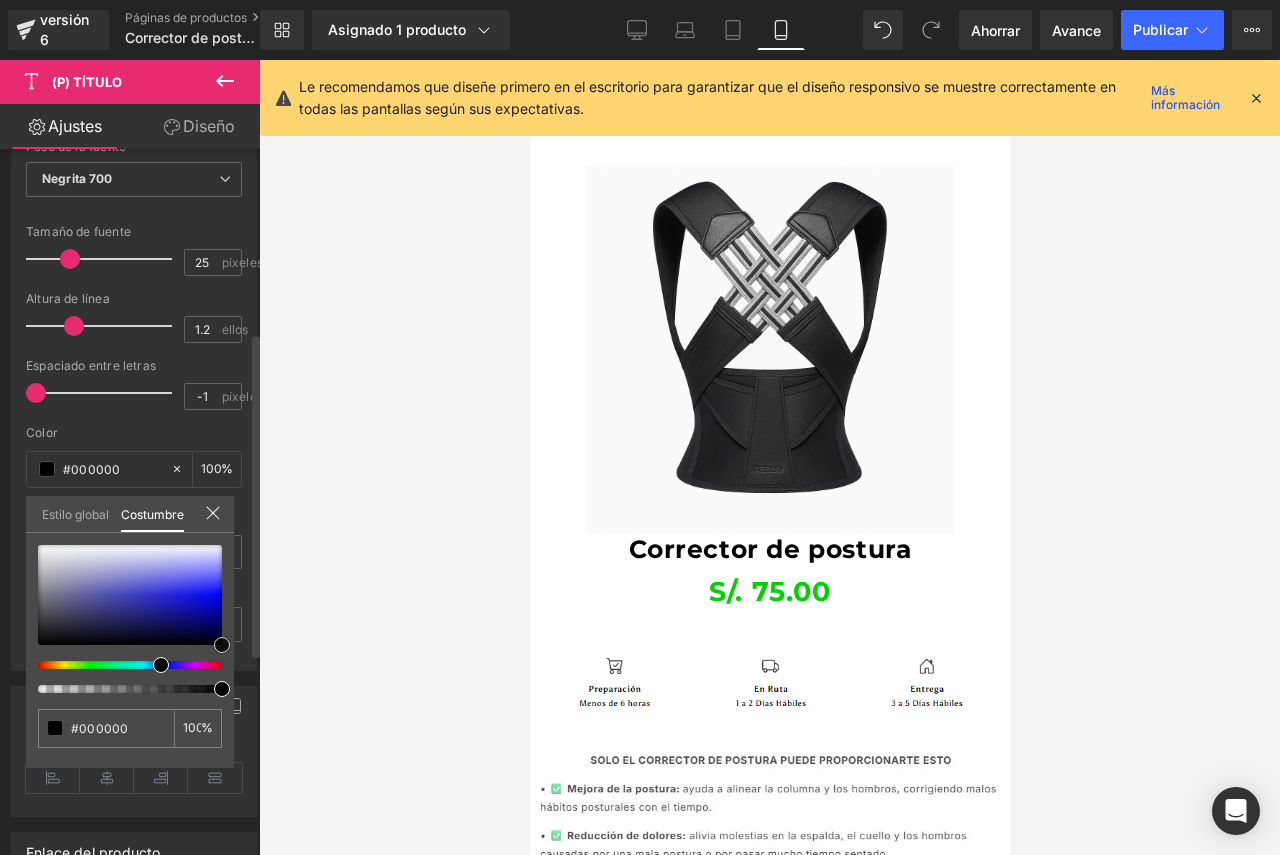 type on "#000005" 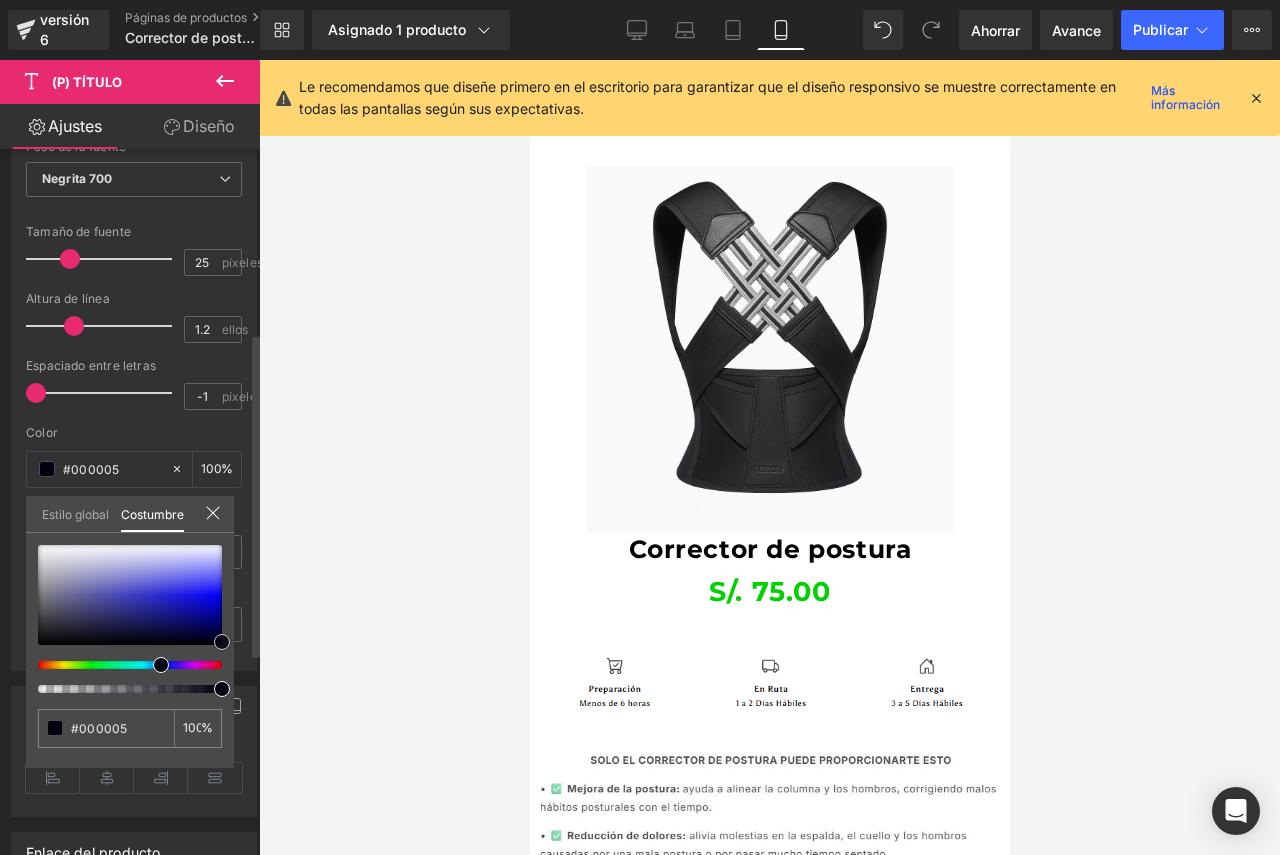 type on "#000019" 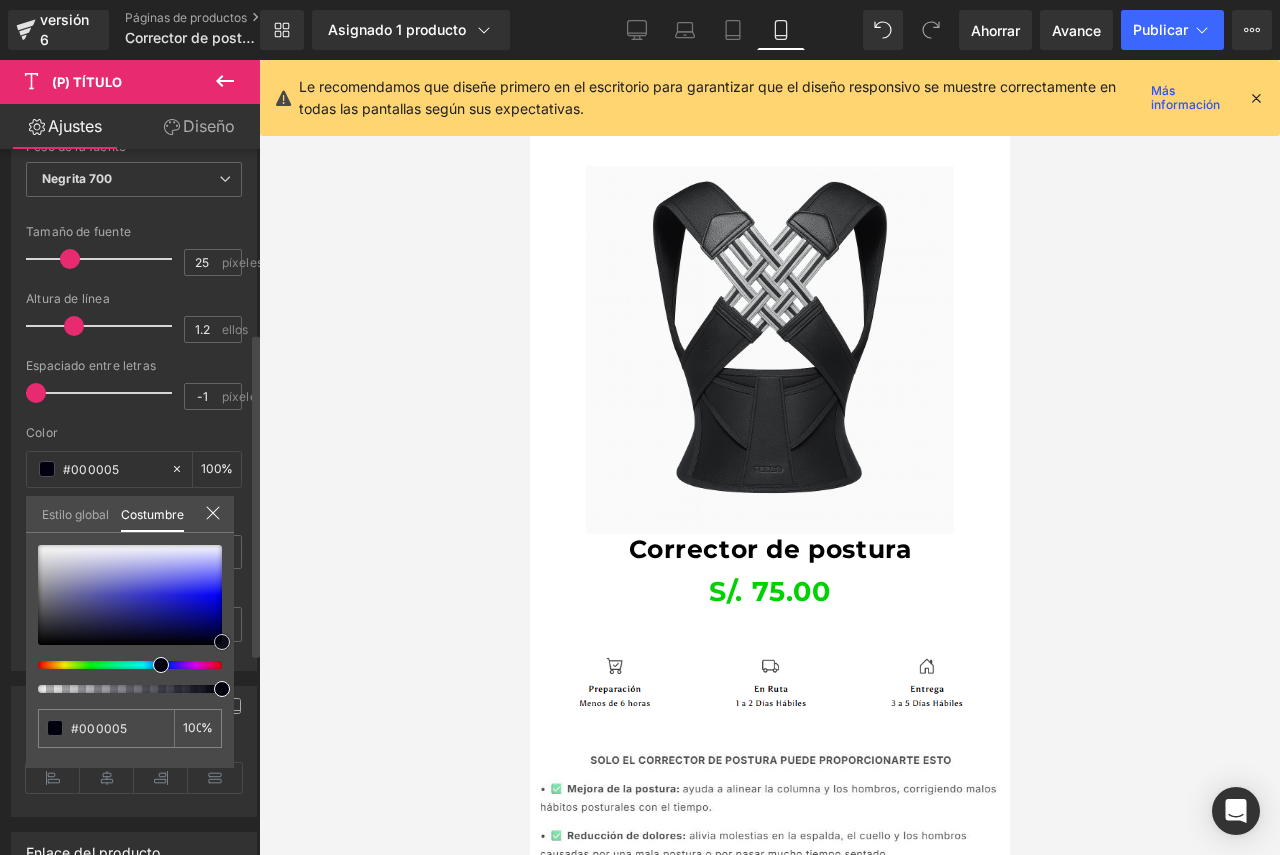 type on "#000019" 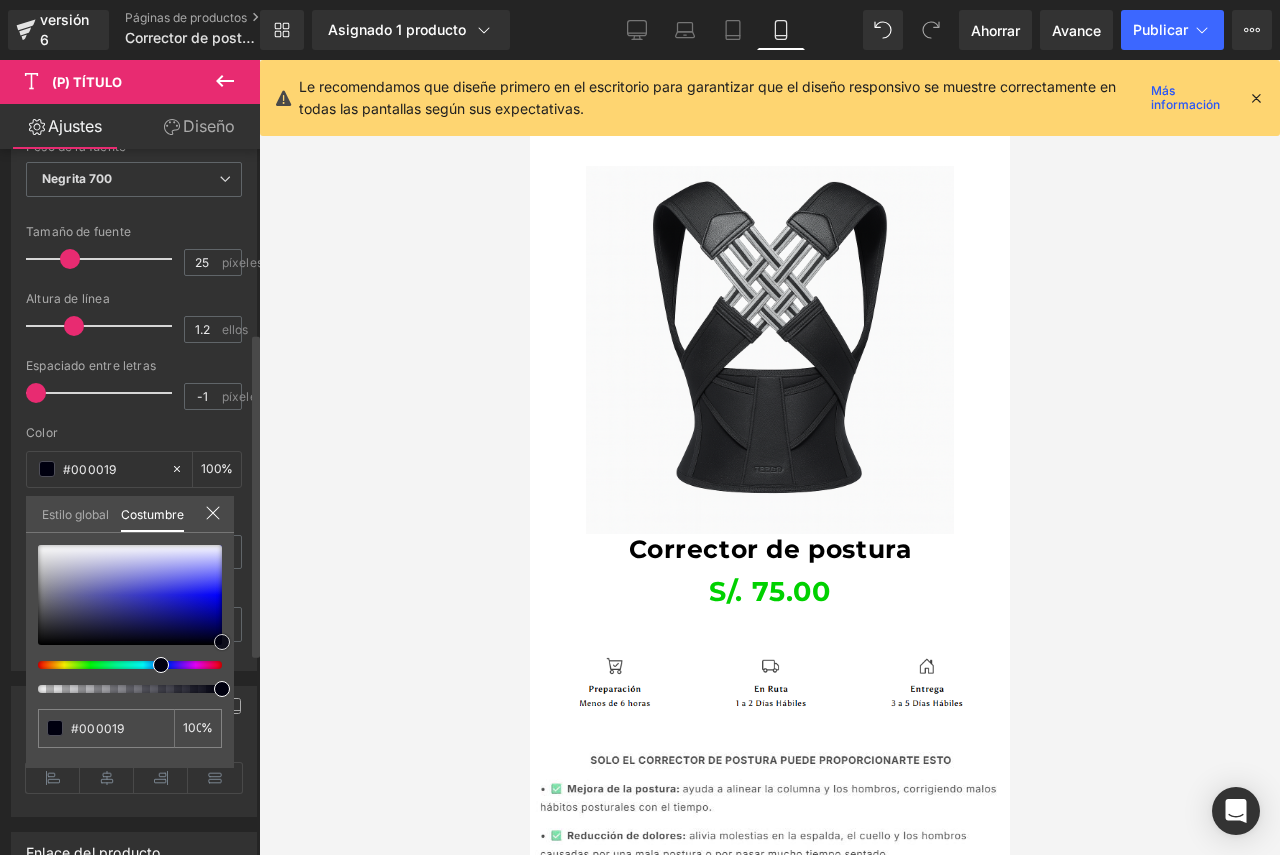 type on "#00003d" 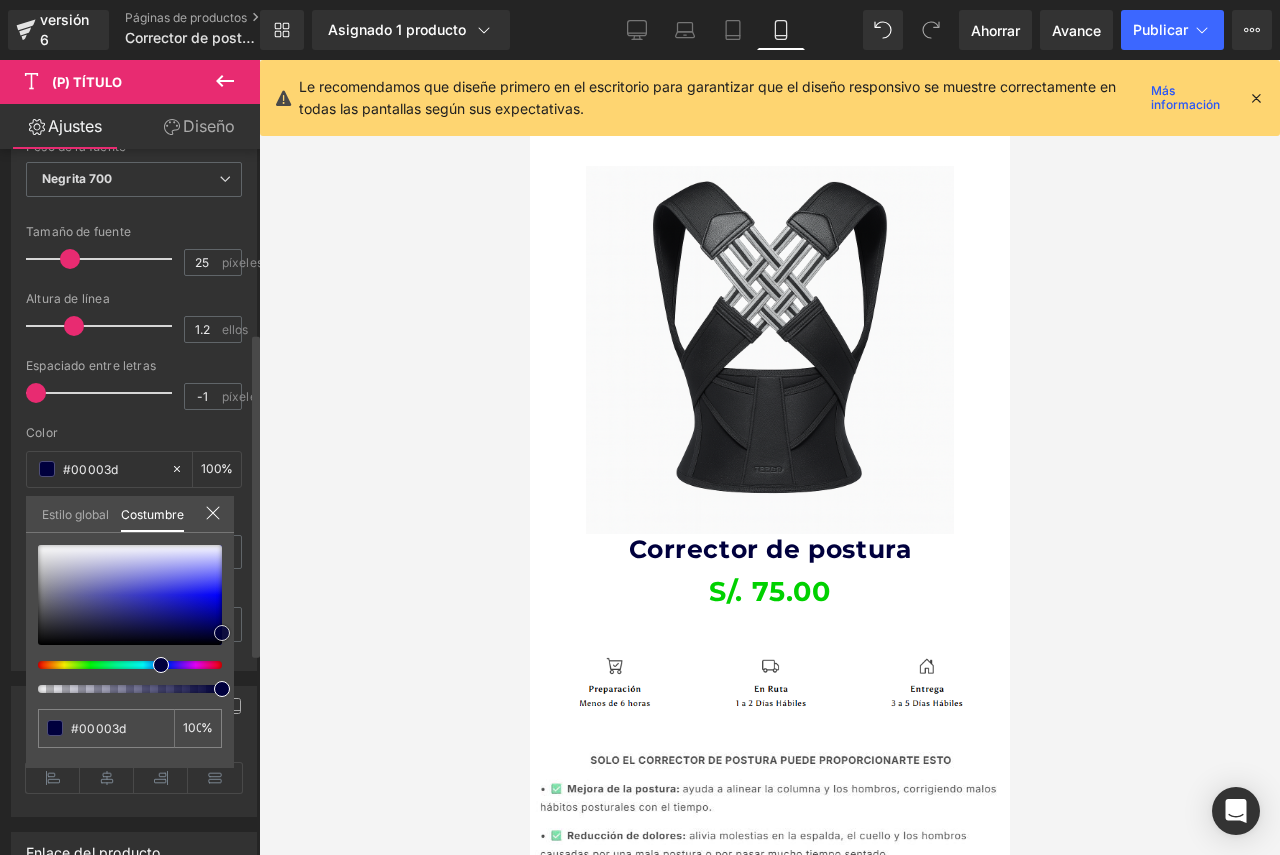 type on "#000038" 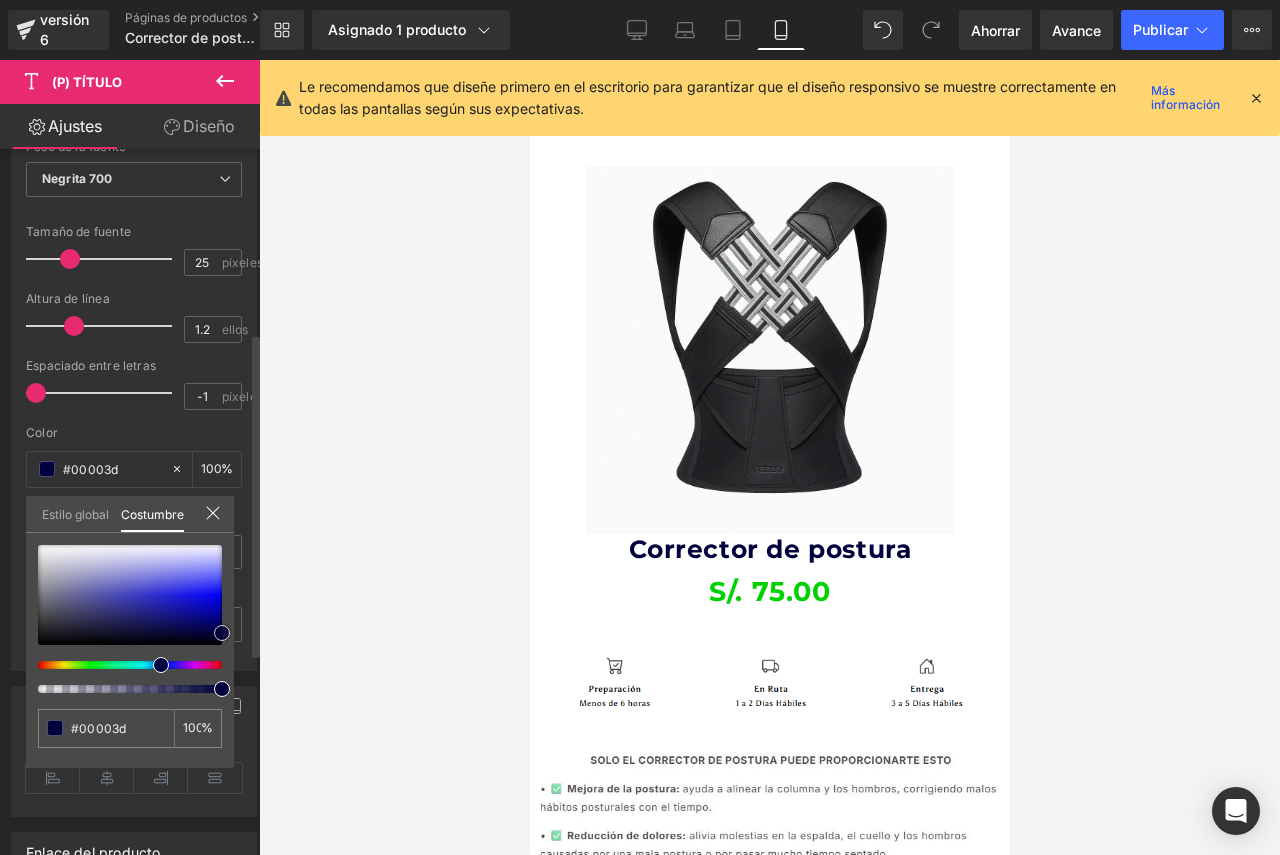 type on "#000038" 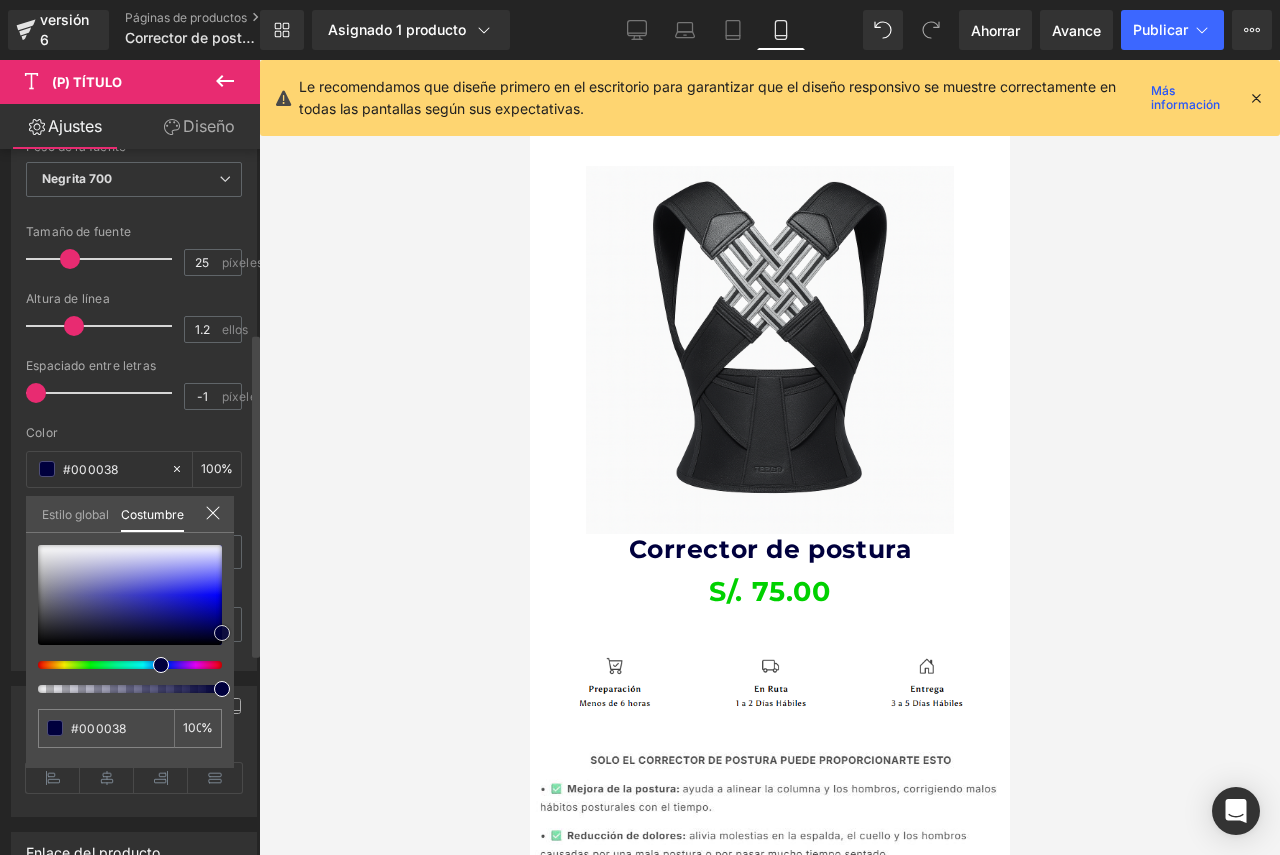 type on "#000033" 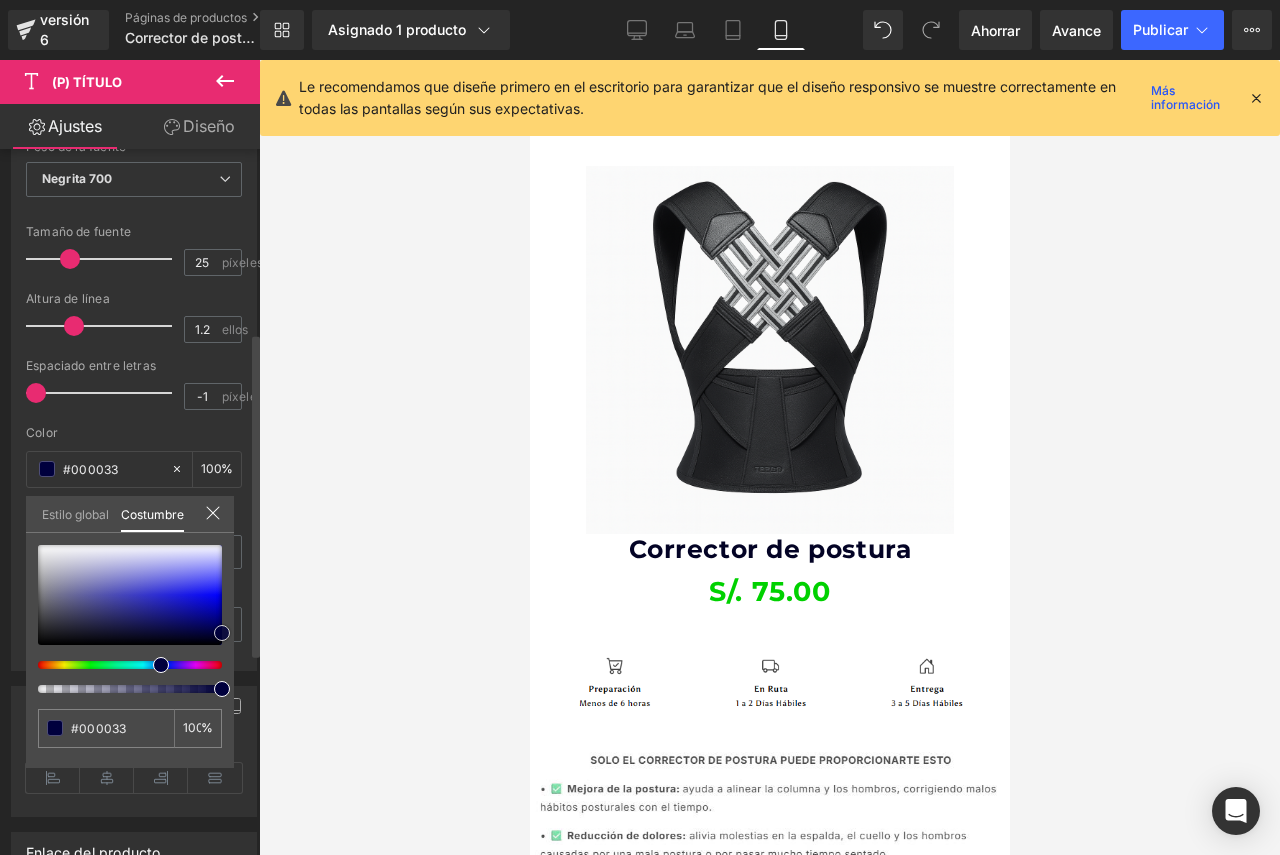 type on "#030325" 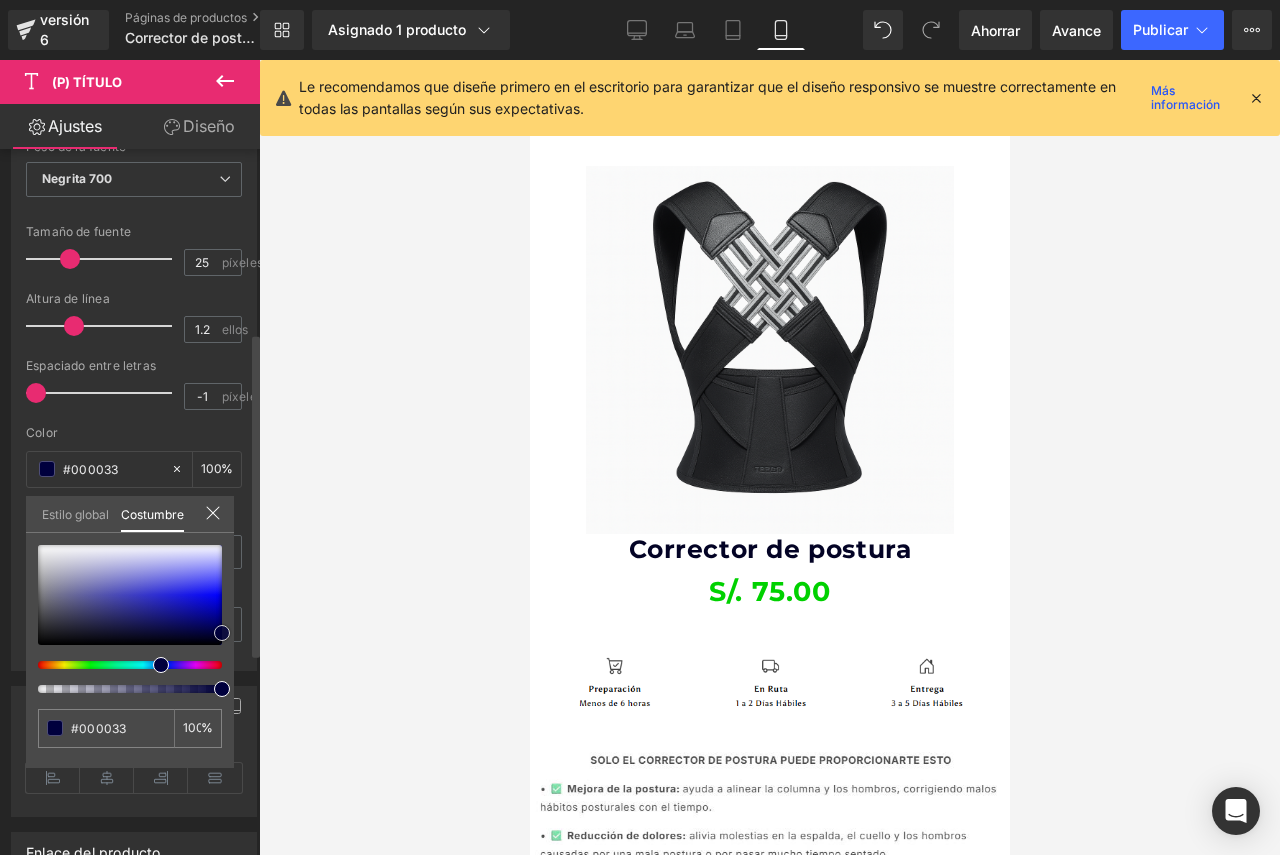 type on "#030325" 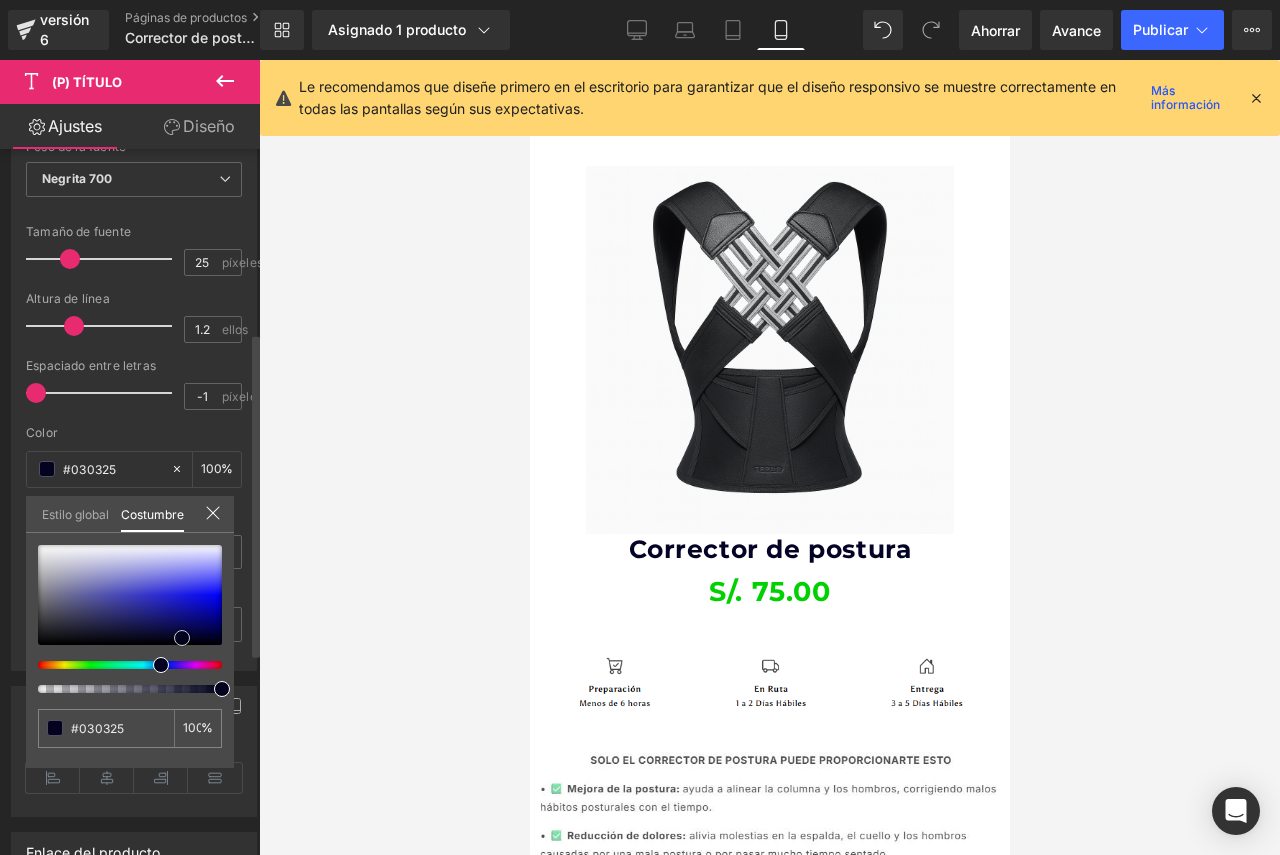 type on "#030320" 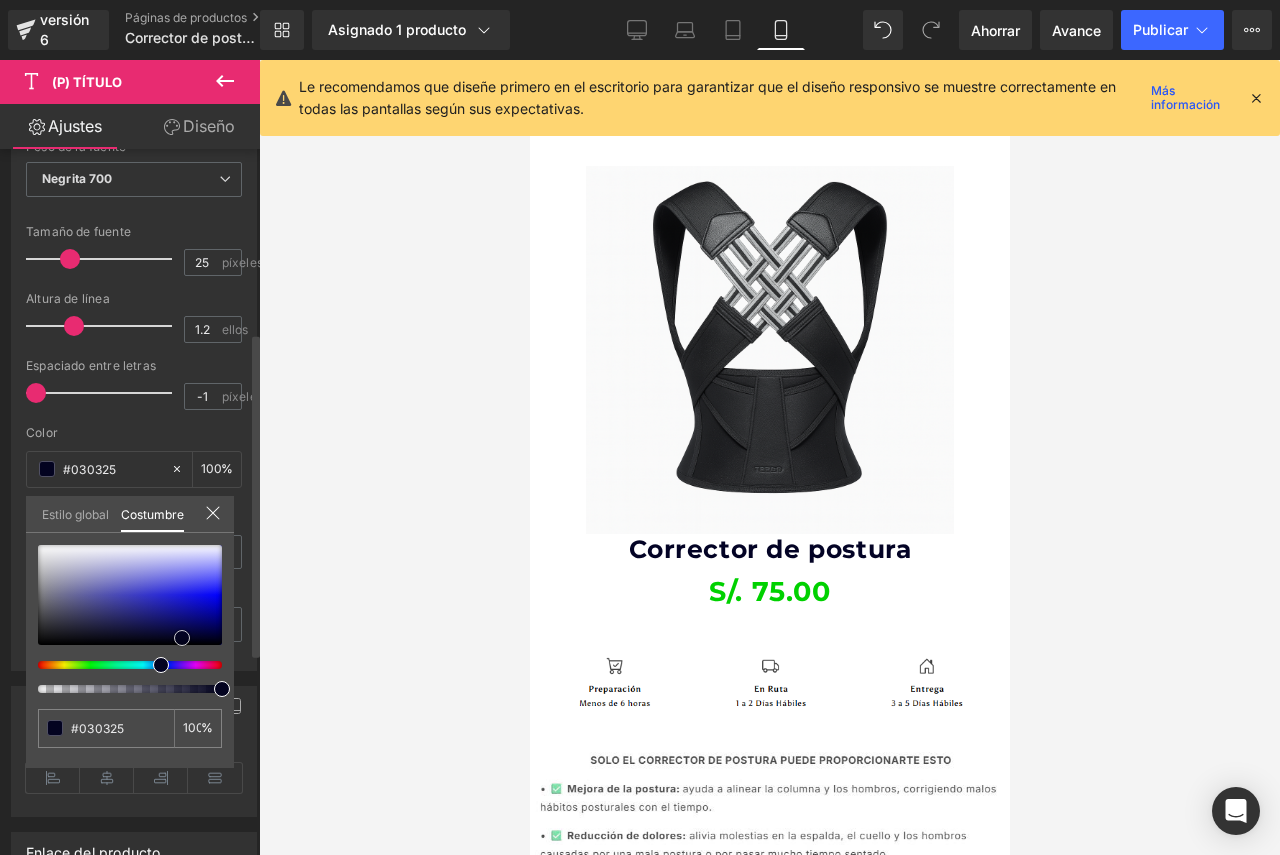 type on "#030320" 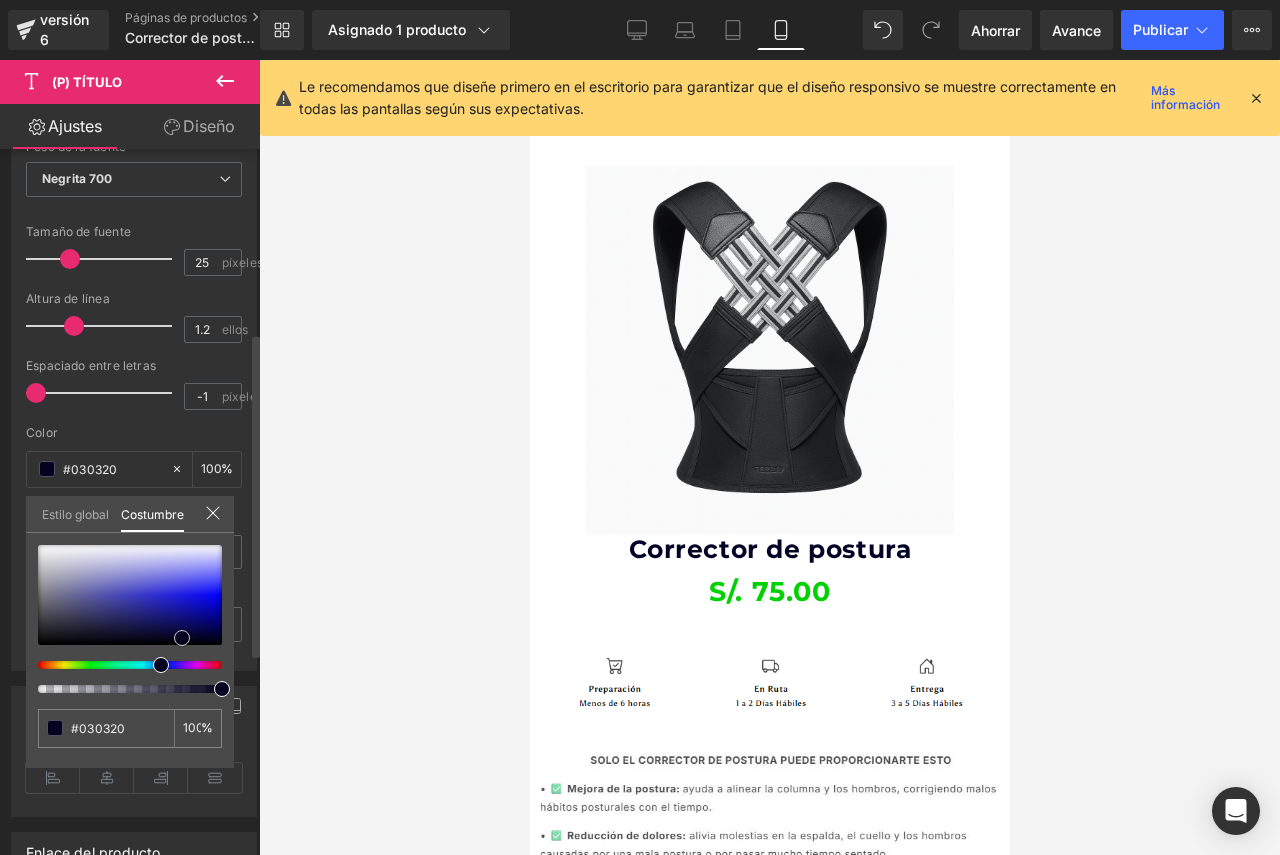 type on "#04041a" 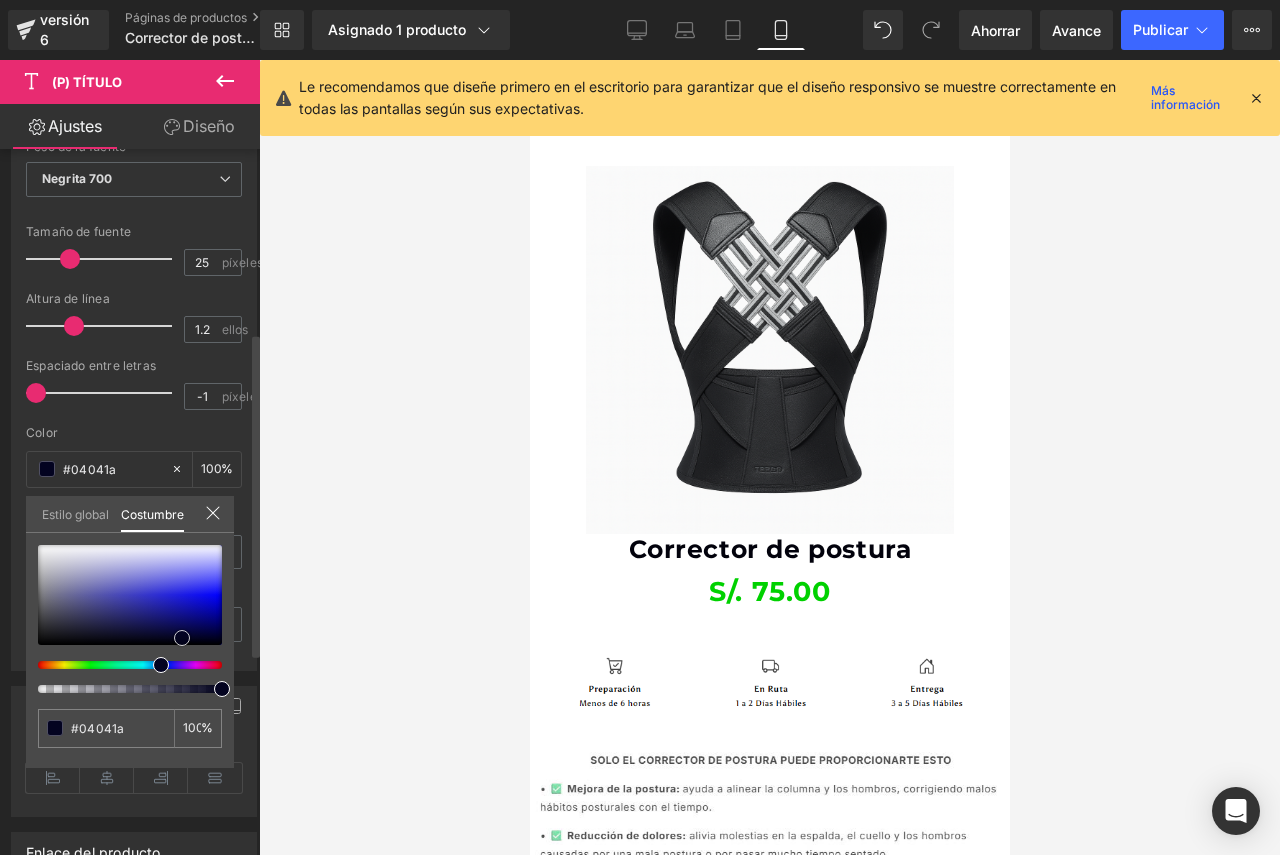 type on "#02020c" 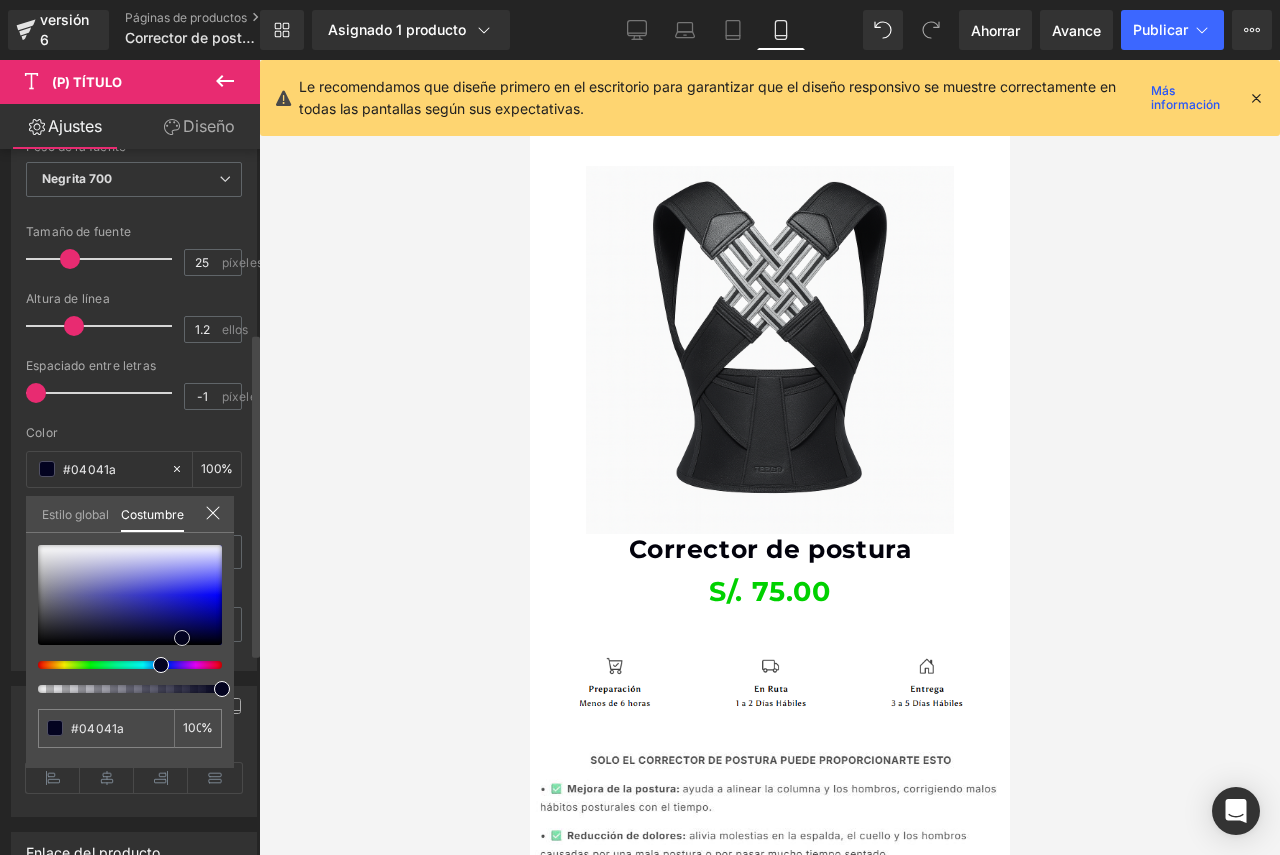 type on "#02020c" 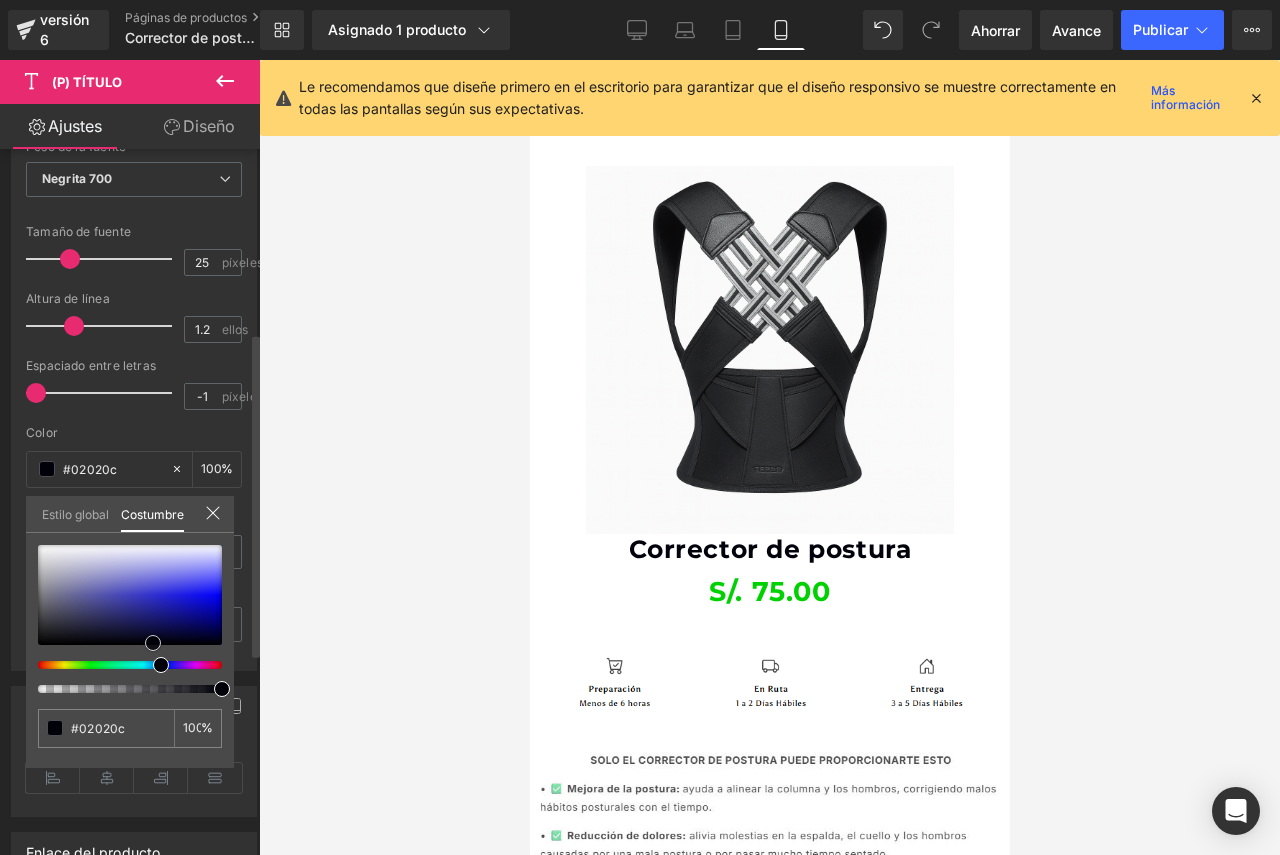 type on "#010108" 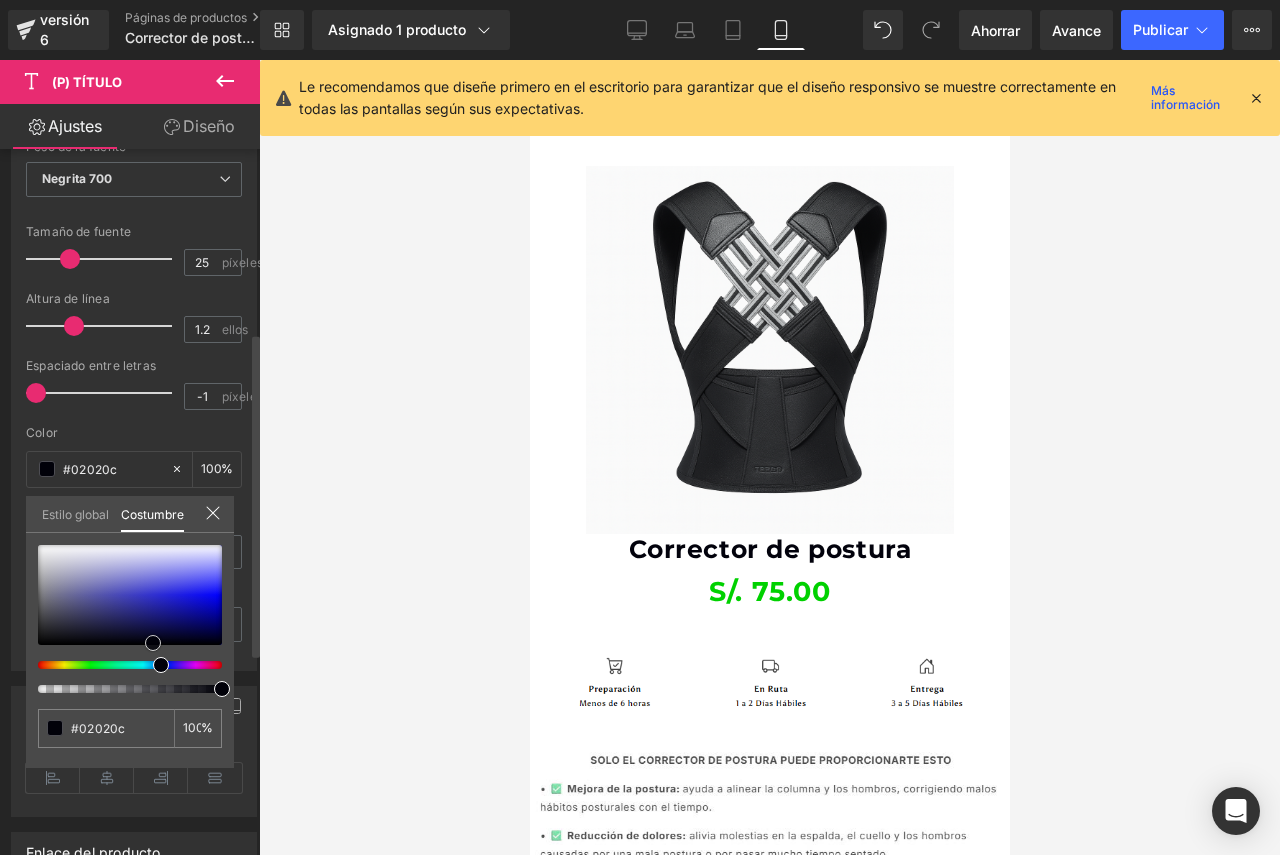 type on "#010108" 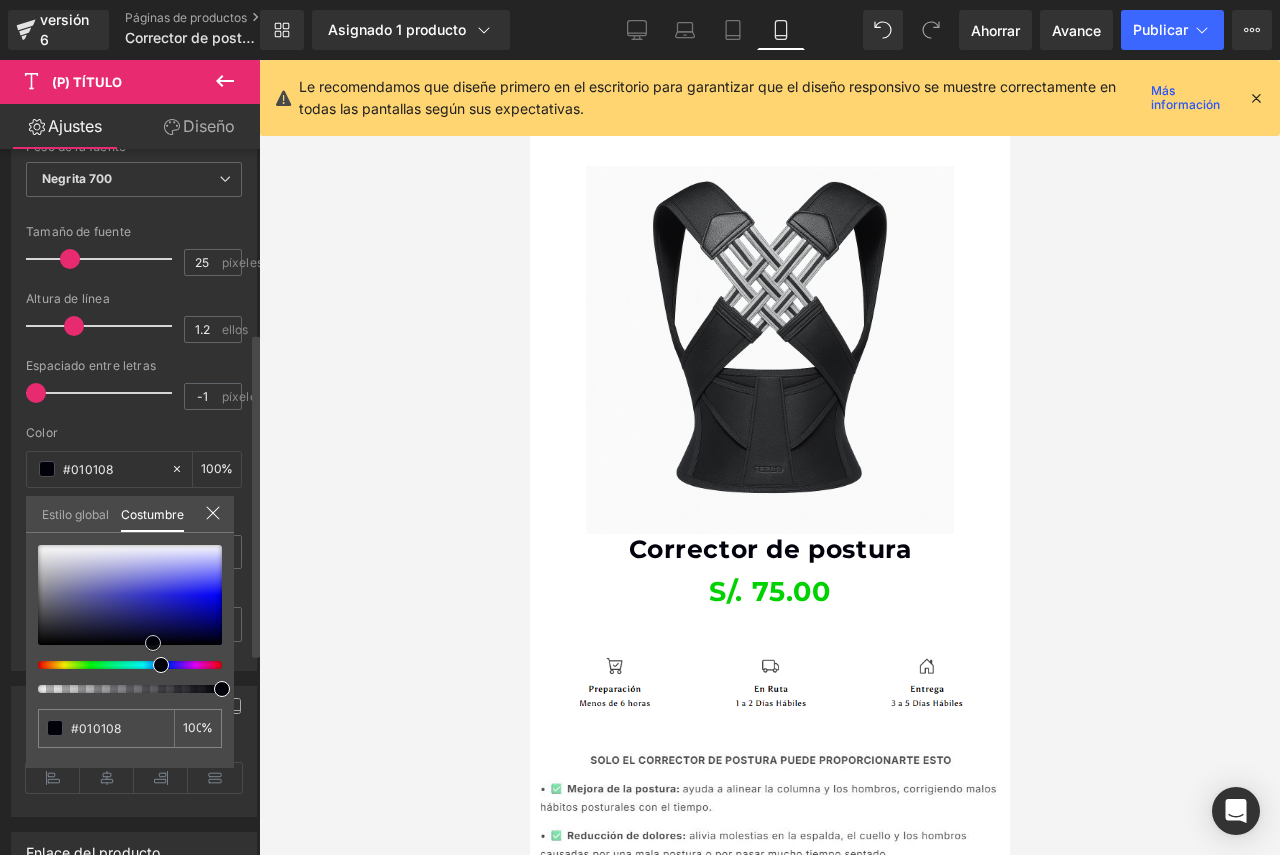 type on "#020208" 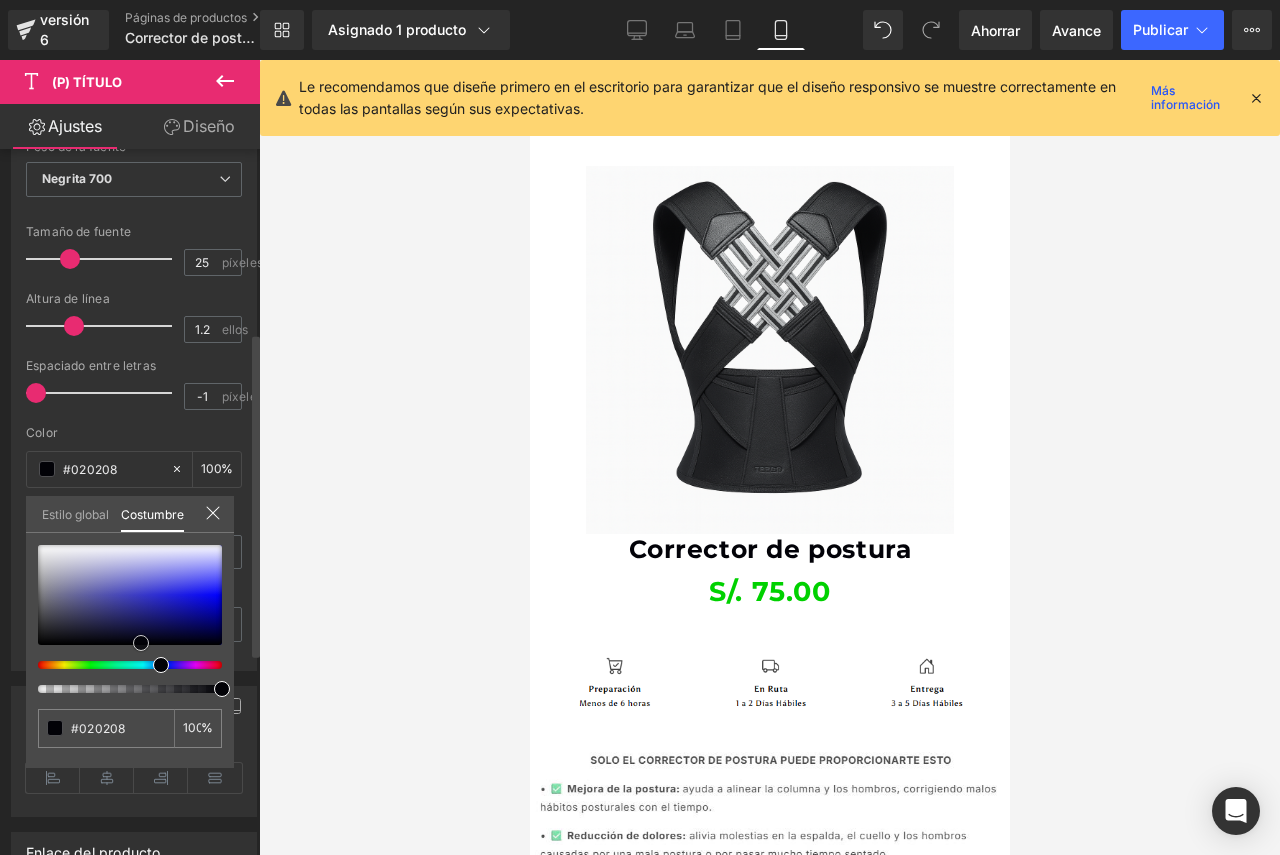 type on "#020207" 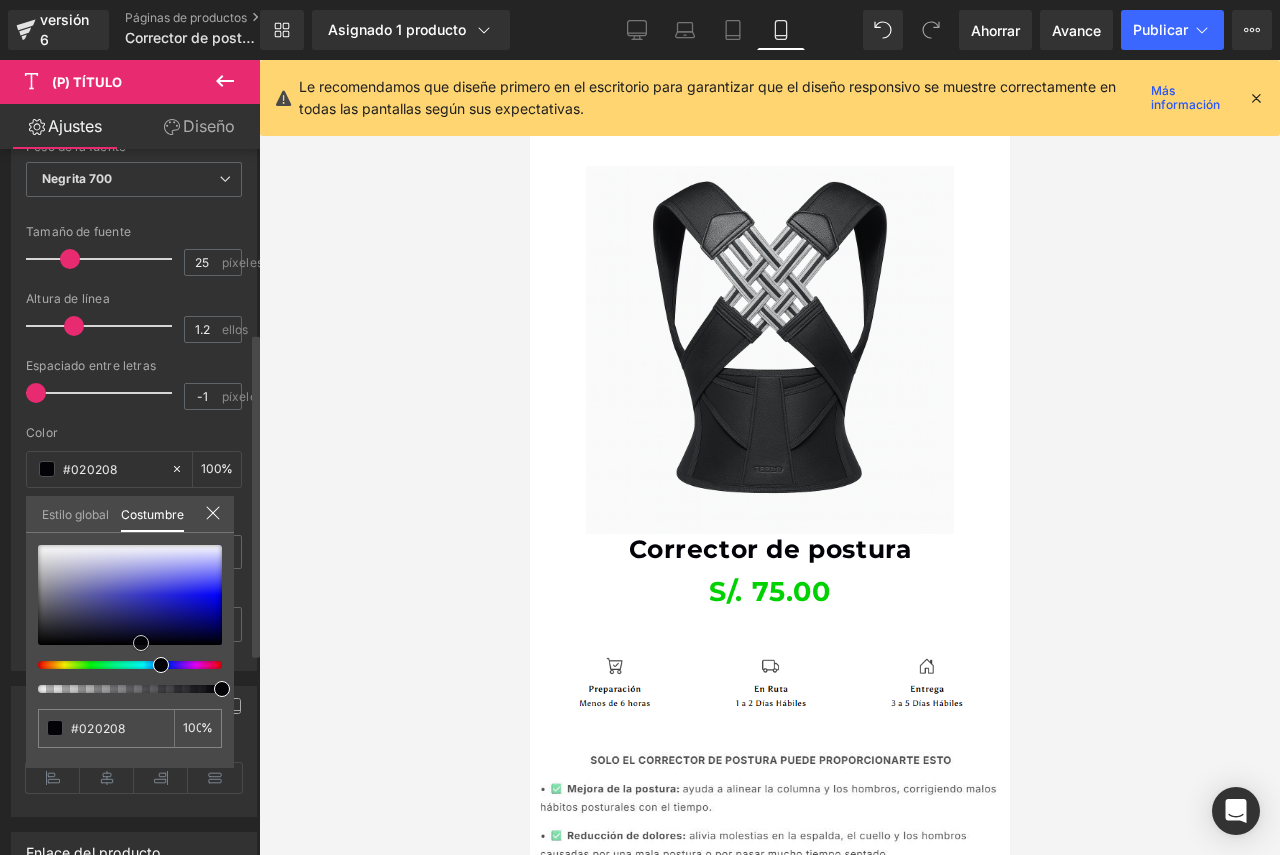 type on "#020207" 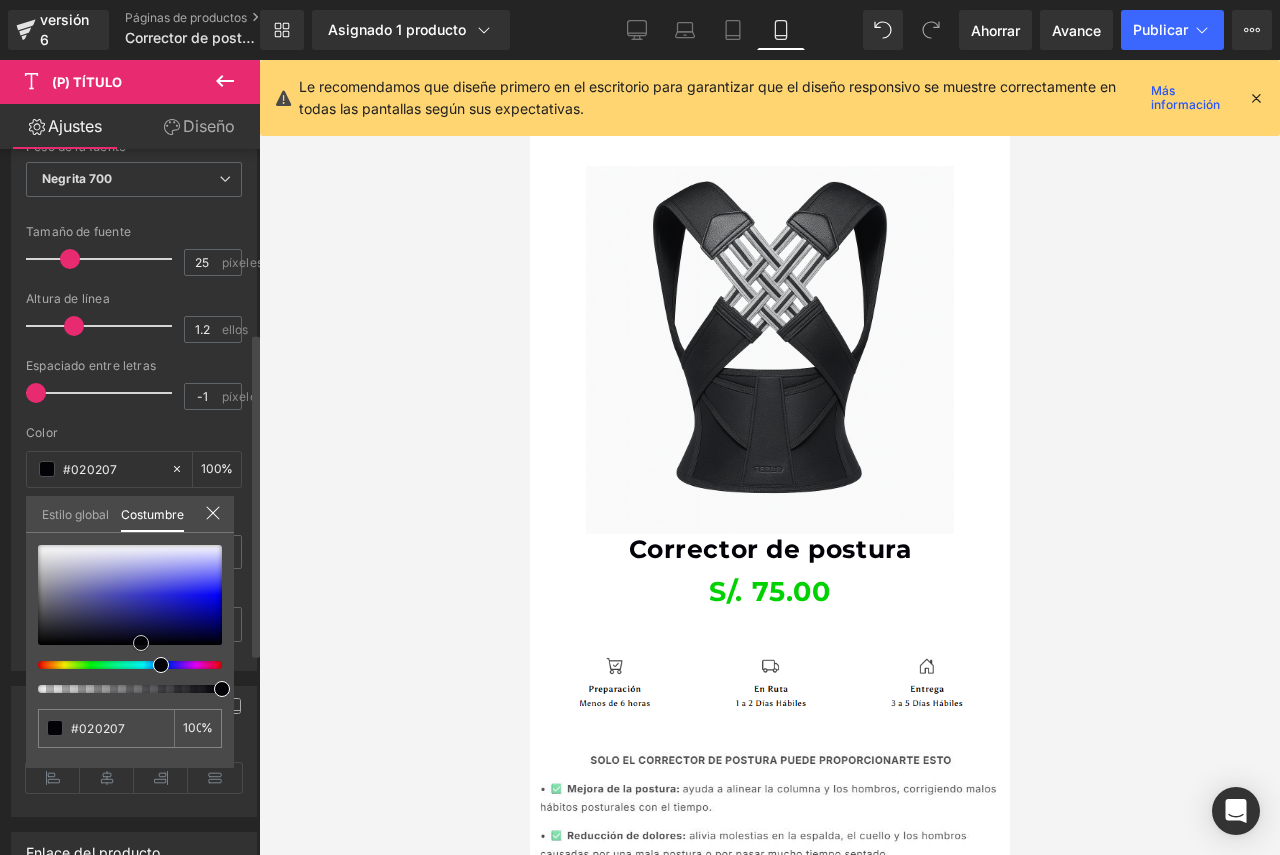 type on "#08081a" 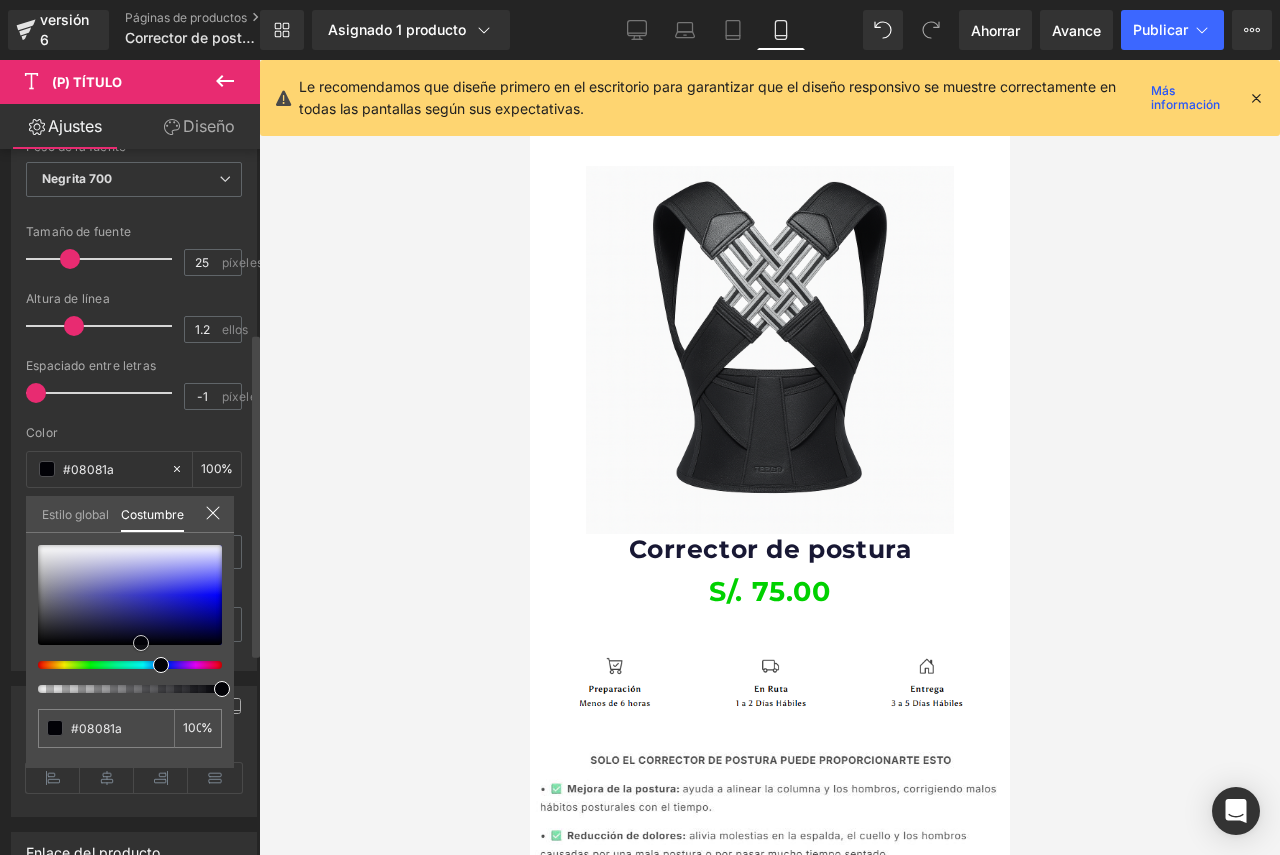 type on "#181834" 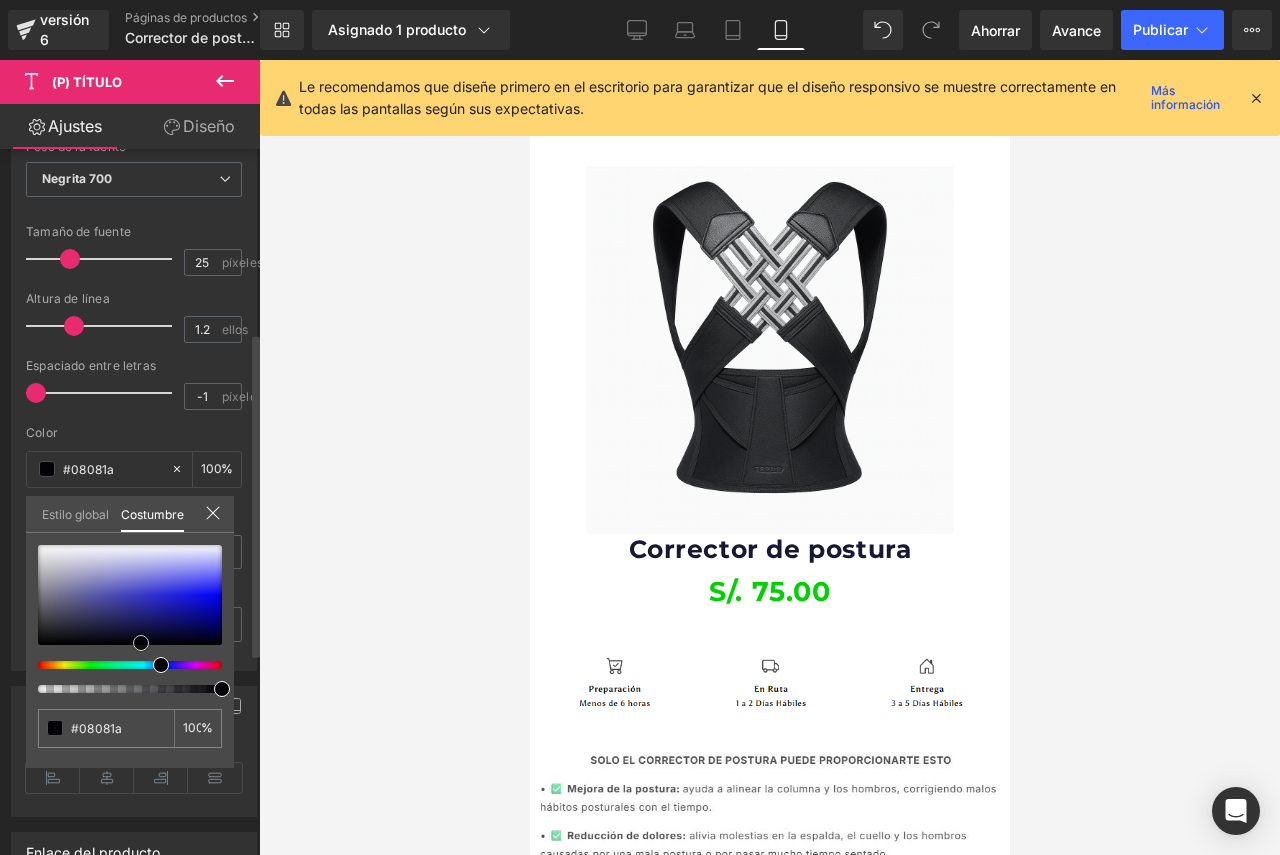 type on "#181834" 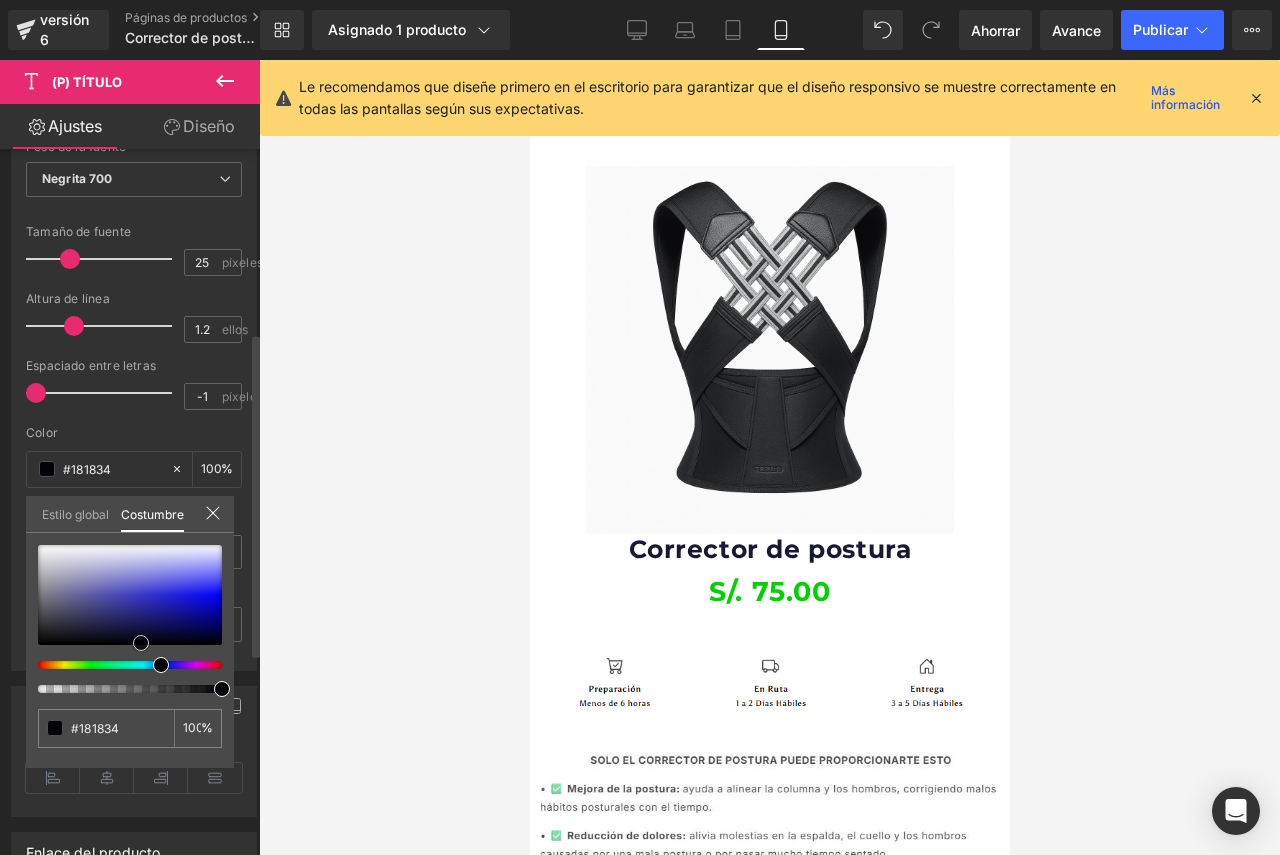 type on "#1d1d39" 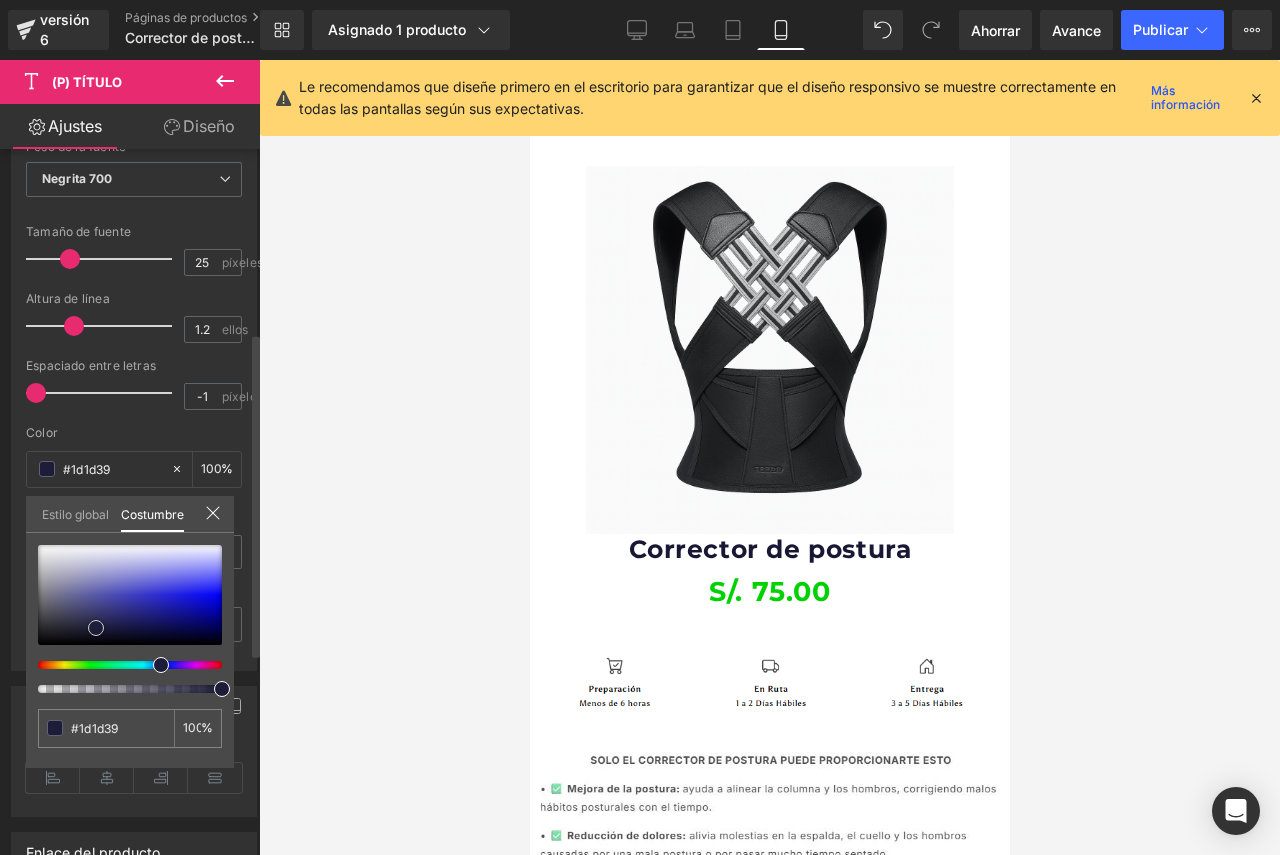 type on "#1e1e3d" 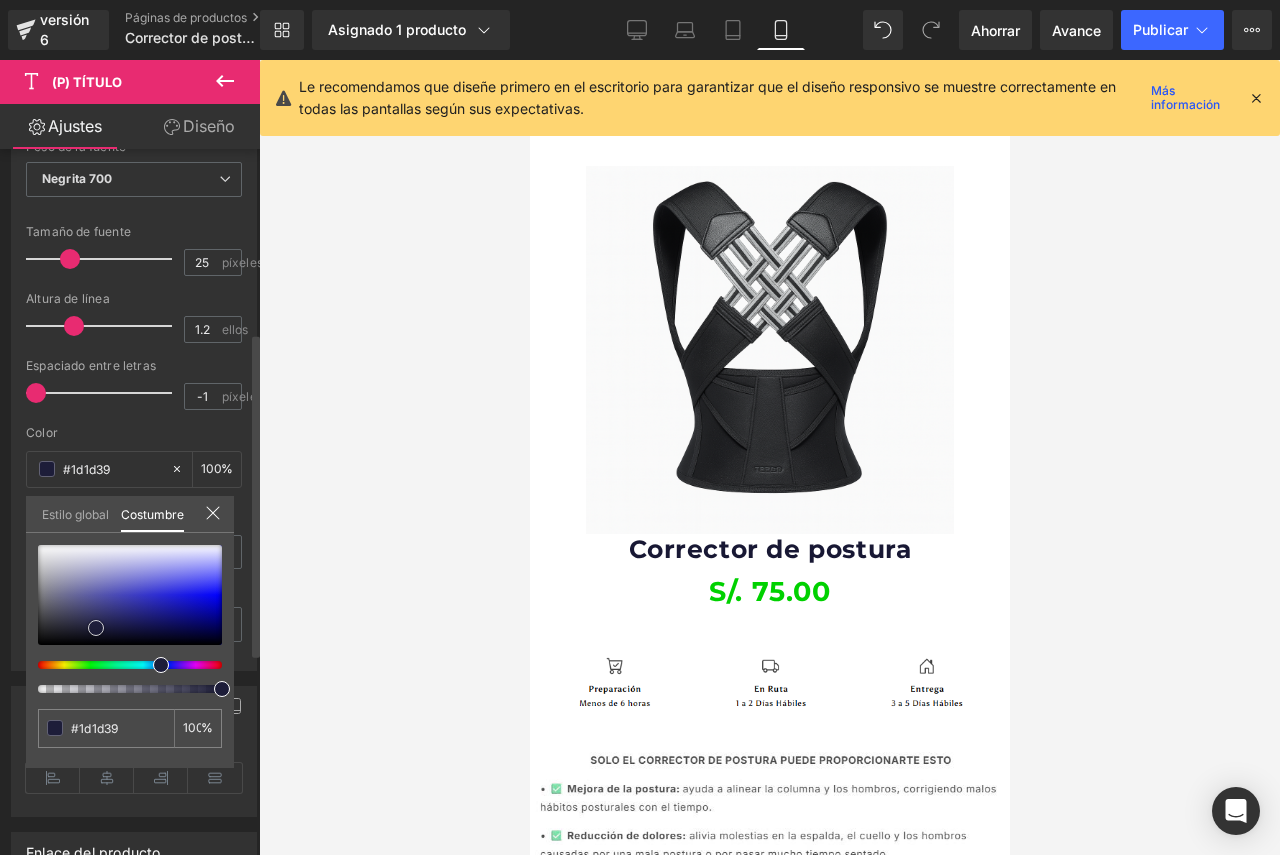 type on "#1e1e3d" 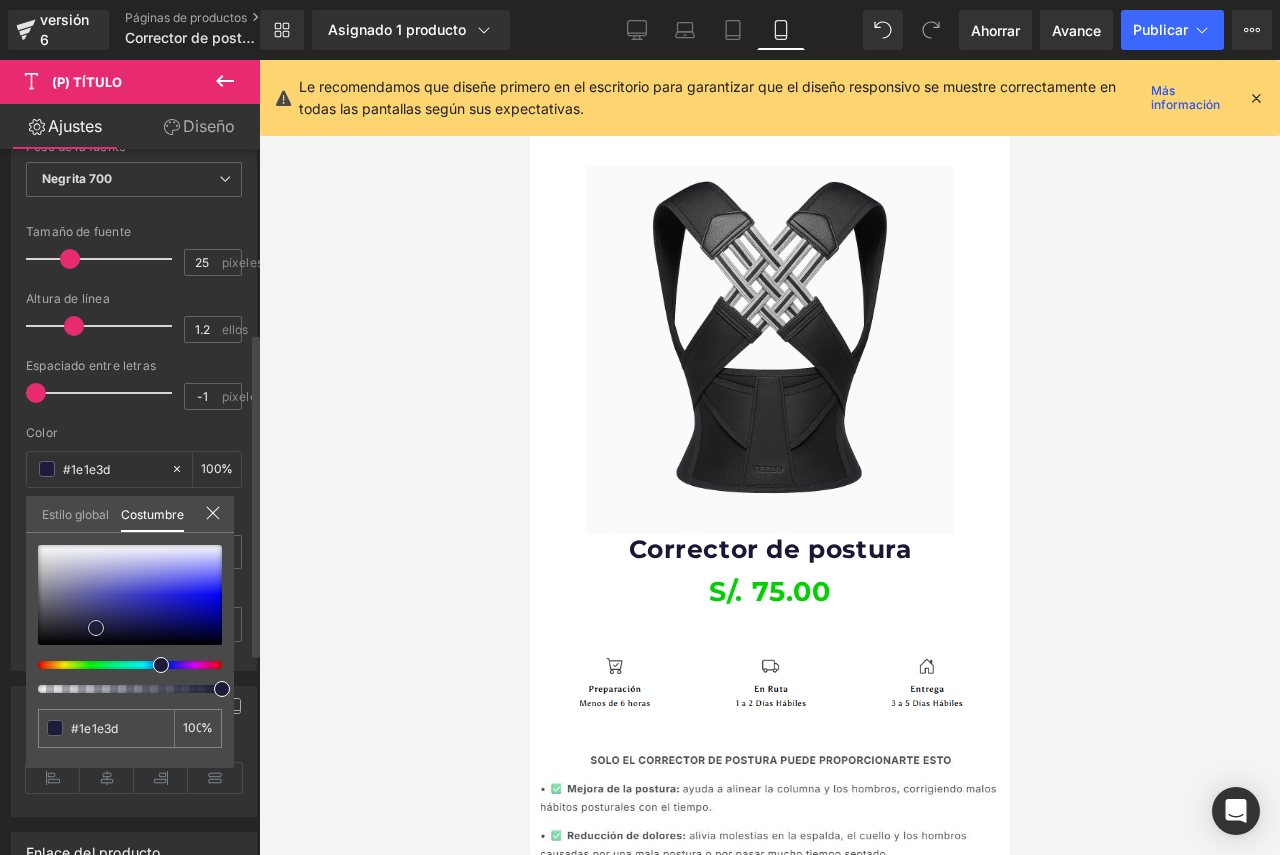 type on "#222243" 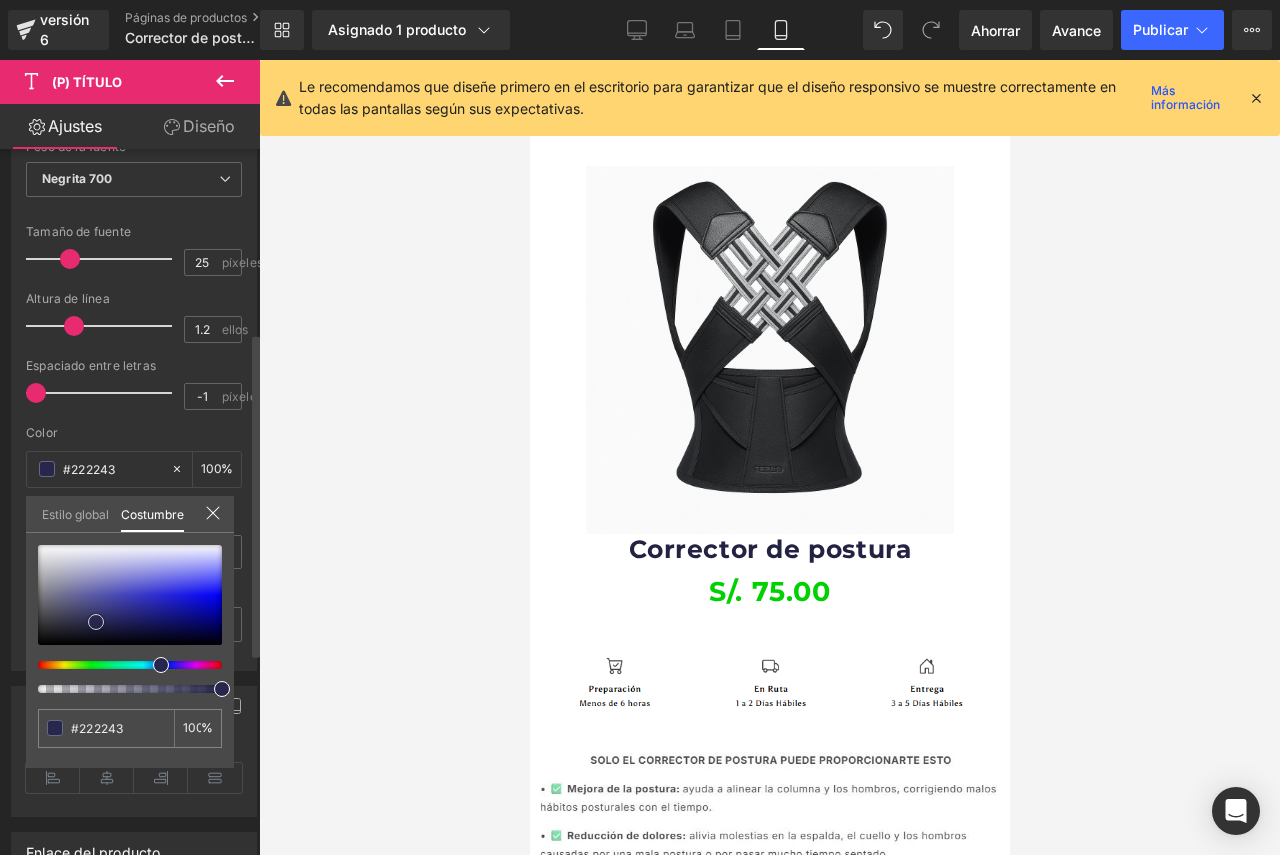 type on "#27274e" 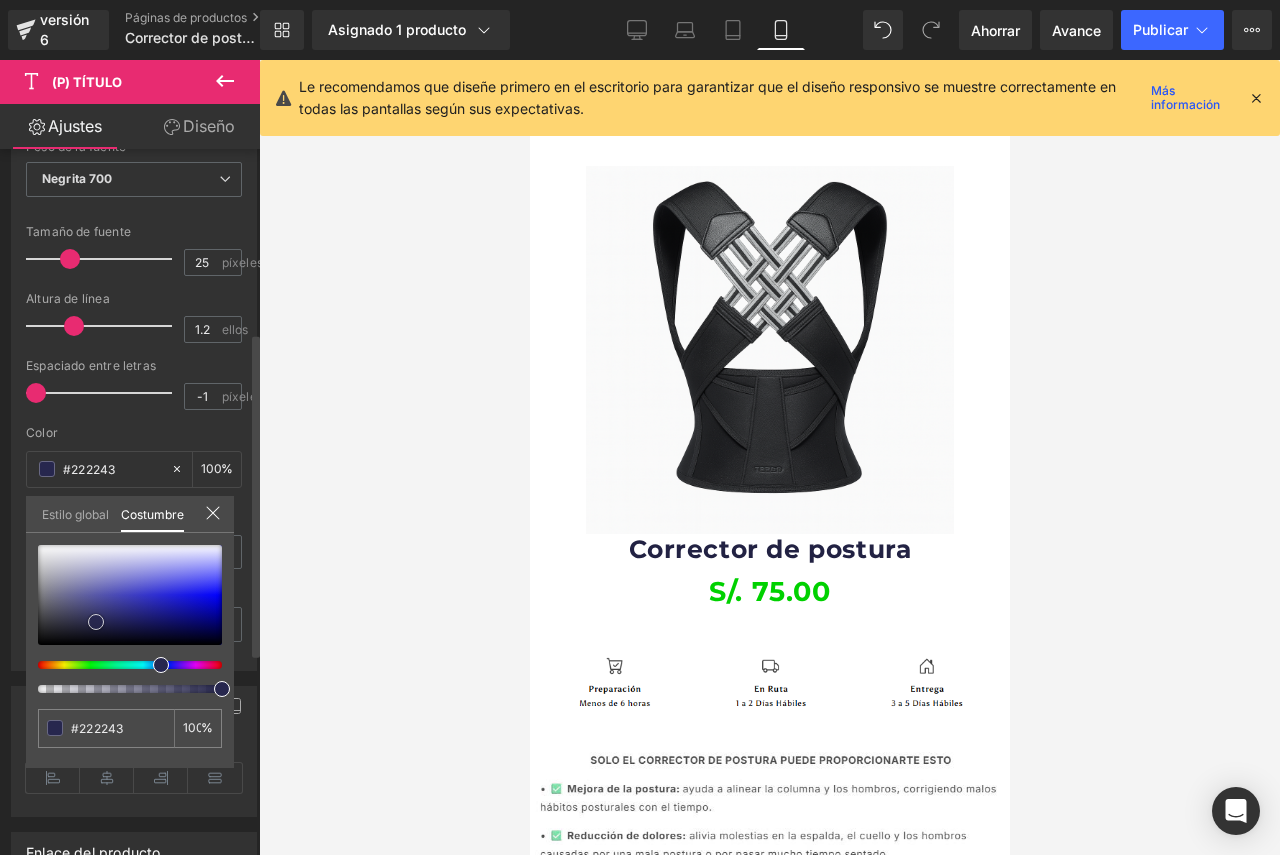 type on "#27274e" 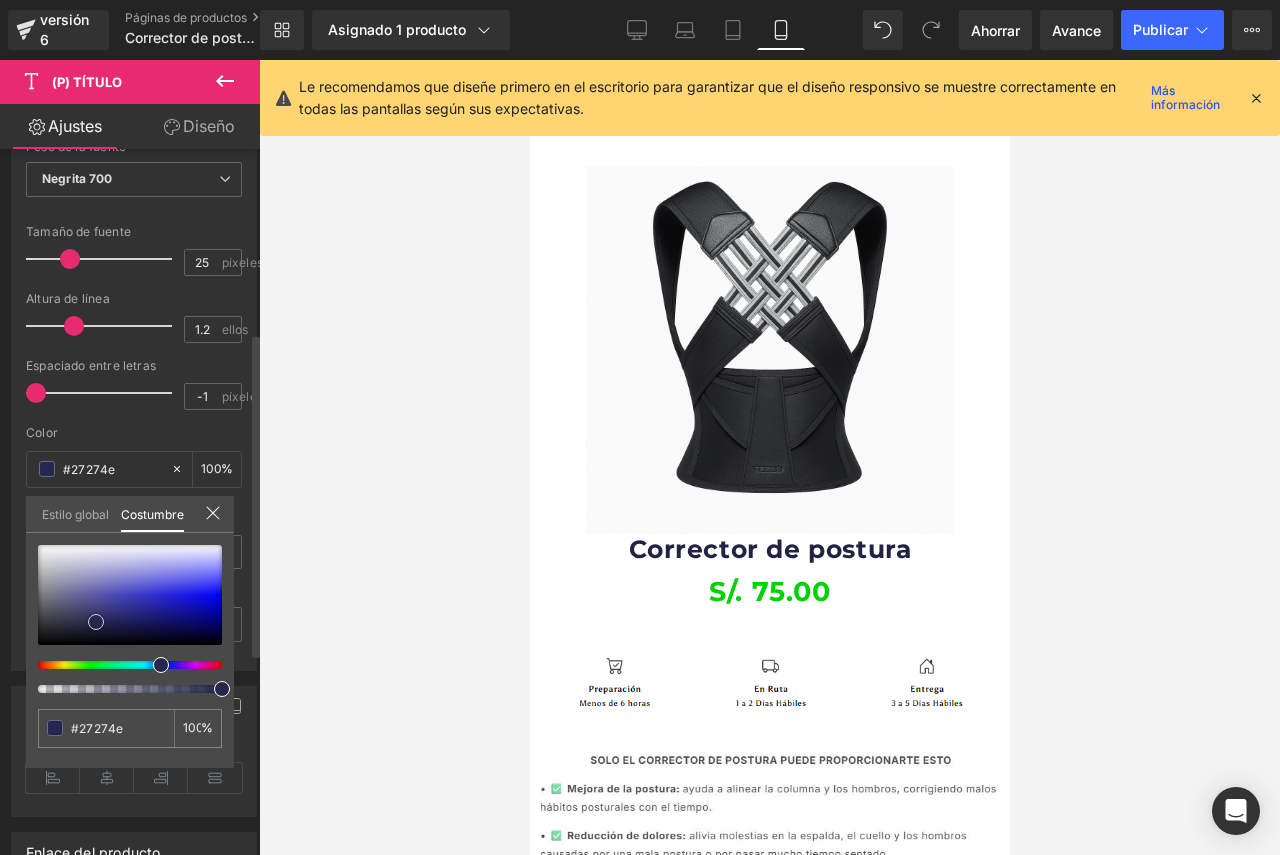 type on "#25254a" 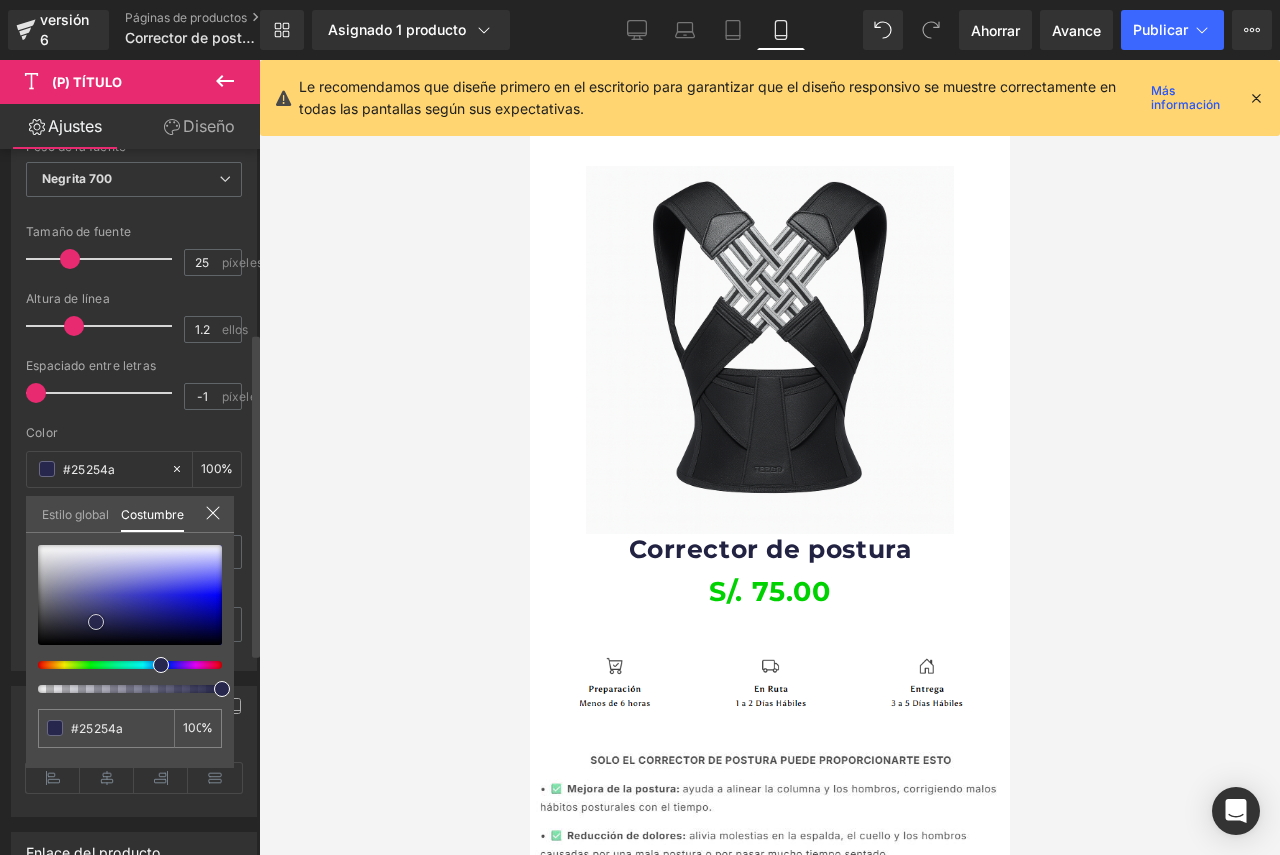 type on "#222243" 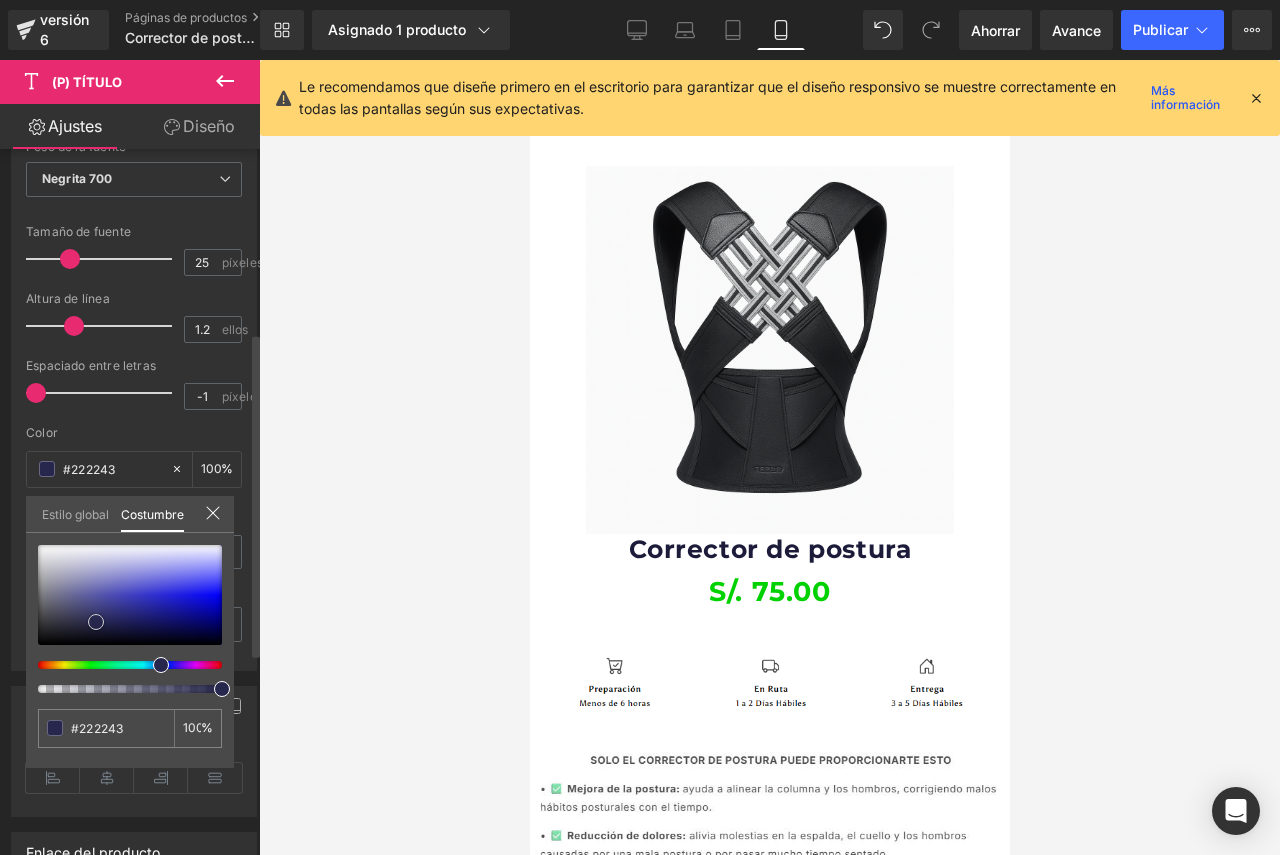 type on "#1c1c3a" 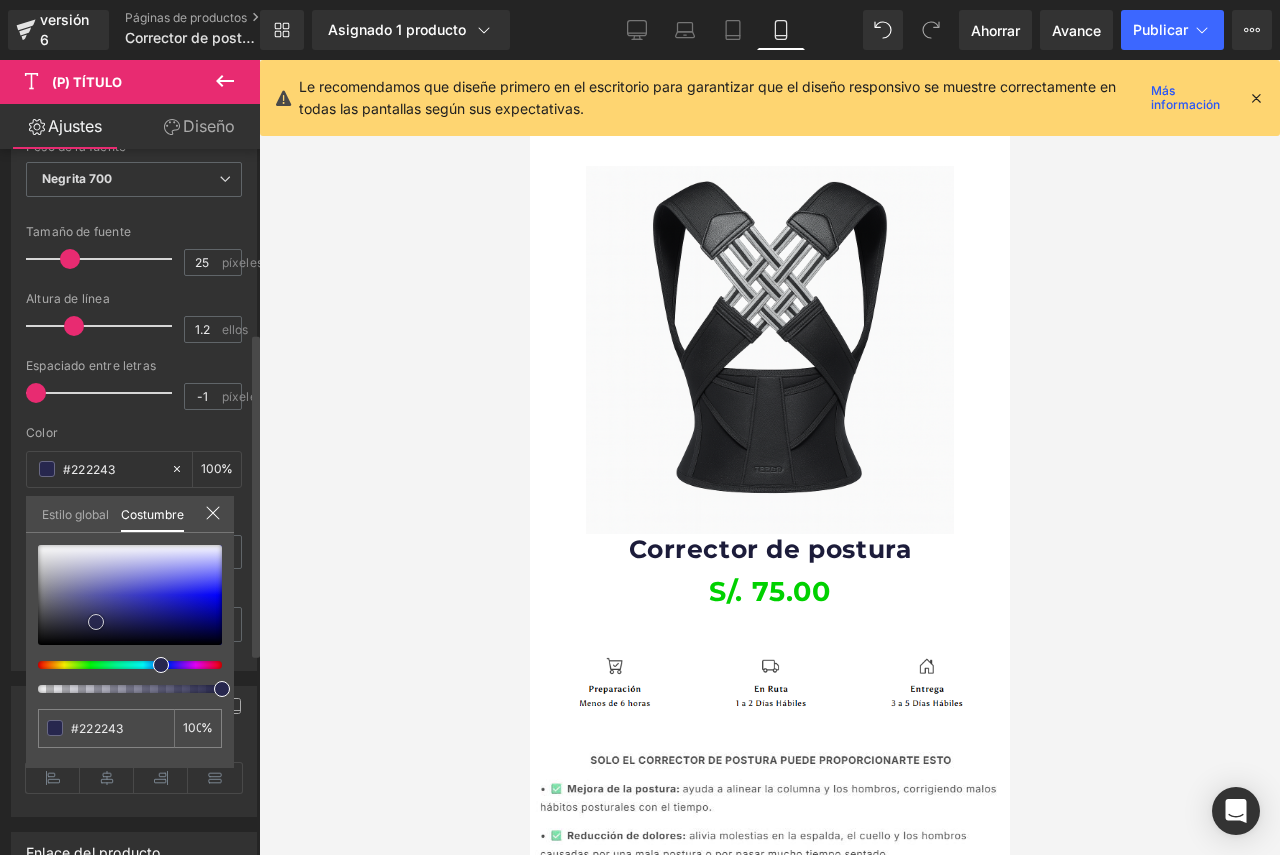 type on "#1c1c3a" 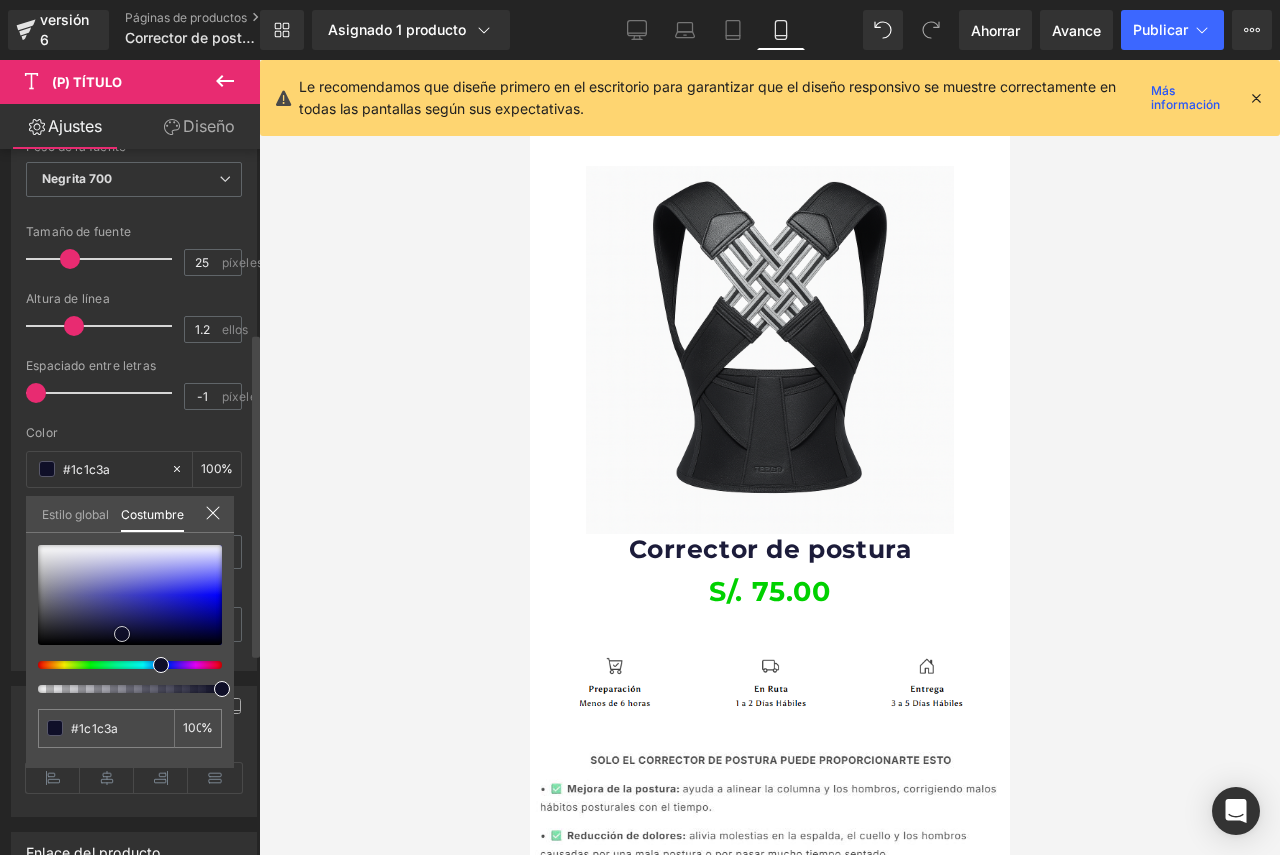 type on "#12122a" 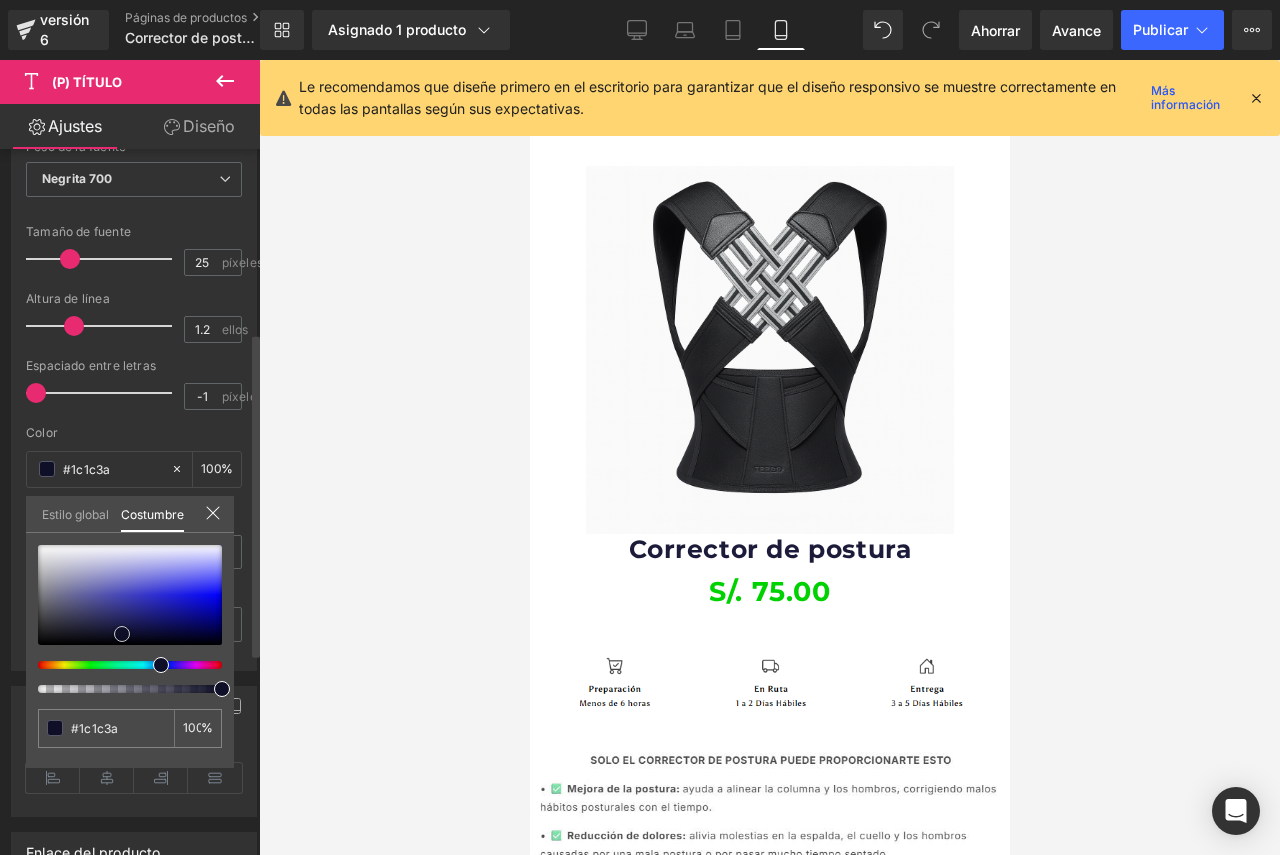 type on "#12122a" 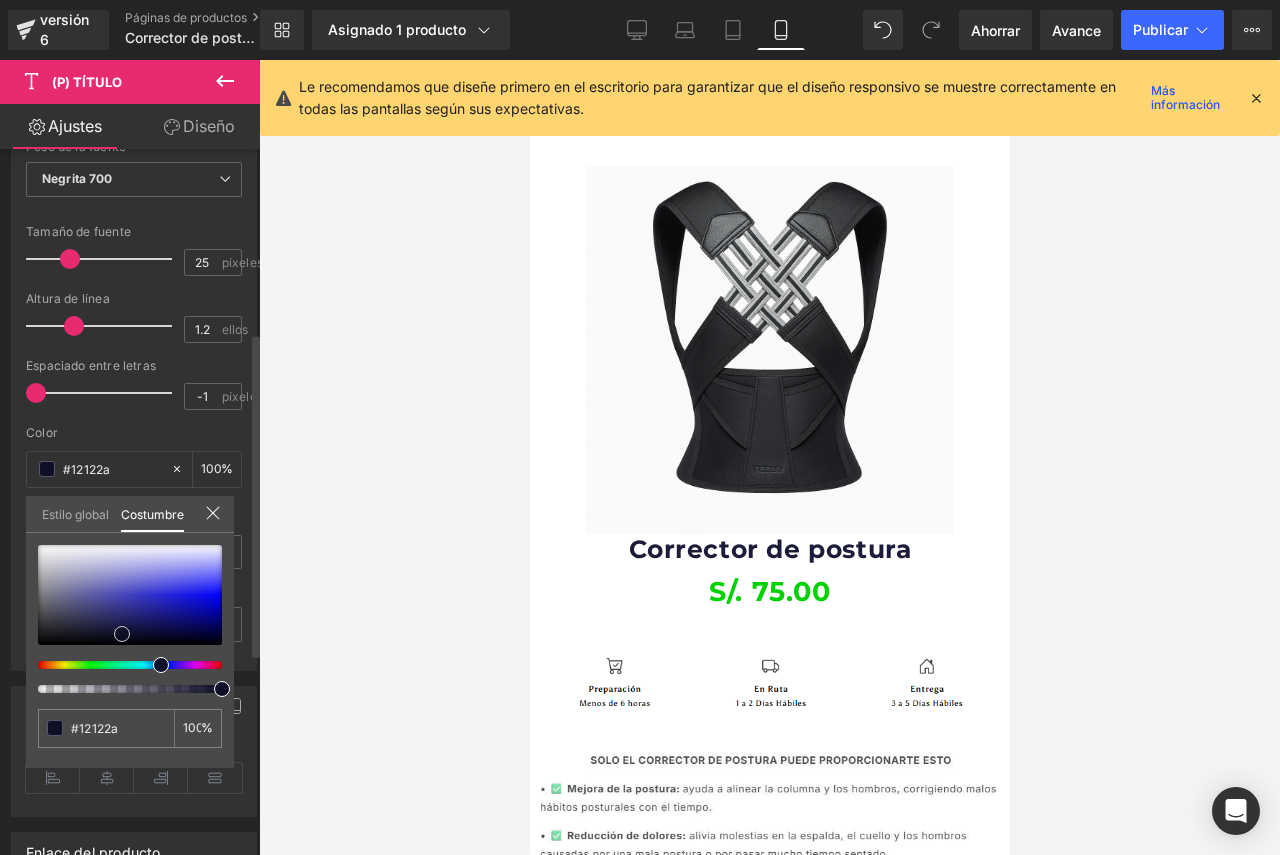 type on "#0e0e29" 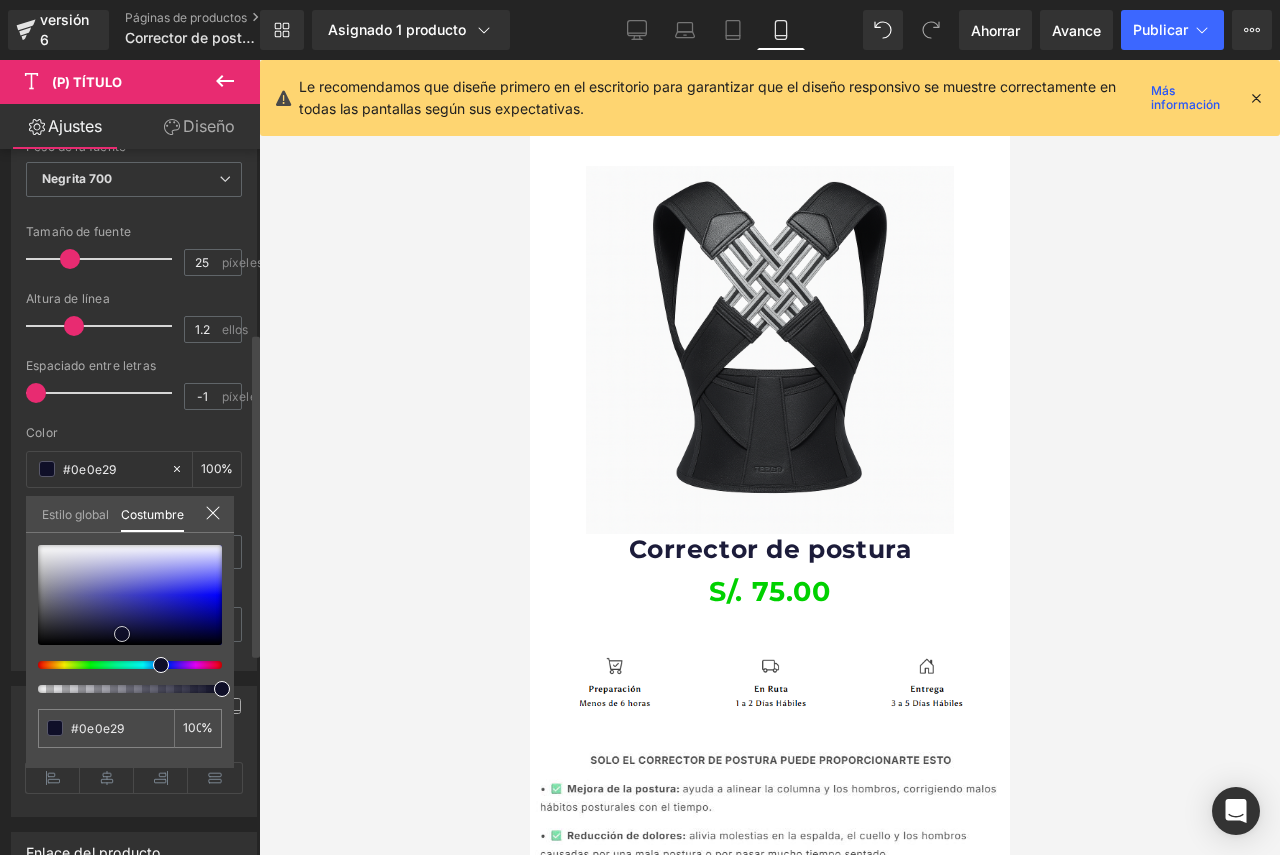 type on "#0e0e2a" 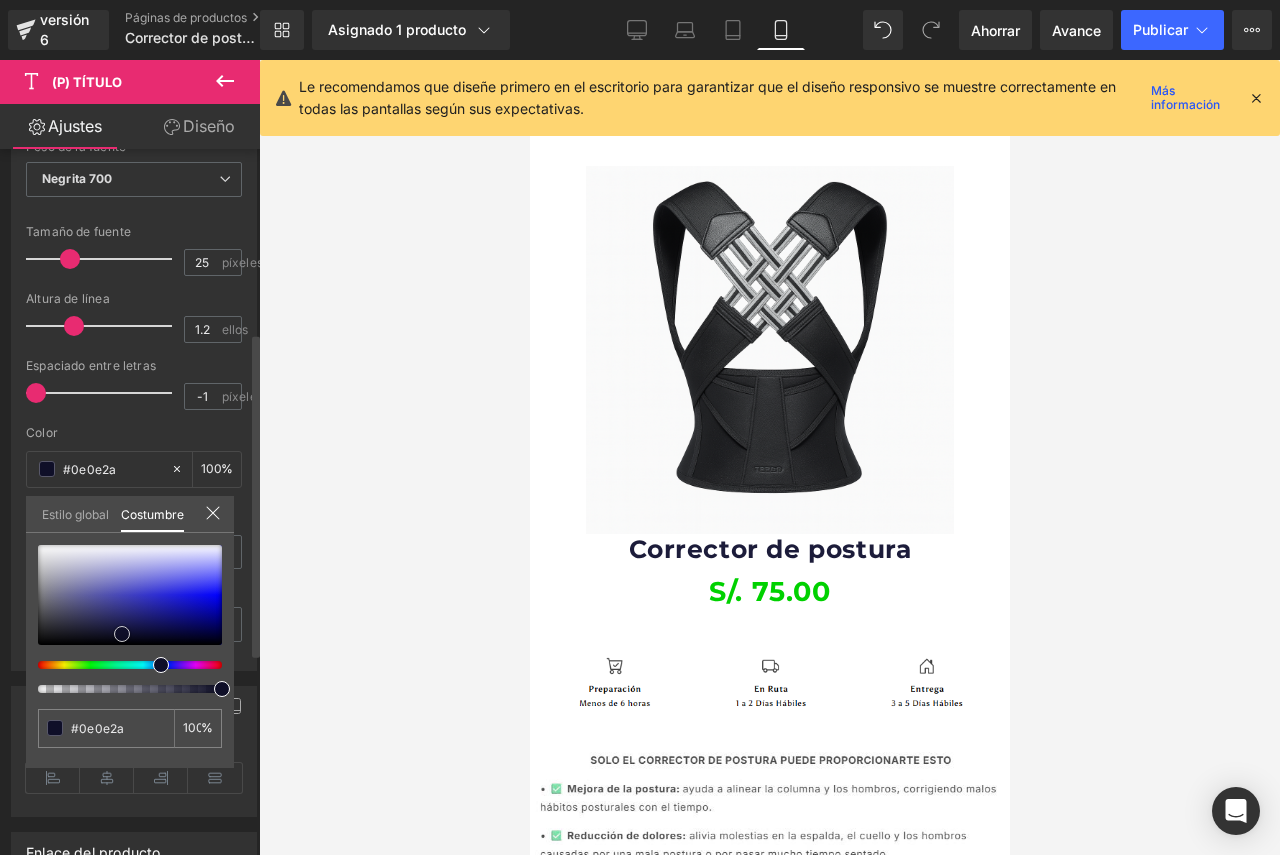 type on "#0d0d2a" 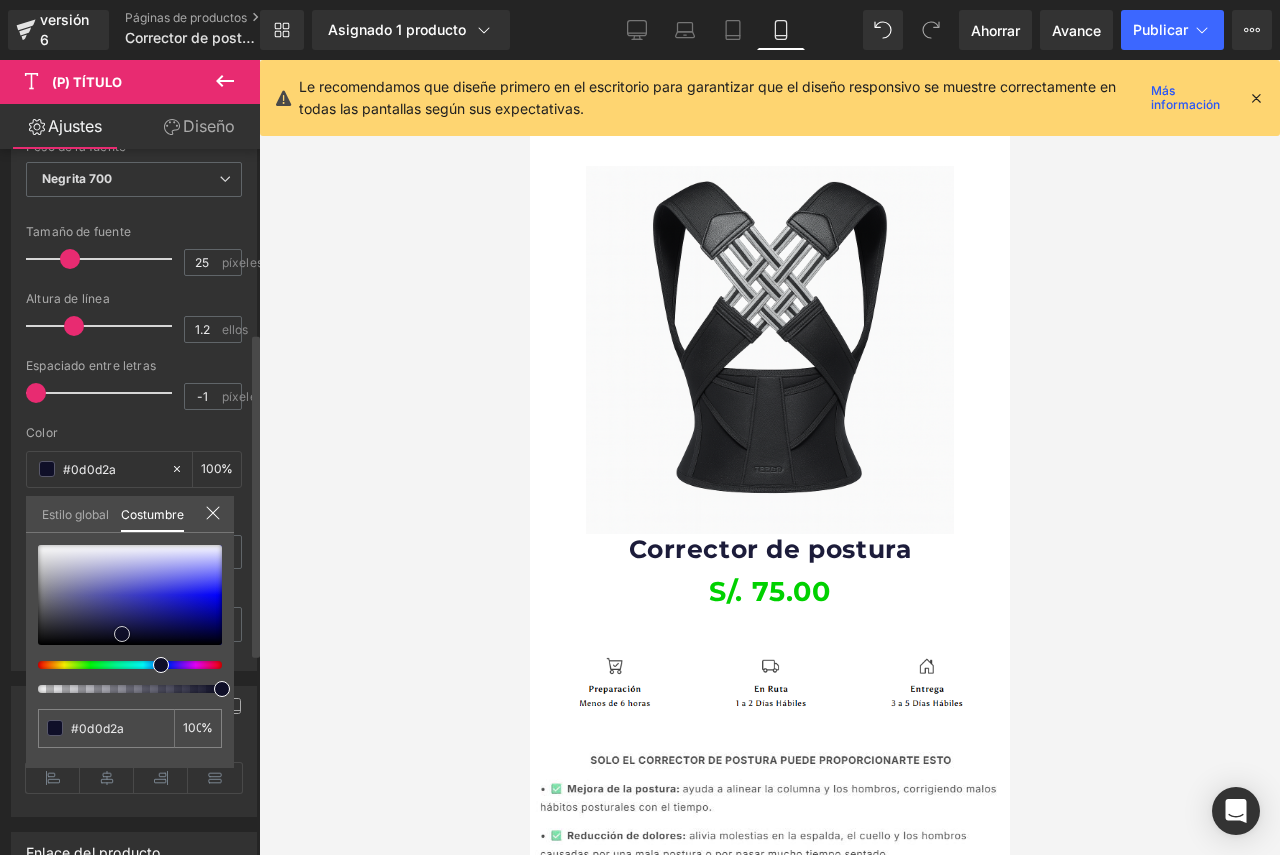 type on "#0d0d30" 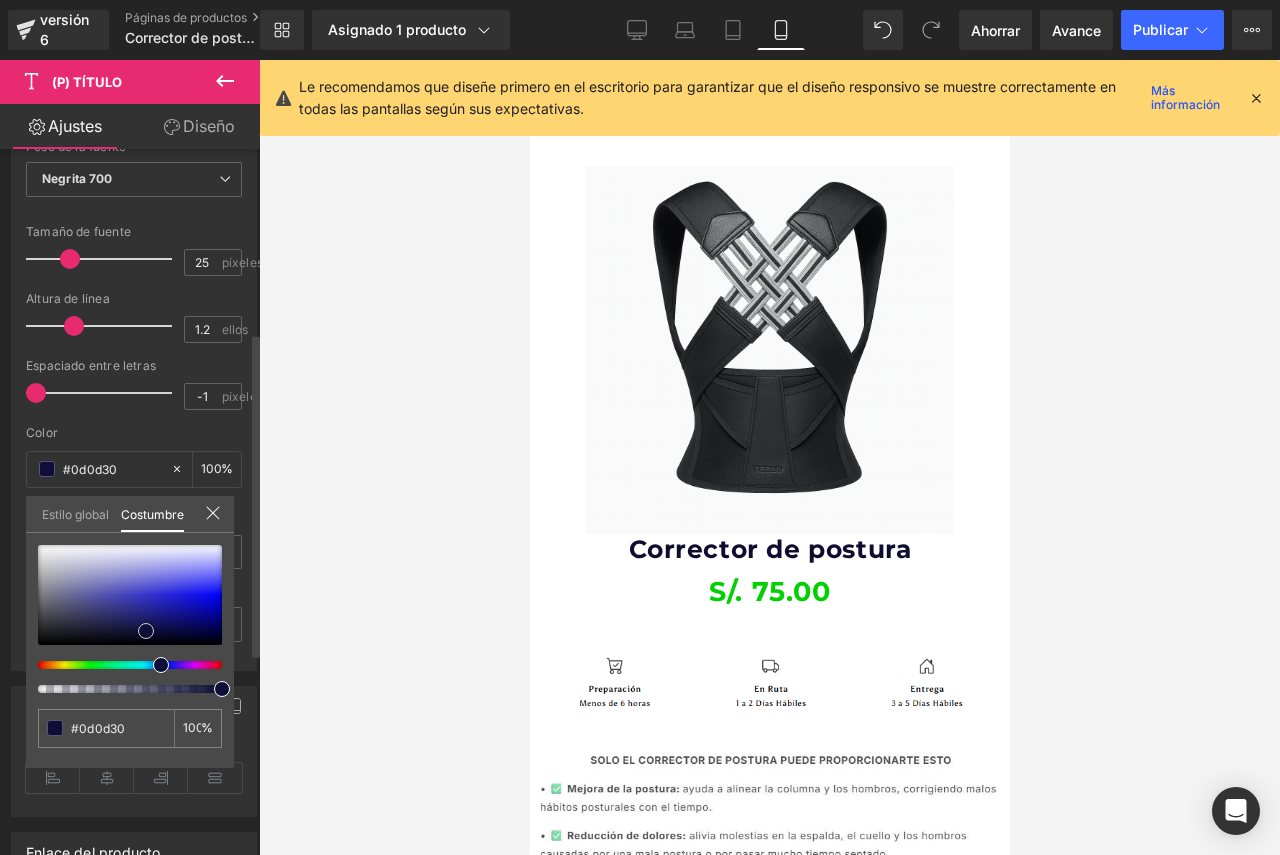 type on "#0e0e34" 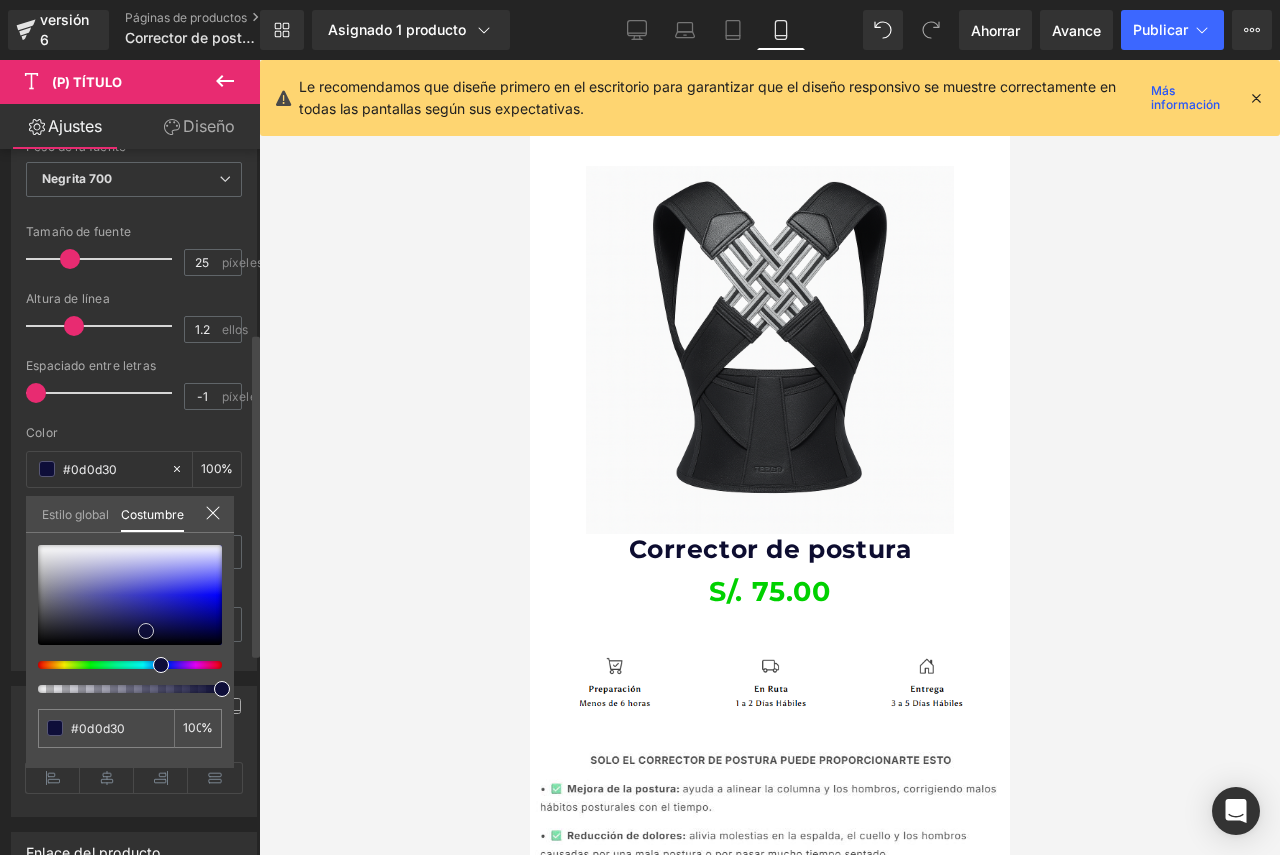 type on "#0e0e34" 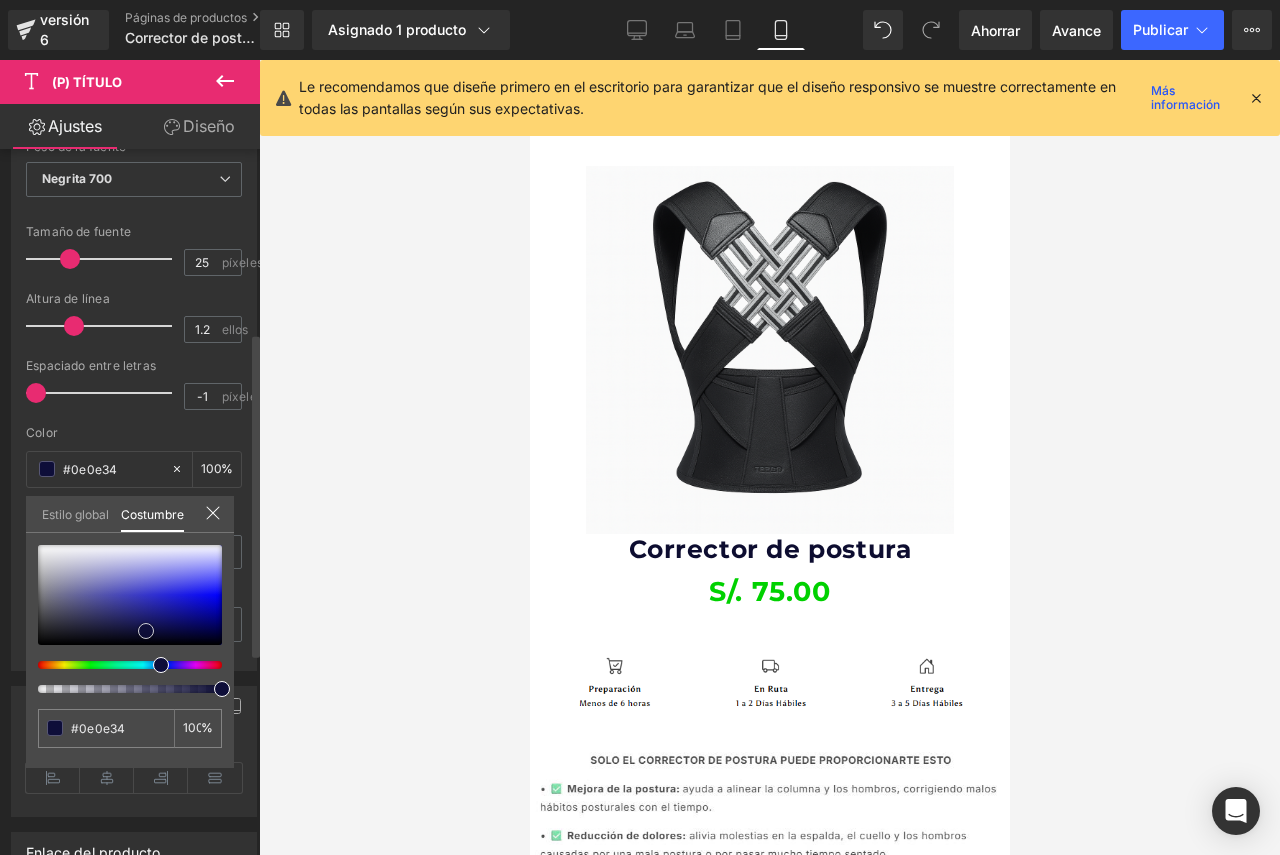 type on "#0e0e3d" 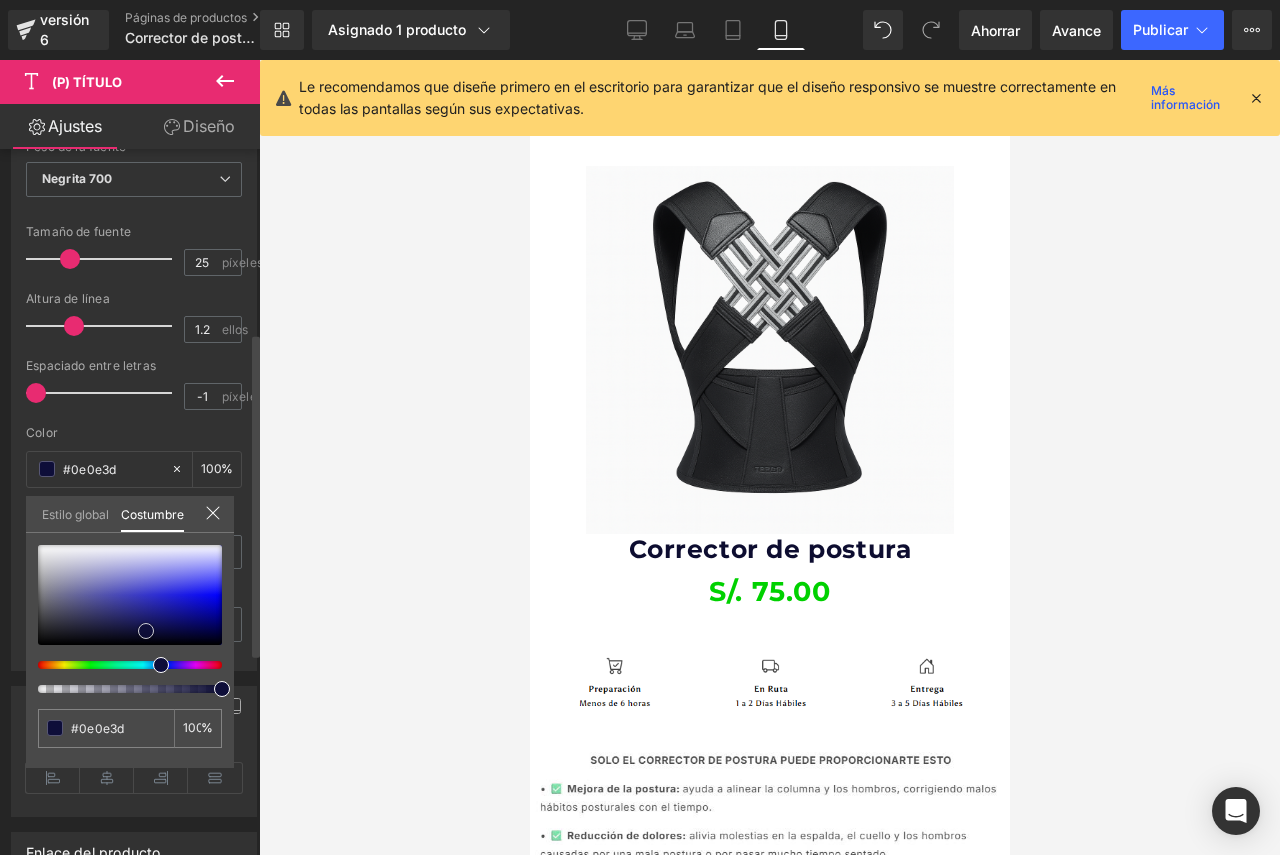 type on "#0e0e3e" 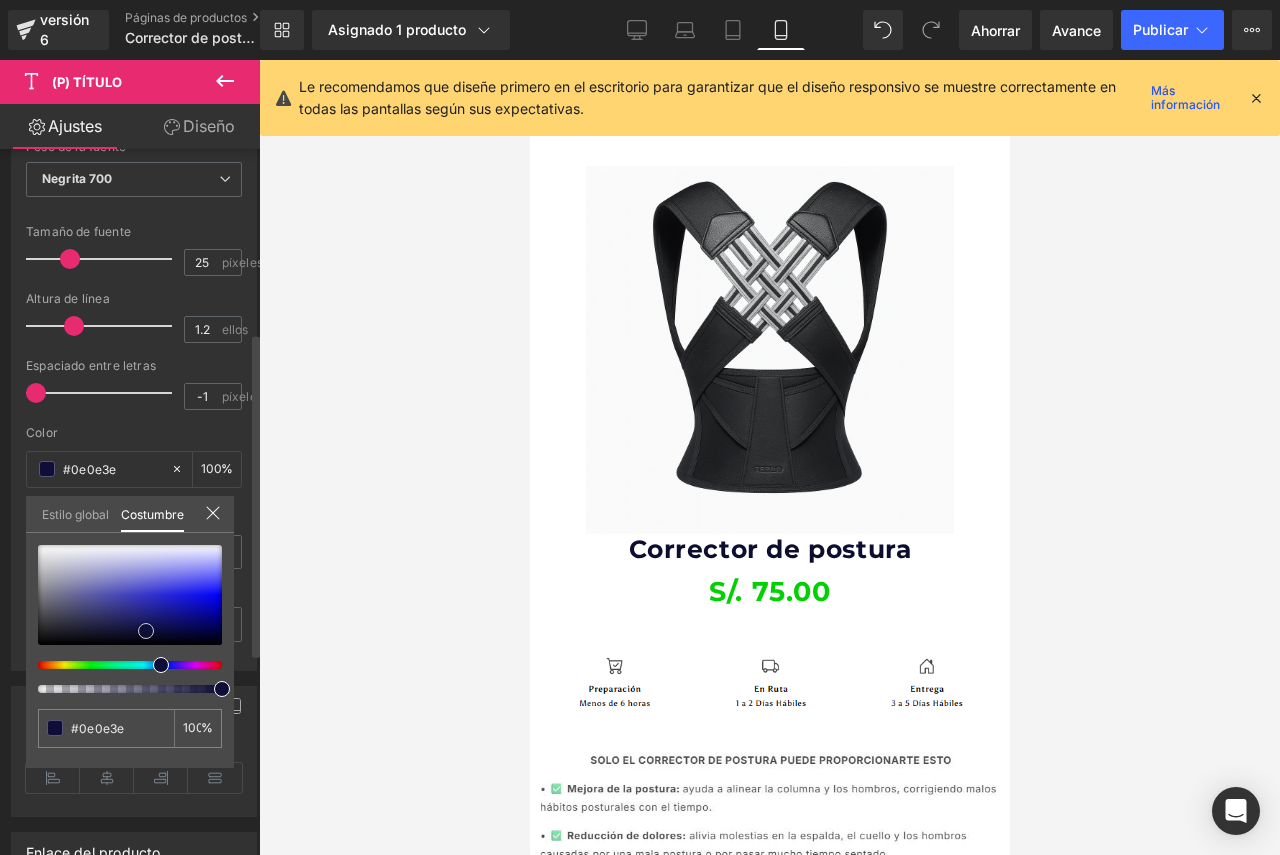 type on "#0e0e43" 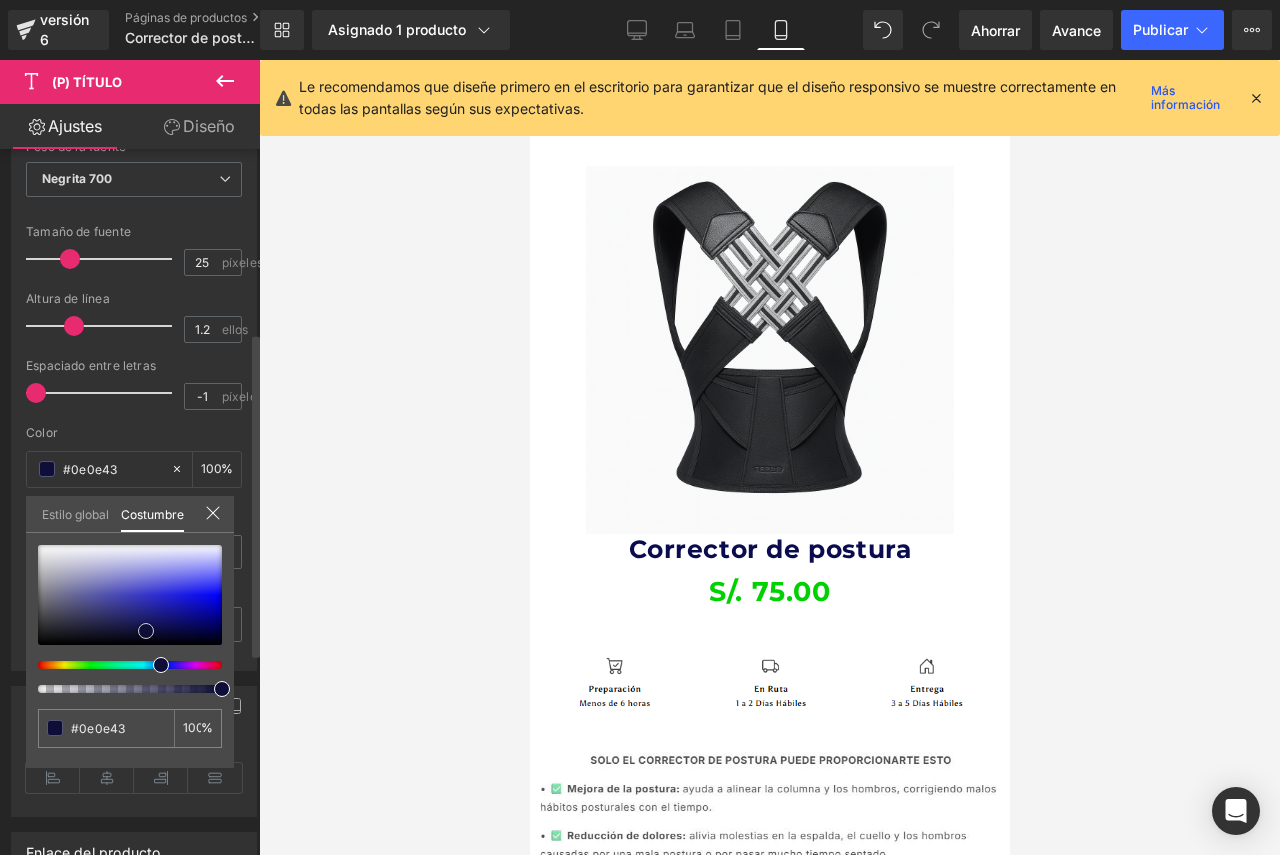type on "#0b0b50" 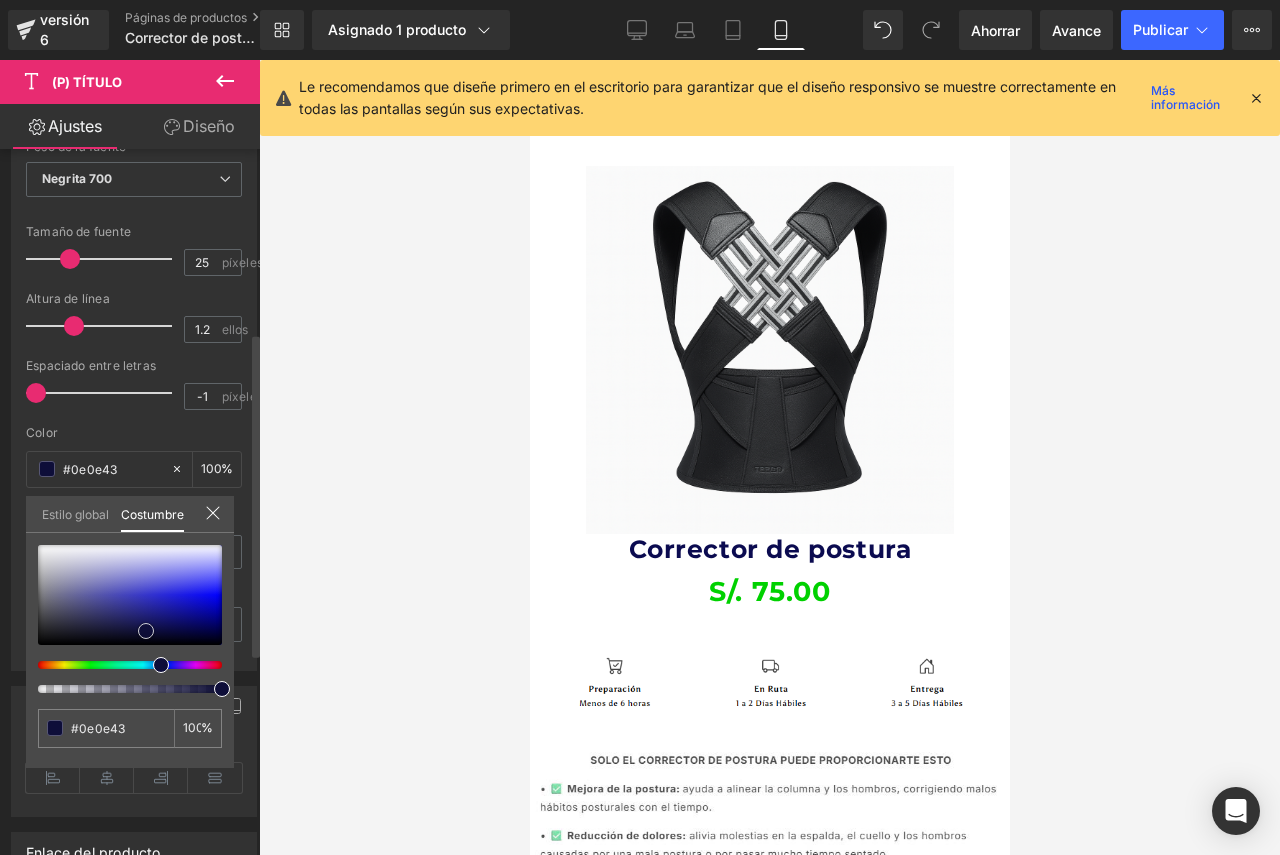 type on "#0b0b50" 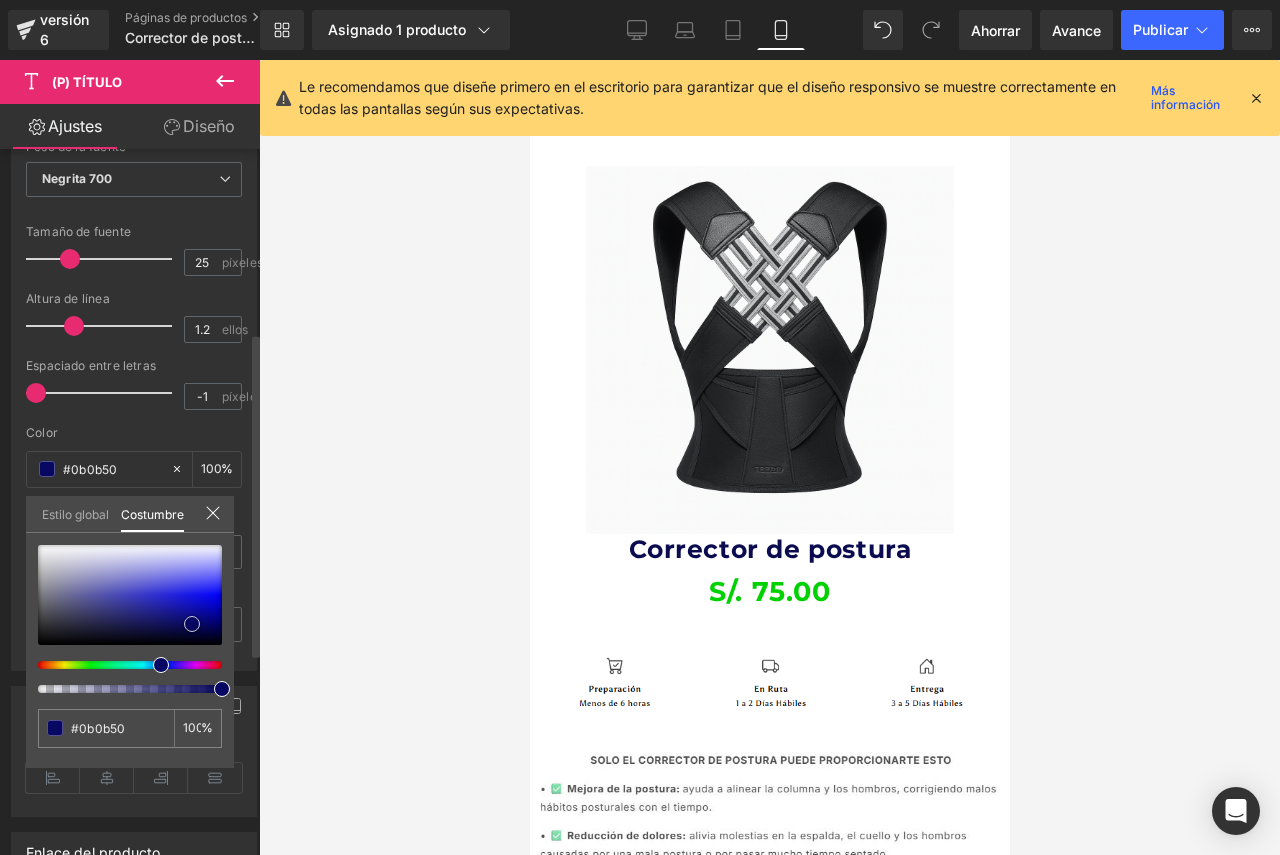 type on "#080862" 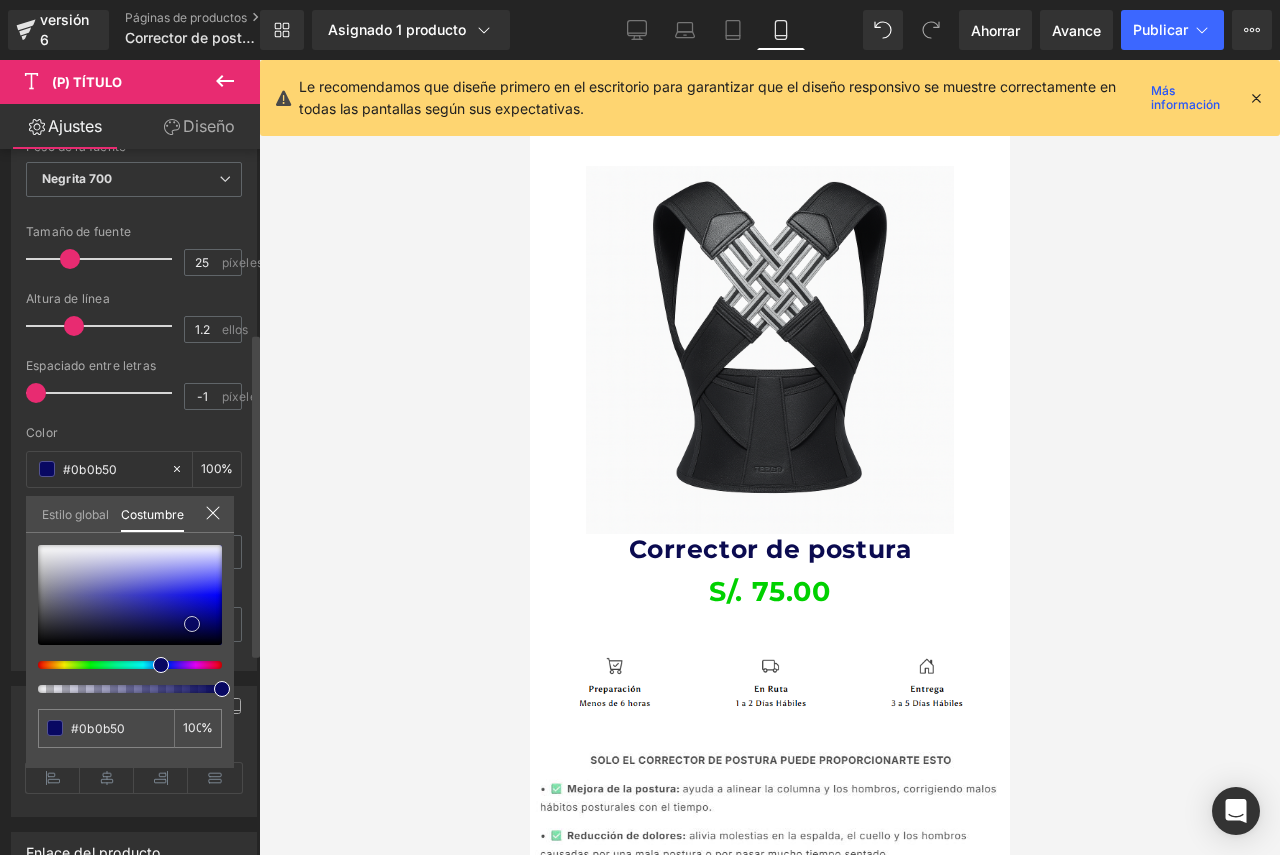 type on "#080862" 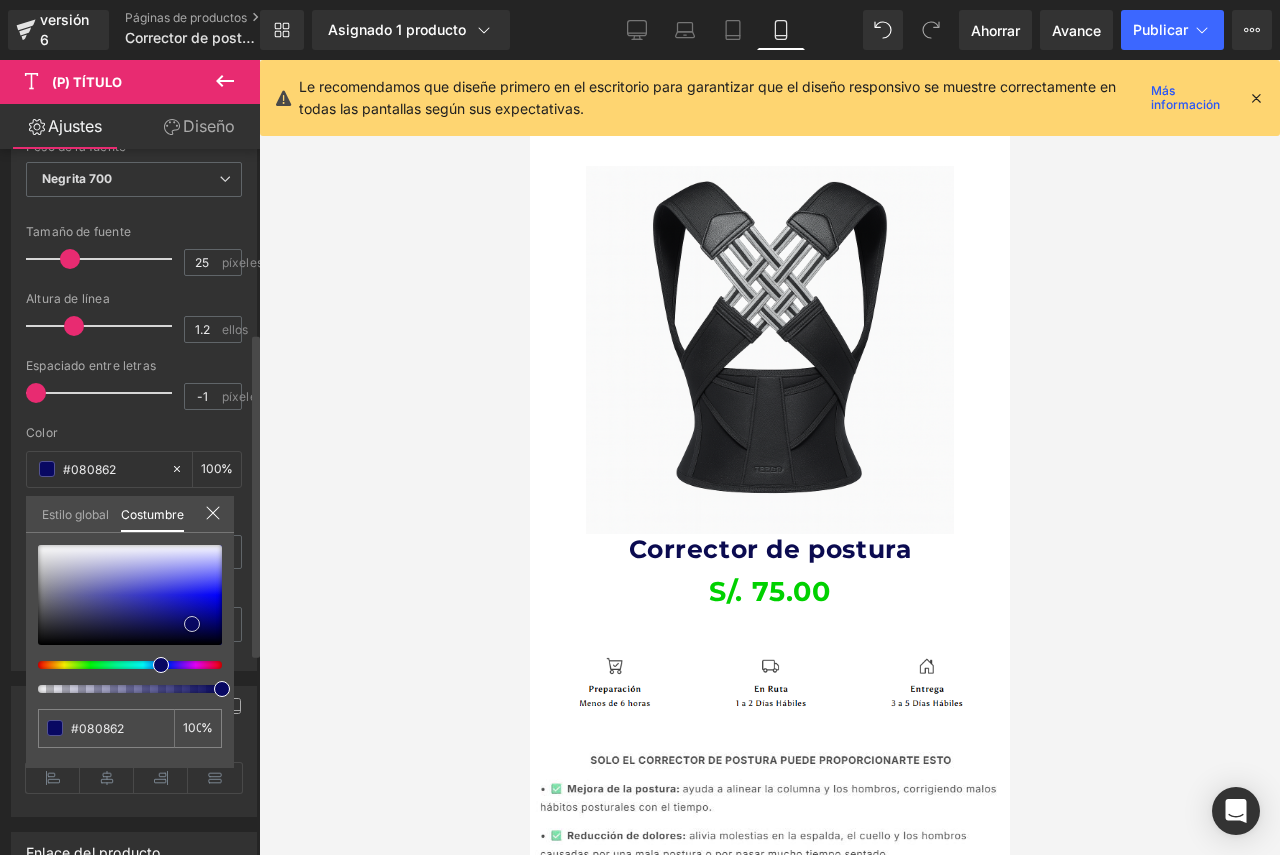 type on "#080867" 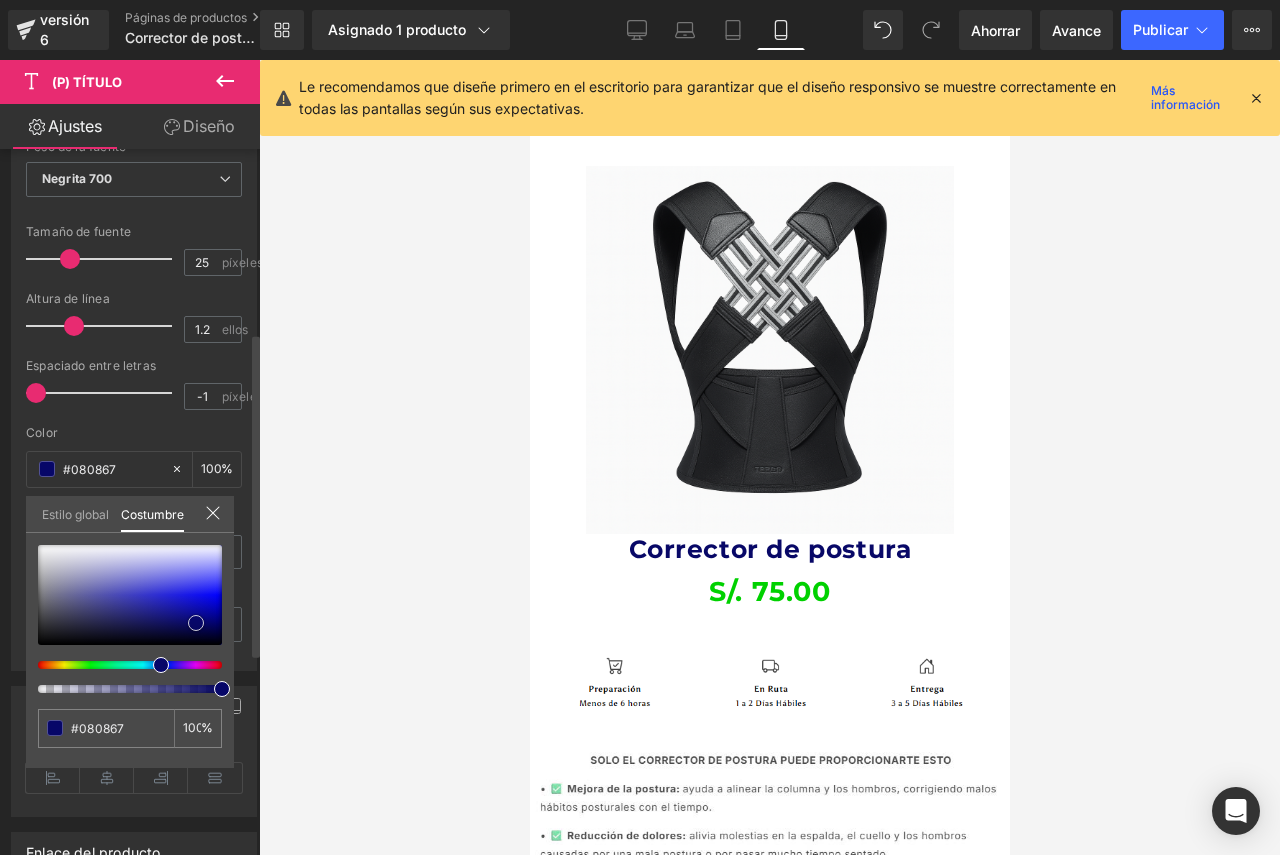 type on "#070768" 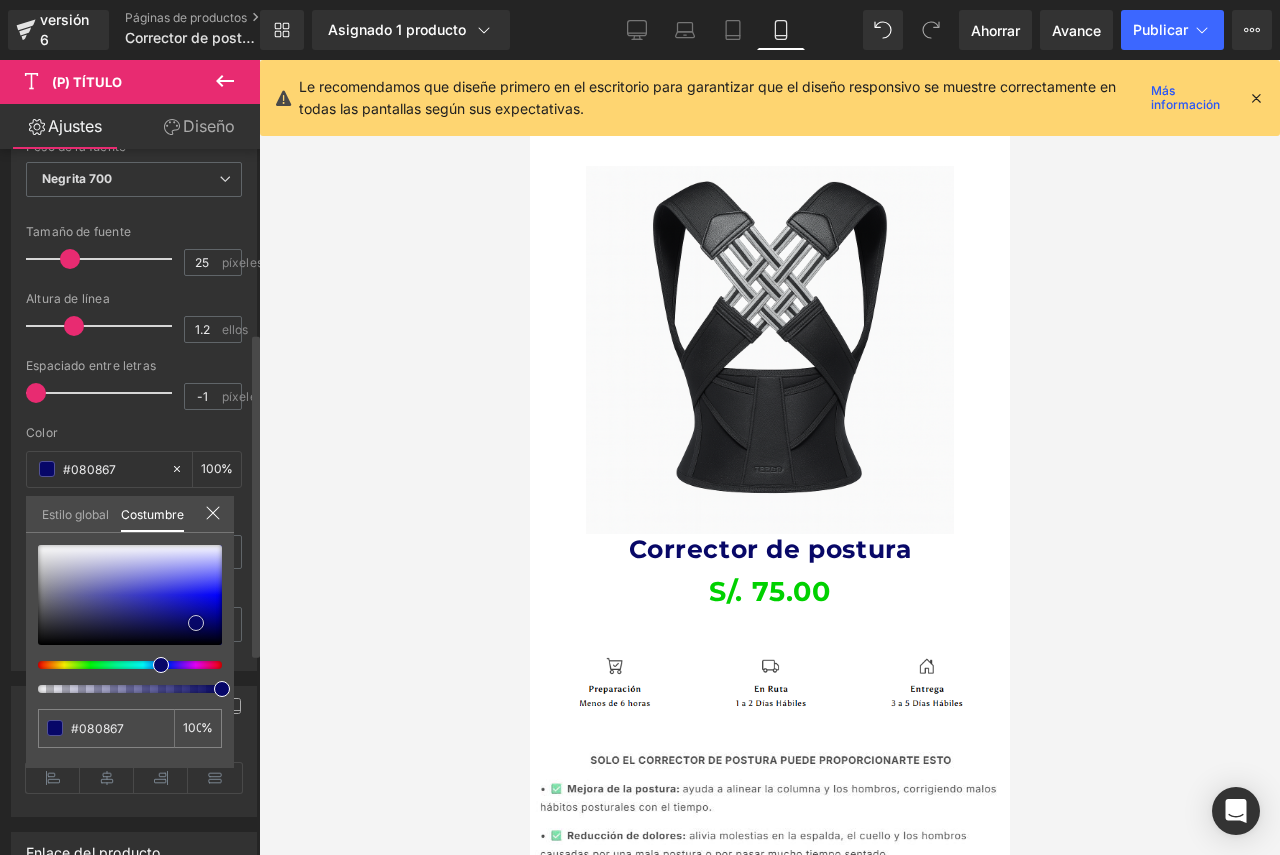 type on "#070768" 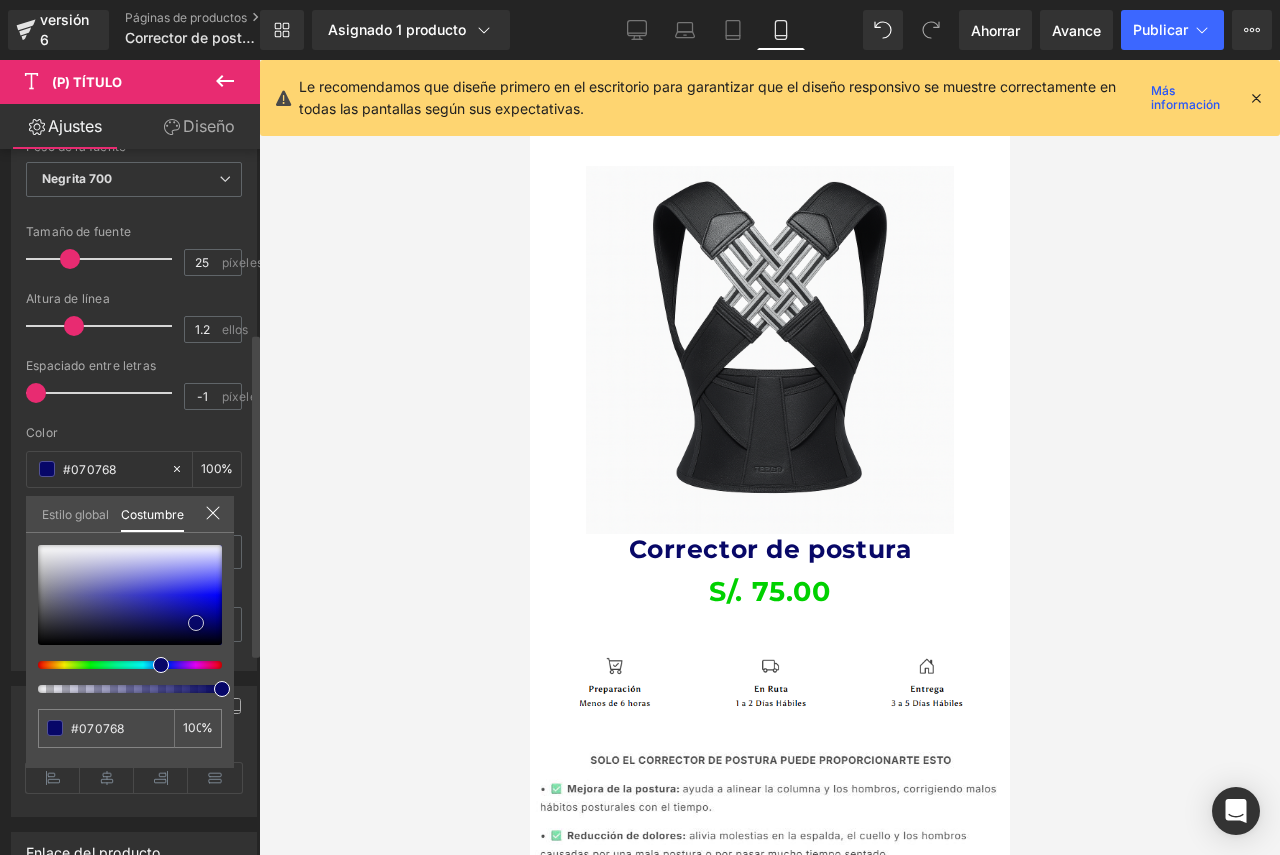 type on "#131376" 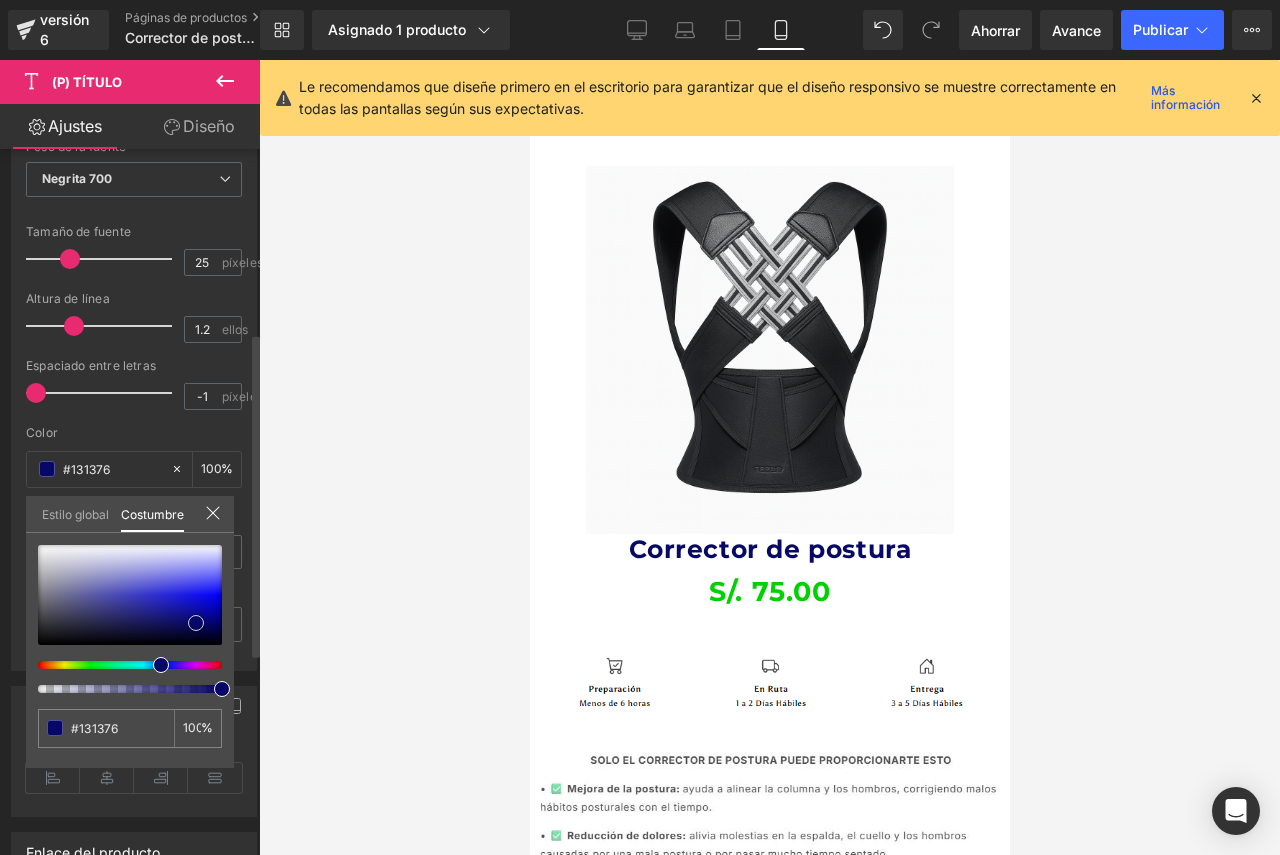 type on "#181876" 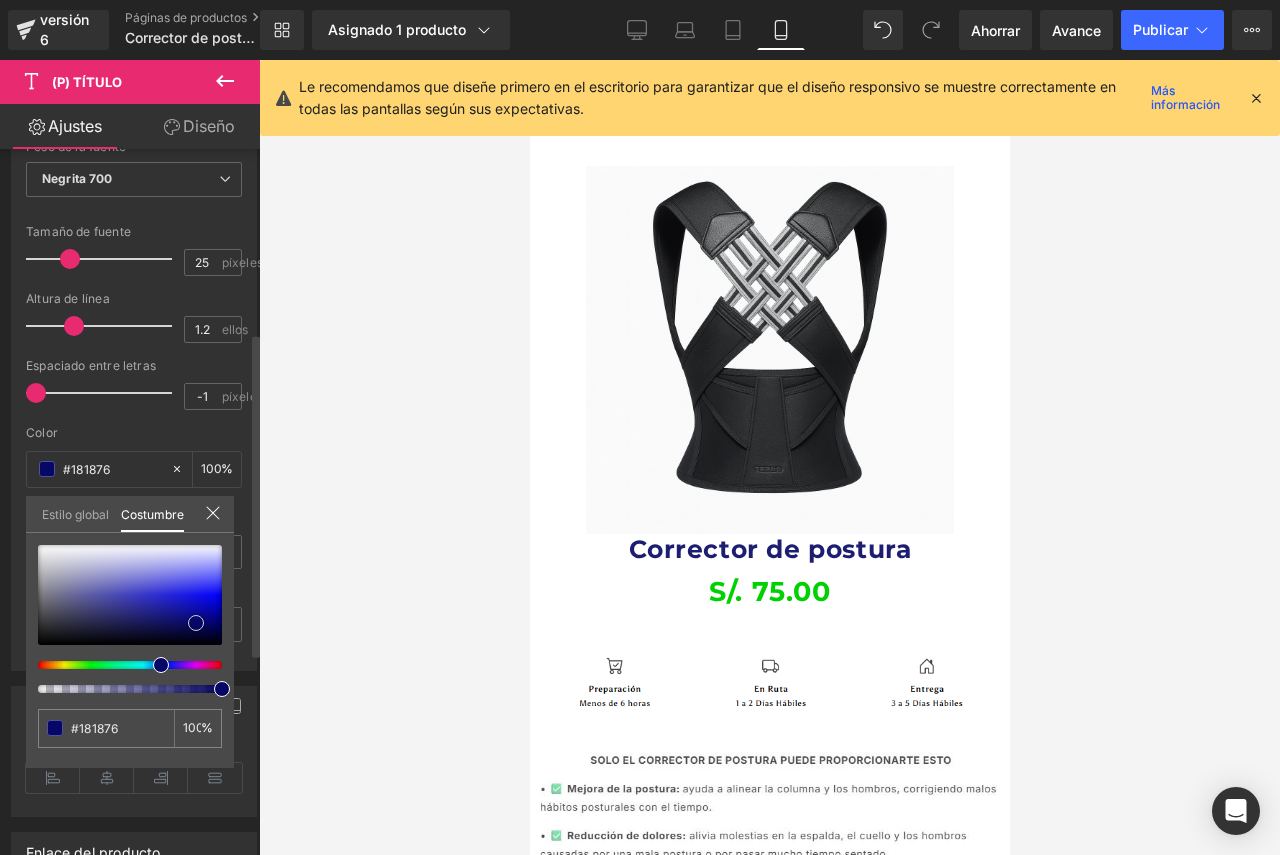 type on "#1d1d71" 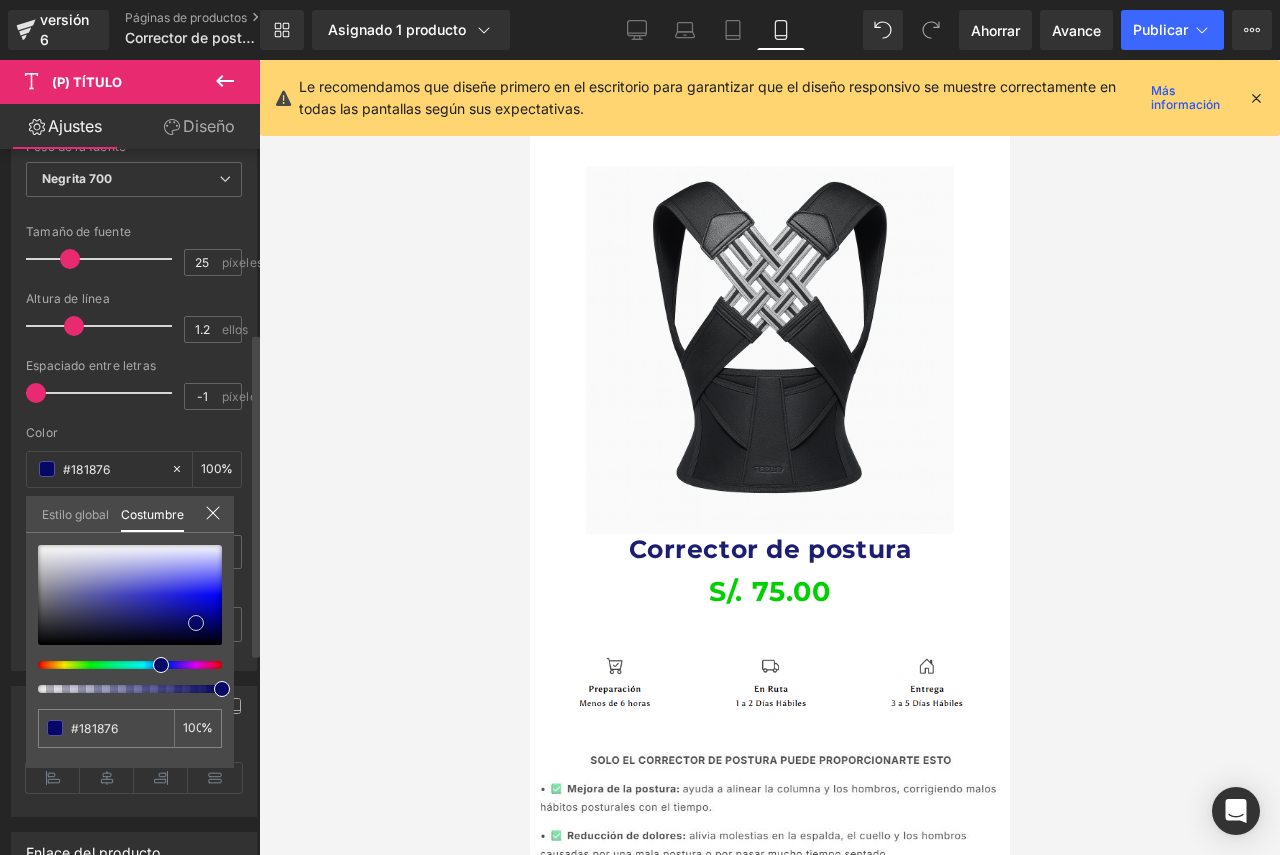 type on "#1d1d71" 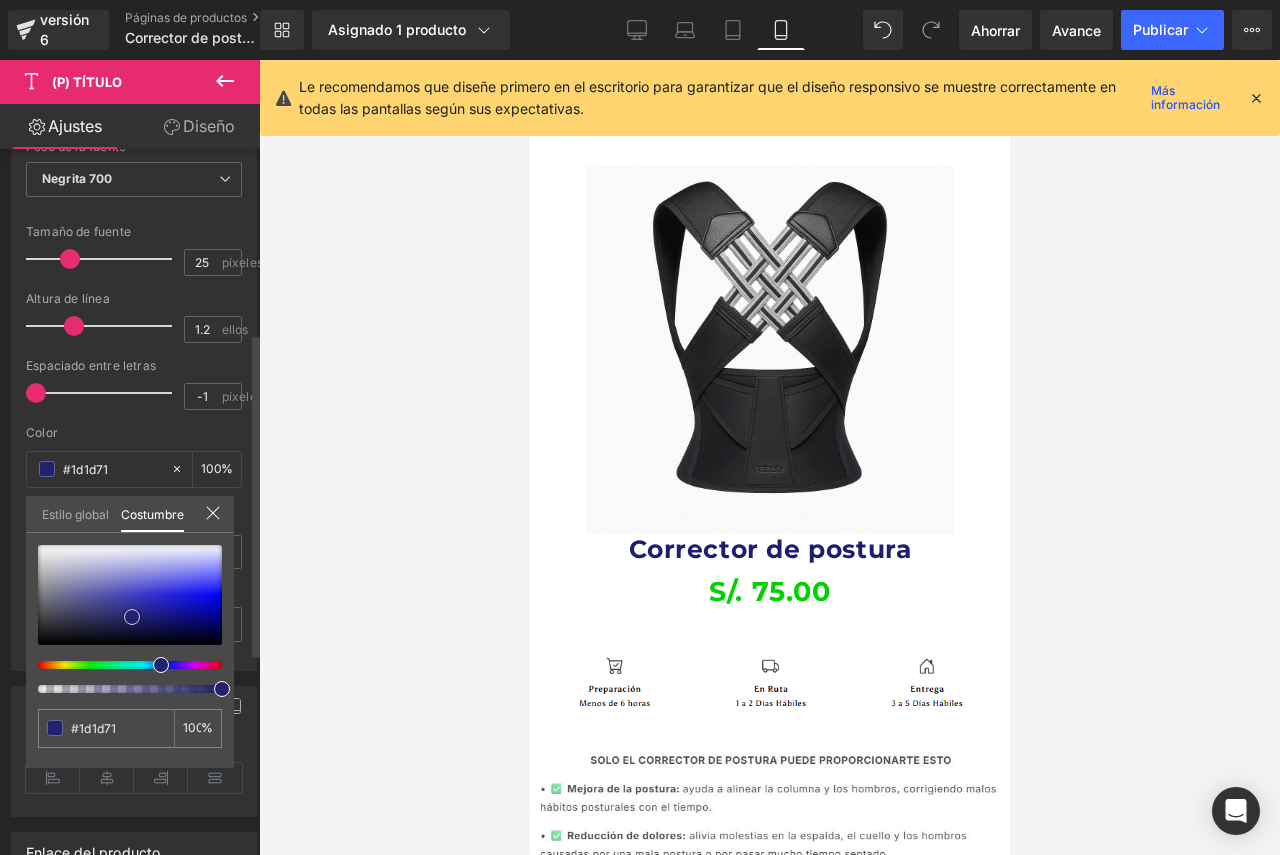 type on "#22226c" 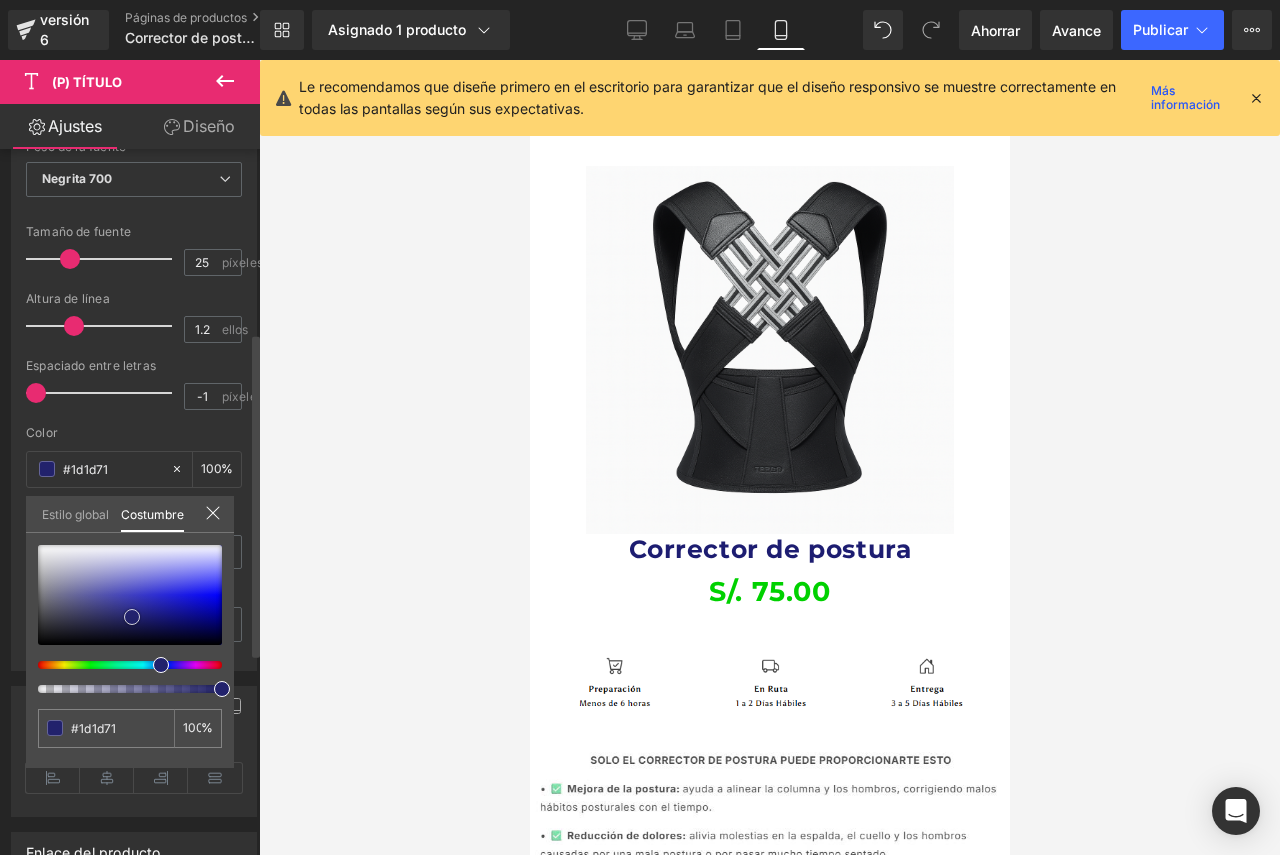 type on "#22226c" 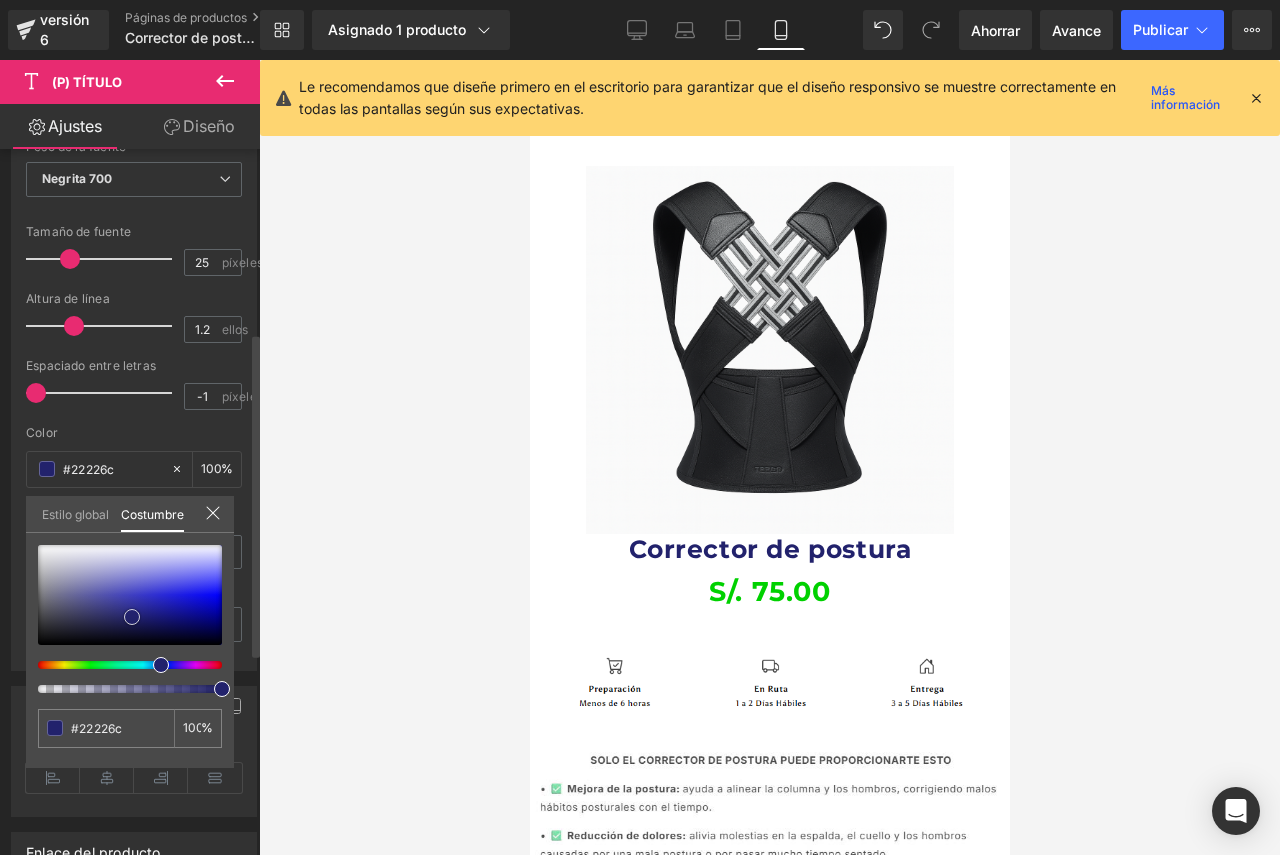 type on "#212168" 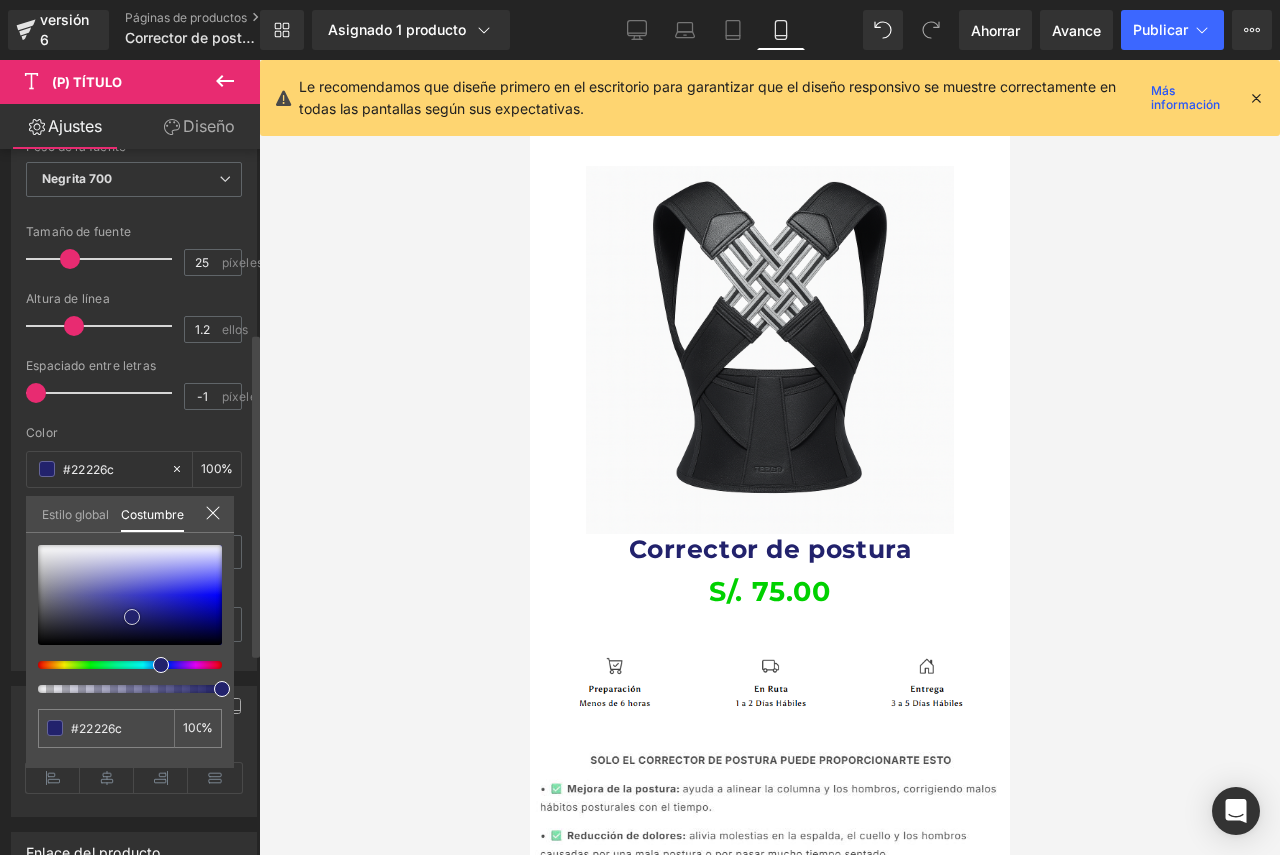 type on "#212168" 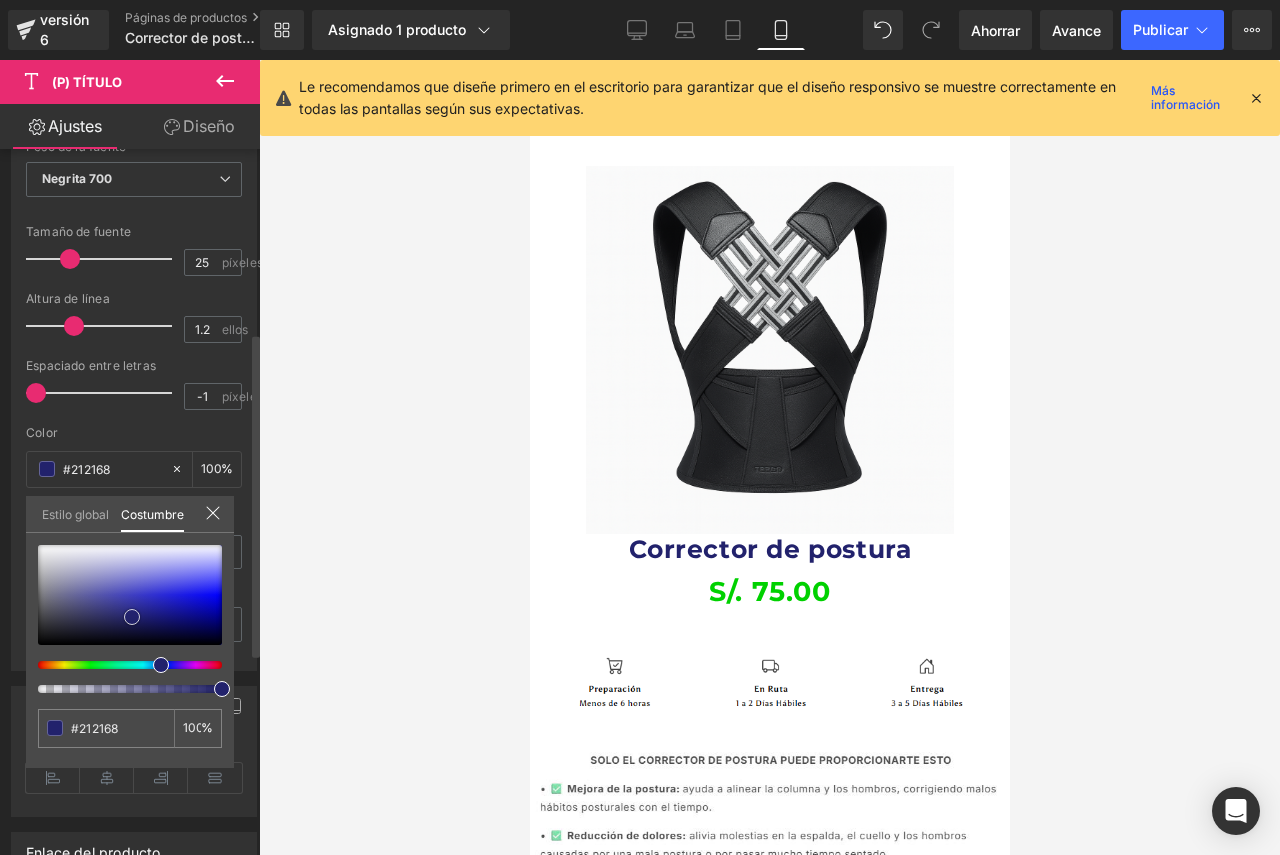 type on "#202064" 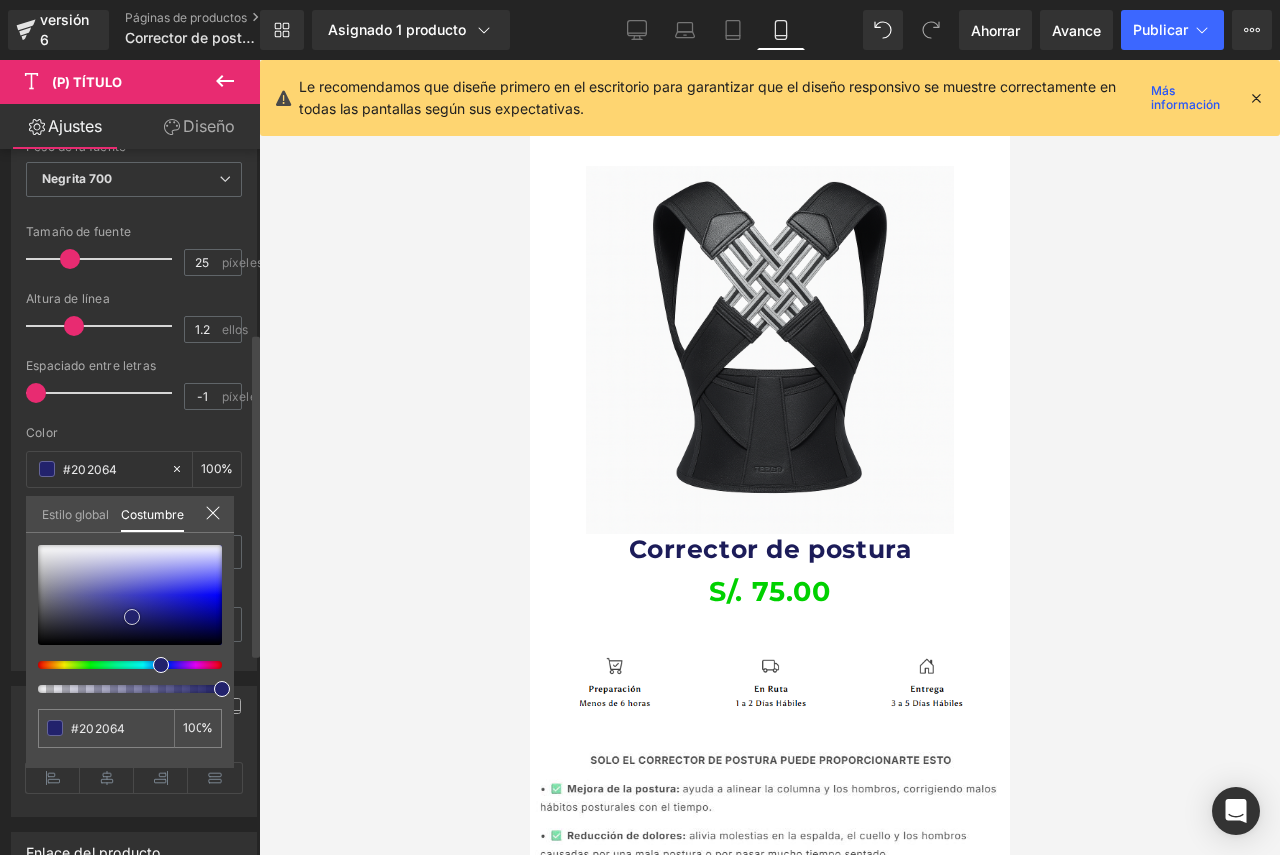 type on "#1c1c59" 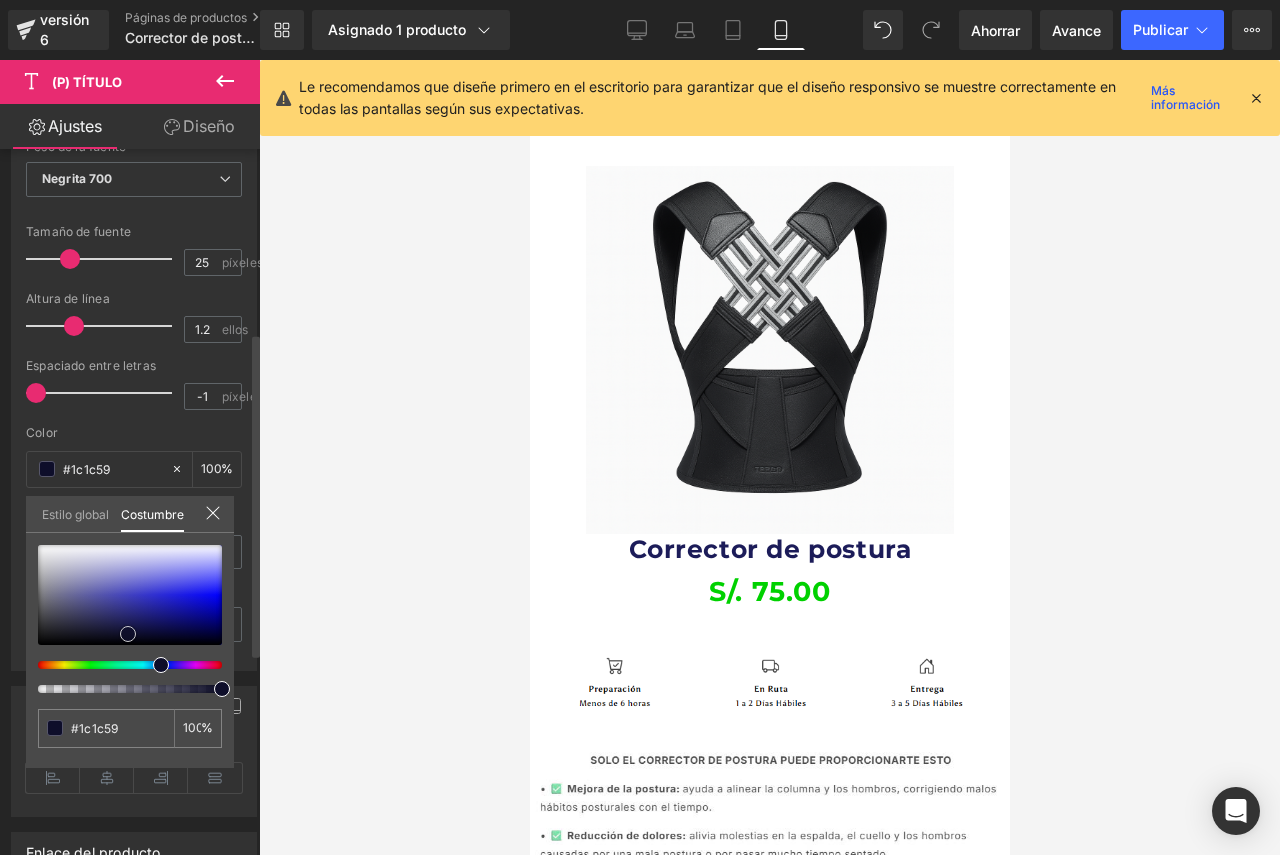type on "#121235" 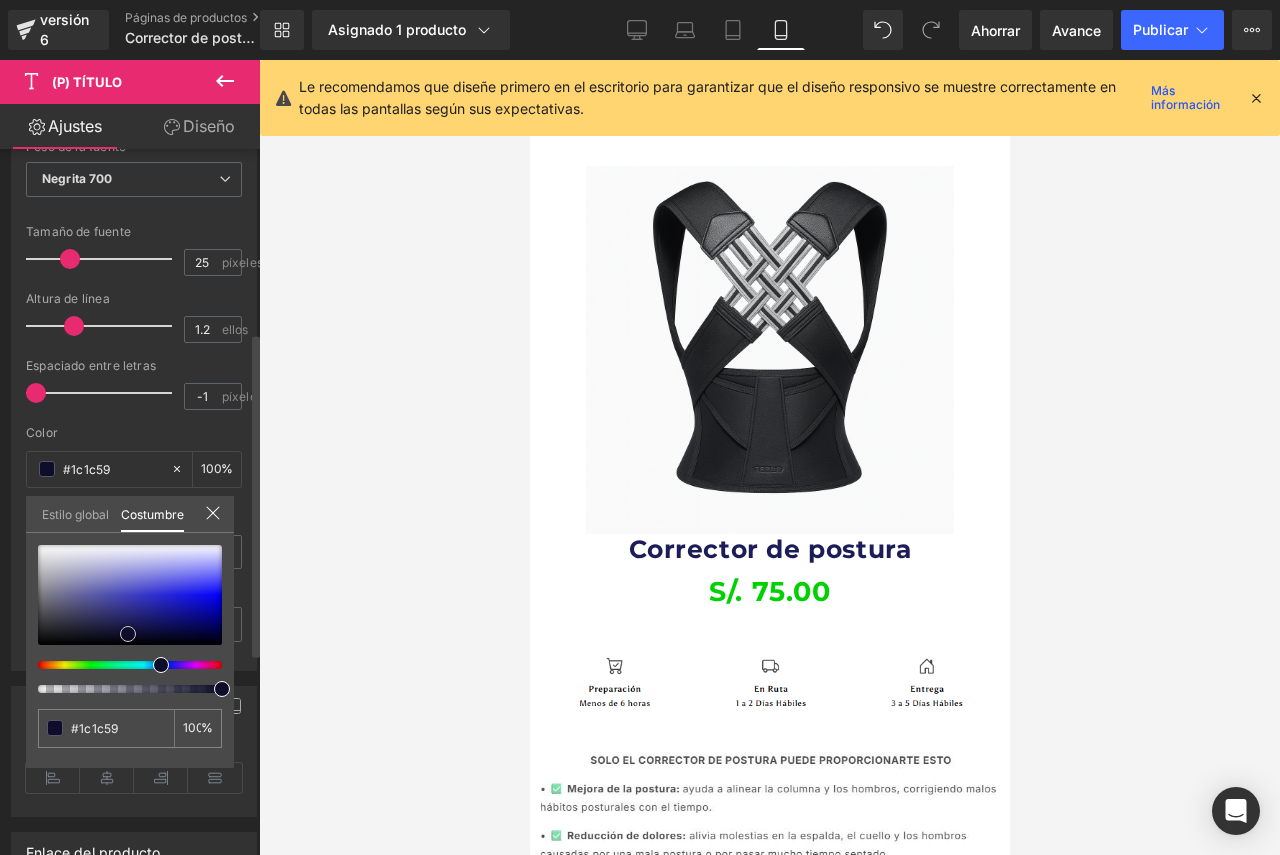 type on "#121235" 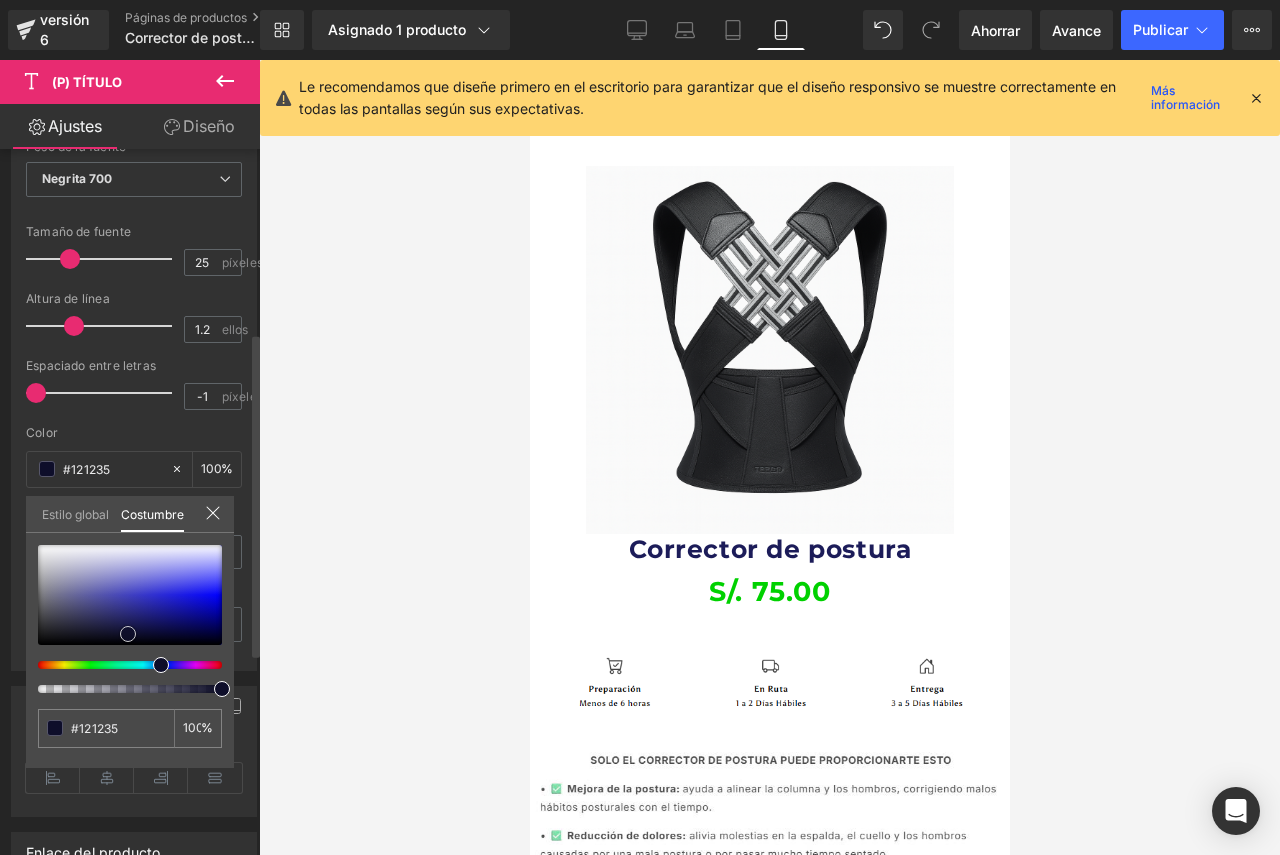 type on "#0a0a1e" 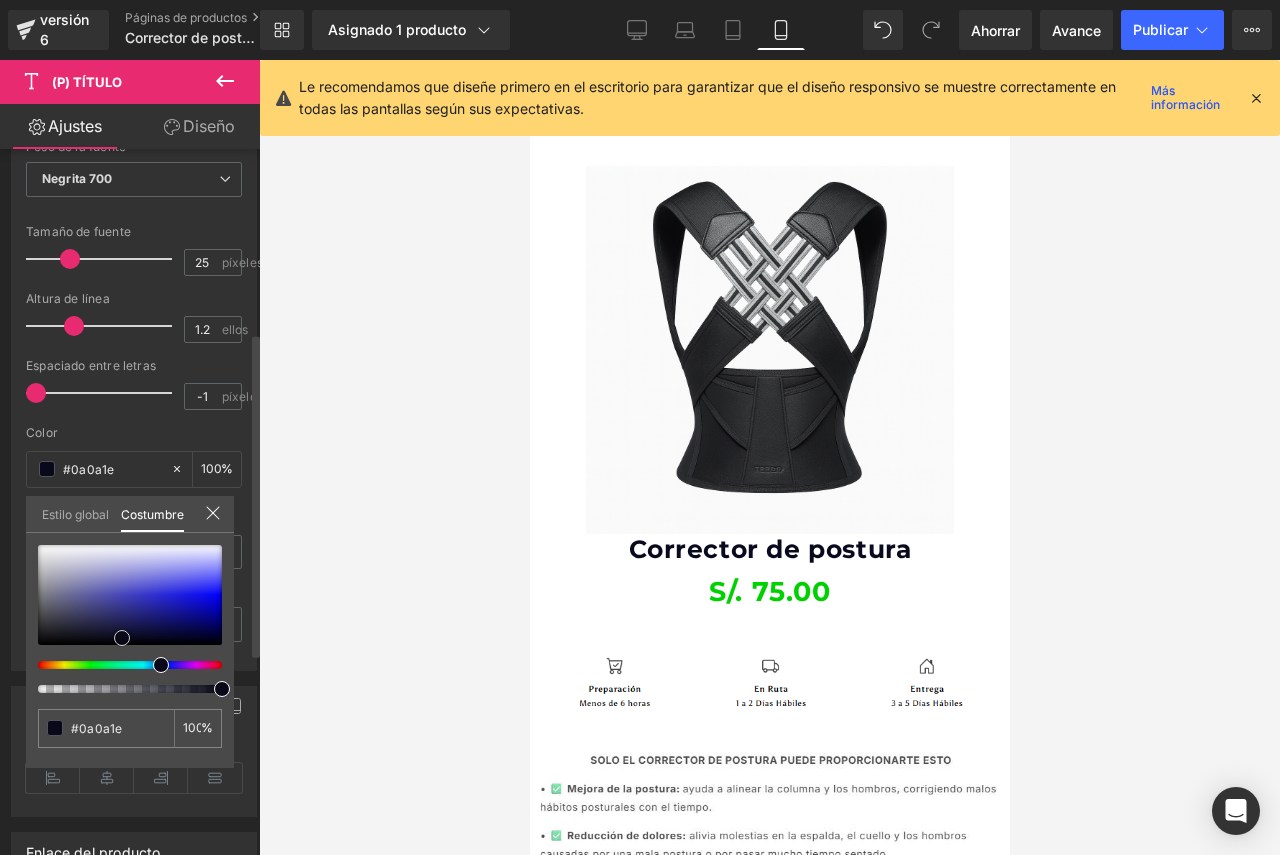 type on "#0f0f2d" 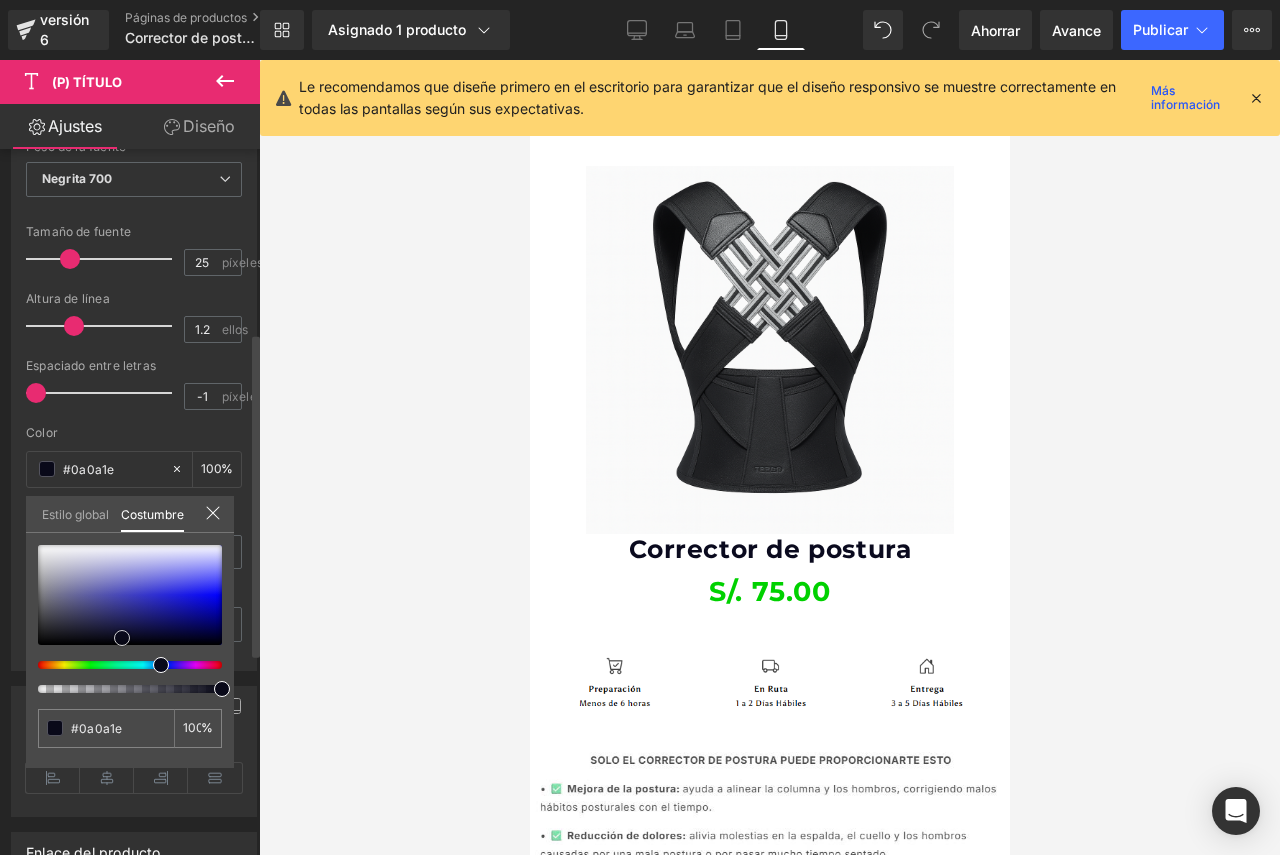 type on "#0f0f2d" 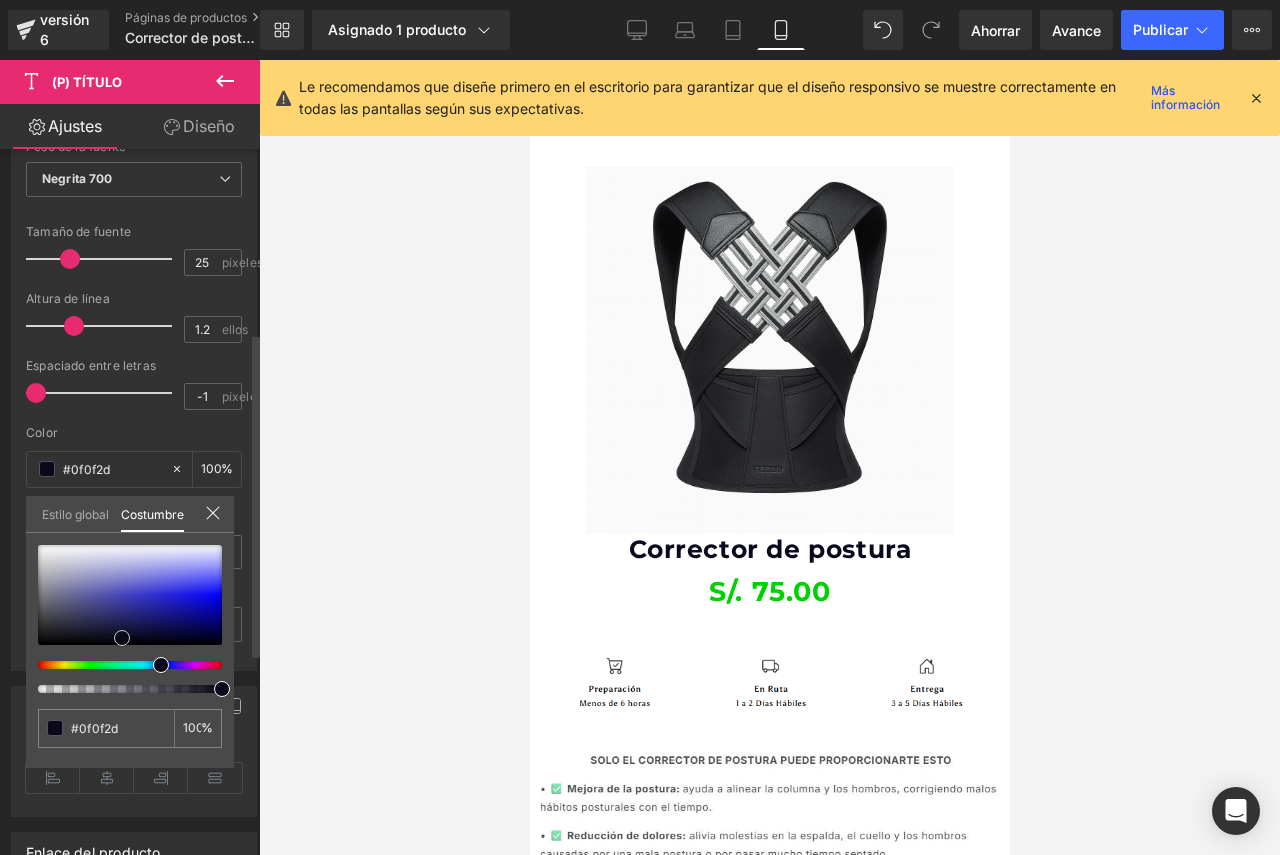 type on "#18184d" 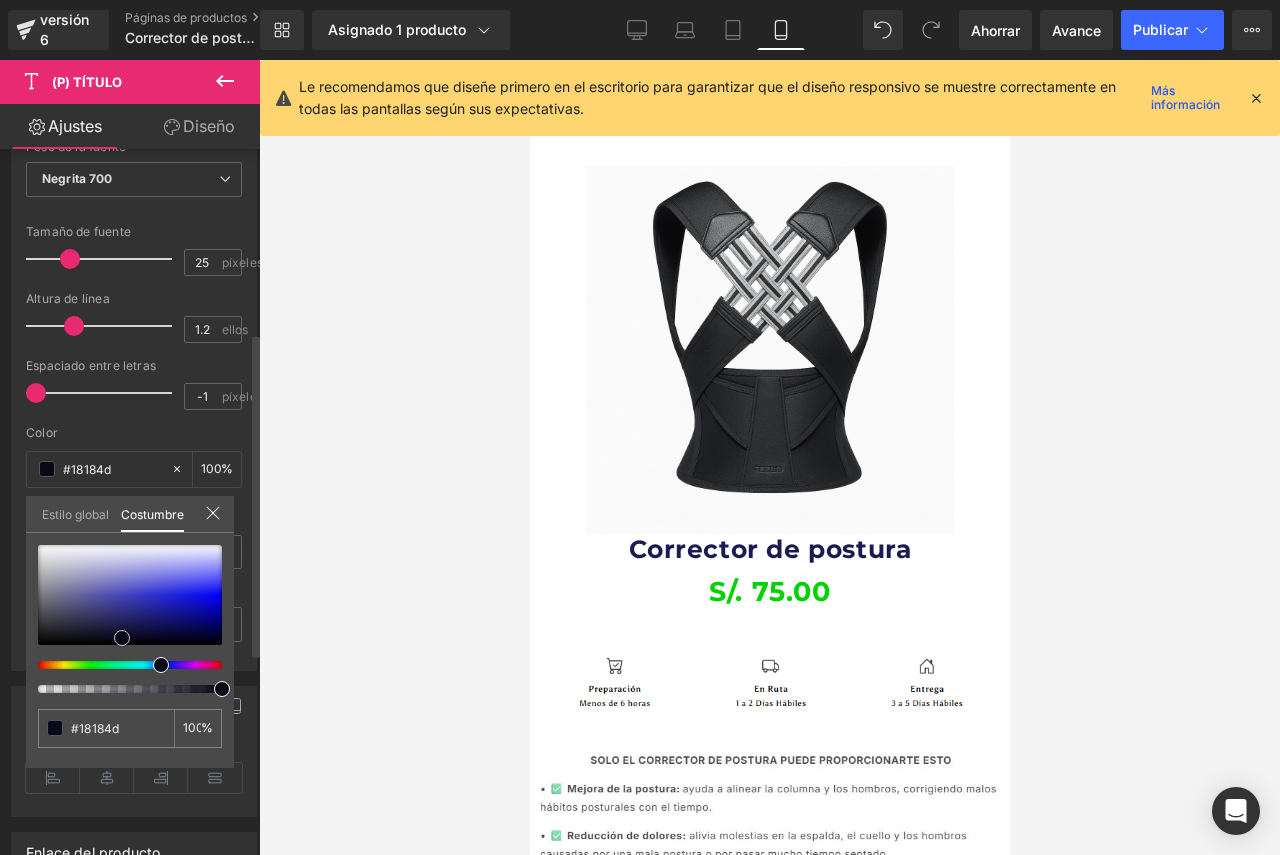 type on "#1b1b54" 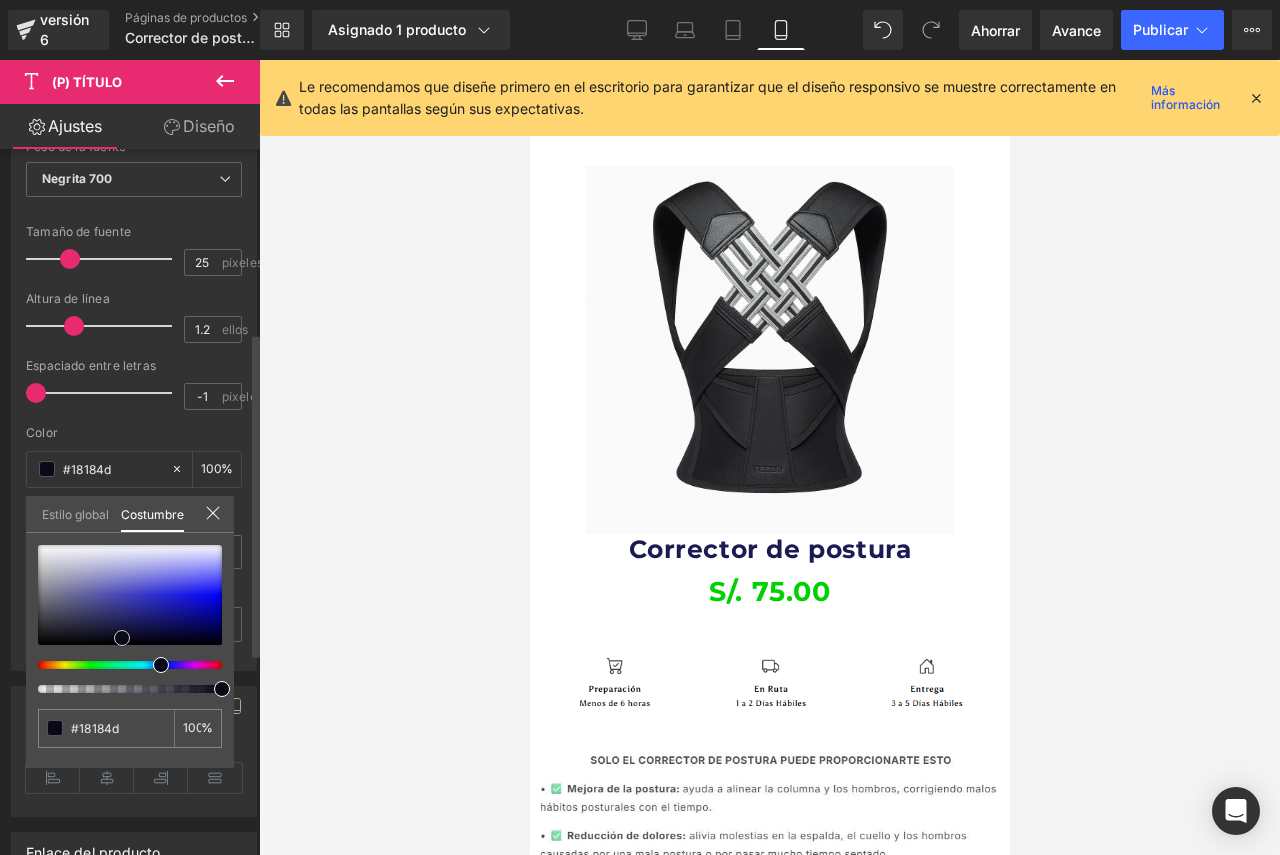 type on "#1b1b54" 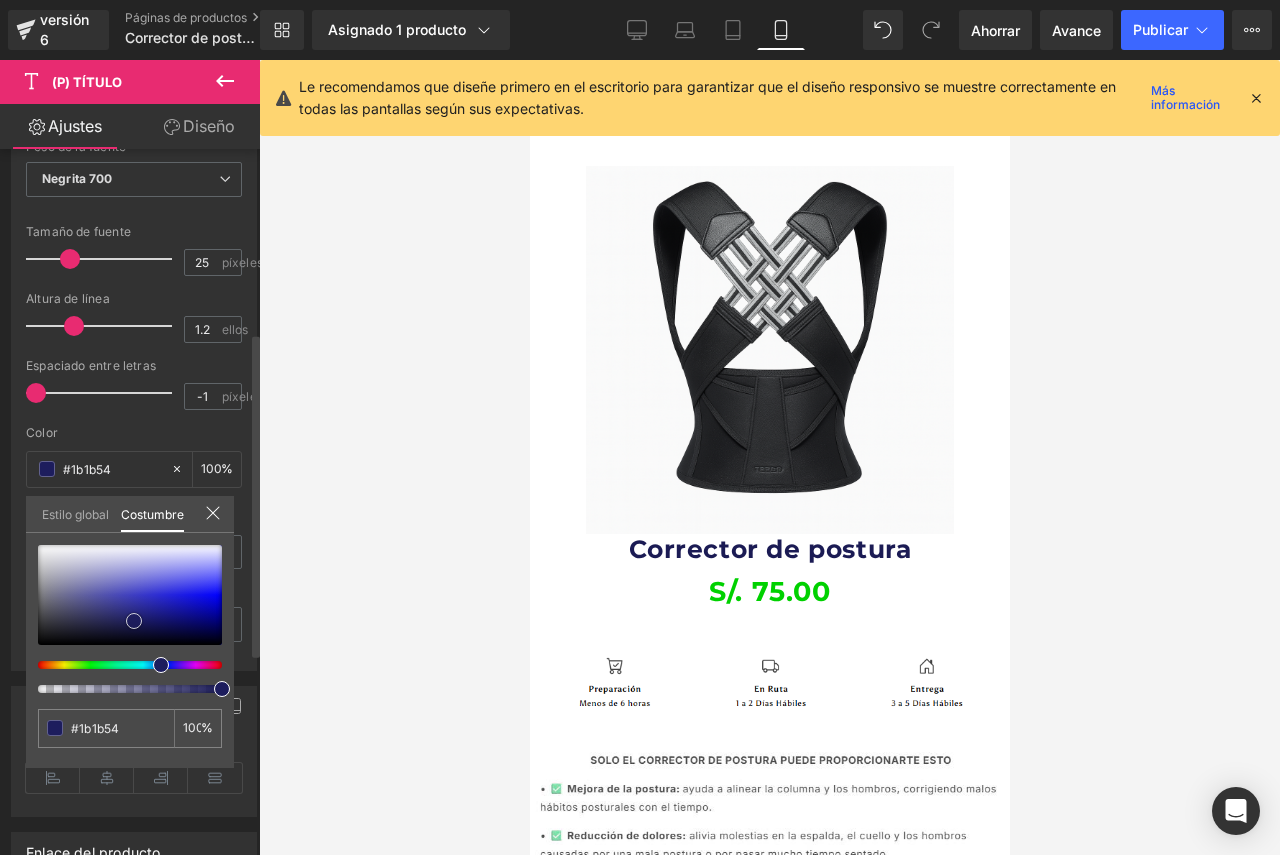 type on "#1c1c59" 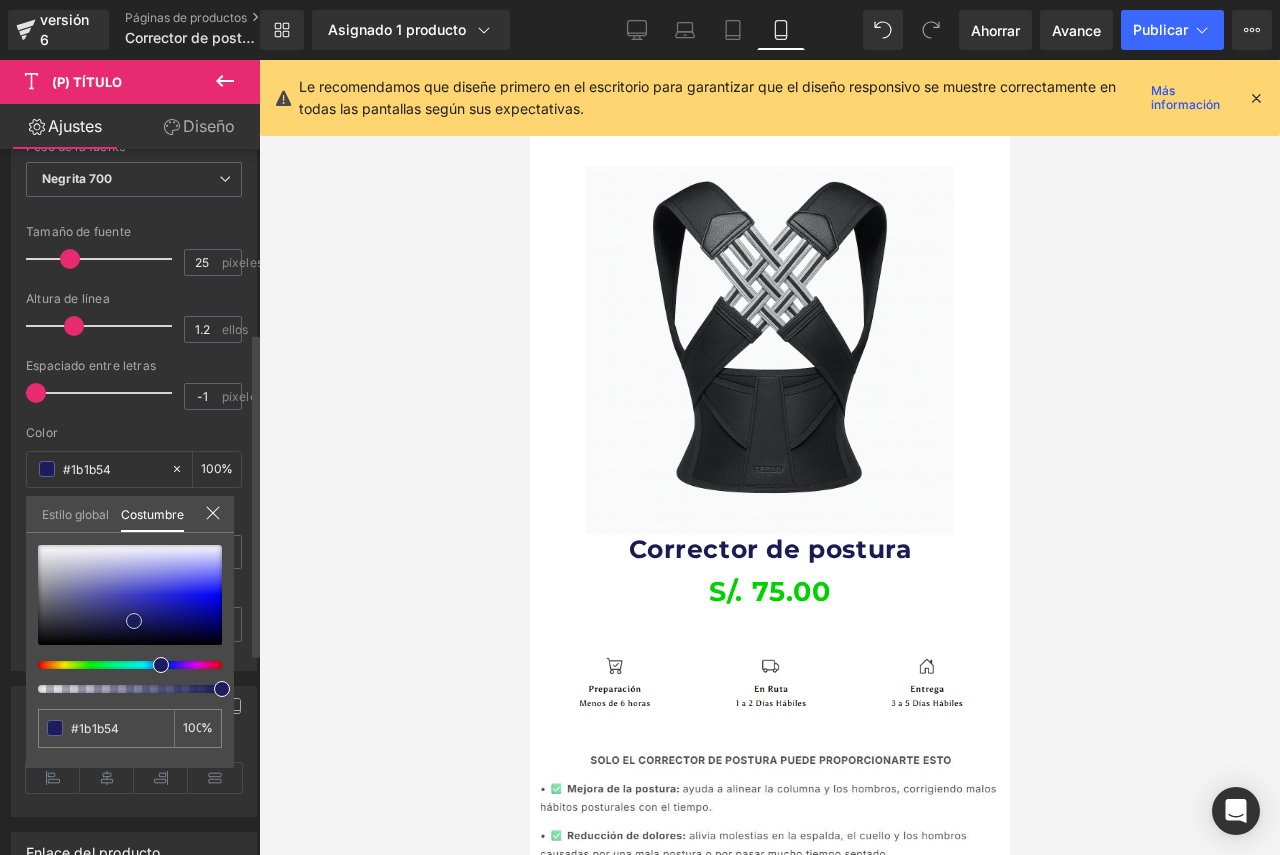 type on "#1c1c59" 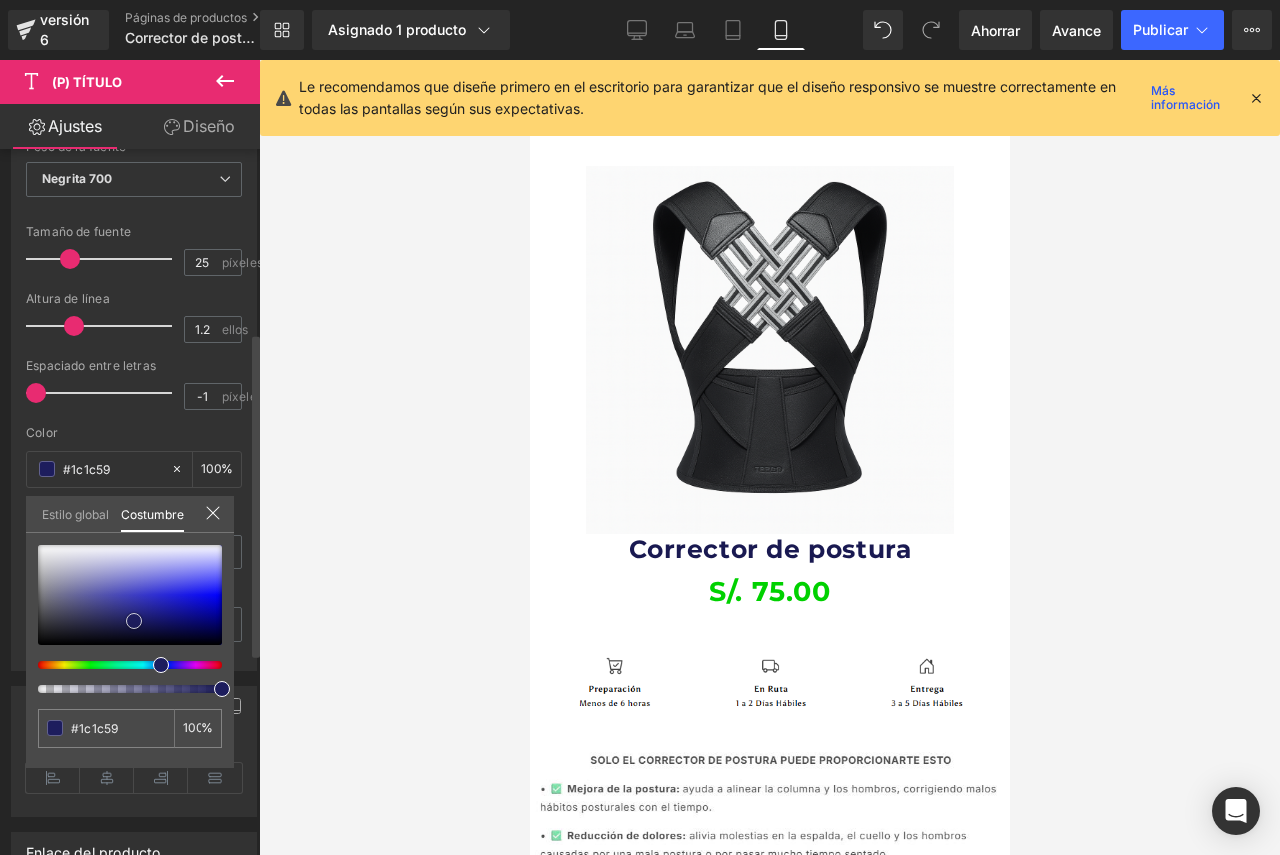 type on "#191951" 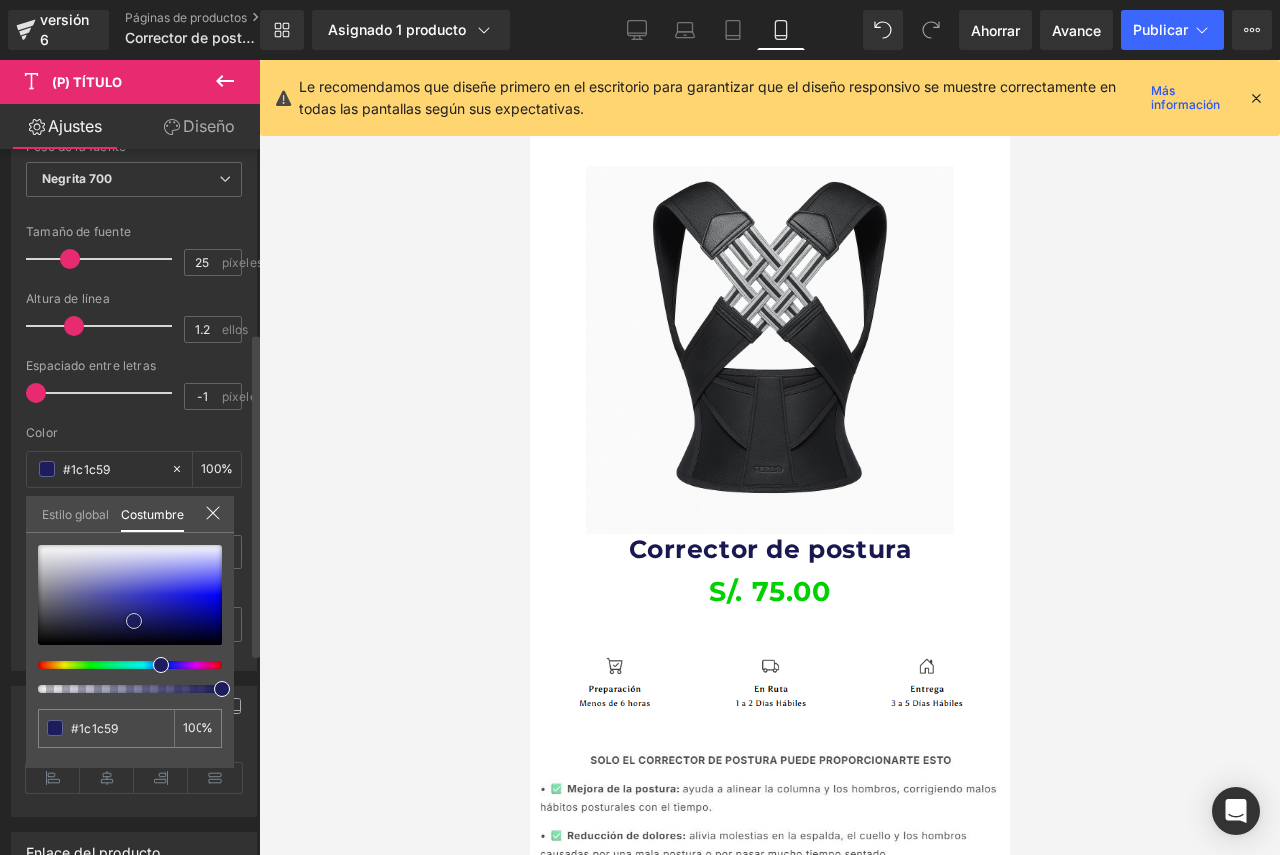 type on "#191951" 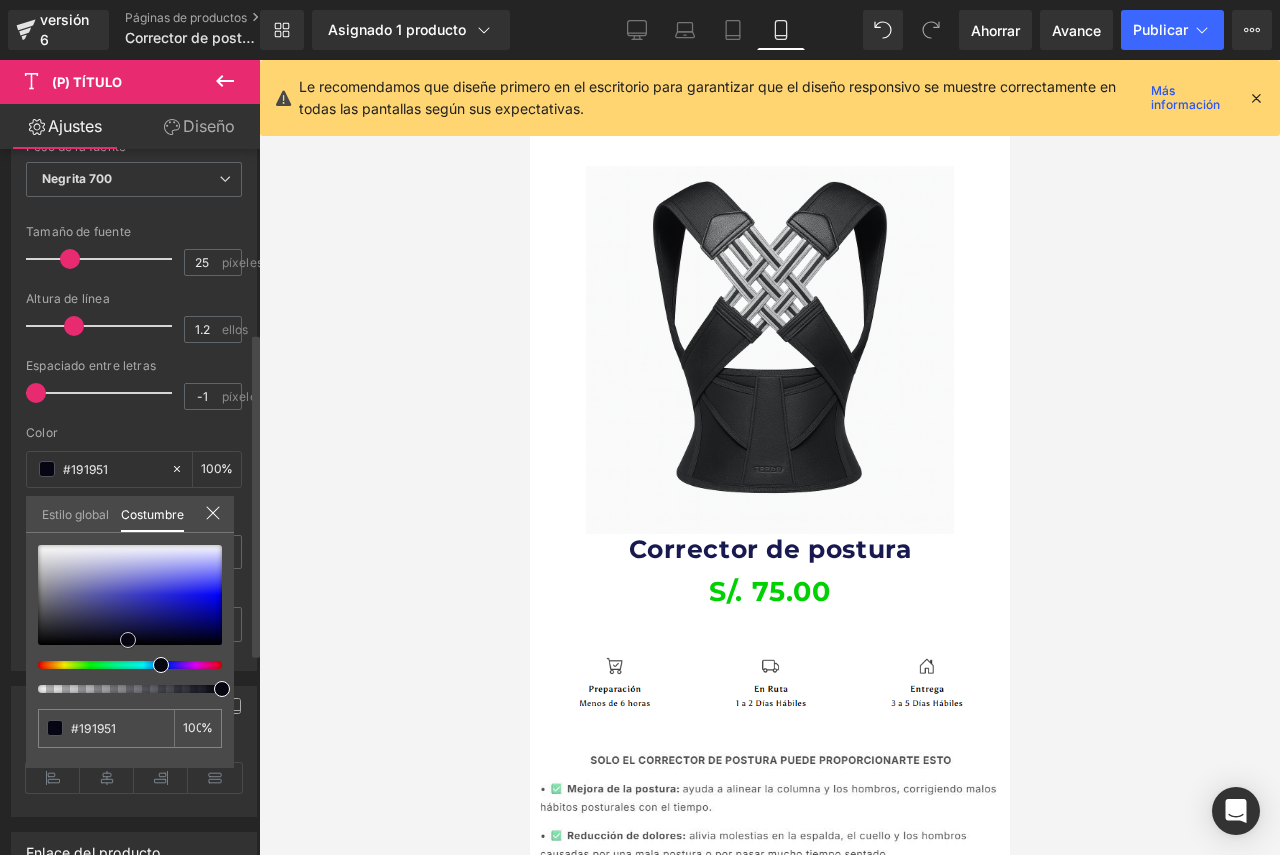 type on "#0d0d2a" 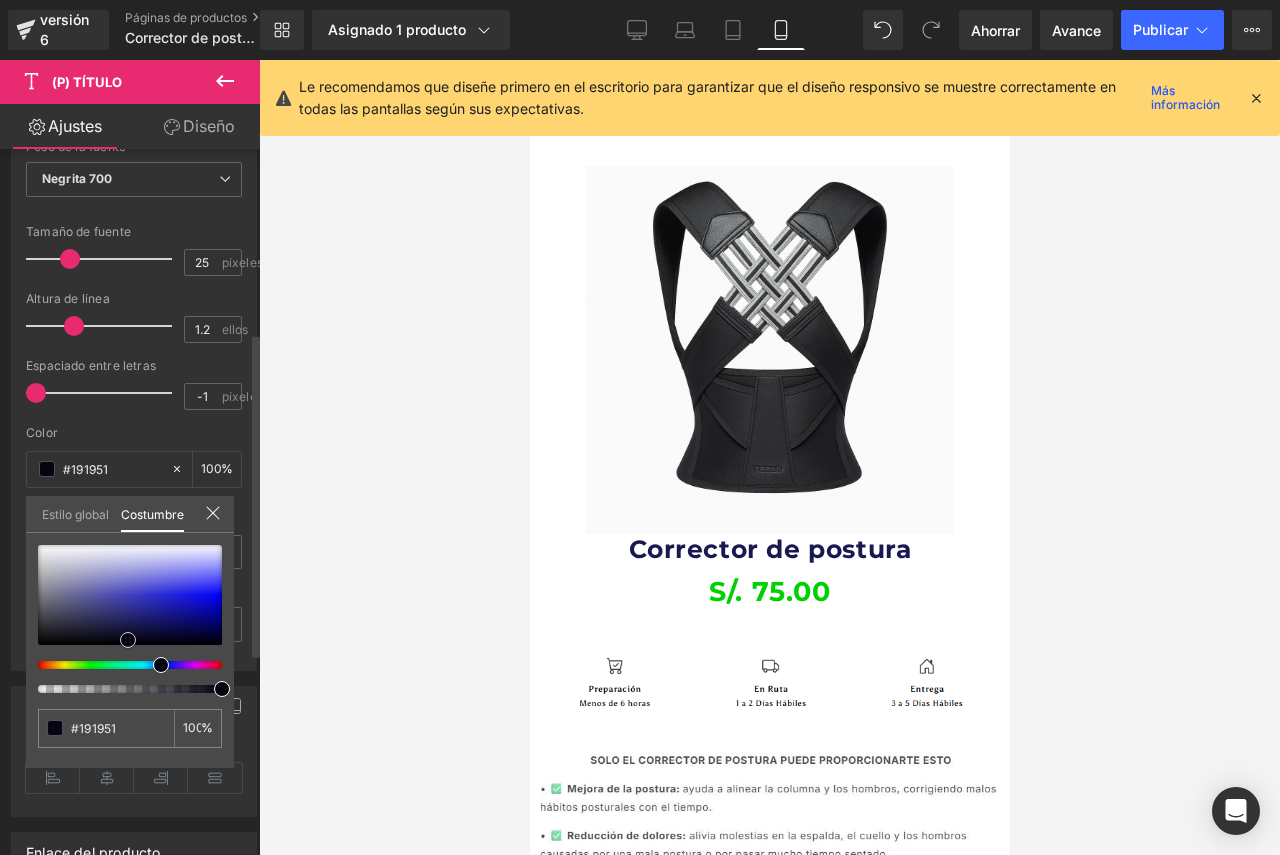 type 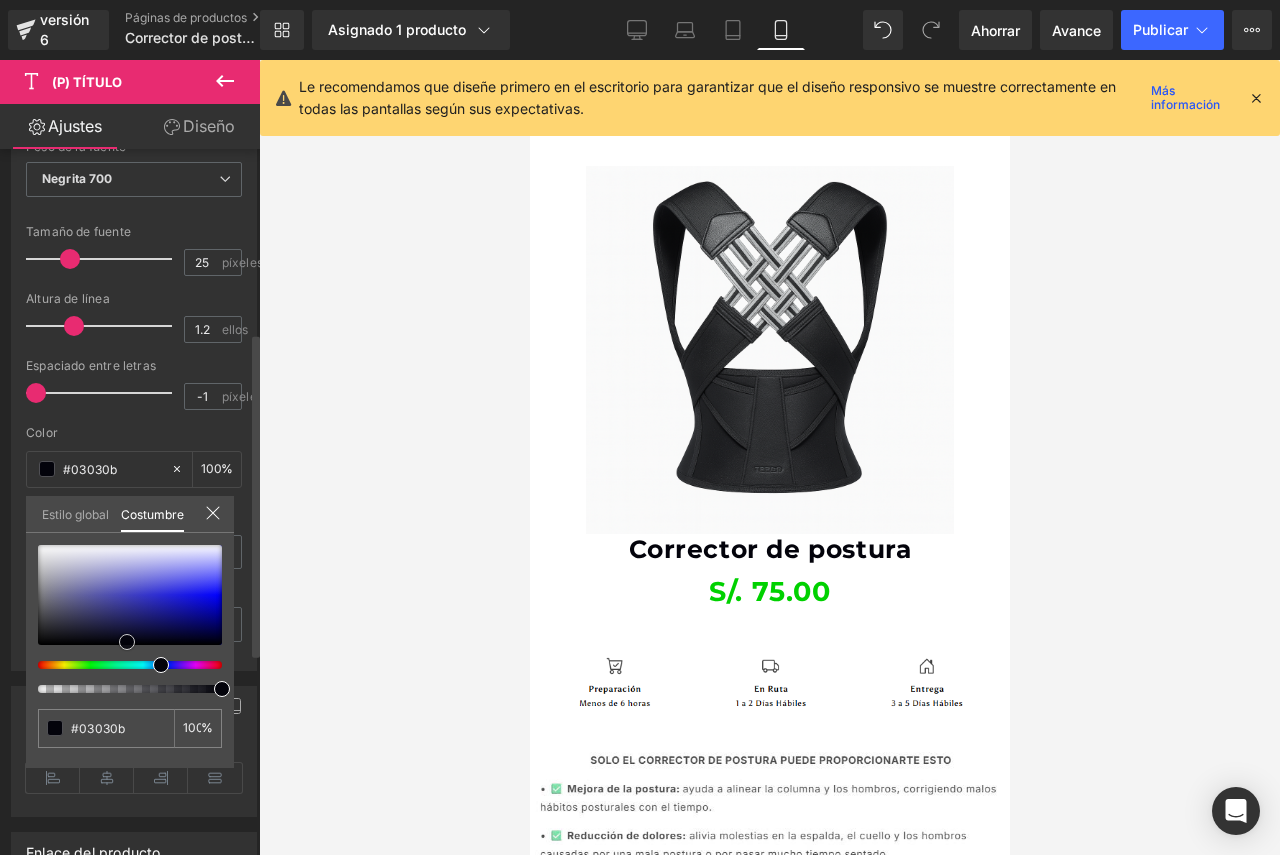drag, startPoint x: 31, startPoint y: 643, endPoint x: 124, endPoint y: 646, distance: 93.04838 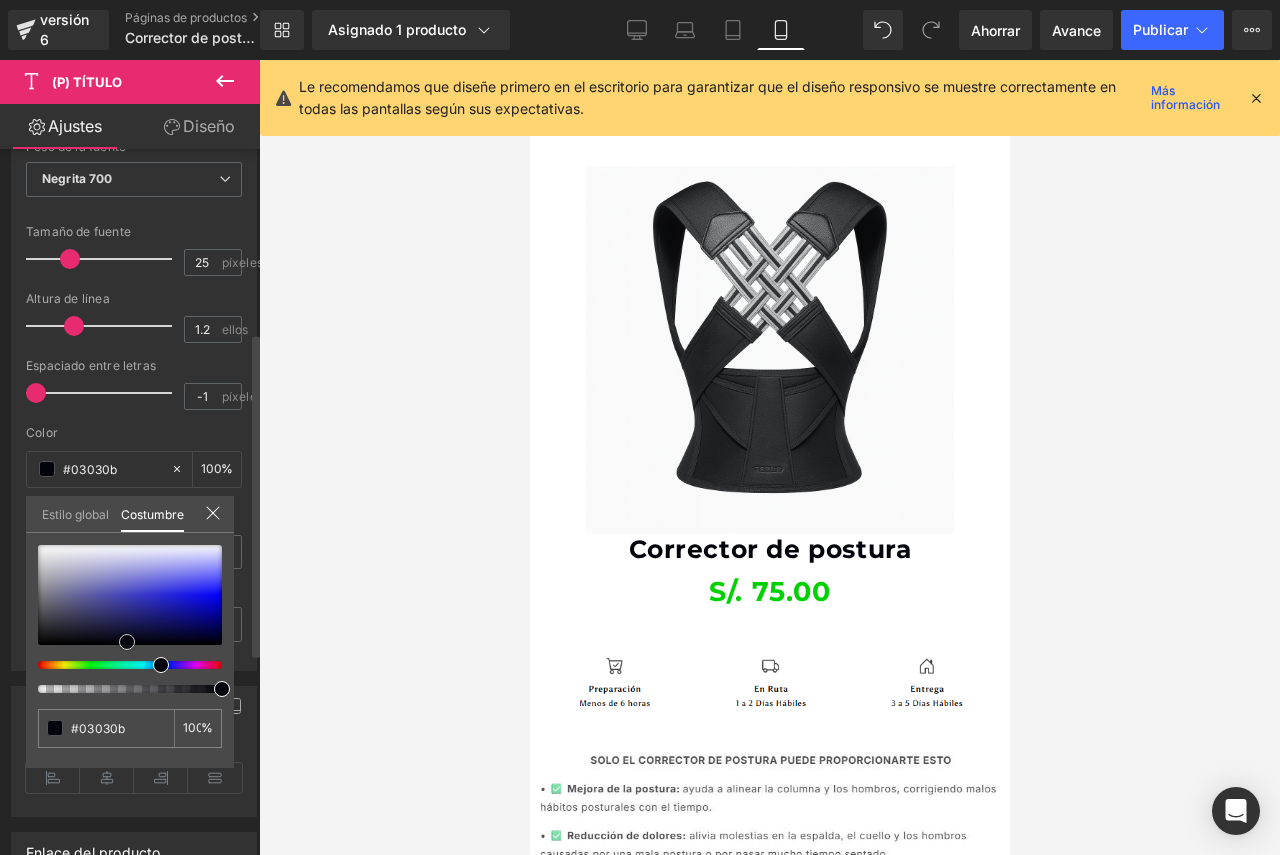 click at bounding box center [127, 642] 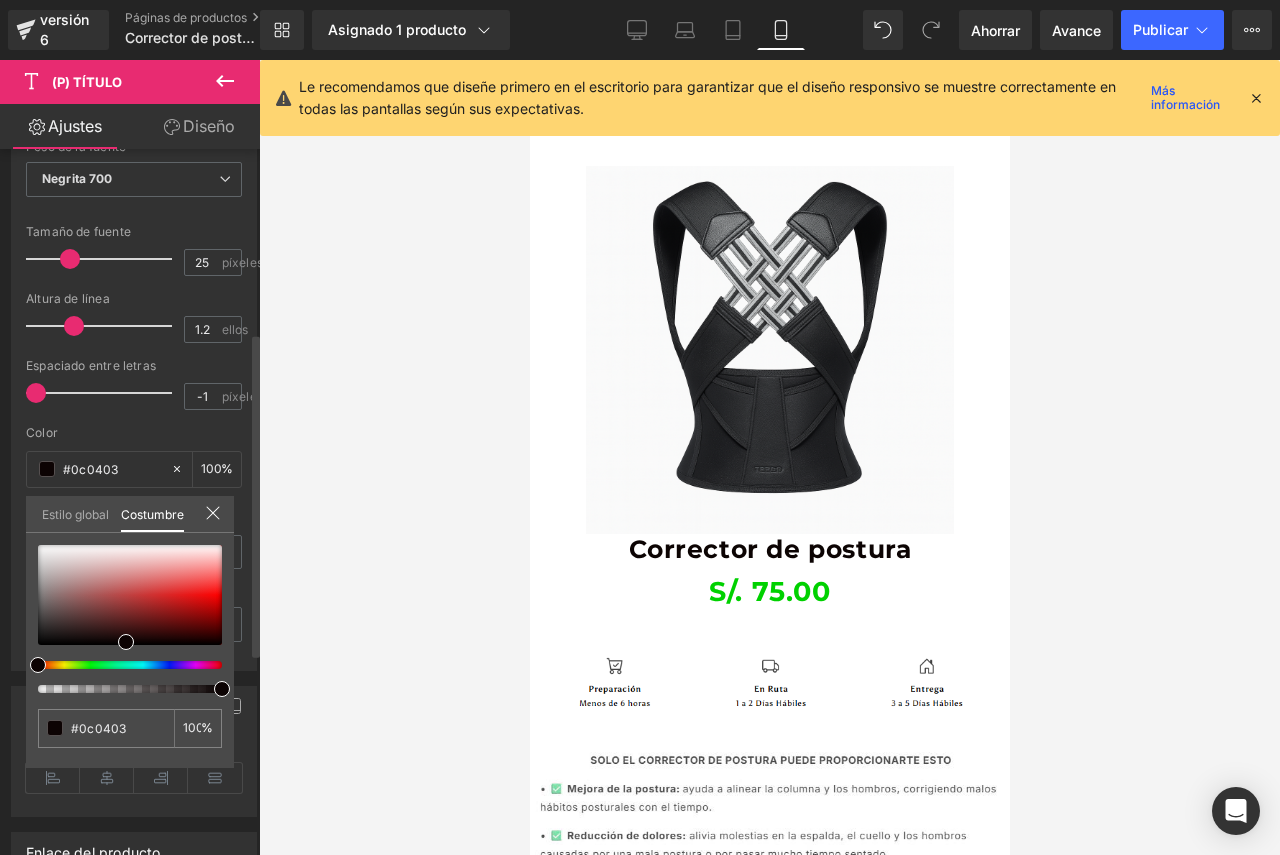 drag, startPoint x: 160, startPoint y: 665, endPoint x: 80, endPoint y: 644, distance: 82.710335 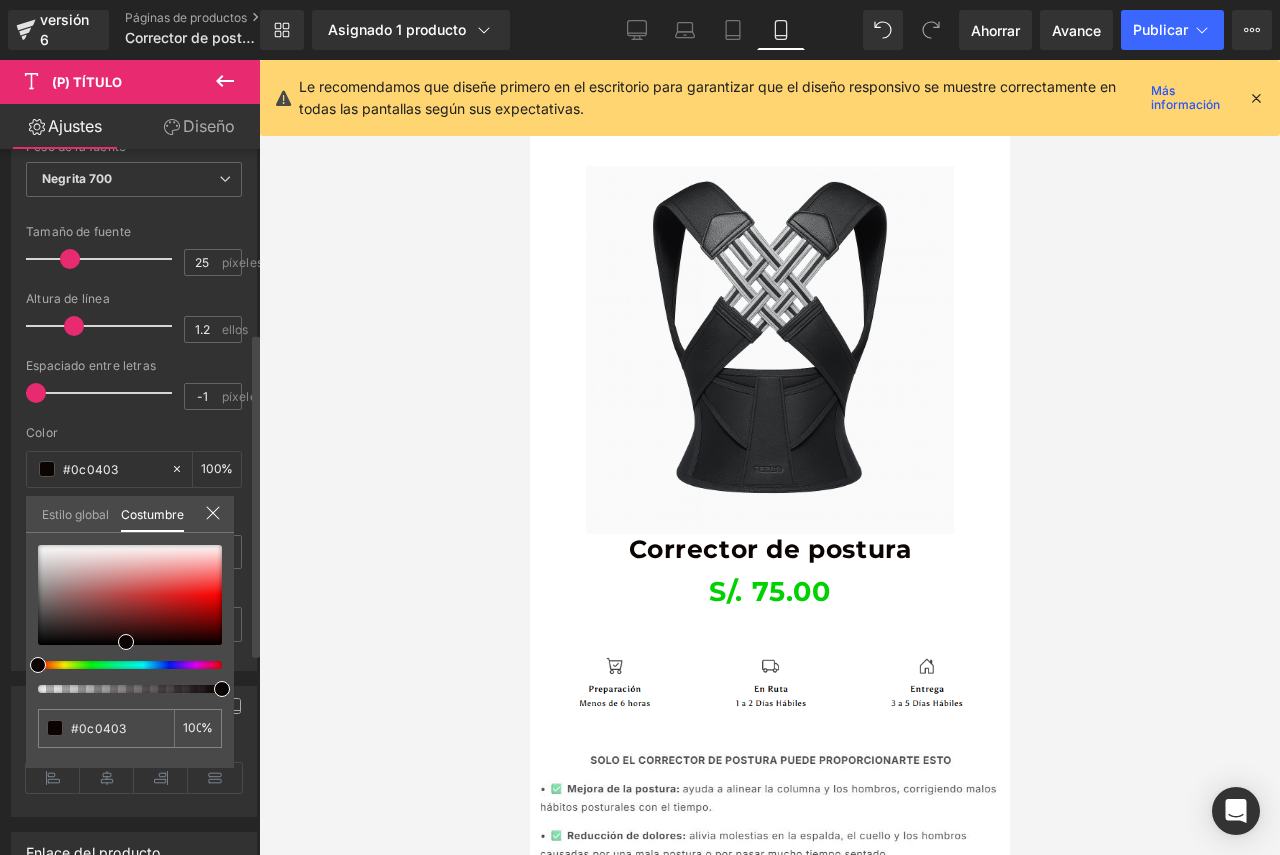 click on "Tipografía Estilos de texto Costumbre
Costumbre
Configurar estilo global
Costumbre
Configurar estilo global
Delgado 100 Semifino 200 Luz 300 Regular 400 Mediano 500 Semi Negrita 600 Súper Bold 800 El más audaz 900 Negrita 700 Encendedor Más audaz Peso de la fuente
Negrita 700
Delgado 100 Semifino 200 Luz 300 Regular 400 Mediano 500 Semi Negrita 600 Súper Bold 800 El más audaz 900 Negrita 700 Encendedor Más audaz 25px Tamaño de fuente 25 píxeles 1.2em Altura de línea 1.2 ellos -1px Espaciado entre letras -1 píxeles rgba(12, 4, 3, 1) Color #0c0403 100 %
Fuente
Por defecto
Por defecto" at bounding box center [134, 327] 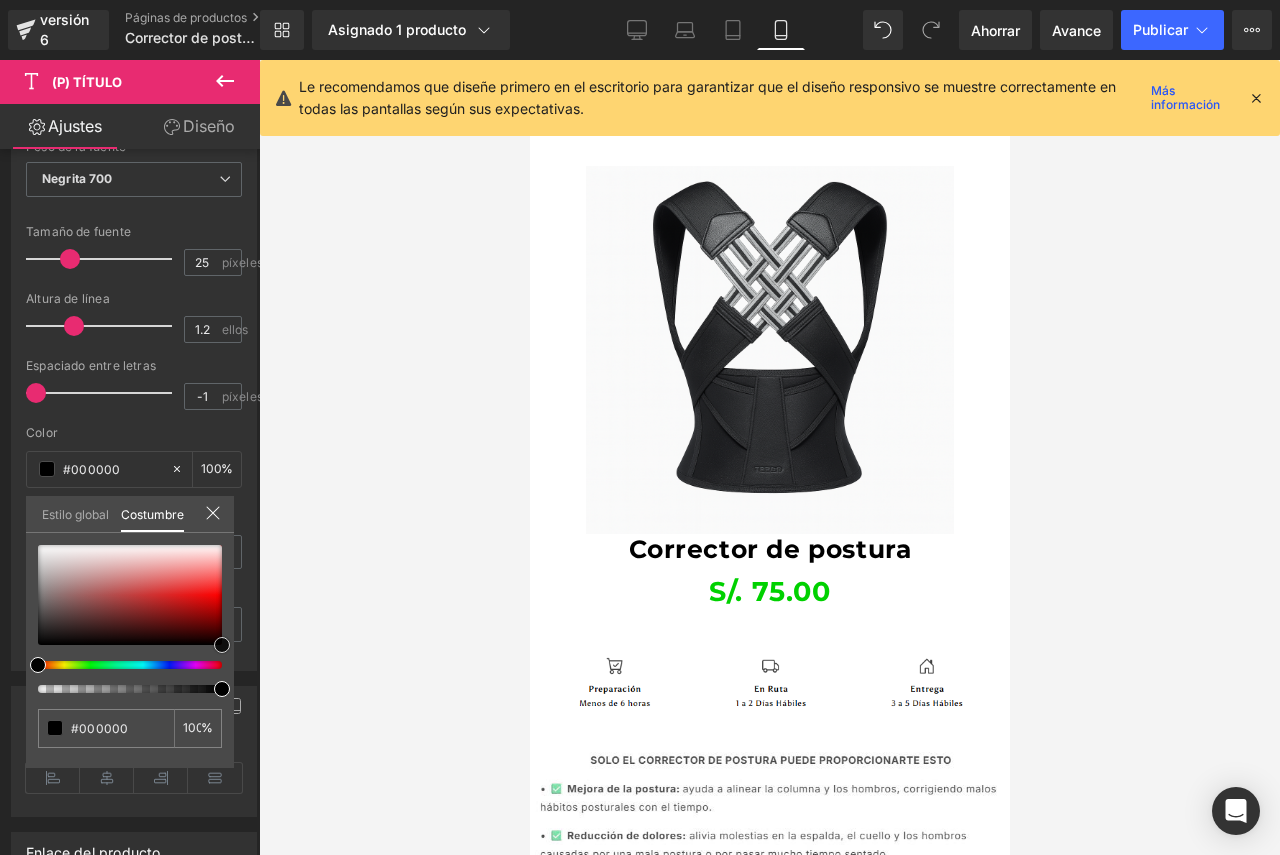 drag, startPoint x: 123, startPoint y: 643, endPoint x: 350, endPoint y: 668, distance: 228.3725 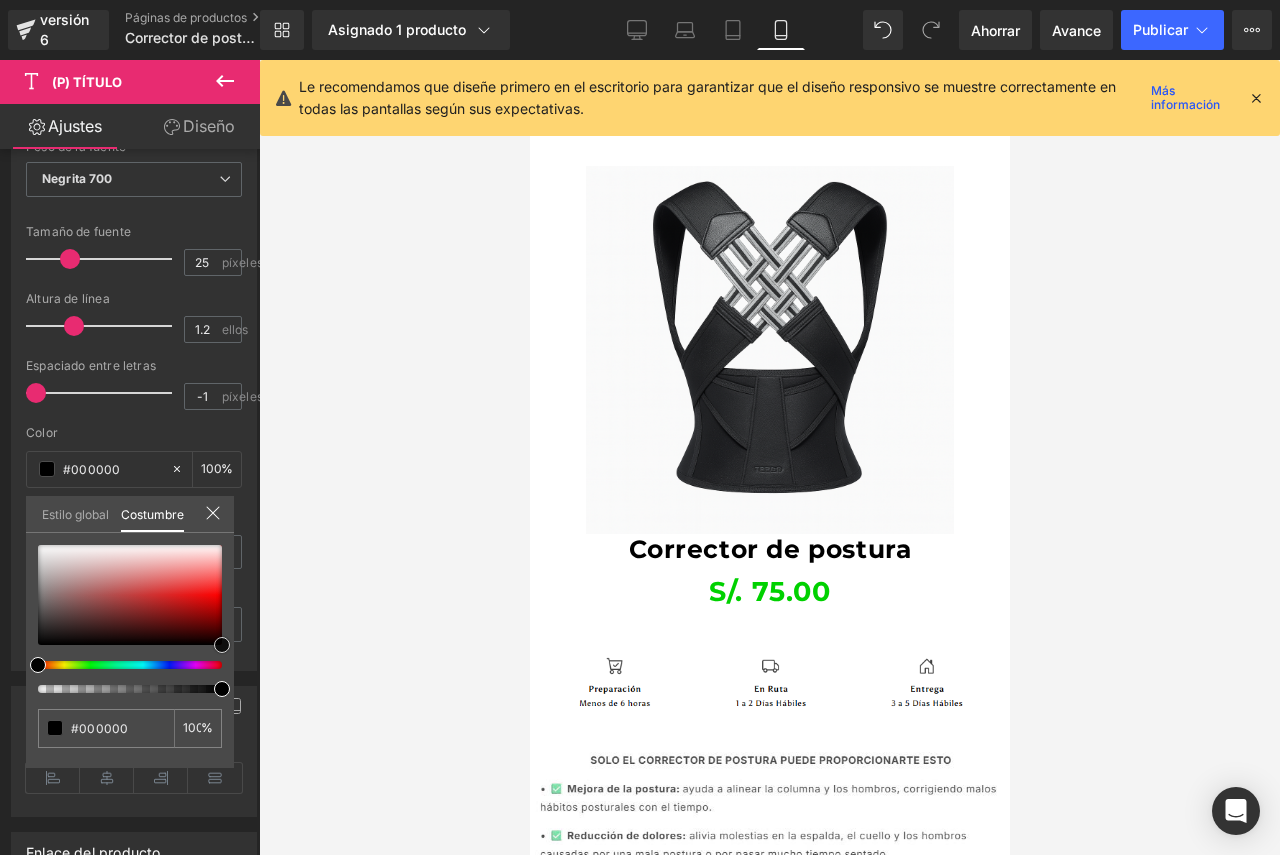 click on "(P) Title Estás previsualizando cómo funciona el Reestilizará tu página. No puedes editar elementos en el modo de vista previa preestablecida. versión 6 Páginas de productos Corrector de postura Biblioteca Asignado 1 producto Vista previa del producto
Corrector de postura Administrar productos asignados Móvil De oficina Computadora portátil Tableta Móvil Ahorrar Avance Publicar Programado Ver página en vivo Ver con plantilla actual Guardar plantilla en la biblioteca Programar publicación Optimizar Configuración de publicación Atajos Le recomendamos que diseñe primero en el escritorio para garantizar que el diseño responsivo se muestre correctamente en todas las pantallas según sus expectativas. Más información Tu página no se puede publicar Has alcanzado el número máximo de páginas publicadas en tu plan  (4/999999).  Necesitas mejorar tu plan o cancelar la publicación de todas tus páginas para obtener un espacio de publicación. Anular la publicación de páginas Elementos" at bounding box center [640, 444] 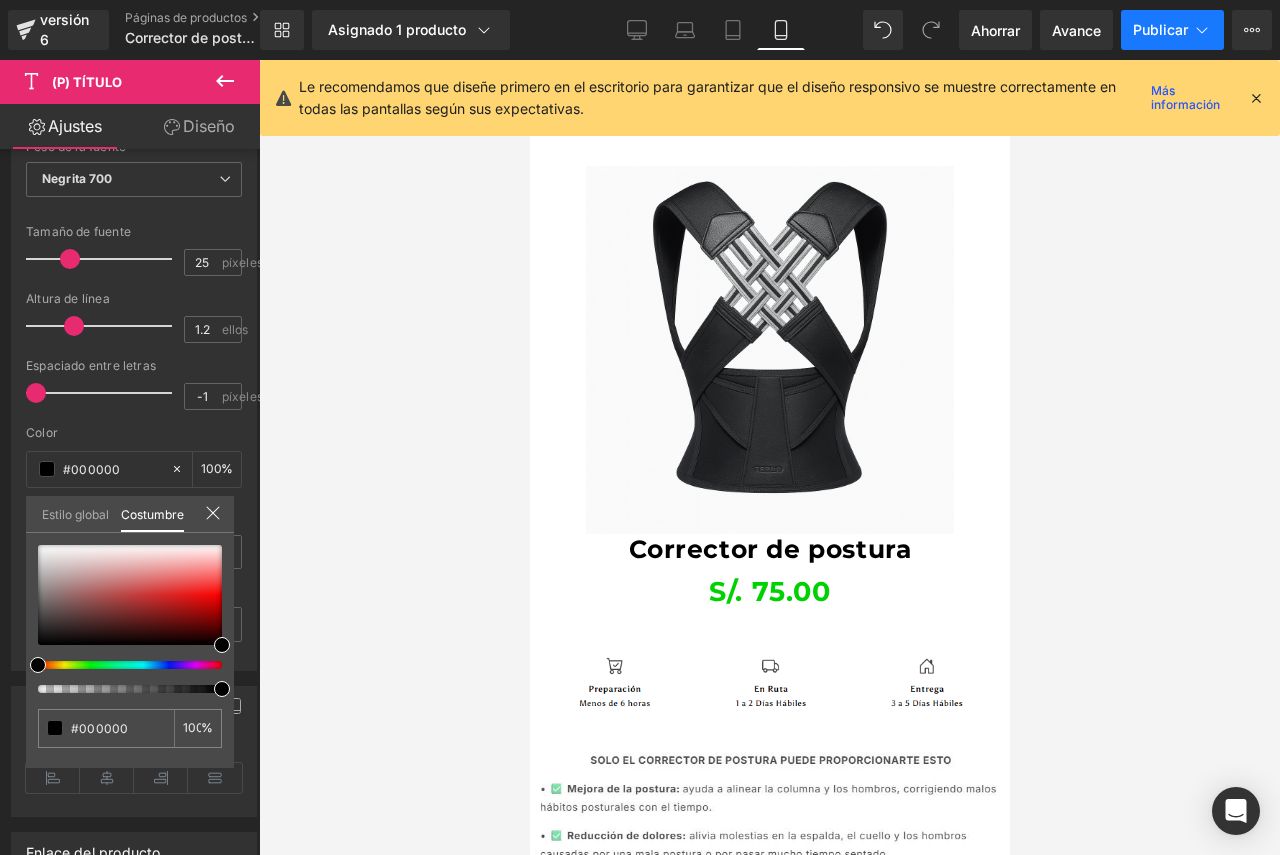 click on "Publicar" at bounding box center (1172, 30) 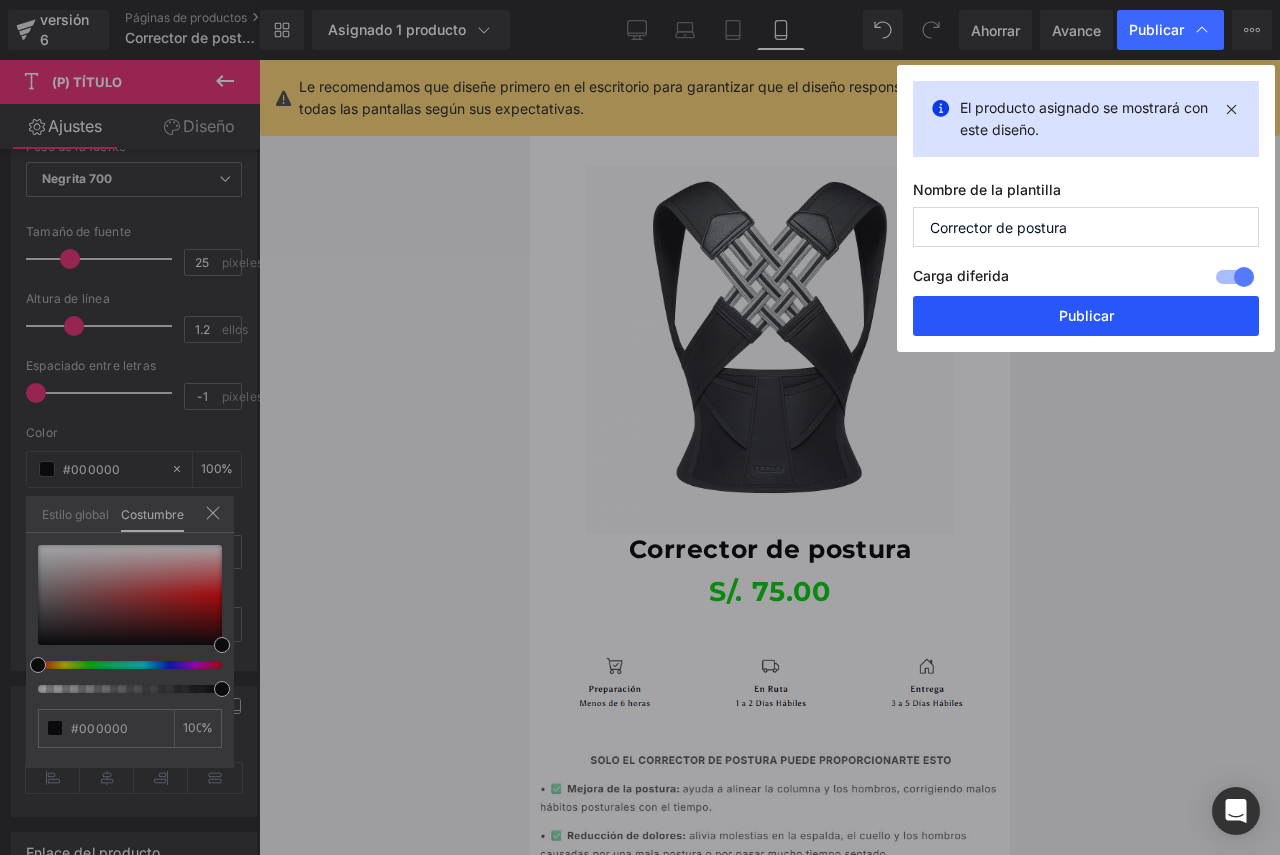 click on "Publicar" at bounding box center [1086, 315] 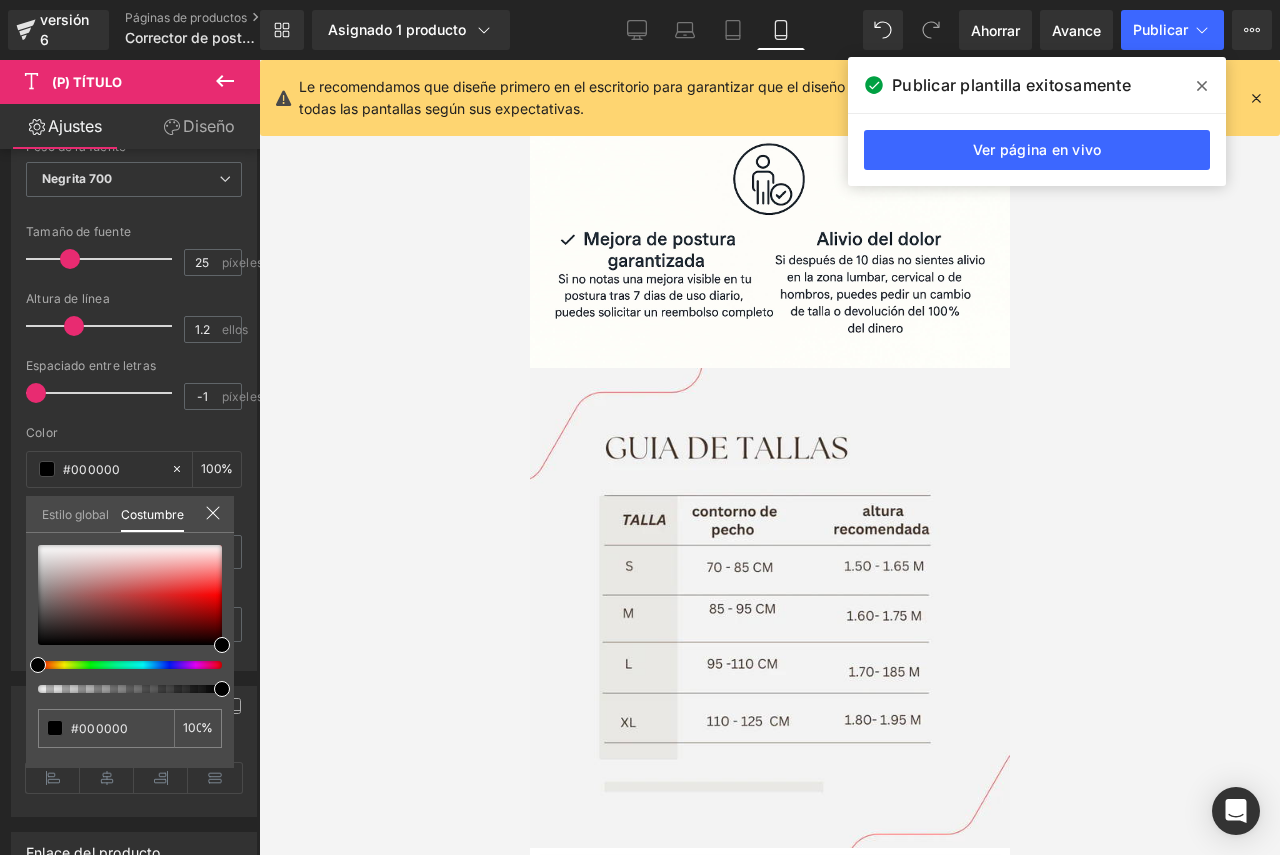 scroll, scrollTop: 3700, scrollLeft: 0, axis: vertical 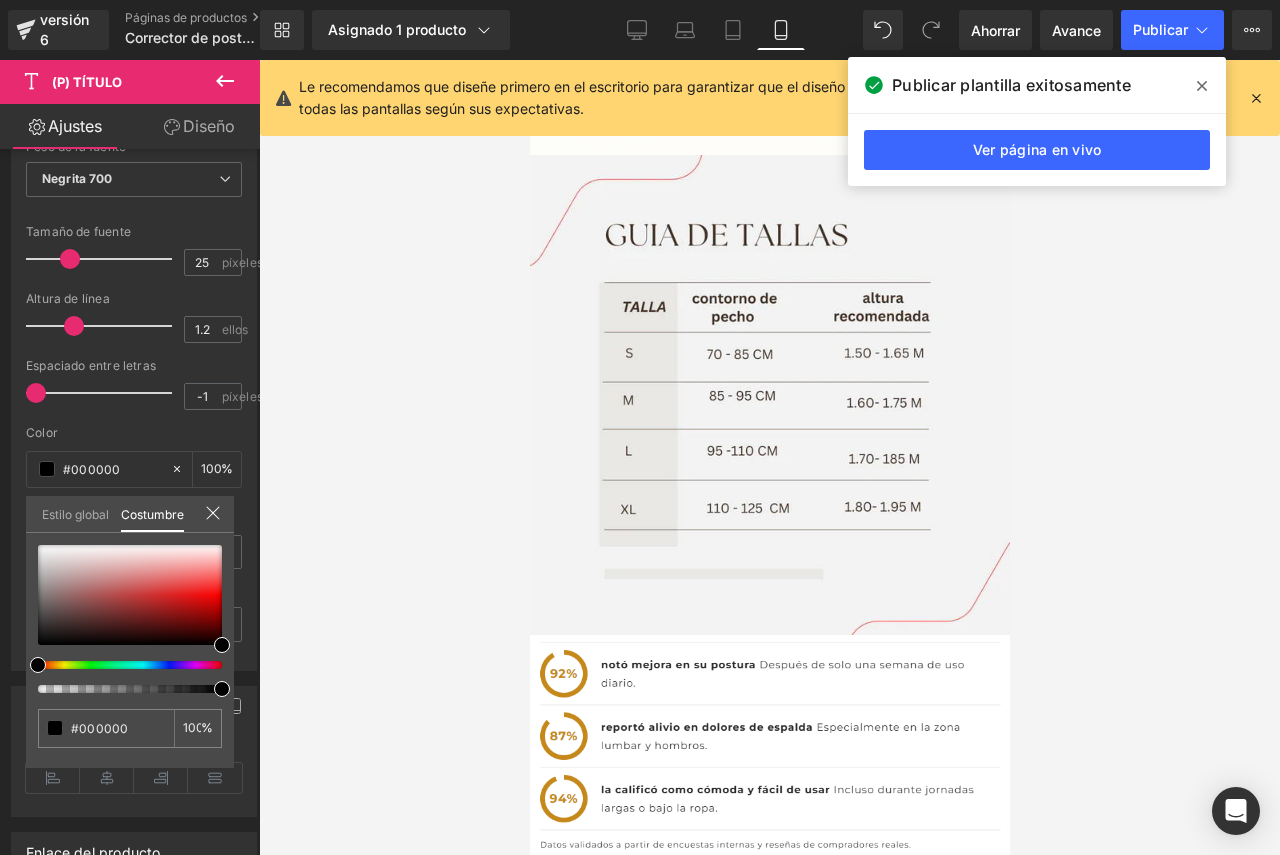 click 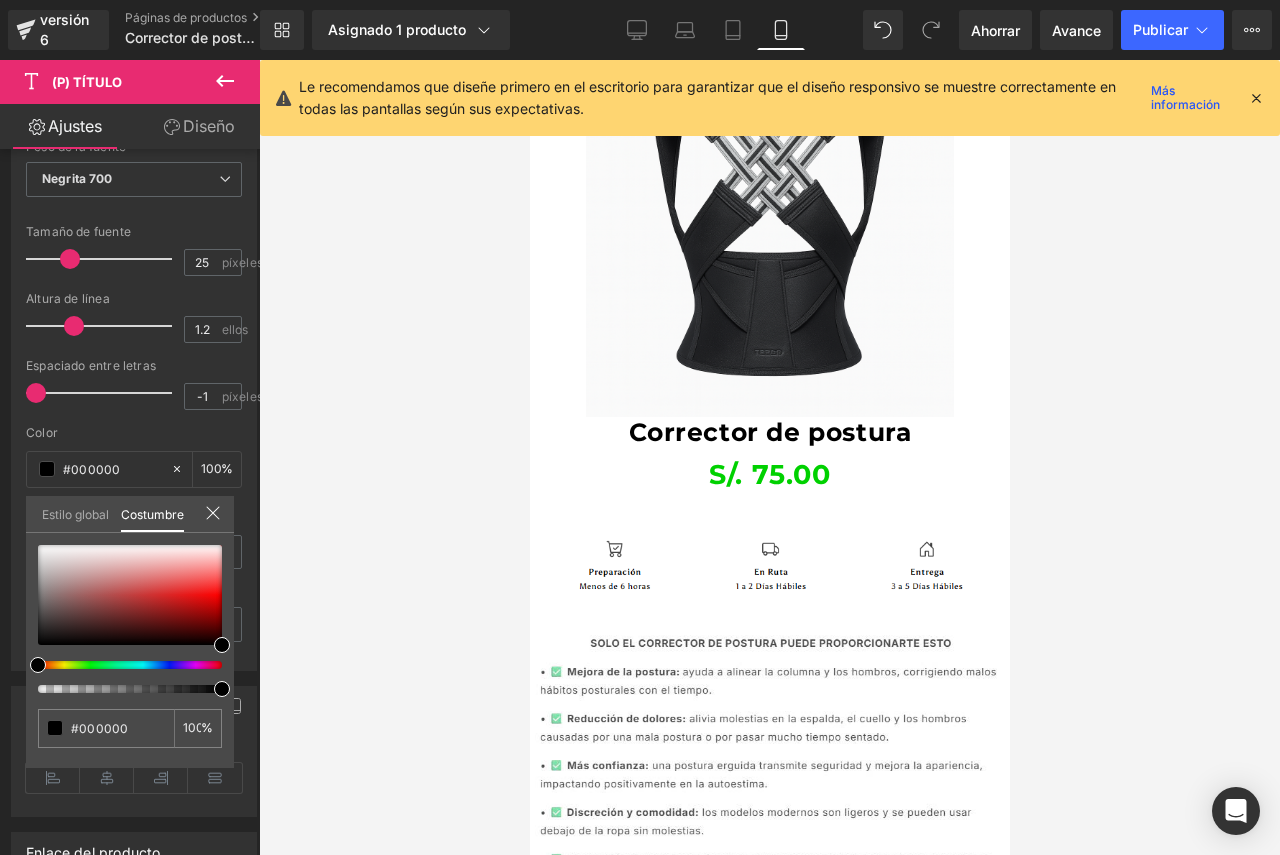 scroll, scrollTop: 1030, scrollLeft: 0, axis: vertical 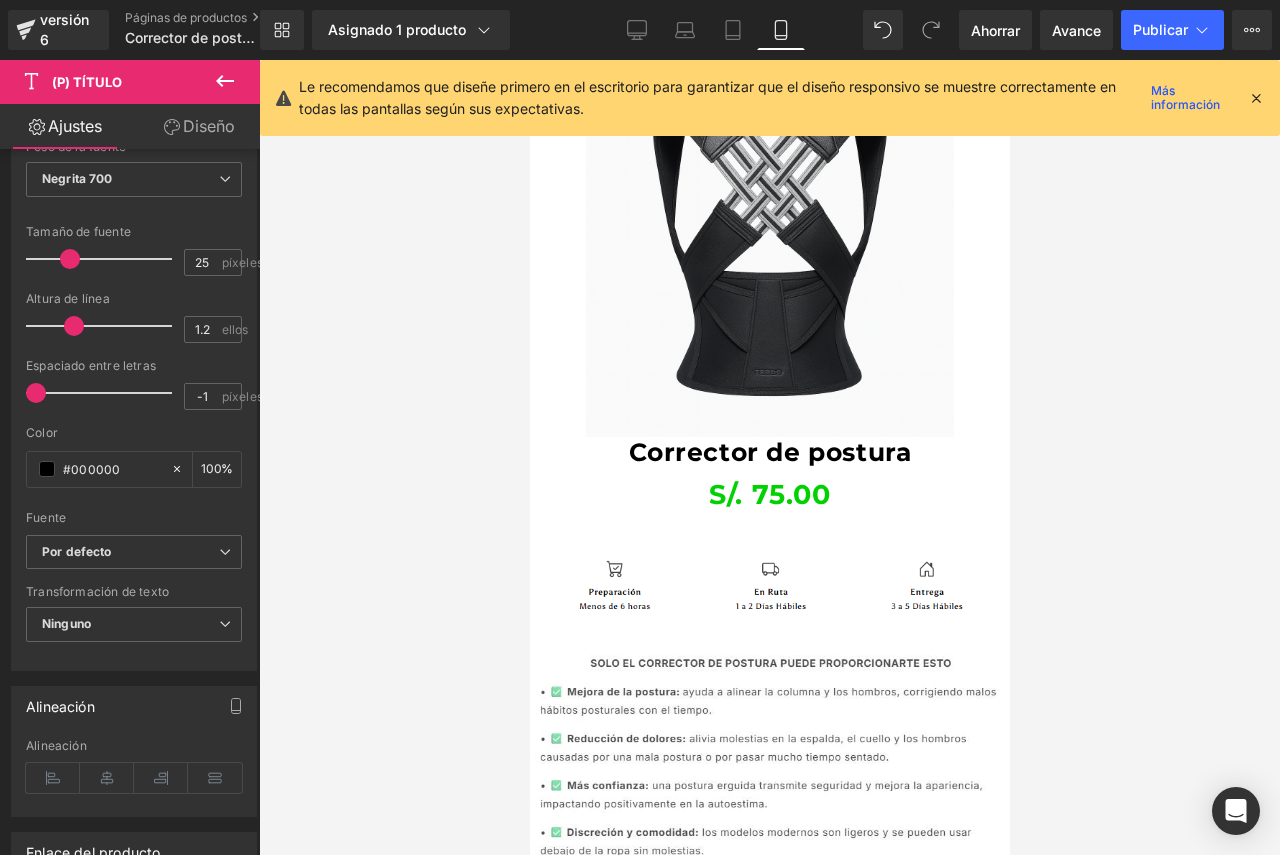 click on "Líquido         Imagen         Fila         Imagen         Fila         Imagen         Fila
Venta de liquidación
(P) Imagen
Corrector de postura
(P) Título
S/. 0
S/. 75.00
(P) Precio
Producto         Fila         Imagen         Imagen         Fila         Imagen         Imagen         Fila         Fila         Imagen         Fila         Fila         Imagen" at bounding box center (769, 1608) 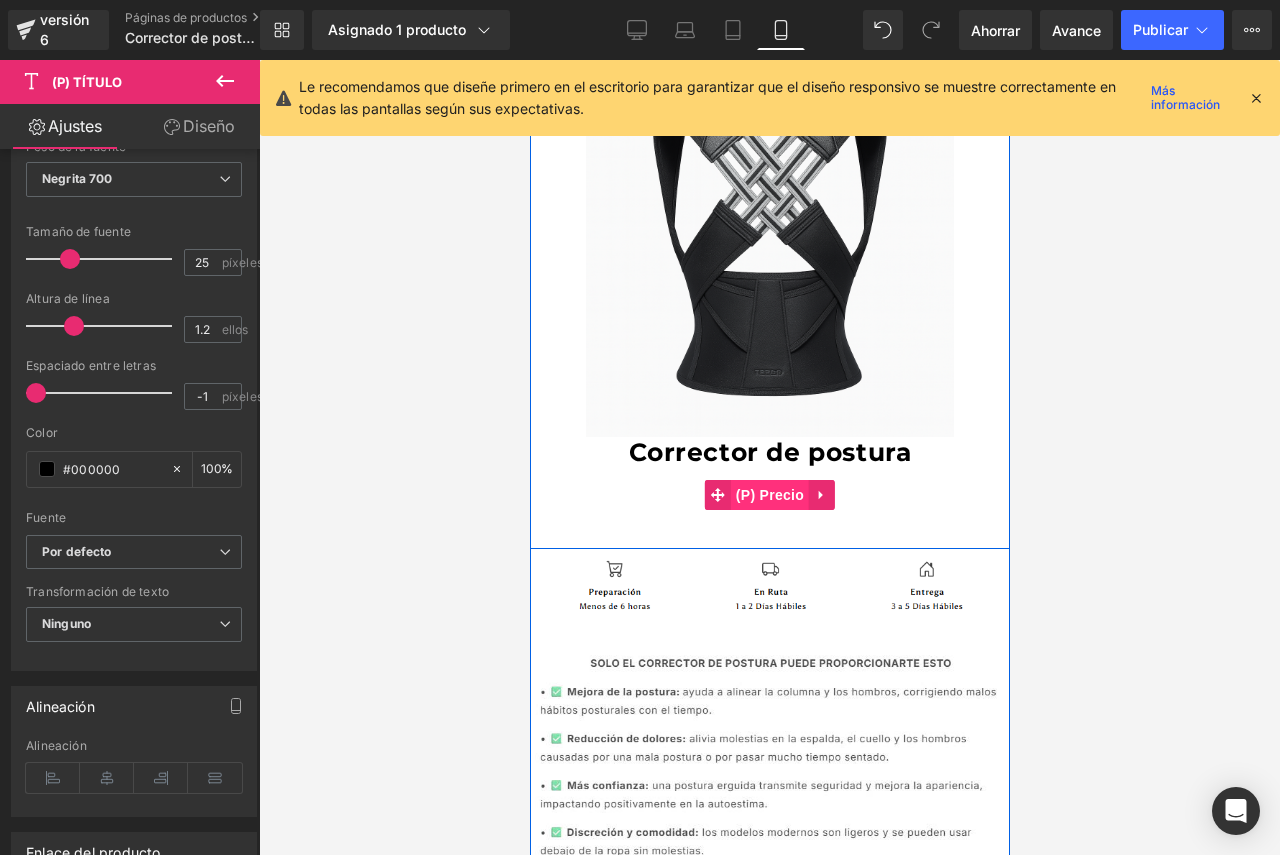 click on "(P) Precio" at bounding box center (769, 495) 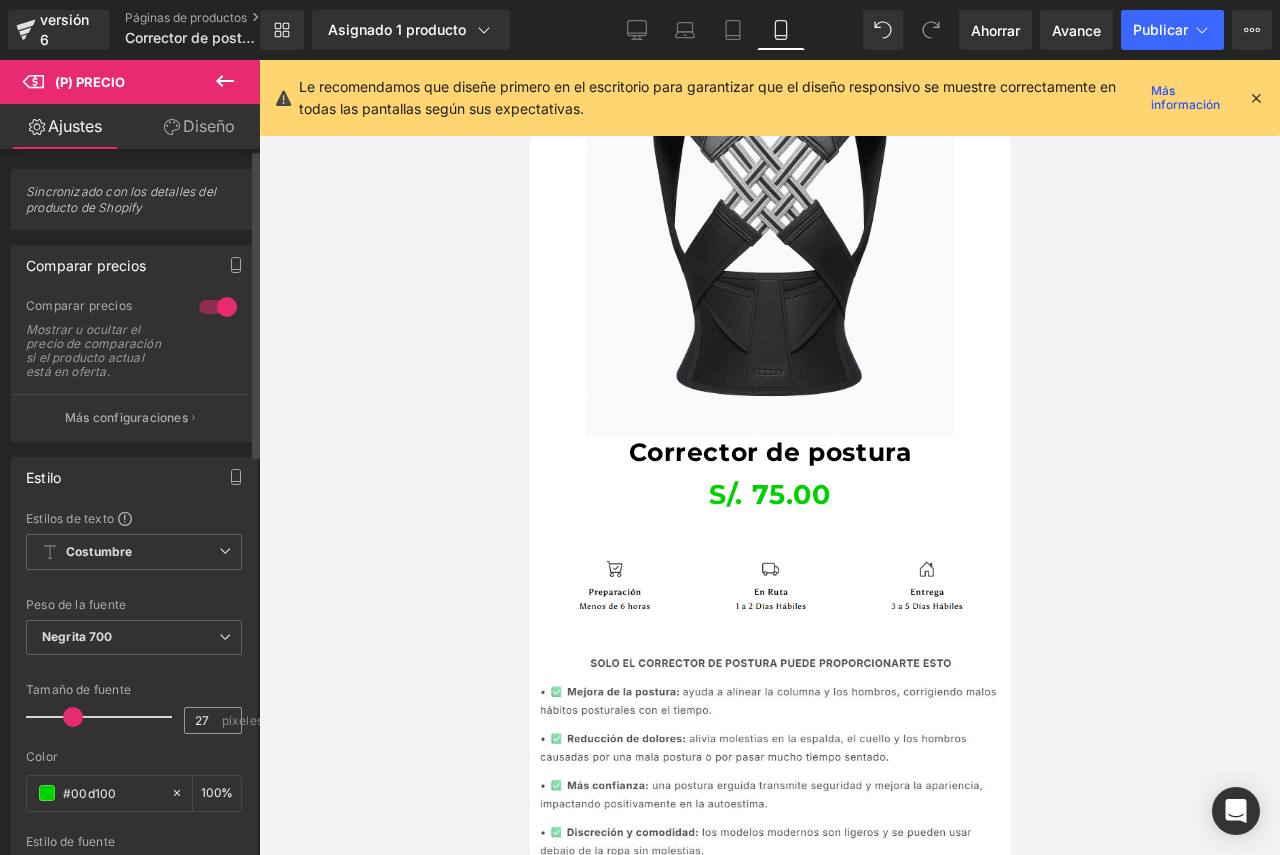 click on "27 píxeles" at bounding box center (213, 720) 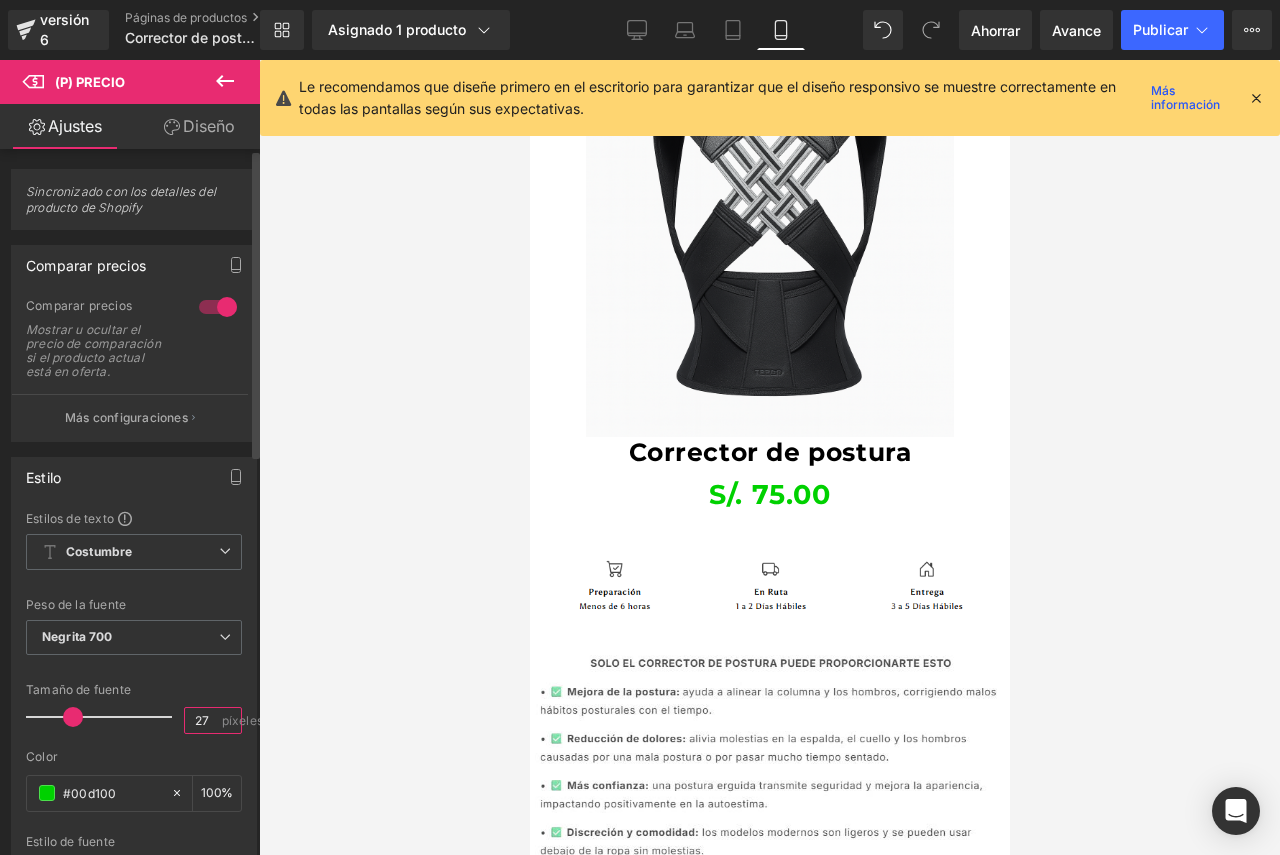 click on "27" at bounding box center (202, 720) 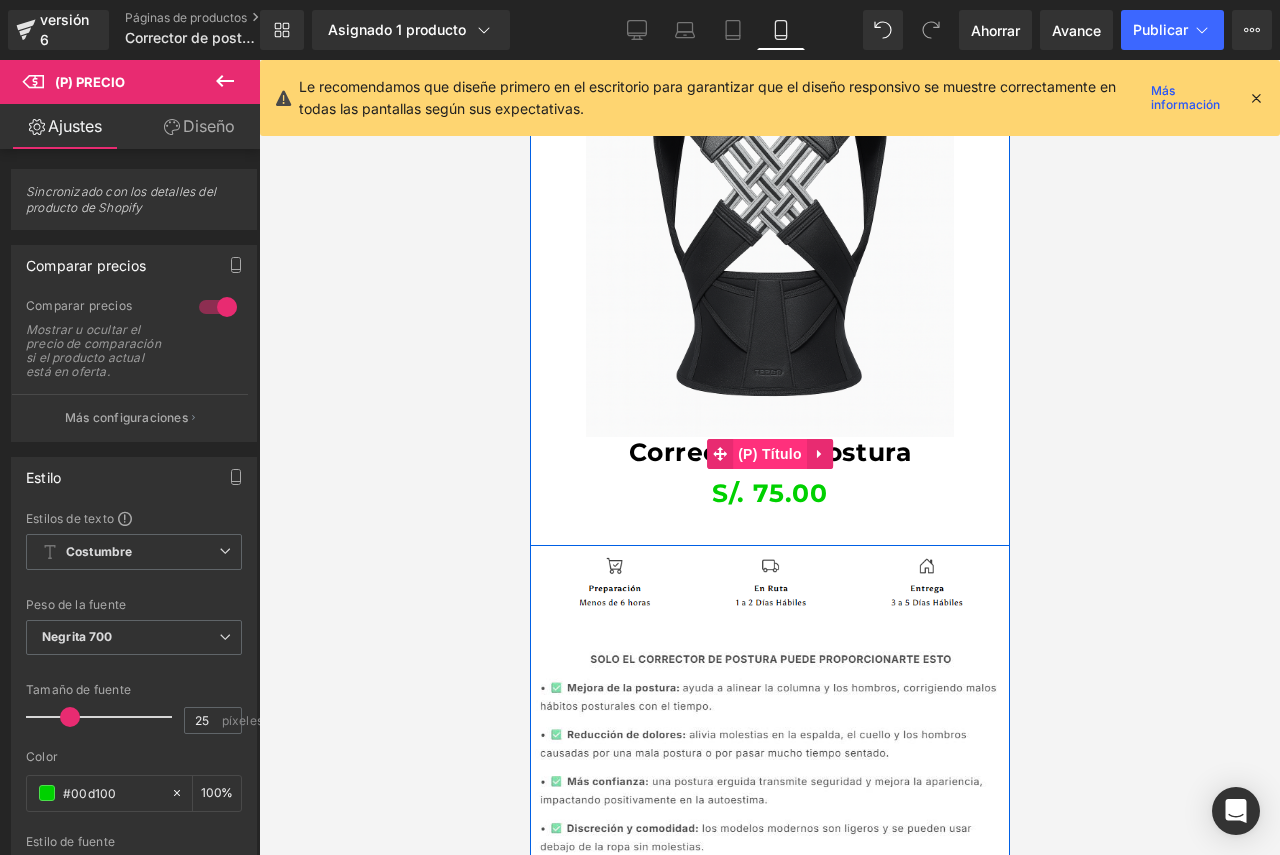 click on "(P) Título" at bounding box center (769, 454) 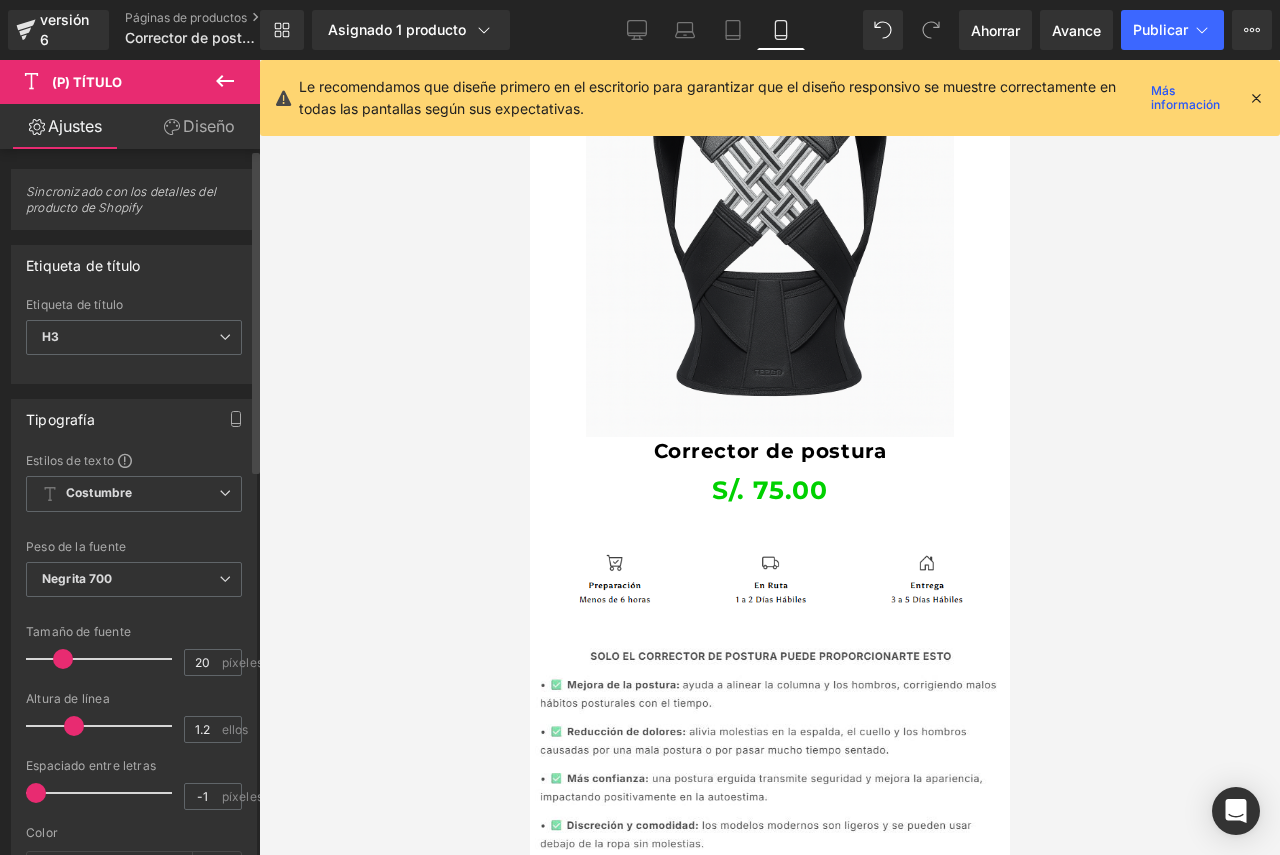 click at bounding box center [63, 659] 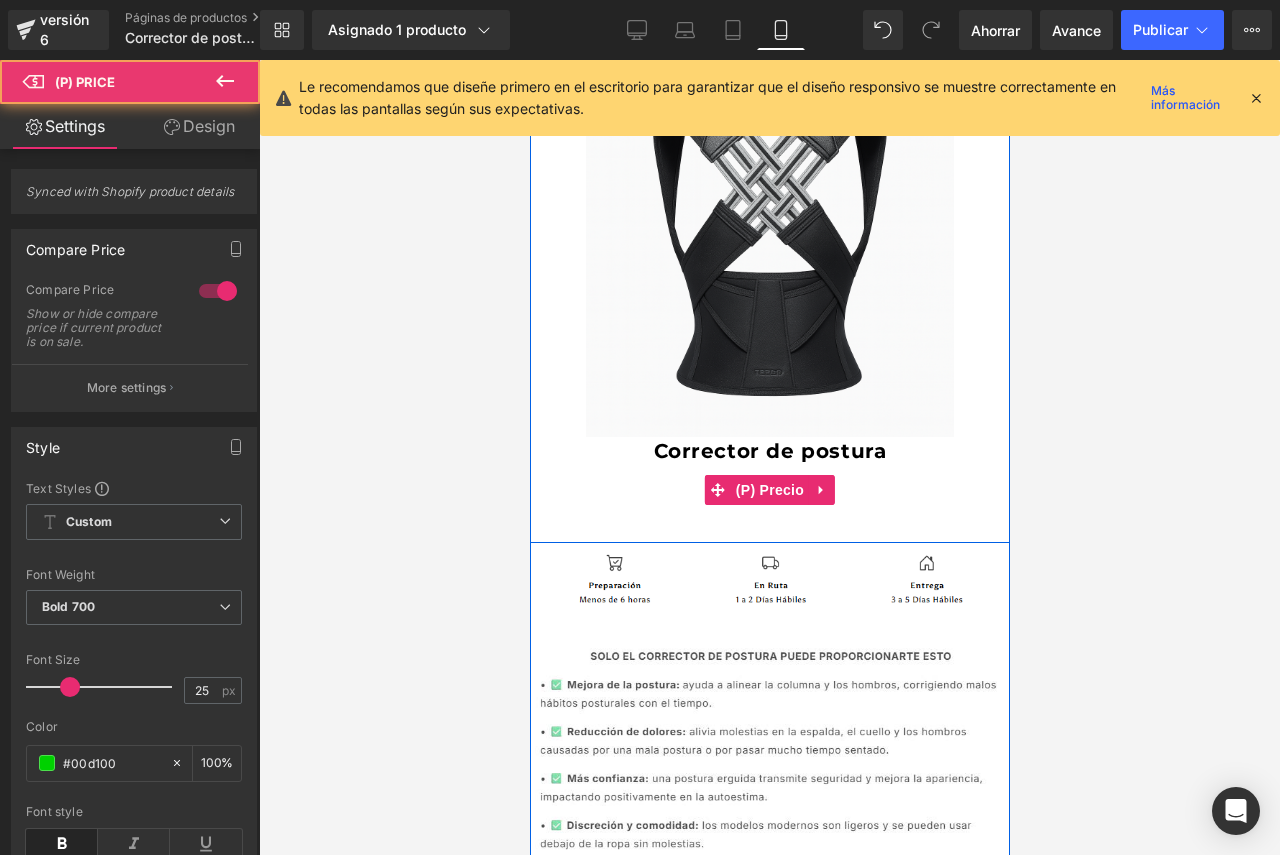 click on "S/. 75.00" at bounding box center (768, 490) 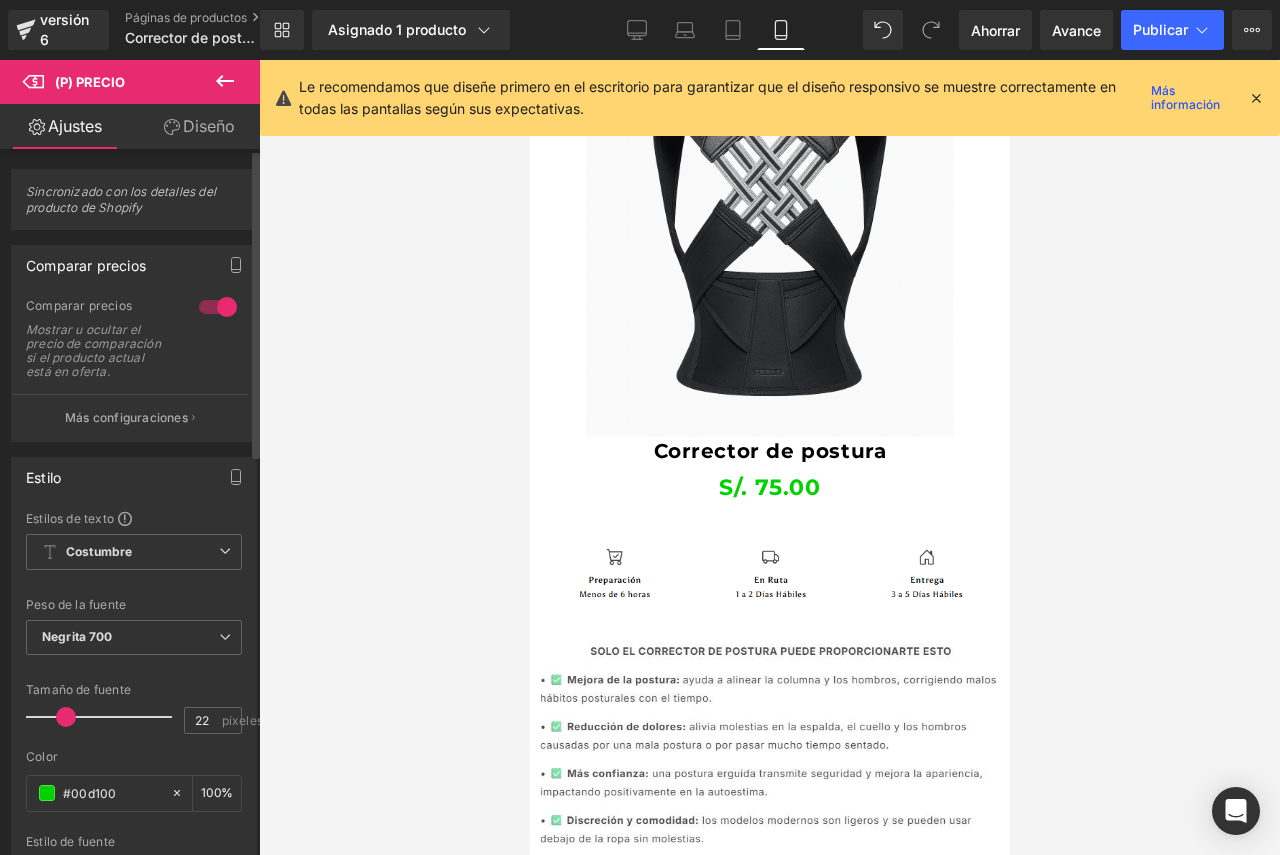 click at bounding box center (66, 717) 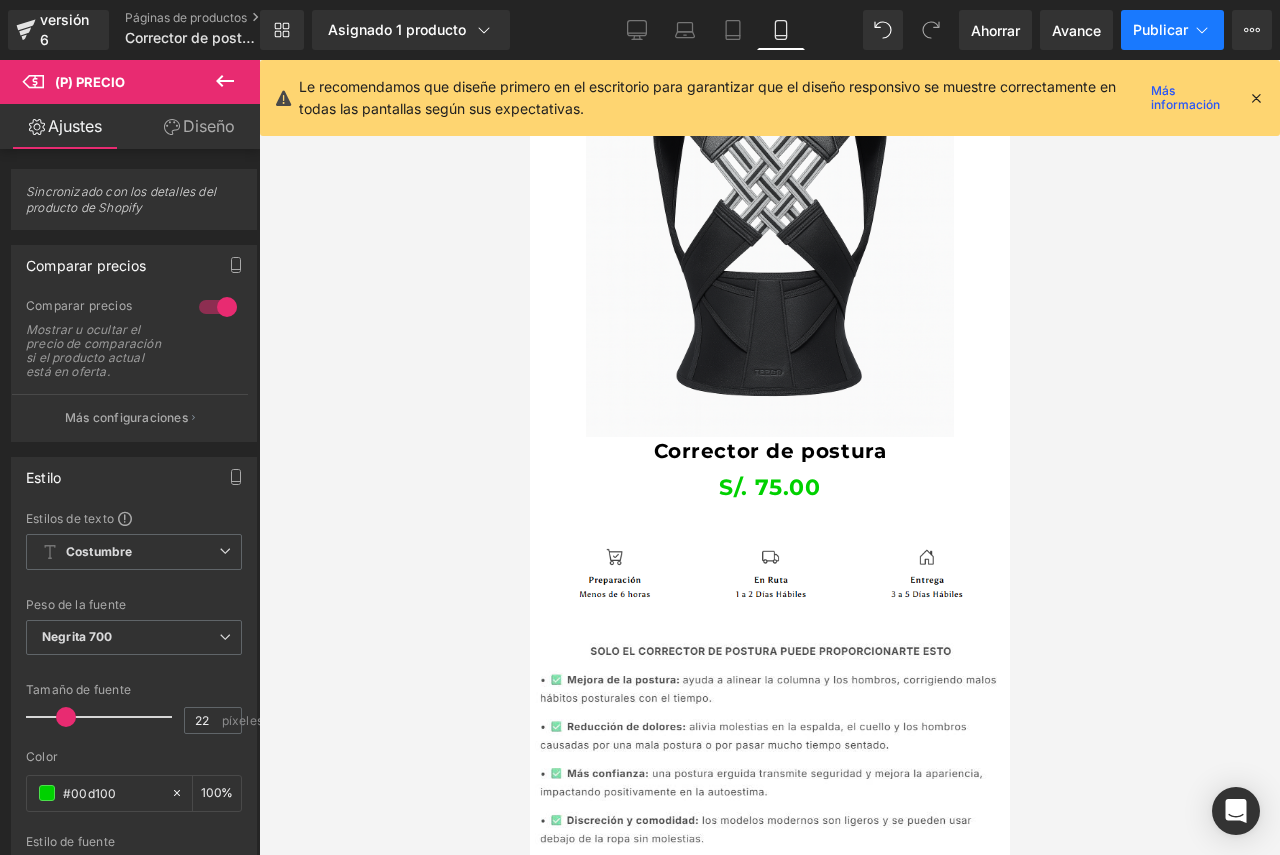 click on "Publicar" at bounding box center (1160, 29) 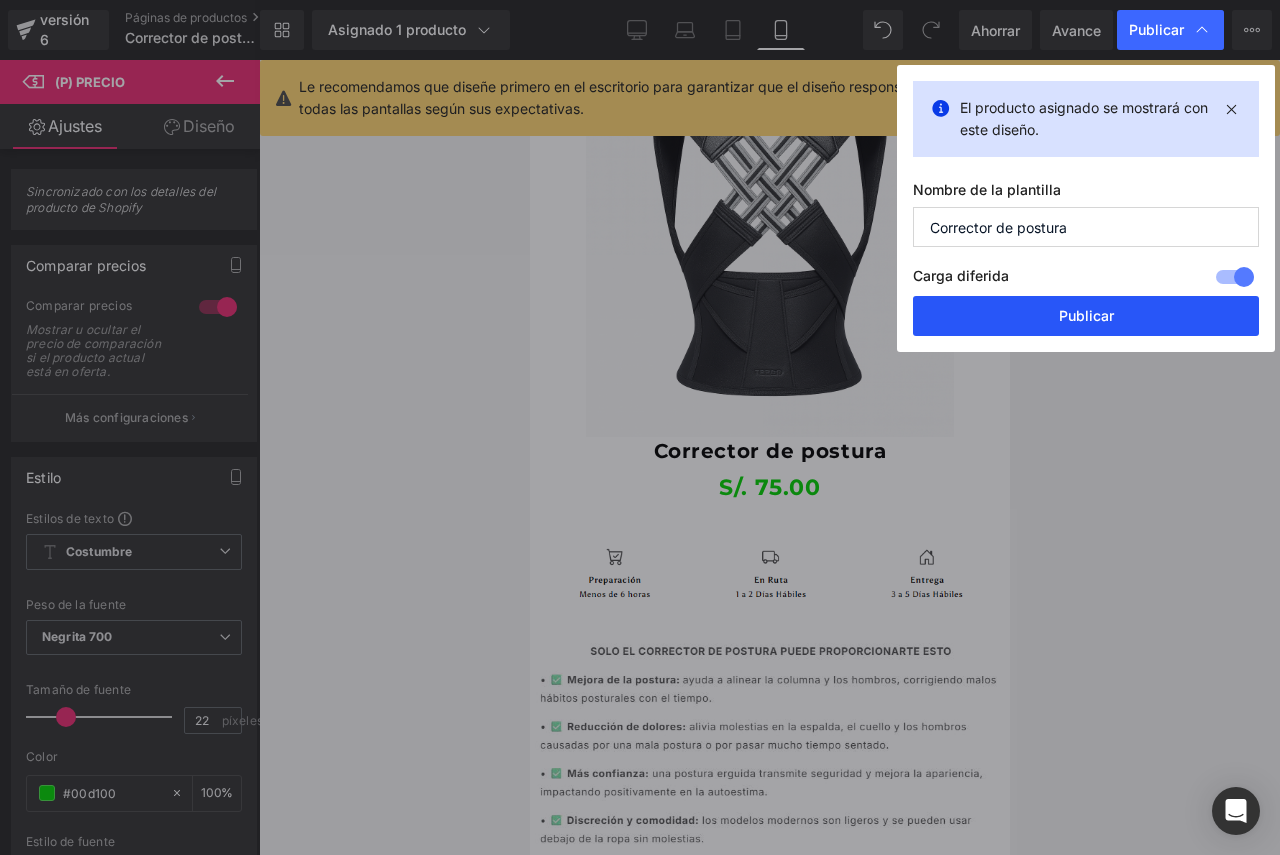 click on "Publicar" at bounding box center (1086, 315) 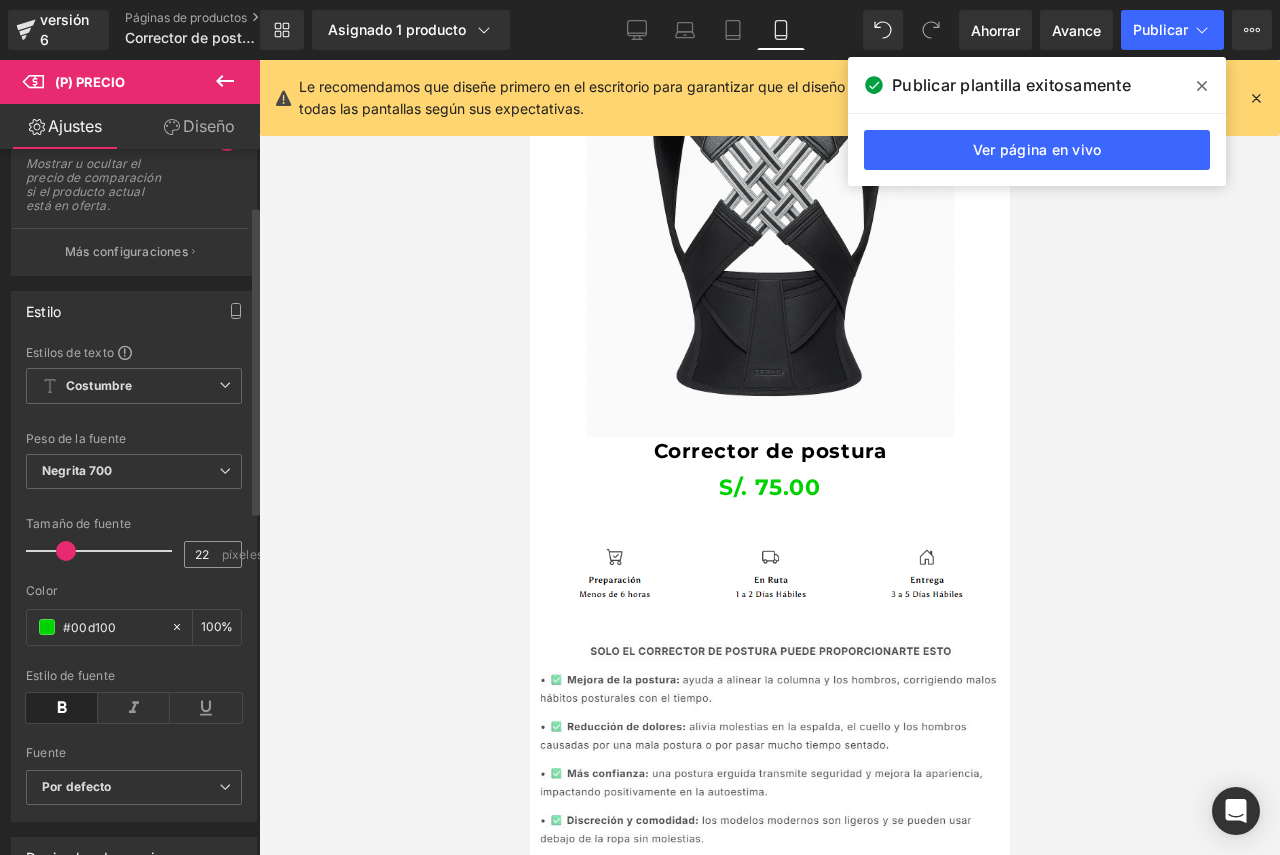 scroll, scrollTop: 167, scrollLeft: 0, axis: vertical 